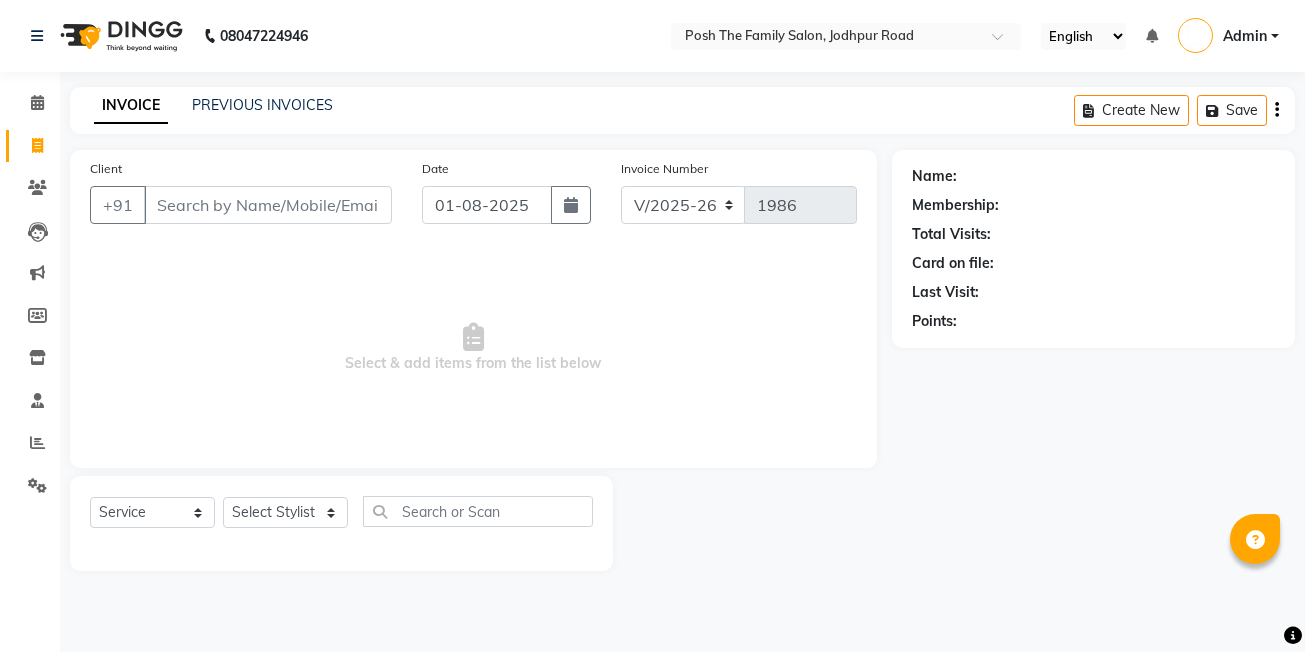 select on "6199" 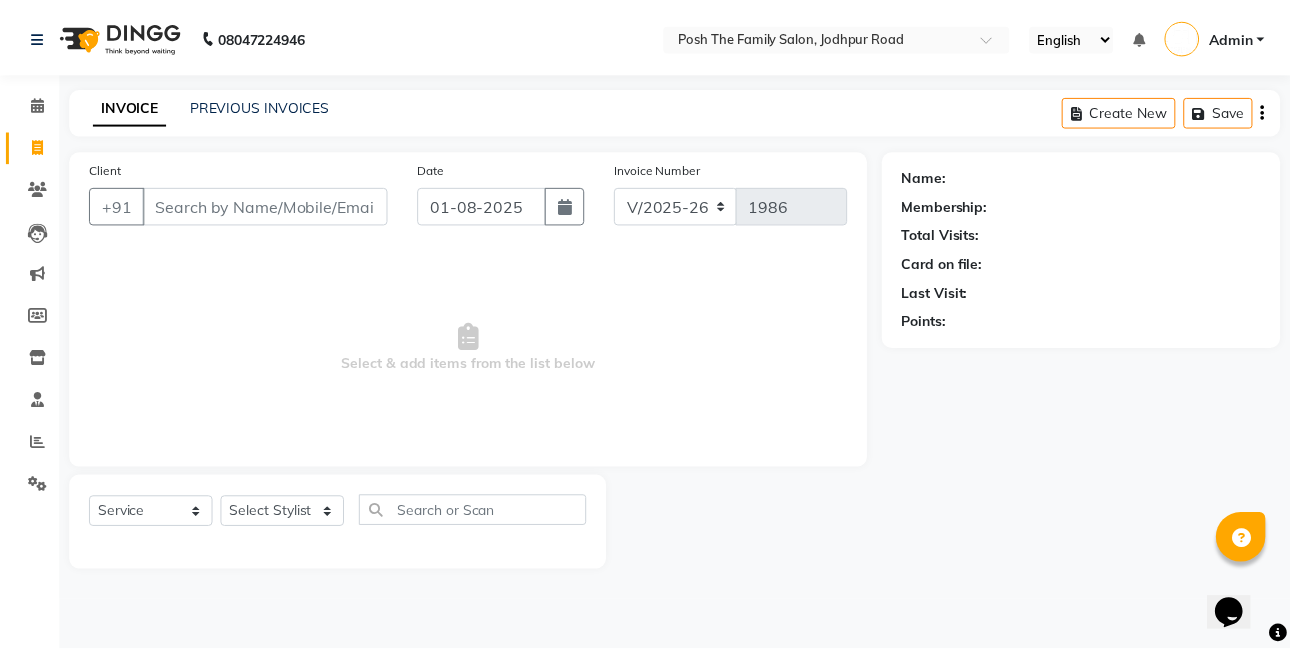 scroll, scrollTop: 0, scrollLeft: 0, axis: both 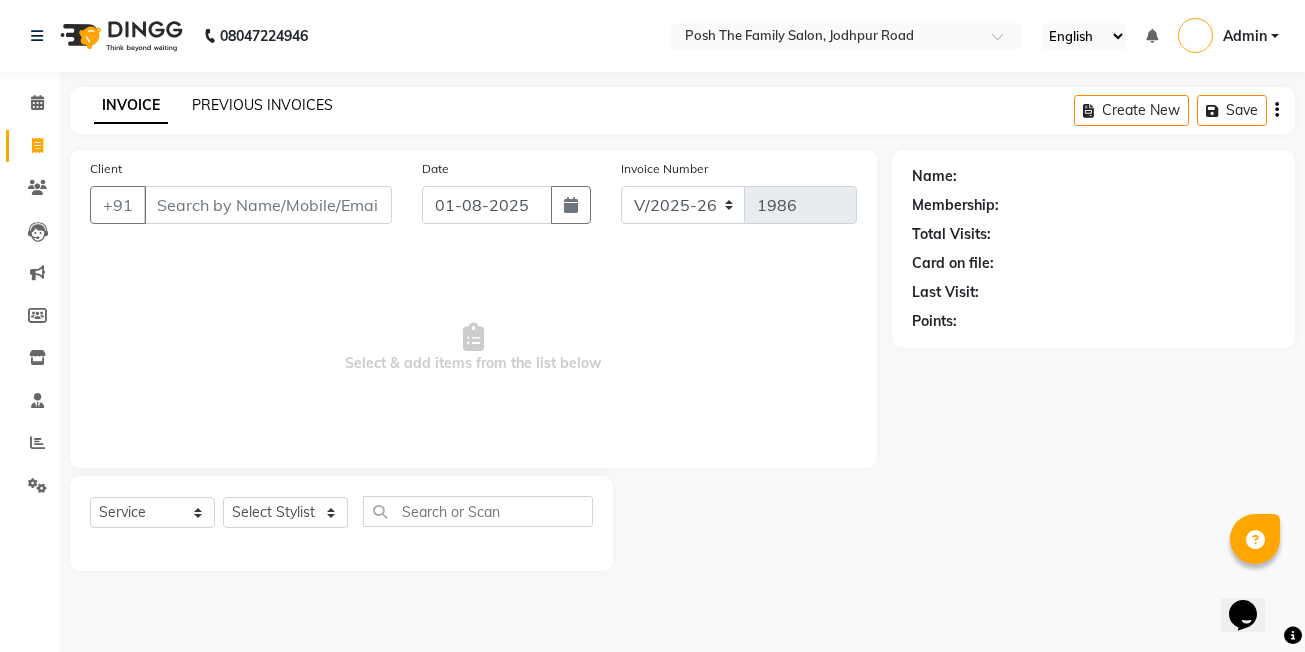 click on "PREVIOUS INVOICES" 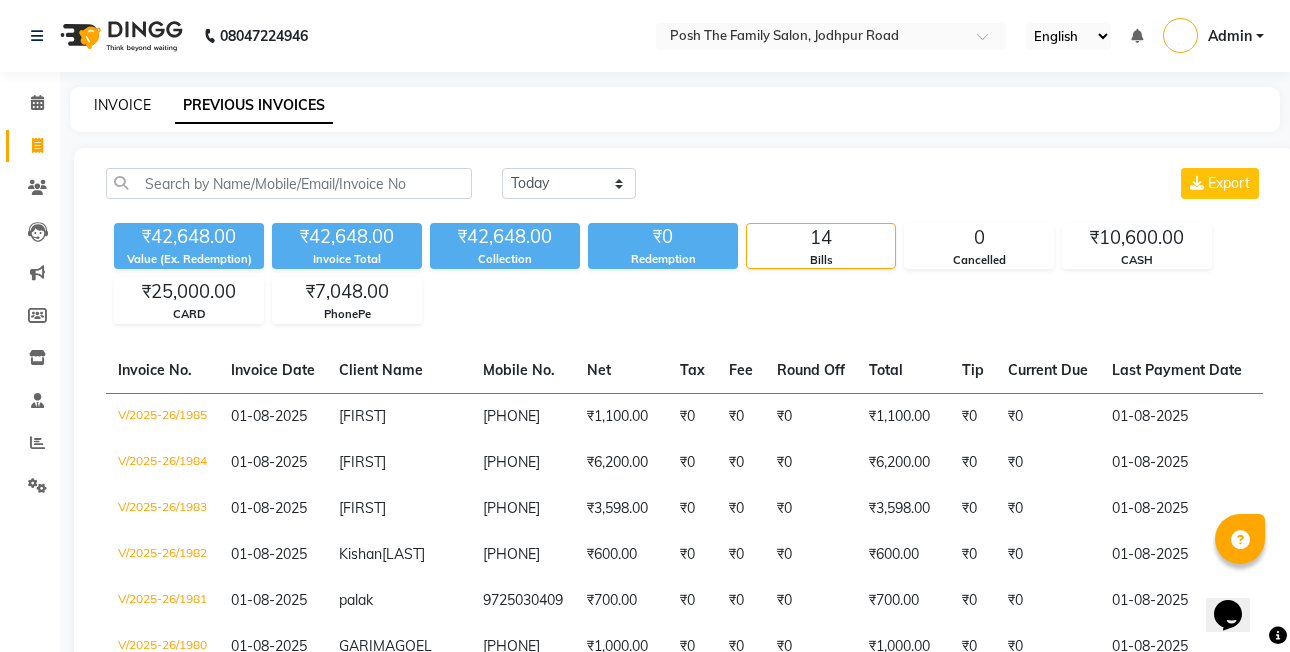 click on "INVOICE" 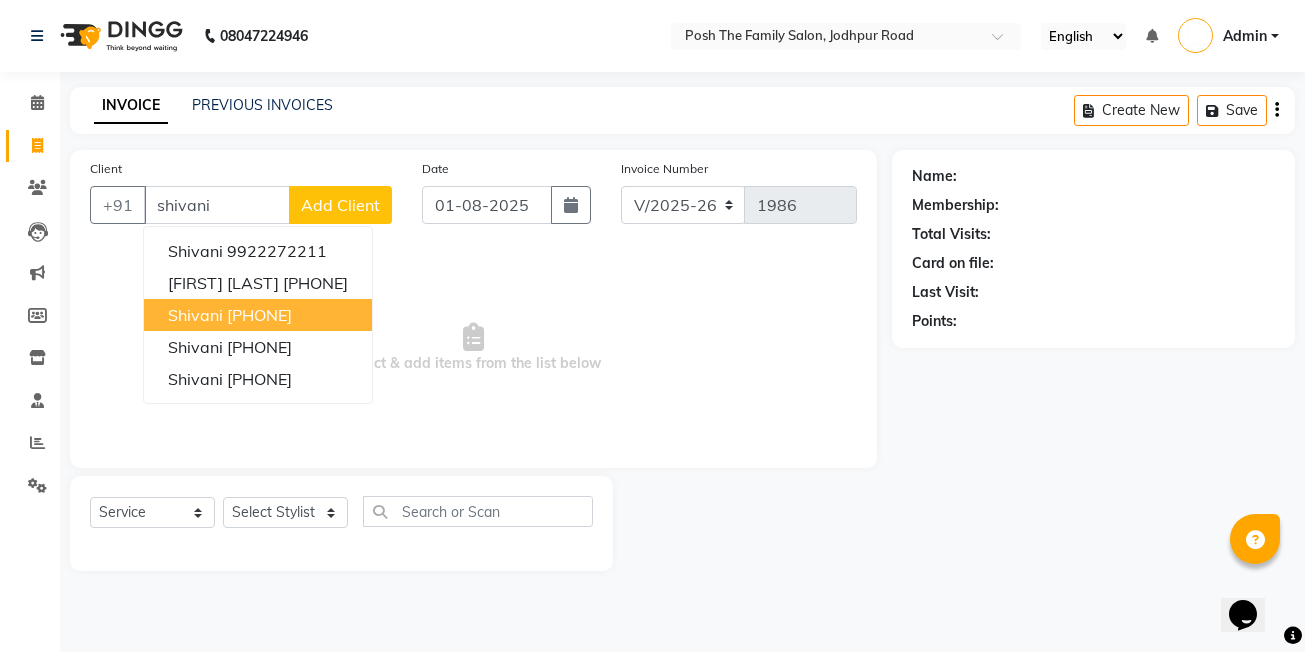 click on "[PHONE]" at bounding box center (259, 315) 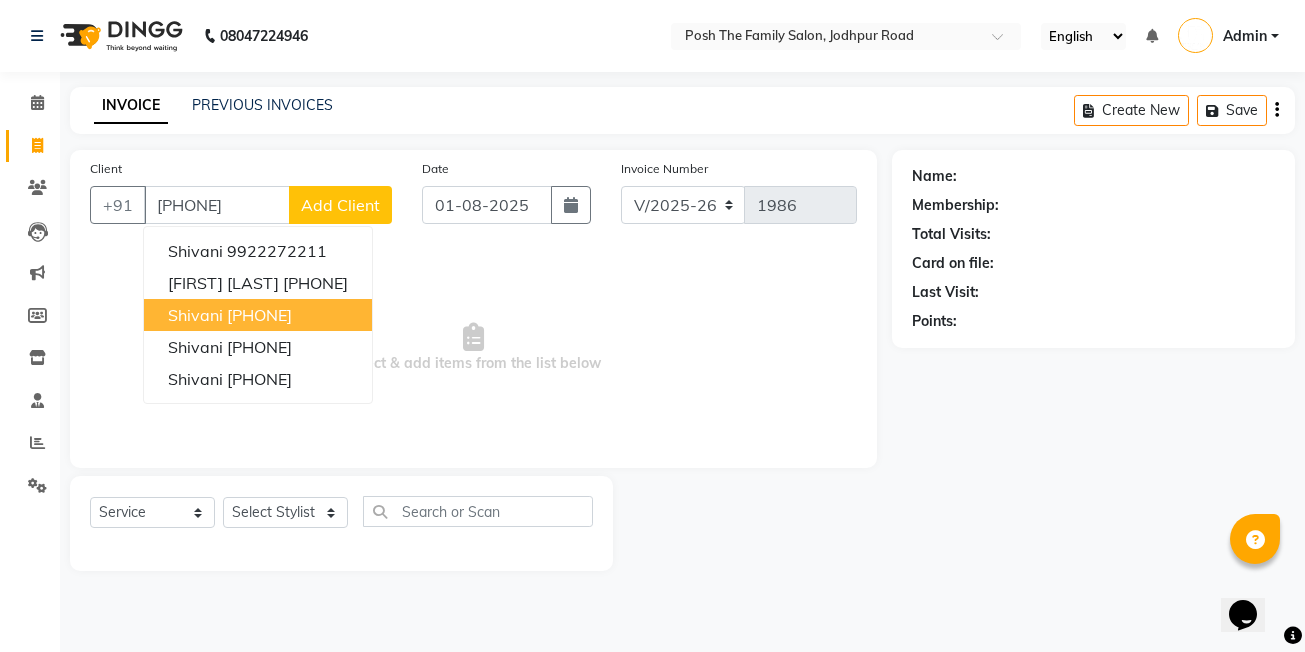 type on "[PHONE]" 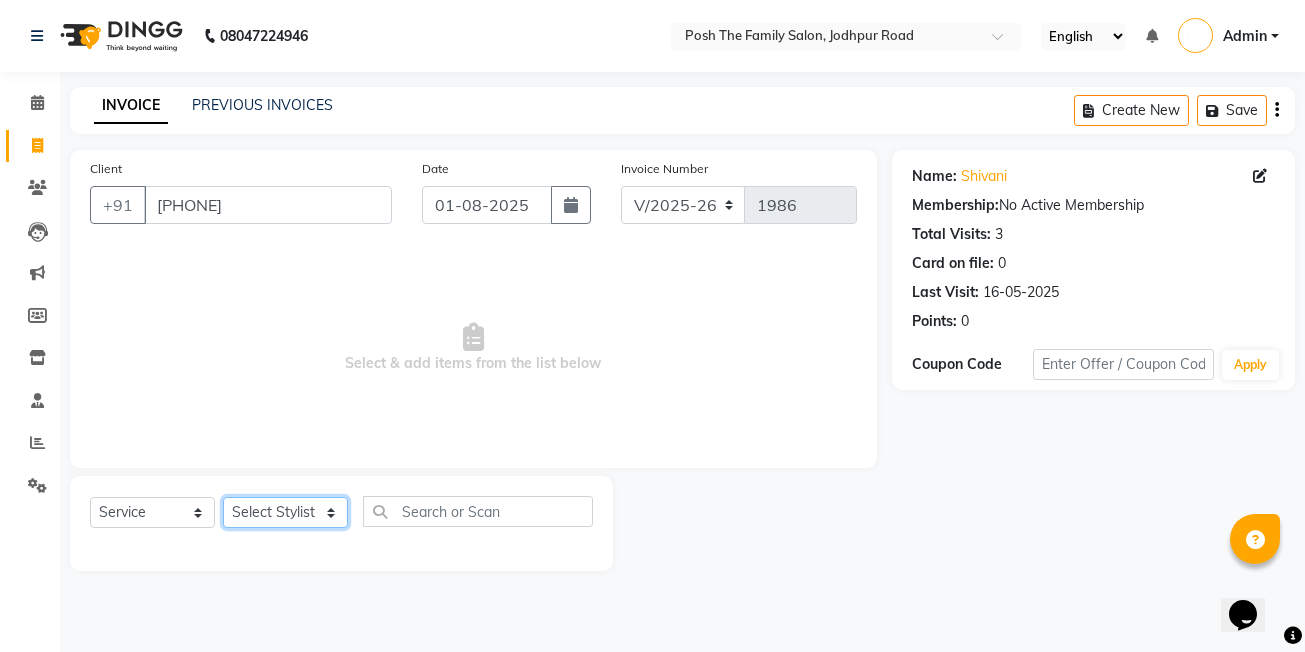 click on "Select Stylist [FIRST]  [LAST] [FIRST] [LAST]  [FIRST] [LAST] [FIRST] [LAST]  [FIRST] [LAST] [FIRST] [LAST] [FIRST] [LAST] [FIRST] [LAST] (OWNER) POSH [FIRST] [LAST] [FIRST] [LAST] [FIRST] [LAST]  [FIRST] [LAST]  [FIRST] [LAST] [FIRST] [LAST] [FIRST] [LAST]" 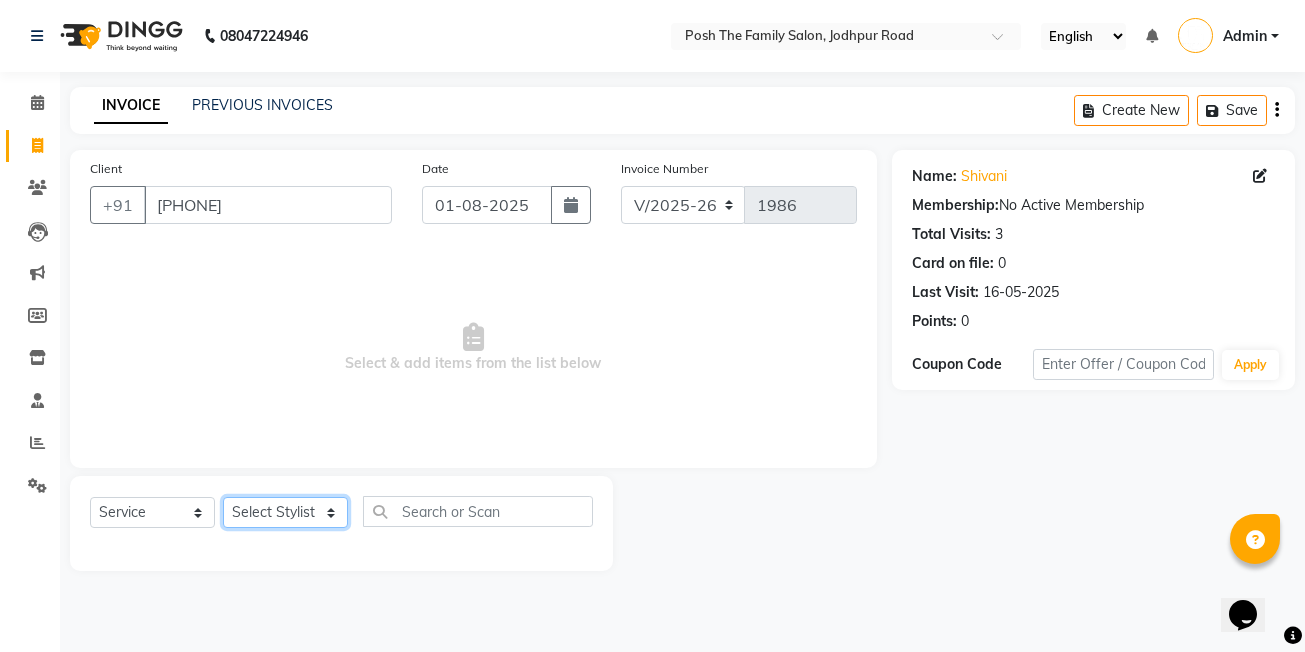 select on "53742" 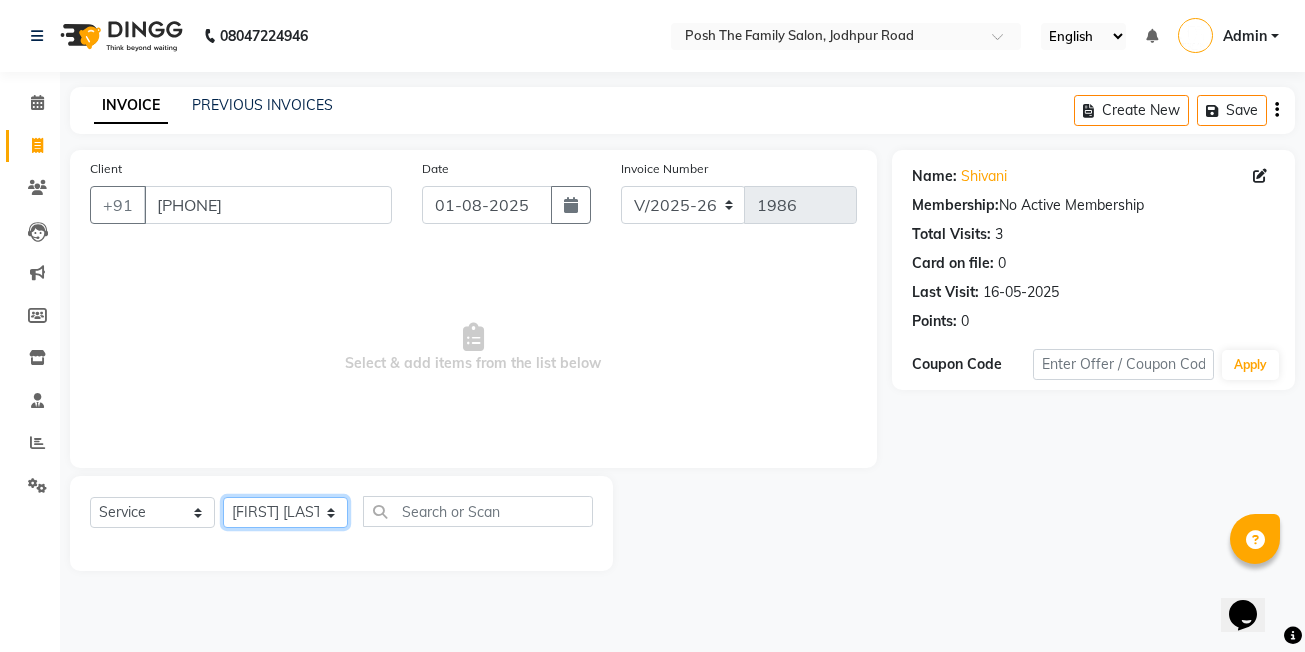 click on "Select Stylist [FIRST]  [LAST] [FIRST] [LAST]  [FIRST] [LAST] [FIRST] [LAST]  [FIRST] [LAST] [FIRST] [LAST] [FIRST] [LAST] [FIRST] [LAST] (OWNER) POSH [FIRST] [LAST] [FIRST] [LAST] [FIRST] [LAST]  [FIRST] [LAST]  [FIRST] [LAST] [FIRST] [LAST] [FIRST] [LAST]" 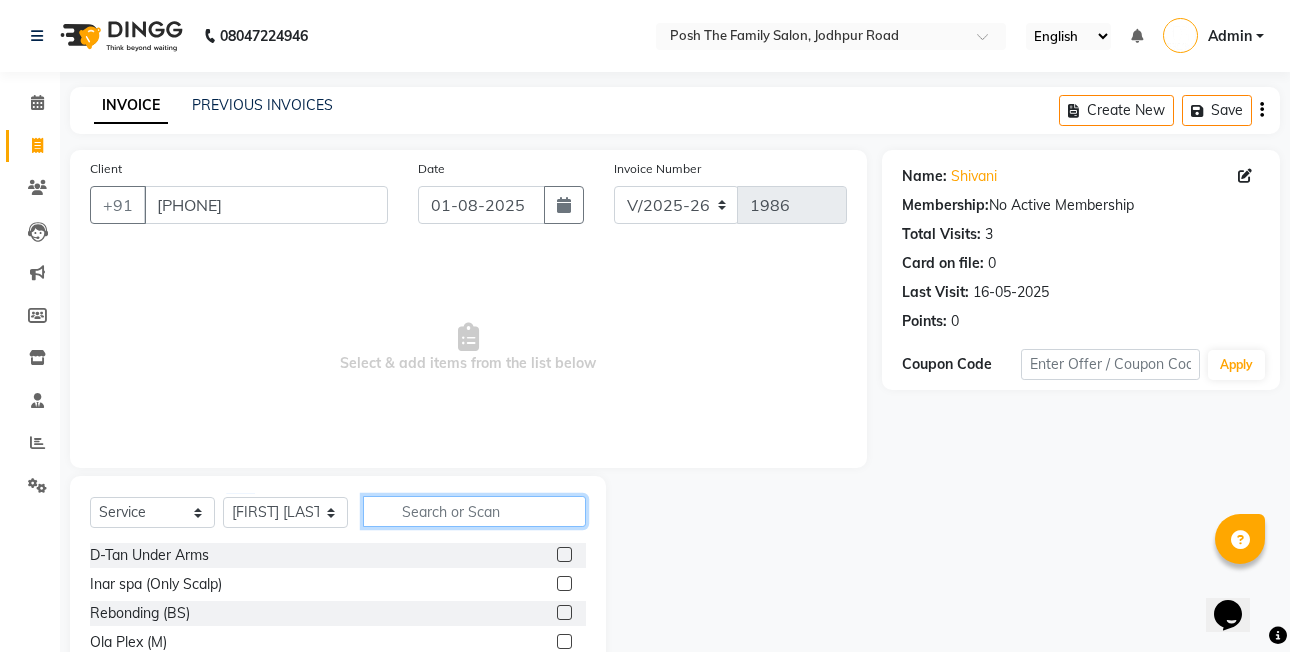 drag, startPoint x: 454, startPoint y: 511, endPoint x: 441, endPoint y: 509, distance: 13.152946 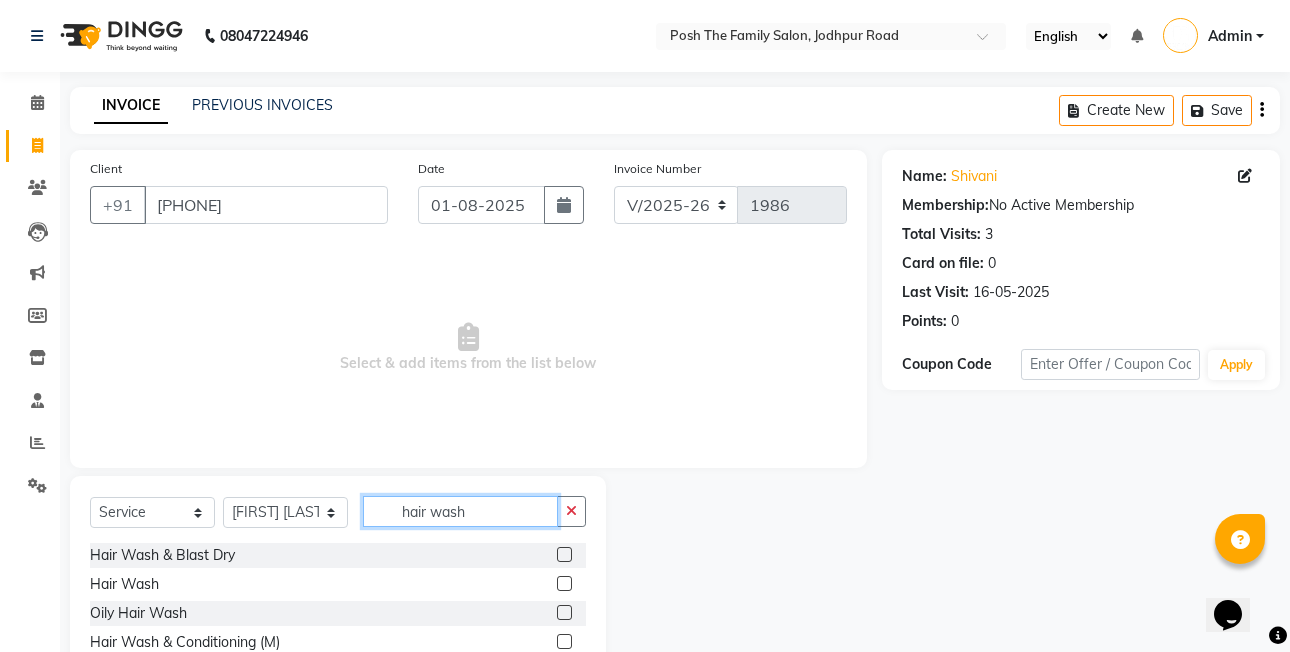 type on "hair wash" 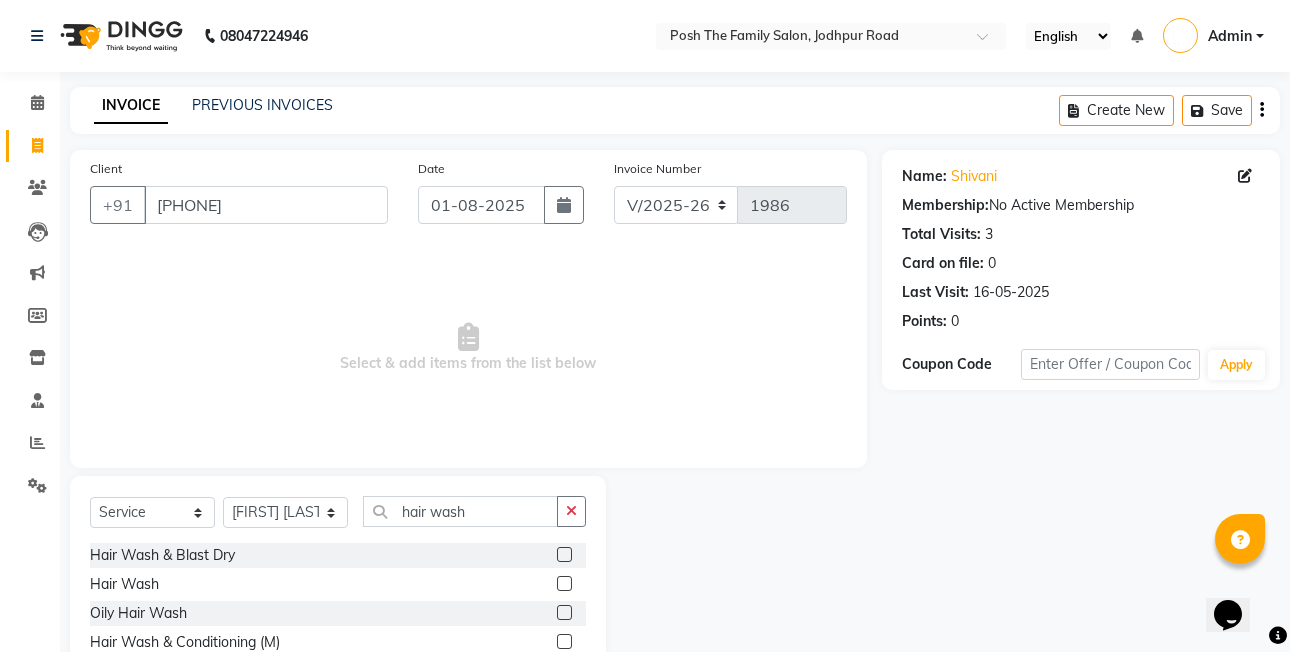 click 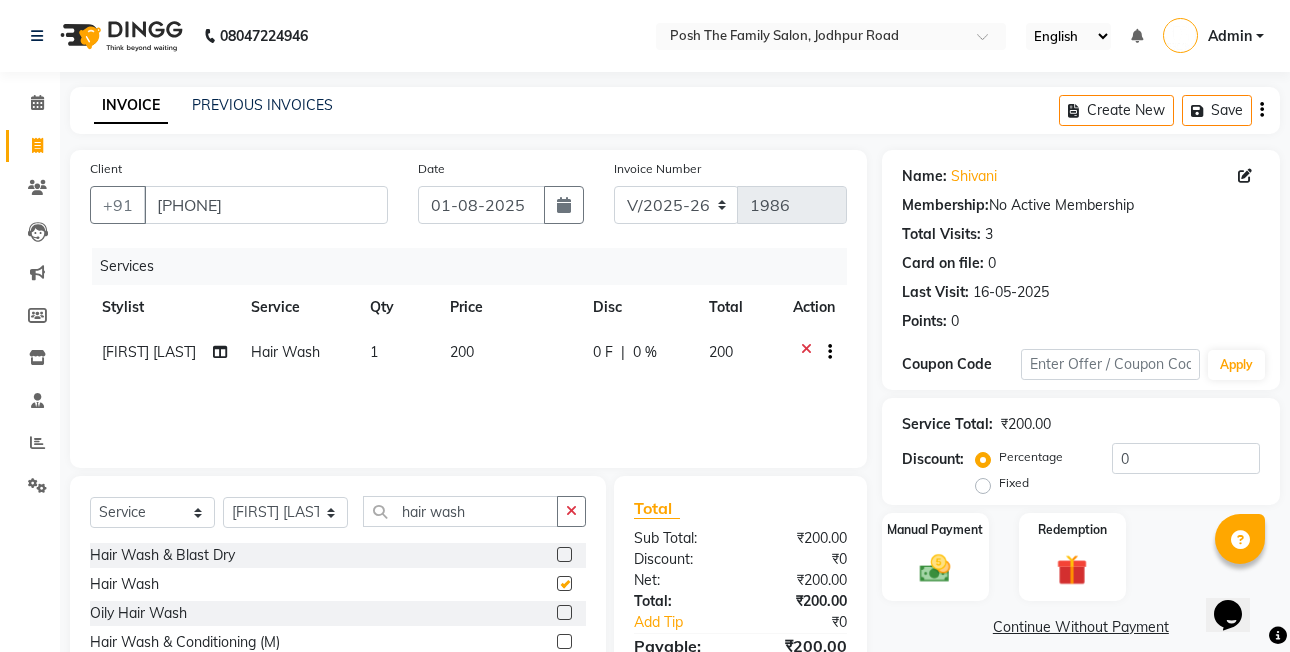 scroll, scrollTop: 106, scrollLeft: 0, axis: vertical 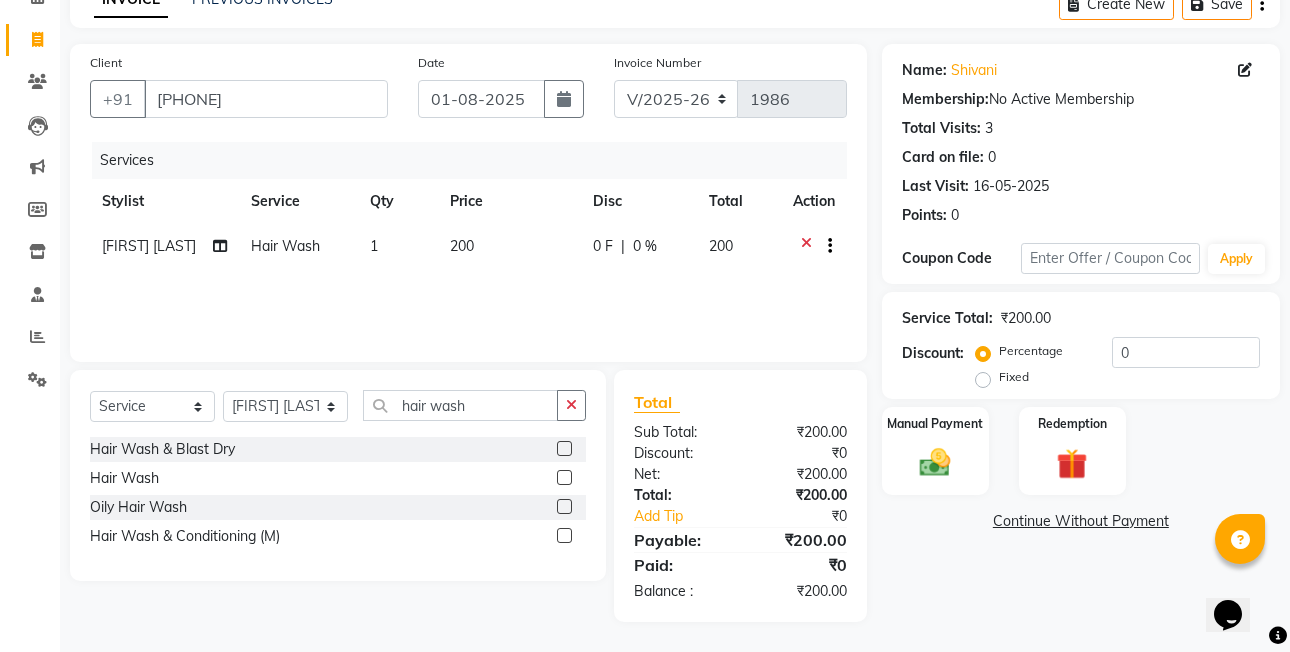 checkbox on "false" 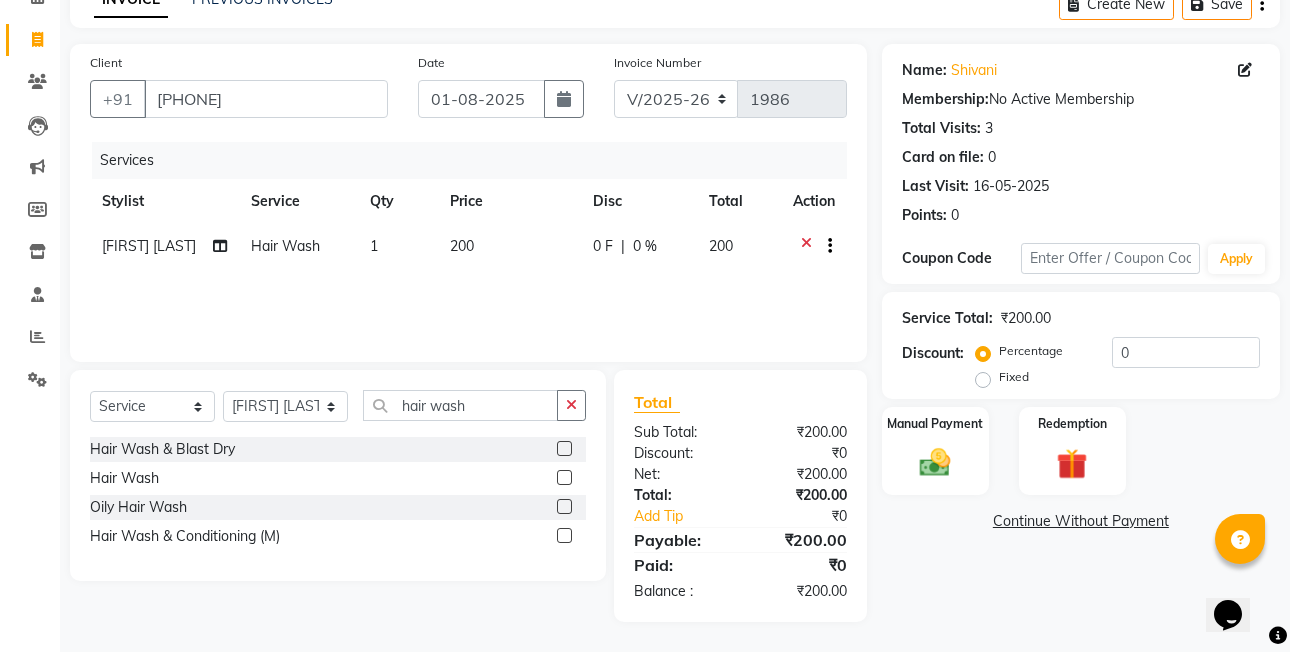 click on "200" 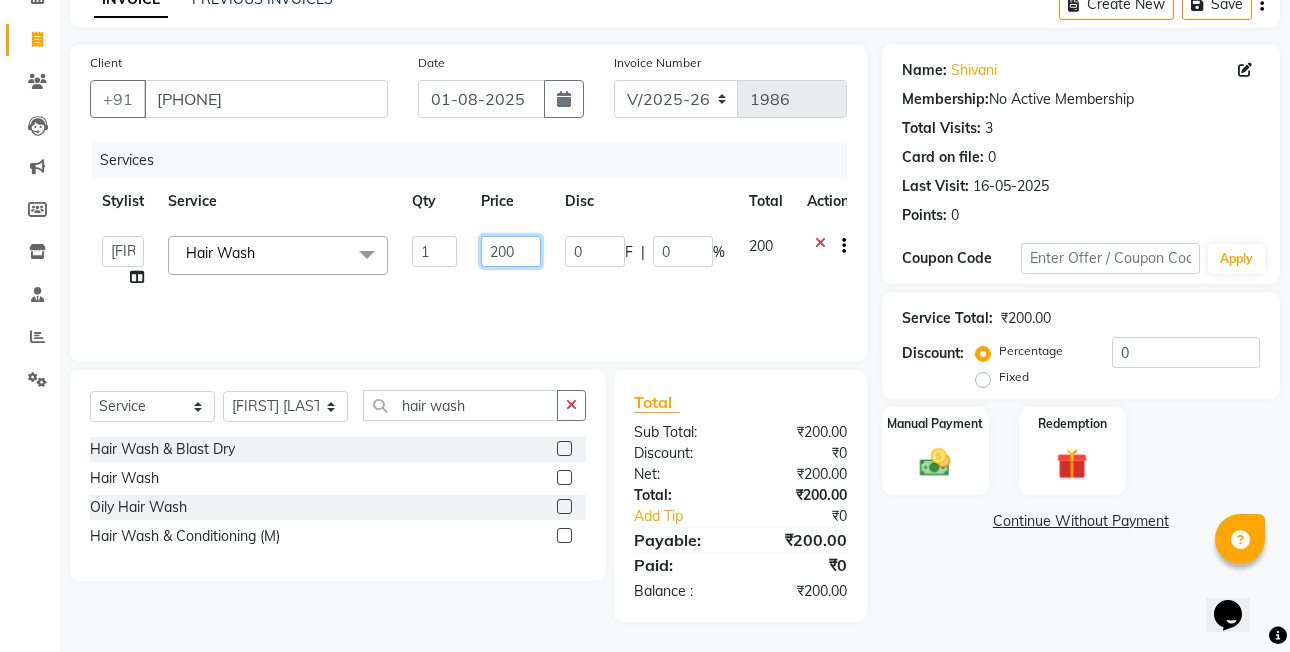 click on "200" 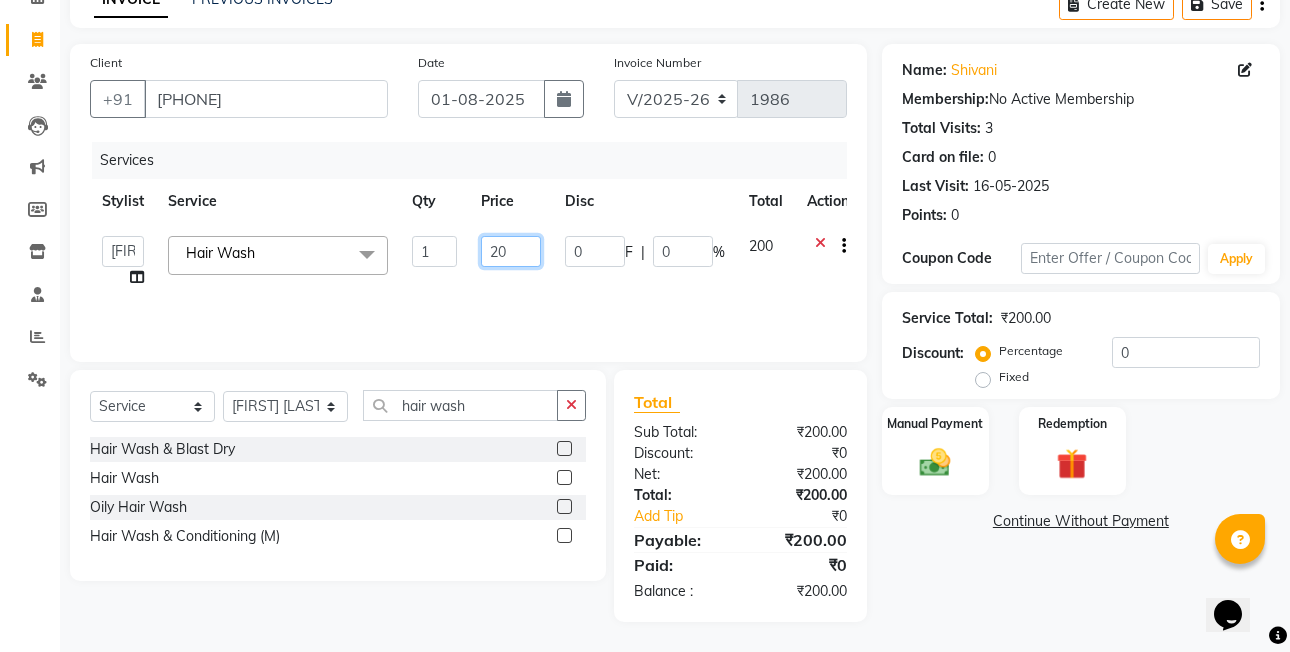 type on "2" 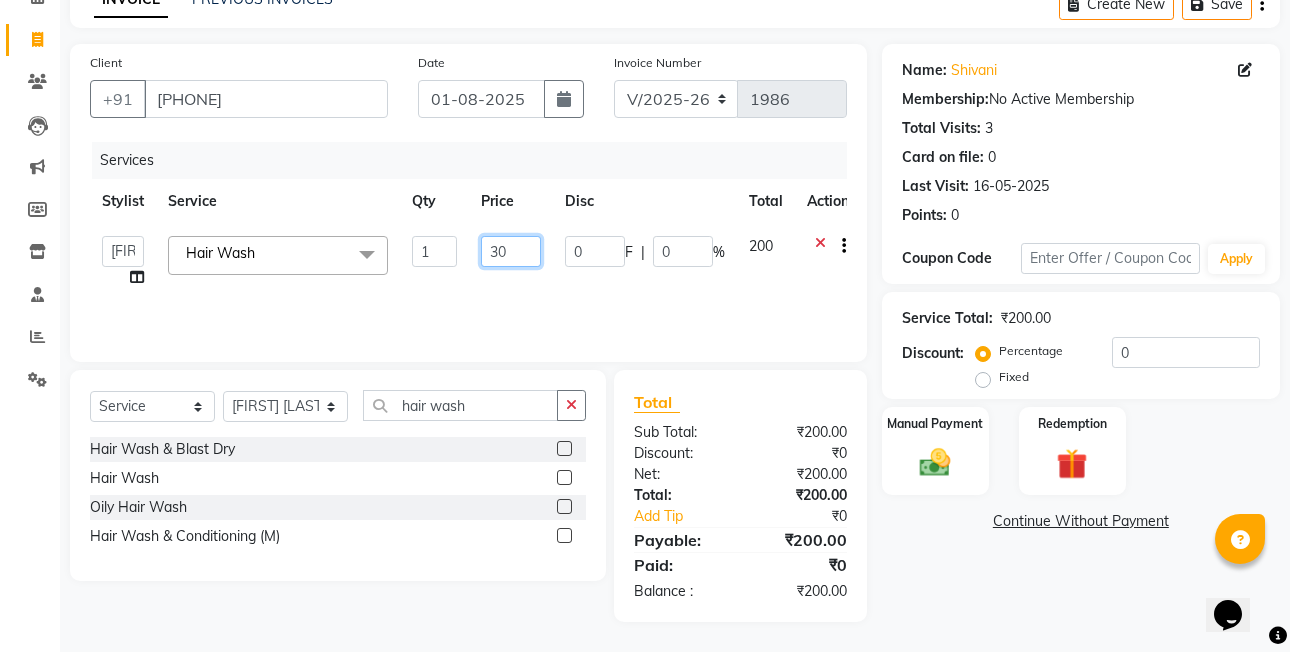 type on "300" 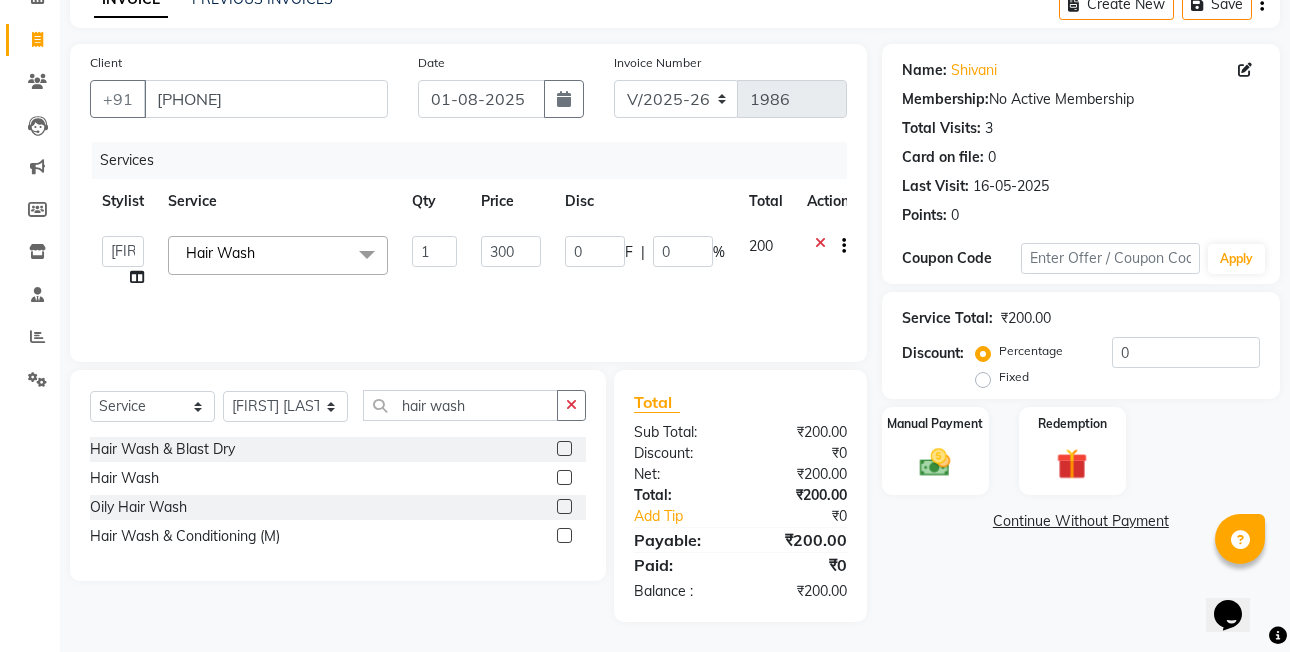 click on "Services Stylist Service Qty Price Disc Total Action  [FIRST]  [LAST]    [FIRST] [LAST]    [FIRST] [LAST]   [FIRST] [LAST]    [FIRST] [LAST]   [FIRST] [LAST]   [FIRST] [LAST]   [FIRST] [LAST] (OWNER)   POSH   [FIRST] [LAST]   [FIRST] [LAST]   [FIRST] [LAST]    [FIRST] [LAST]    [FIRST] [LAST]   [FIRST] [LAST]   [FIRST] [LAST]  Hair Wash   x D-Tan Under Arms Inar spa (Only Scalp) Rebonding (BS)  Ola Plex (M) Ironing (UW) Crimping (BS) Ola Plex with Colors (US) Wella Hair Spa (US) Brazilian Under Arms  Rica Brazillian  Bleach Full Legs  Spa Manicure Nails Temporary Extension Global Highlights(UW) Nail Polish with Cut File  Master Stylist (M) Sp. Hair Spa (M) Wella Hair Spa (US) MUD MASK Back | Front D-Tan Full Arms Keratin Treatment  (US)  Style Director (M) Creative Colours (BW) Ironing (US) Botox (UW) Rica Upperlip | Lowerlip Aromatic Manicure FACIAL Bridal Groom Facial MUD MASK Full Arms Rica Chick Bleach Face / Neck  Chin Crimping (US) Nanoplastia (UW) Gel Nail Polish only Hands Pre-Lighting (US) BOTOX HAIR SPA (UW) Nanoplastia (US) 1 0" 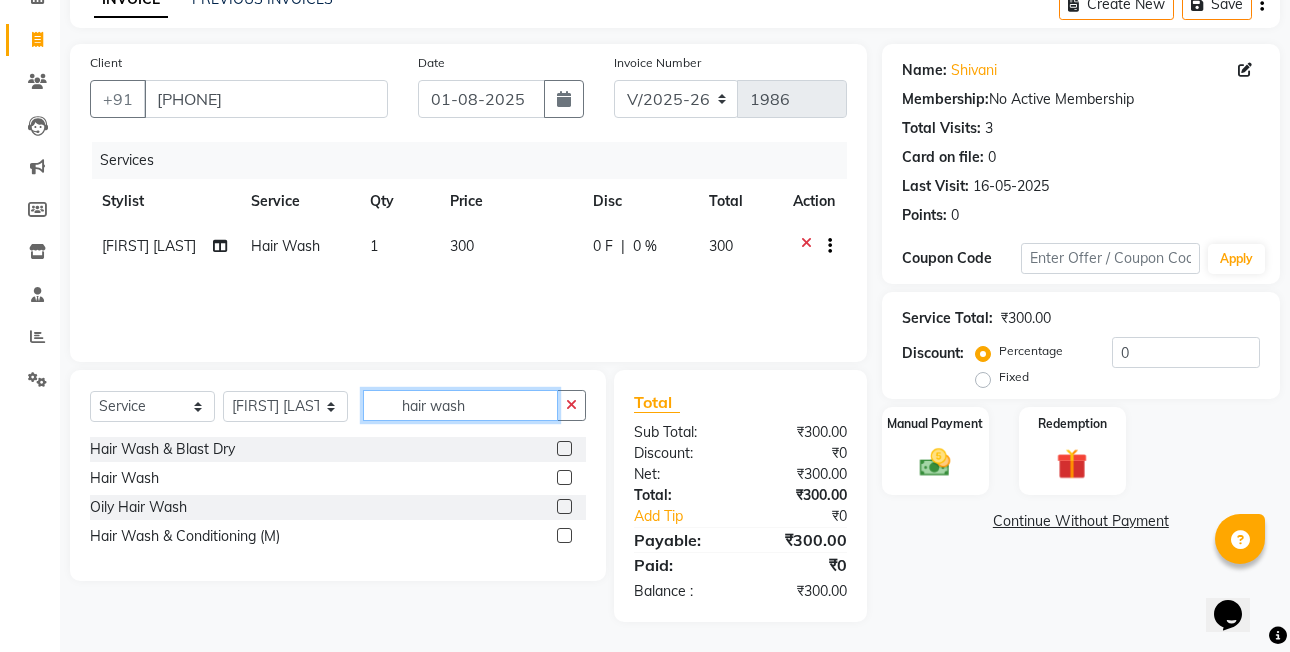click on "hair wash" 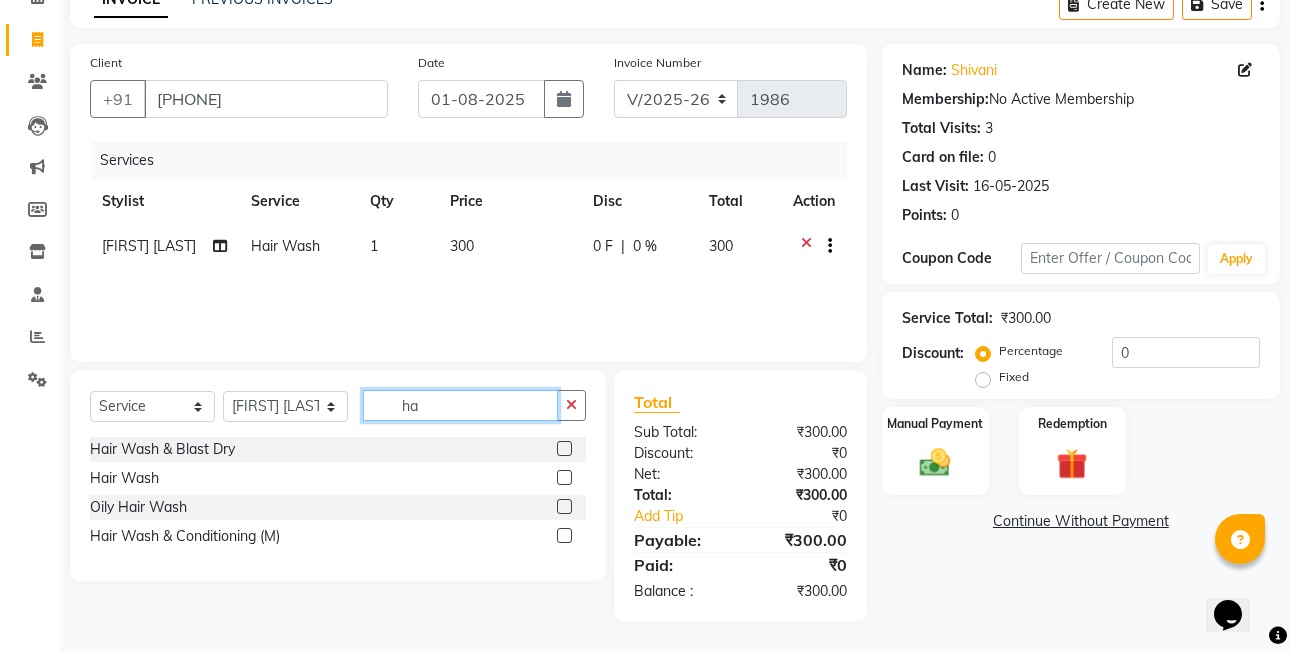 type on "h" 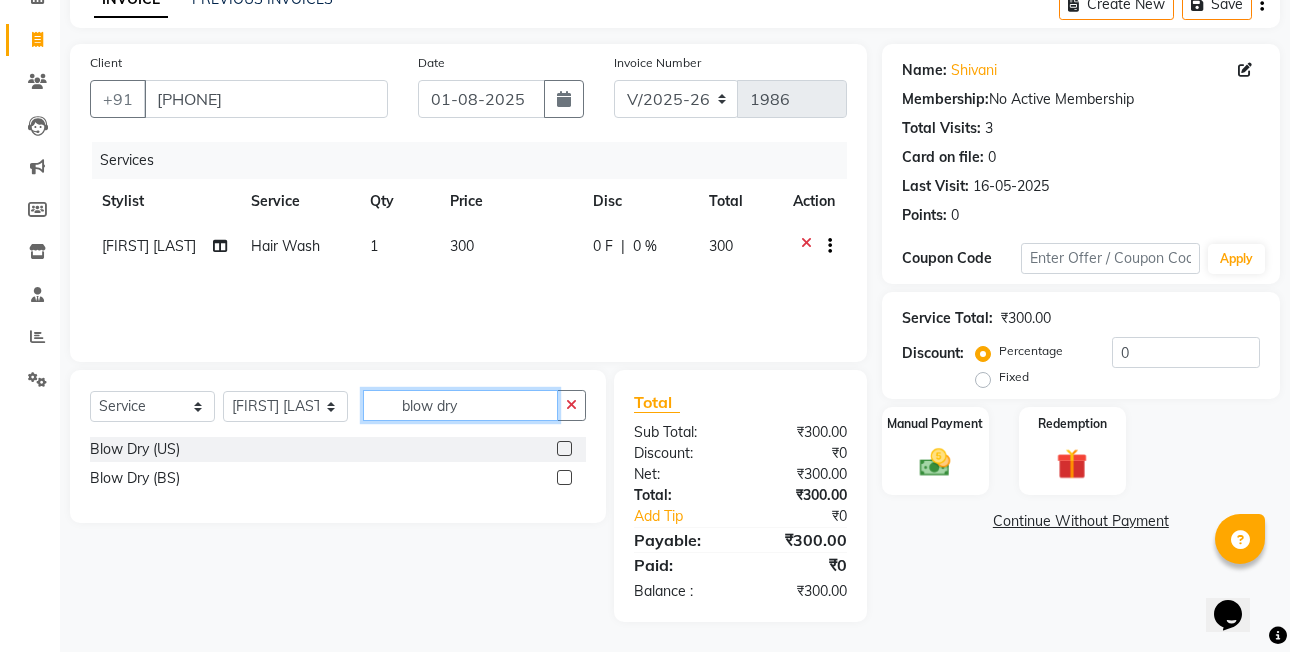 type on "blow dry" 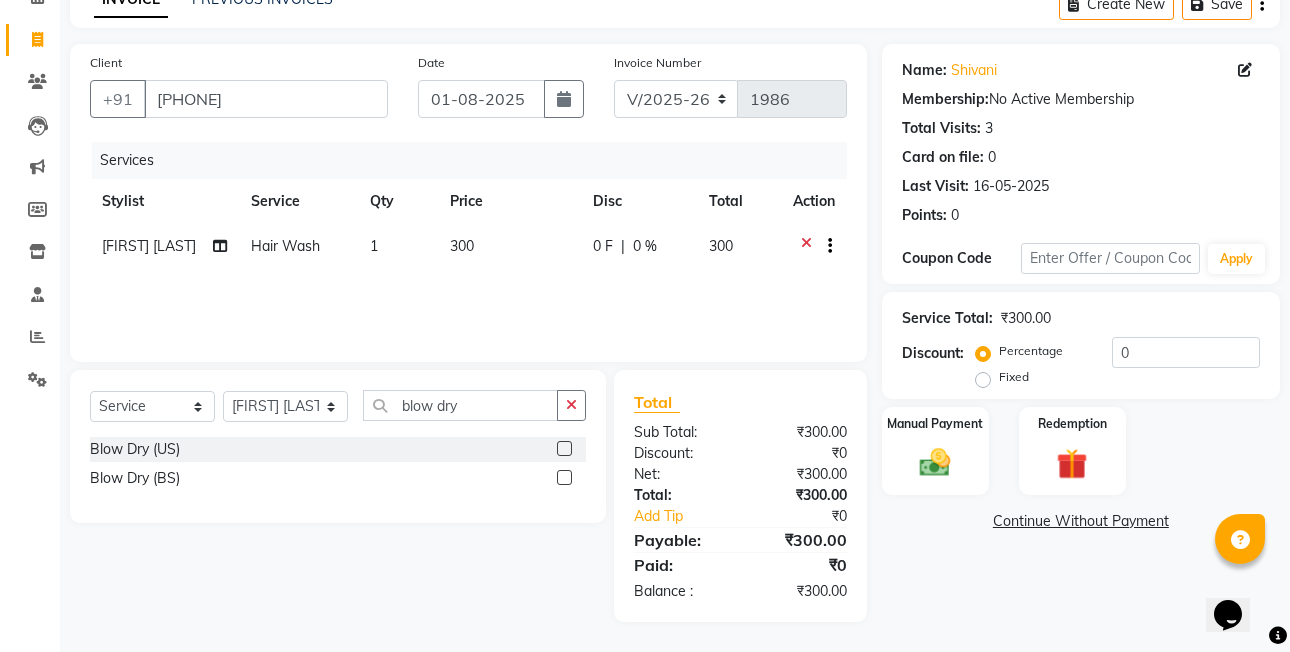 click 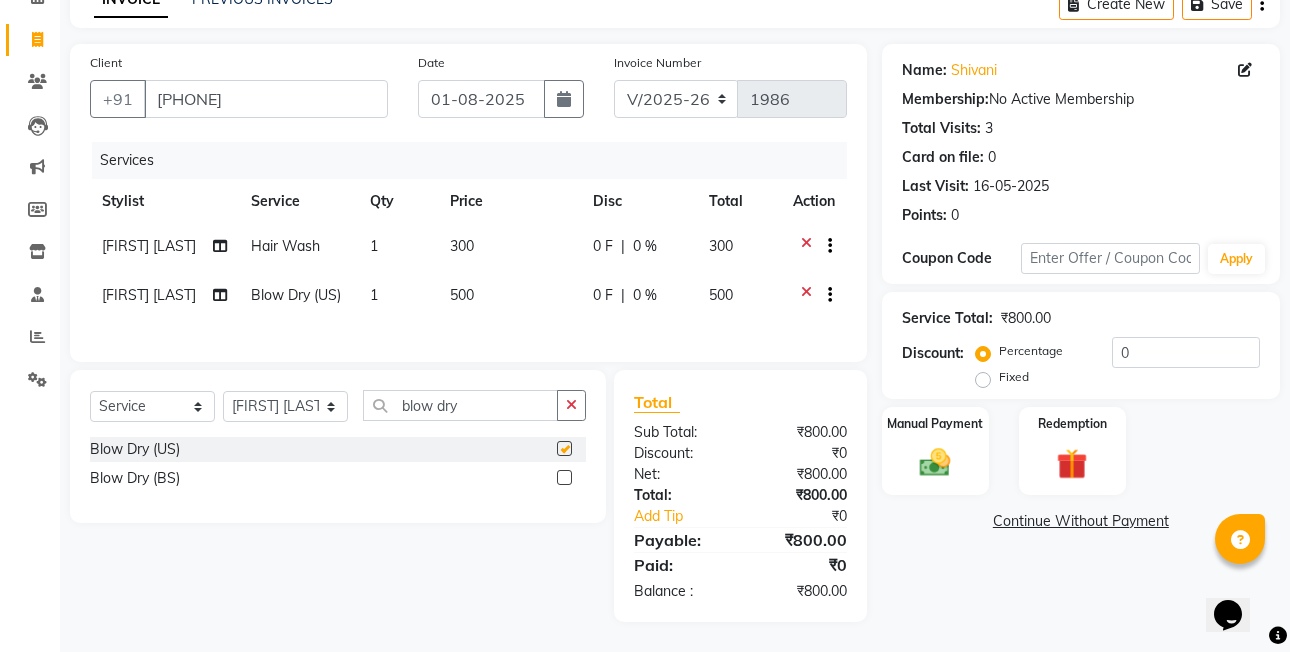 checkbox on "false" 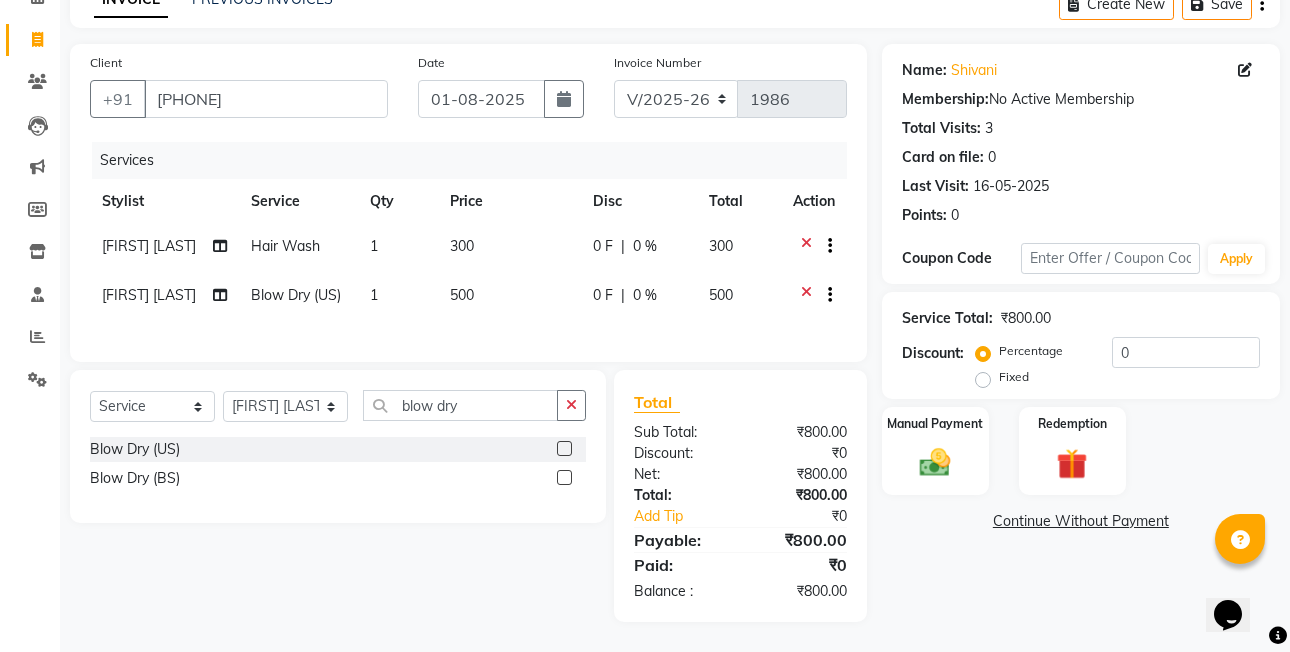 scroll, scrollTop: 117, scrollLeft: 0, axis: vertical 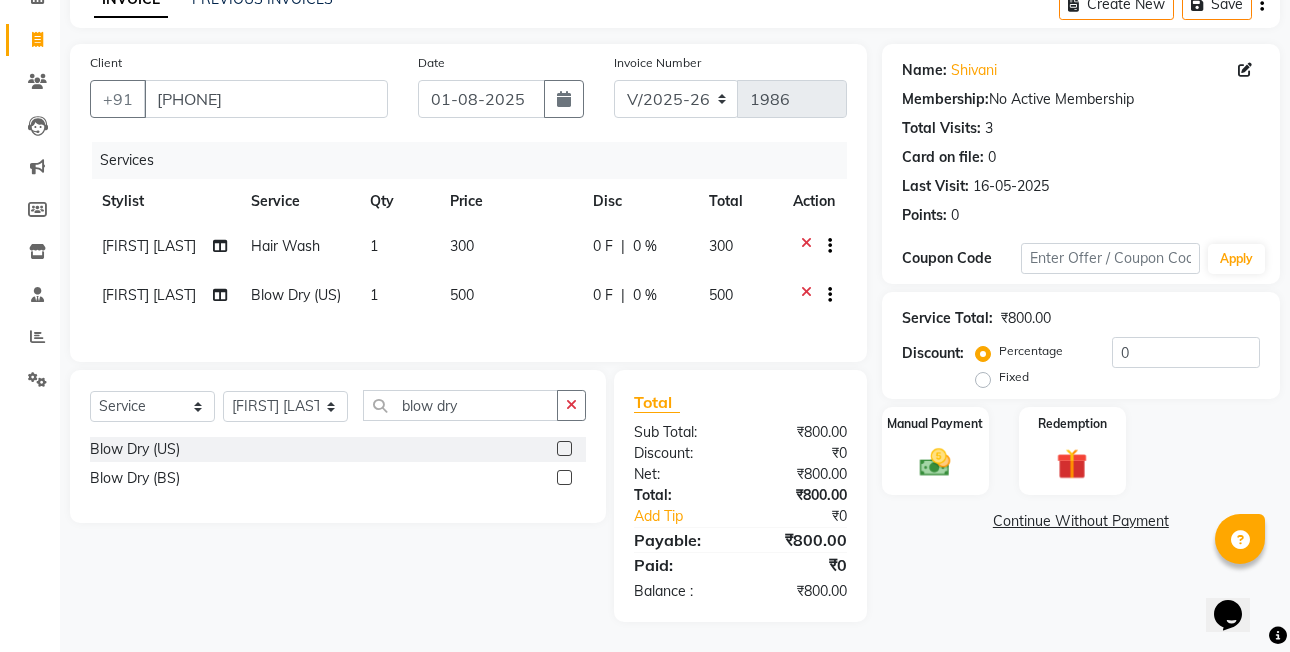 click on "Discount:  Percentage   Fixed  0" 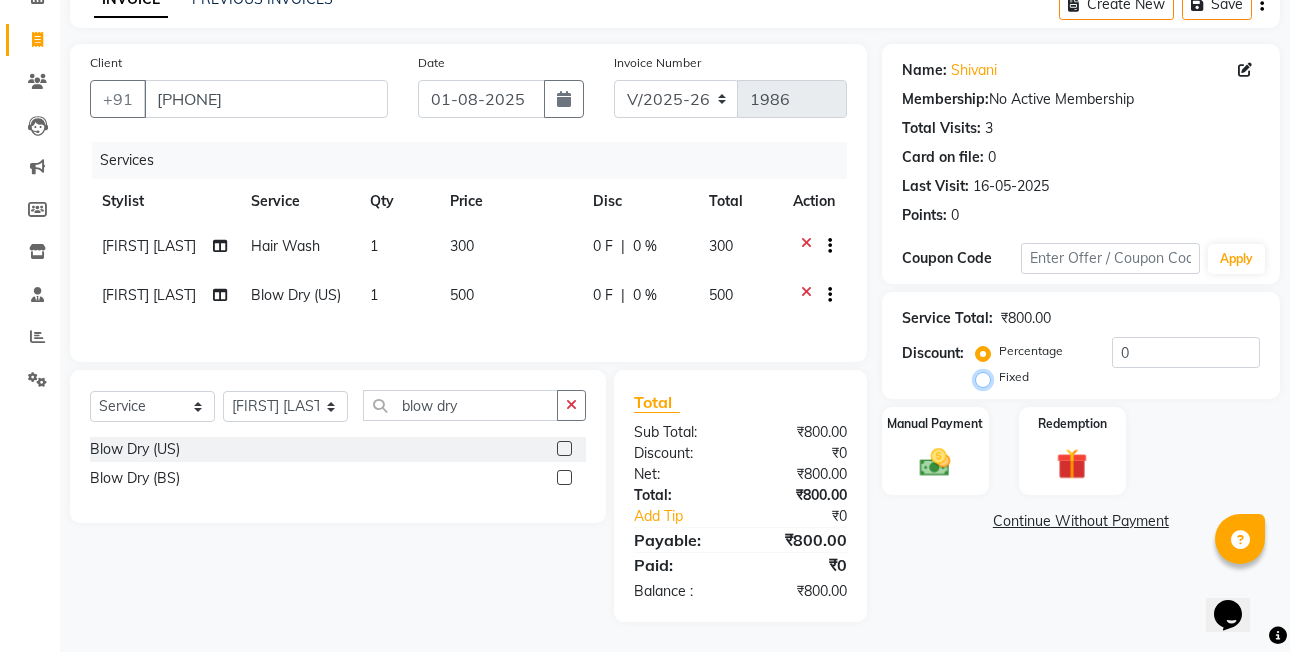 click on "Fixed" at bounding box center (987, 377) 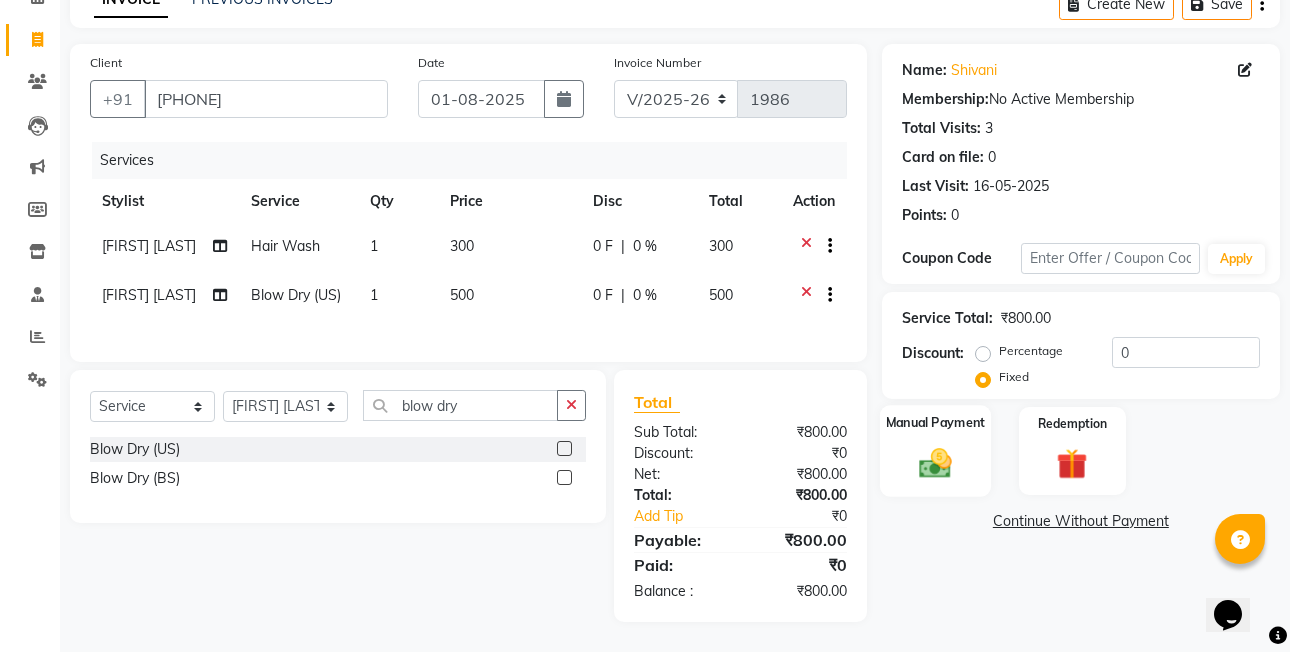 click on "Manual Payment" 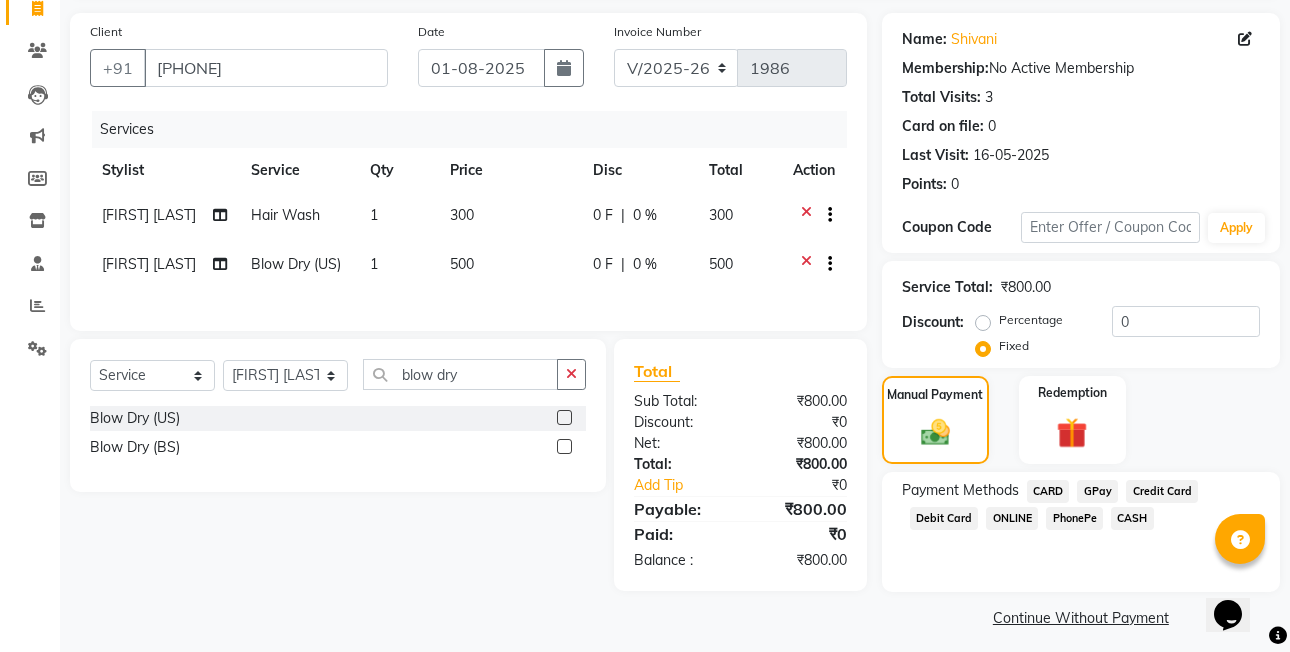 scroll, scrollTop: 148, scrollLeft: 0, axis: vertical 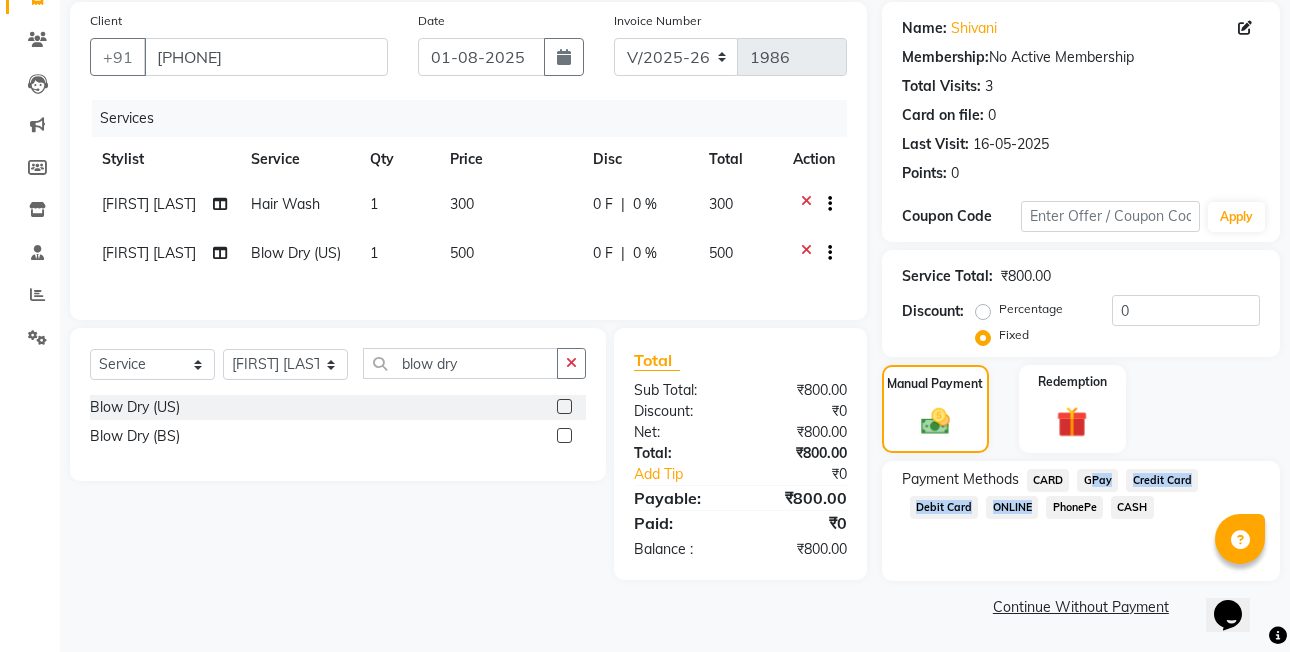 click on "Payment Methods  CARD   GPay   Credit Card   Debit Card   ONLINE   PhonePe   CASH" 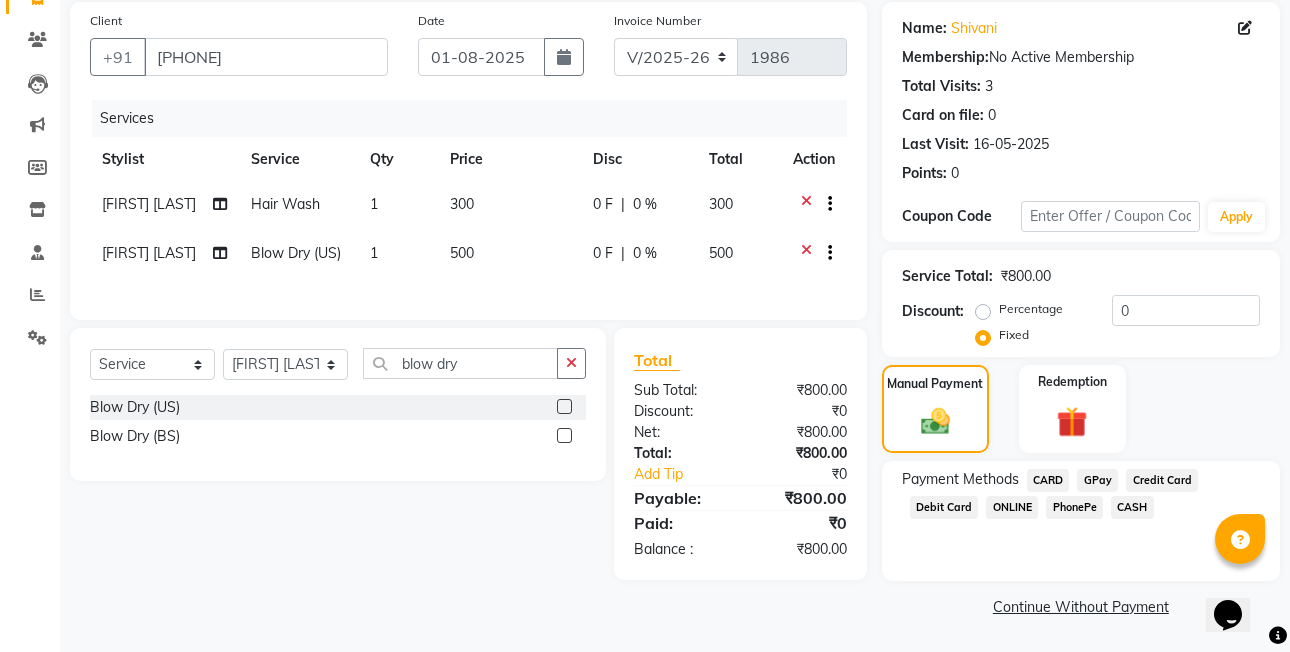 click on "PhonePe" 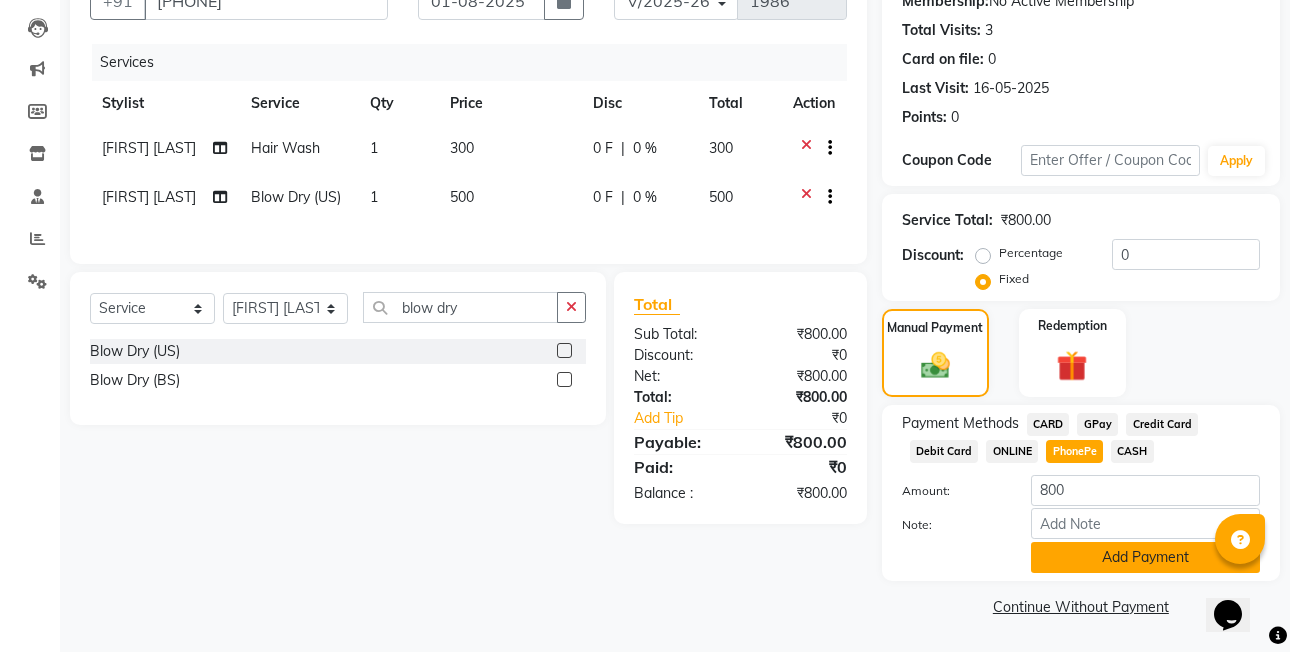 click on "Add Payment" 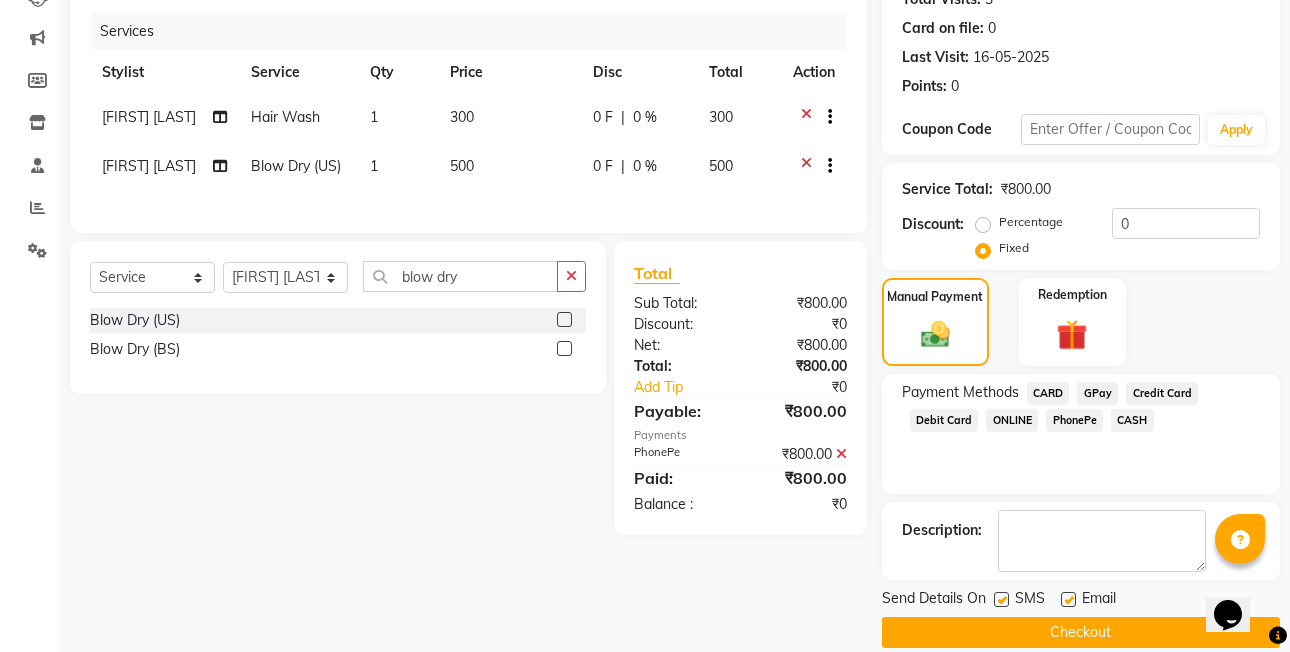 scroll, scrollTop: 261, scrollLeft: 0, axis: vertical 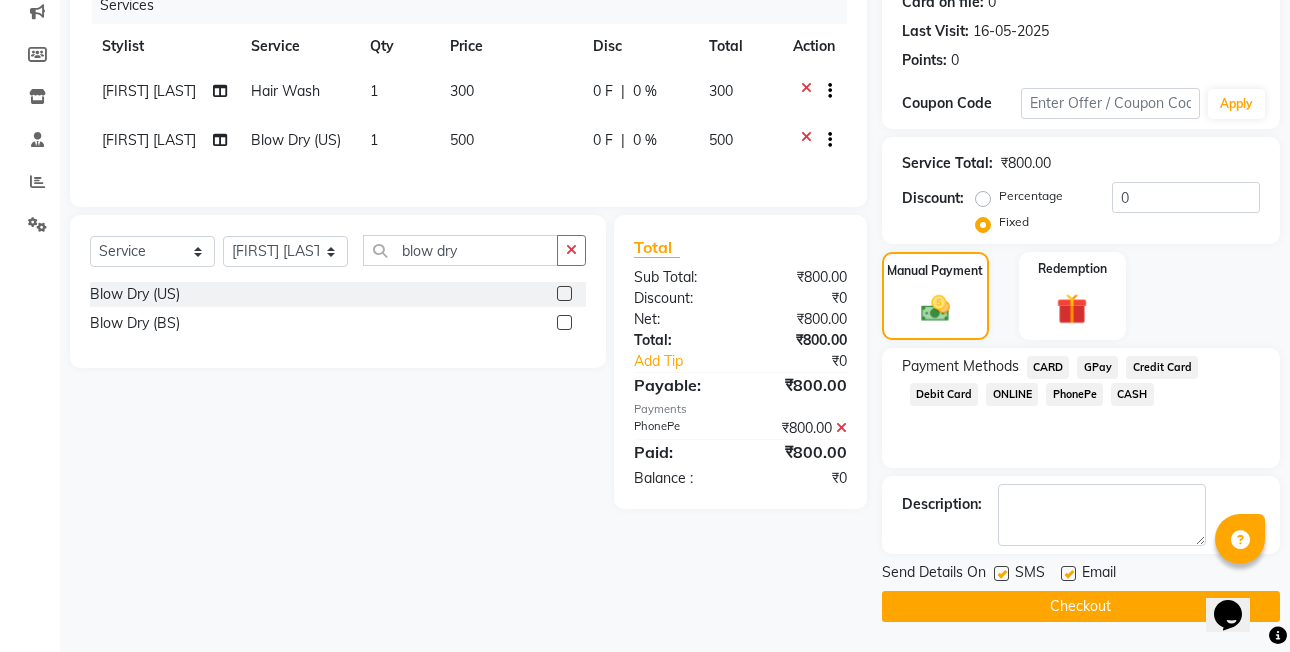 click on "Checkout" 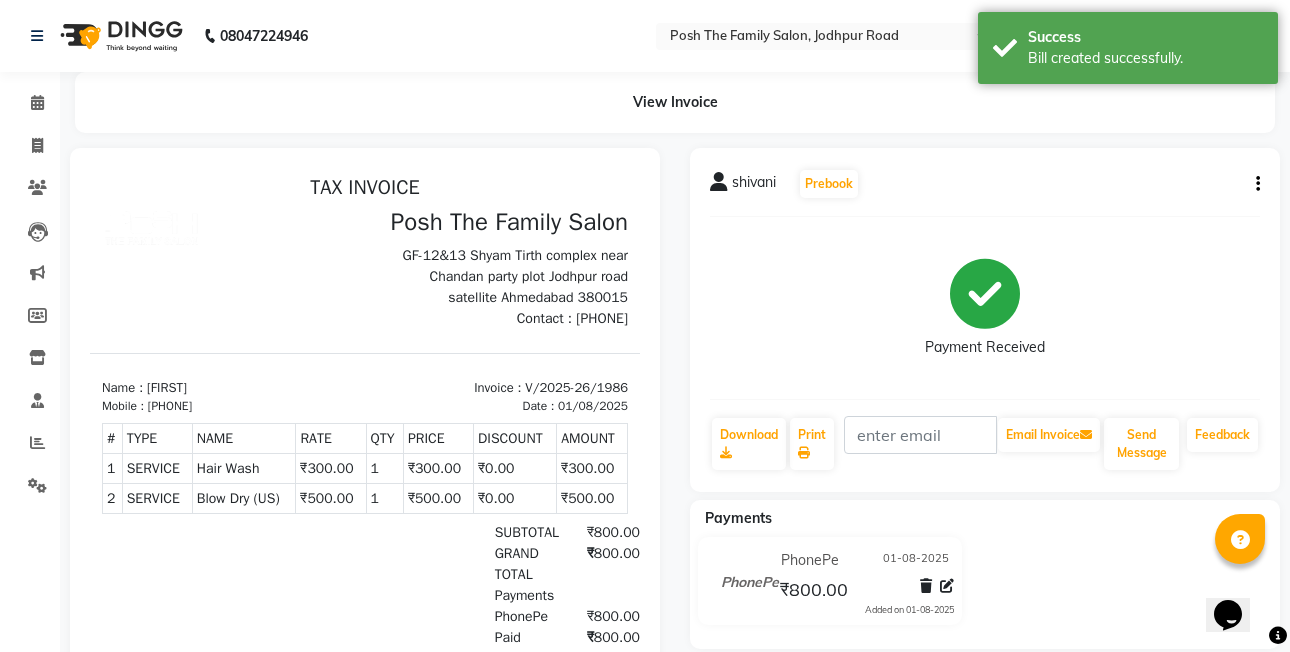 scroll, scrollTop: 0, scrollLeft: 0, axis: both 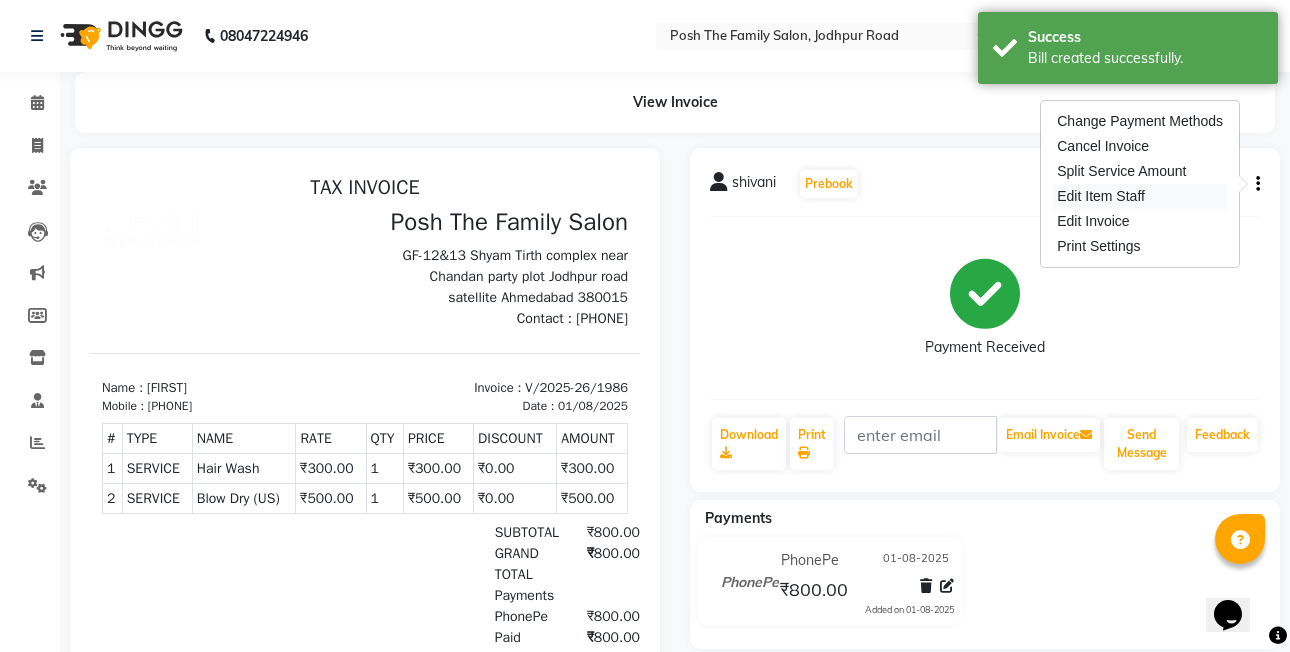 click on "Edit Item Staff" at bounding box center (1140, 196) 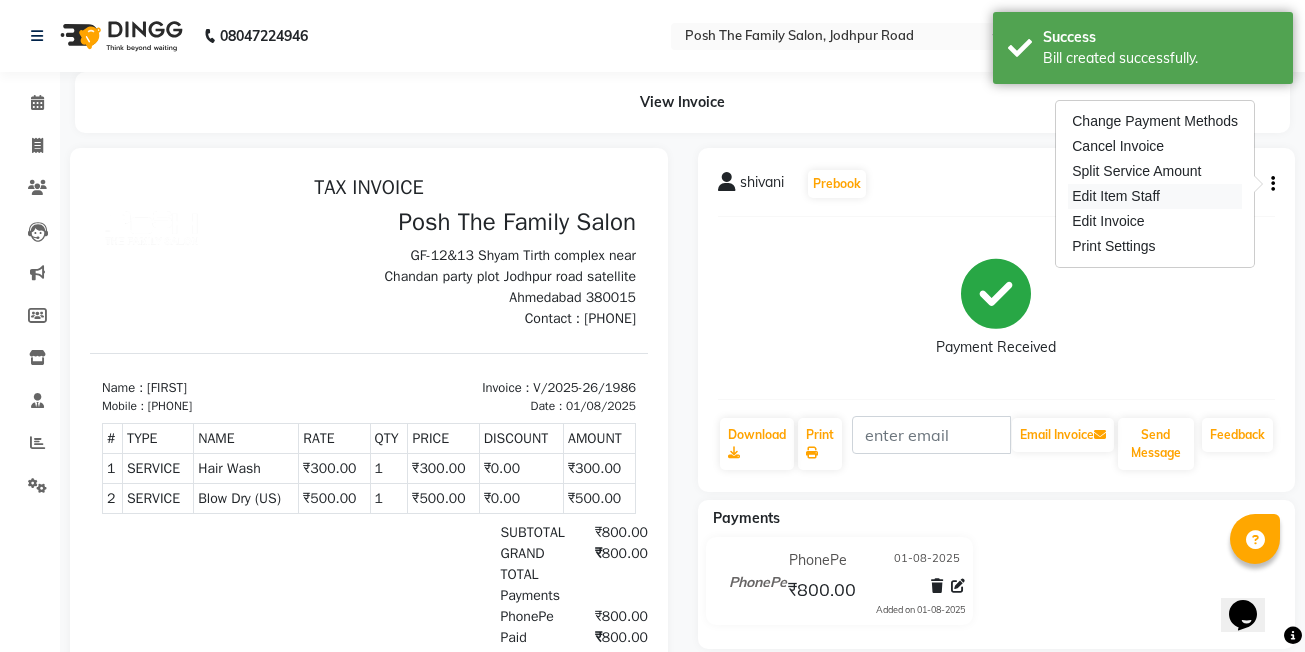 select on "53742" 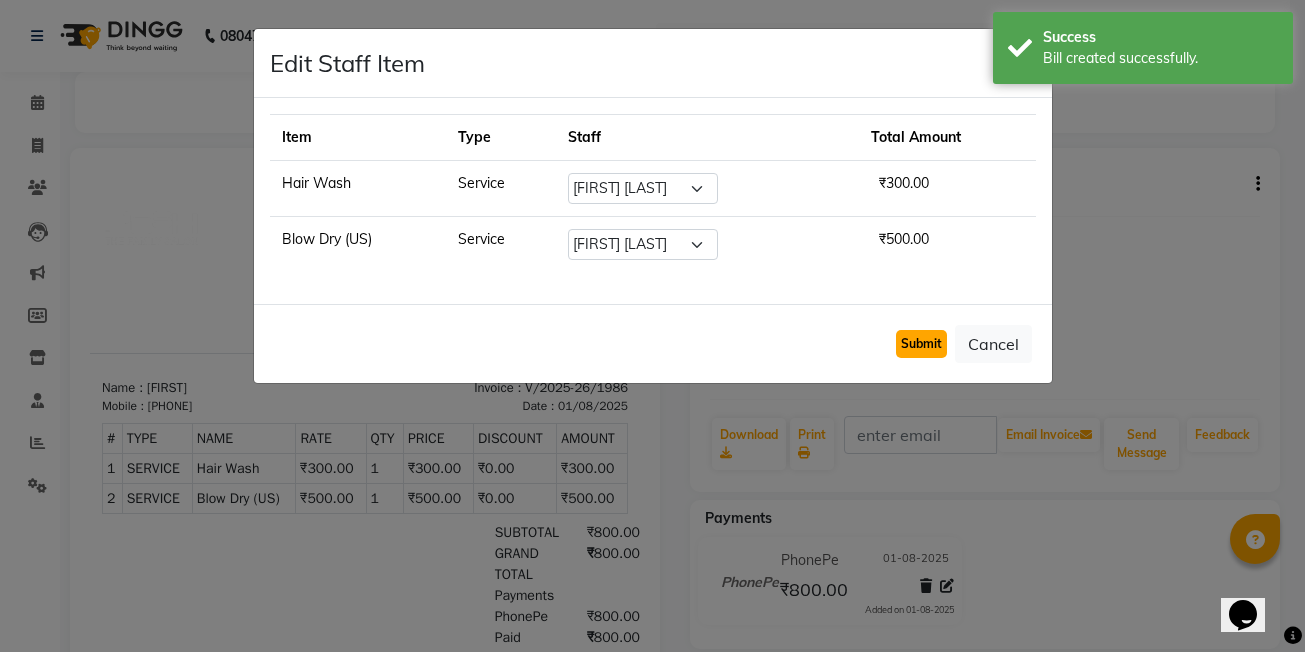 click on "Submit" 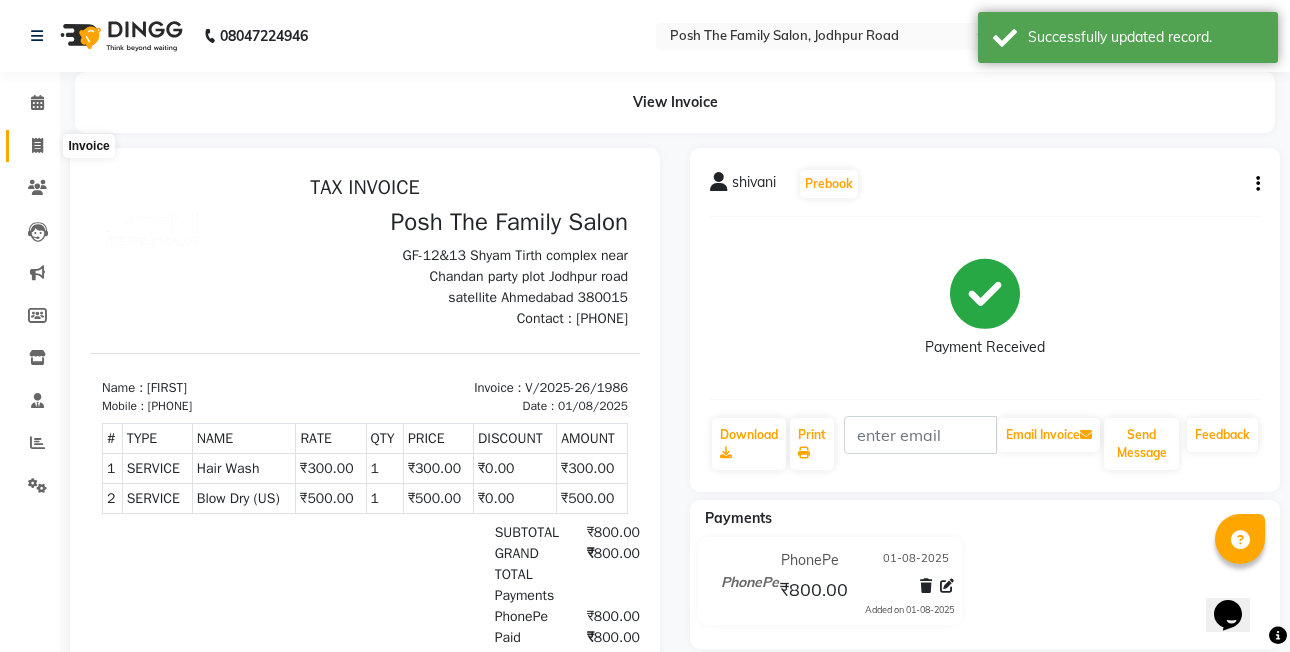 click 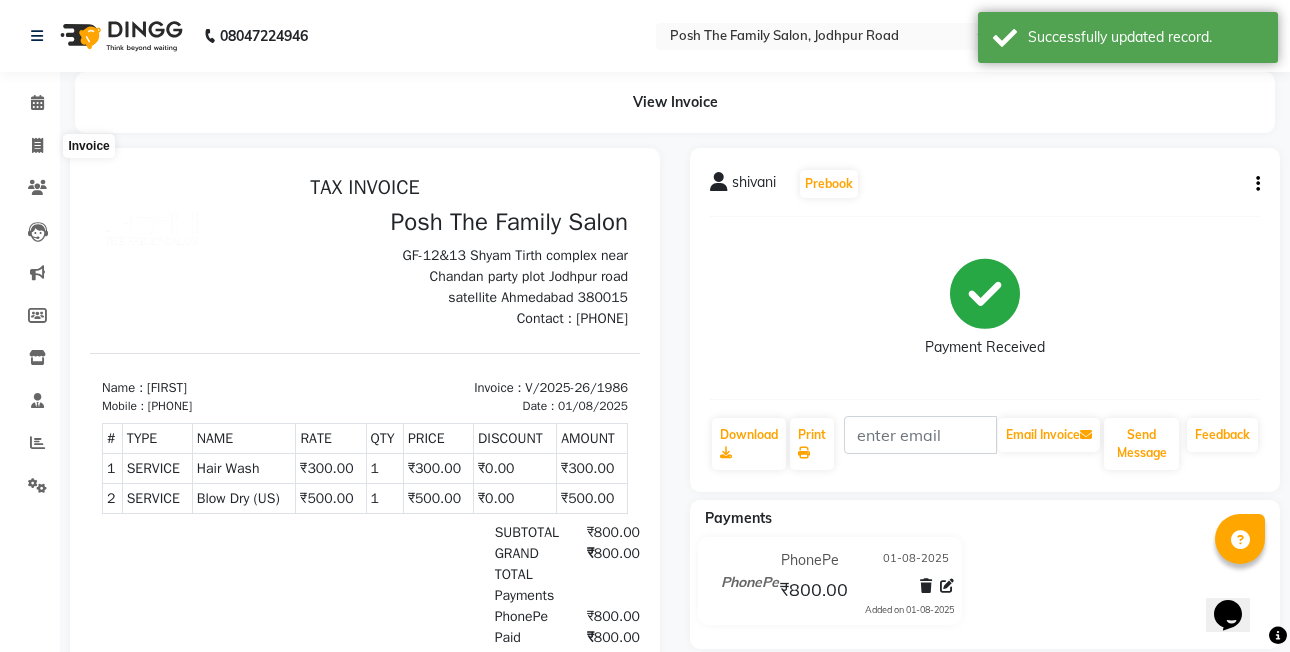 select on "6199" 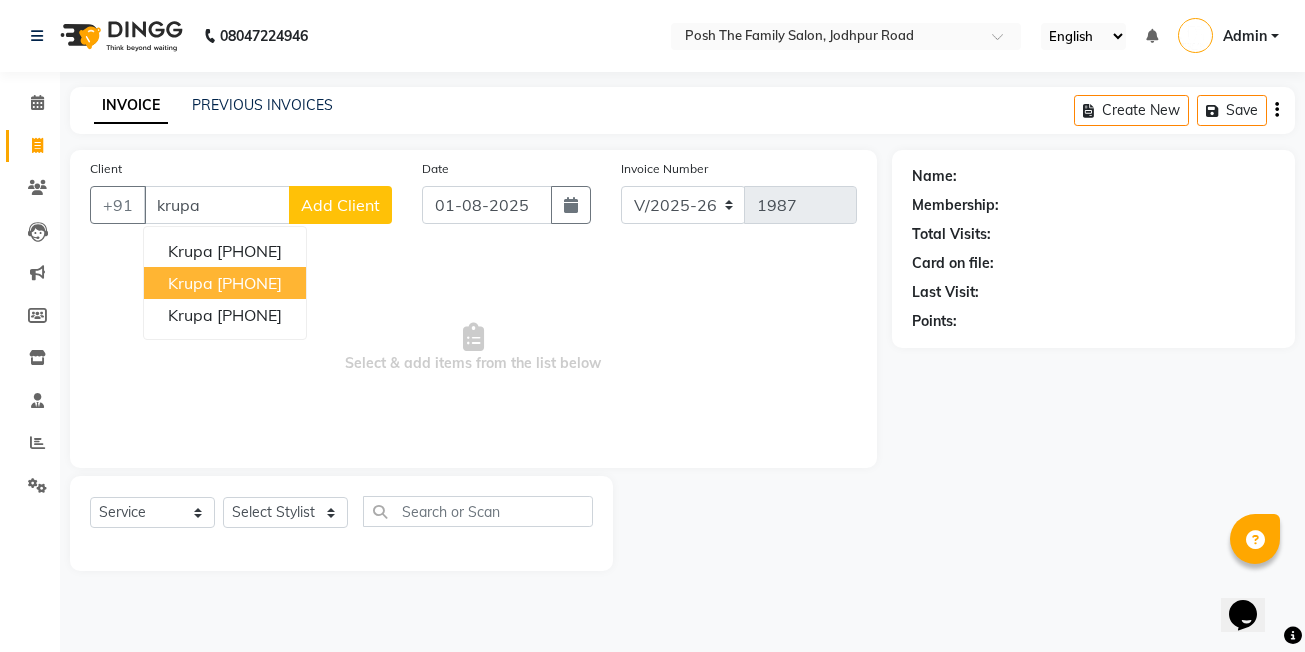 click on "krupa" at bounding box center [190, 283] 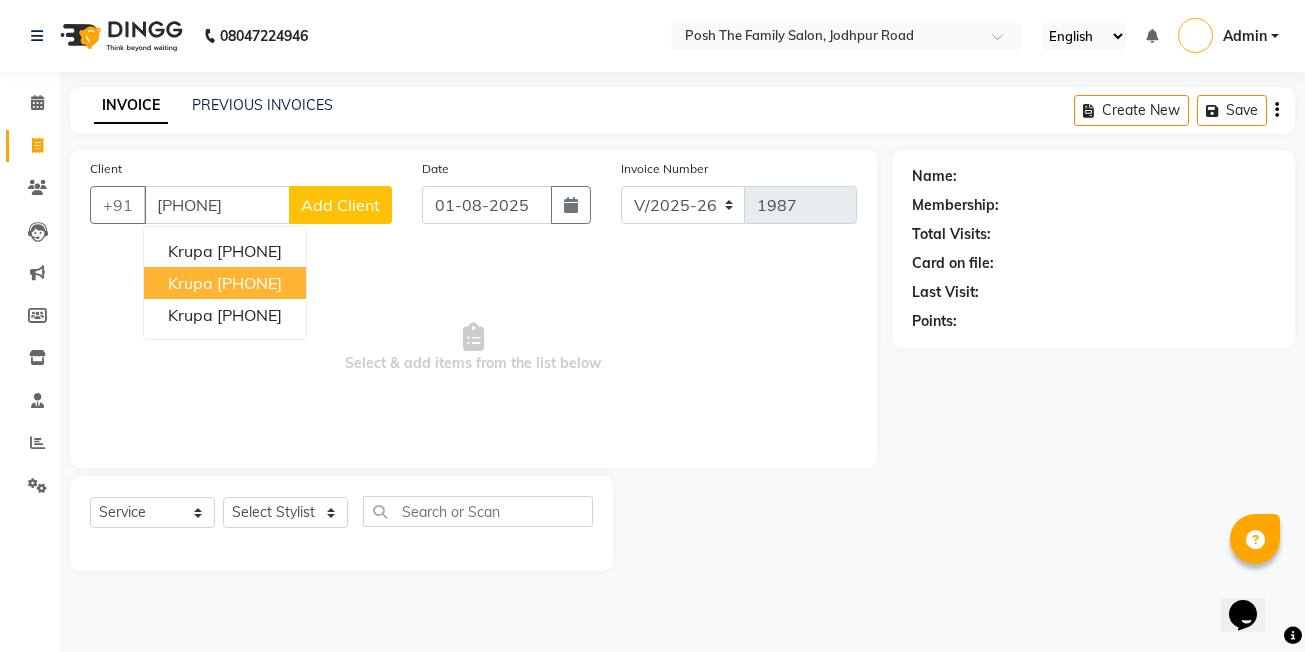 type on "[PHONE]" 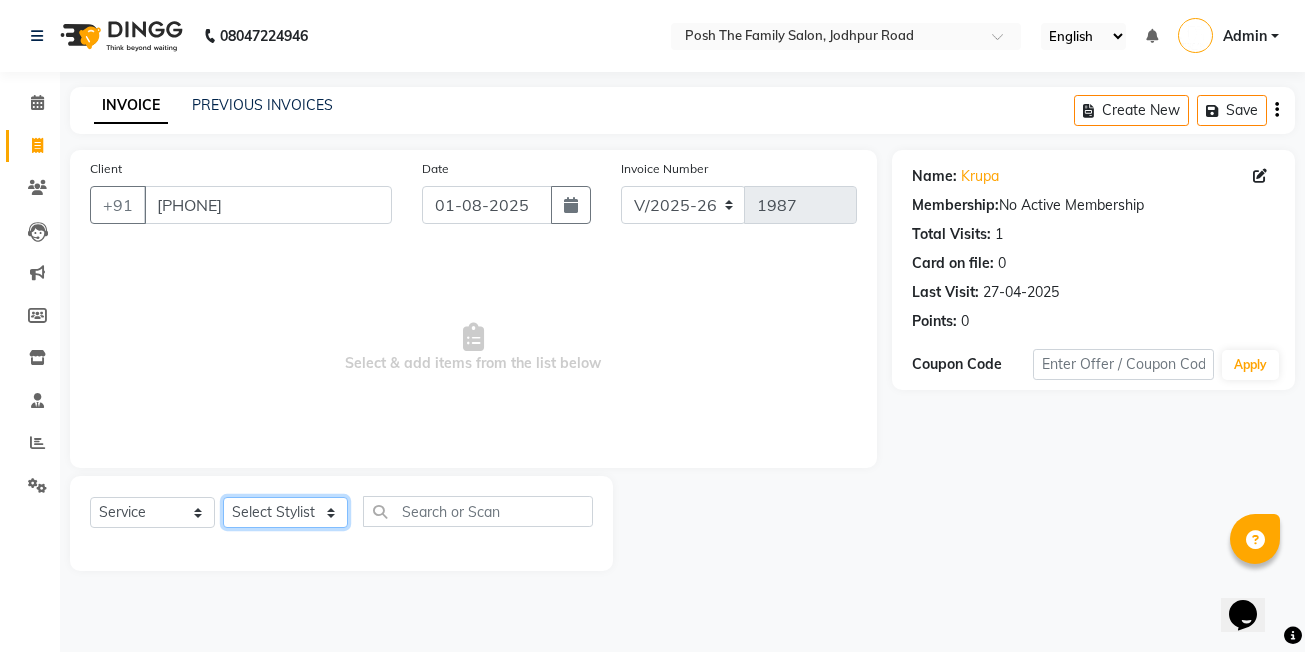 click on "Select Stylist [FIRST]  [LAST] [FIRST] [LAST]  [FIRST] [LAST] [FIRST] [LAST]  [FIRST] [LAST] [FIRST] [LAST] [FIRST] [LAST] [FIRST] [LAST] (OWNER) POSH [FIRST] [LAST] [FIRST] [LAST] [FIRST] [LAST]  [FIRST] [LAST]  [FIRST] [LAST] [FIRST] [LAST] [FIRST] [LAST]" 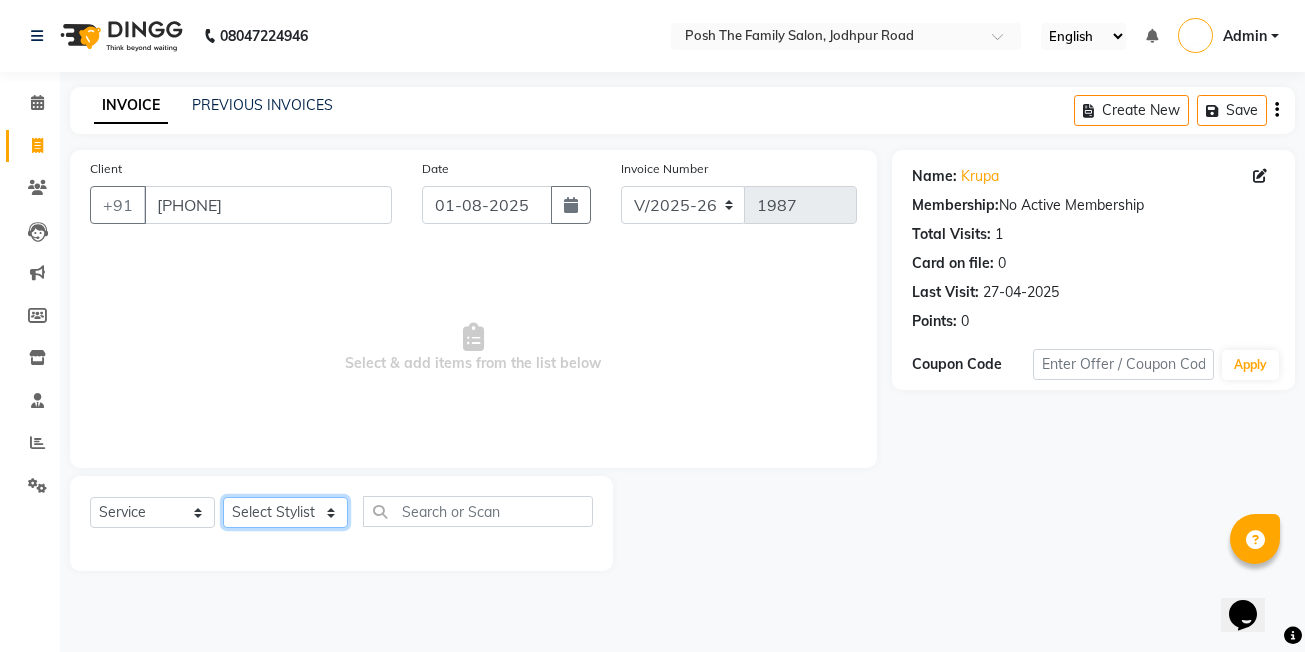 select on "62223" 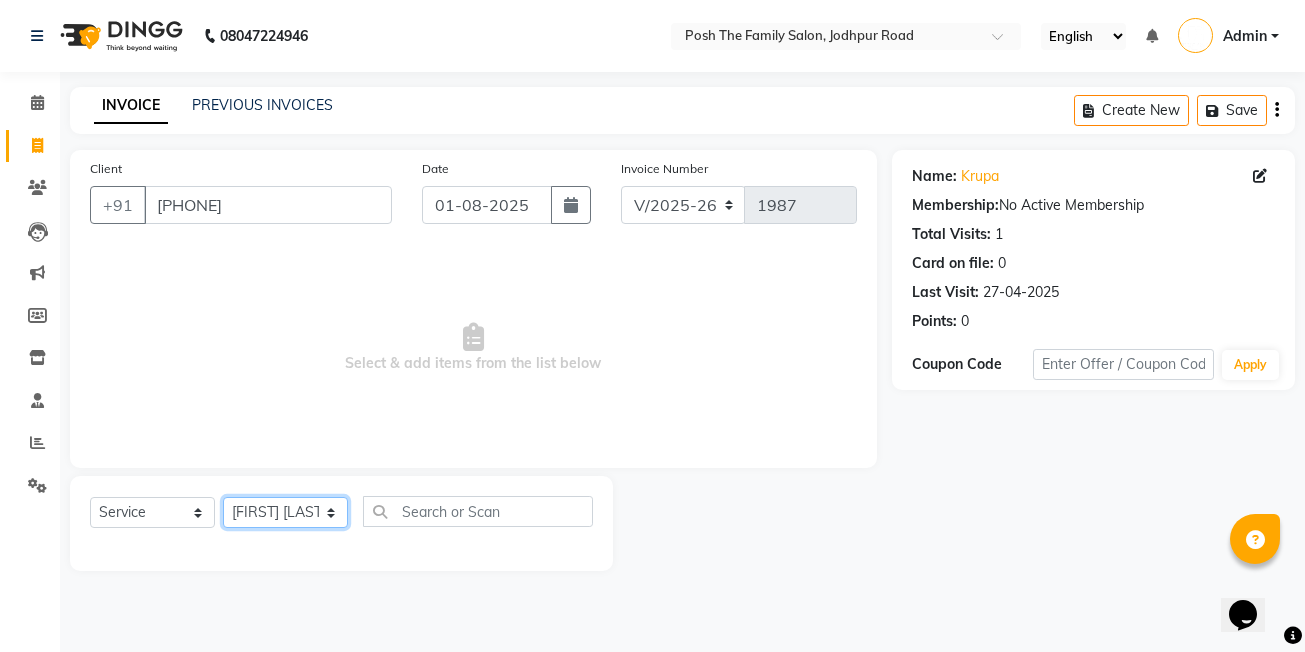 click on "Select Stylist [FIRST]  [LAST] [FIRST] [LAST]  [FIRST] [LAST] [FIRST] [LAST]  [FIRST] [LAST] [FIRST] [LAST] [FIRST] [LAST] [FIRST] [LAST] (OWNER) POSH [FIRST] [LAST] [FIRST] [LAST] [FIRST] [LAST]  [FIRST] [LAST]  [FIRST] [LAST] [FIRST] [LAST] [FIRST] [LAST]" 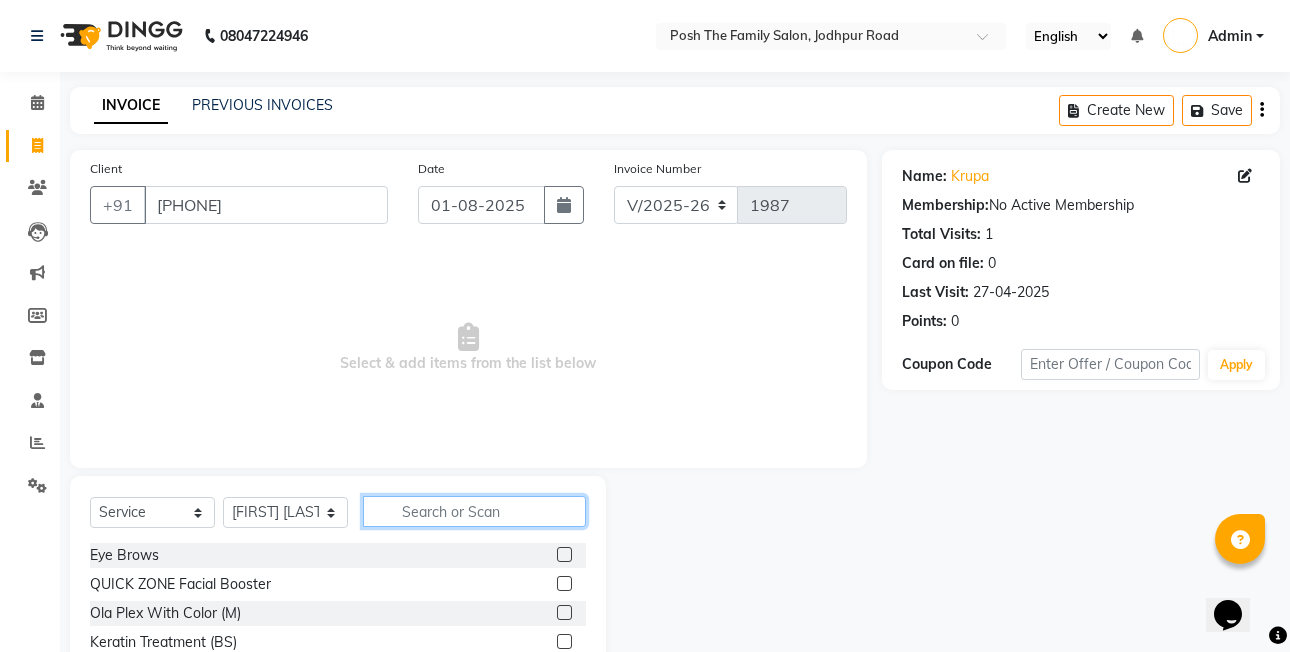 click 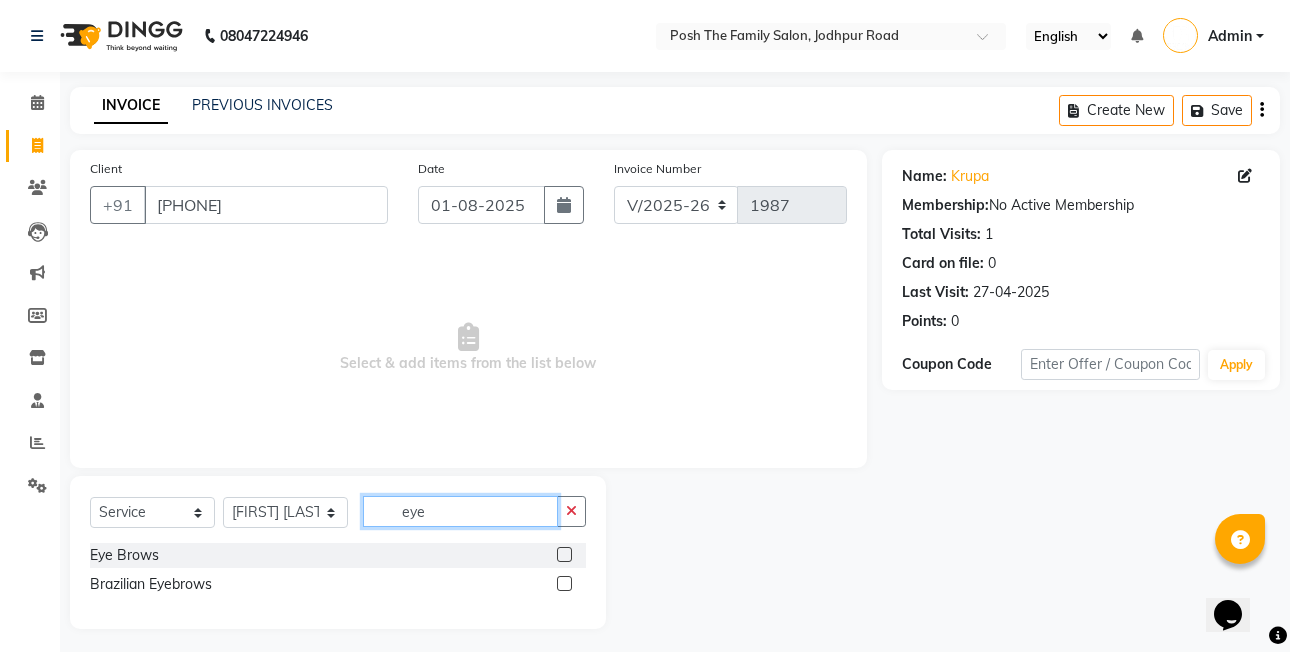type on "eye" 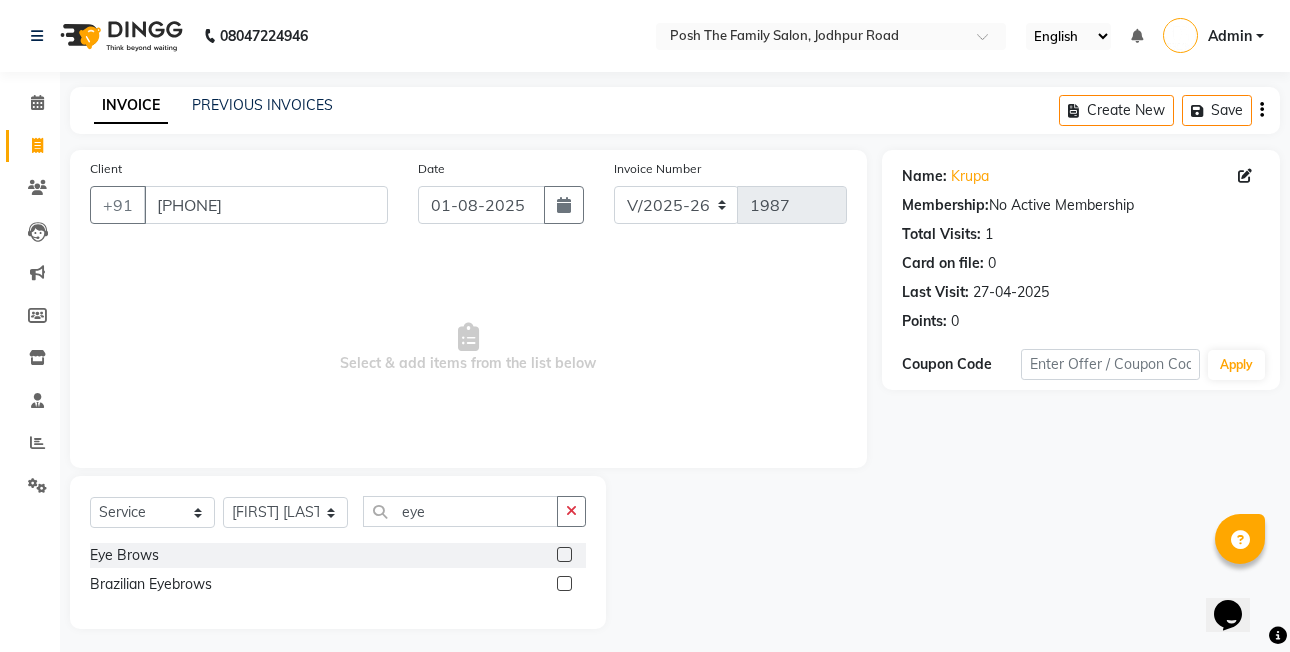 click 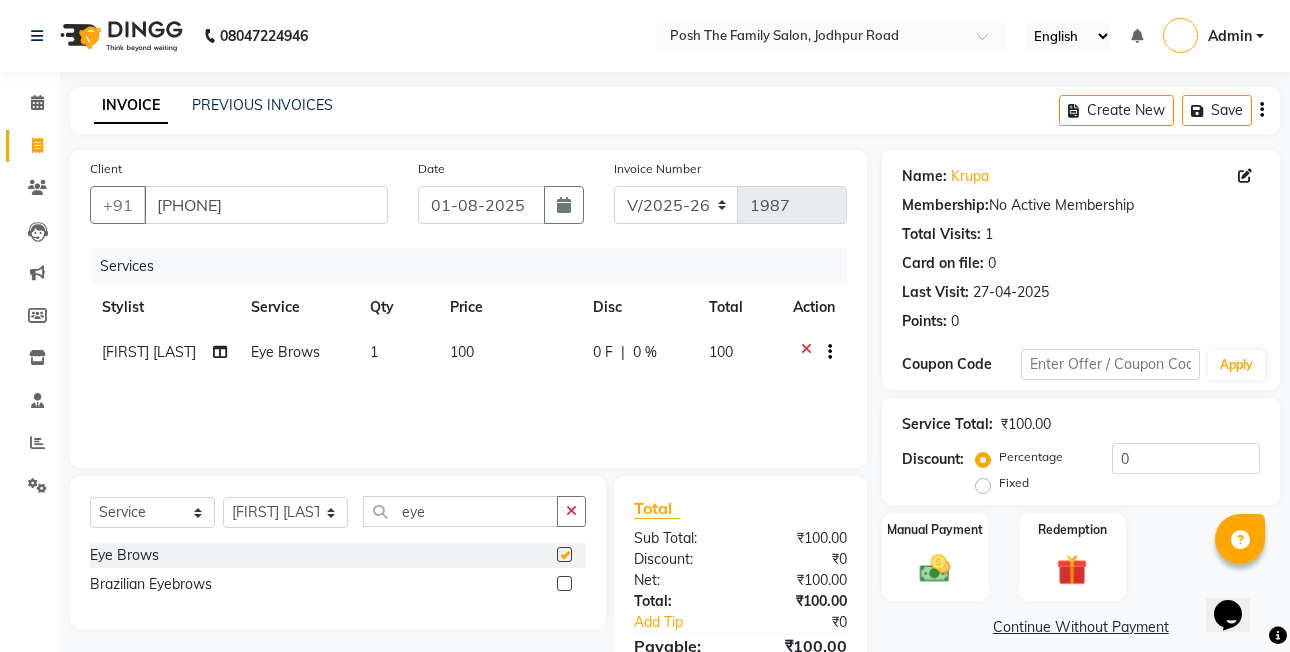 checkbox on "false" 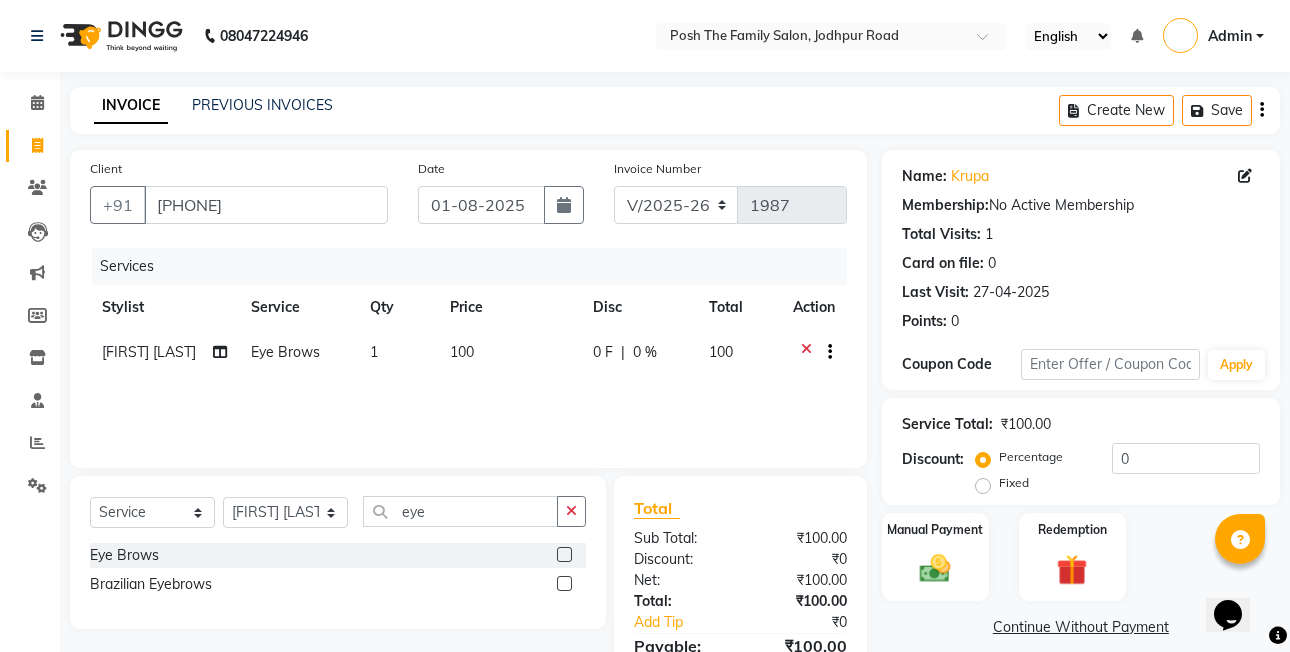 click on "100" 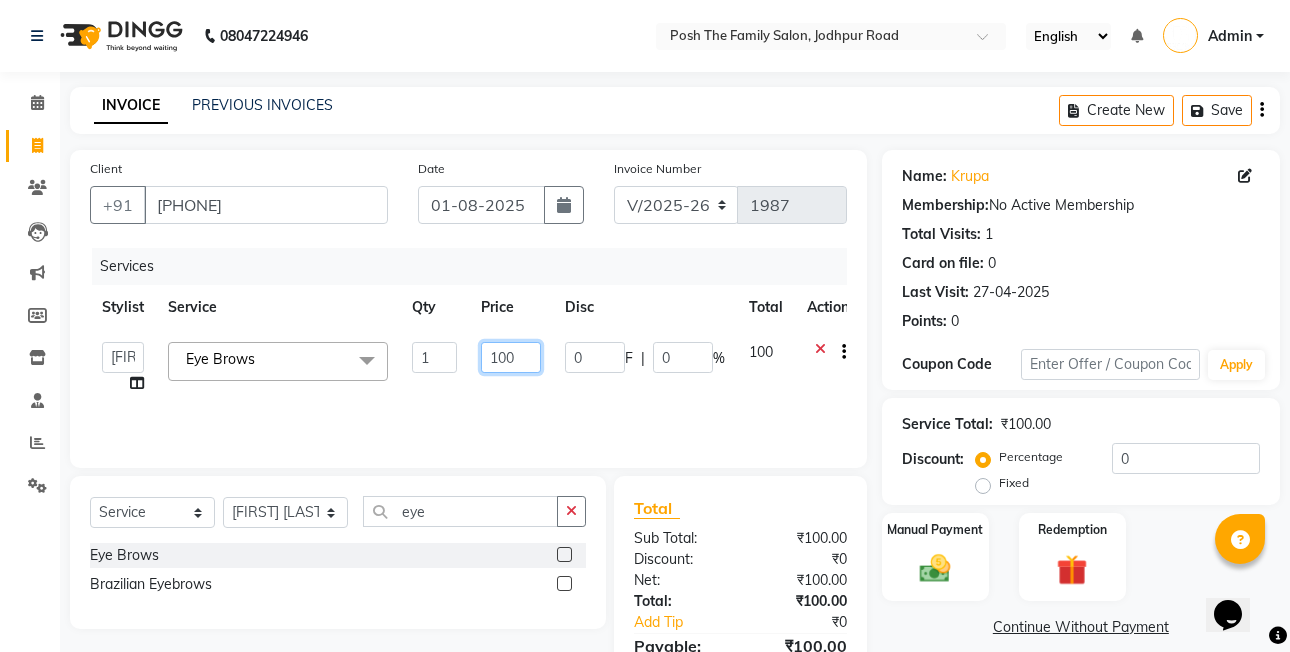 click on "100" 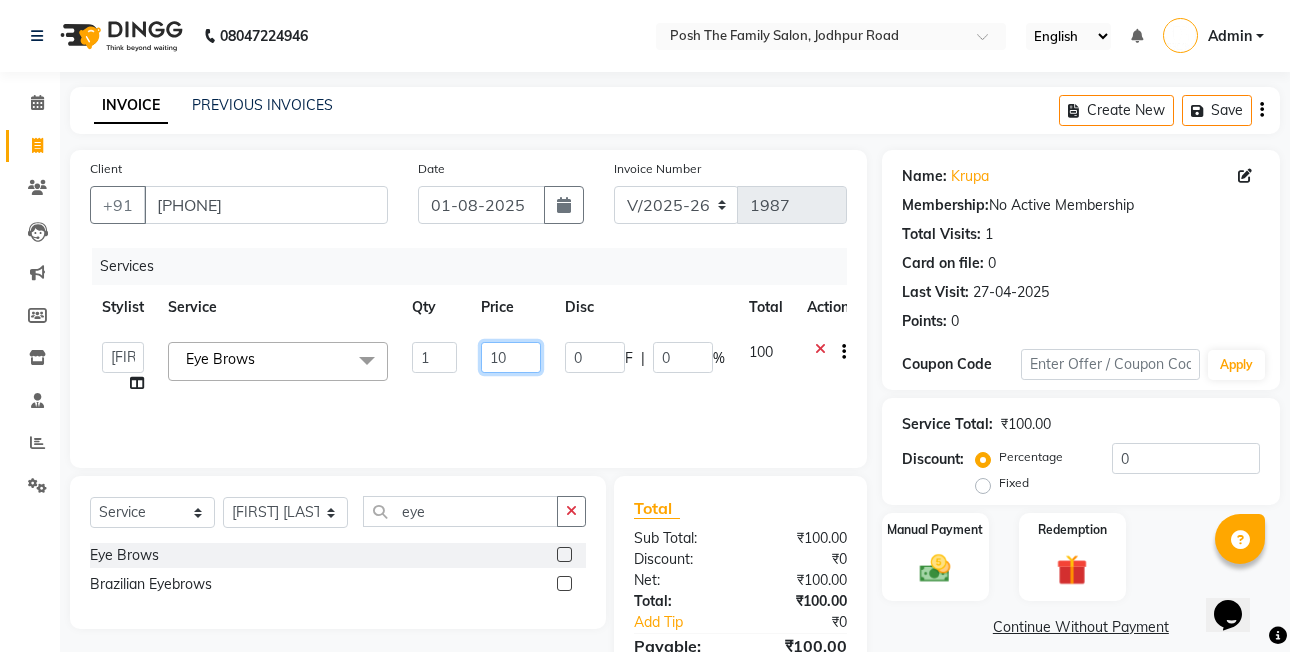 type on "1" 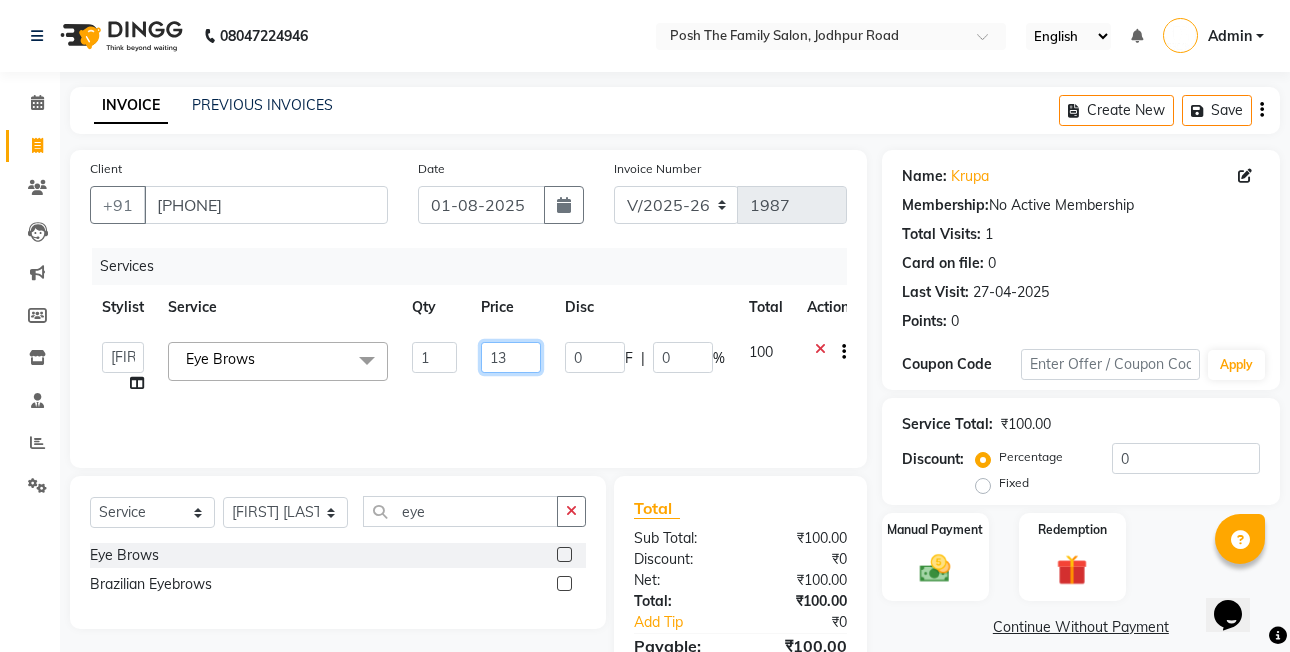 type on "130" 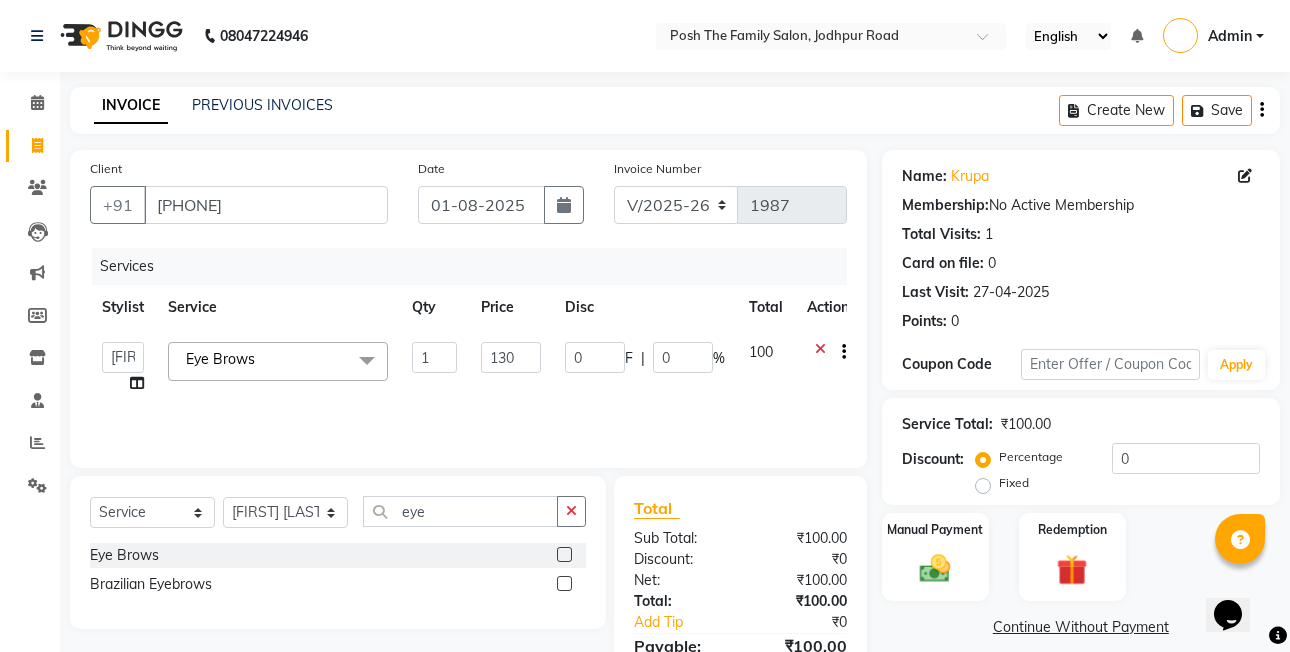 click on "Disc" 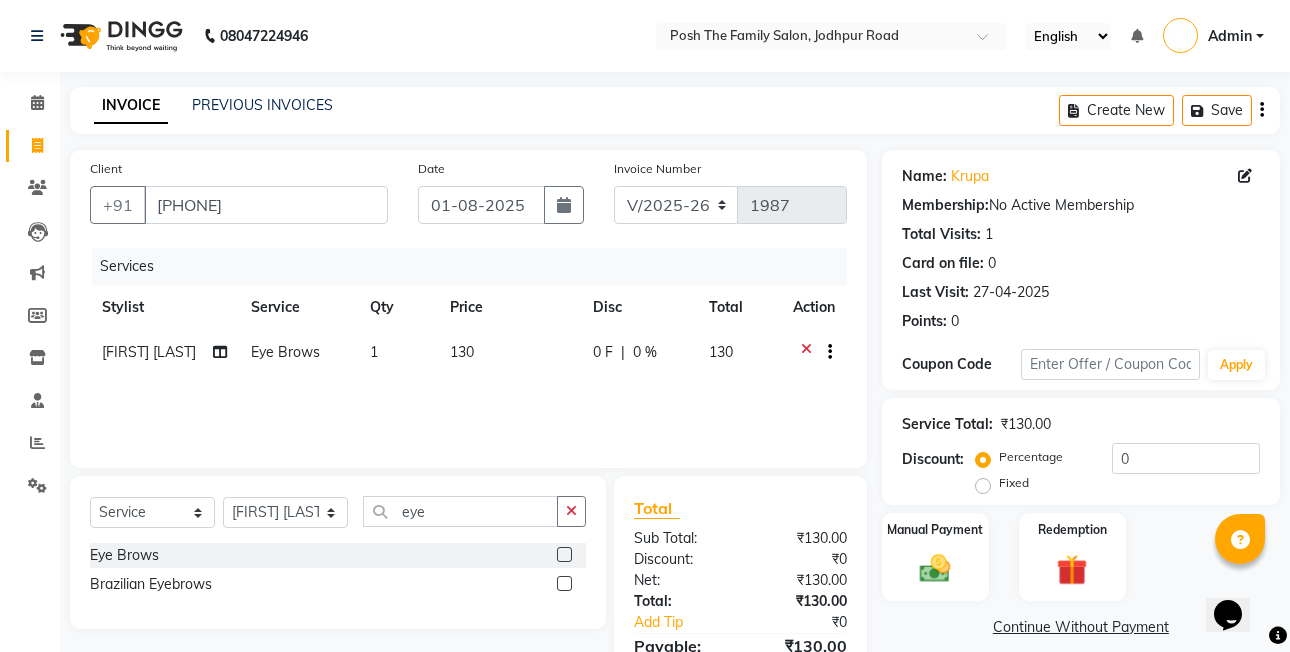 click on "Fixed" 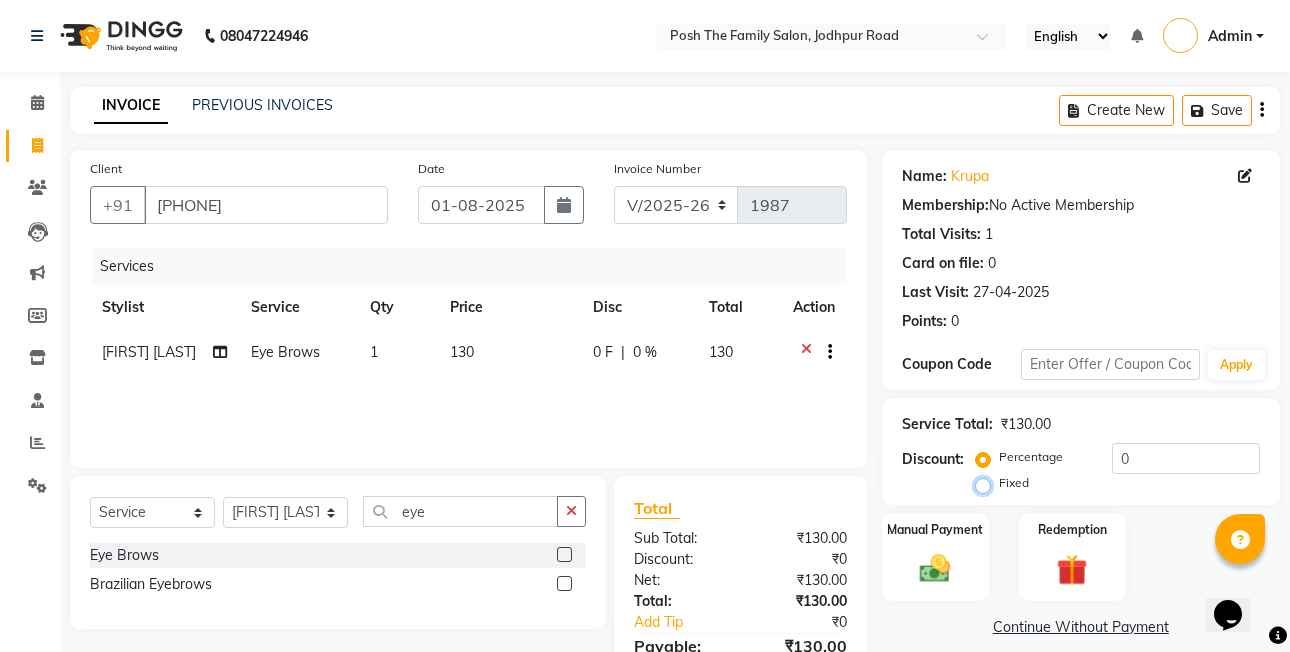 click on "Fixed" at bounding box center [987, 483] 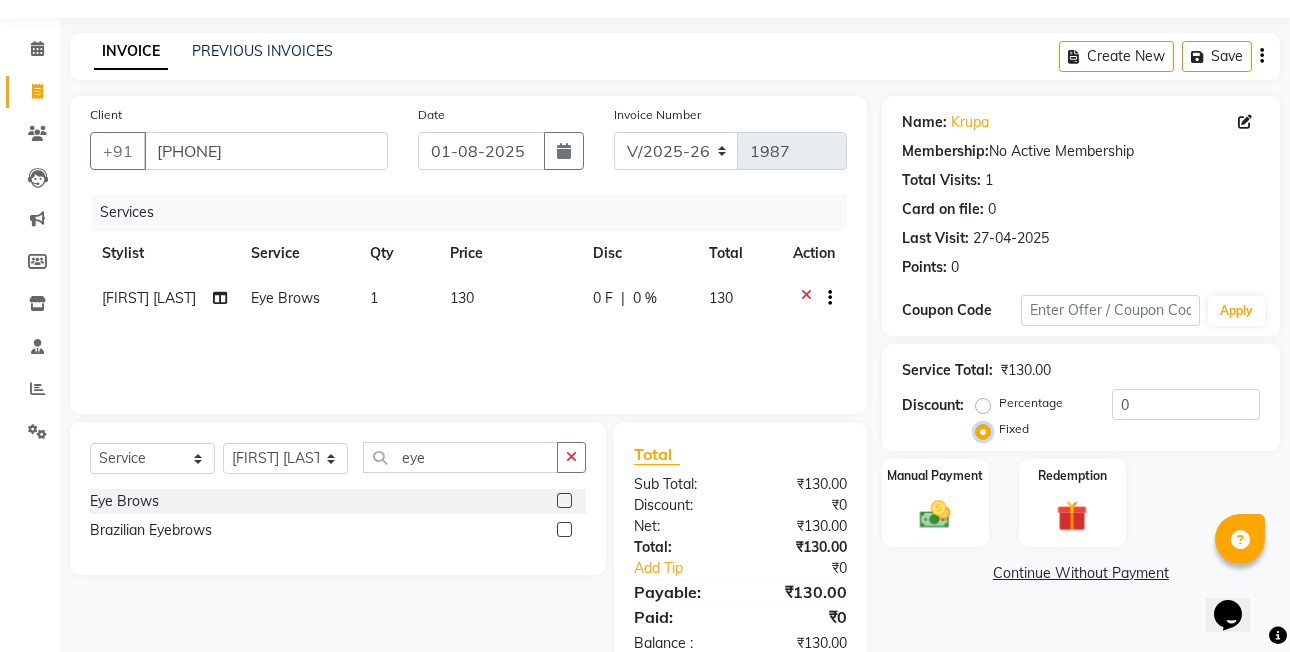scroll, scrollTop: 106, scrollLeft: 0, axis: vertical 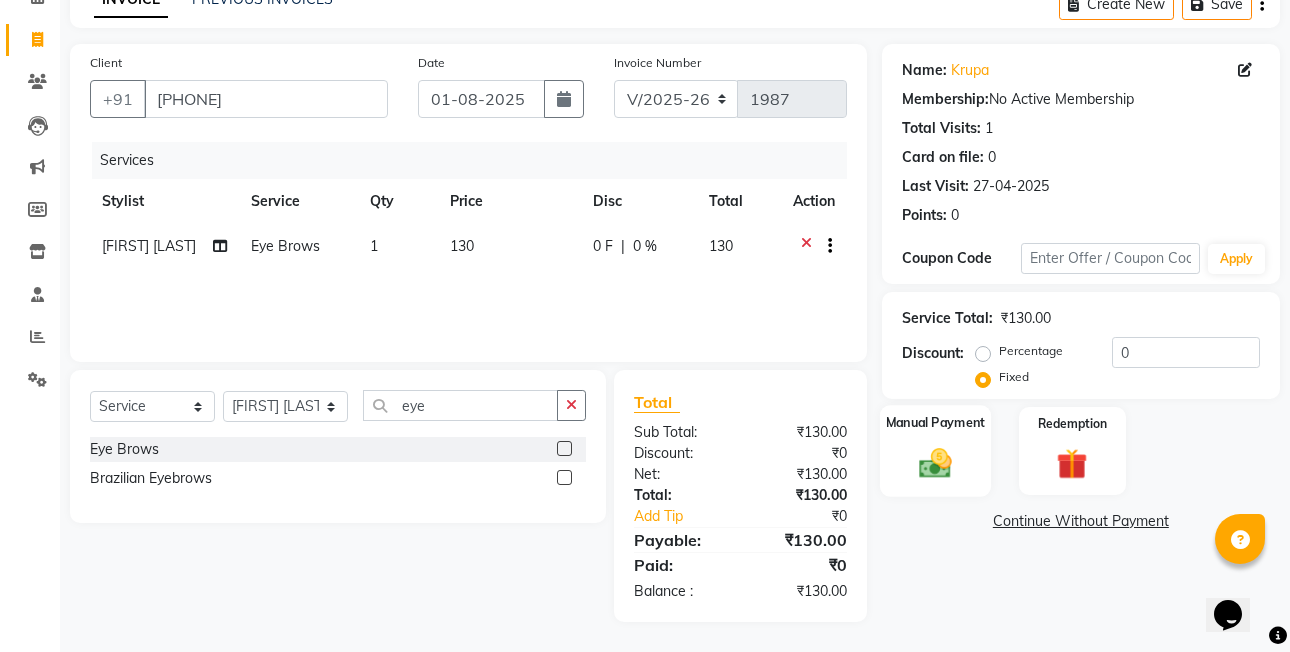 click on "Manual Payment" 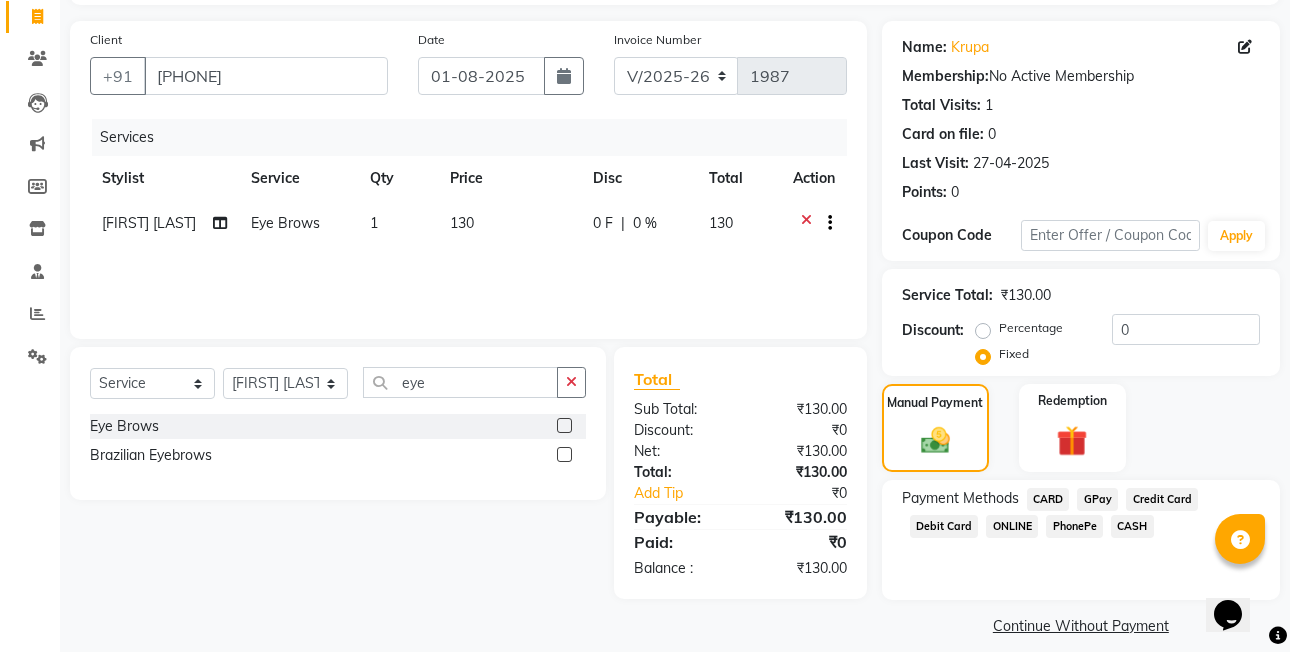 scroll, scrollTop: 148, scrollLeft: 0, axis: vertical 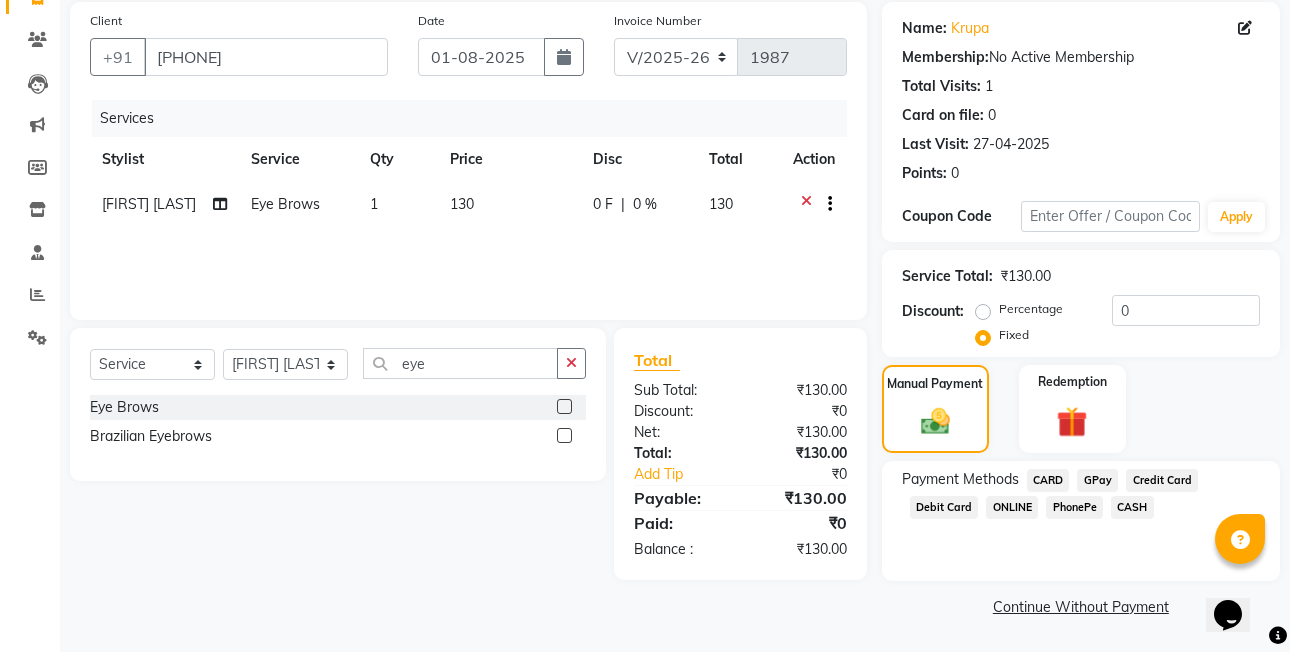 click on "CASH" 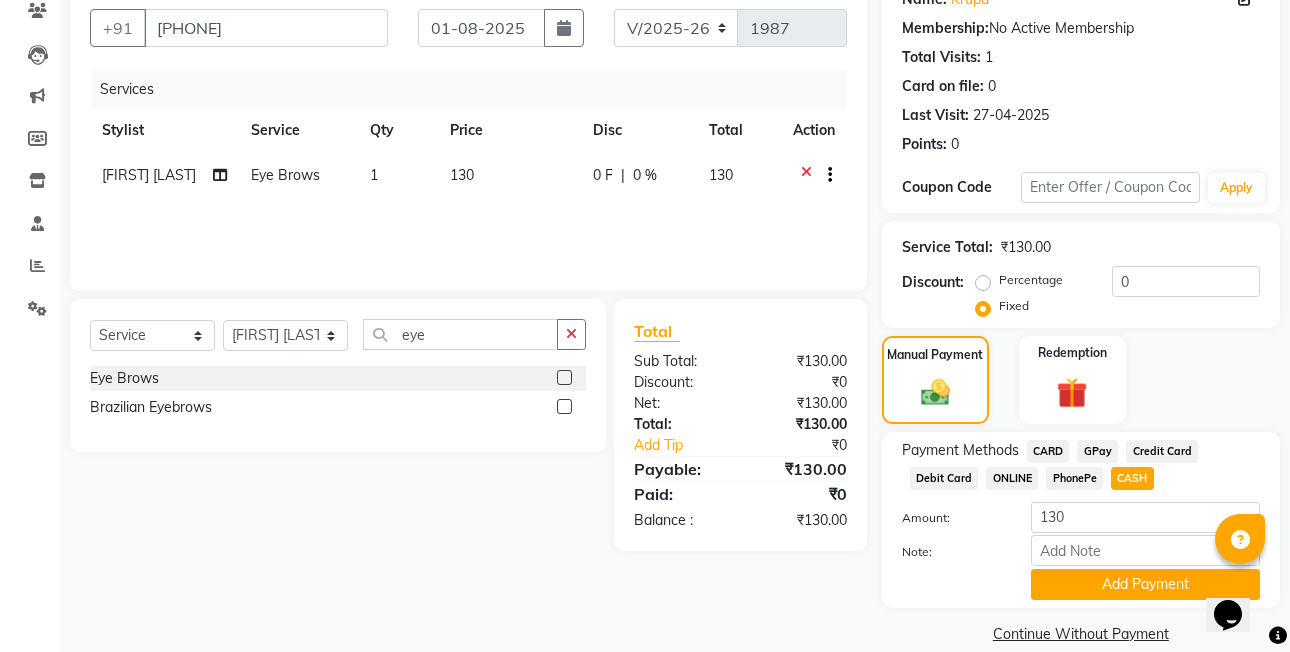 scroll, scrollTop: 204, scrollLeft: 0, axis: vertical 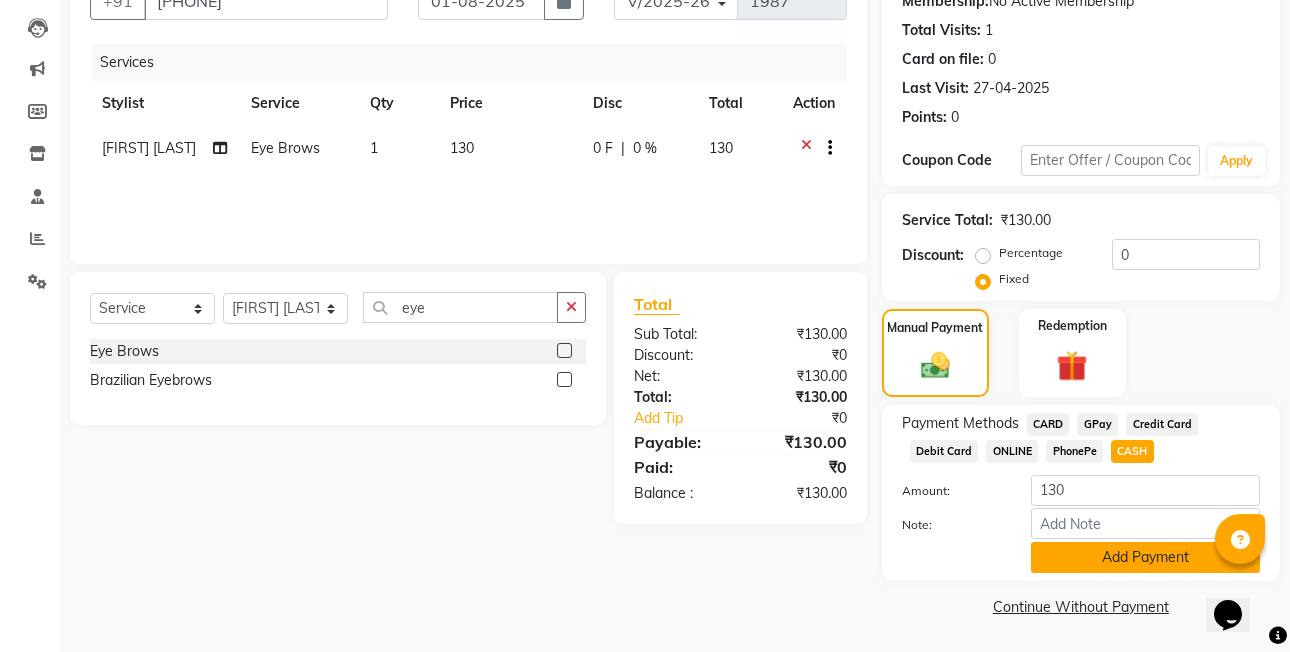 click on "Add Payment" 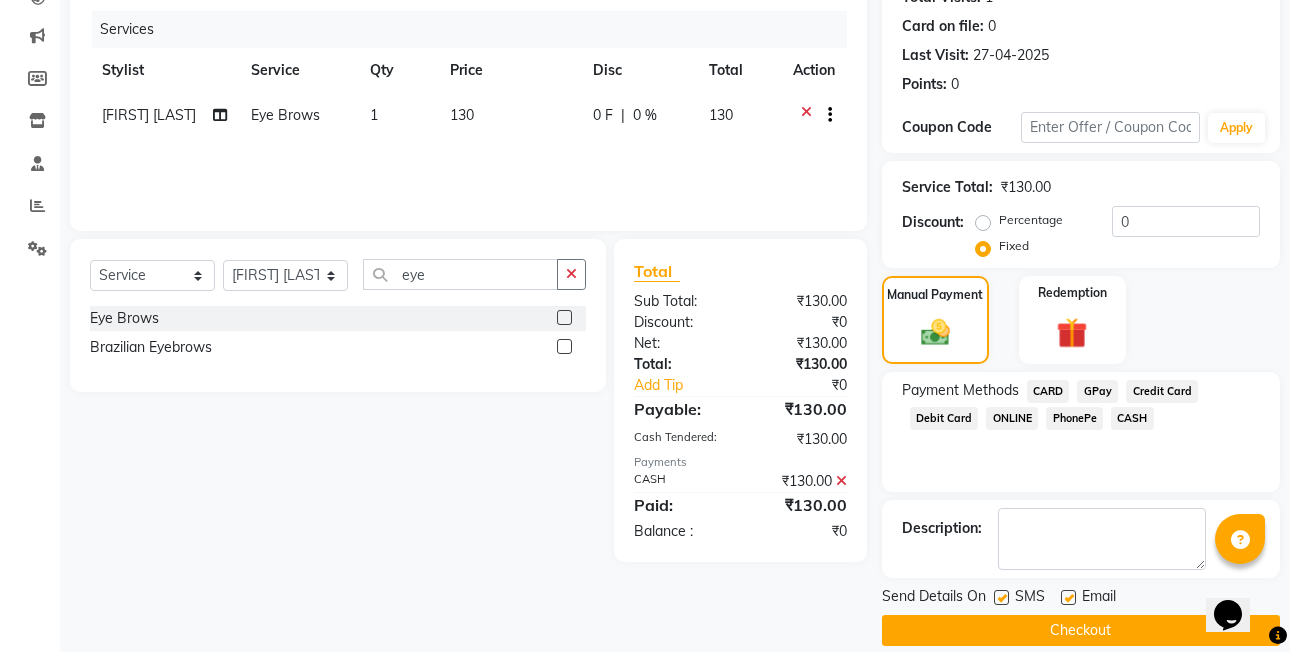 scroll, scrollTop: 261, scrollLeft: 0, axis: vertical 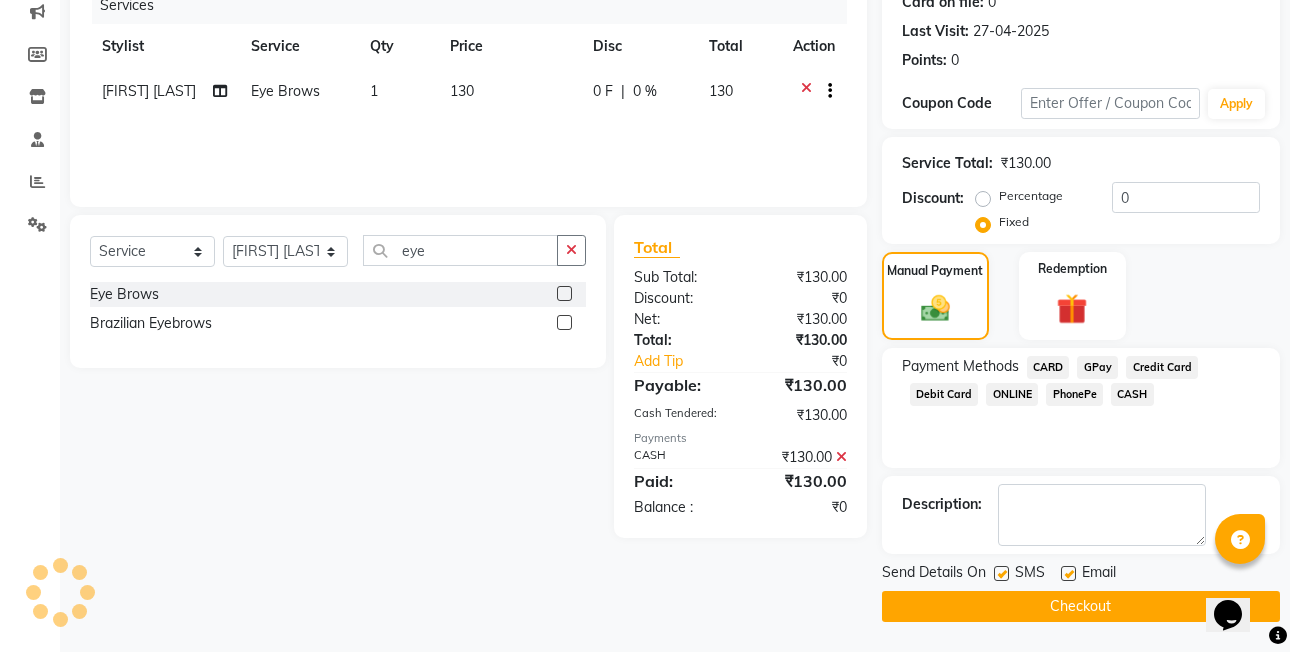 click on "Checkout" 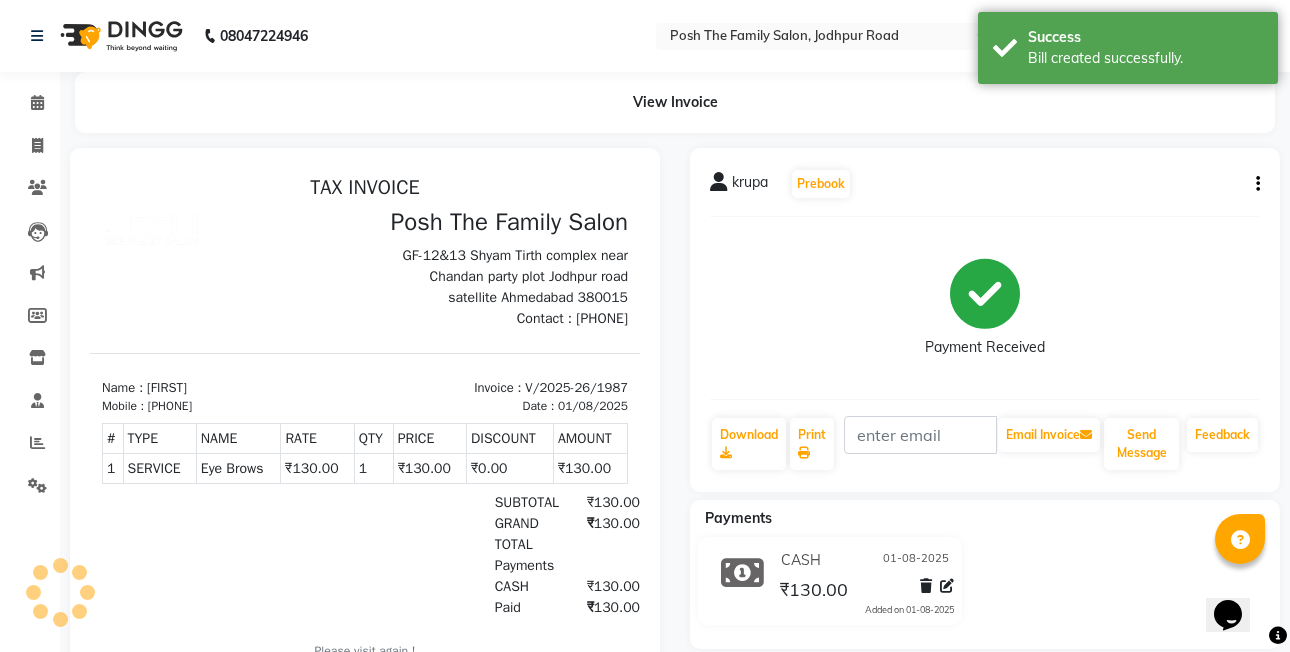 scroll, scrollTop: 0, scrollLeft: 0, axis: both 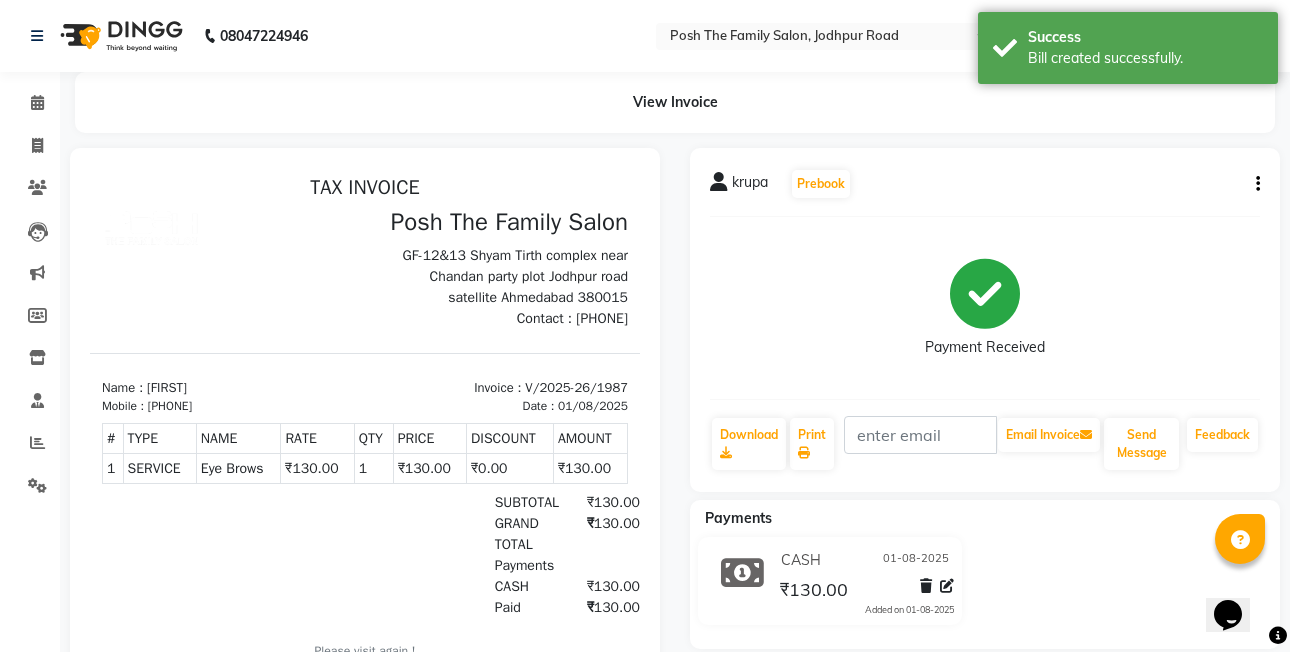 click 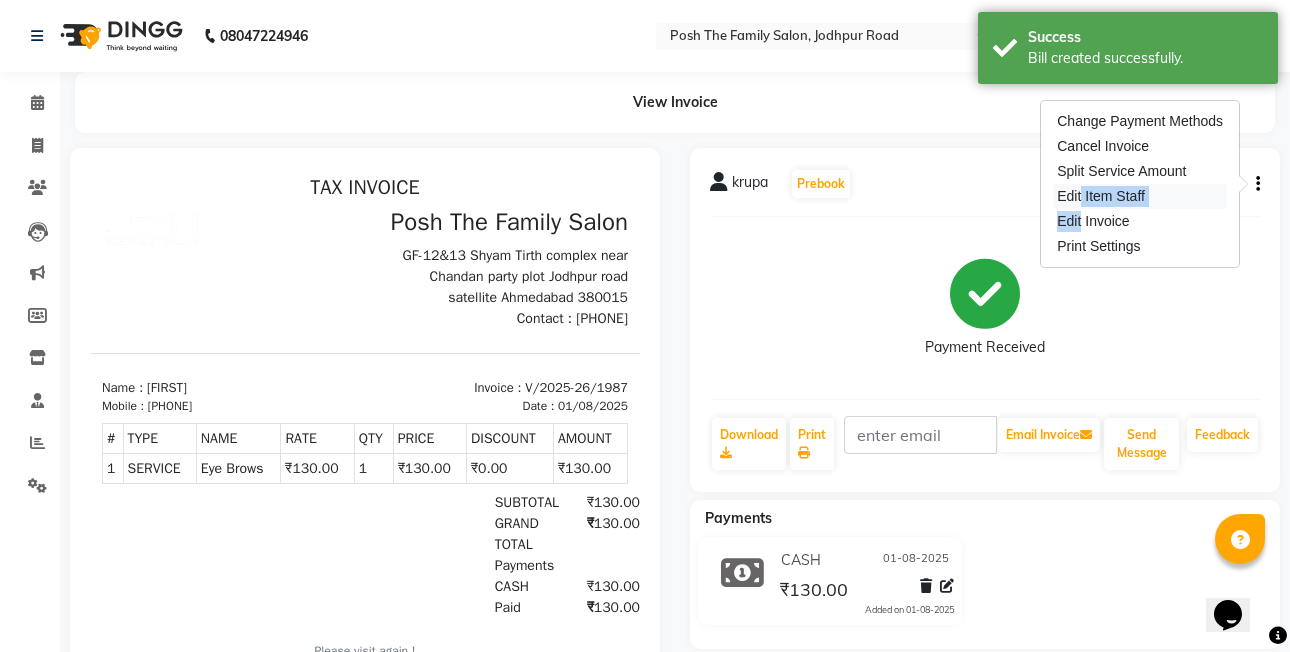 drag, startPoint x: 1077, startPoint y: 214, endPoint x: 1077, endPoint y: 197, distance: 17 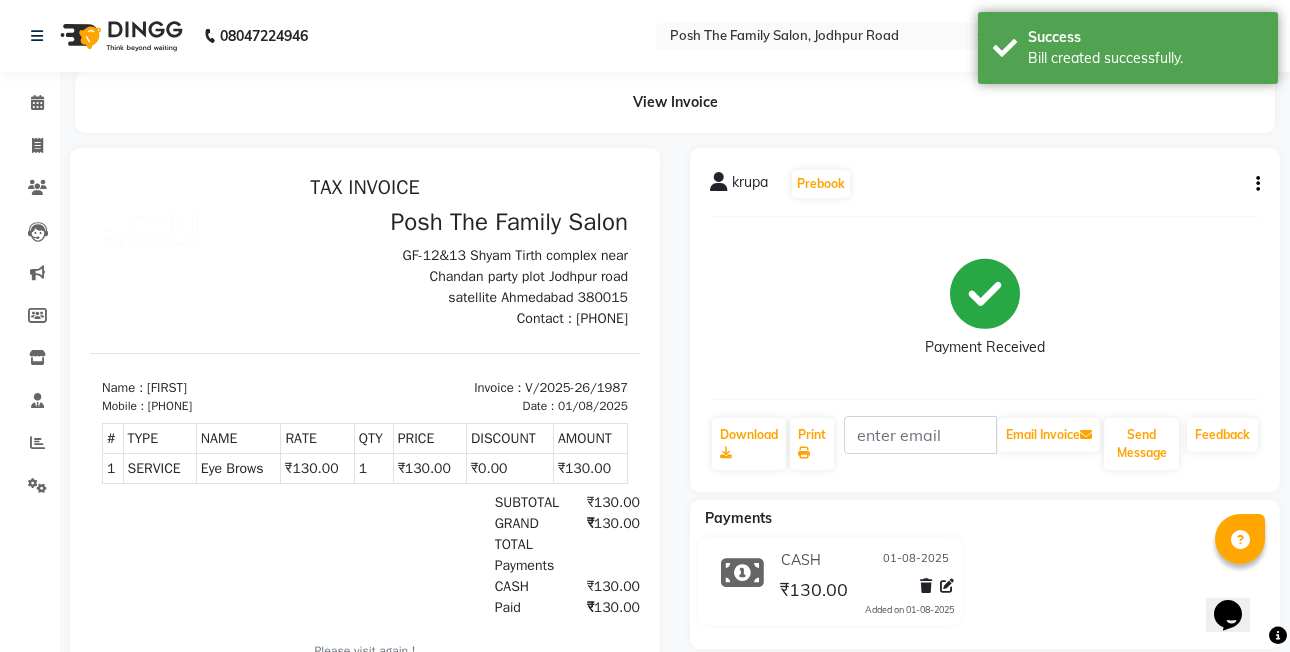 drag, startPoint x: 1077, startPoint y: 197, endPoint x: 1252, endPoint y: 184, distance: 175.4822 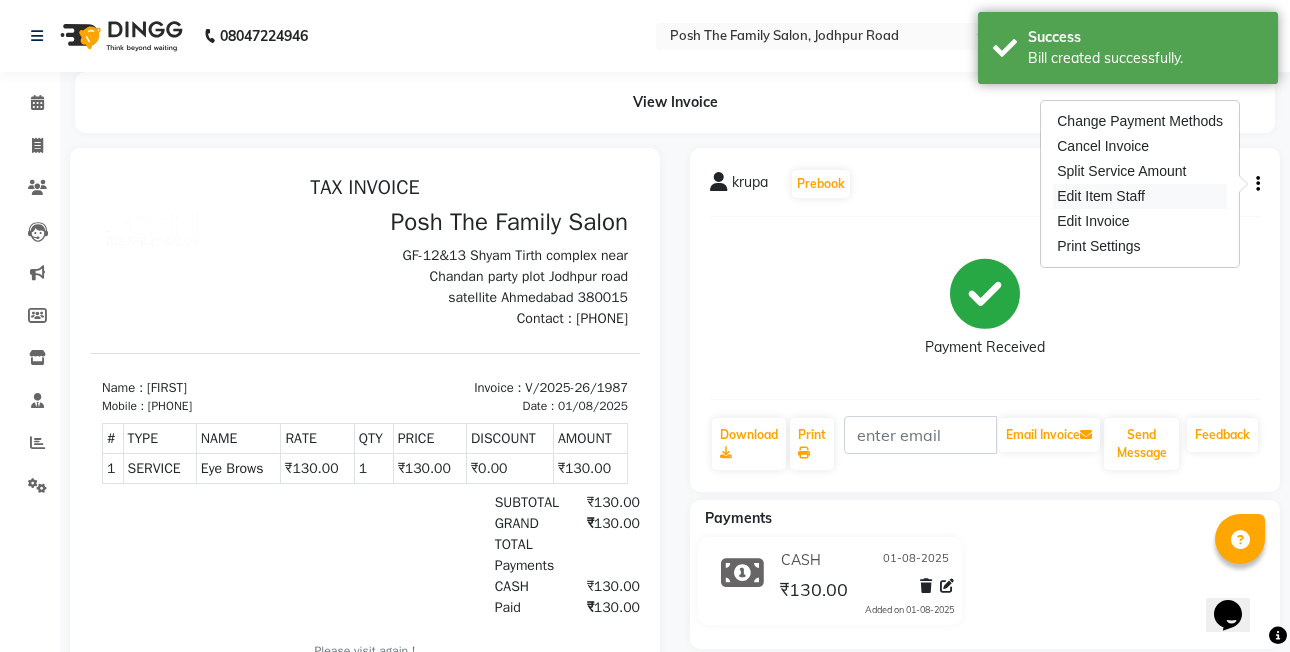 click on "Edit Item Staff" at bounding box center (1140, 196) 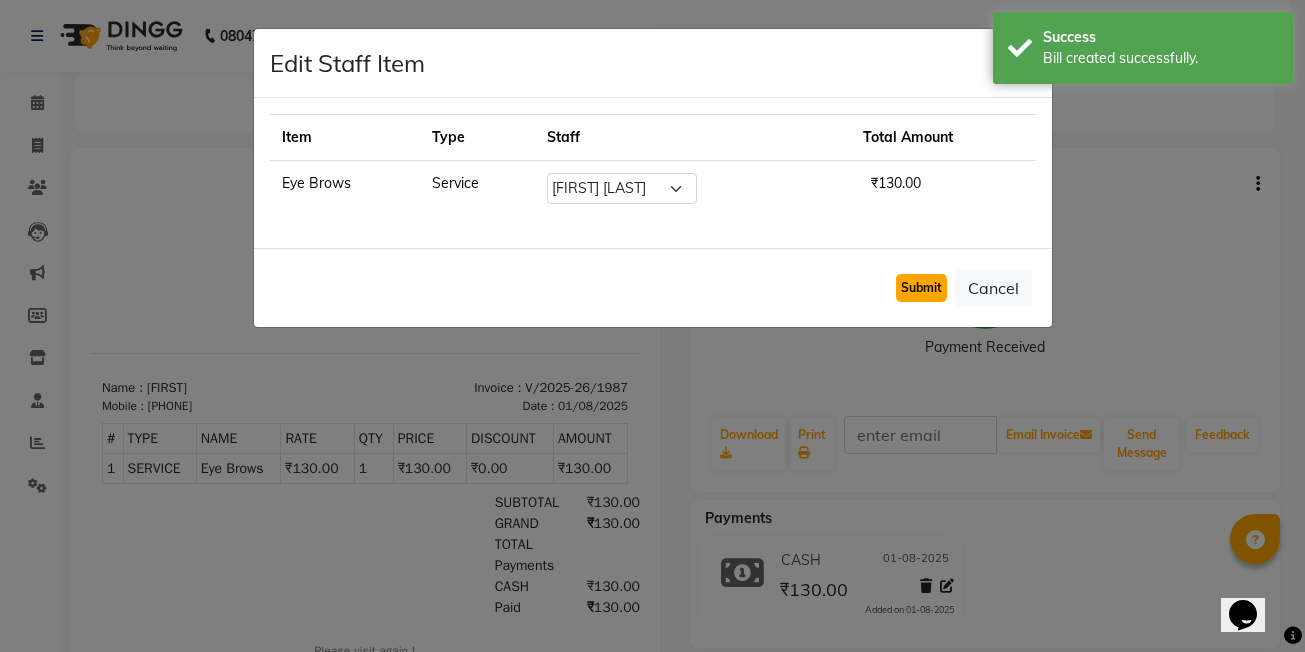 click on "Submit" 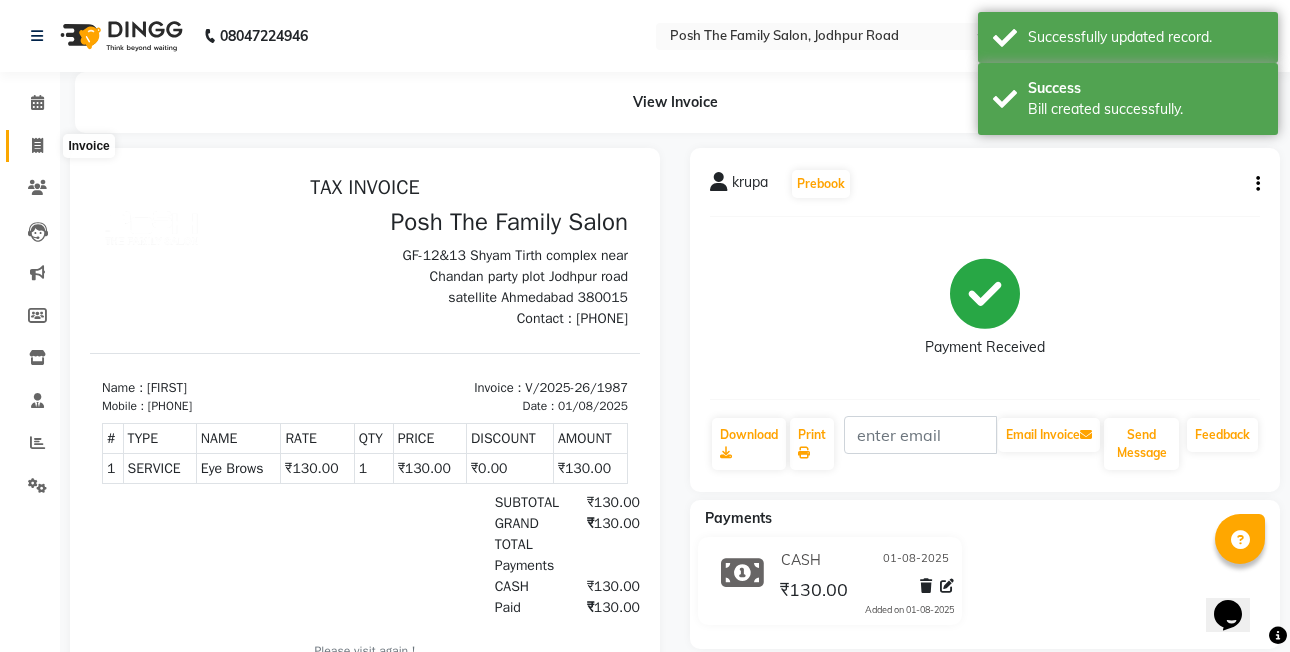 click 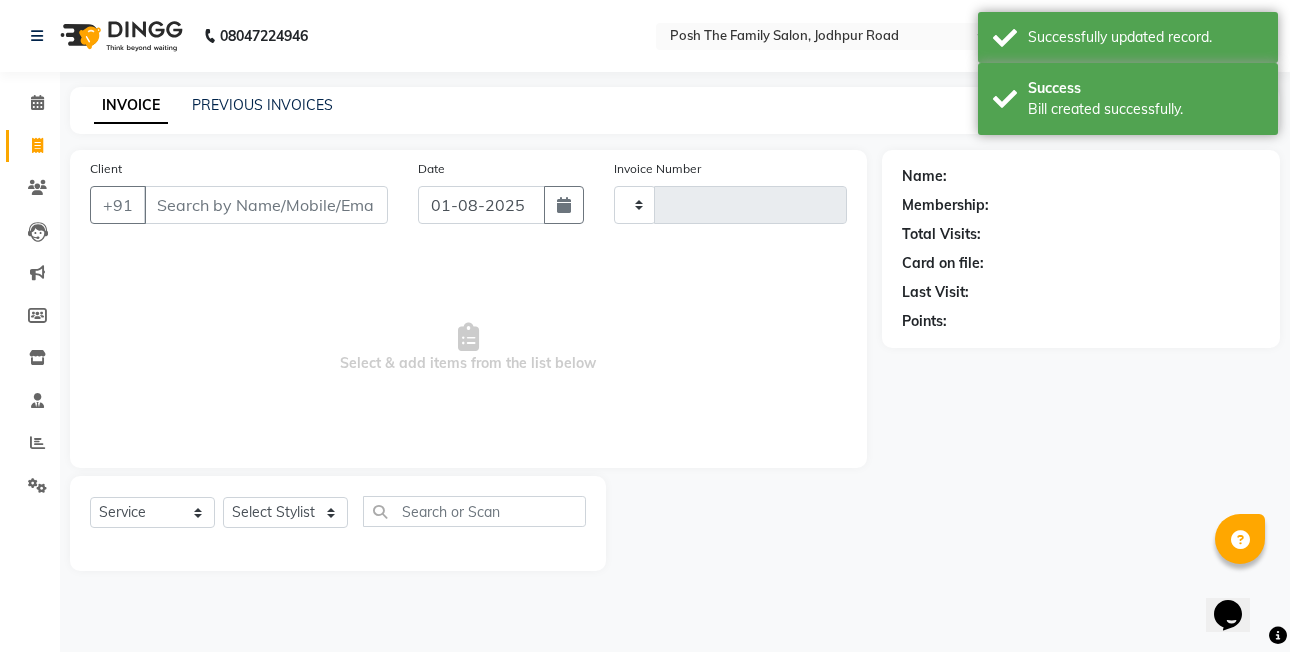 type on "1988" 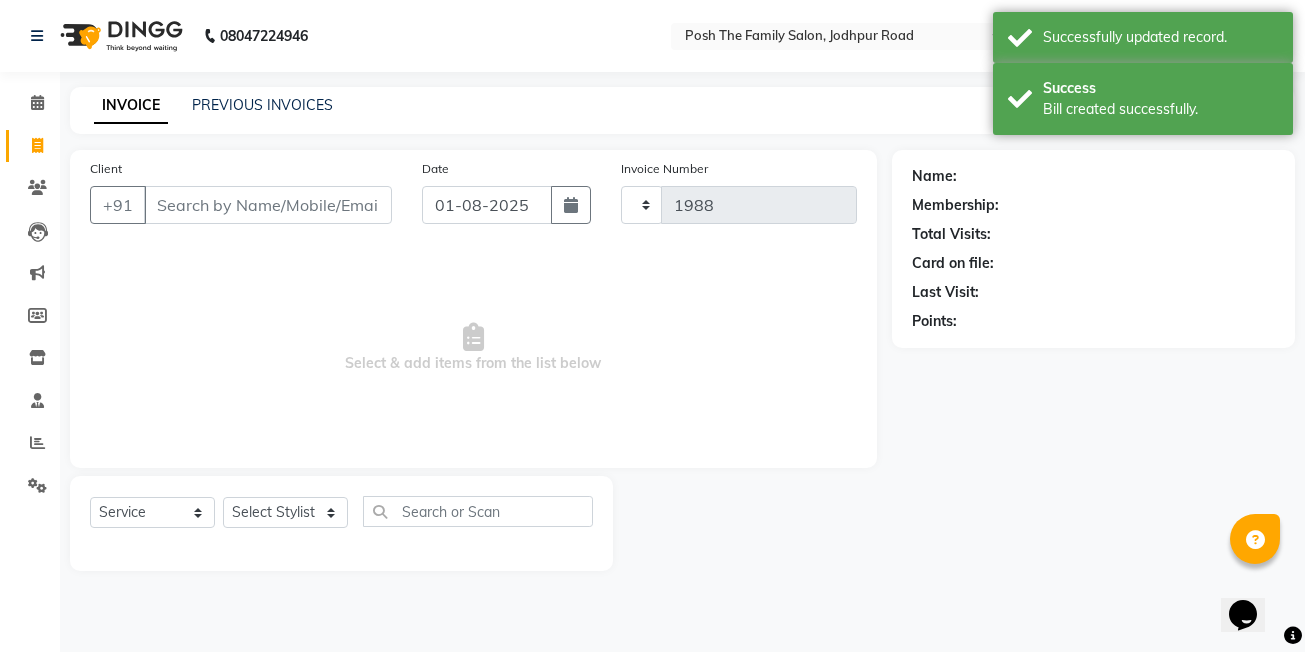select on "6199" 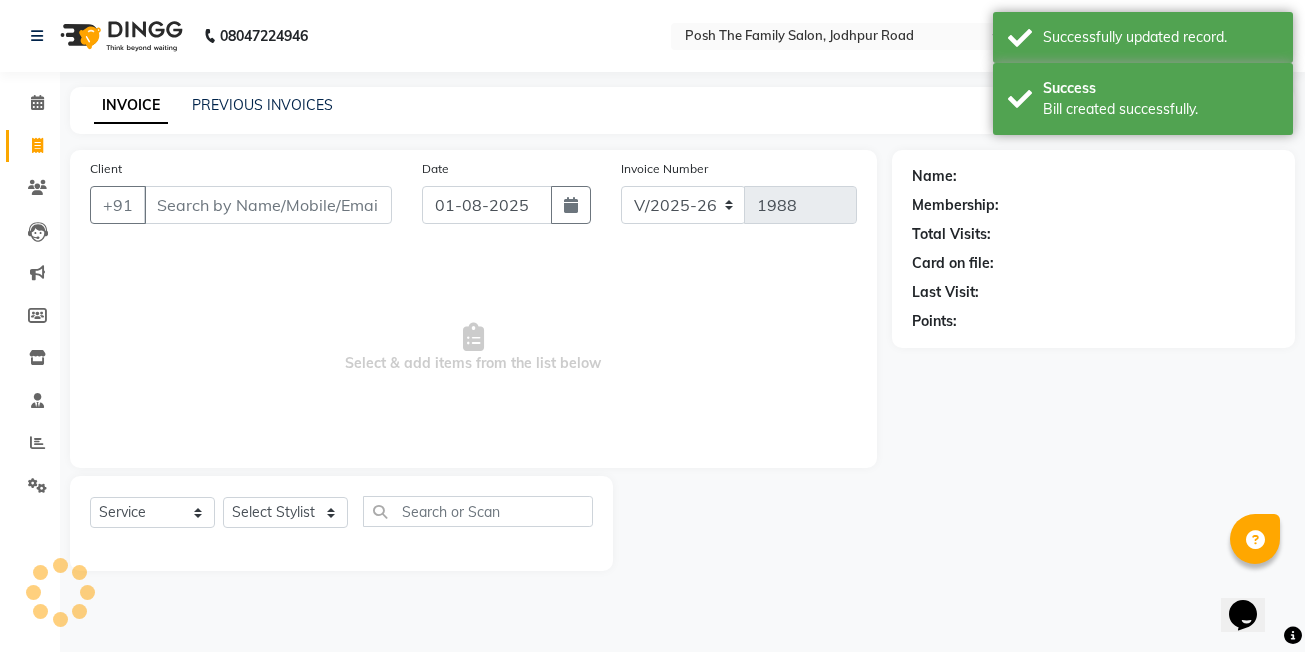 click on "Client" at bounding box center (268, 205) 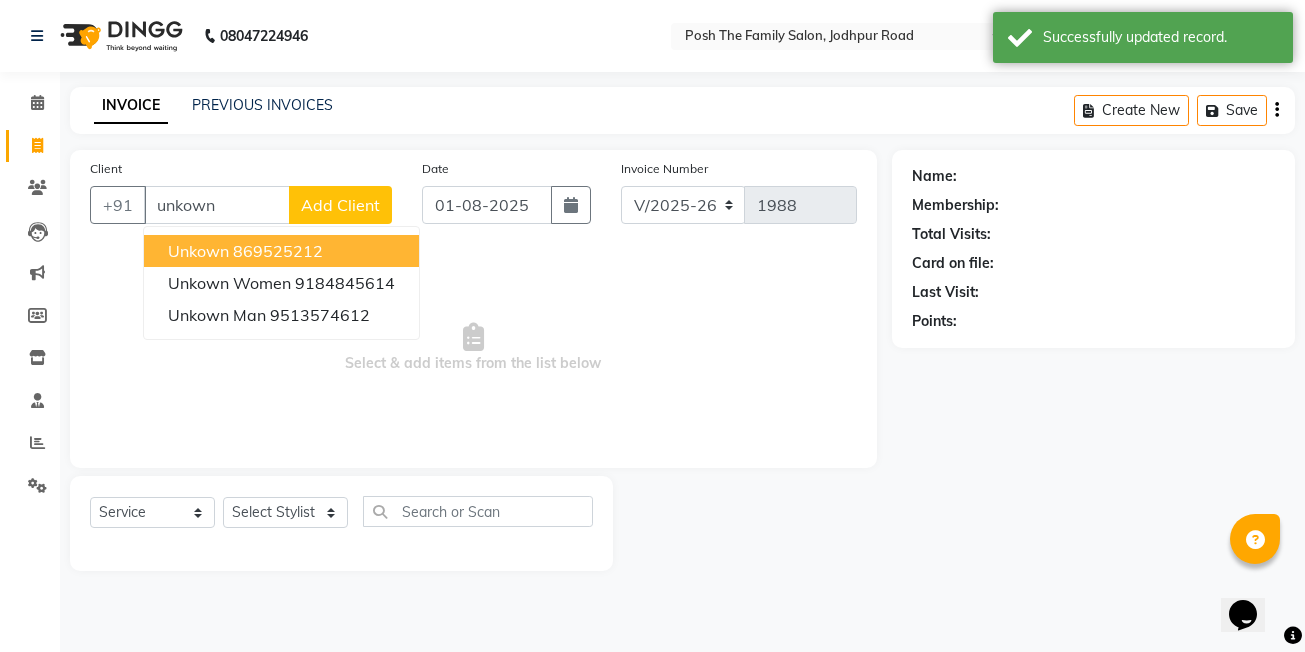 click on "9513574612" at bounding box center (320, 315) 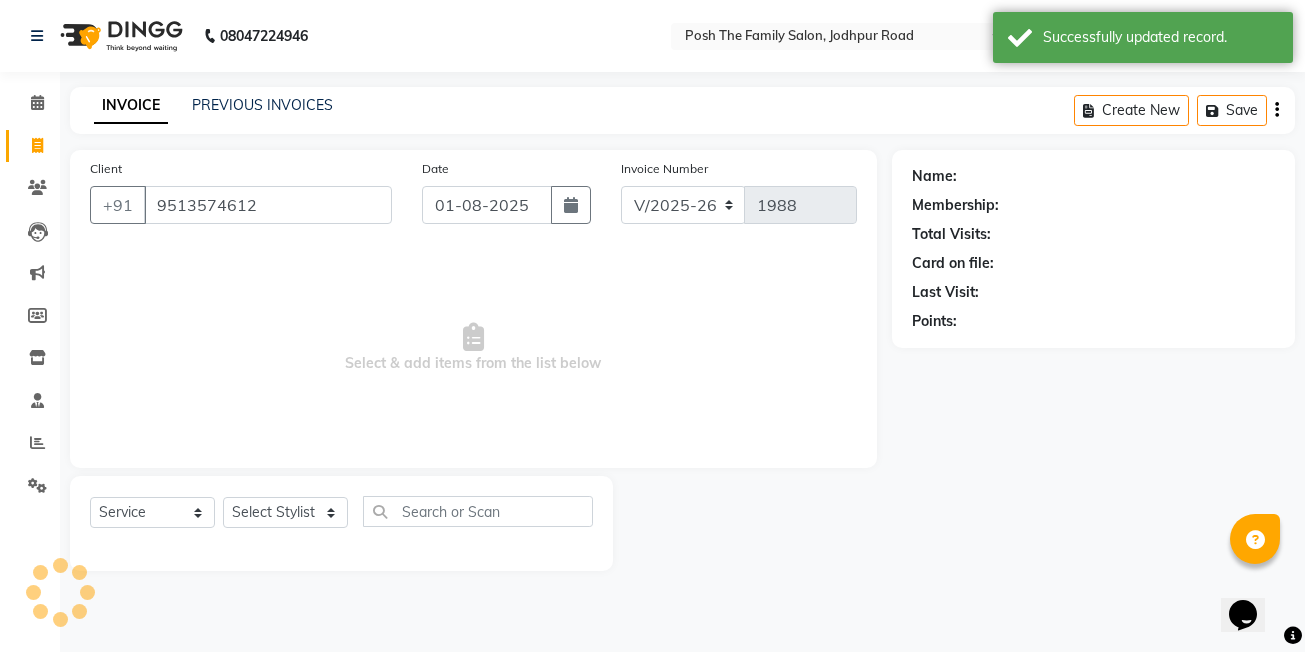 type on "9513574612" 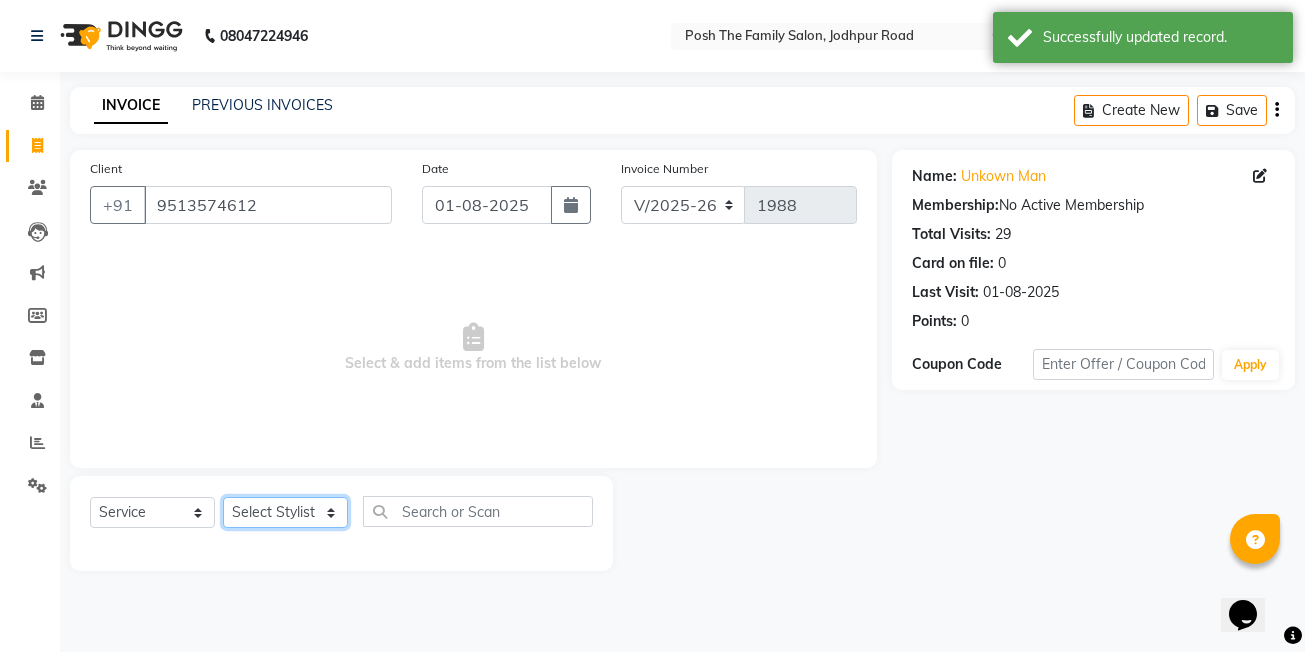 click on "Select Stylist [FIRST]  [LAST] [FIRST] [LAST]  [FIRST] [LAST] [FIRST] [LAST]  [FIRST] [LAST] [FIRST] [LAST] [FIRST] [LAST] [FIRST] [LAST] (OWNER) POSH [FIRST] [LAST] [FIRST] [LAST] [FIRST] [LAST]  [FIRST] [LAST]  [FIRST] [LAST] [FIRST] [LAST] [FIRST] [LAST]" 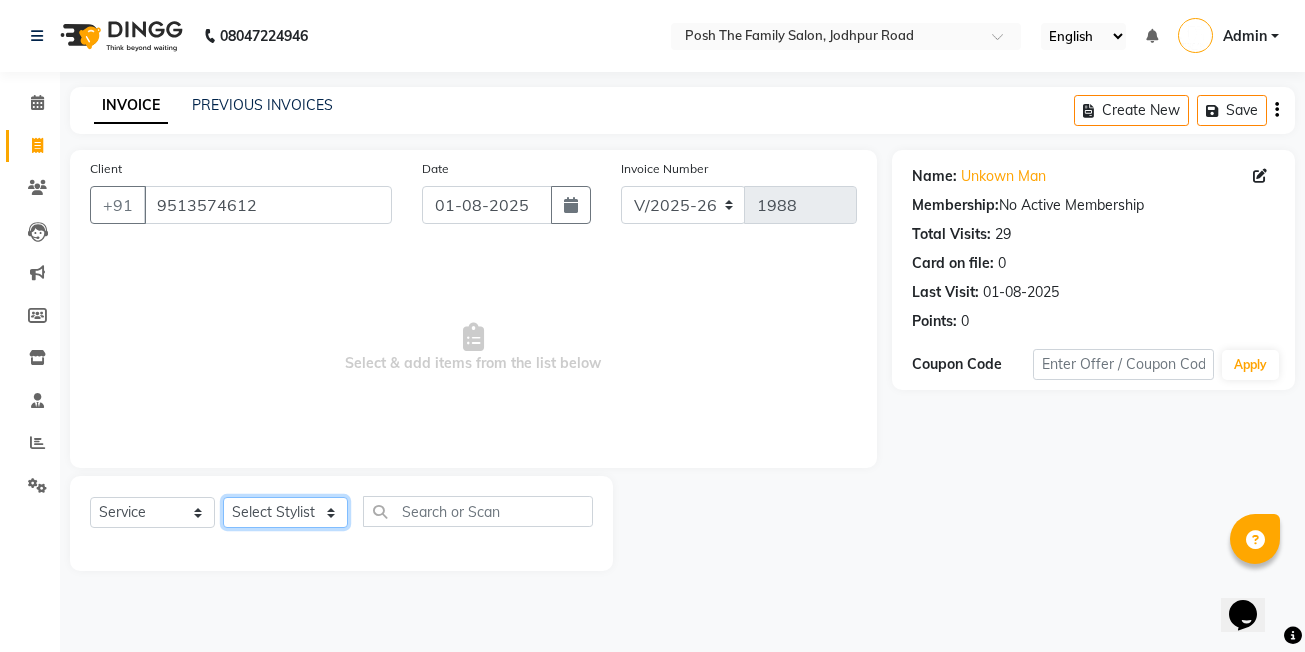 select on "54156" 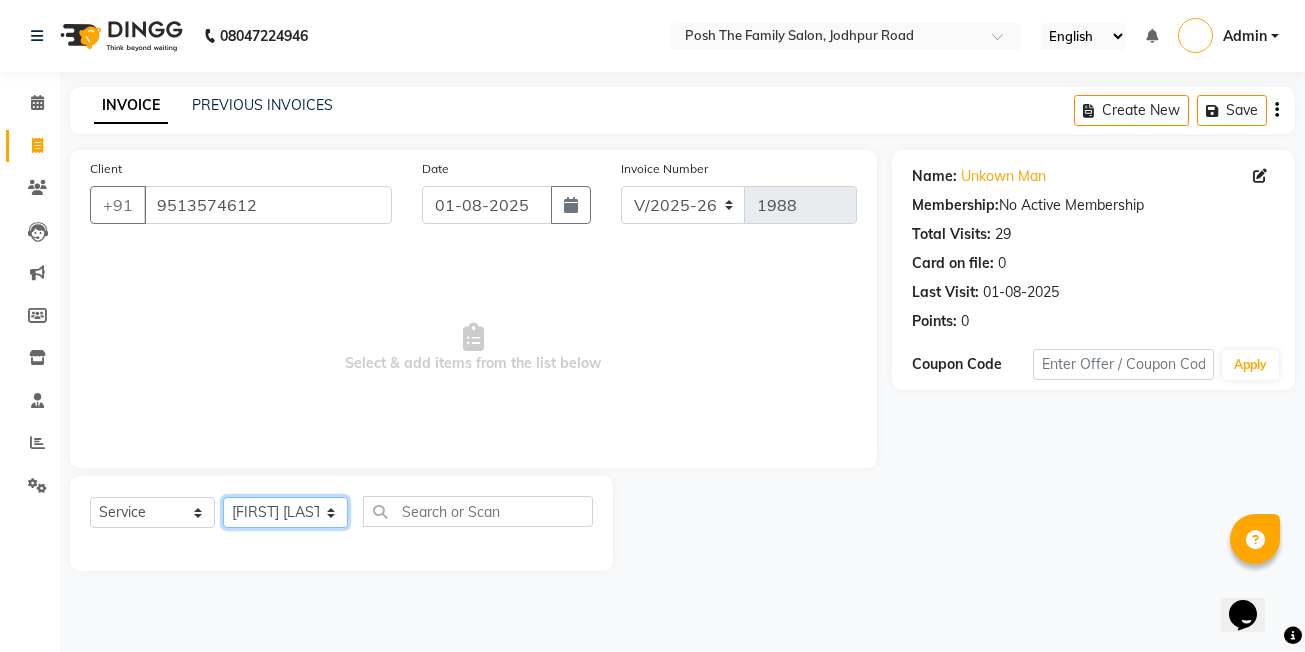 click on "Select Stylist [FIRST]  [LAST] [FIRST] [LAST]  [FIRST] [LAST] [FIRST] [LAST]  [FIRST] [LAST] [FIRST] [LAST] [FIRST] [LAST] [FIRST] [LAST] (OWNER) POSH [FIRST] [LAST] [FIRST] [LAST] [FIRST] [LAST]  [FIRST] [LAST]  [FIRST] [LAST] [FIRST] [LAST] [FIRST] [LAST]" 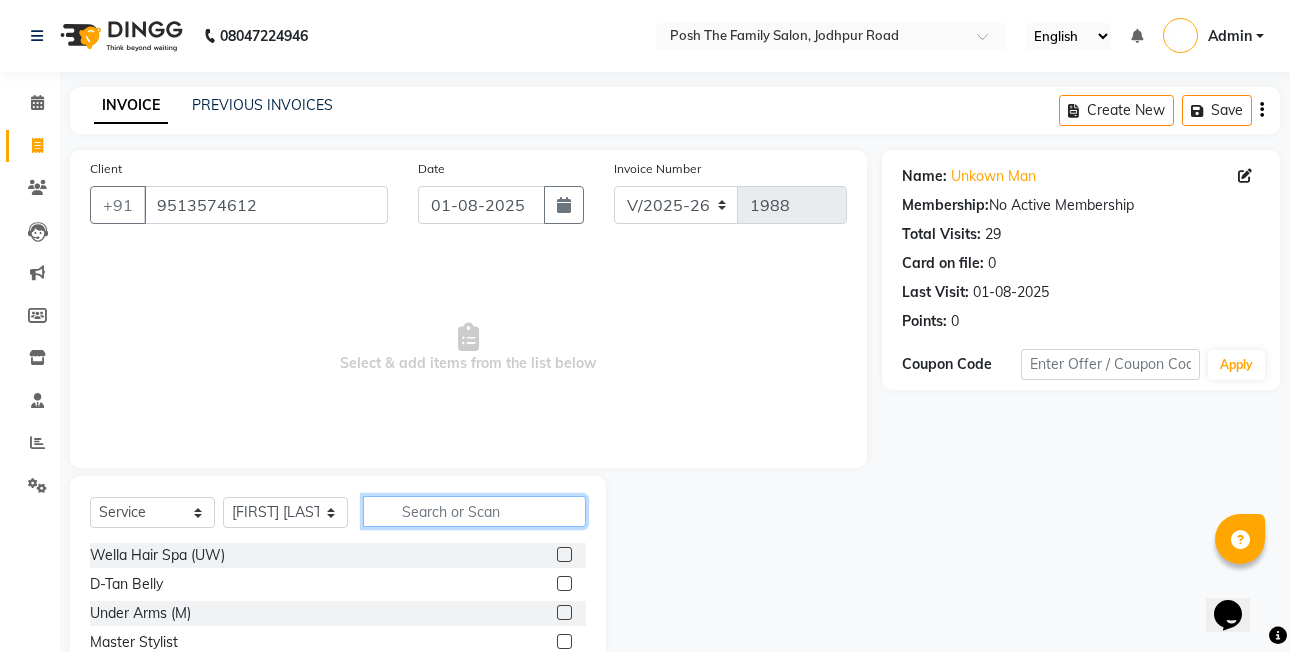 click 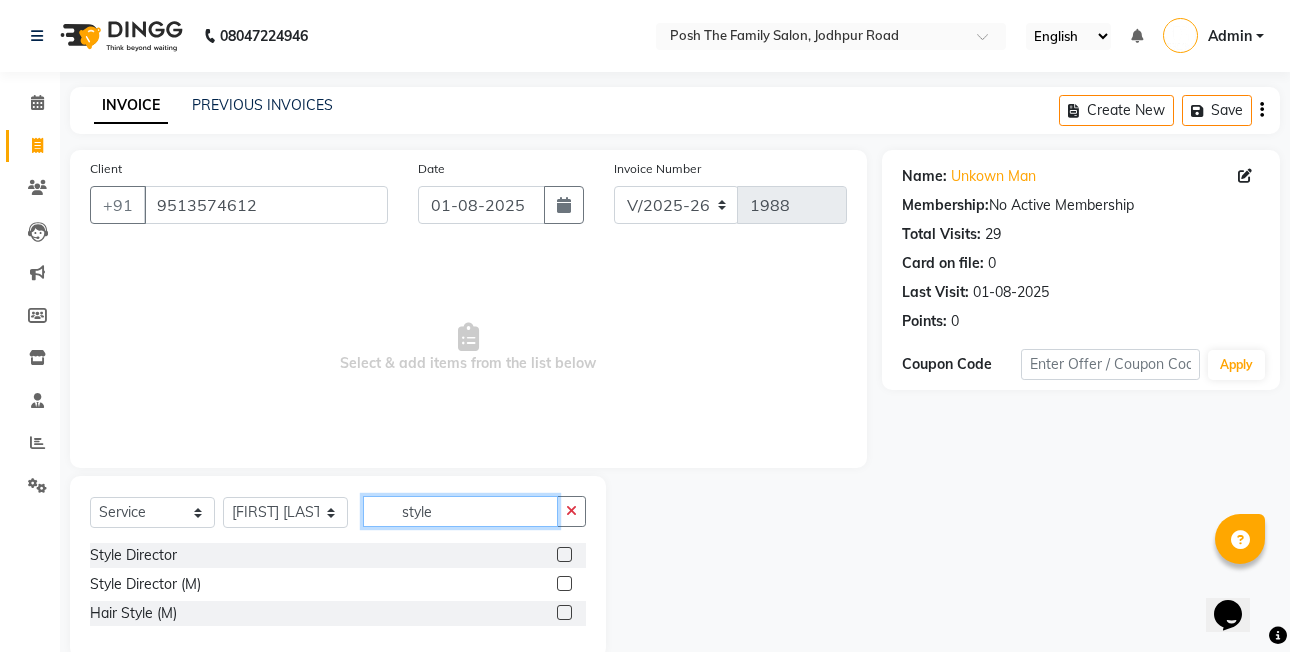 type on "style" 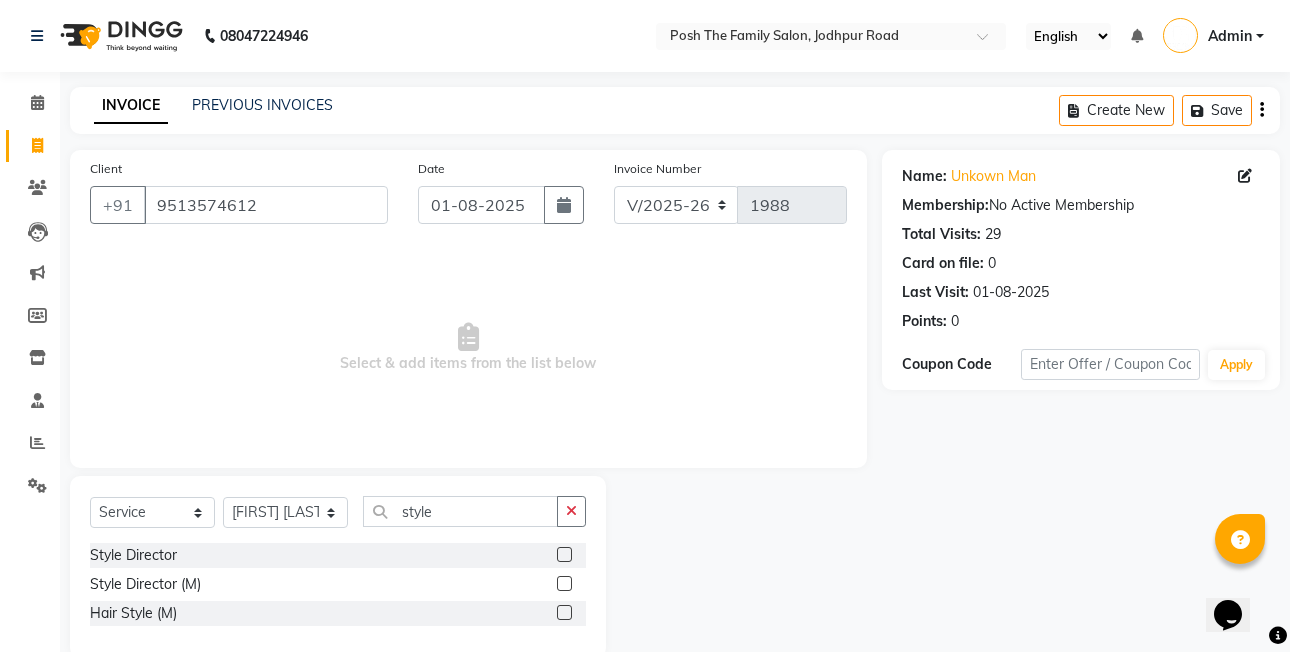 click 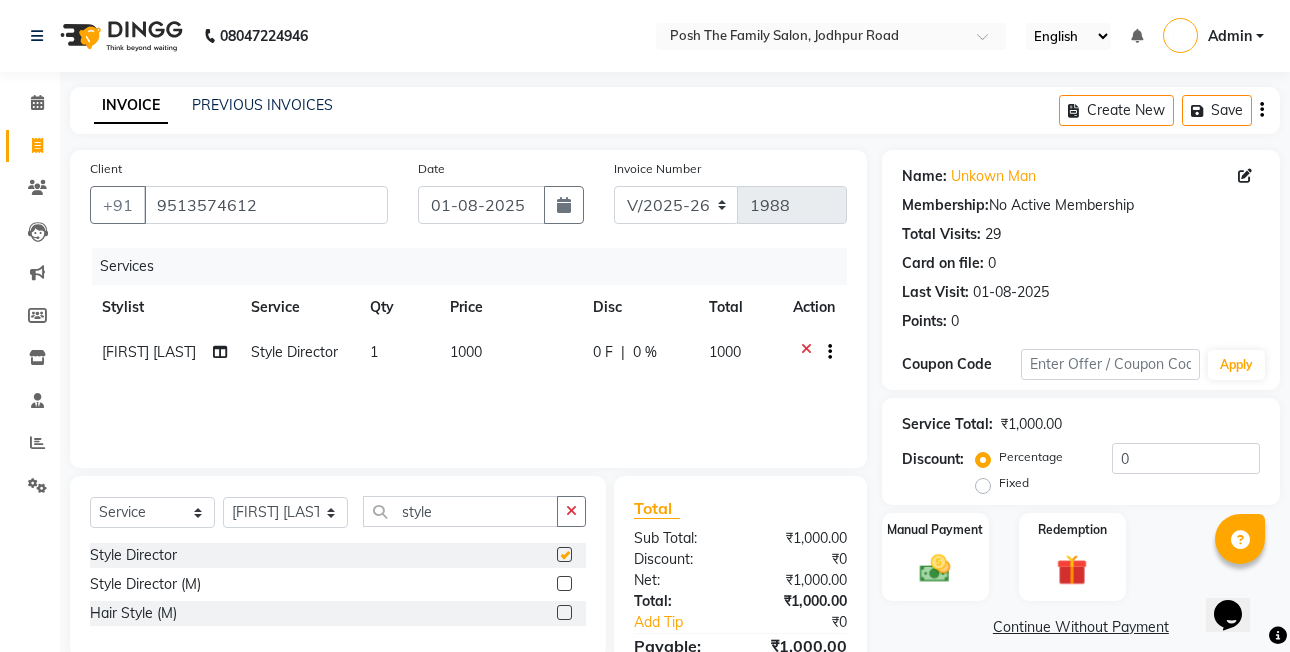 checkbox on "false" 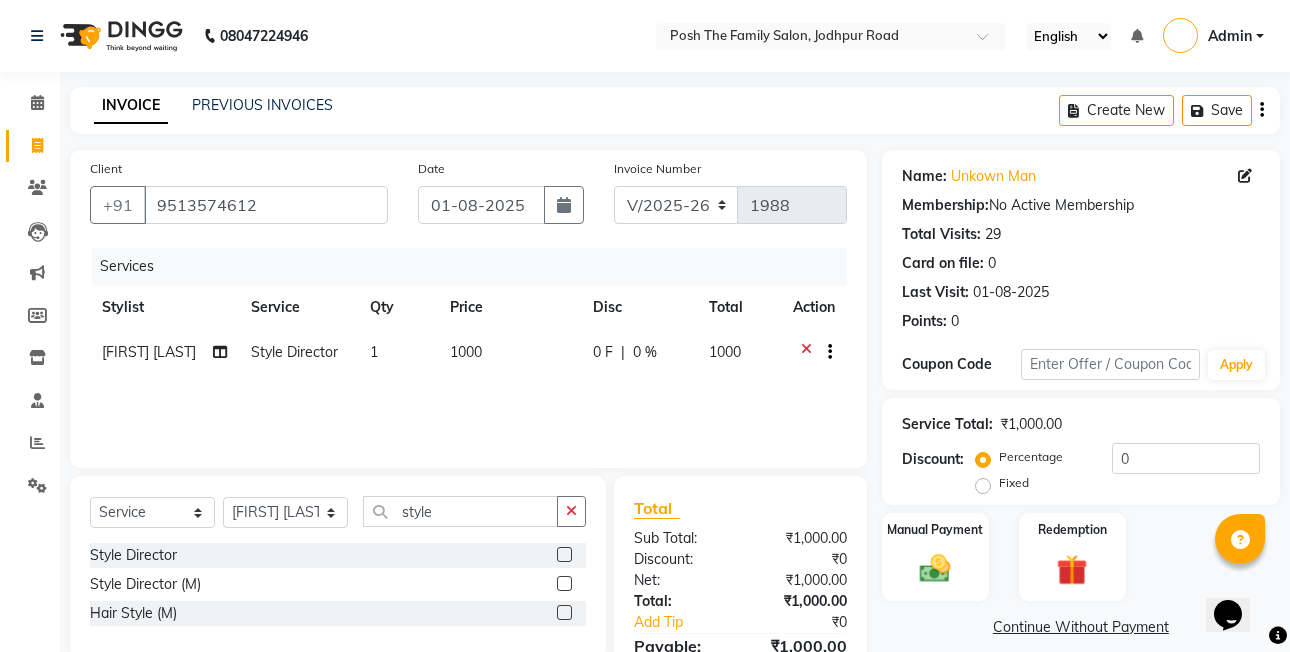 click 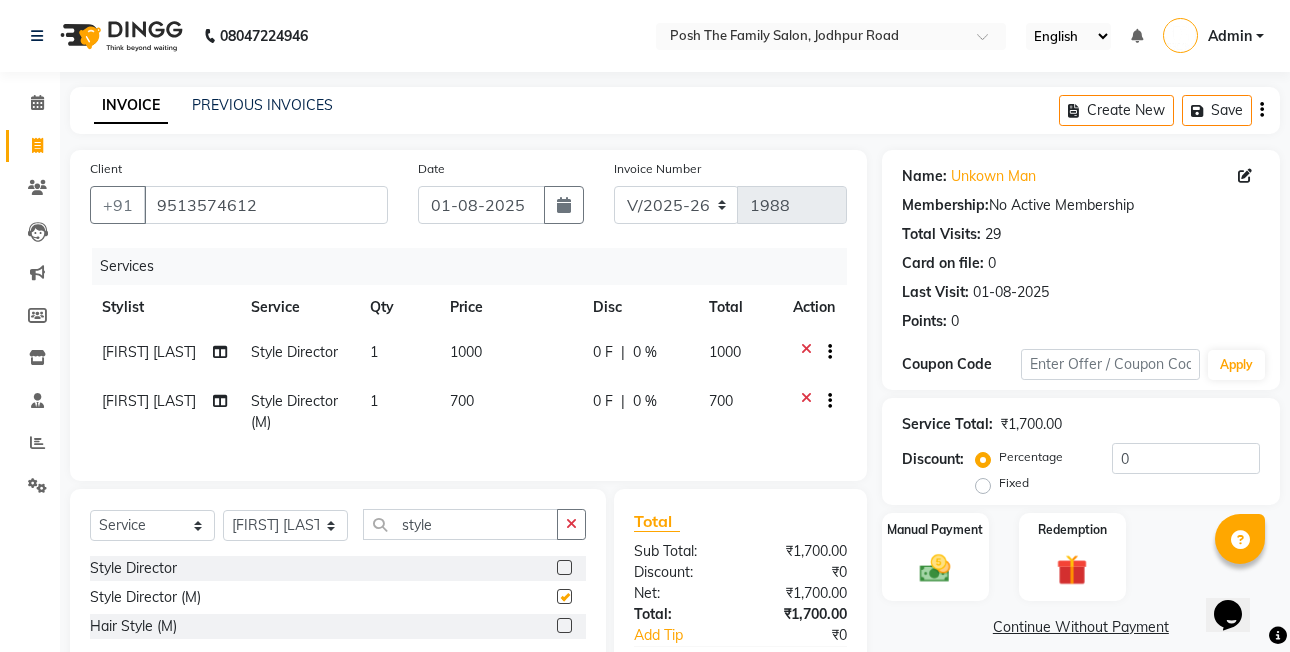 checkbox on "false" 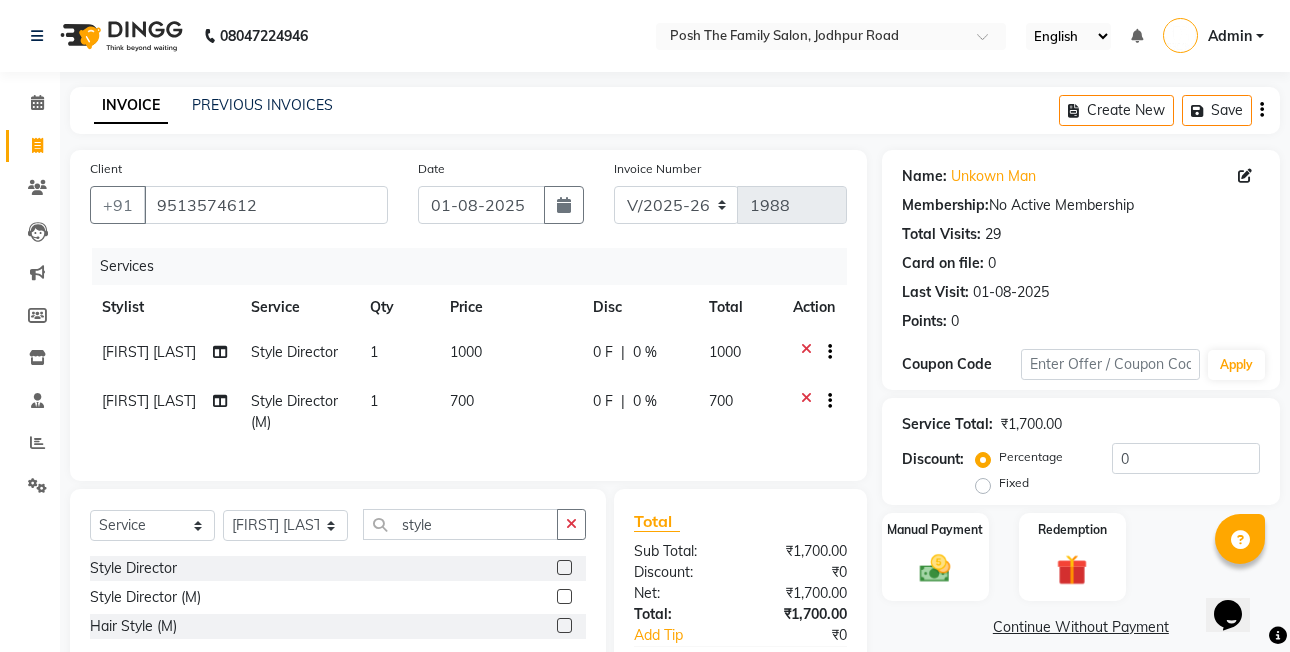click 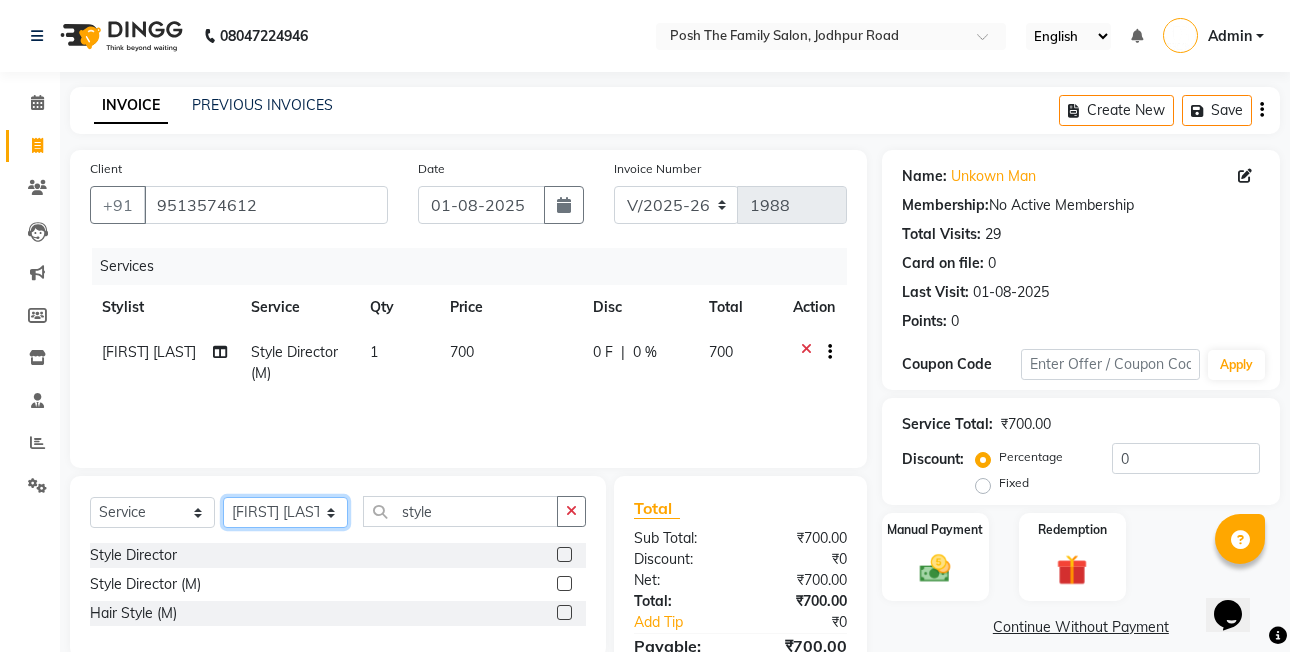click on "Select Stylist [FIRST]  [LAST] [FIRST] [LAST]  [FIRST] [LAST] [FIRST] [LAST]  [FIRST] [LAST] [FIRST] [LAST] [FIRST] [LAST] [FIRST] [LAST] (OWNER) POSH [FIRST] [LAST] [FIRST] [LAST] [FIRST] [LAST]  [FIRST] [LAST]  [FIRST] [LAST] [FIRST] [LAST] [FIRST] [LAST]" 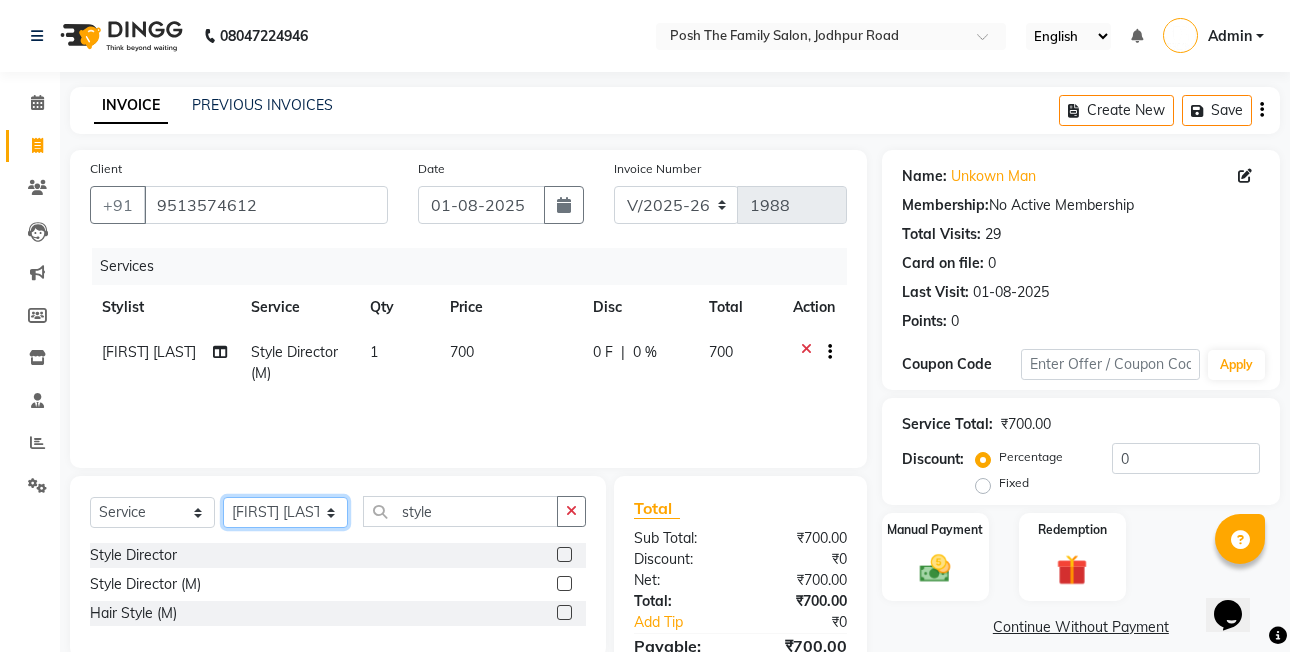 select on "53726" 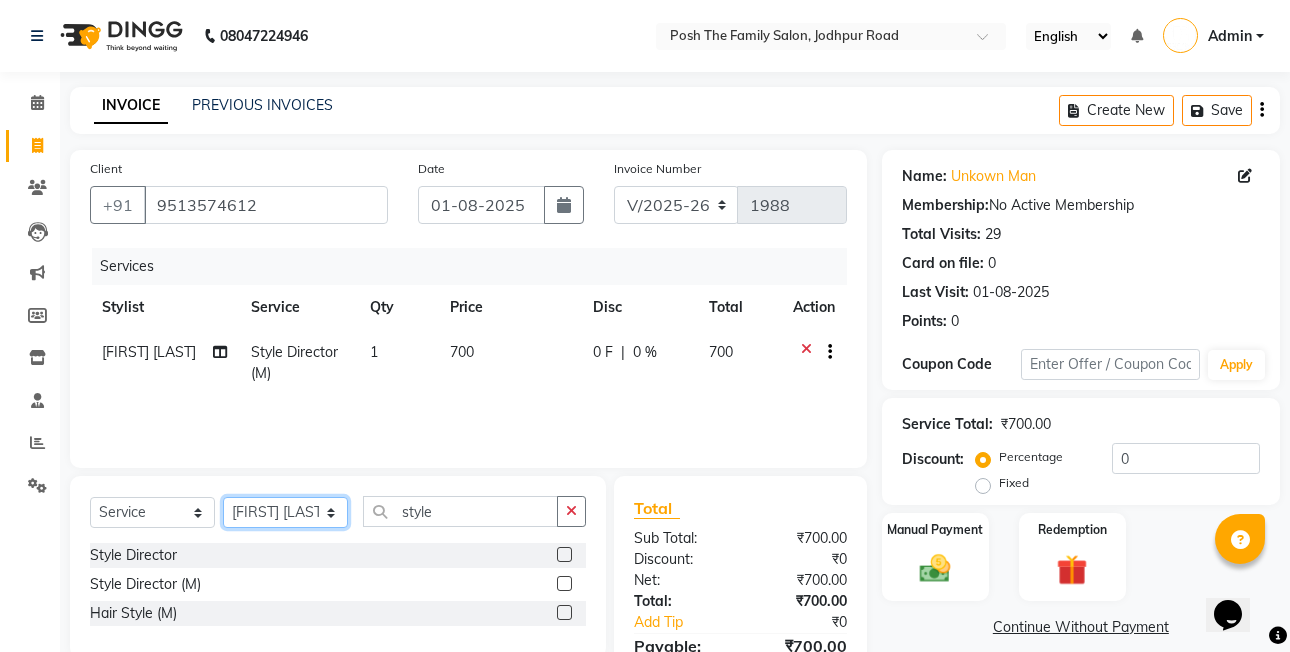 click on "Select Stylist [FIRST]  [LAST] [FIRST] [LAST]  [FIRST] [LAST] [FIRST] [LAST]  [FIRST] [LAST] [FIRST] [LAST] [FIRST] [LAST] [FIRST] [LAST] (OWNER) POSH [FIRST] [LAST] [FIRST] [LAST] [FIRST] [LAST]  [FIRST] [LAST]  [FIRST] [LAST] [FIRST] [LAST] [FIRST] [LAST]" 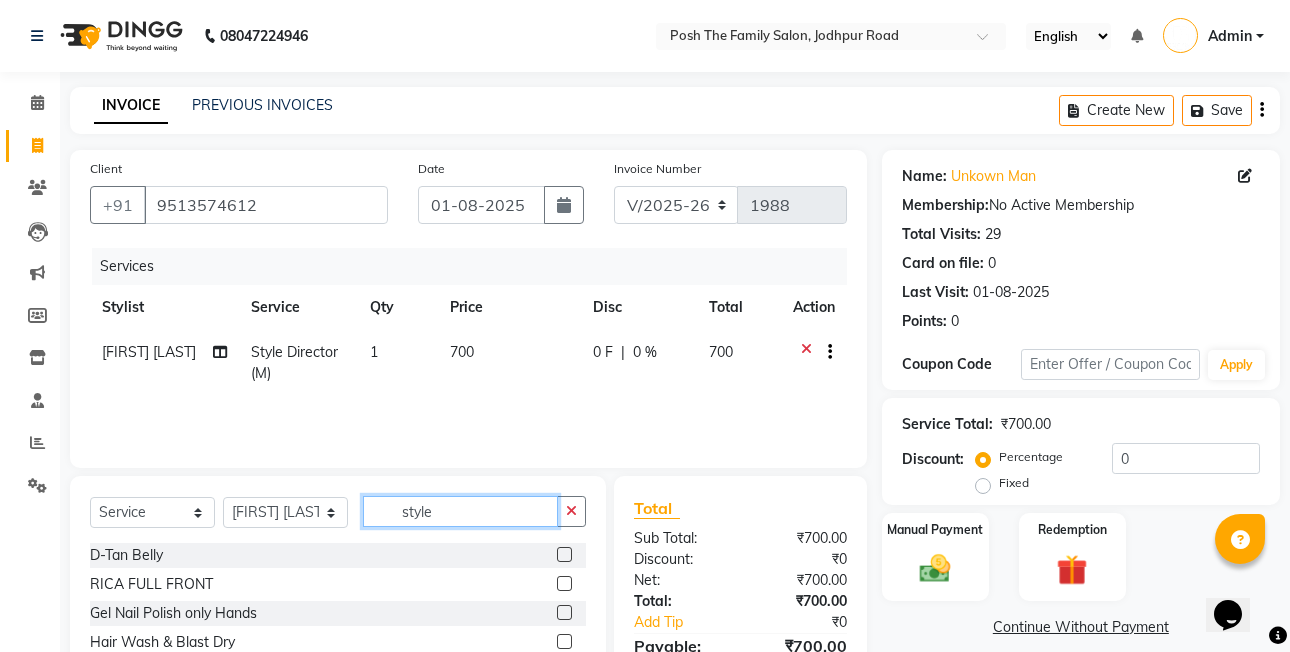 click on "style" 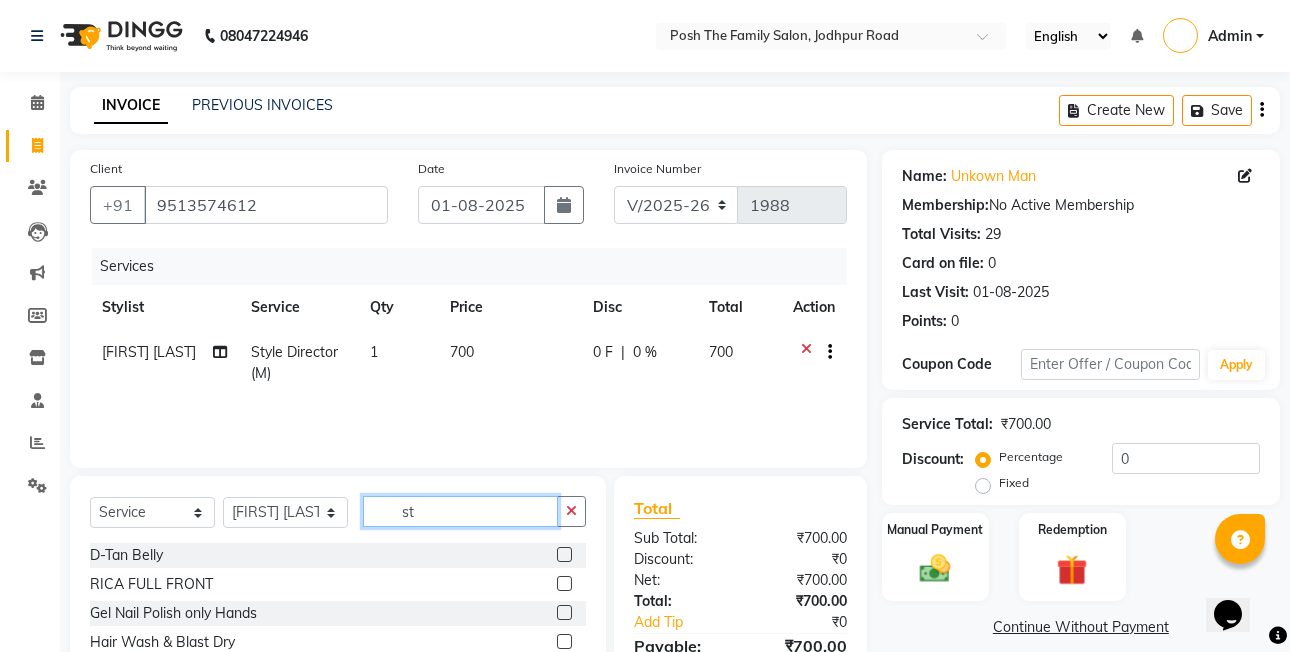 type on "s" 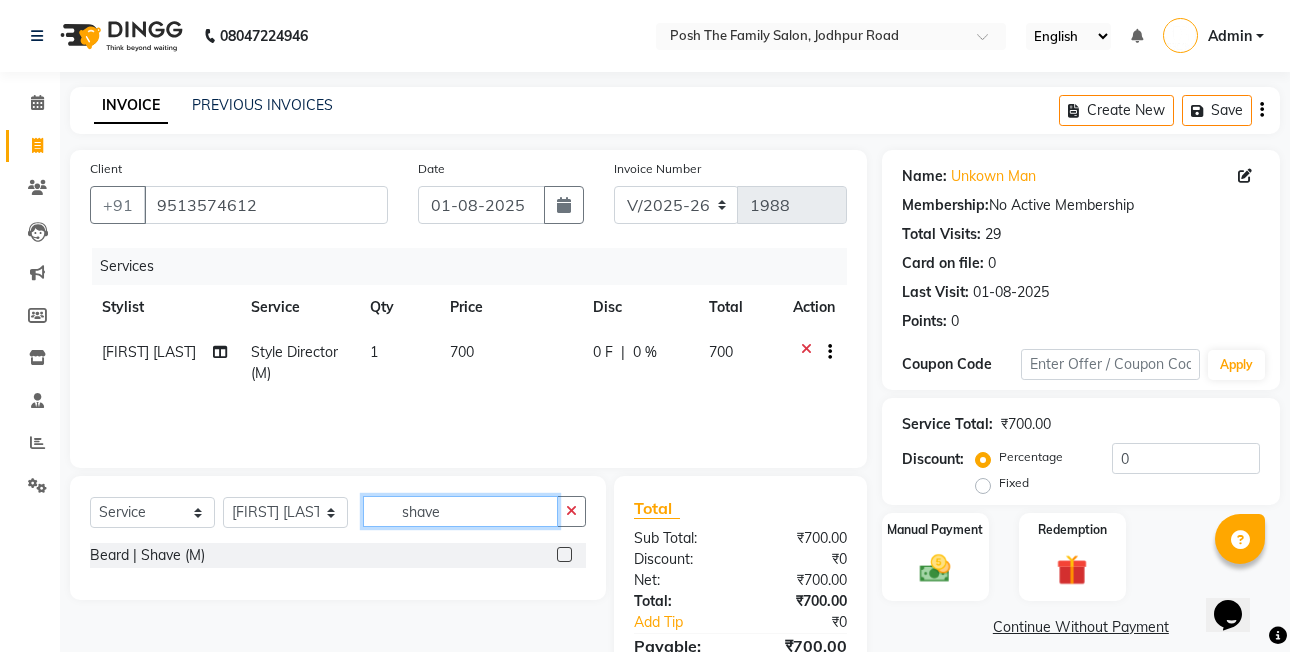type on "shave" 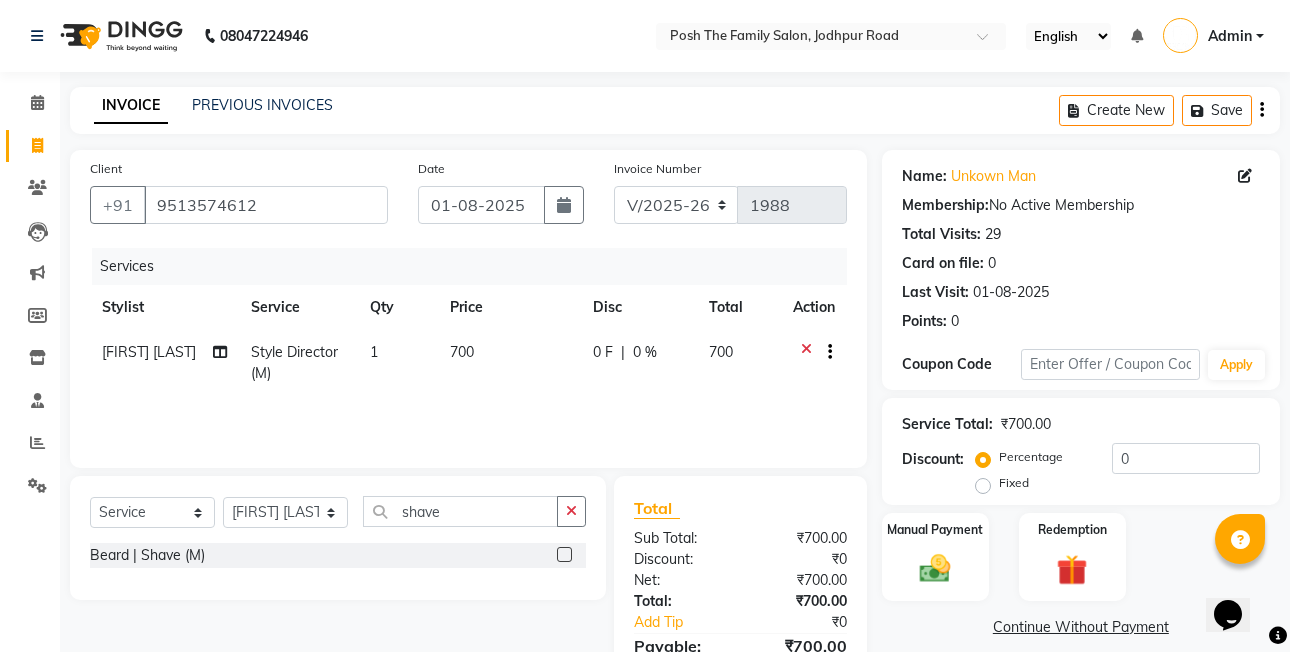 click 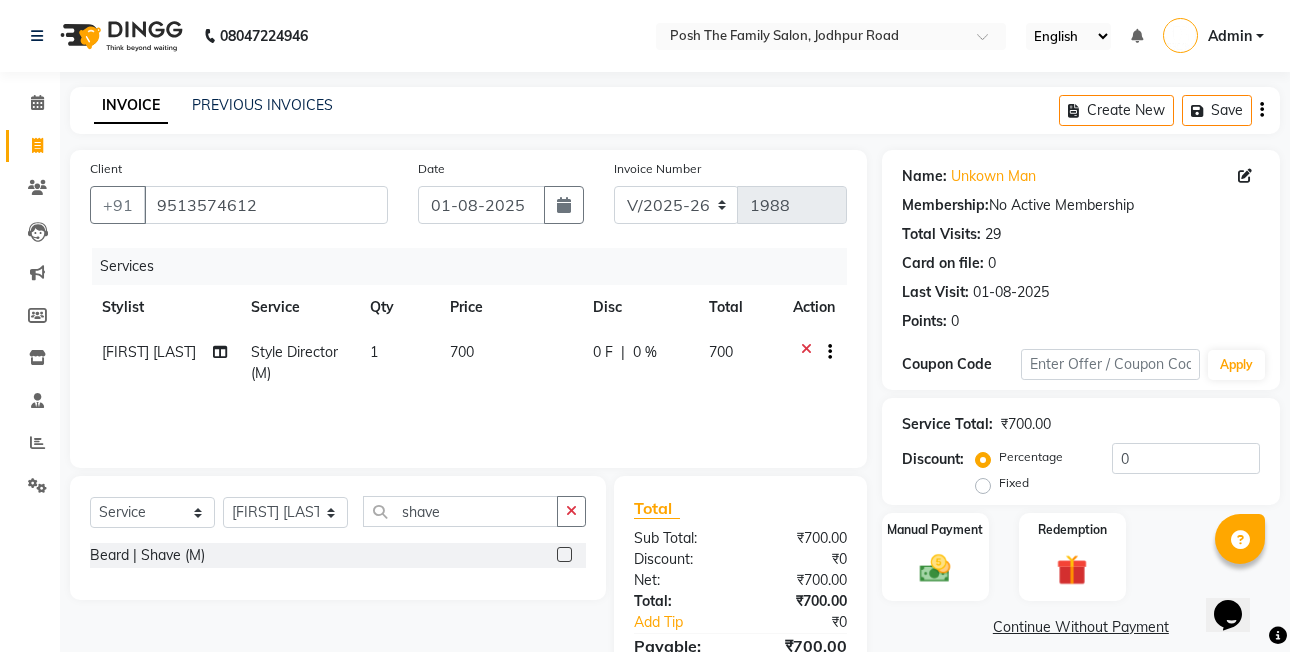 click at bounding box center [563, 555] 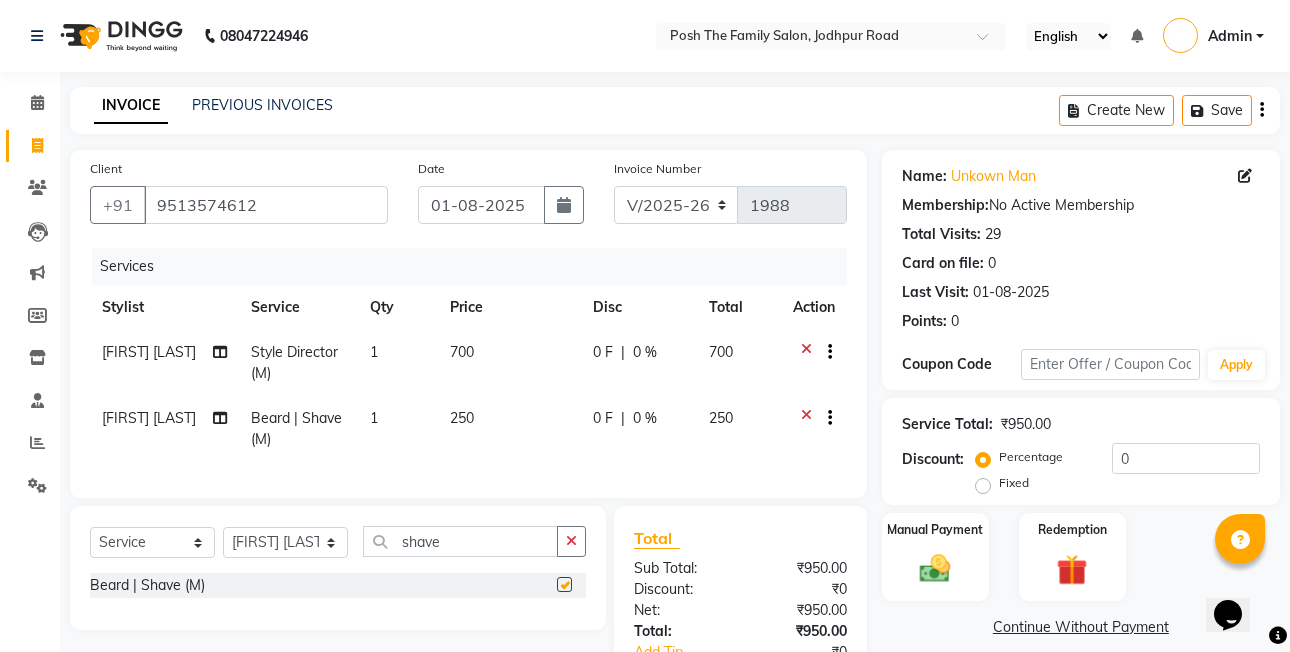 checkbox on "false" 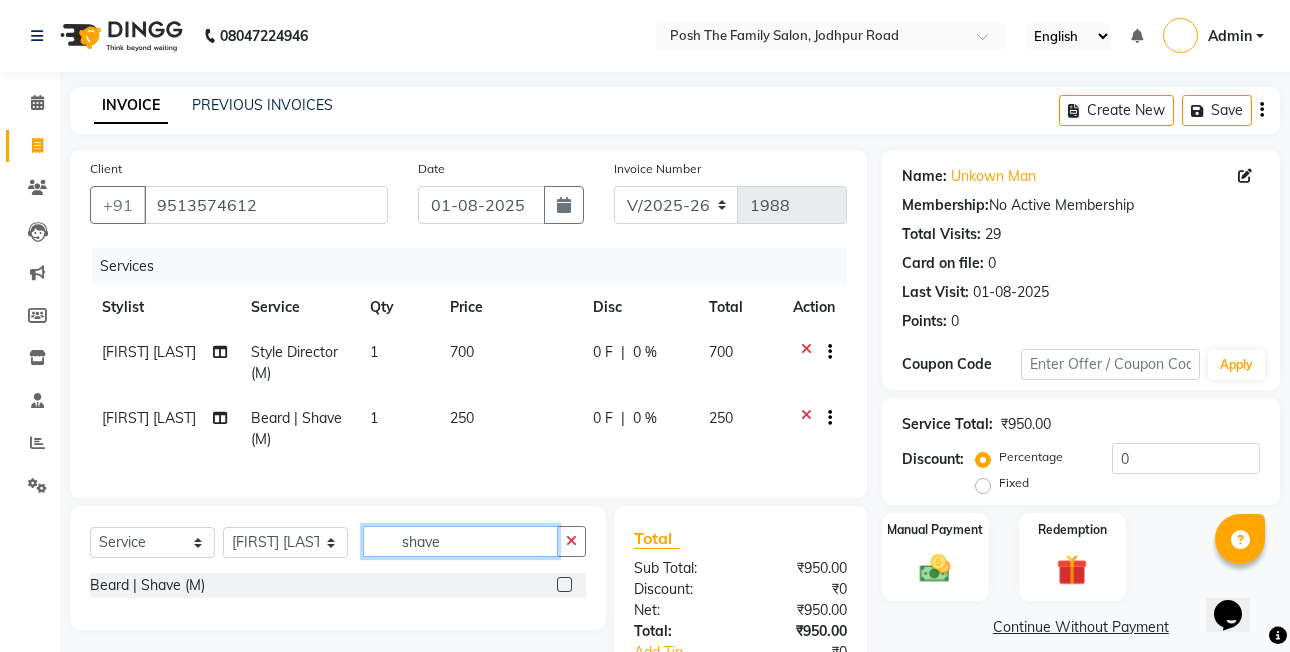 click on "shave" 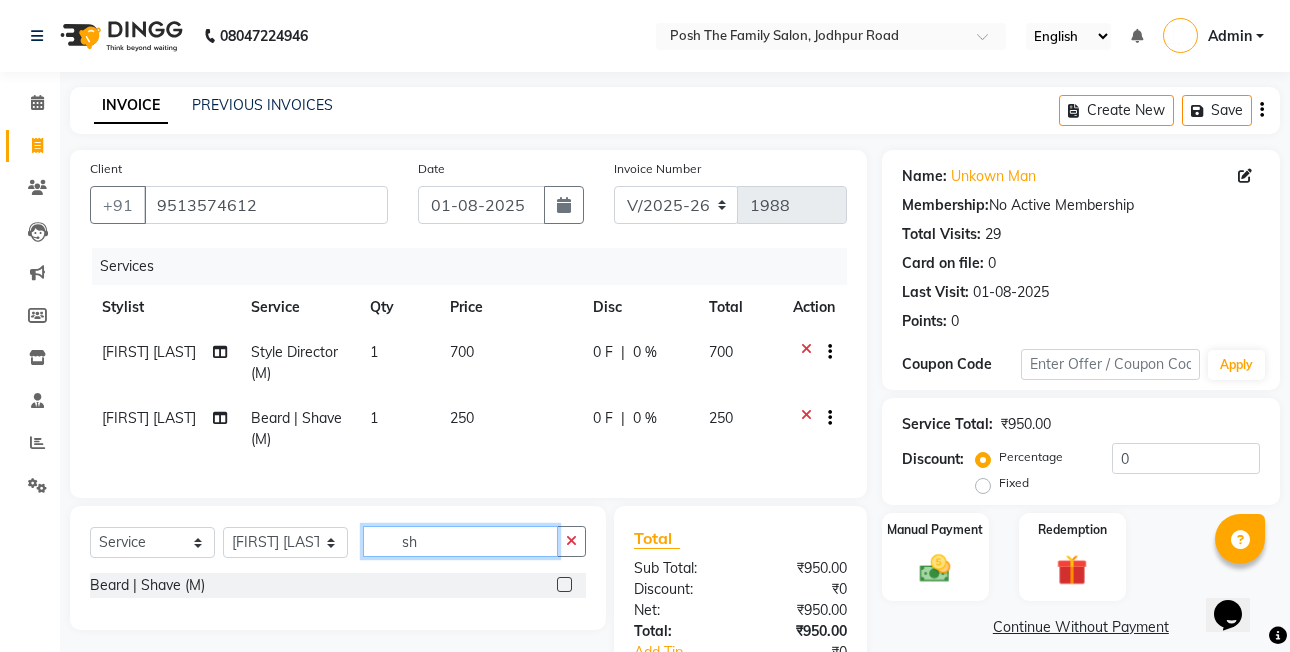 type on "s" 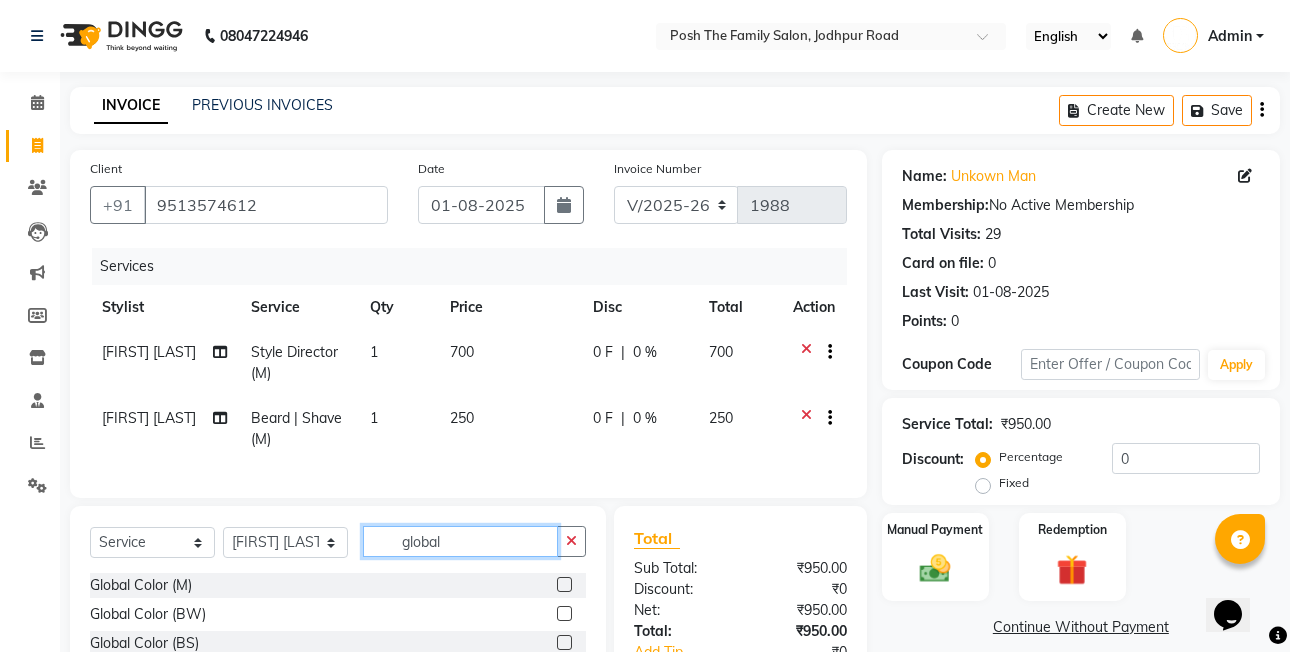 type on "global" 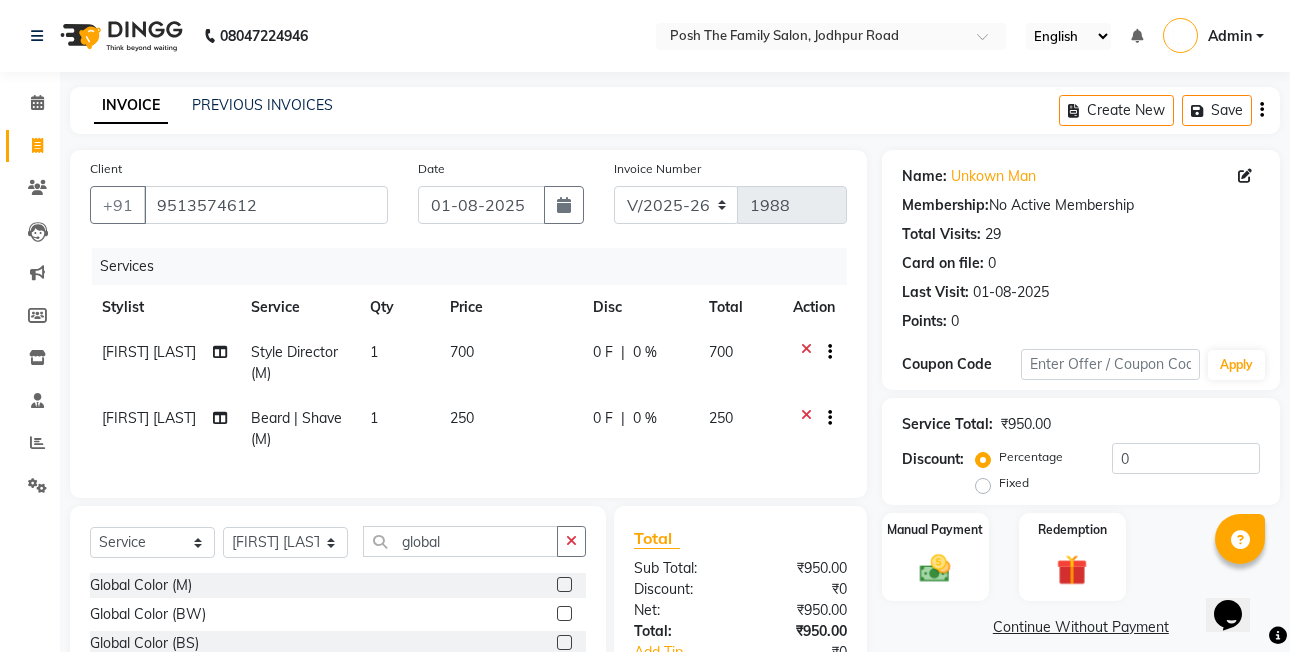 click 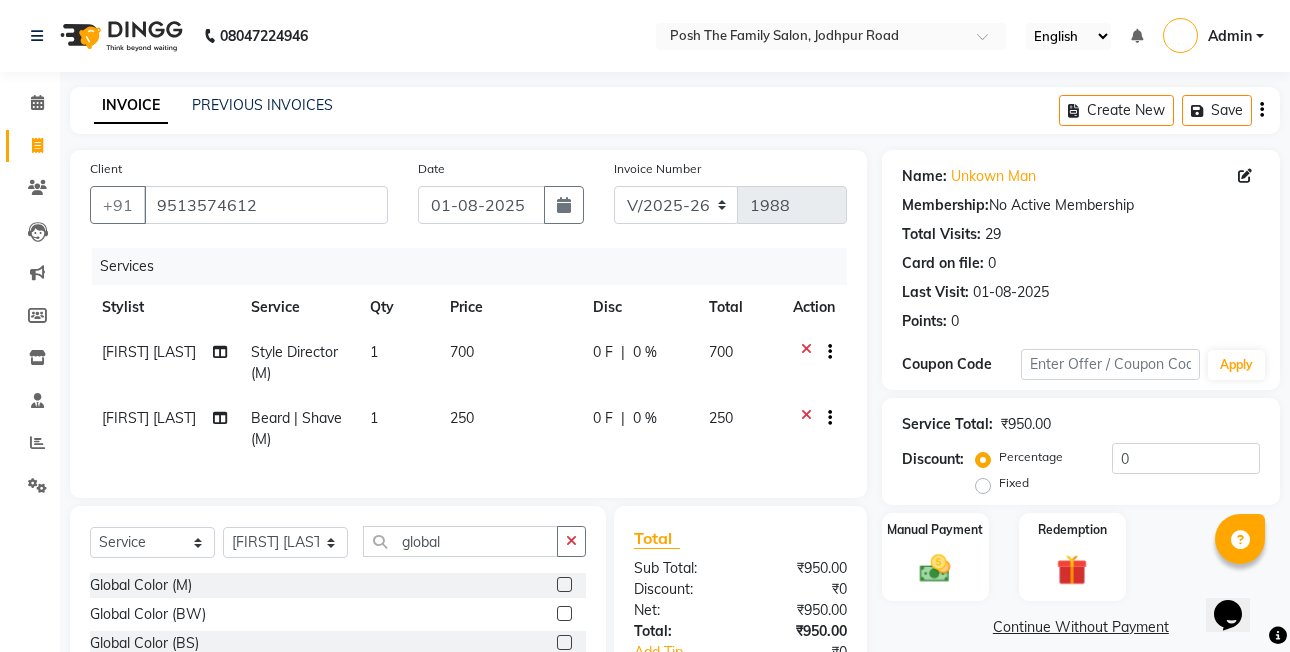 click at bounding box center [563, 585] 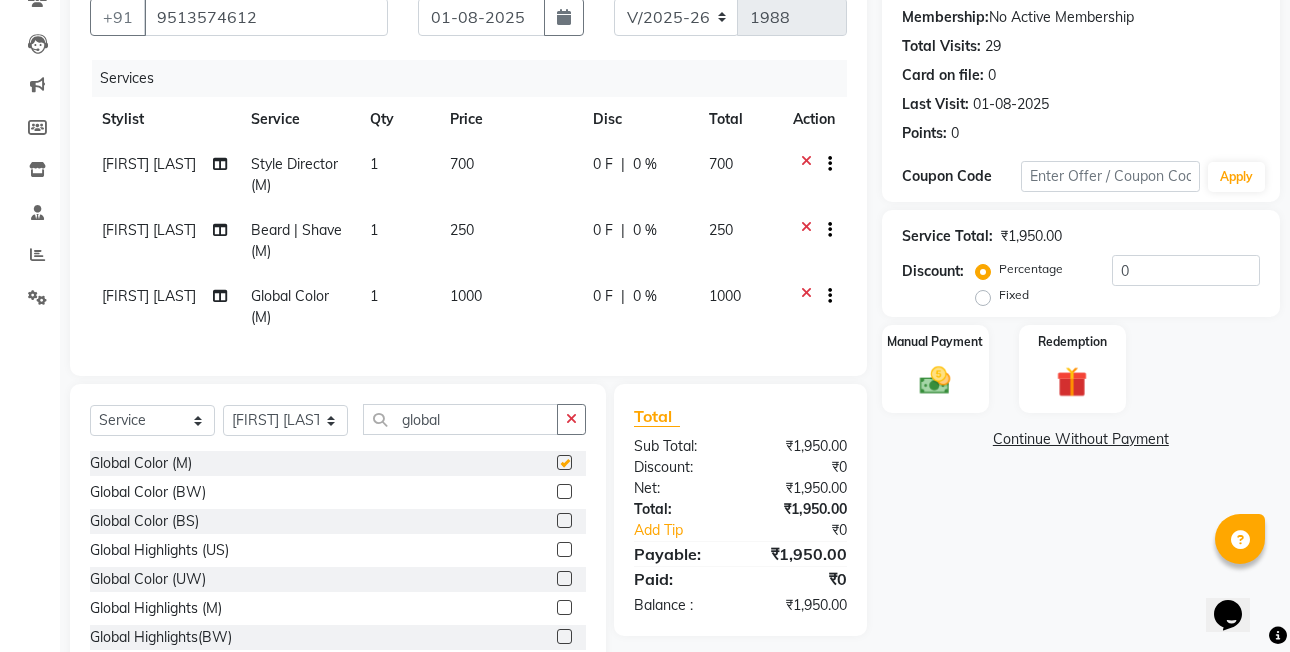 scroll, scrollTop: 260, scrollLeft: 0, axis: vertical 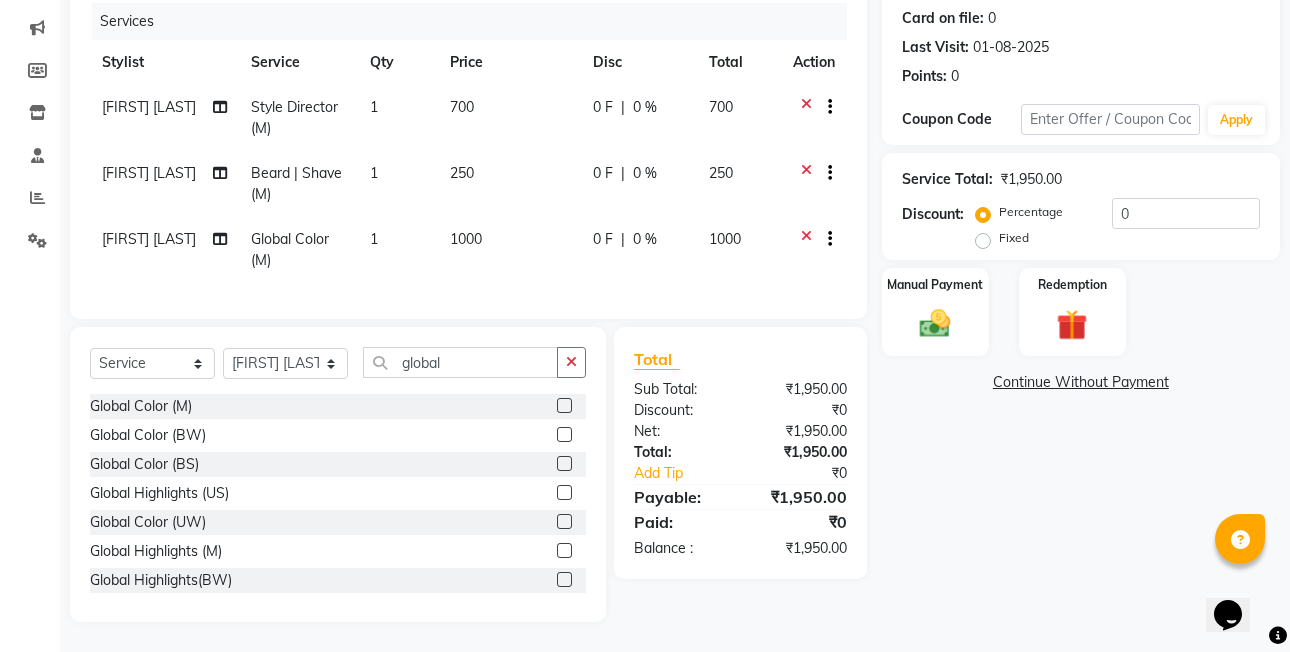 checkbox on "false" 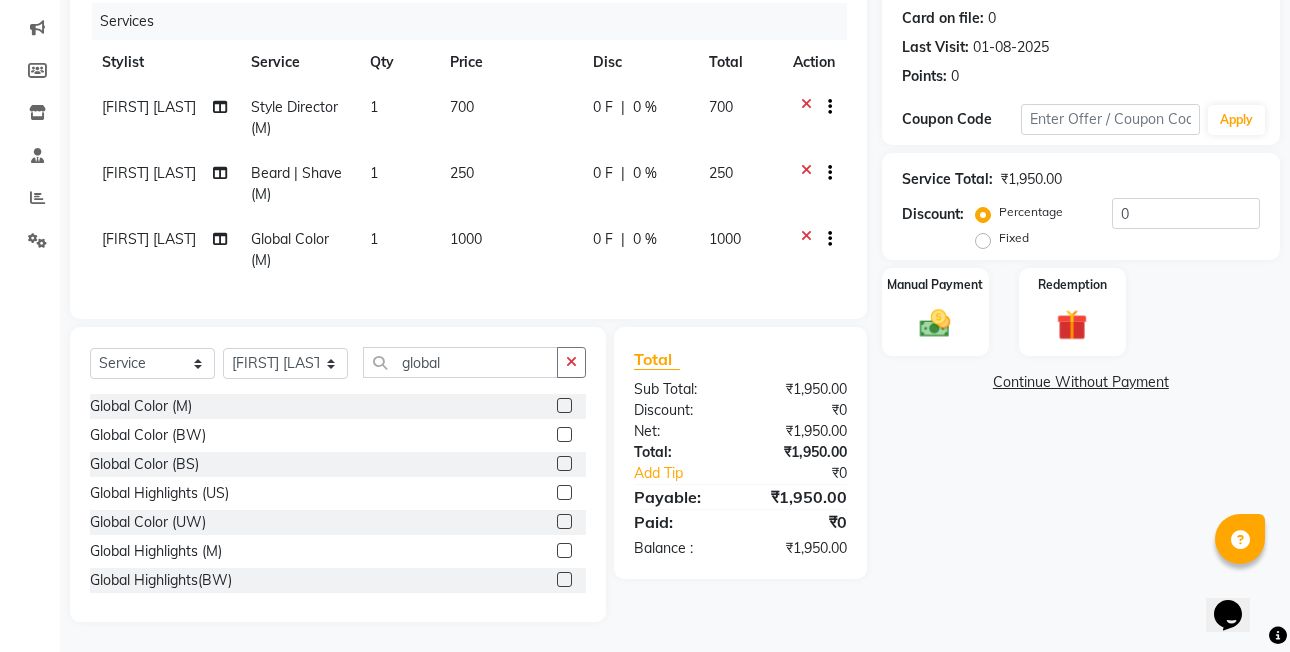 click on "Fixed" 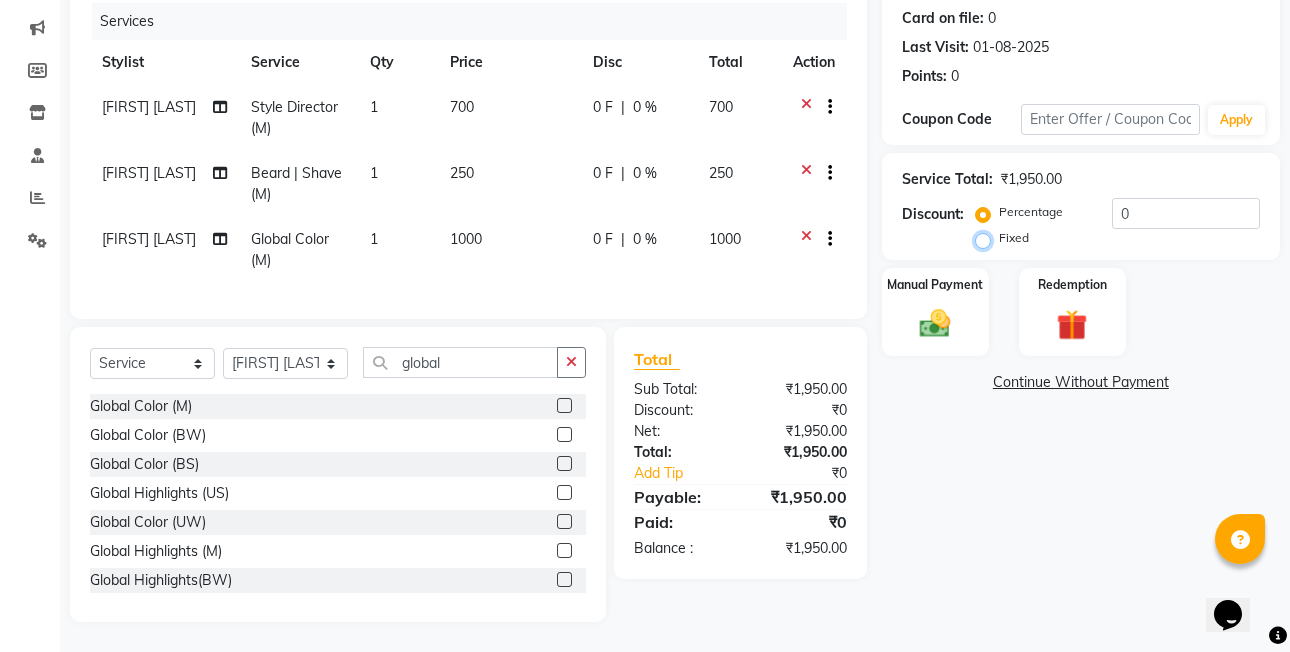 click on "Fixed" at bounding box center [987, 238] 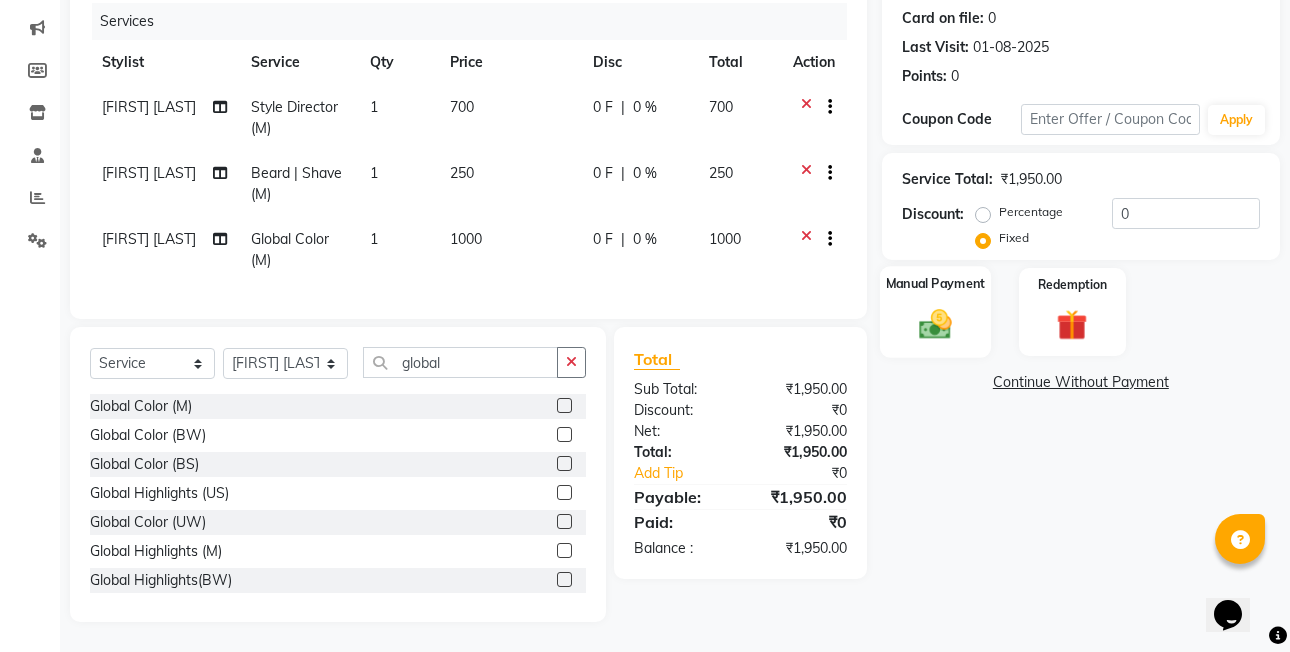 click 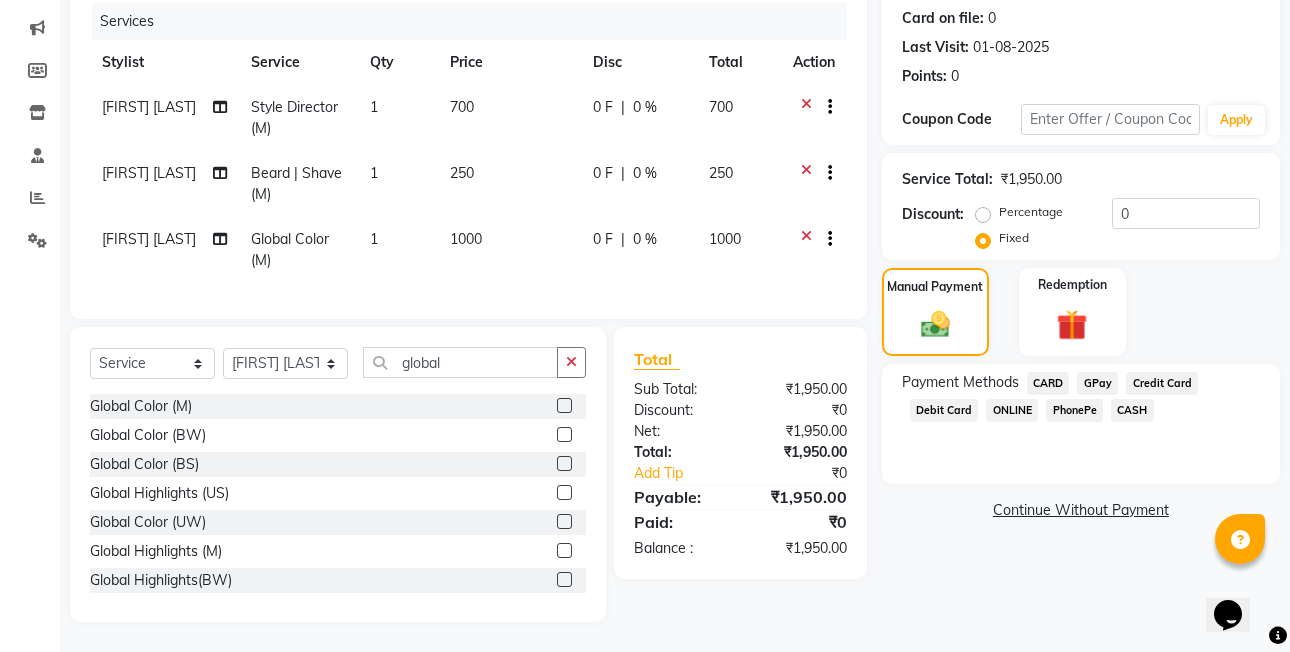 click on "CASH" 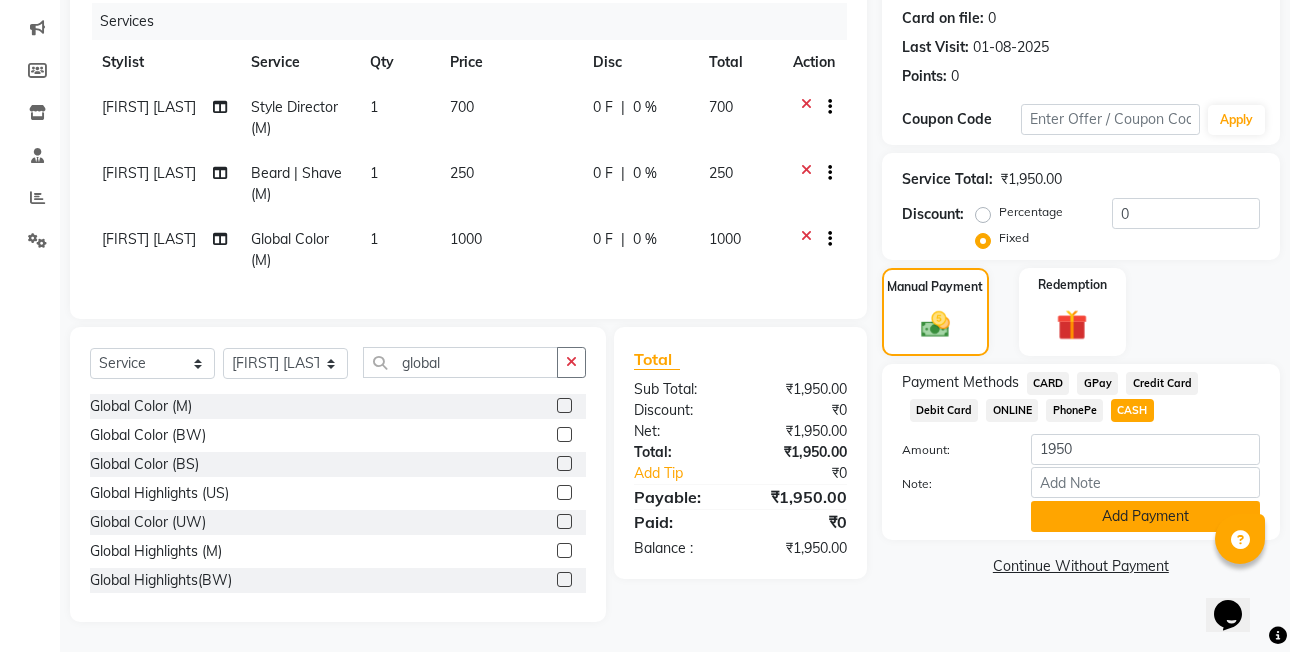 click on "Add Payment" 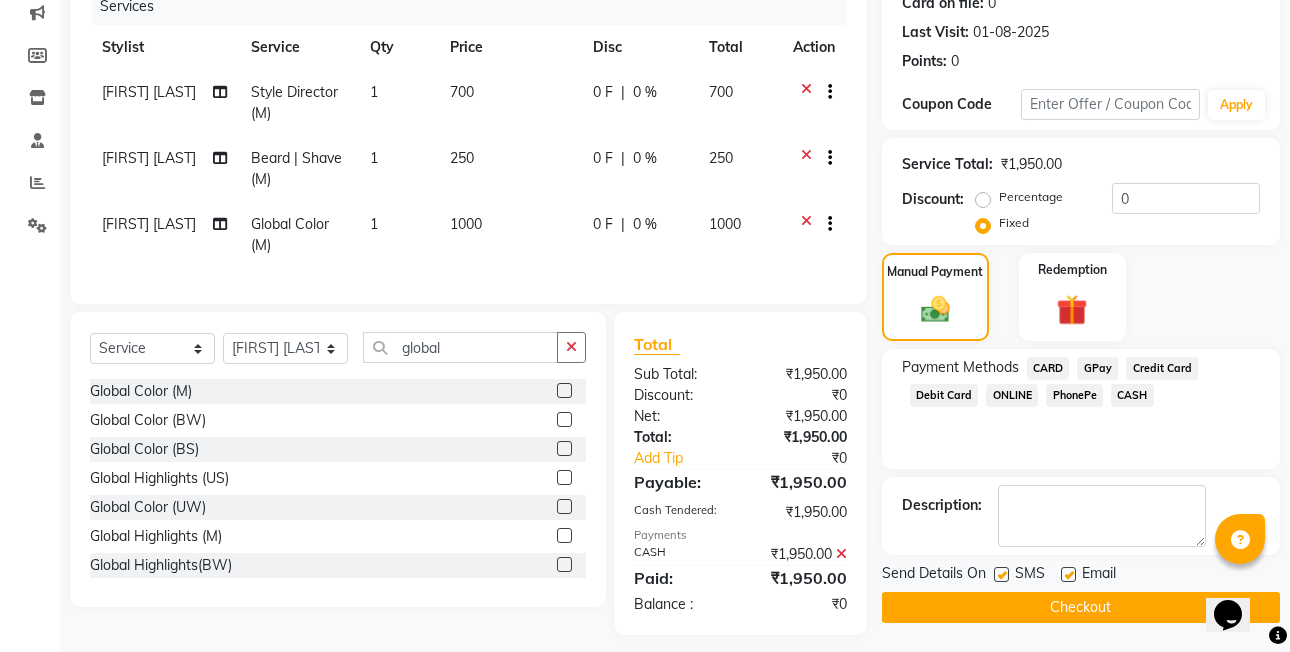scroll, scrollTop: 288, scrollLeft: 0, axis: vertical 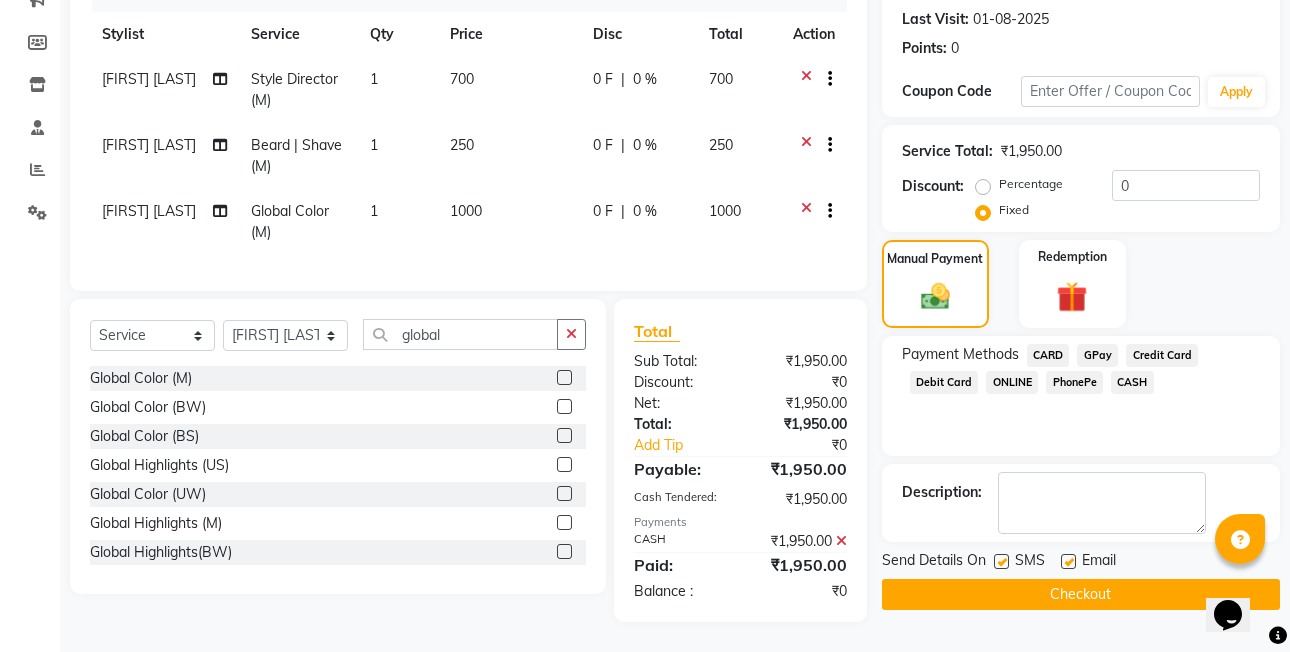 click on "Checkout" 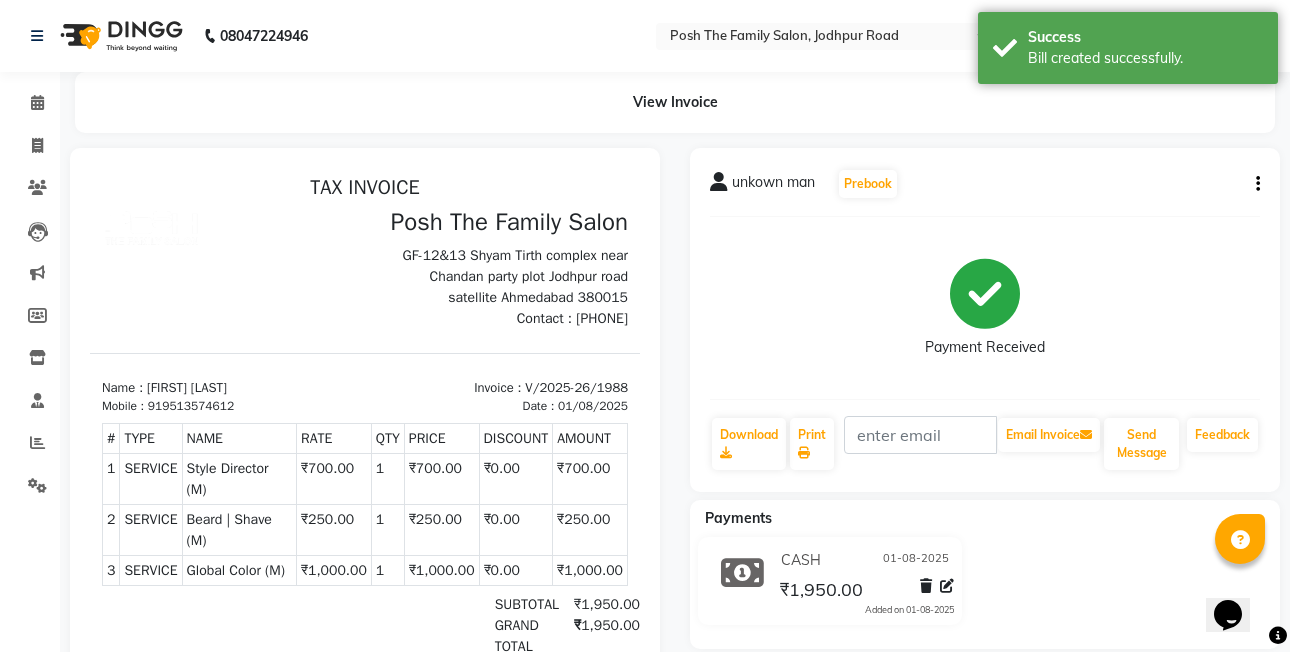 scroll, scrollTop: 0, scrollLeft: 0, axis: both 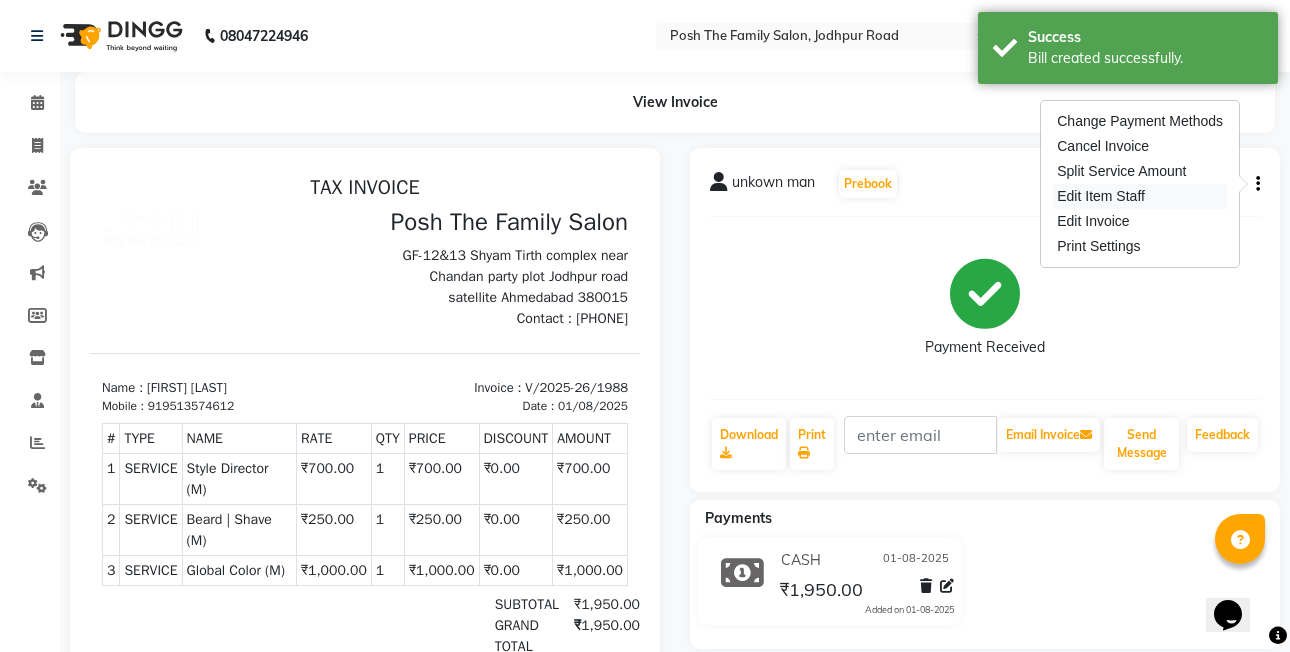 click on "Edit Item Staff" at bounding box center [1140, 196] 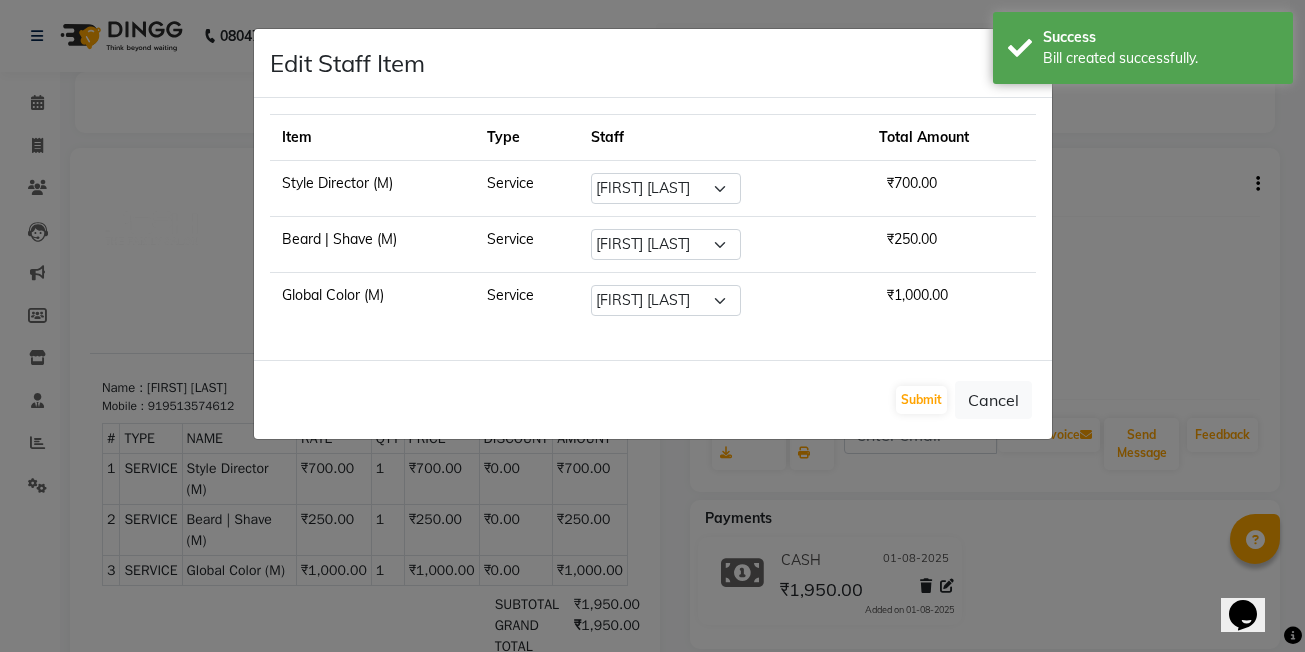 click on "Submit   Cancel" 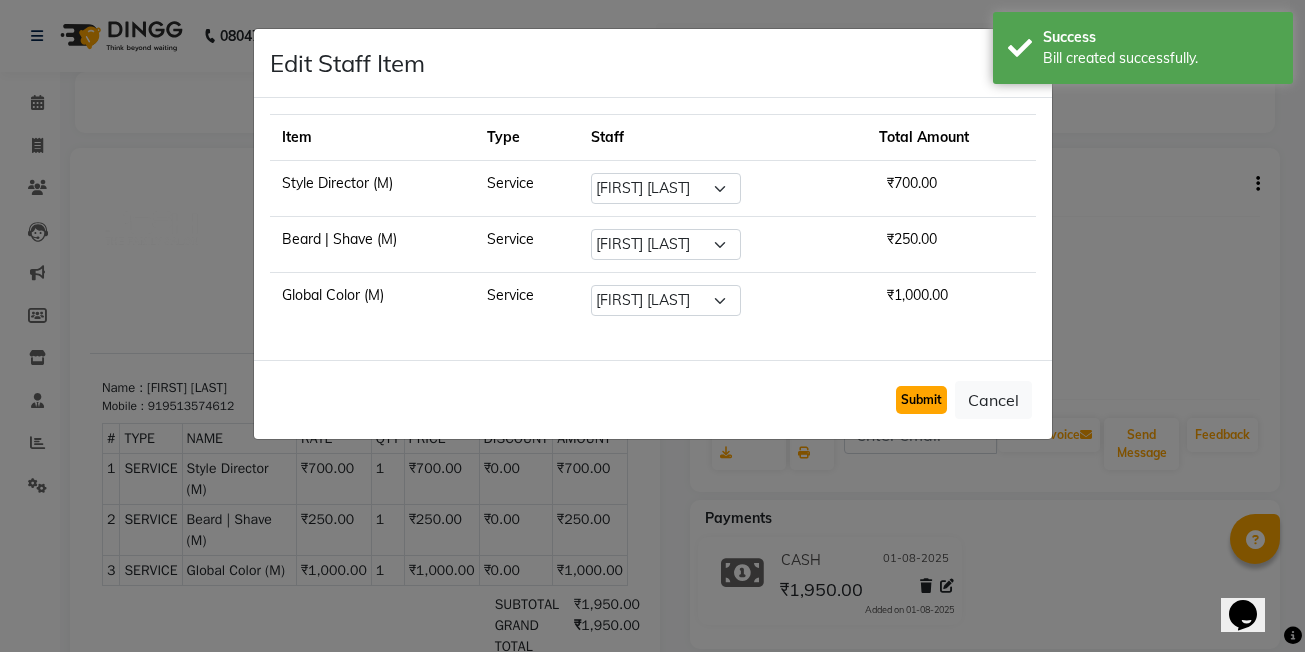 click on "Submit" 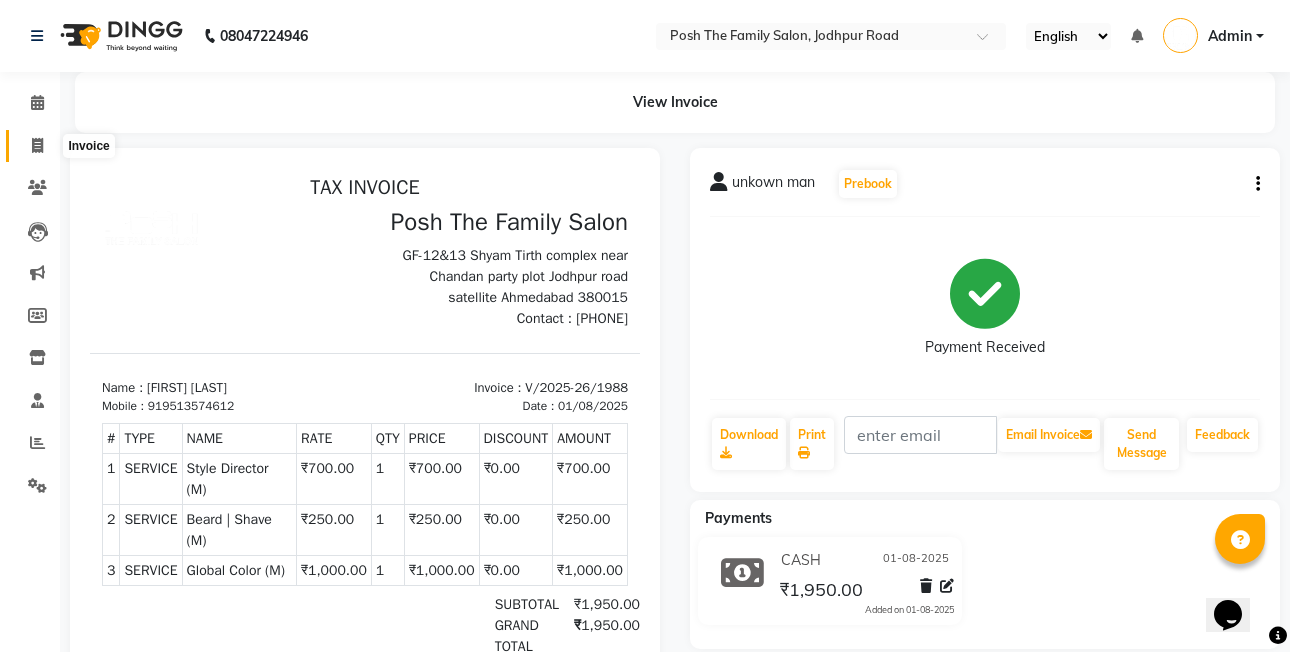 click 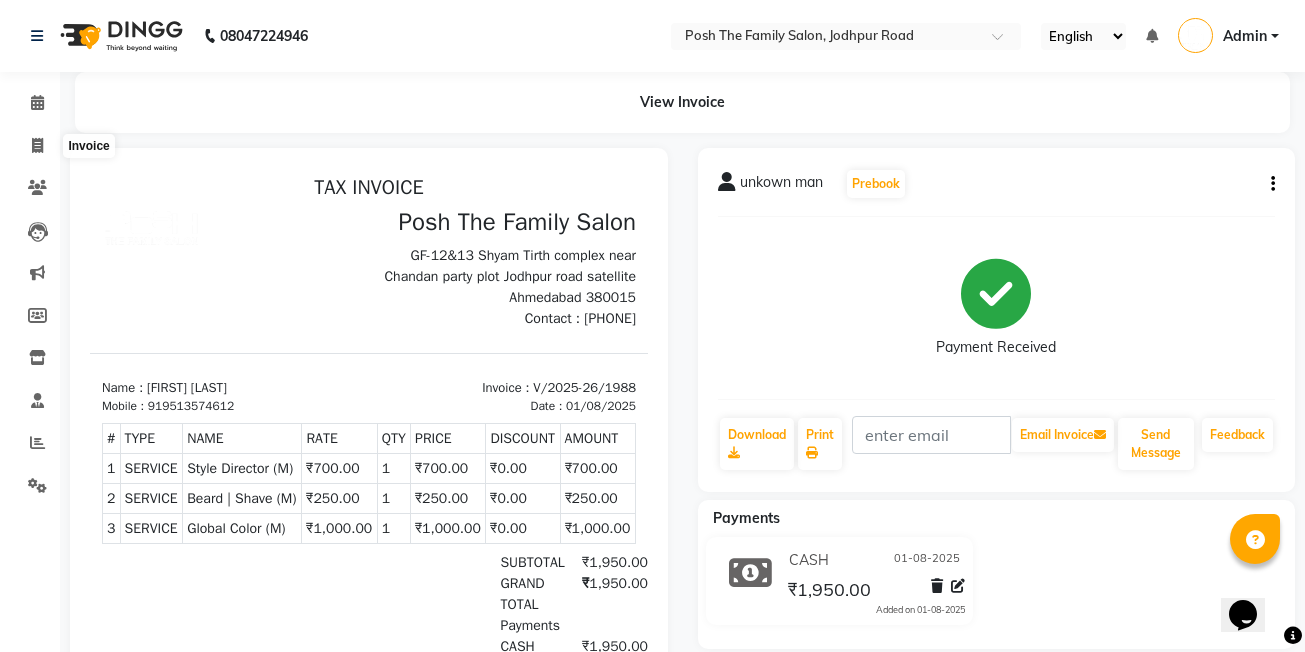 select on "service" 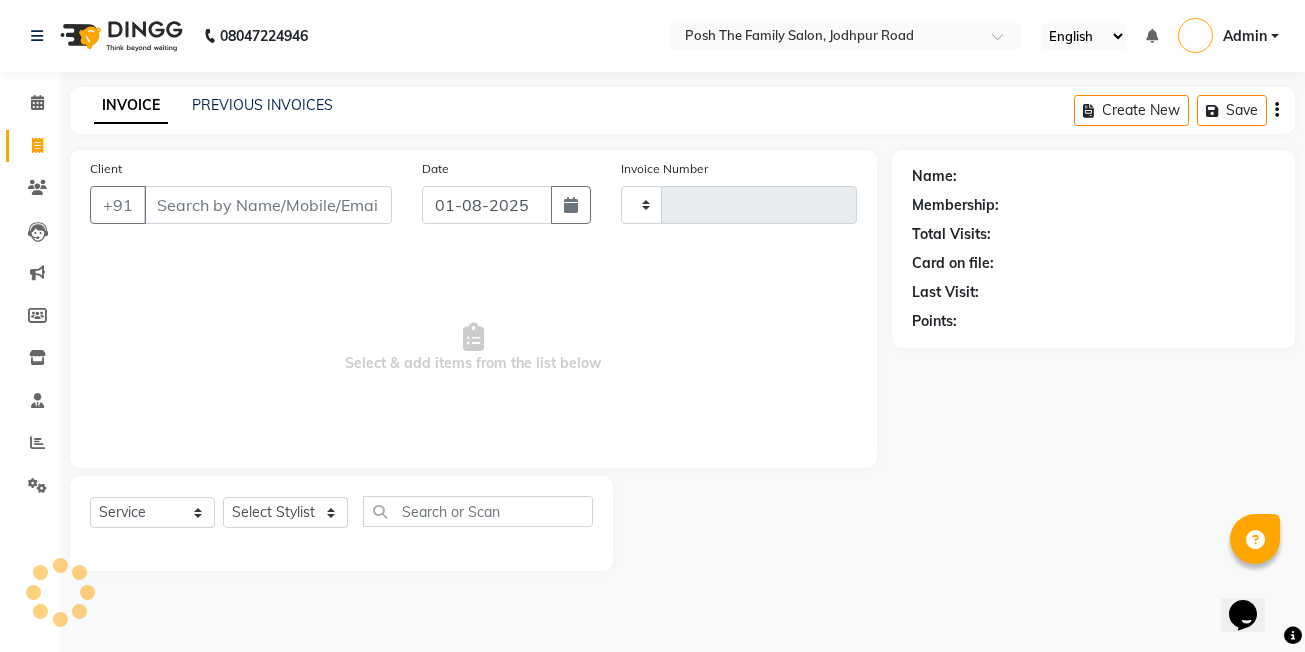 type on "1989" 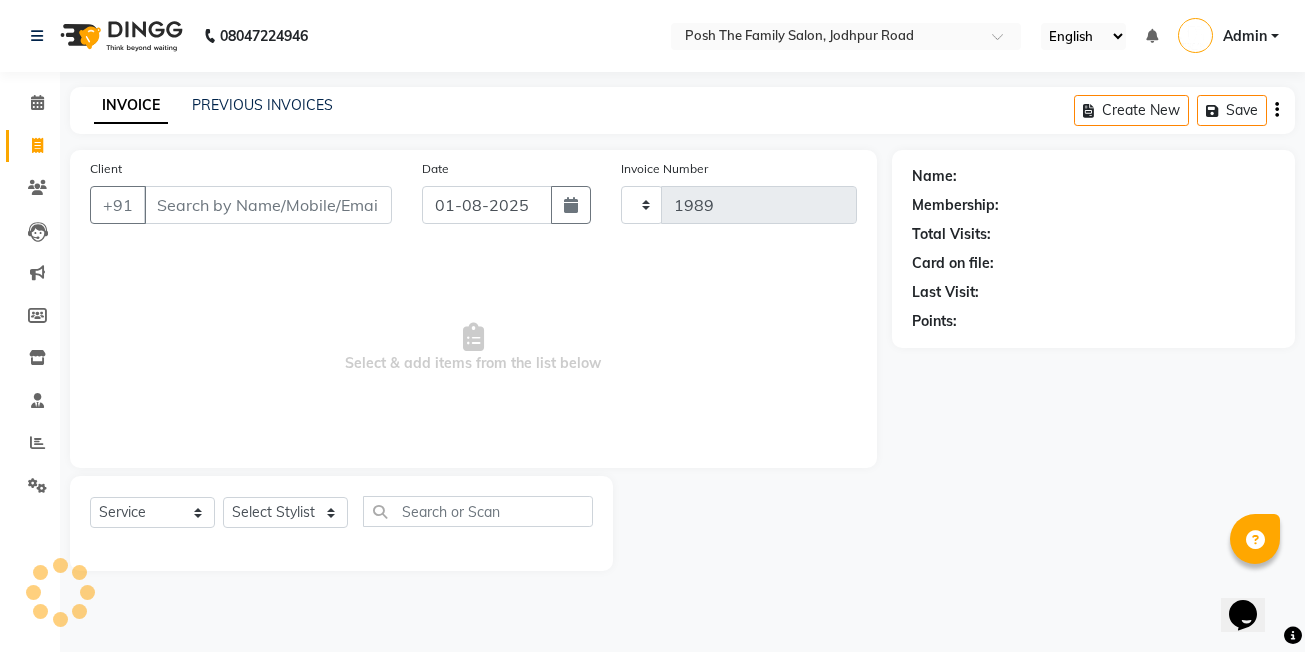 select on "6199" 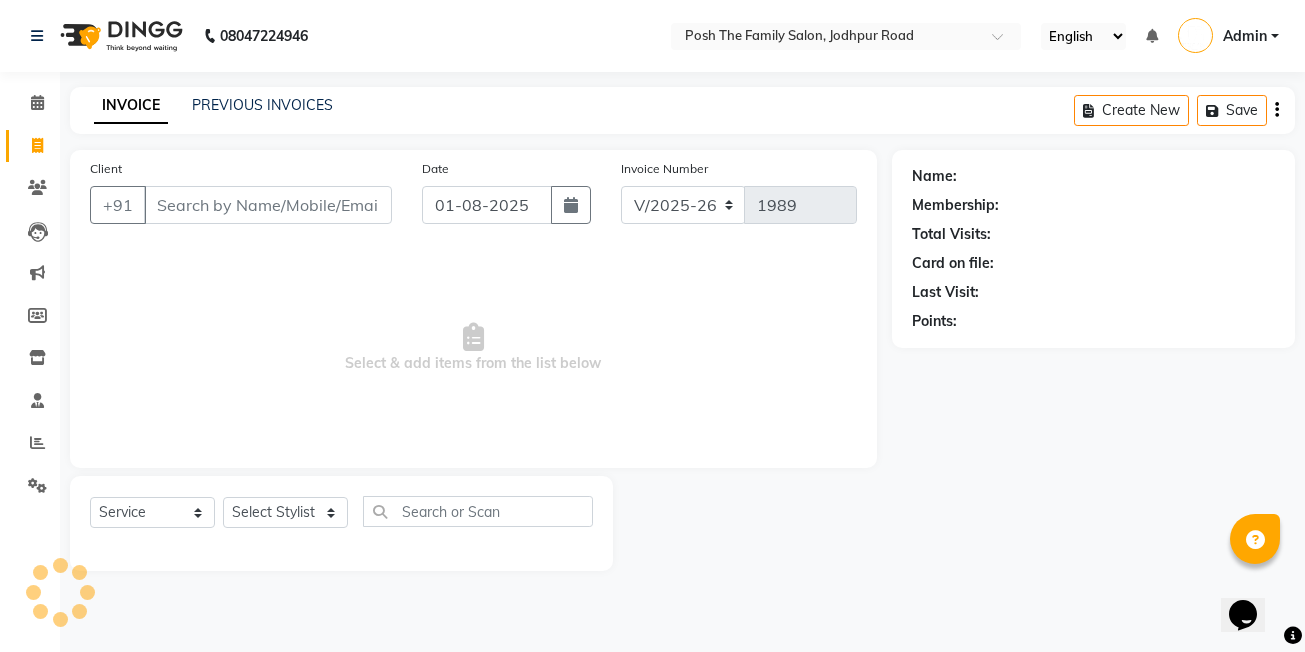 click on "Client" at bounding box center (268, 205) 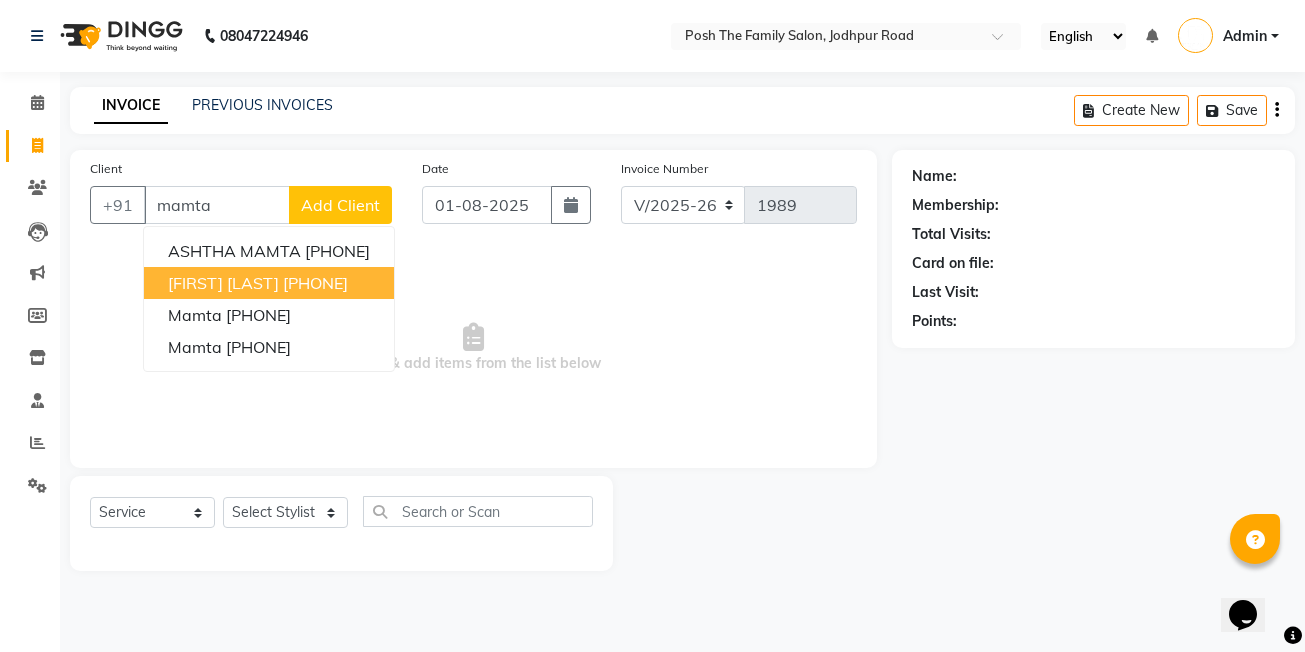 click on "[PHONE]" at bounding box center [315, 283] 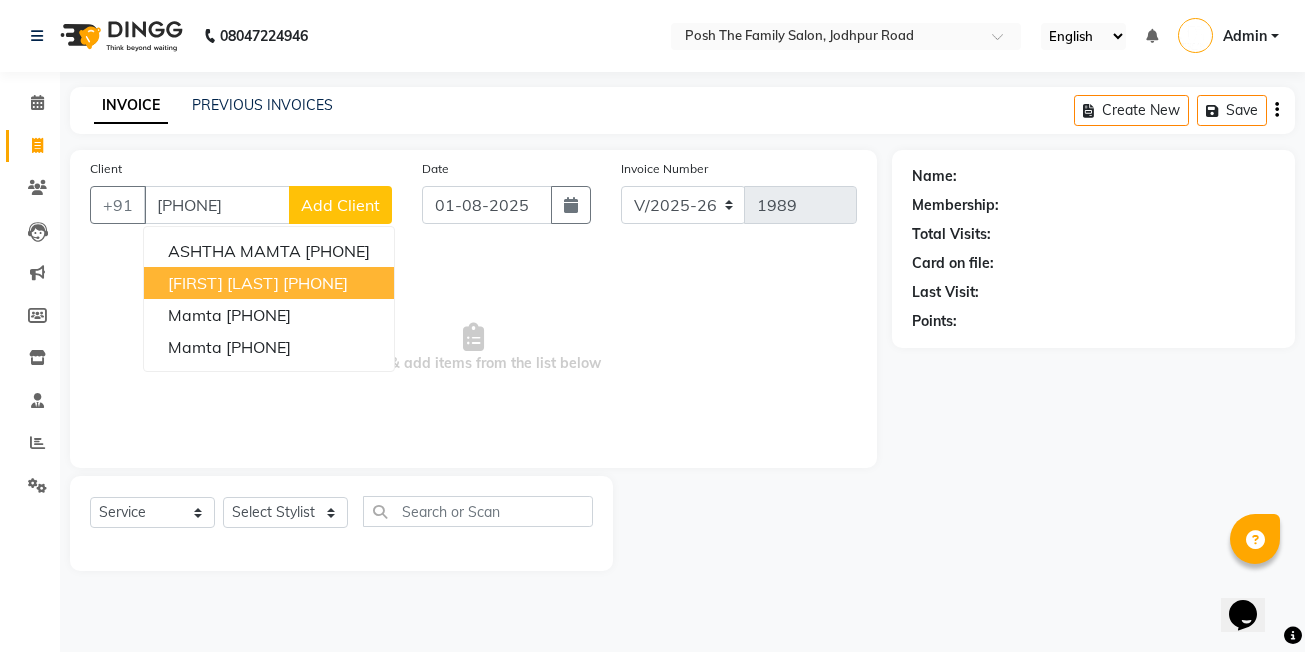 type on "[PHONE]" 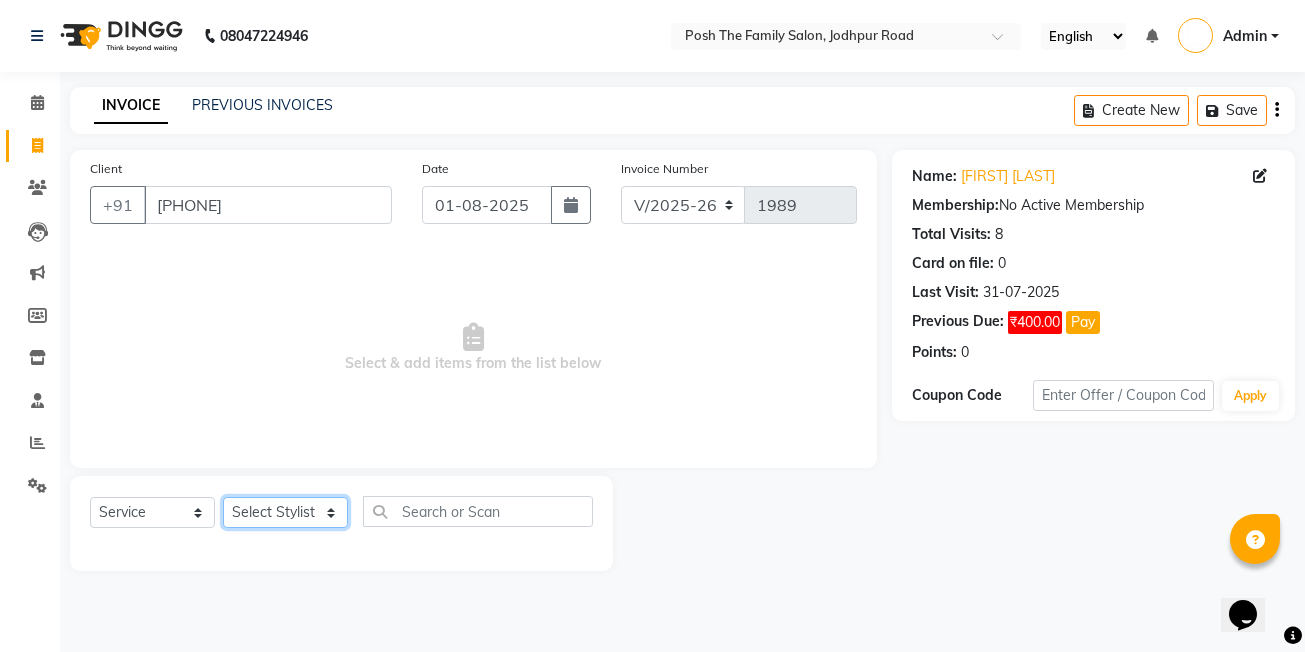 click on "Select Stylist [FIRST]  [LAST] [FIRST] [LAST]  [FIRST] [LAST] [FIRST] [LAST]  [FIRST] [LAST] [FIRST] [LAST] [FIRST] [LAST] [FIRST] [LAST] (OWNER) POSH [FIRST] [LAST] [FIRST] [LAST] [FIRST] [LAST]  [FIRST] [LAST]  [FIRST] [LAST] [FIRST] [LAST] [FIRST] [LAST]" 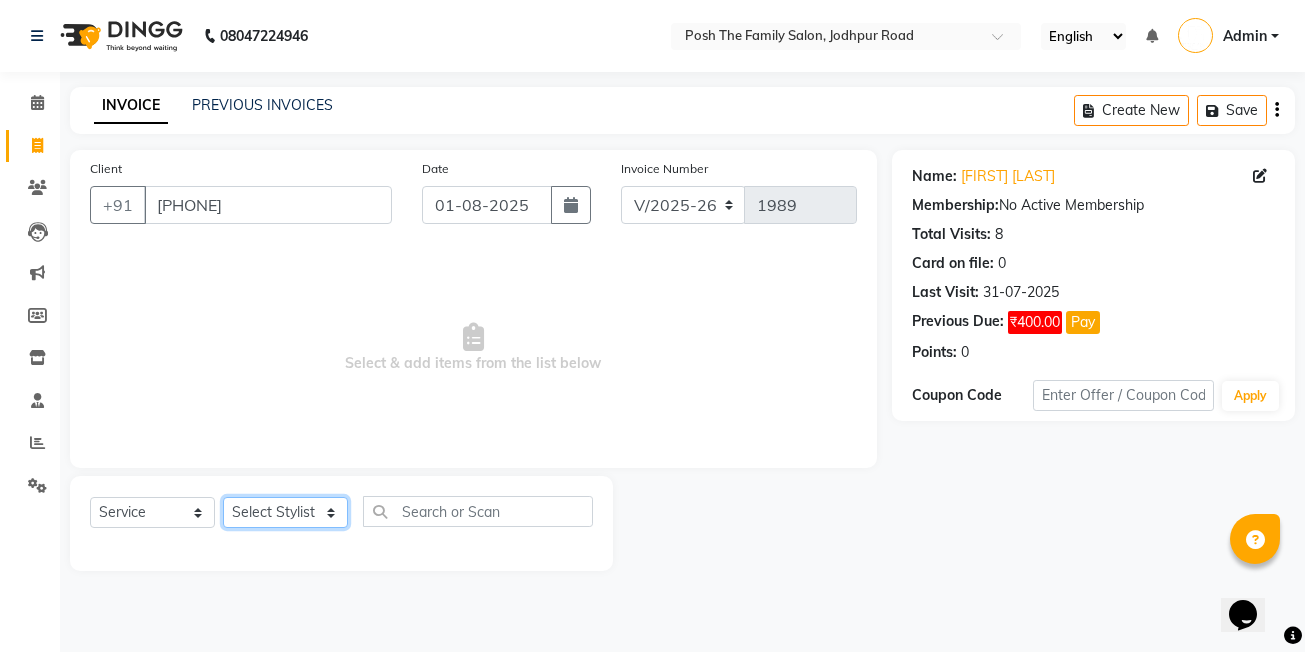 select on "62223" 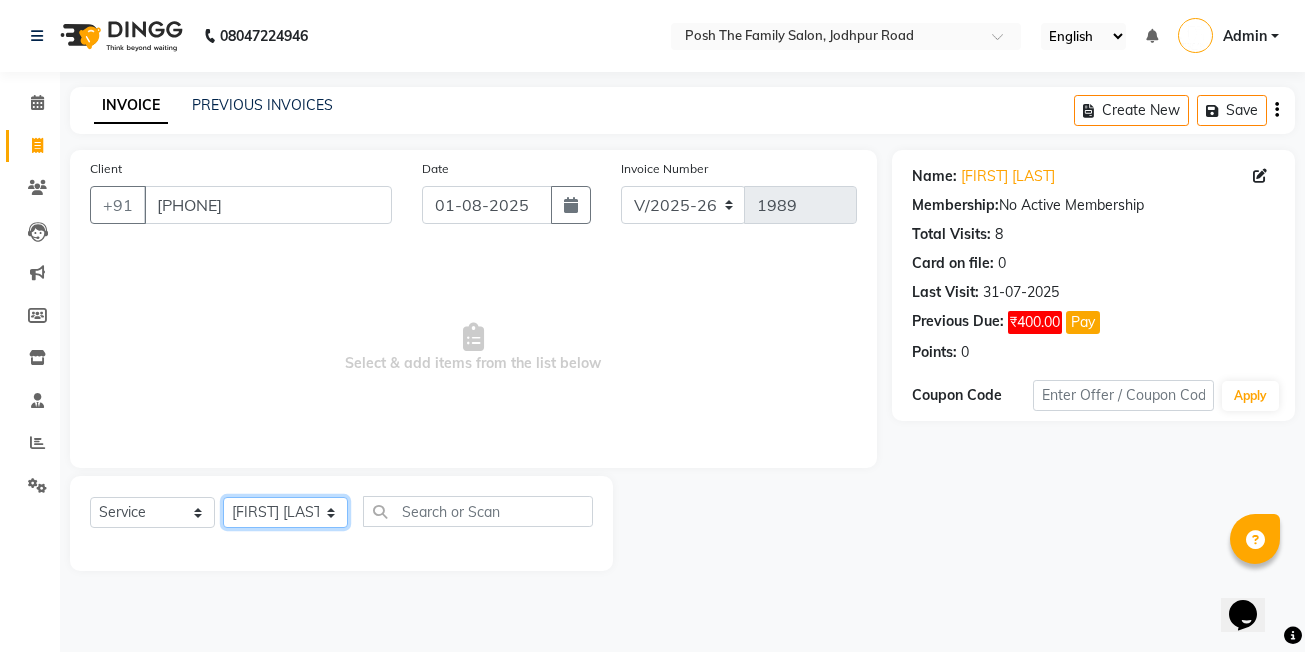 click on "Select Stylist [FIRST]  [LAST] [FIRST] [LAST]  [FIRST] [LAST] [FIRST] [LAST]  [FIRST] [LAST] [FIRST] [LAST] [FIRST] [LAST] [FIRST] [LAST] (OWNER) POSH [FIRST] [LAST] [FIRST] [LAST] [FIRST] [LAST]  [FIRST] [LAST]  [FIRST] [LAST] [FIRST] [LAST] [FIRST] [LAST]" 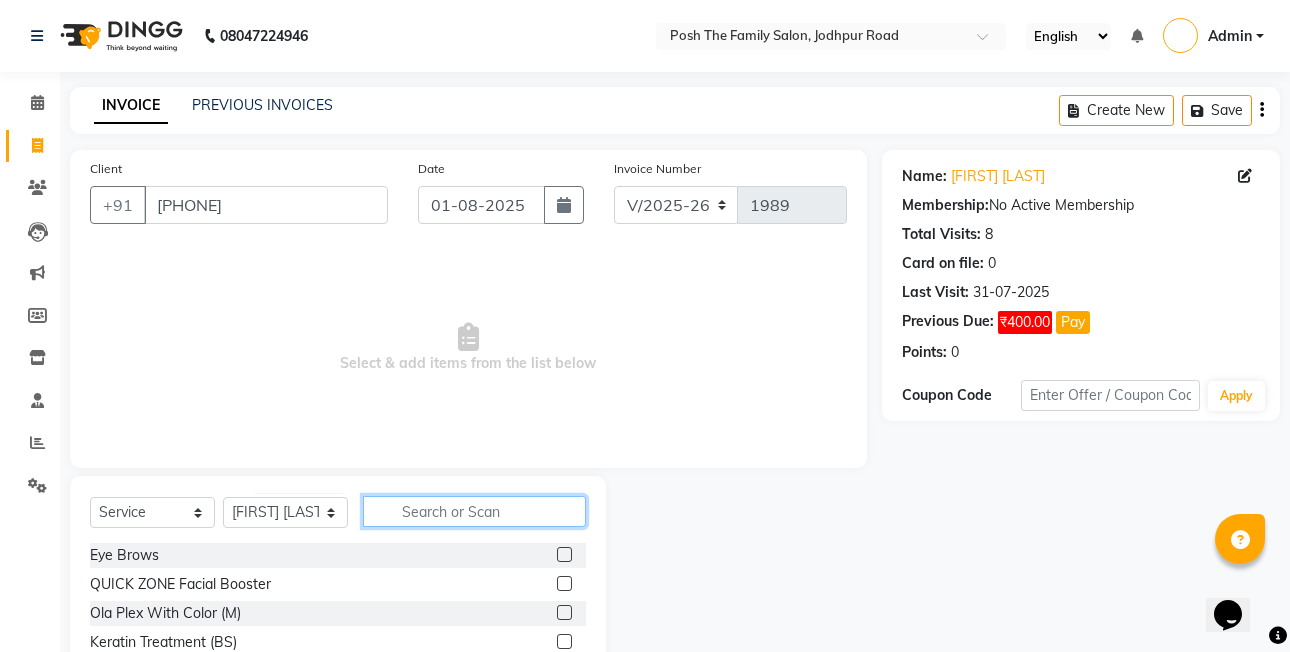 click 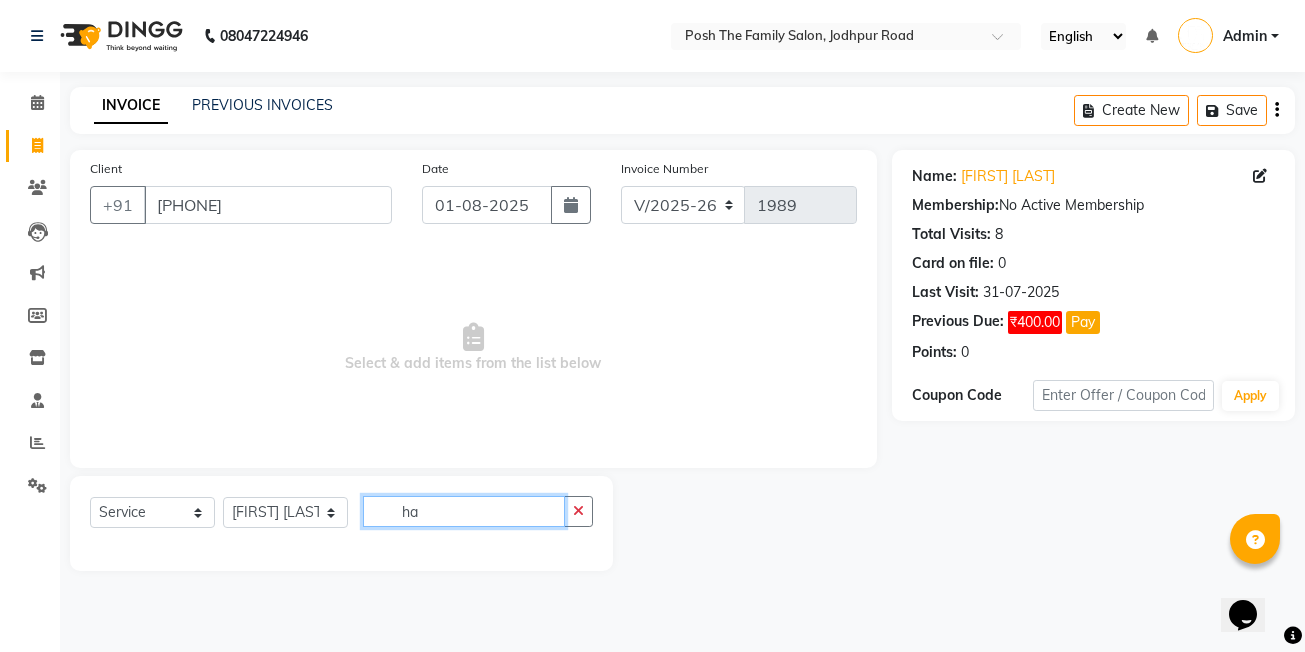 type on "h" 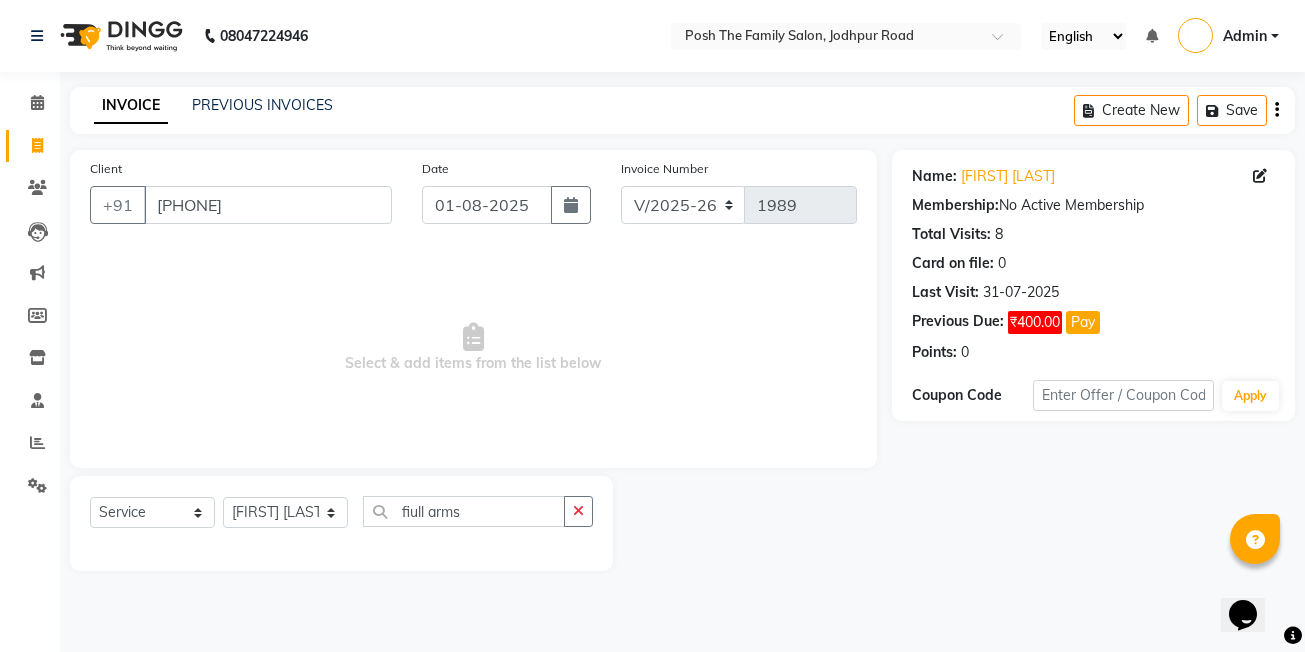 click on "Select Service Product Membership Package Voucher Prepaid Gift Card Select Stylist [FIRST] [LAST] ASHISH SEN DEVKI VRMA dharti solanki HARDIK sharma JAIMIN PAREKH JIMMY PATEL POONAM SEN (OWNER) POSH [FIRST] [LAST] ravi parekh saiyed mubarak SALMAN SAIKH saquib rehman Siddhi rathod VICKY NAYAK fiull arms" 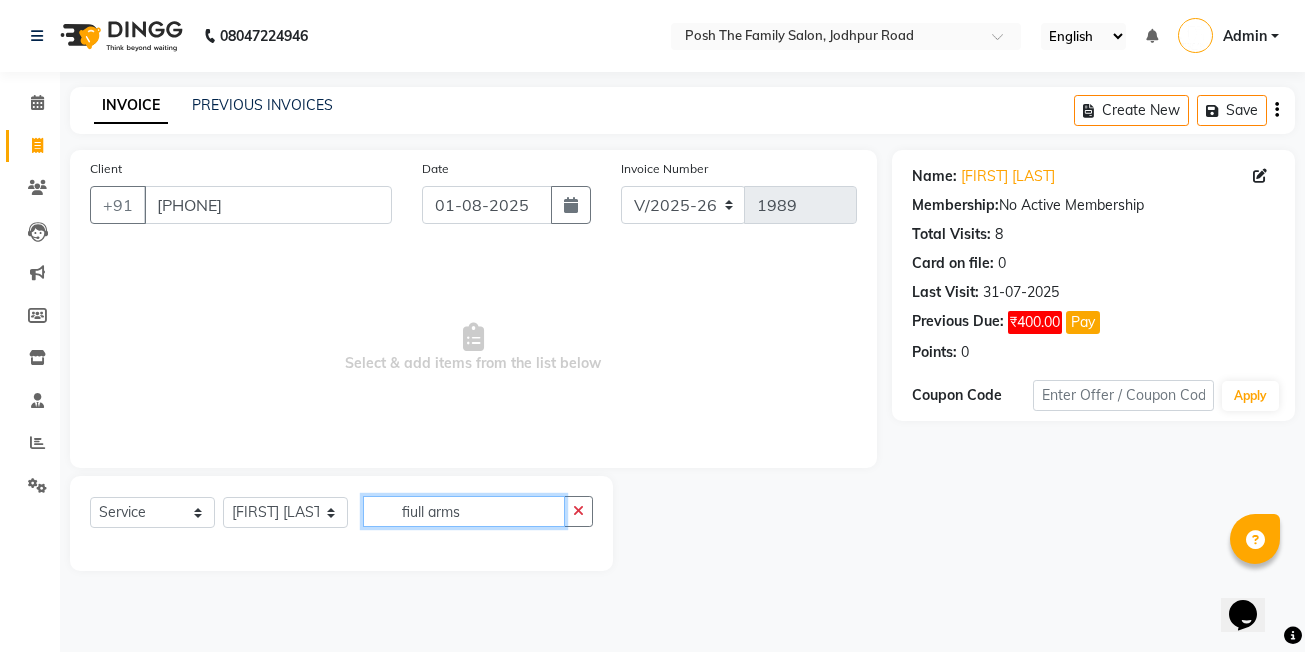 click on "fiull arms" 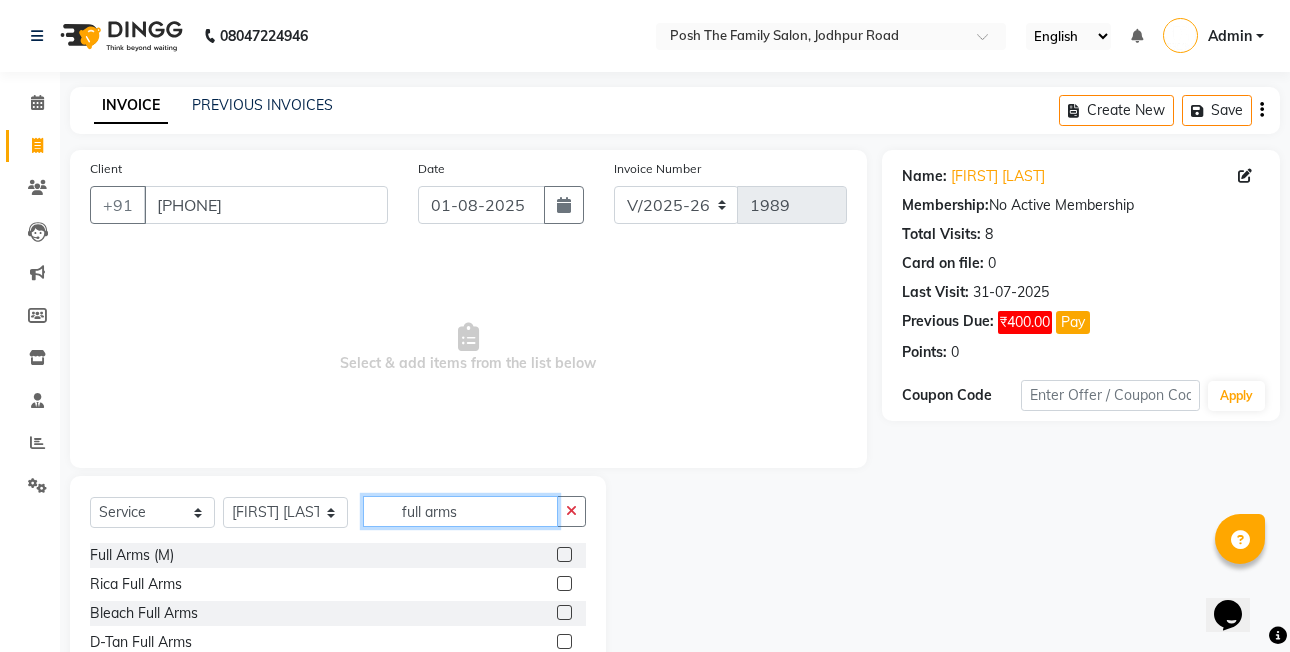 type on "full arms" 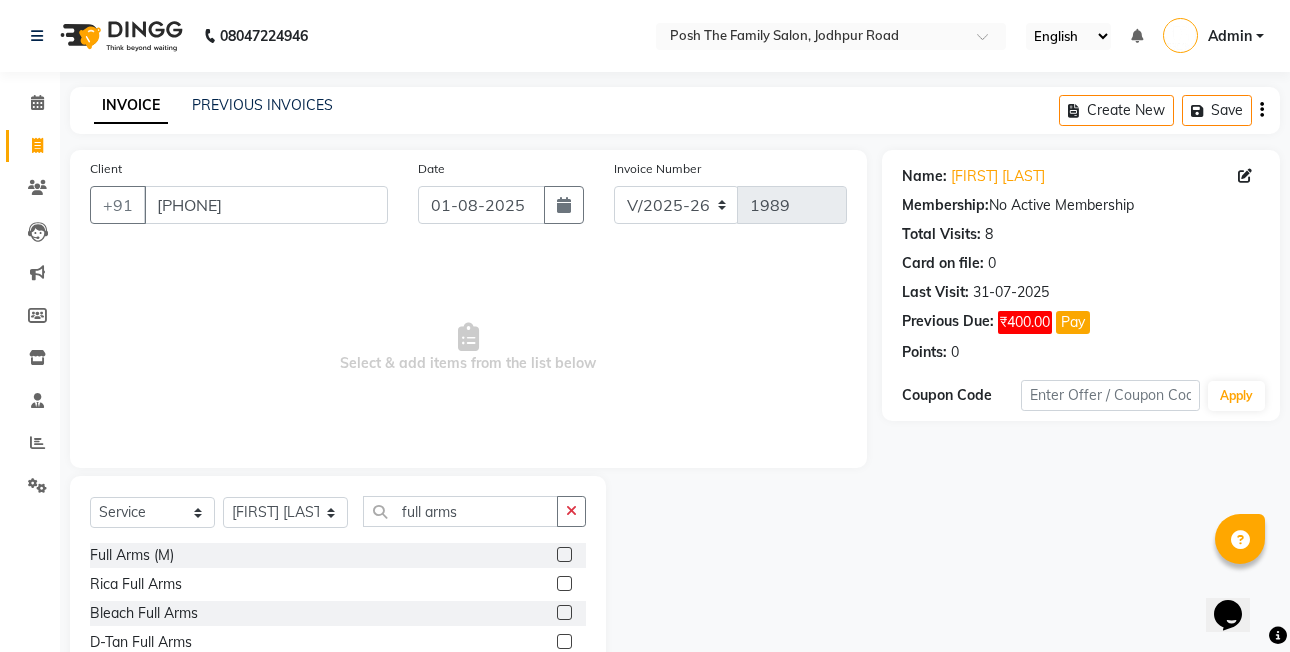 click on "Rica Full Arms" 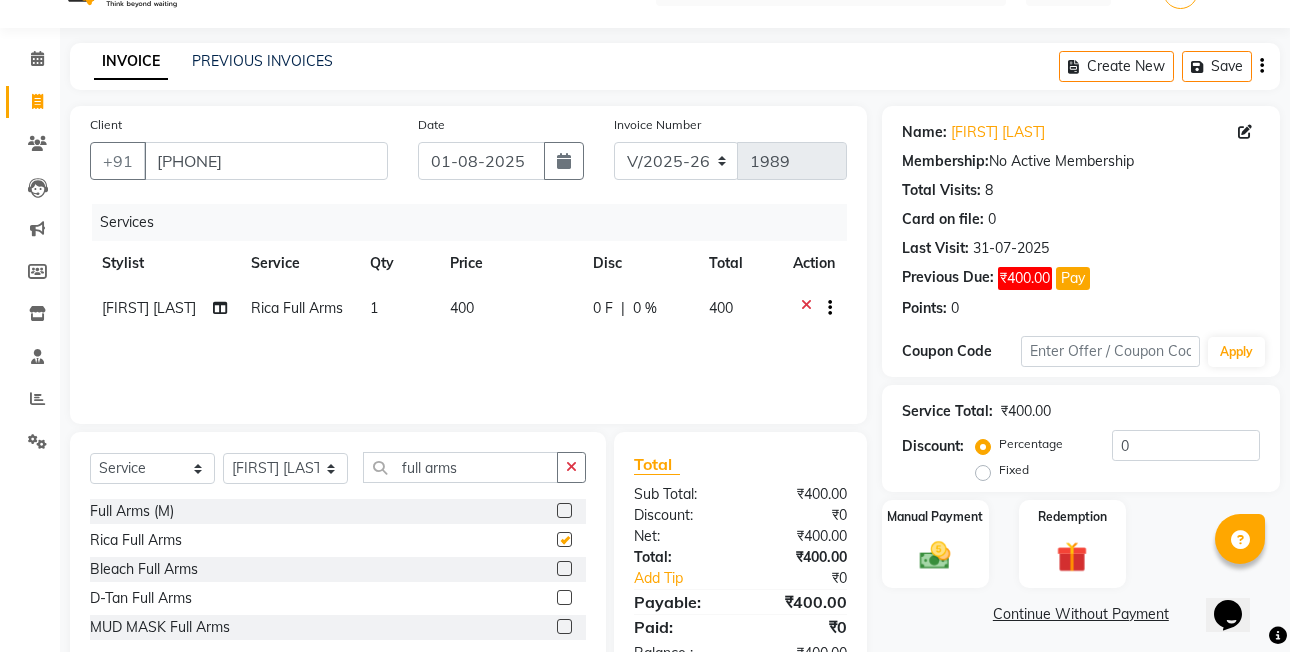 scroll, scrollTop: 106, scrollLeft: 0, axis: vertical 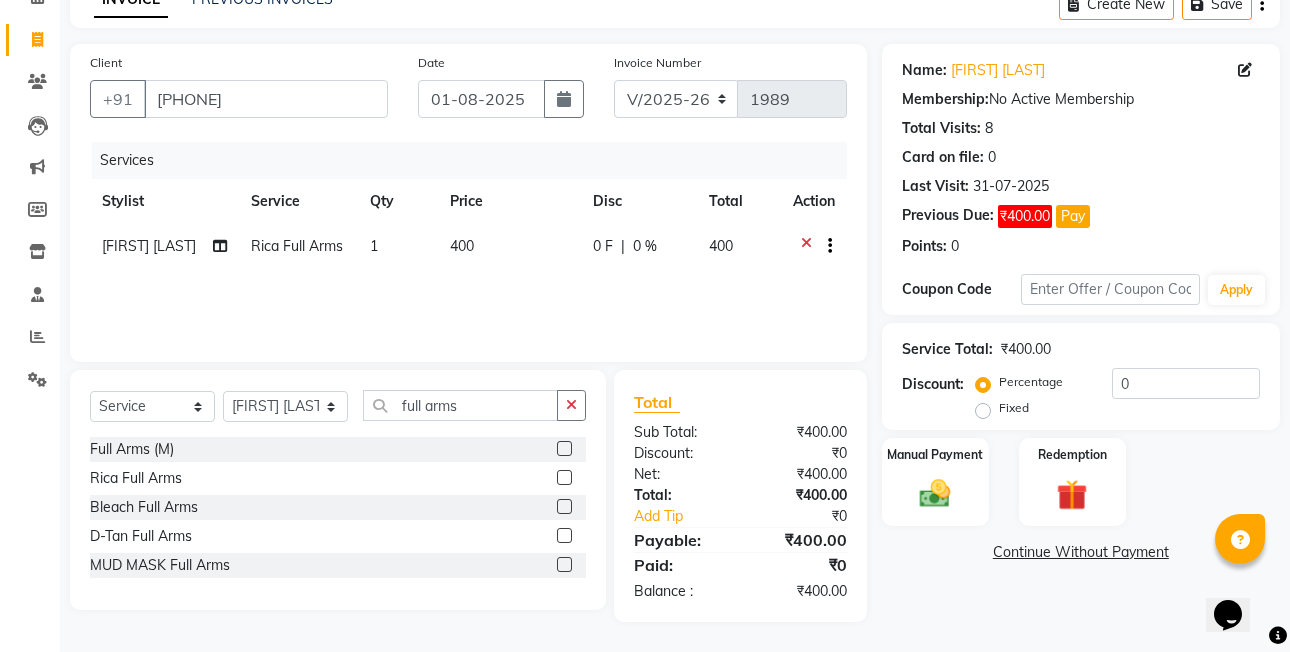 checkbox on "false" 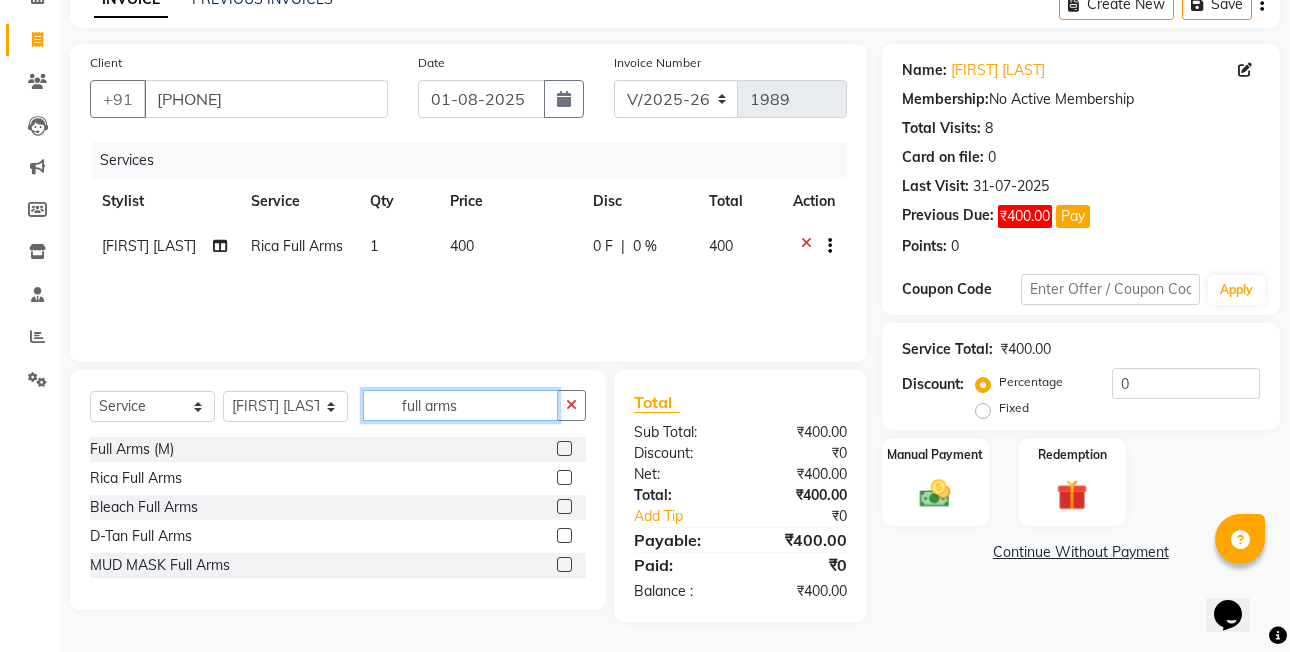 click on "full arms" 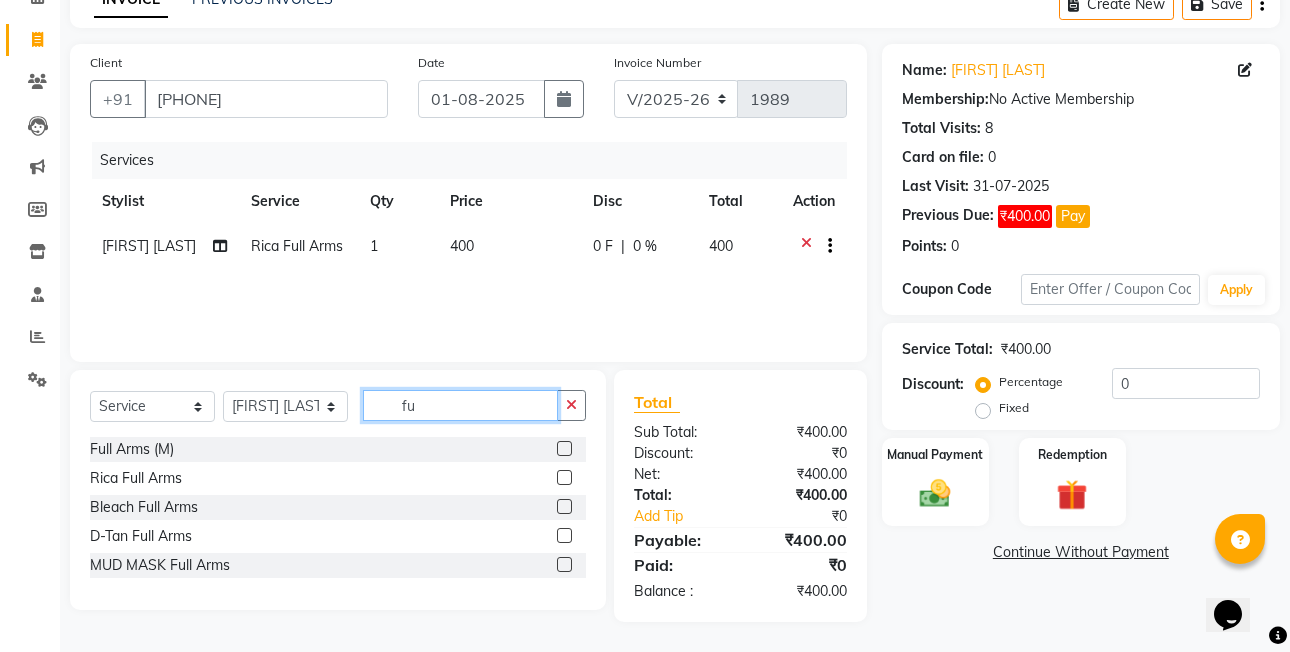 type on "f" 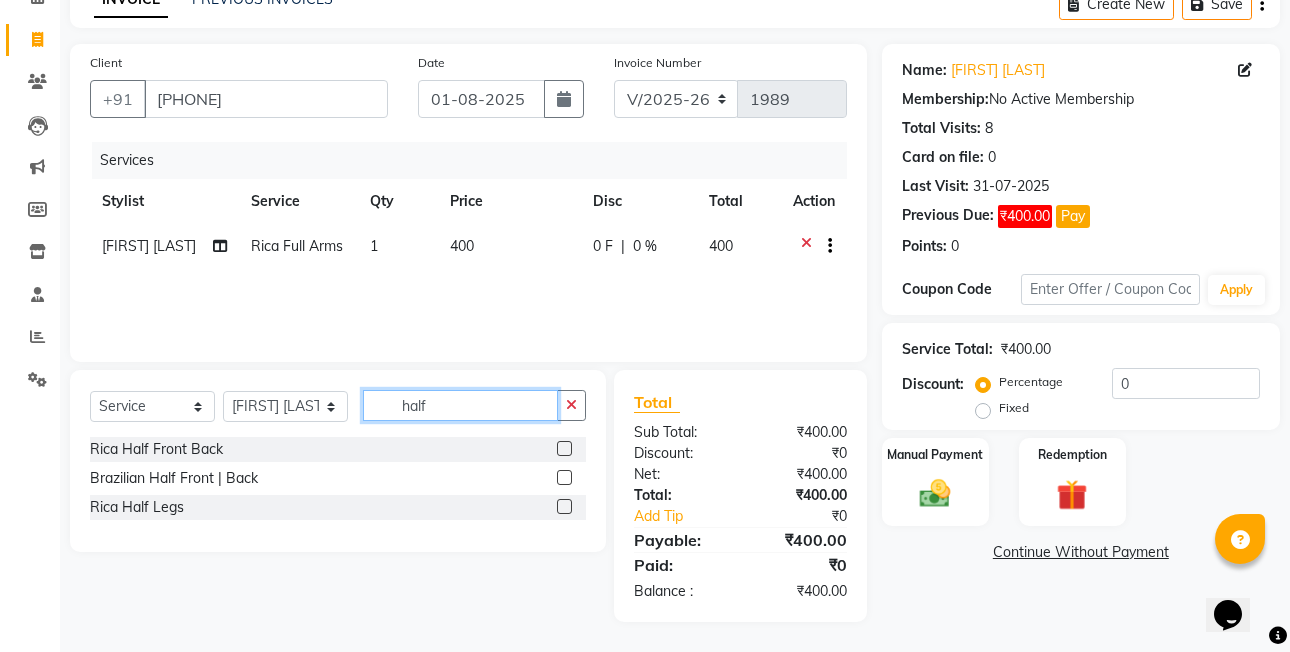 type on "half" 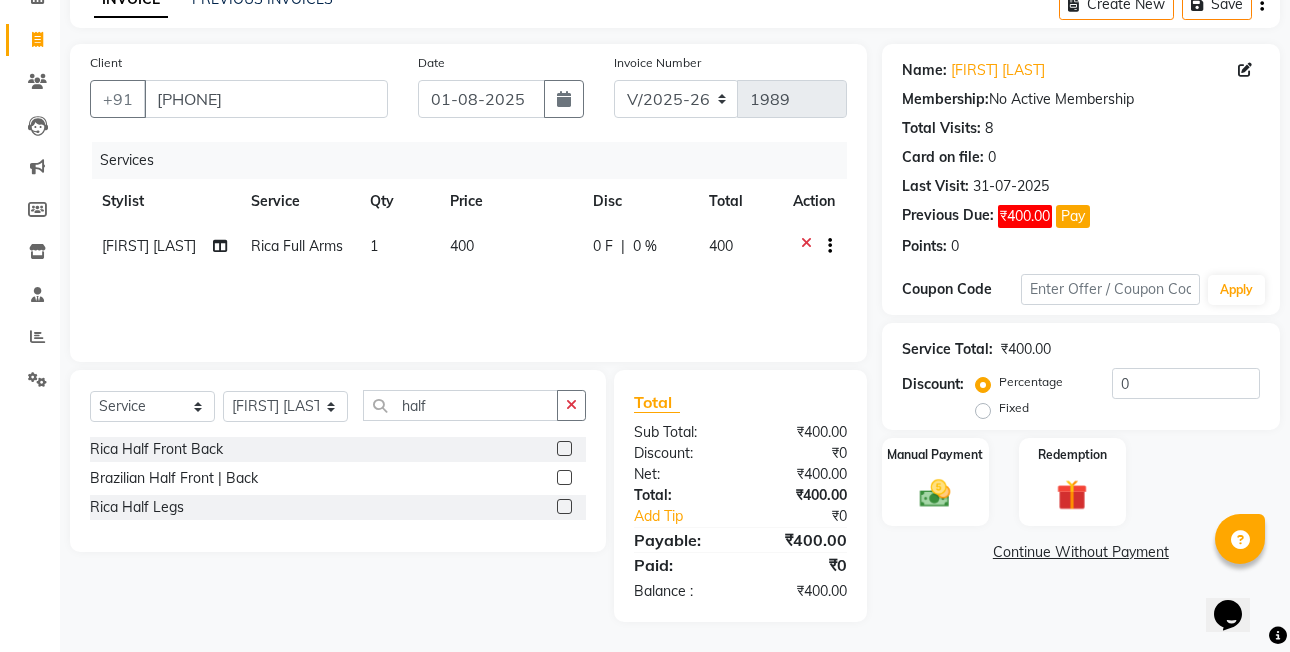 click 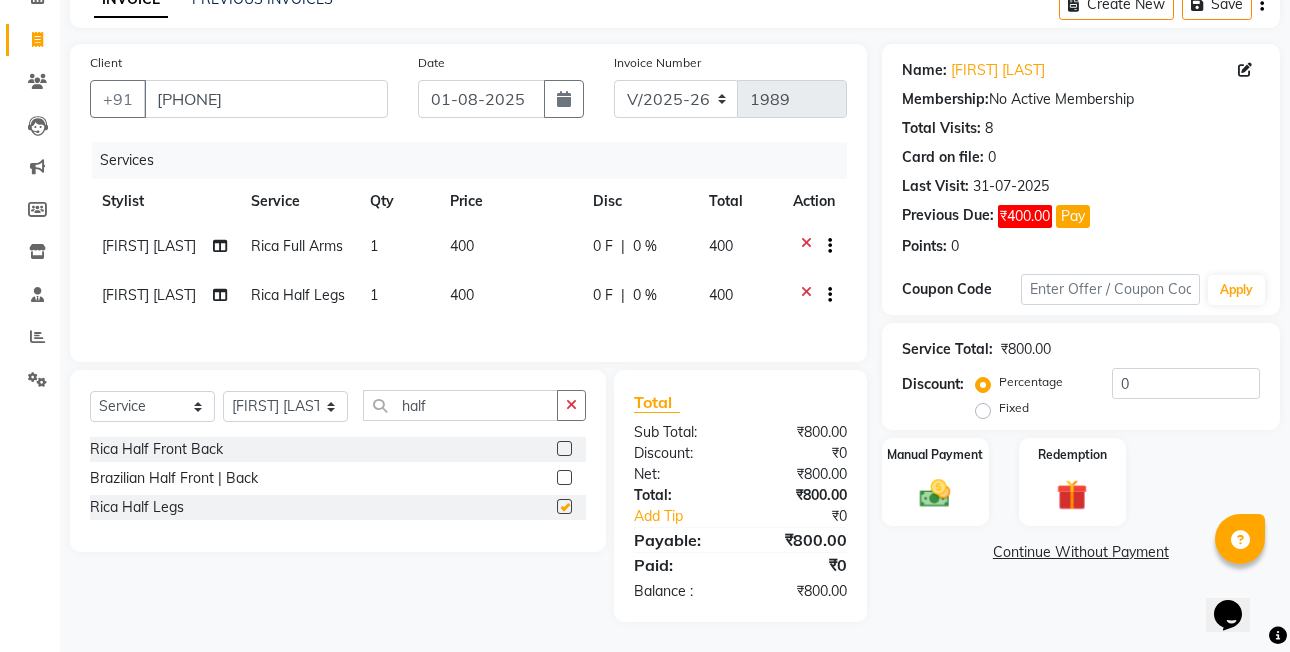 scroll, scrollTop: 117, scrollLeft: 0, axis: vertical 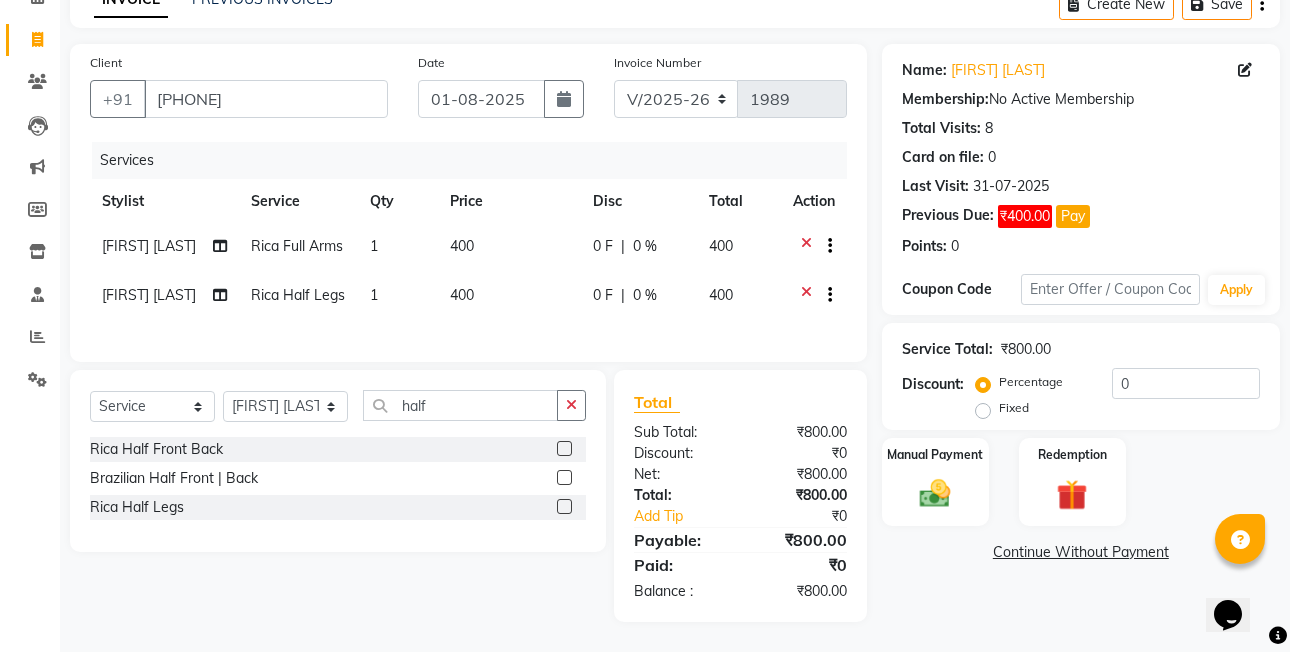 checkbox on "false" 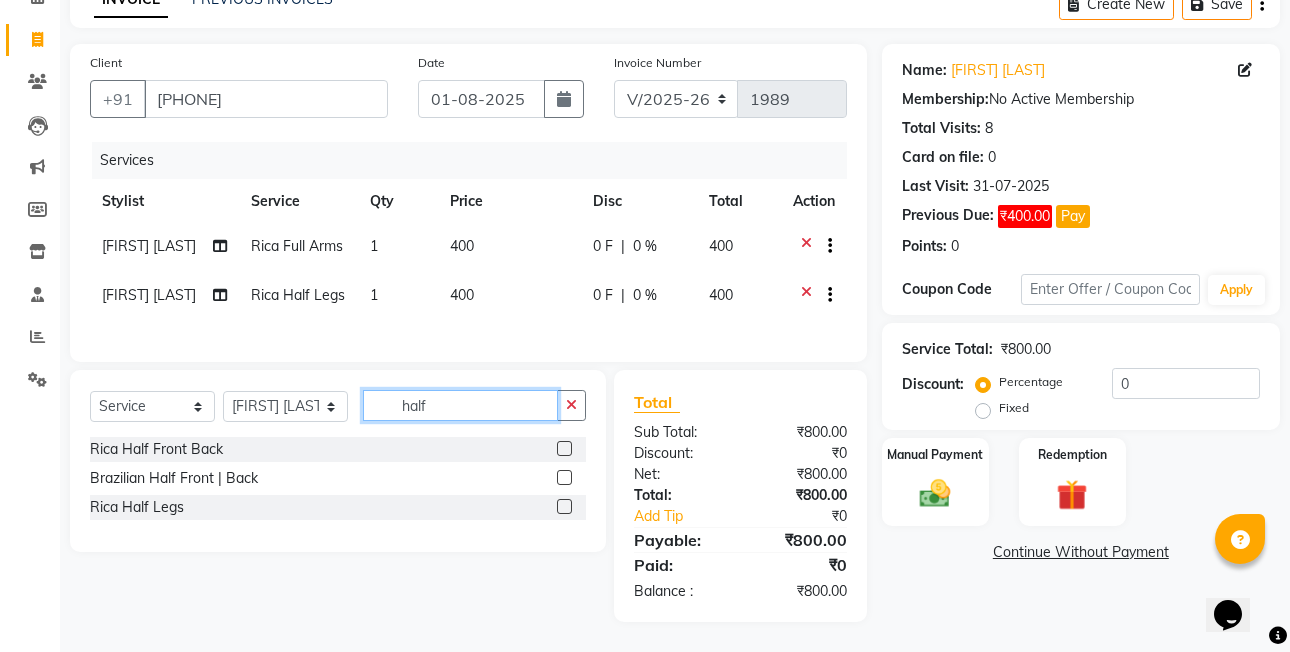 click on "half" 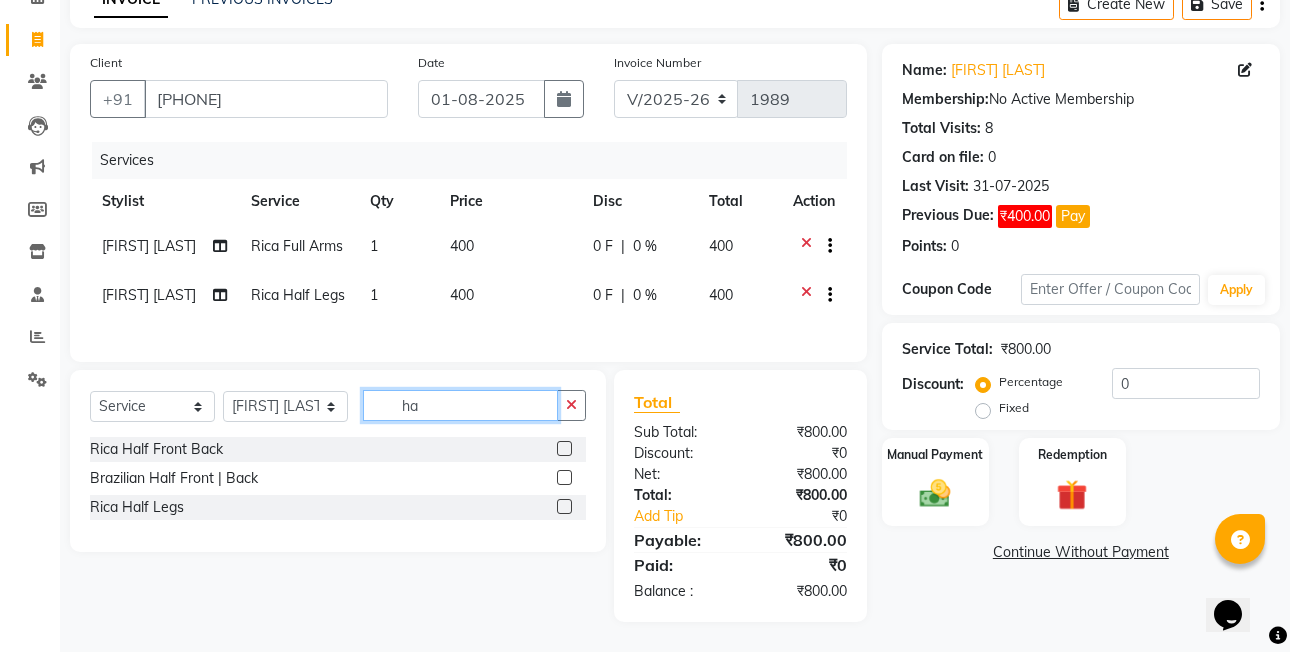 type on "h" 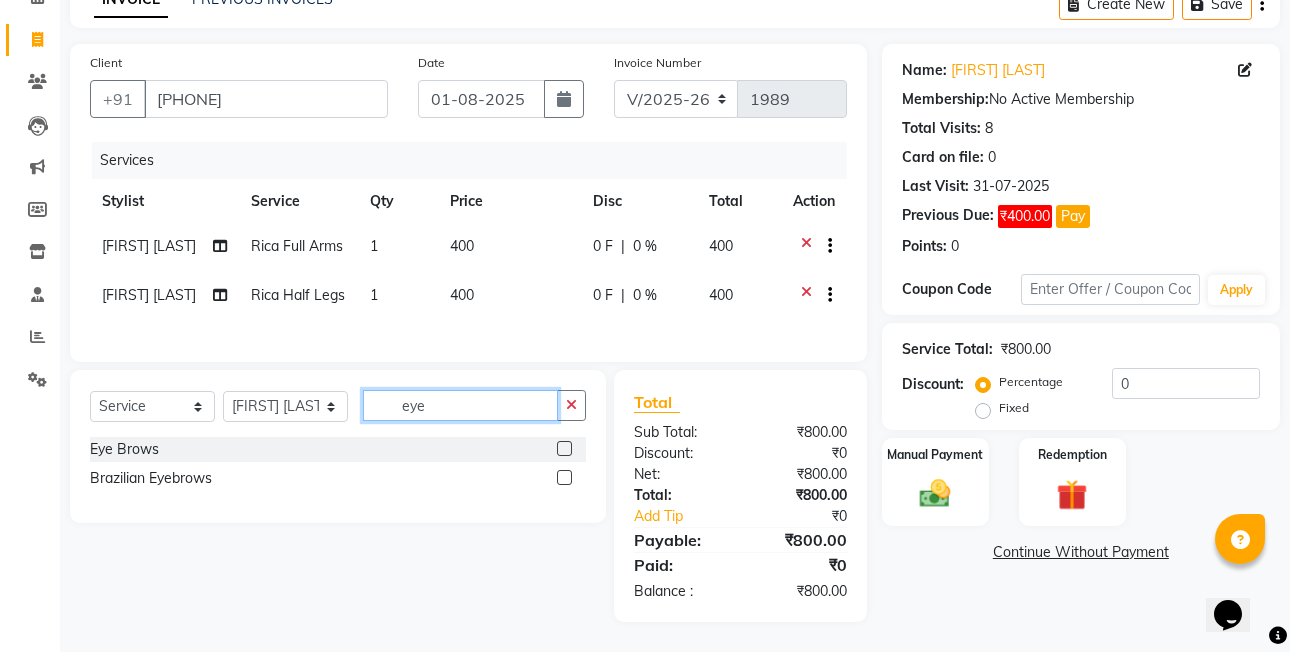 type on "eye" 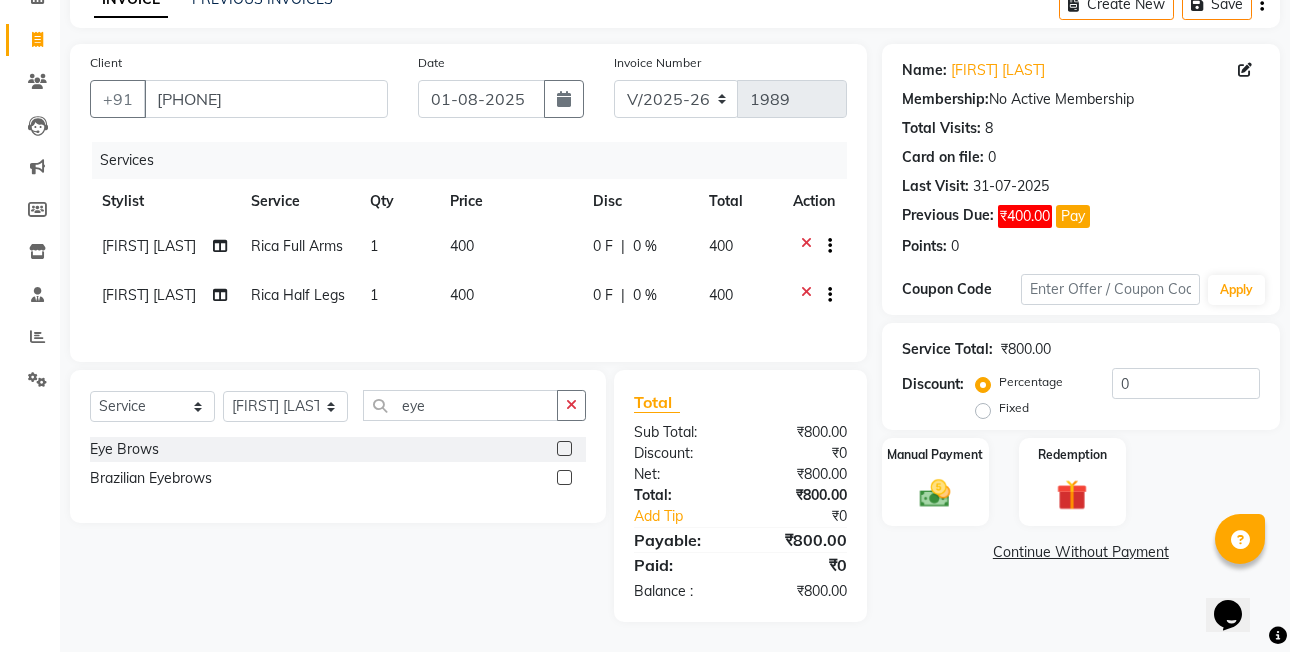 click 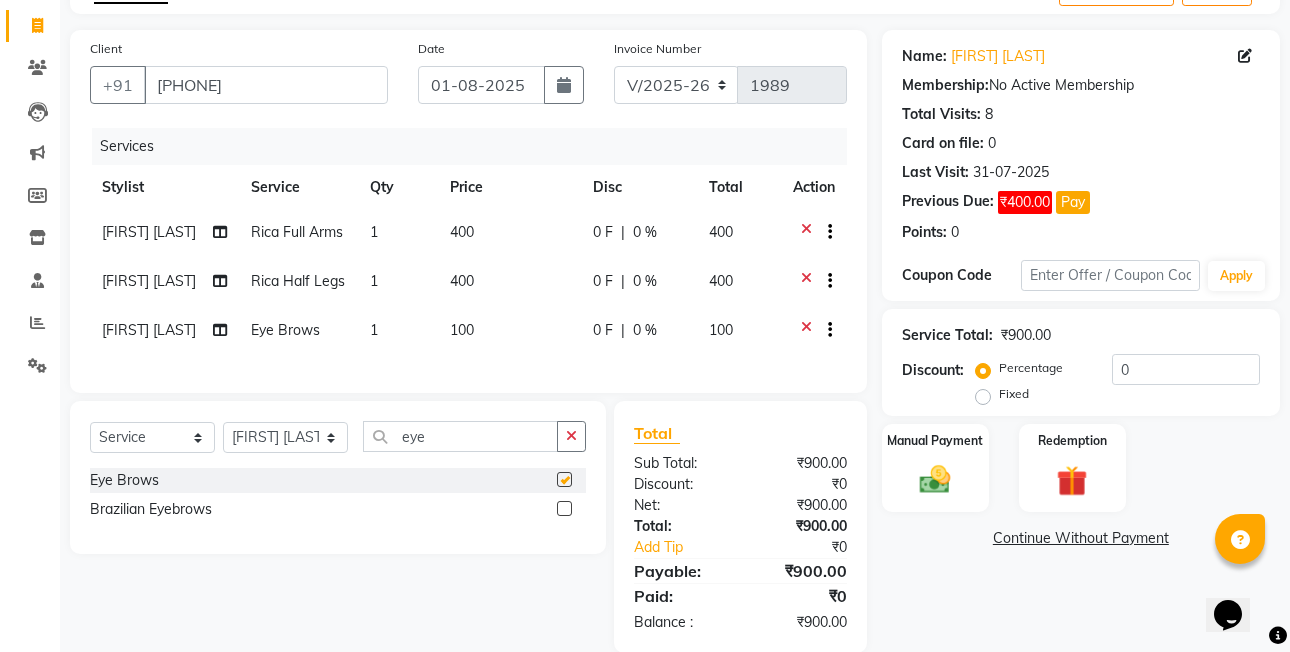 scroll, scrollTop: 166, scrollLeft: 0, axis: vertical 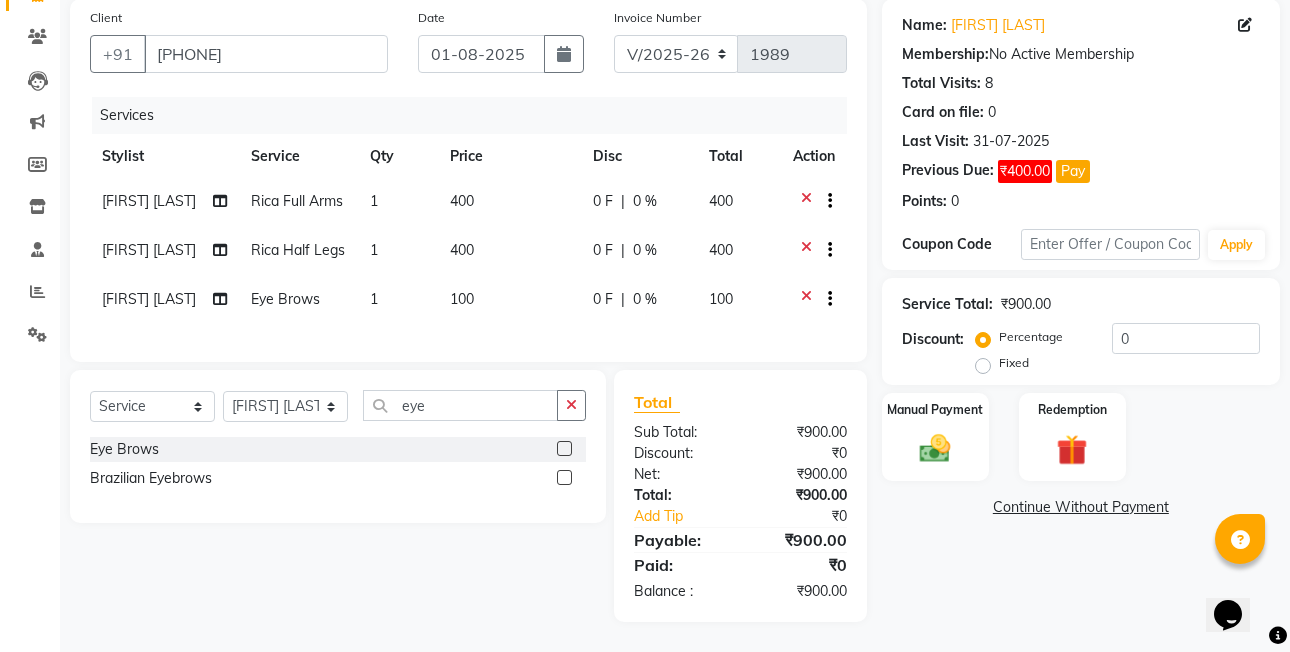 checkbox on "false" 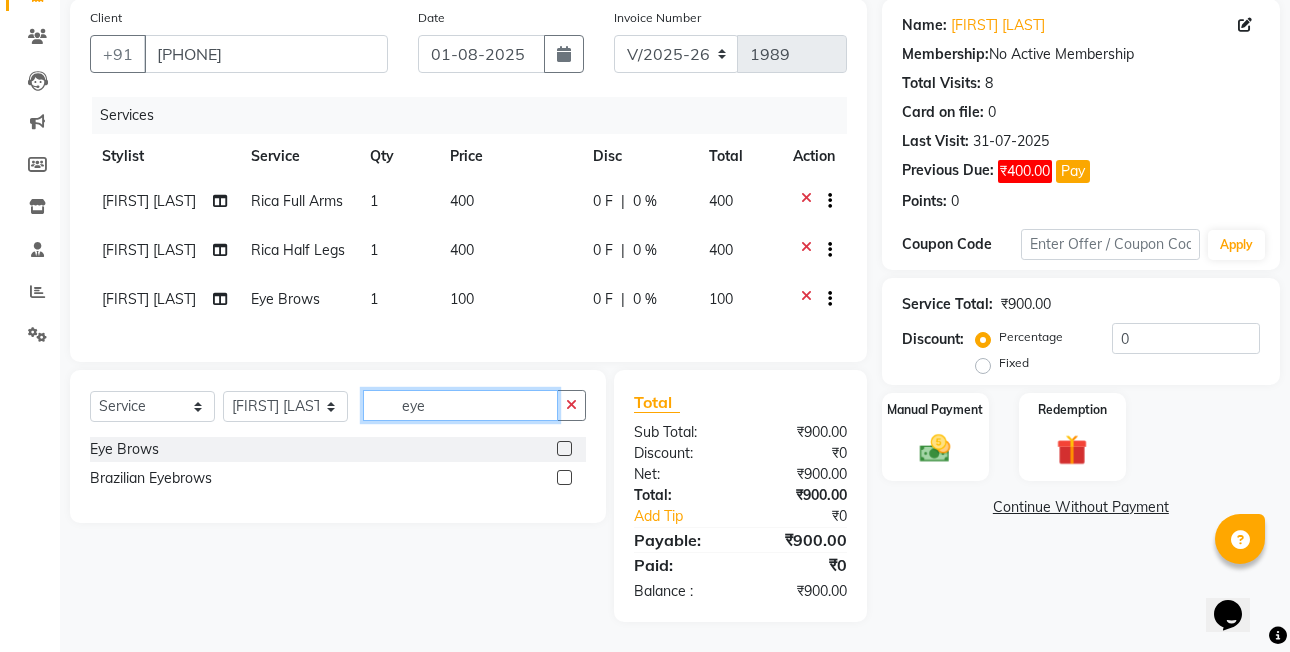 click on "eye" 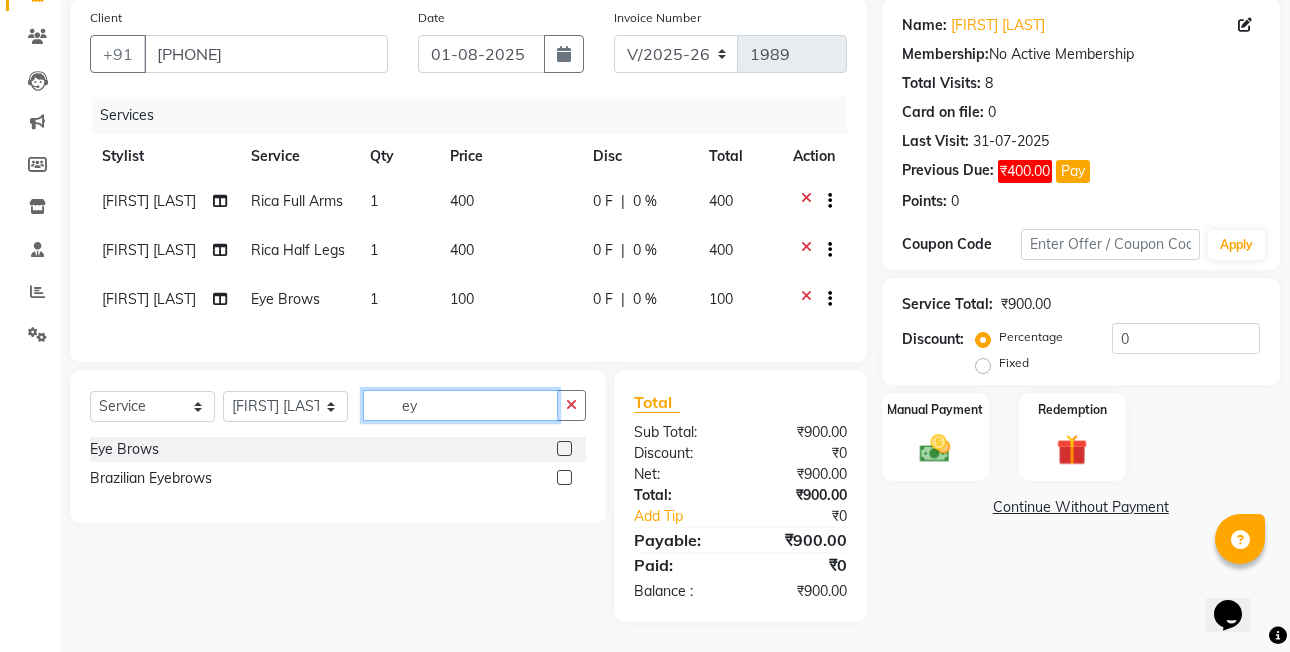type on "e" 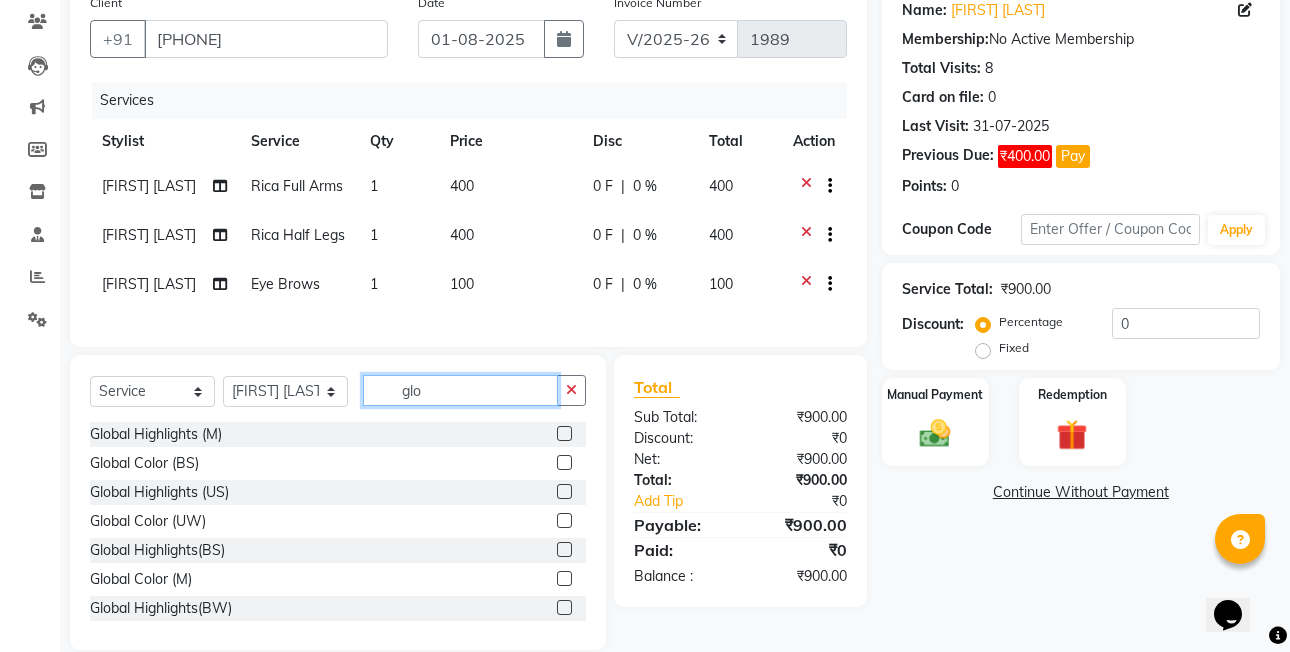 type on "glo" 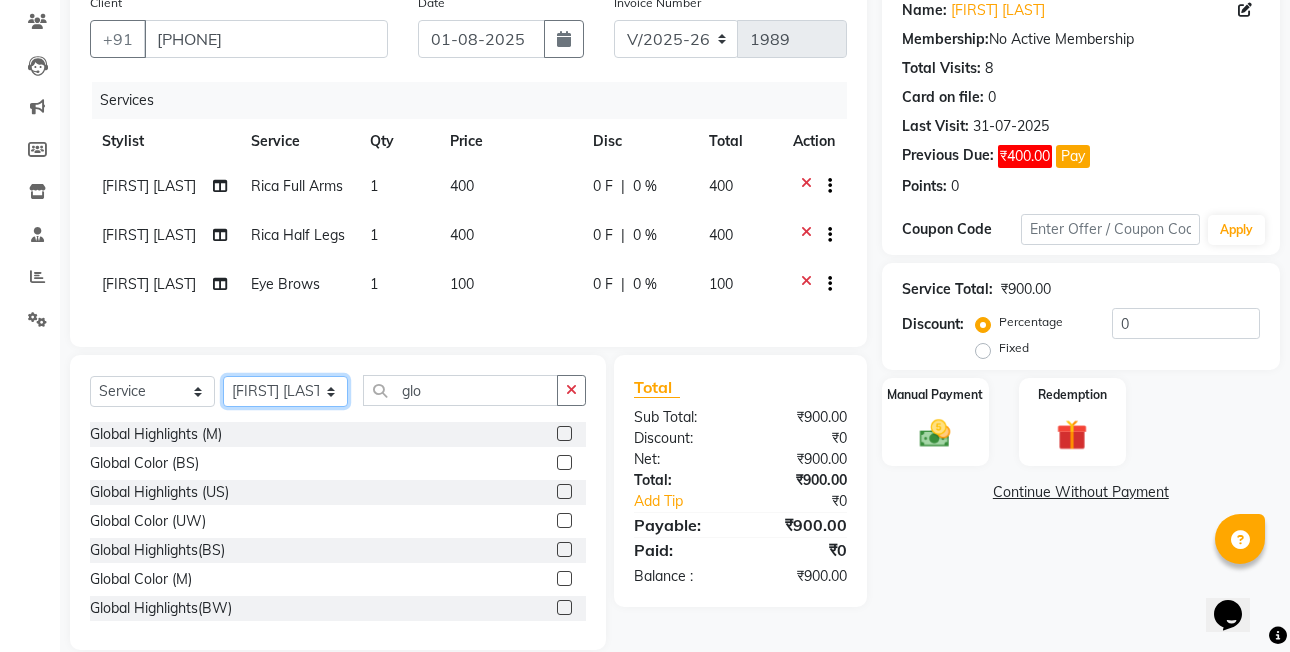 click on "Select Stylist [FIRST]  [LAST] [FIRST] [LAST]  [FIRST] [LAST] [FIRST] [LAST]  [FIRST] [LAST] [FIRST] [LAST] [FIRST] [LAST] [FIRST] [LAST] (OWNER) POSH [FIRST] [LAST] [FIRST] [LAST] [FIRST] [LAST]  [FIRST] [LAST]  [FIRST] [LAST] [FIRST] [LAST] [FIRST] [LAST]" 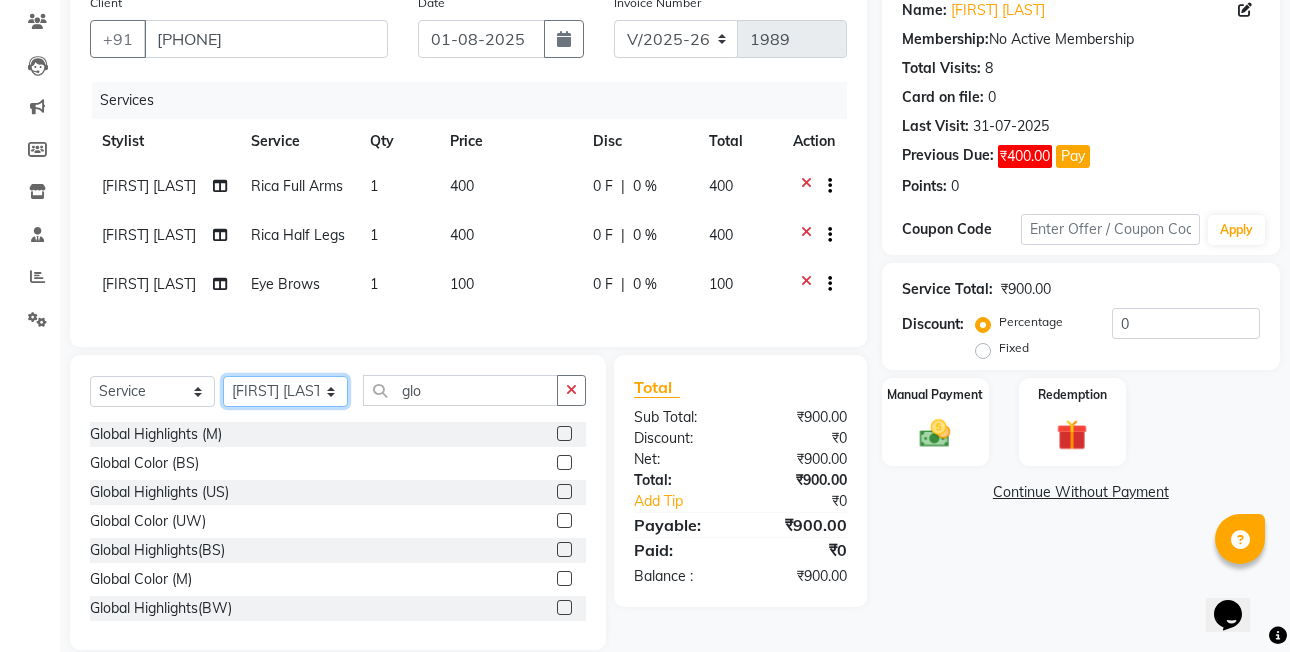 select on "71170" 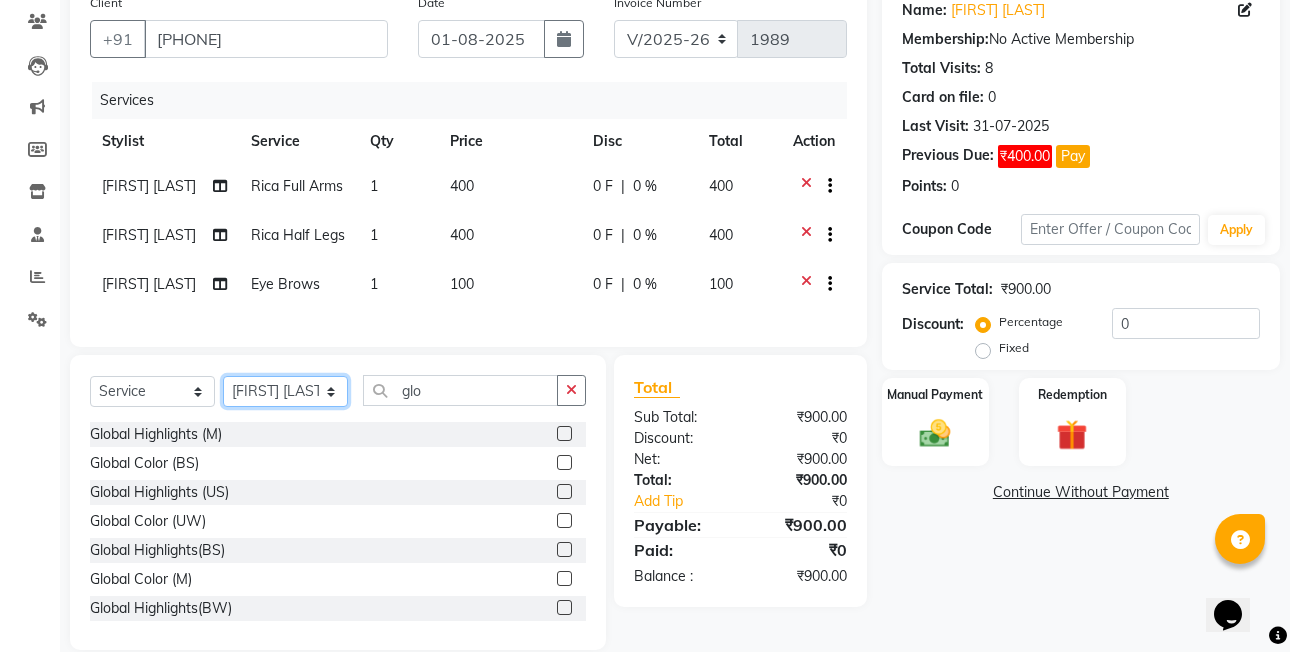 click on "Select Stylist [FIRST]  [LAST] [FIRST] [LAST]  [FIRST] [LAST] [FIRST] [LAST]  [FIRST] [LAST] [FIRST] [LAST] [FIRST] [LAST] [FIRST] [LAST] (OWNER) POSH [FIRST] [LAST] [FIRST] [LAST] [FIRST] [LAST]  [FIRST] [LAST]  [FIRST] [LAST] [FIRST] [LAST] [FIRST] [LAST]" 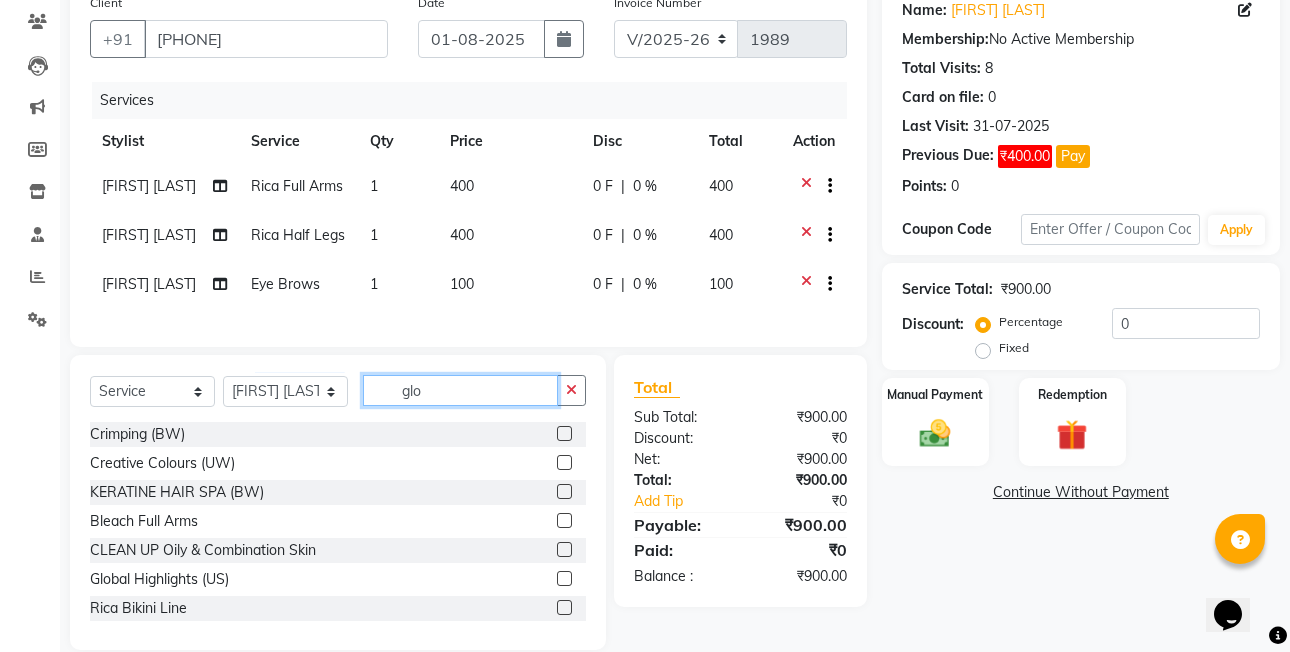 click on "glo" 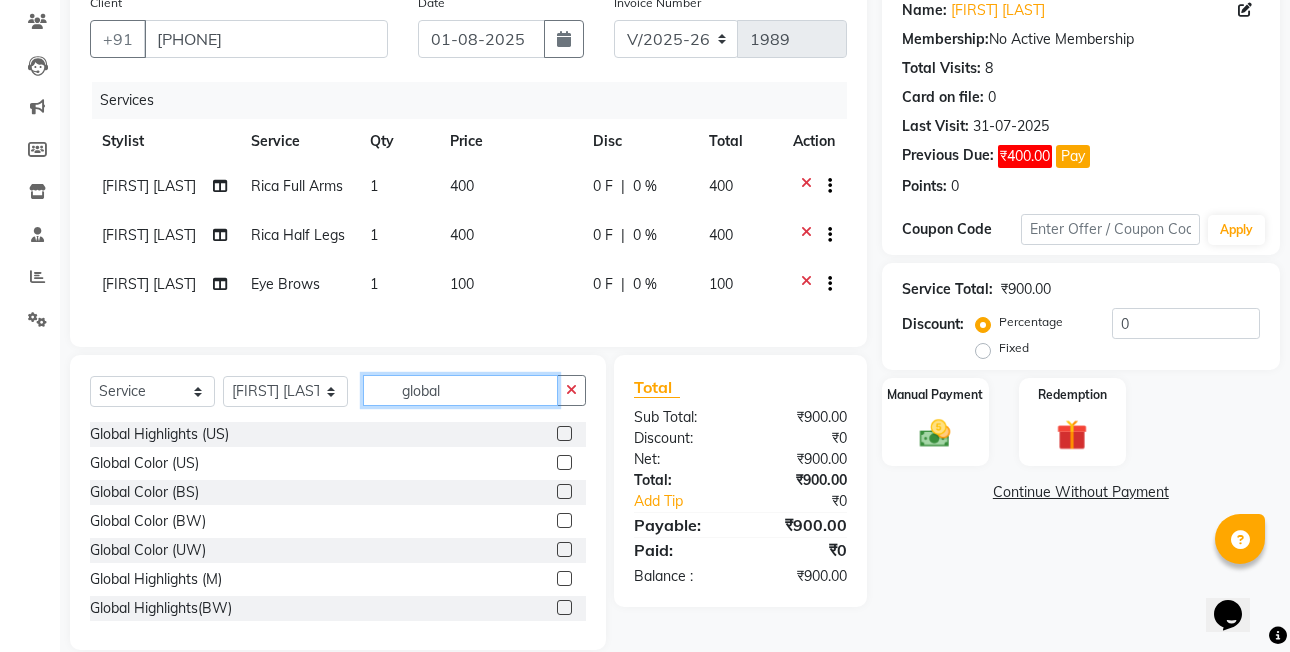 type on "global" 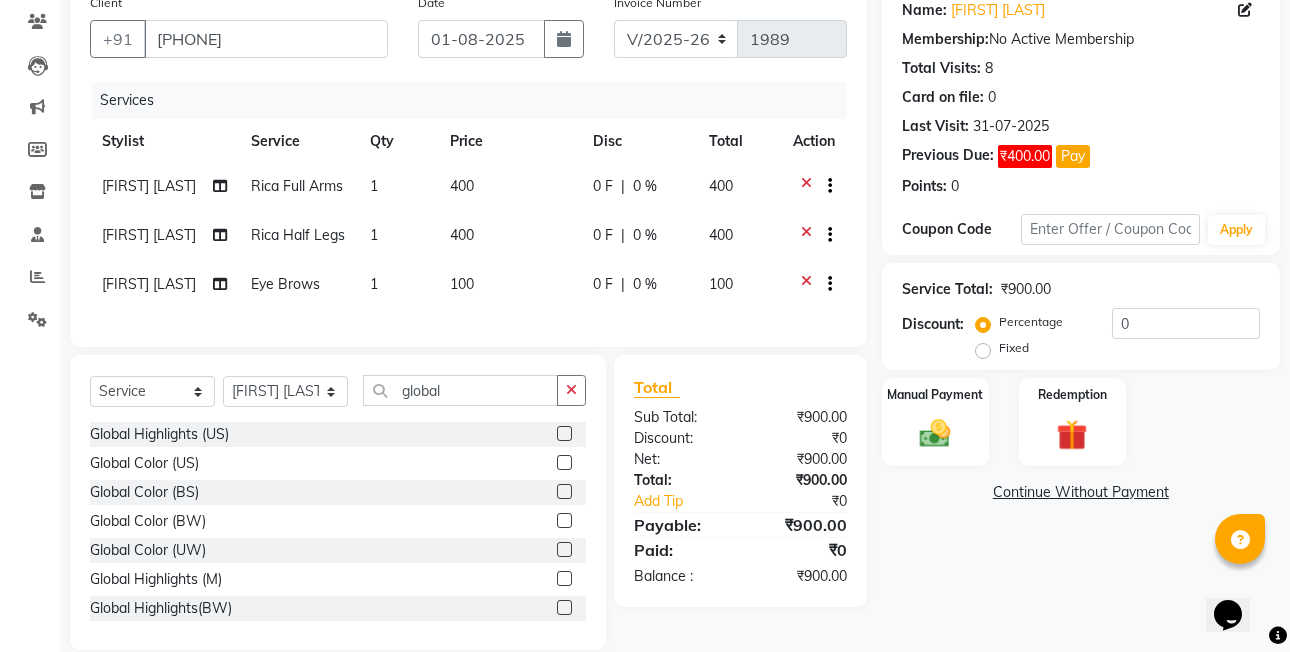 click 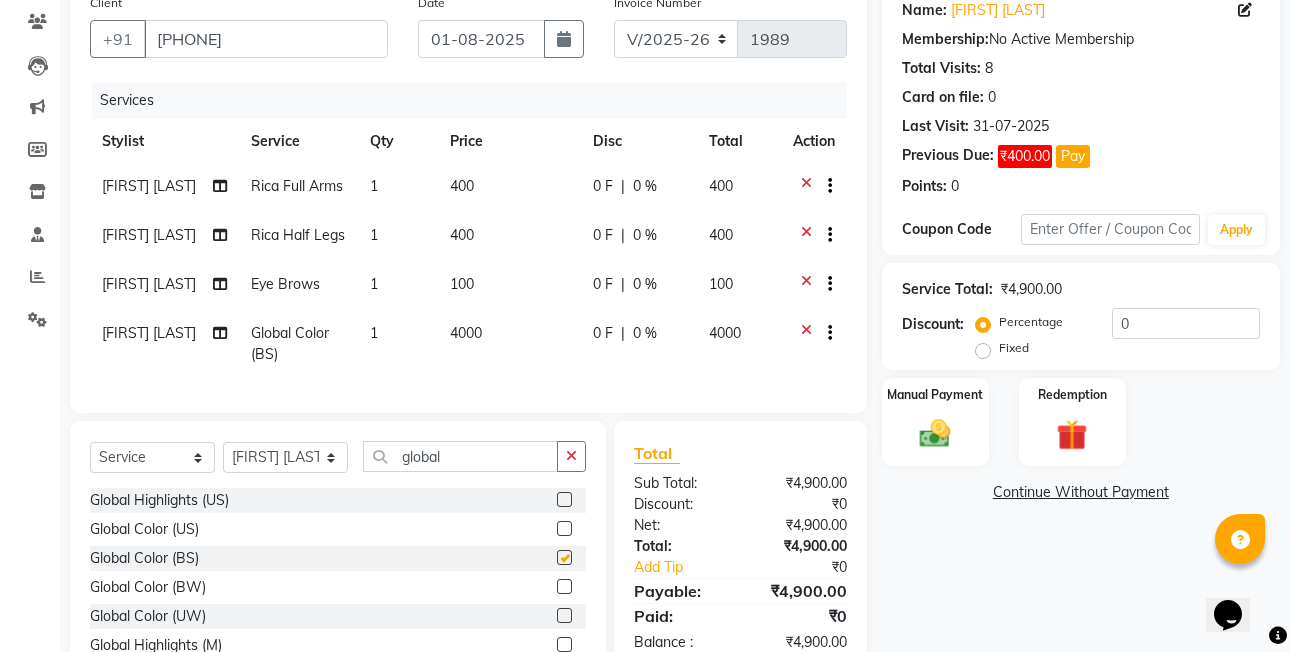 checkbox on "false" 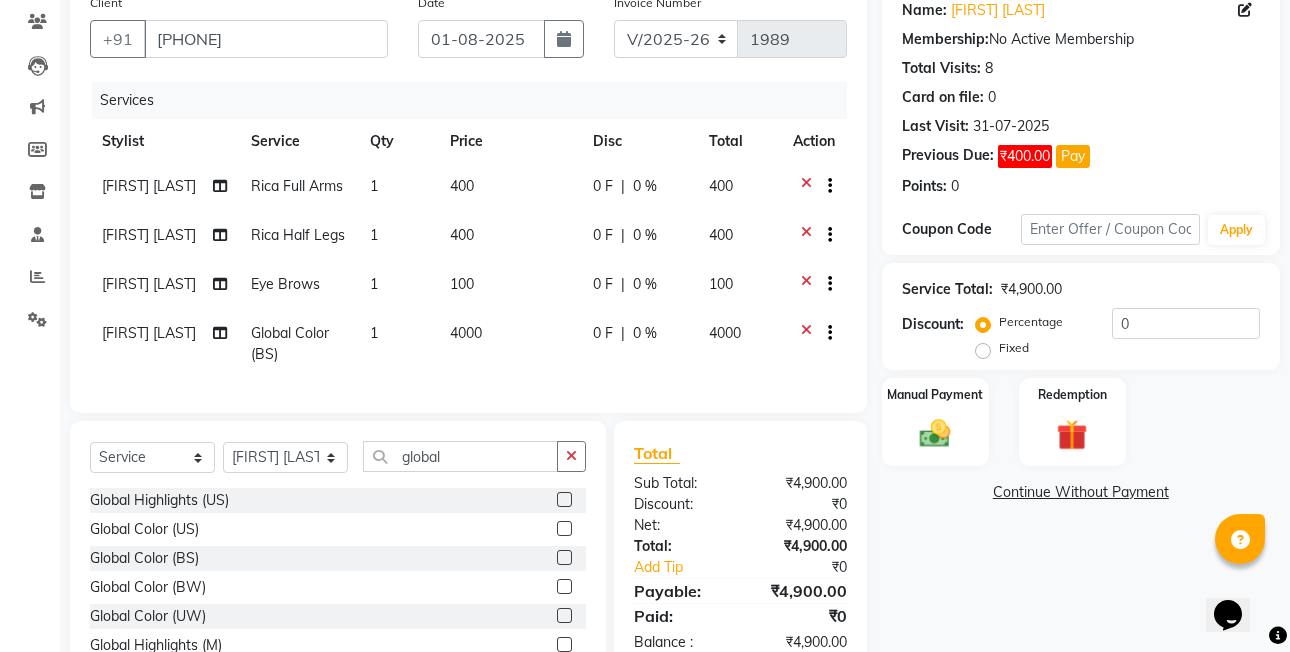 click on "4000" 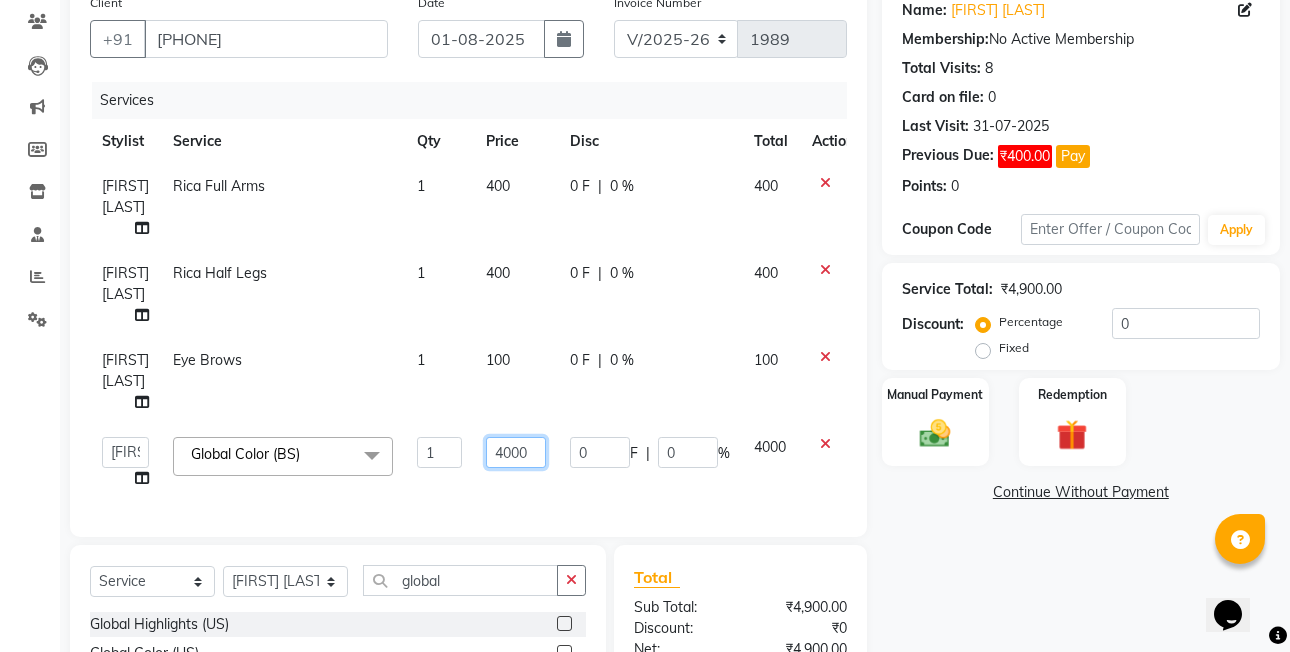 click on "4000" 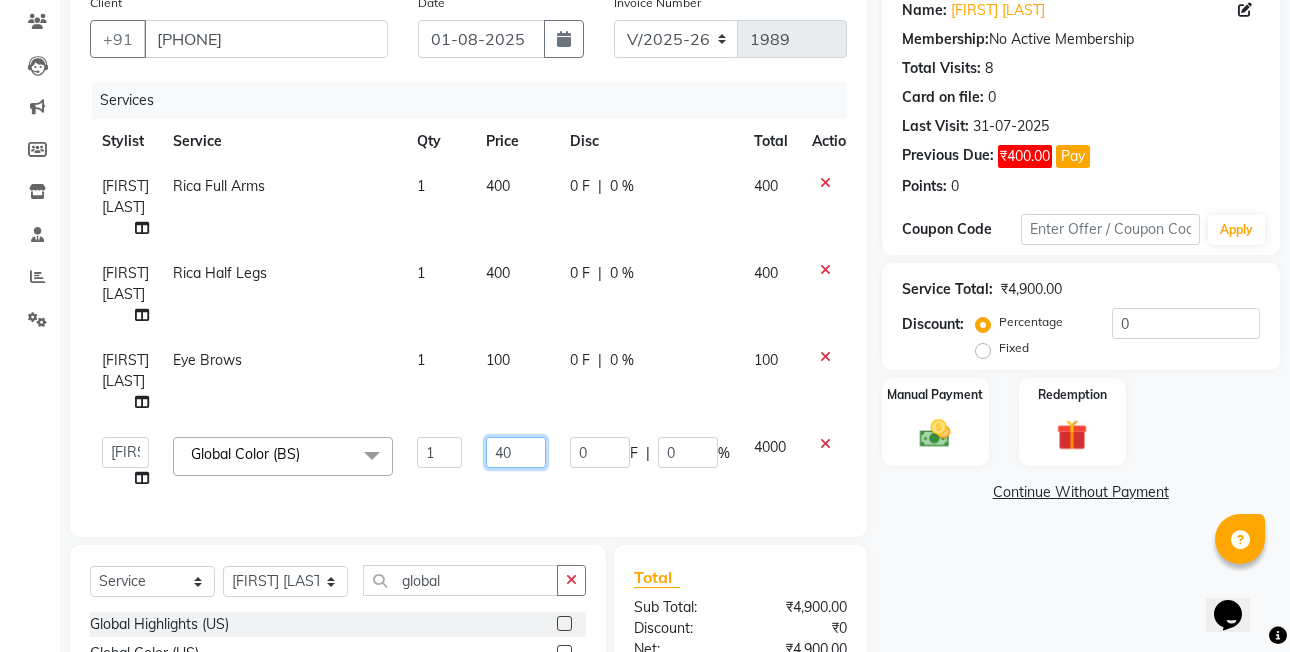 type on "4" 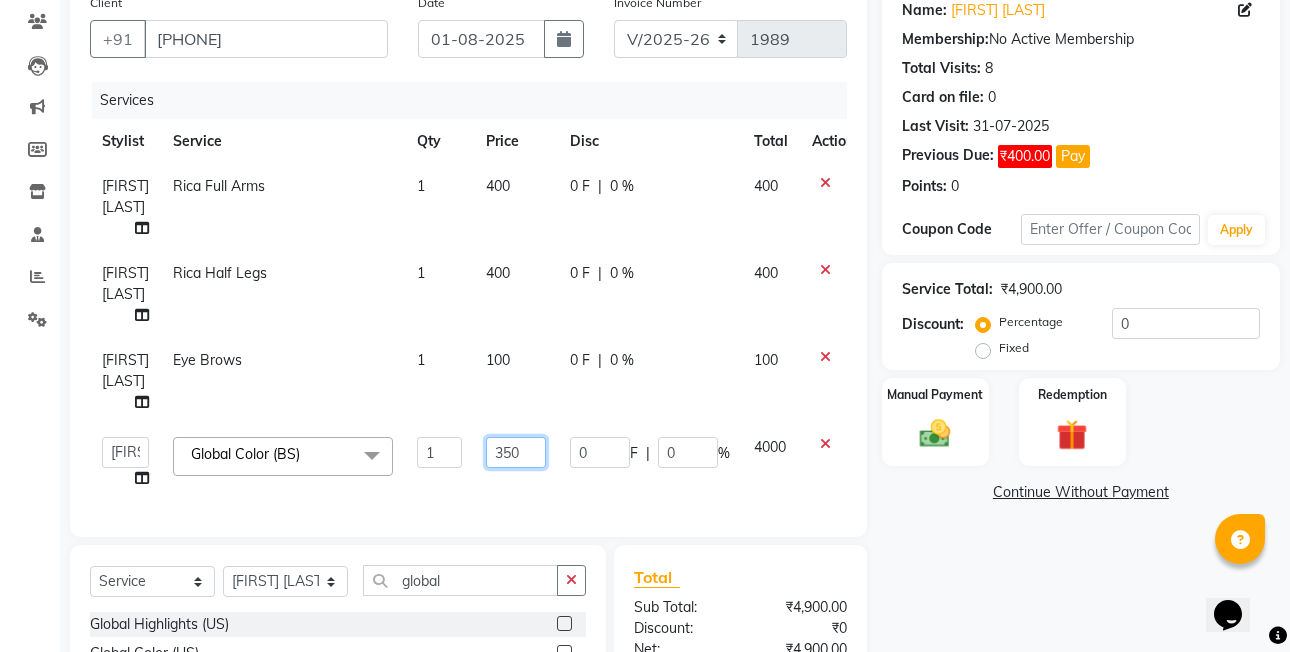 type on "3500" 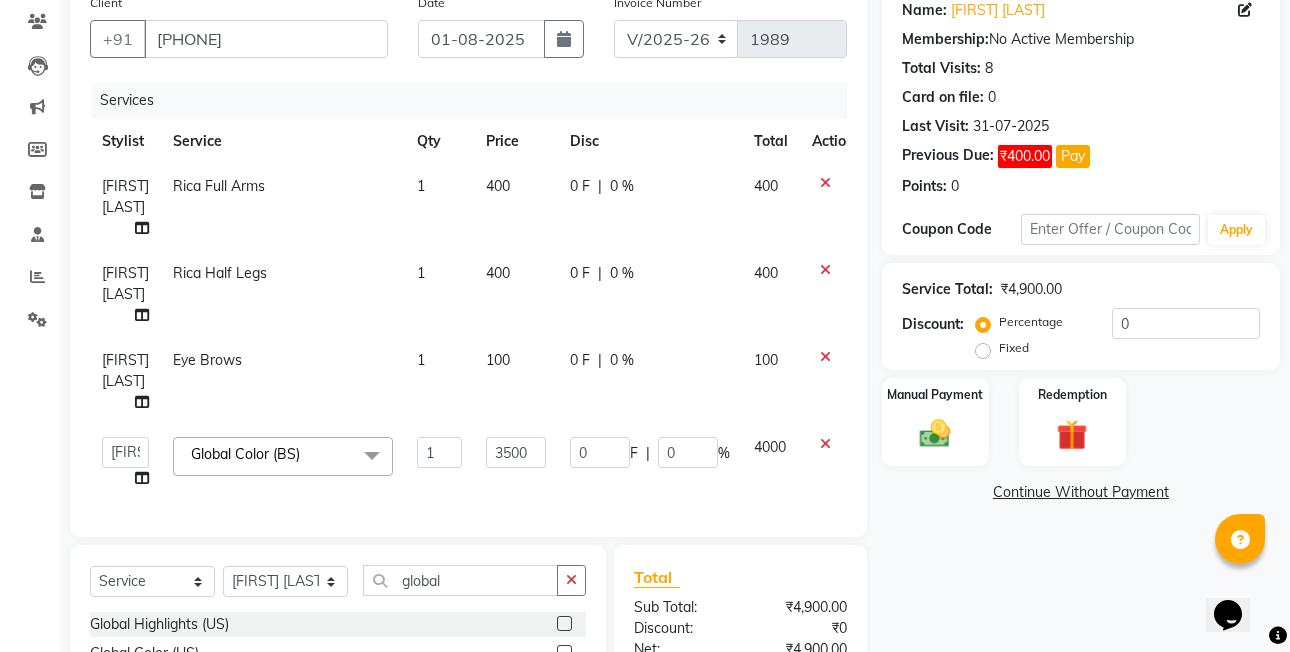 click on "[FIRST] [LAST] Rica Full Arms 1 400 0 F | 0 % 400 [FIRST] [LAST] Rica Half Legs 1 400 0 F | 0 % 400 [FIRST] [LAST] Eye Brows 1 100 0 F | 0 % 100 [FIRST] [LAST] Global Color (BS) 1 3500 0 F | 0 % 3500 [FIRST] [LAST] ASHISH SEN DEVKI VRMA dharti solanki HARDIK sharma JAIMIN PAREKH JIMMY PATEL POONAM SEN (OWNER) POSH [FIRST] [LAST] ravi parekh saiyed mubarak SALMAN SAIKH saquib rehman Siddhi rathod VICKY NAYAK Rica Under Arms x Crimping (BW) Creative Colours (UW) KERATINE HAIR SPA (BW) Bleach Full Arms CLEAN UP Oily & Combination Skin Global Highlights (US) Rica Bikini Line Ola Plex (M) BOTOX HAIR SPA (BS) Upperlip | Lowerlip Hair spa (M) Rica Half Front Back Straightening (UW) D-Tan Full Arms Rica Full Body CLEAN UP Whitening QUICK ZONE Bluck Mud Mask Global Color (US) Ironing (BS) Global Color (BS) MUD MASK Full Legs Rebonding Regrowth KERATINE HAIR SPA (UW) Inar Spa (M) Beard Colors (M) Rica Belly Brazilian Eyebrows Tongs (BS) MUD MASK Full Arms Keratin Treatment (UW) Jawline" 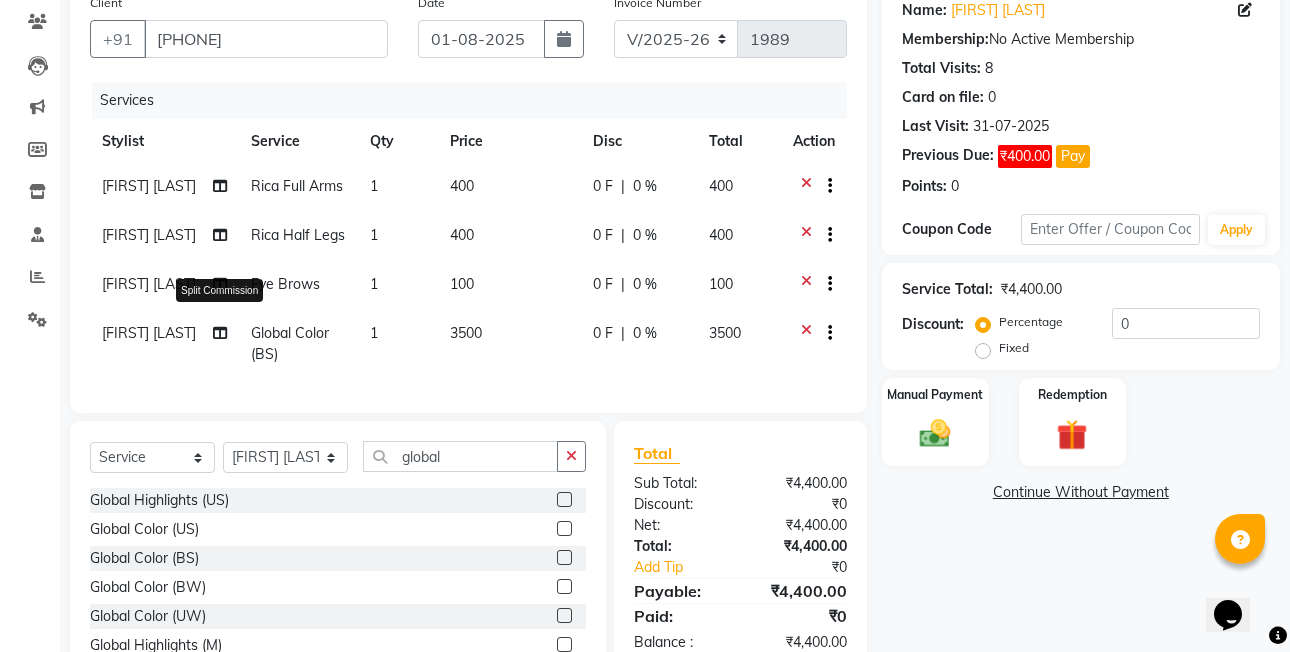 click 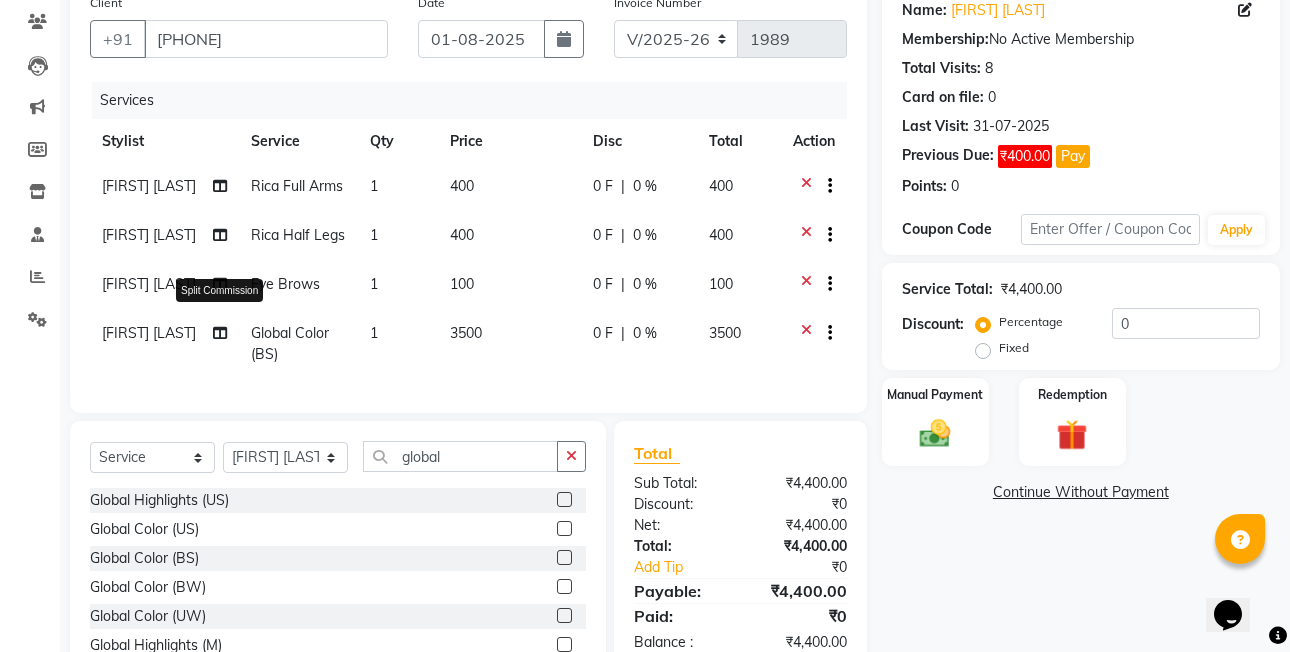 select on "71170" 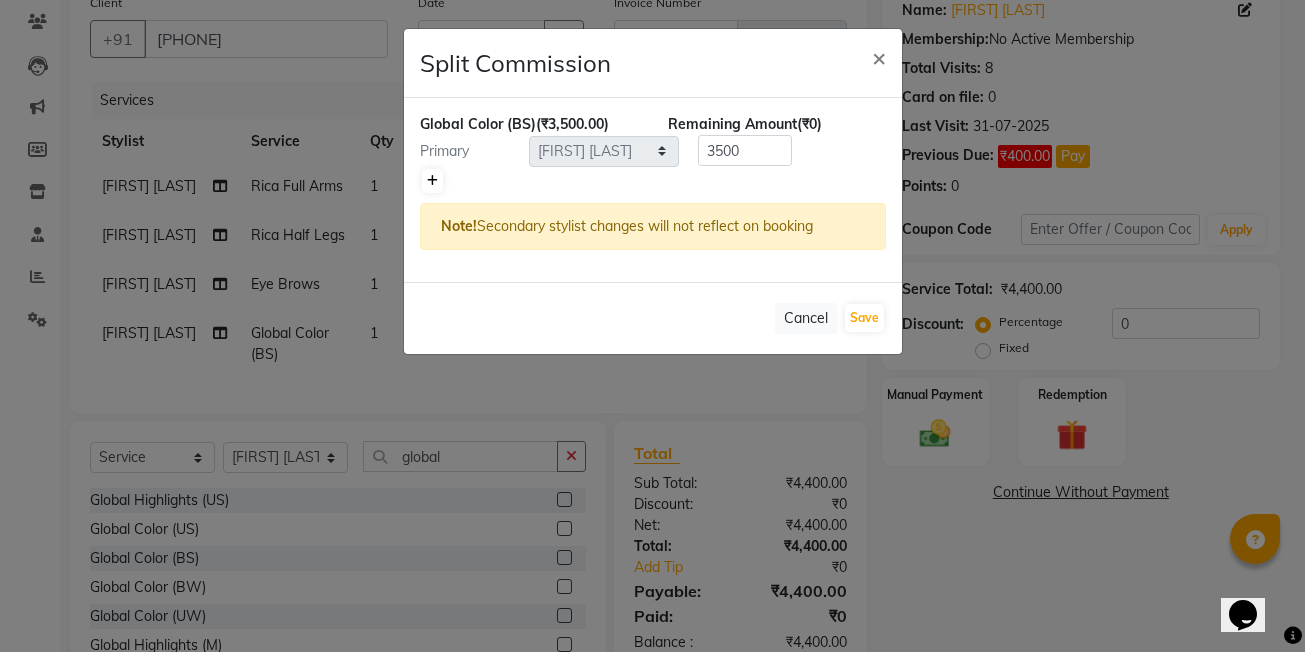 click 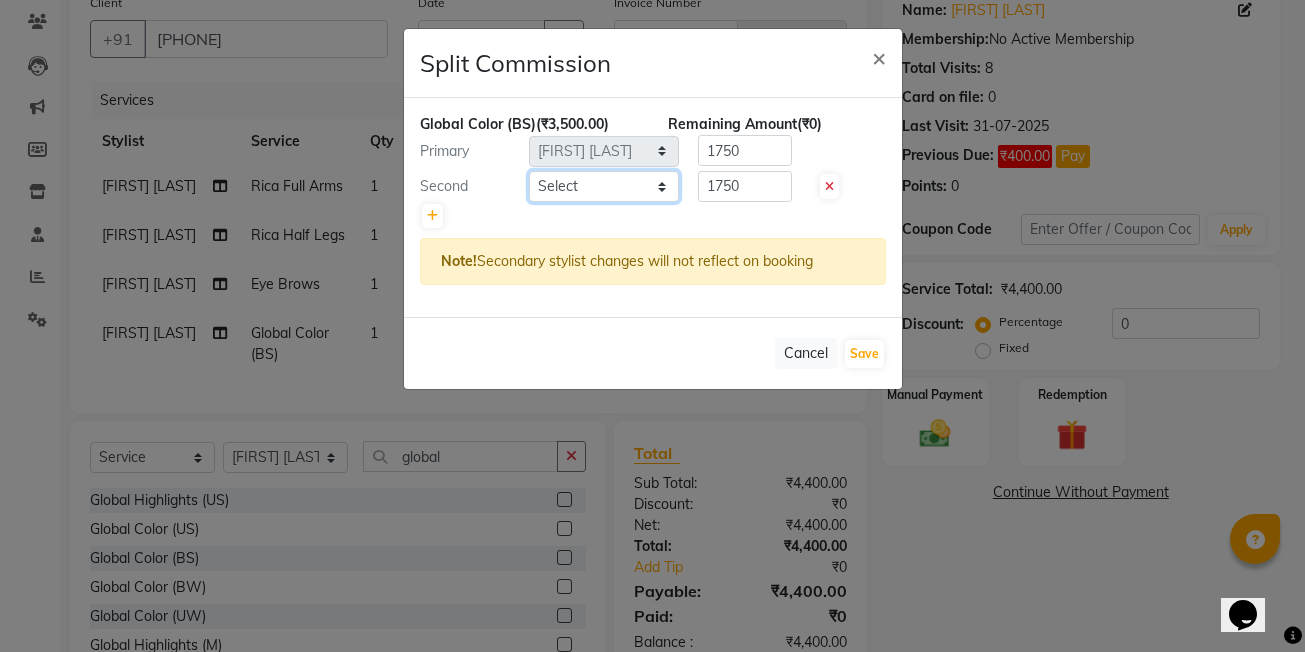 click on "Select  [FIRST]  [LAST]    [FIRST] [LAST]    [FIRST] [LAST]   [FIRST] [LAST]    [FIRST] [LAST]   [FIRST] [LAST]   [FIRST] [LAST]   [FIRST] [LAST]   [FIRST] [LAST] (OWNER)   POSH   [FIRST] [LAST]   [FIRST] [LAST]   [FIRST] [LAST]    [FIRST] [LAST]    [FIRST] [LAST]   [FIRST] [LAST]   [FIRST] [LAST]" 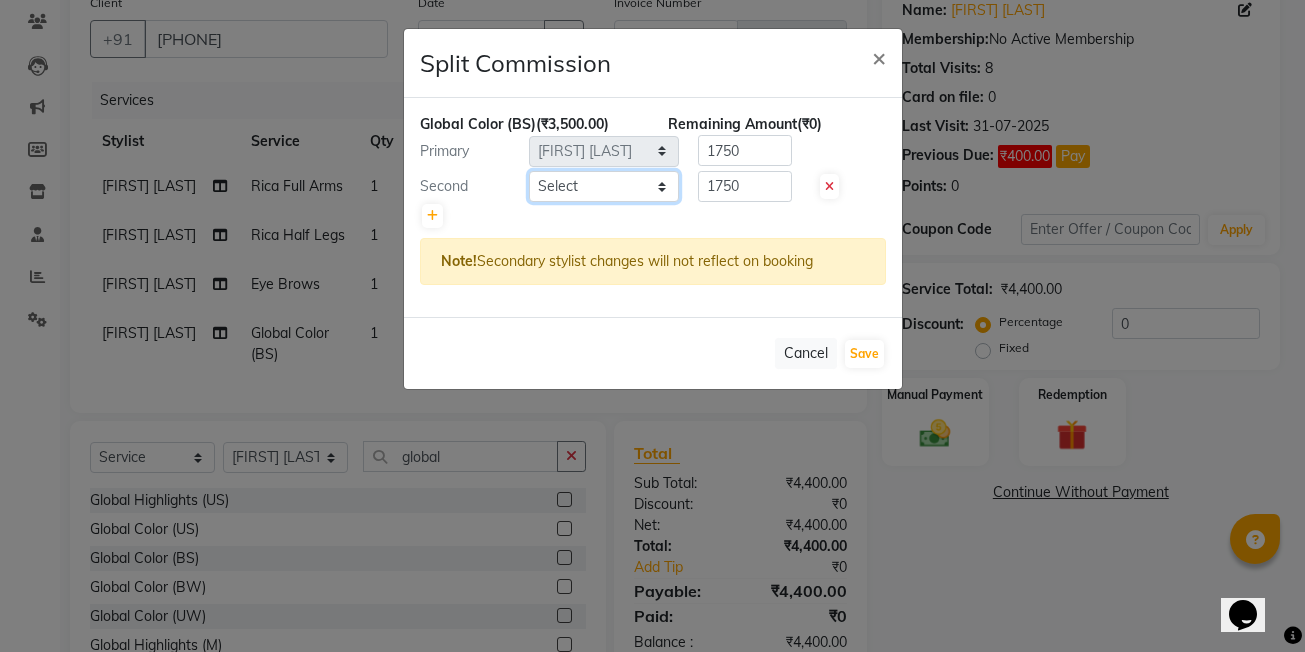 select on "63185" 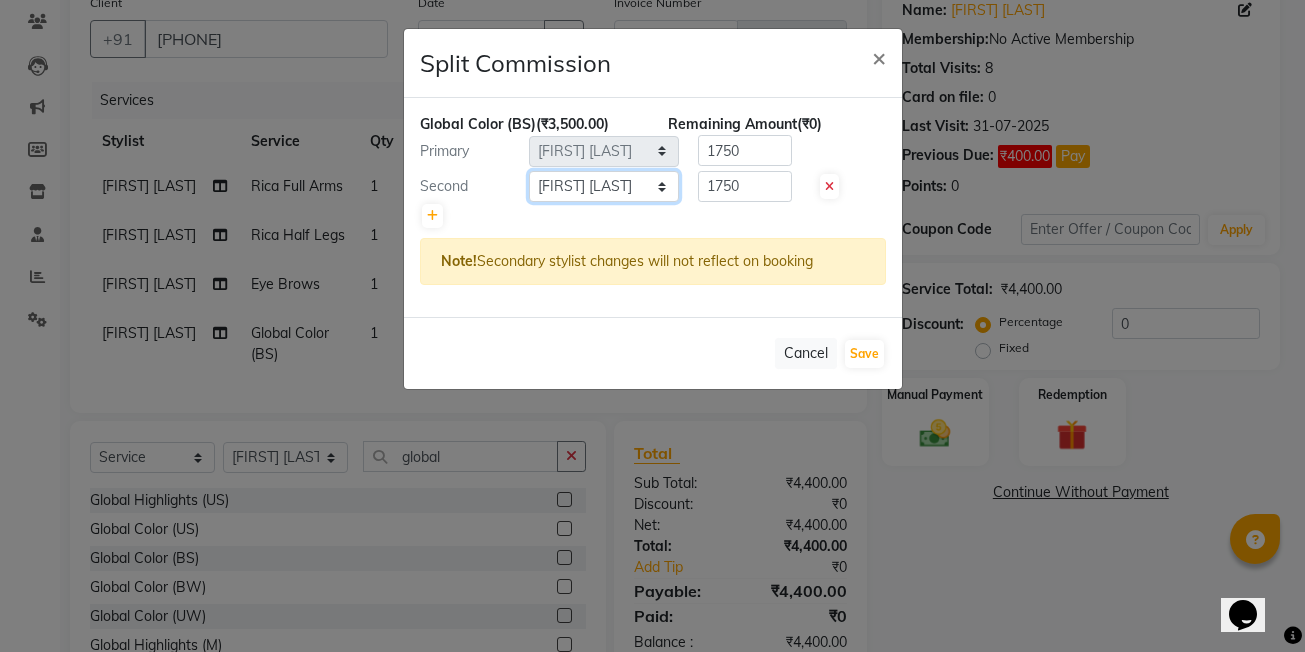 click on "Select  [FIRST]  [LAST]    [FIRST] [LAST]    [FIRST] [LAST]   [FIRST] [LAST]    [FIRST] [LAST]   [FIRST] [LAST]   [FIRST] [LAST]   [FIRST] [LAST]   [FIRST] [LAST] (OWNER)   POSH   [FIRST] [LAST]   [FIRST] [LAST]   [FIRST] [LAST]    [FIRST] [LAST]    [FIRST] [LAST]   [FIRST] [LAST]   [FIRST] [LAST]" 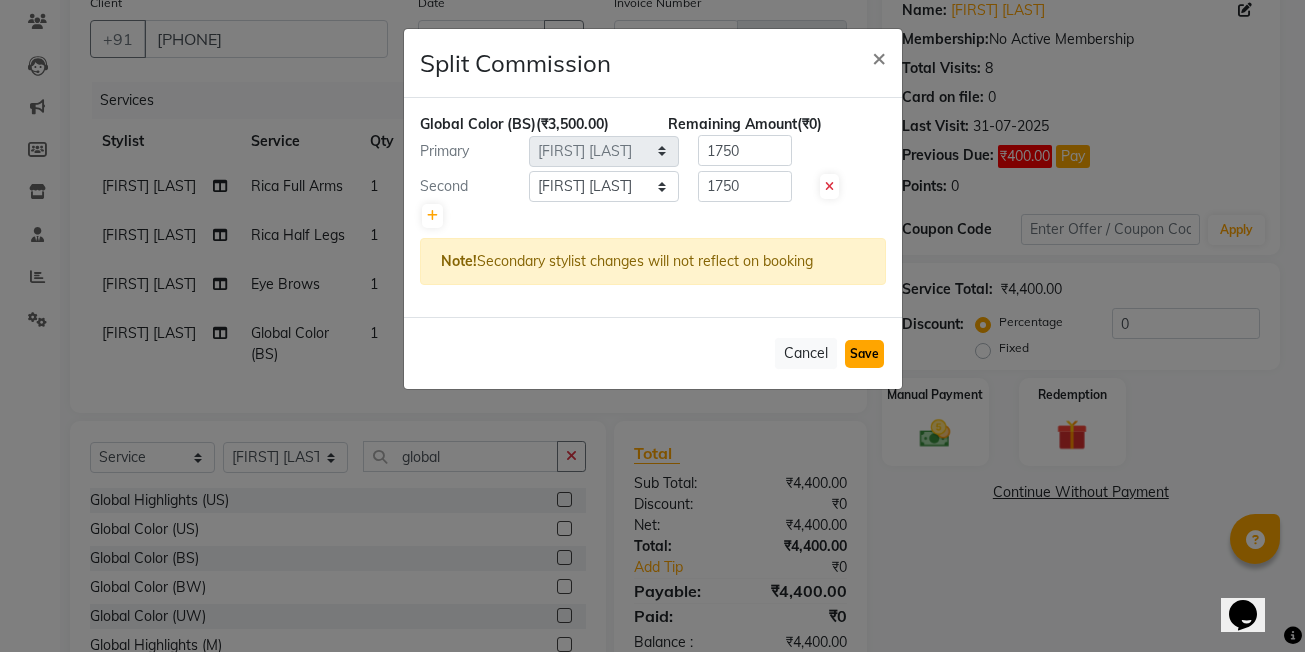 click on "Save" 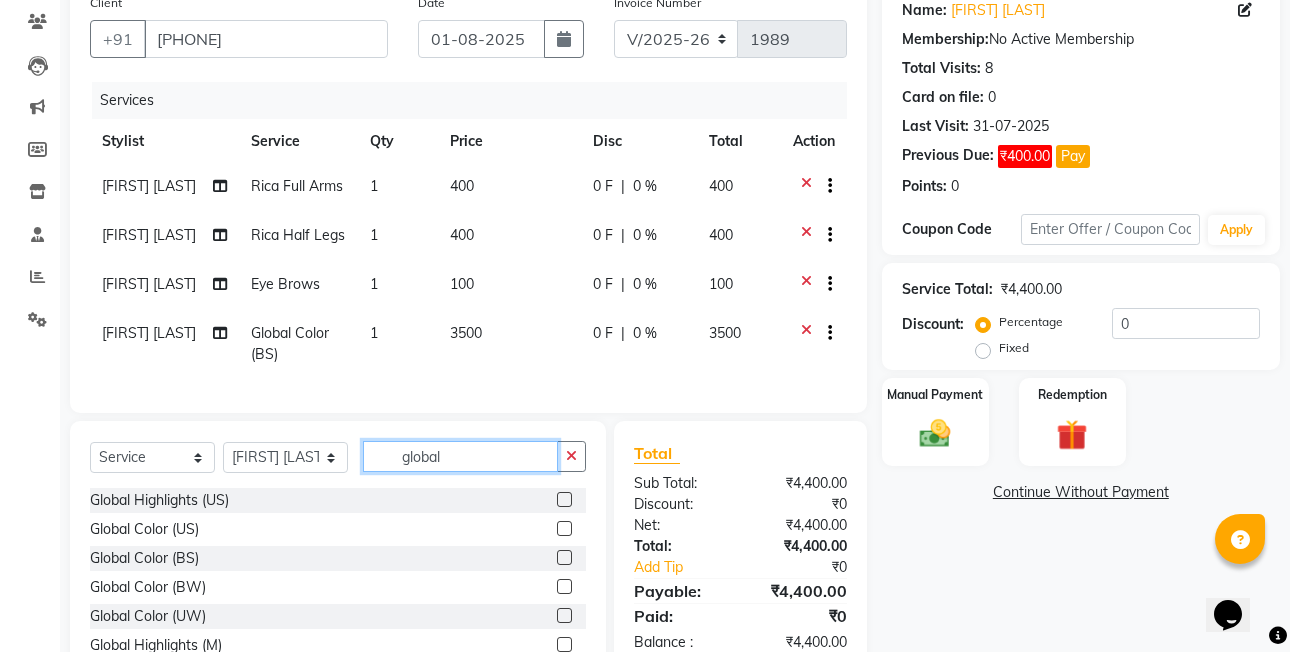 click on "global" 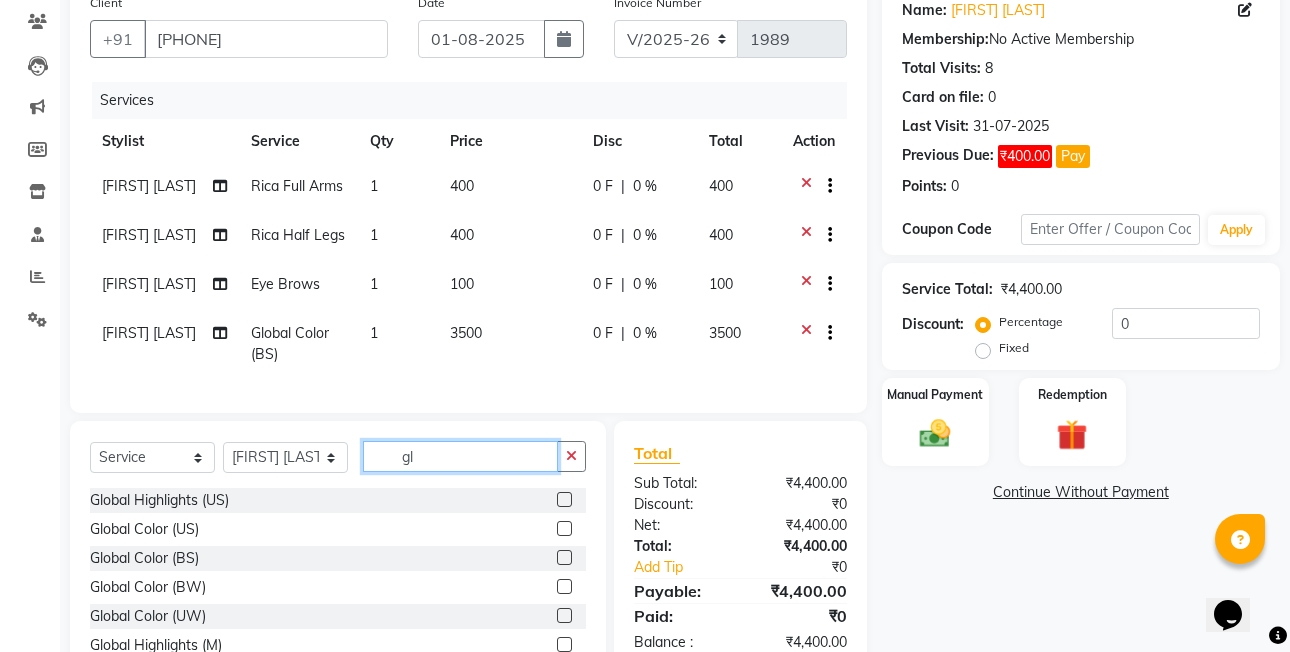type on "g" 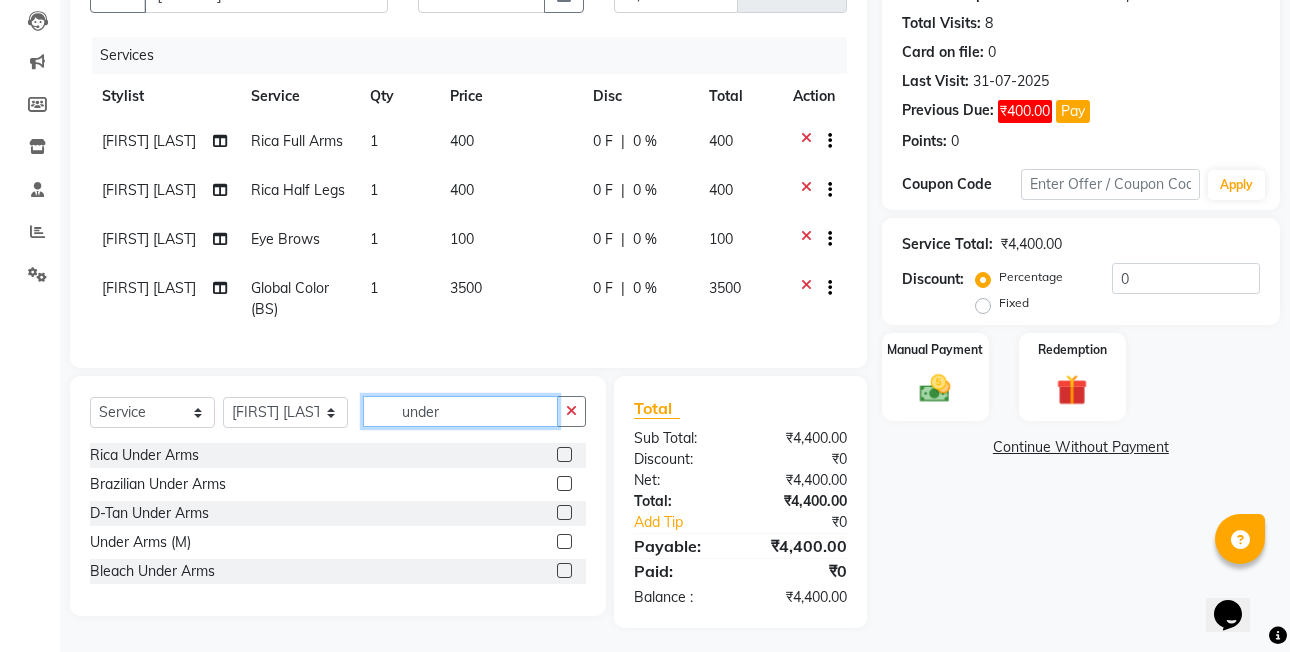 scroll, scrollTop: 232, scrollLeft: 0, axis: vertical 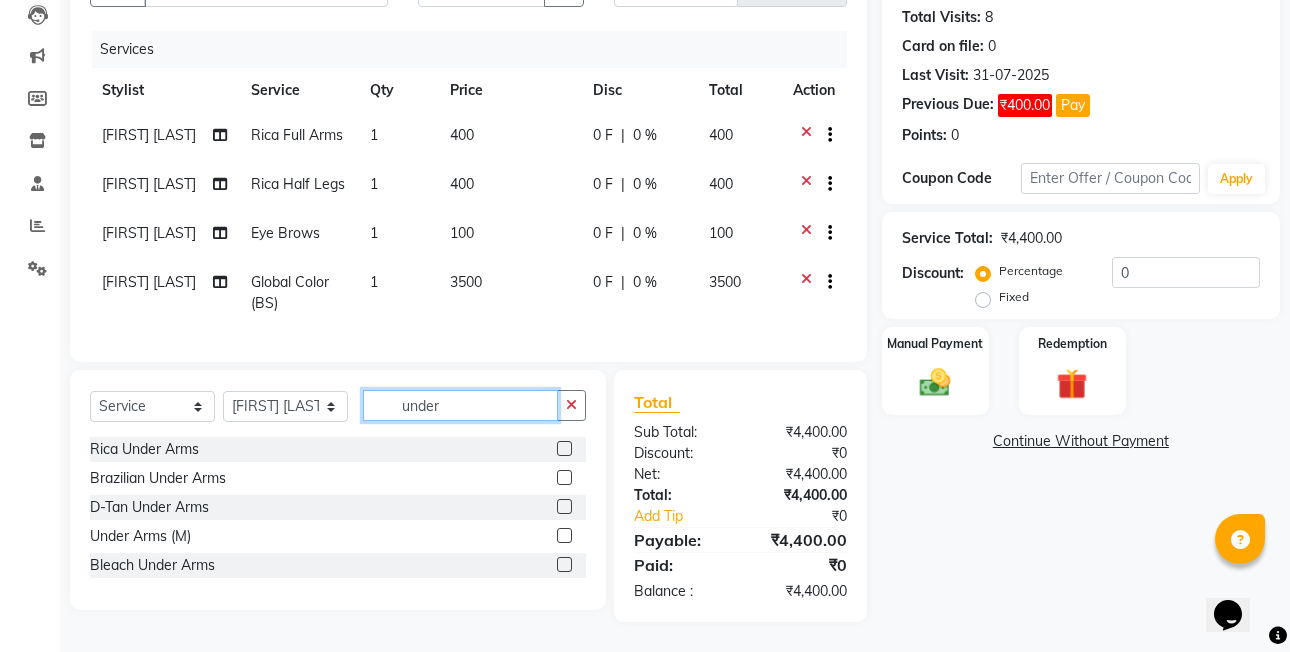 type on "under" 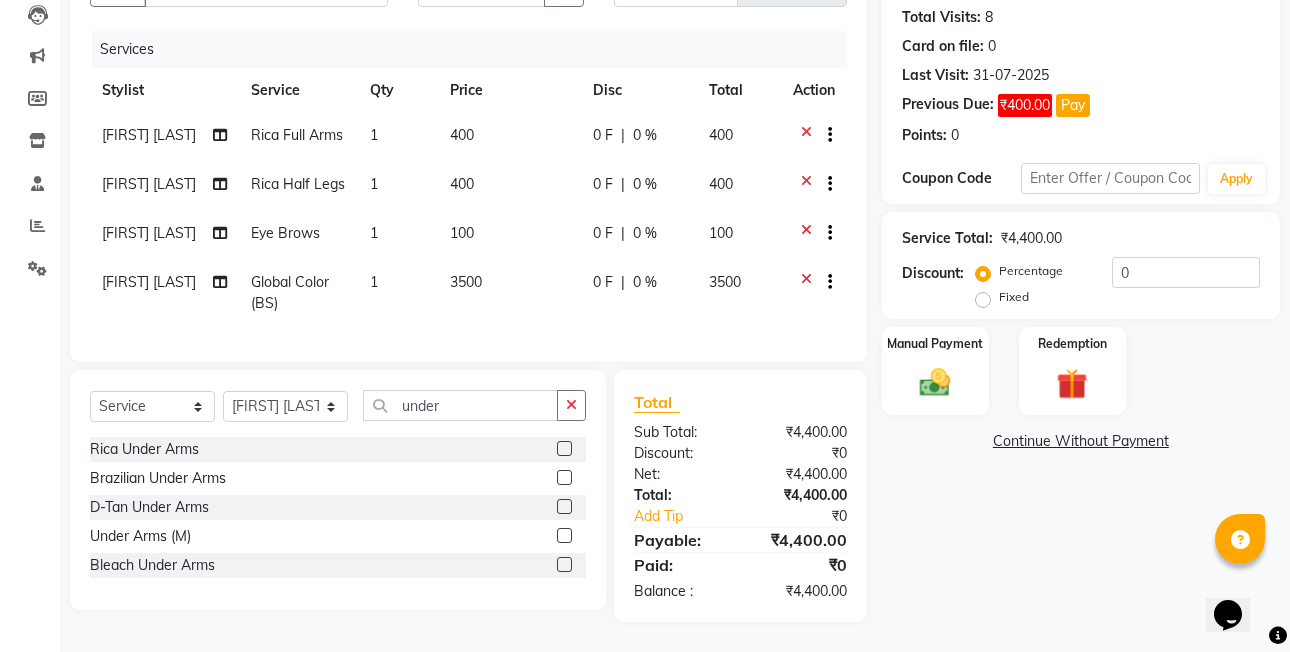 click 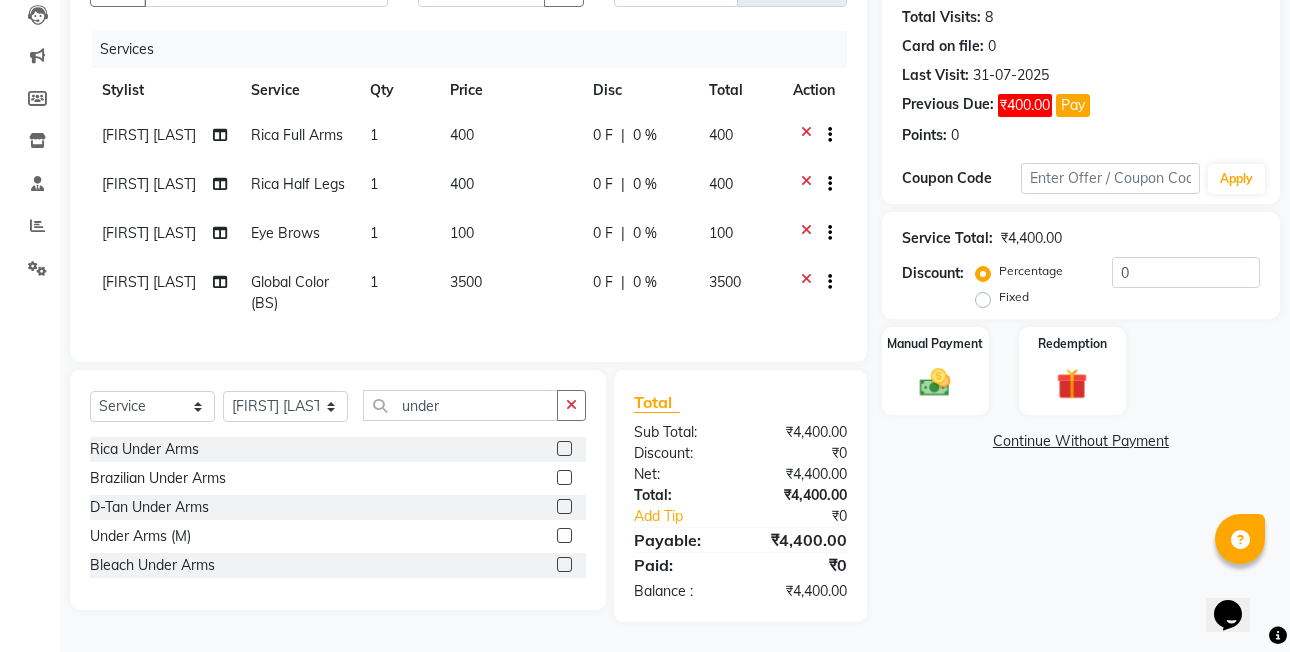 click at bounding box center [563, 449] 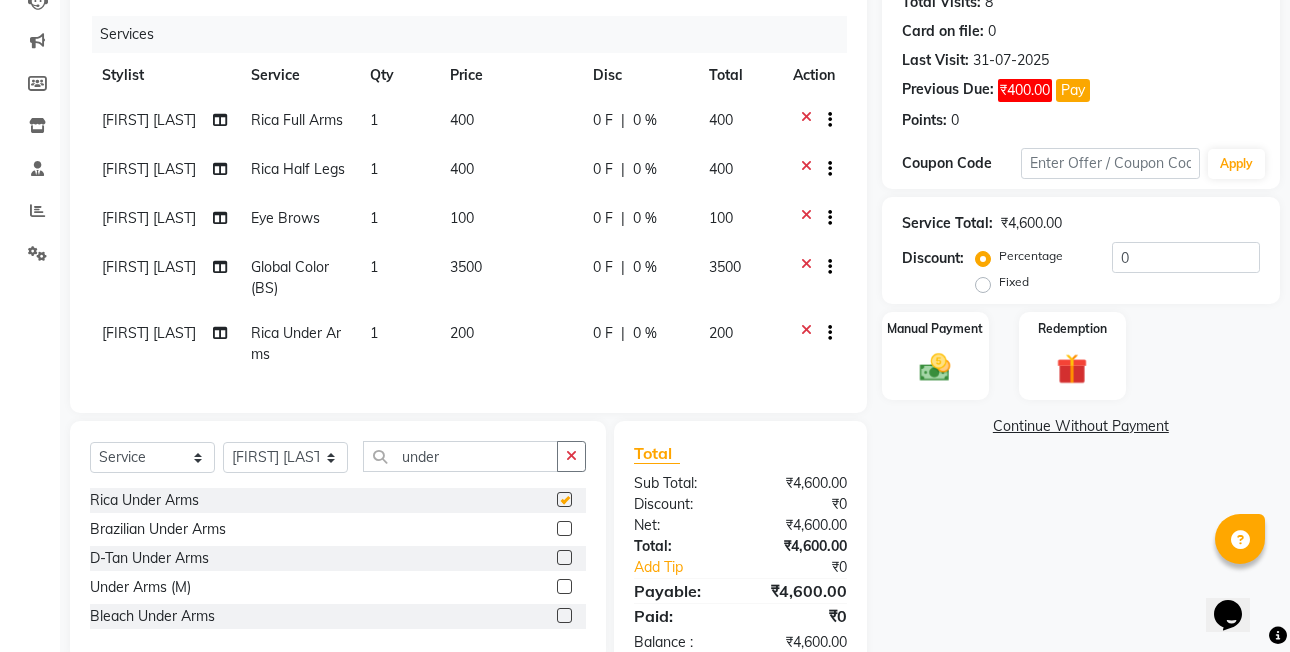 checkbox on "false" 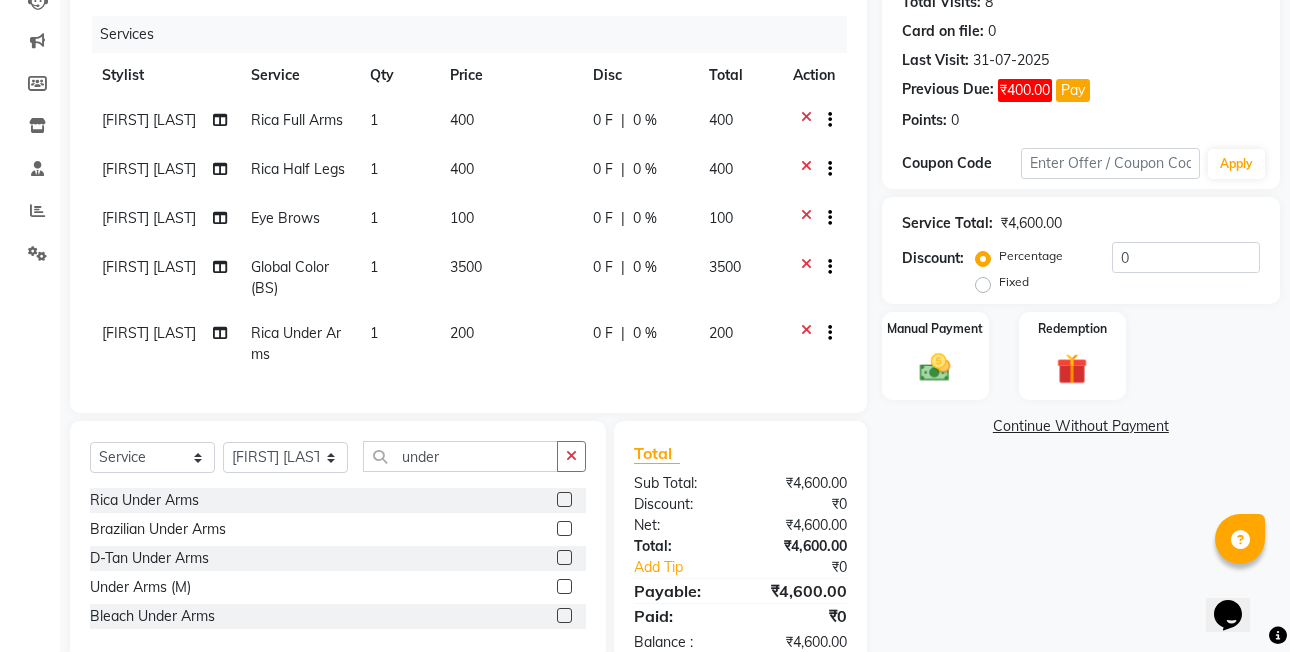 click on "200" 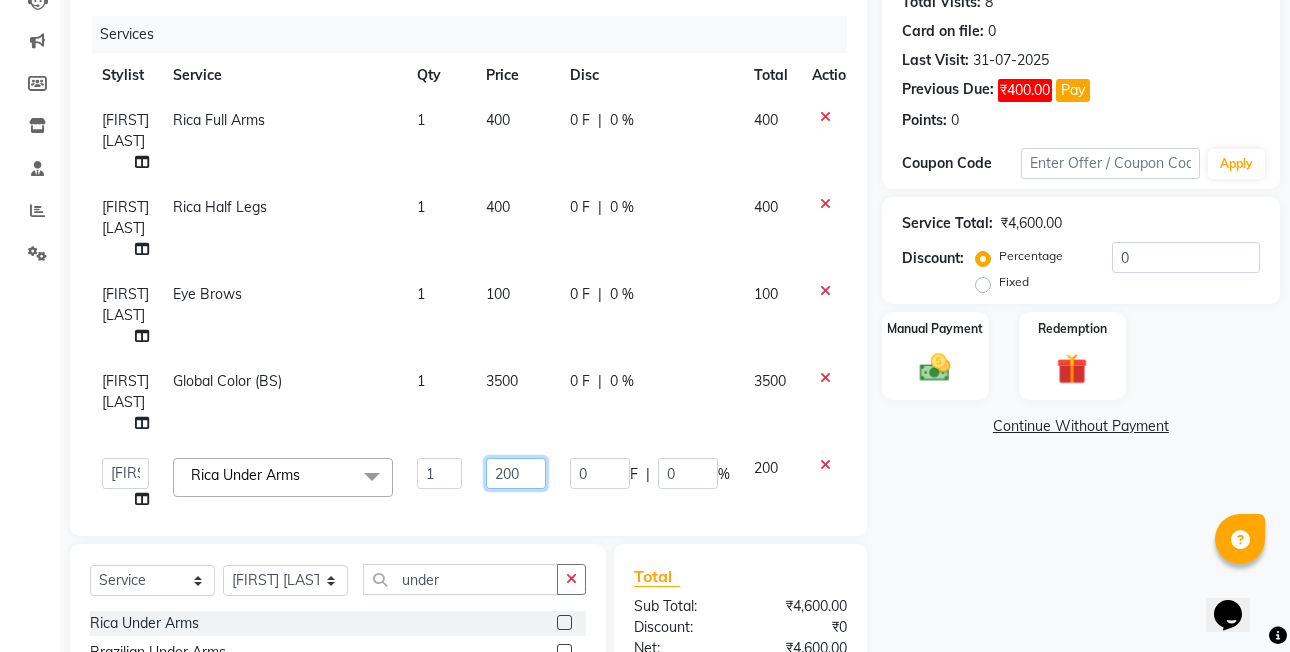 click on "200" 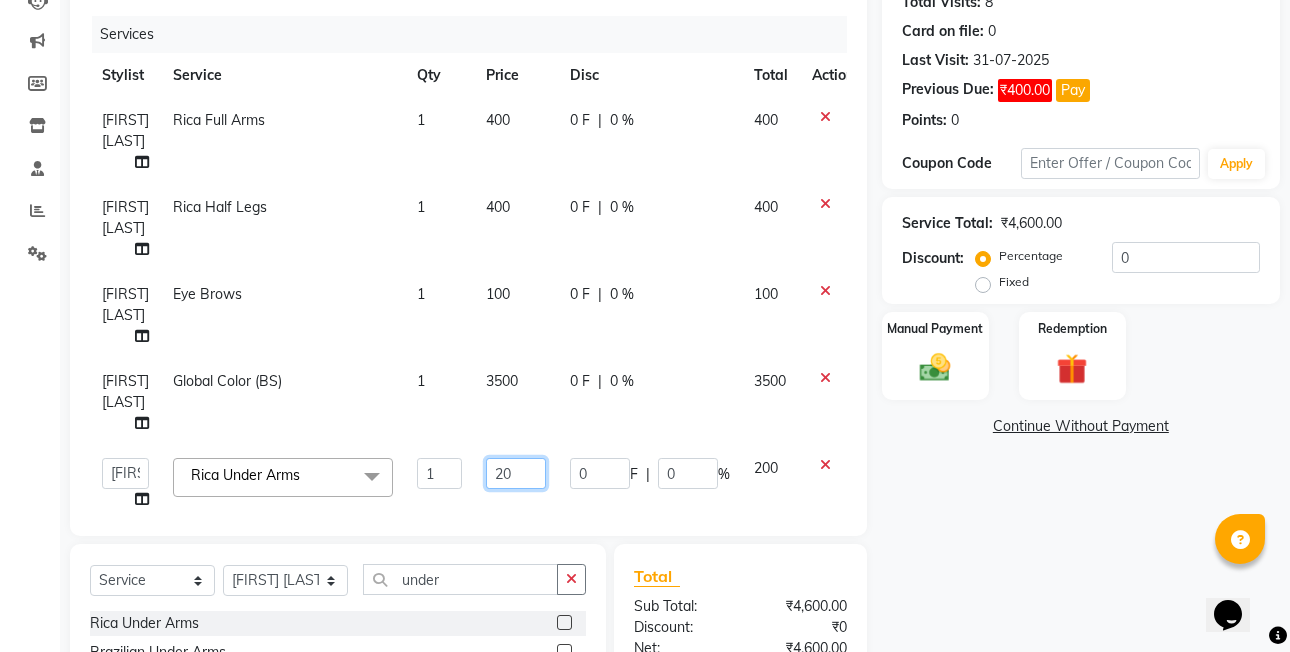 type on "2" 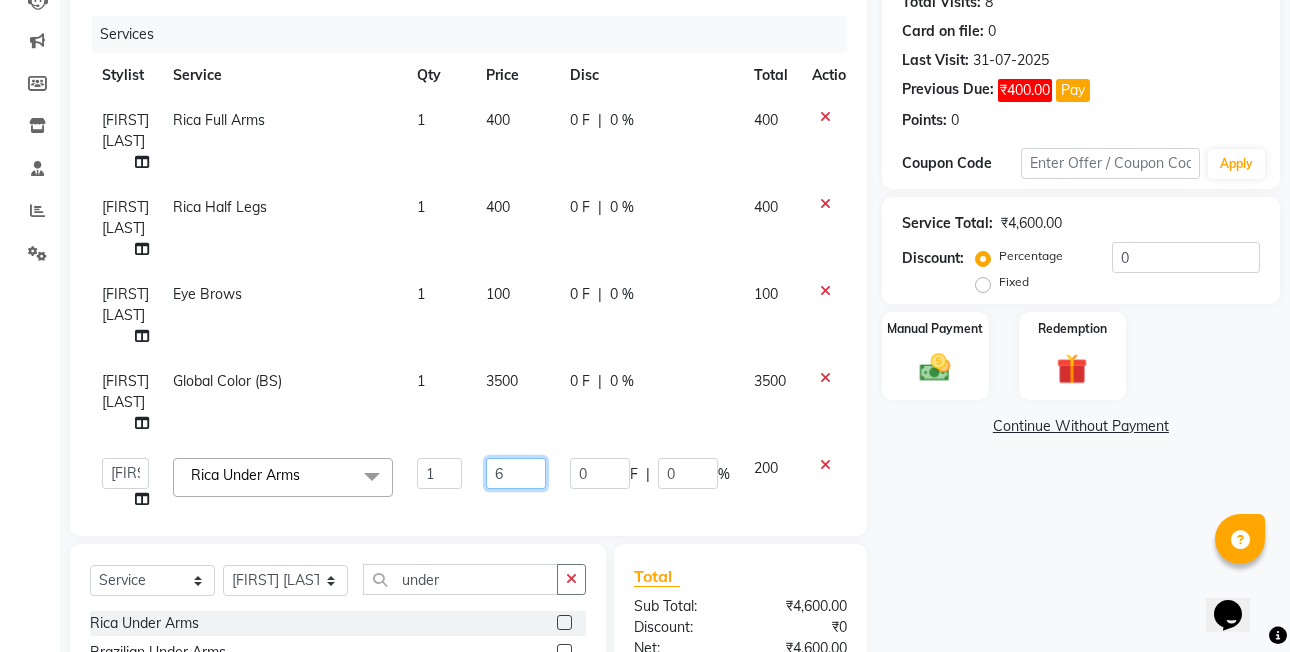 type on "60" 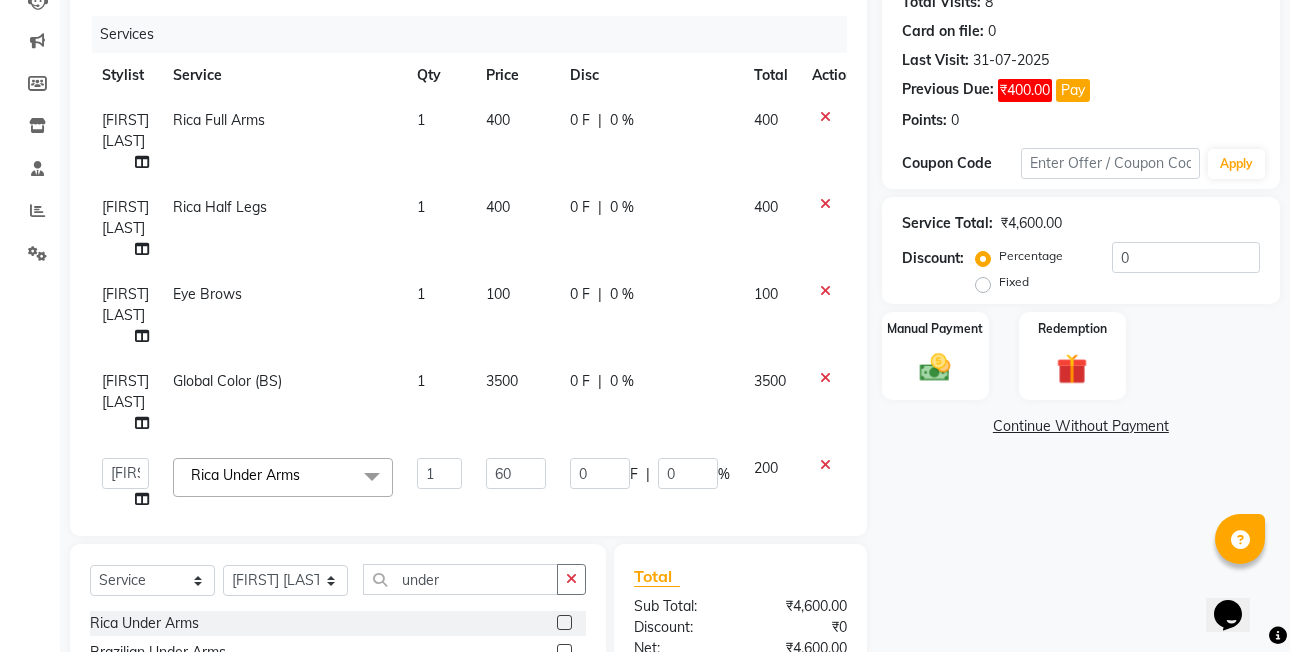 click on "[FIRST] [LAST] Rica Full Arms 1 400 0 F | 0 % 400 [FIRST] [LAST] Rica Half Legs 1 400 0 F | 0 % 400 [FIRST] [LAST] Eye Brows 1 100 0 F | 0 % 100 [FIRST] [LAST] Global Color (BS) 1 3500 0 F | 0 % 3500 [FIRST] [LAST] ASHISH SEN DEVKI VRMA dharti solanki HARDIK sharma JAIMIN PAREKH JIMMY PATEL POONAM SEN (OWNER) POSH [FIRST] [LAST] ravi parekh saiyed mubarak SALMAN SAIKH saquib rehman Siddhi rathod VICKY NAYAK Rica Under Arms x Crimping (BW) Creative Colours (UW) KERATINE HAIR SPA (BW) Bleach Full Arms CLEAN UP Oily & Combination Skin Global Highlights (US) Rica Bikini Line Ola Plex (M) BOTOX HAIR SPA (BS) Upperlip | Lowerlip Hair spa (M) Rica Half Front Back Straightening (UW) D-Tan Full Arms Rica Full Body CLEAN UP Whitening QUICK ZONE Bluck Mud Mask Global Color (US) Ironing (BS) Global Color (BS) MUD MASK Full Legs Rebonding Regrowth KERATINE HAIR SPA (UW) Inar Spa (M) Beard Colors (M) Rica Belly Brazilian Eyebrows Tongs (BS) MUD MASK Full Arms Keratin Treatment (UW) Jawline" 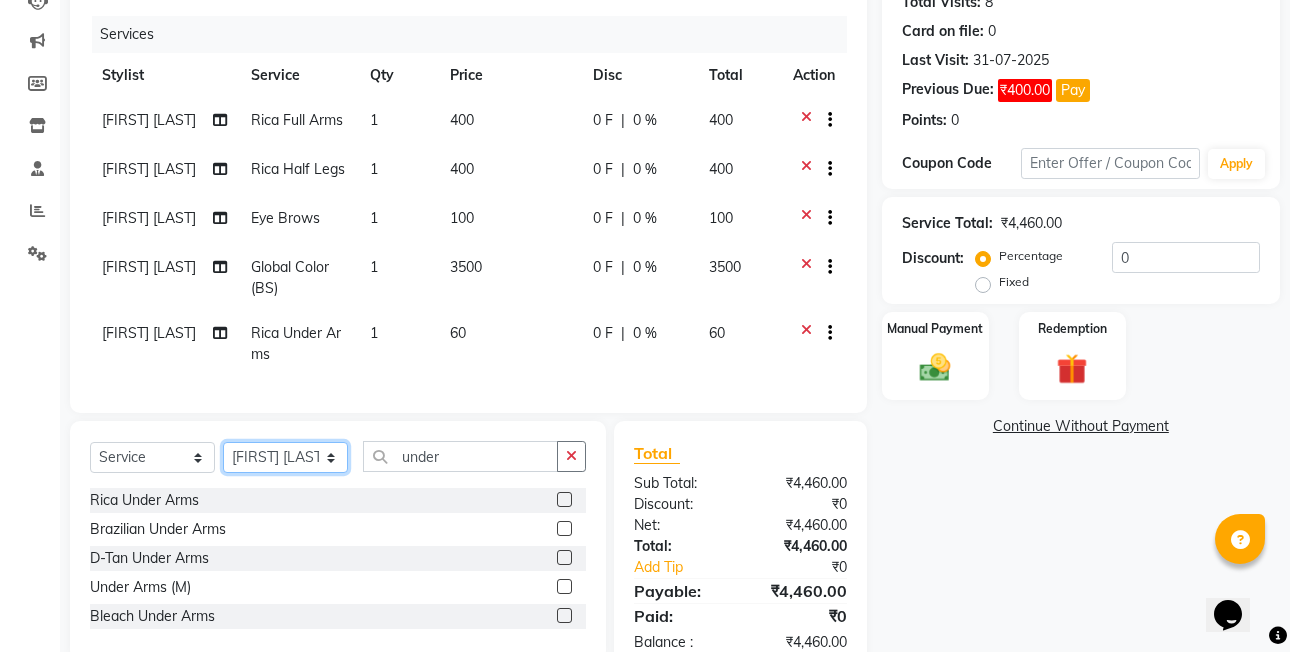 click on "Select Stylist [FIRST]  [LAST] [FIRST] [LAST]  [FIRST] [LAST] [FIRST] [LAST]  [FIRST] [LAST] [FIRST] [LAST] [FIRST] [LAST] [FIRST] [LAST] (OWNER) POSH [FIRST] [LAST] [FIRST] [LAST] [FIRST] [LAST]  [FIRST] [LAST]  [FIRST] [LAST] [FIRST] [LAST] [FIRST] [LAST]" 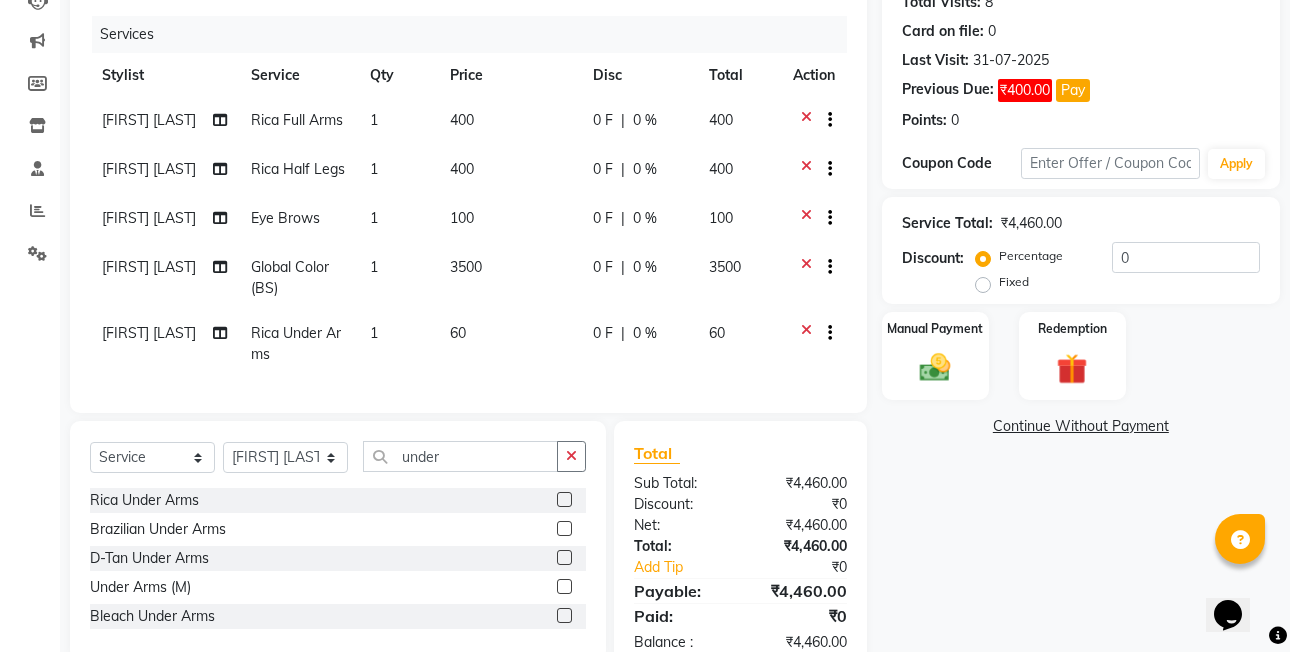 click 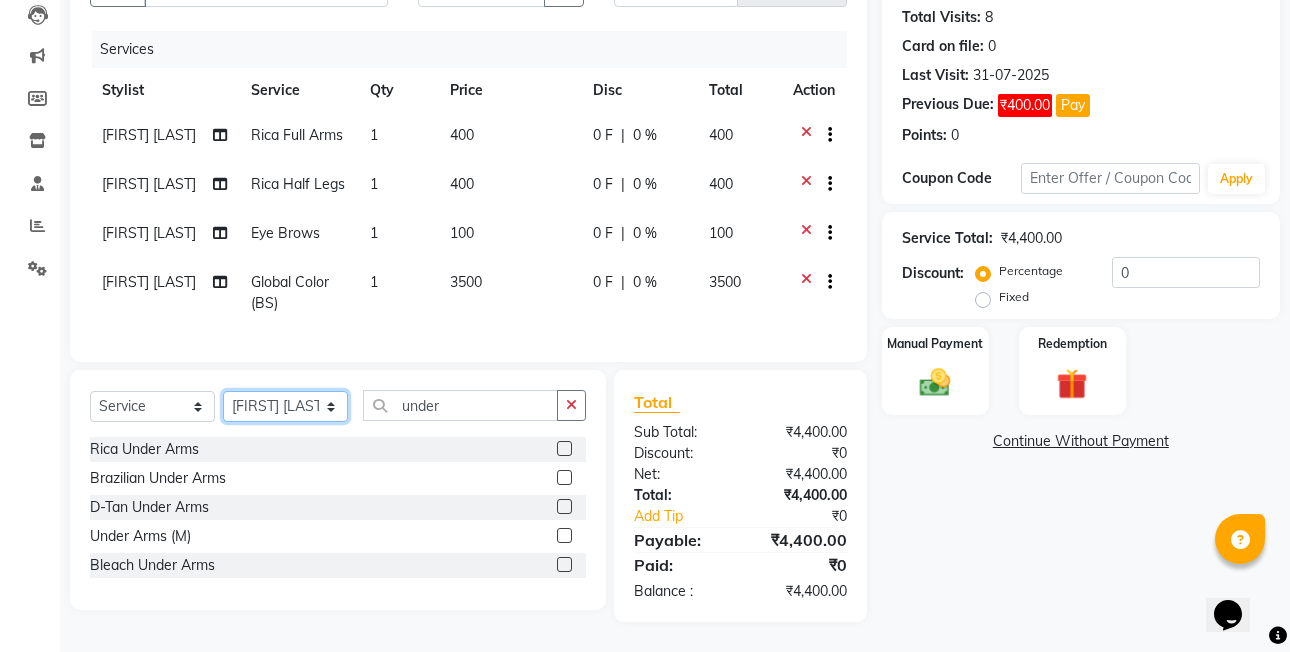 click on "Select Stylist [FIRST]  [LAST] [FIRST] [LAST]  [FIRST] [LAST] [FIRST] [LAST]  [FIRST] [LAST] [FIRST] [LAST] [FIRST] [LAST] [FIRST] [LAST] (OWNER) POSH [FIRST] [LAST] [FIRST] [LAST] [FIRST] [LAST]  [FIRST] [LAST]  [FIRST] [LAST] [FIRST] [LAST] [FIRST] [LAST]" 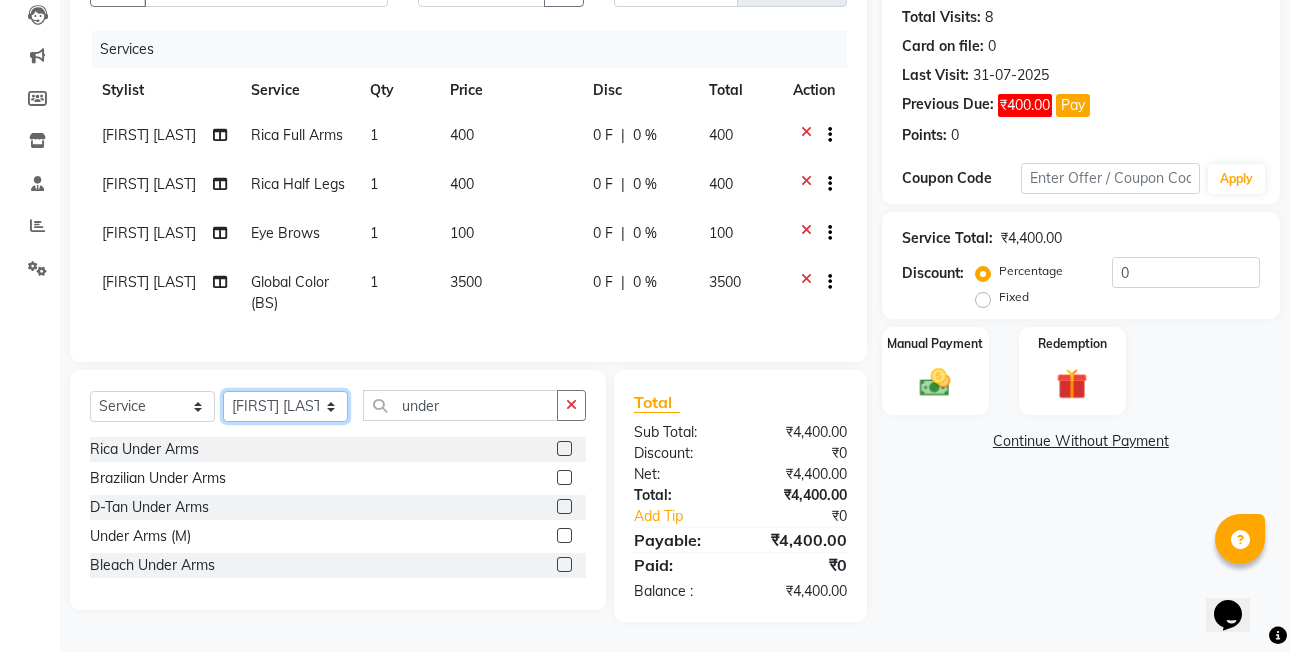 select on "62223" 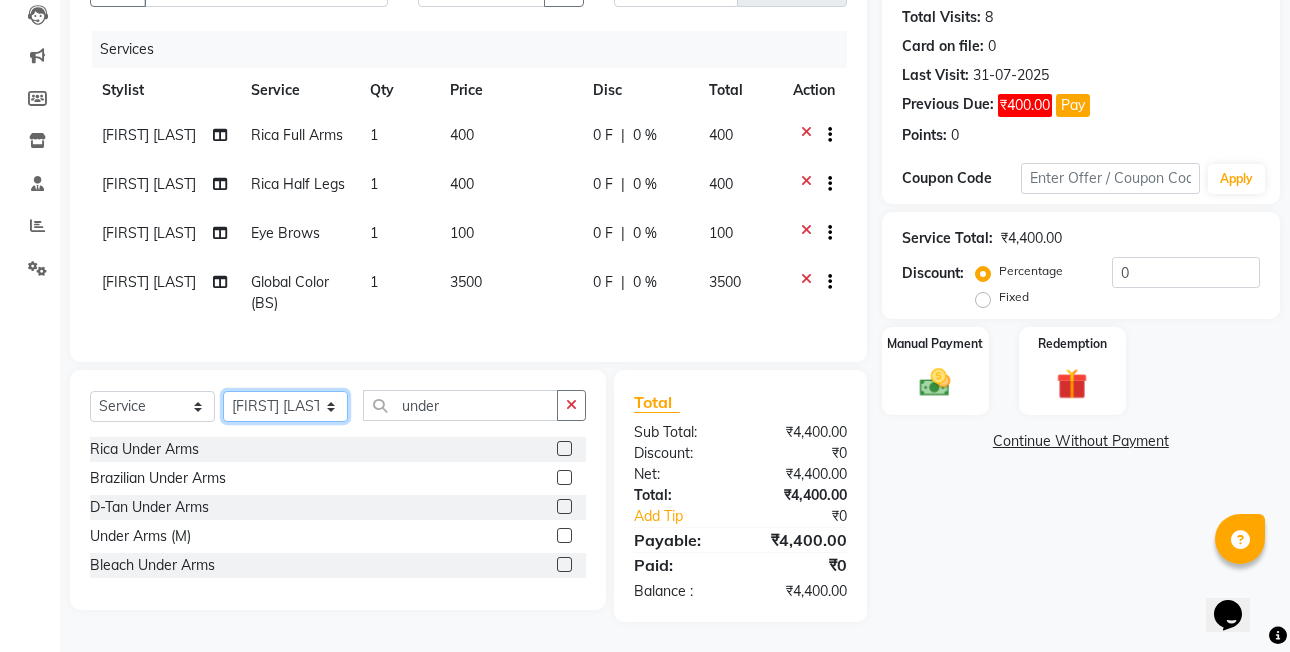 click on "Select Stylist [FIRST]  [LAST] [FIRST] [LAST]  [FIRST] [LAST] [FIRST] [LAST]  [FIRST] [LAST] [FIRST] [LAST] [FIRST] [LAST] [FIRST] [LAST] (OWNER) POSH [FIRST] [LAST] [FIRST] [LAST] [FIRST] [LAST]  [FIRST] [LAST]  [FIRST] [LAST] [FIRST] [LAST] [FIRST] [LAST]" 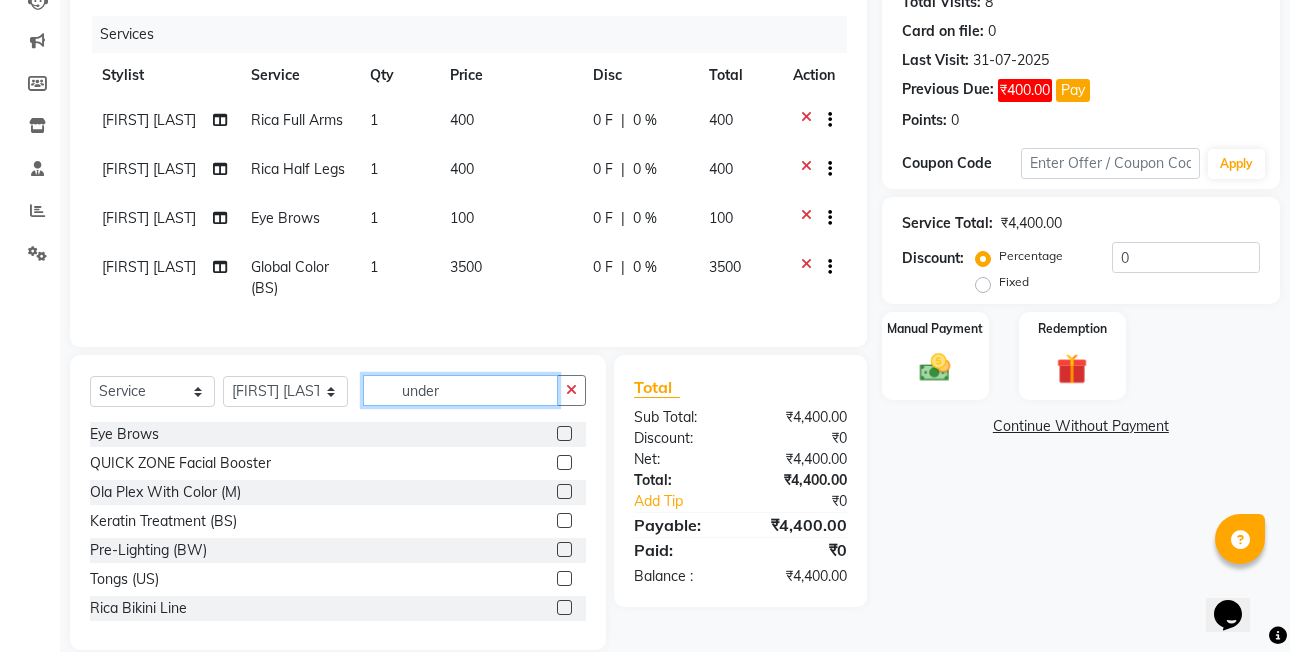 click on "under" 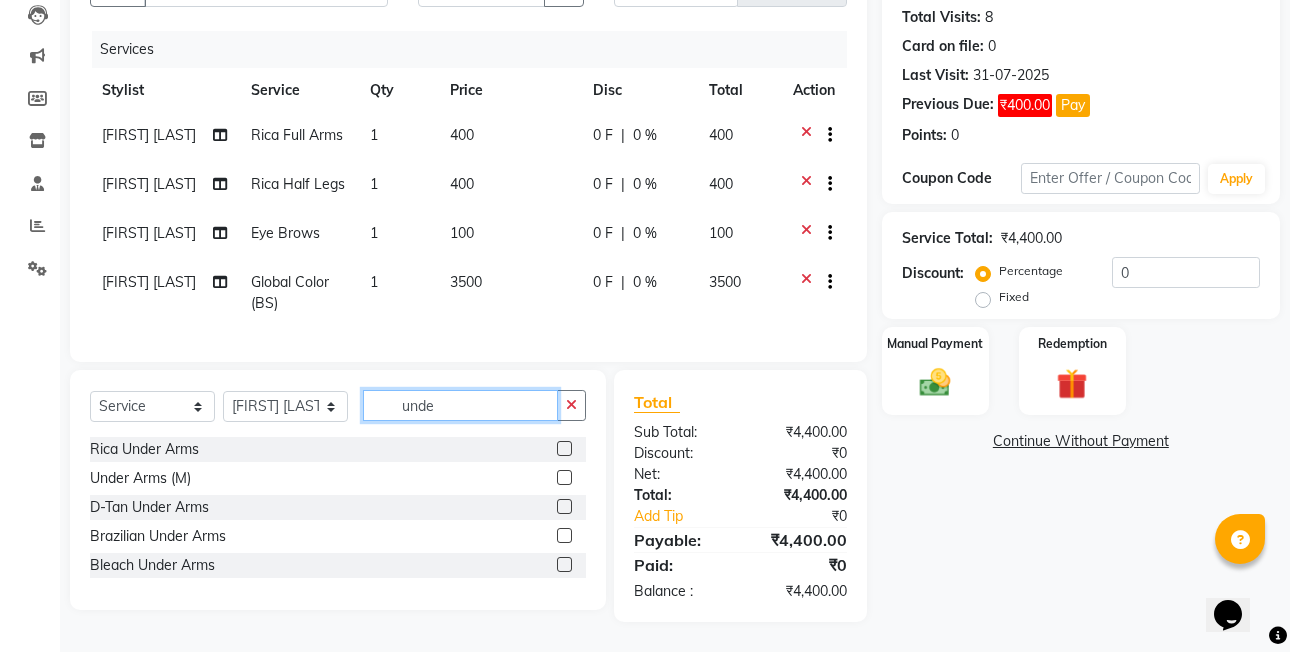 type on "unde" 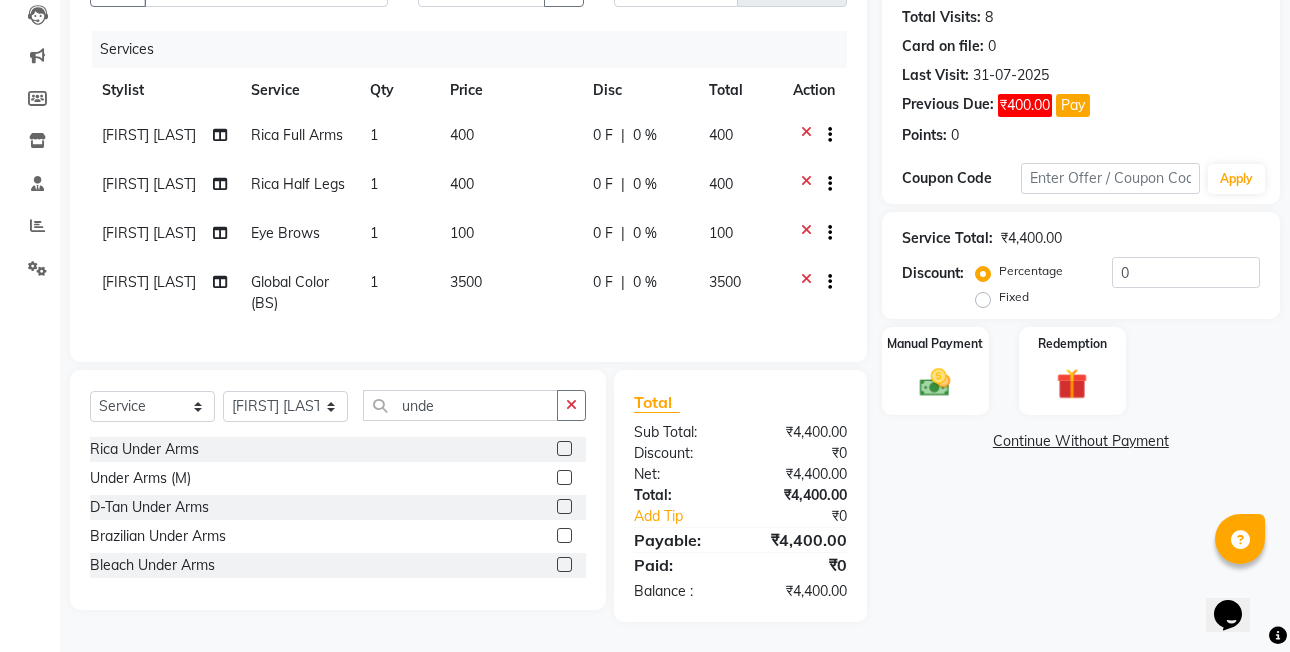 click 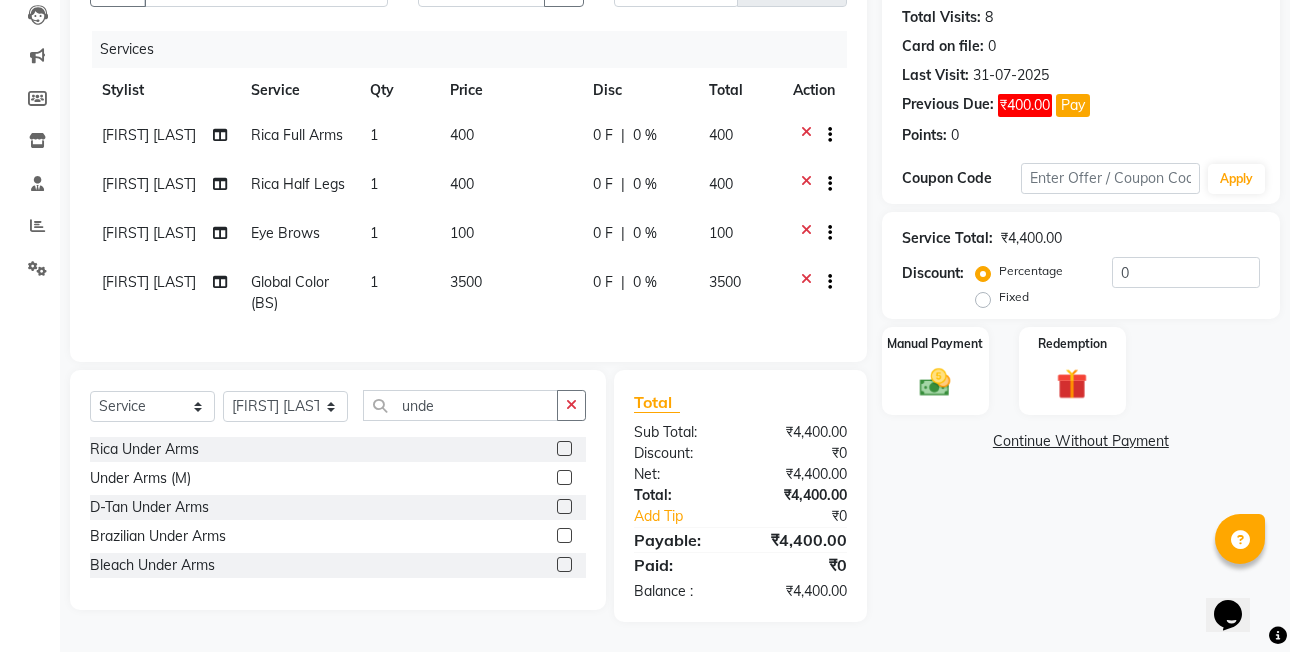 click at bounding box center (563, 449) 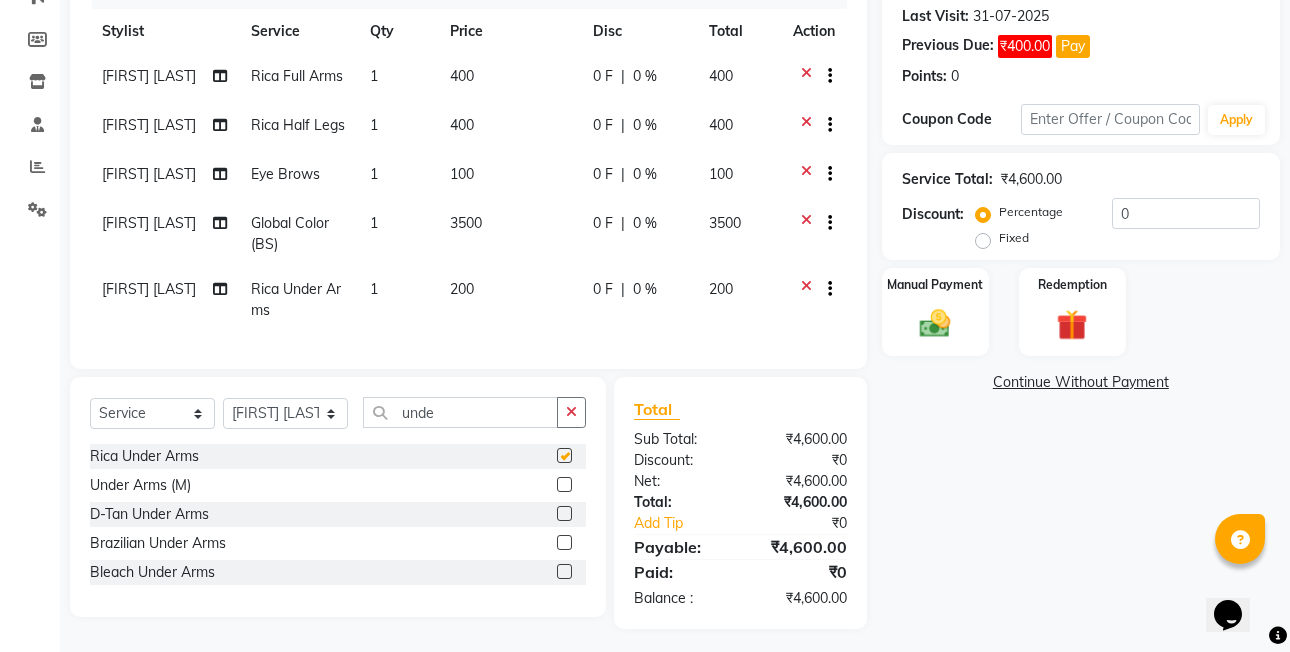 scroll, scrollTop: 298, scrollLeft: 0, axis: vertical 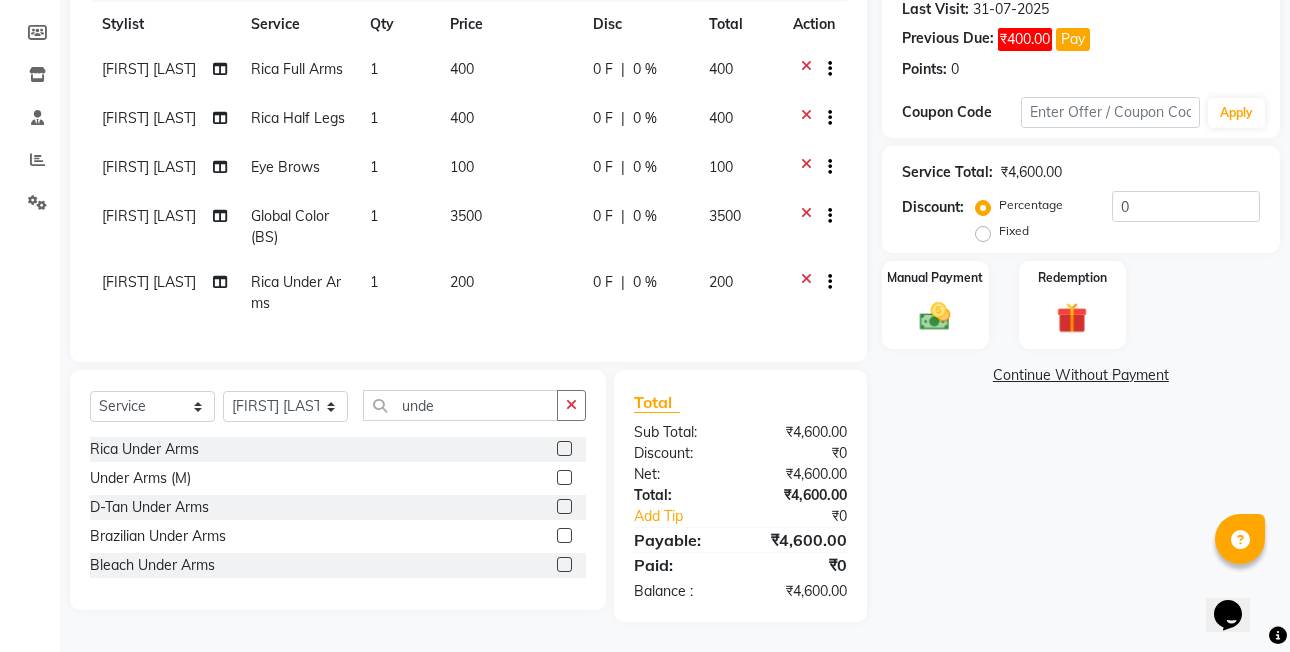 checkbox on "false" 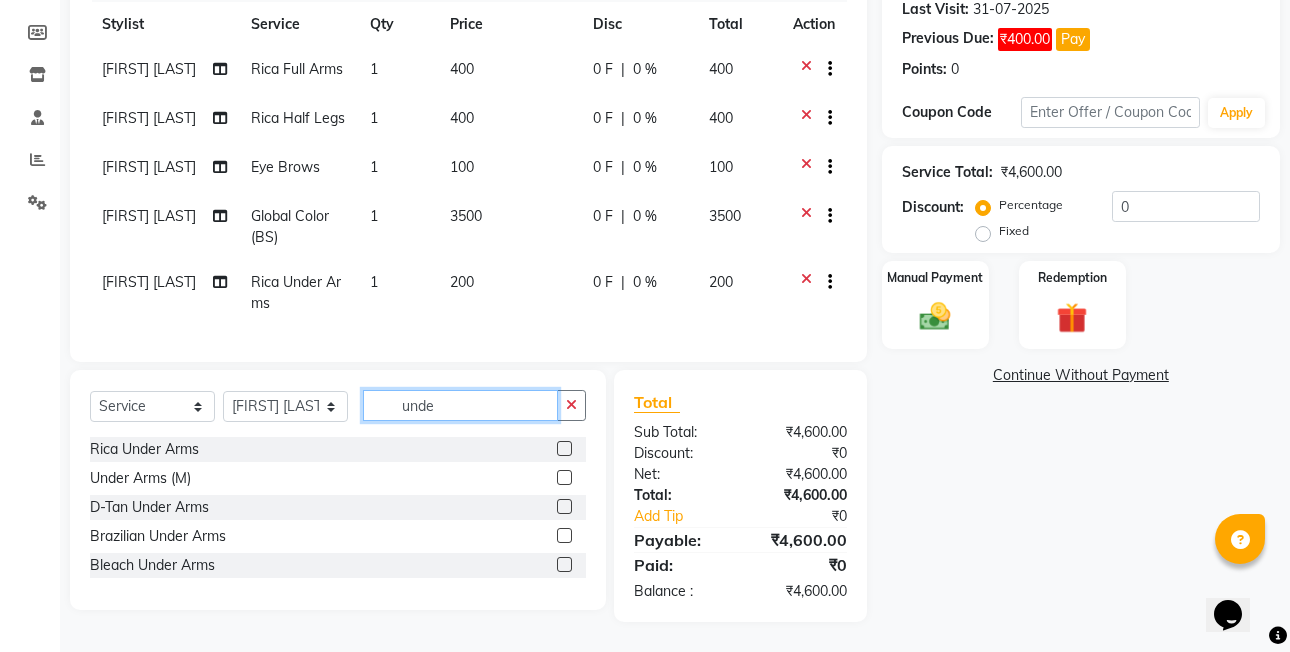 click on "unde" 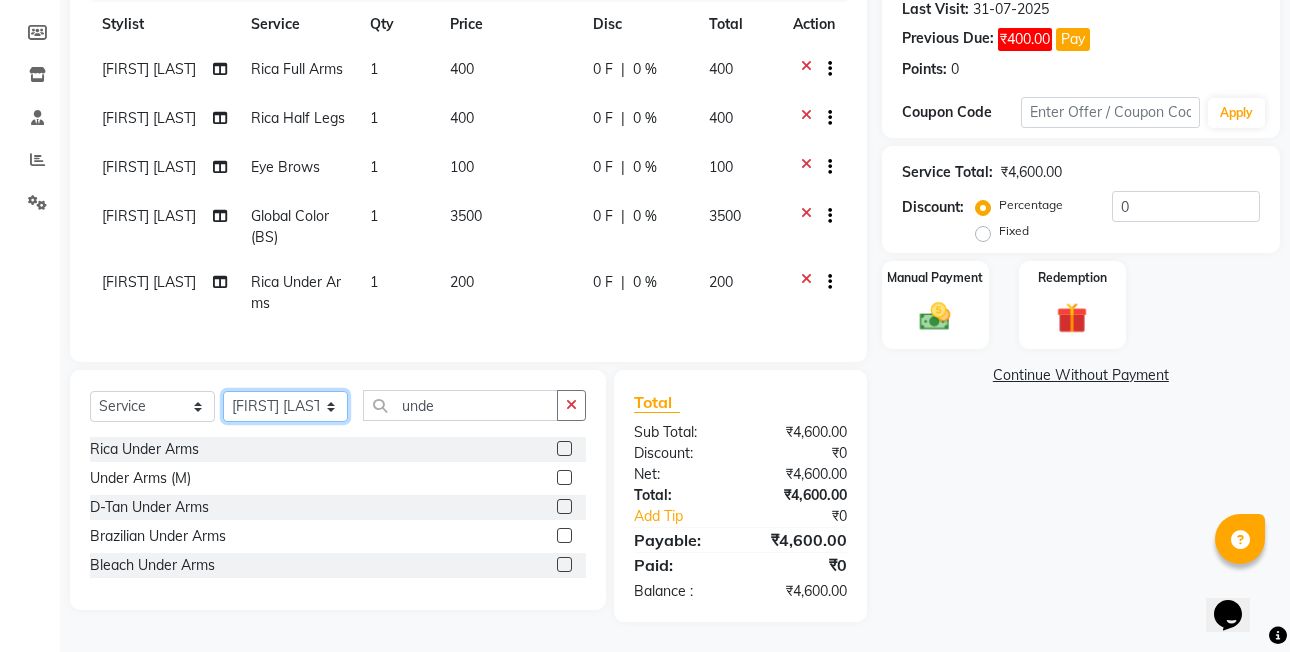 click on "Select Stylist [FIRST]  [LAST] [FIRST] [LAST]  [FIRST] [LAST] [FIRST] [LAST]  [FIRST] [LAST] [FIRST] [LAST] [FIRST] [LAST] [FIRST] [LAST] (OWNER) POSH [FIRST] [LAST] [FIRST] [LAST] [FIRST] [LAST]  [FIRST] [LAST]  [FIRST] [LAST] [FIRST] [LAST] [FIRST] [LAST]" 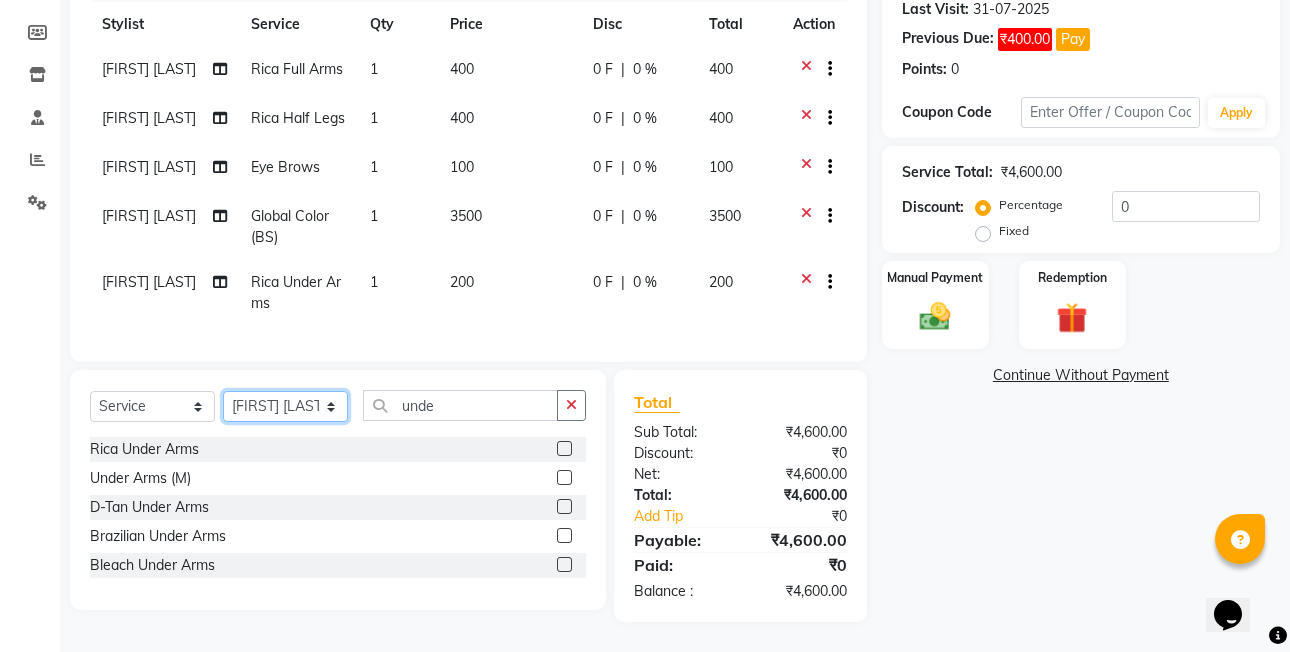 click on "Select Stylist [FIRST]  [LAST] [FIRST] [LAST]  [FIRST] [LAST] [FIRST] [LAST]  [FIRST] [LAST] [FIRST] [LAST] [FIRST] [LAST] [FIRST] [LAST] (OWNER) POSH [FIRST] [LAST] [FIRST] [LAST] [FIRST] [LAST]  [FIRST] [LAST]  [FIRST] [LAST] [FIRST] [LAST] [FIRST] [LAST]" 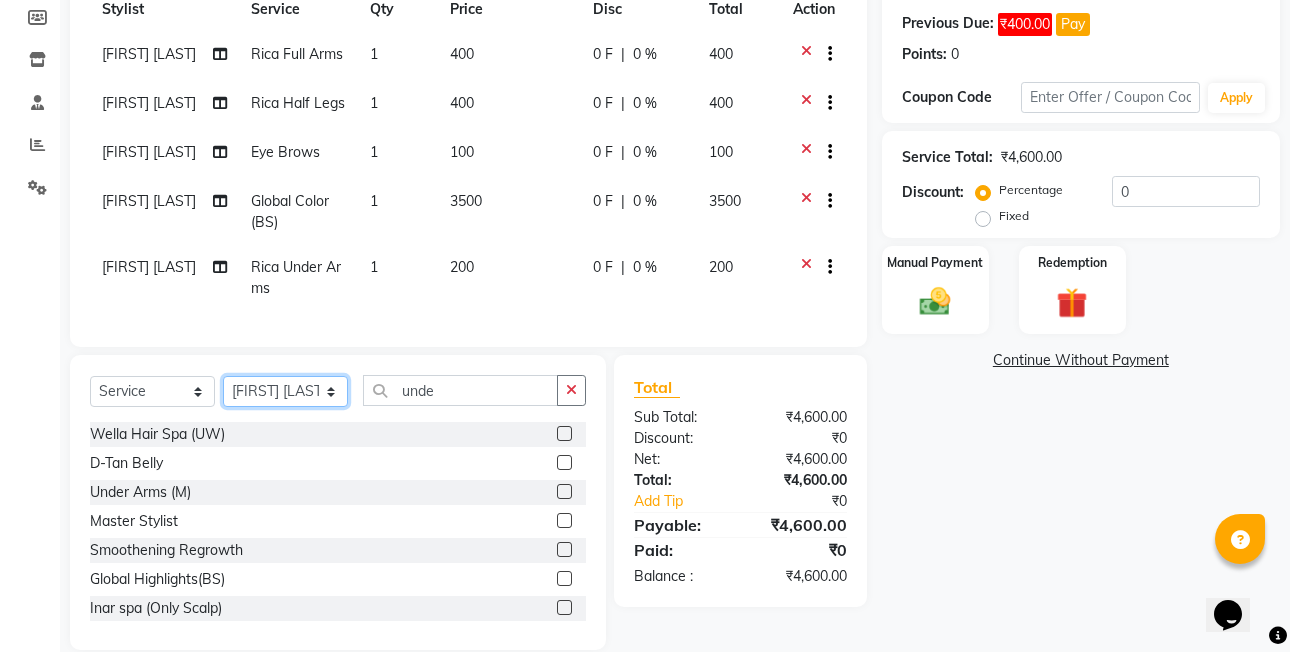 drag, startPoint x: 271, startPoint y: 411, endPoint x: 272, endPoint y: 395, distance: 16.03122 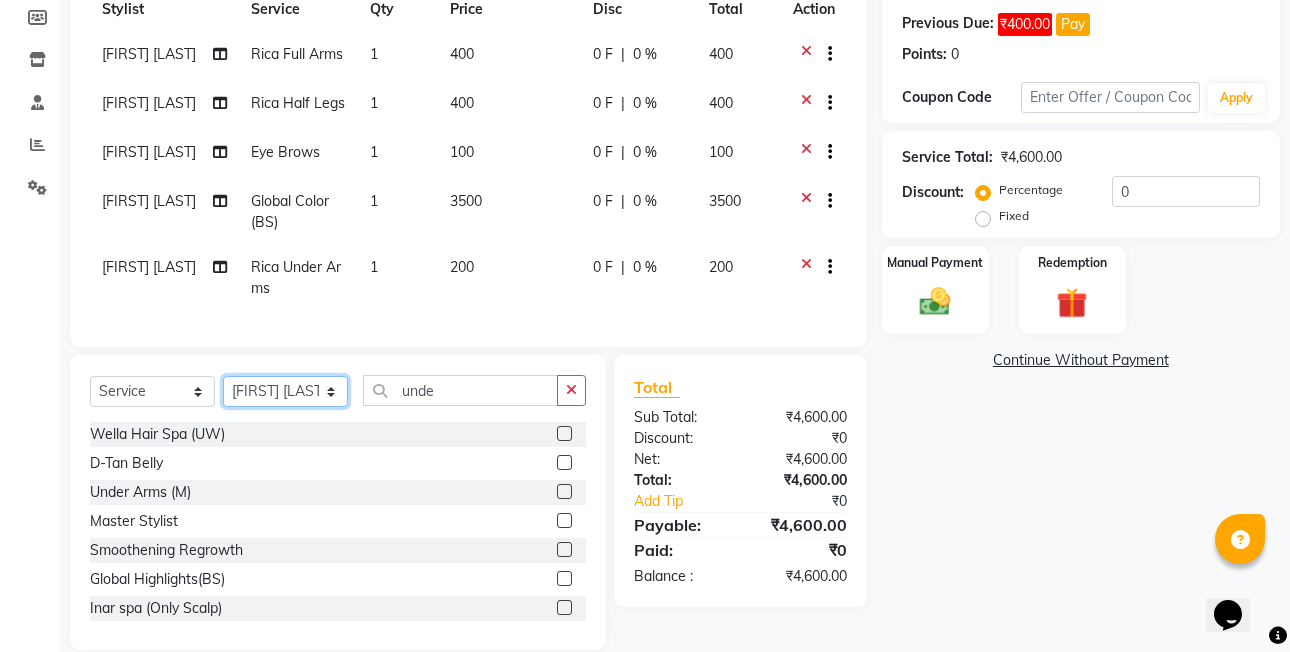 select on "86715" 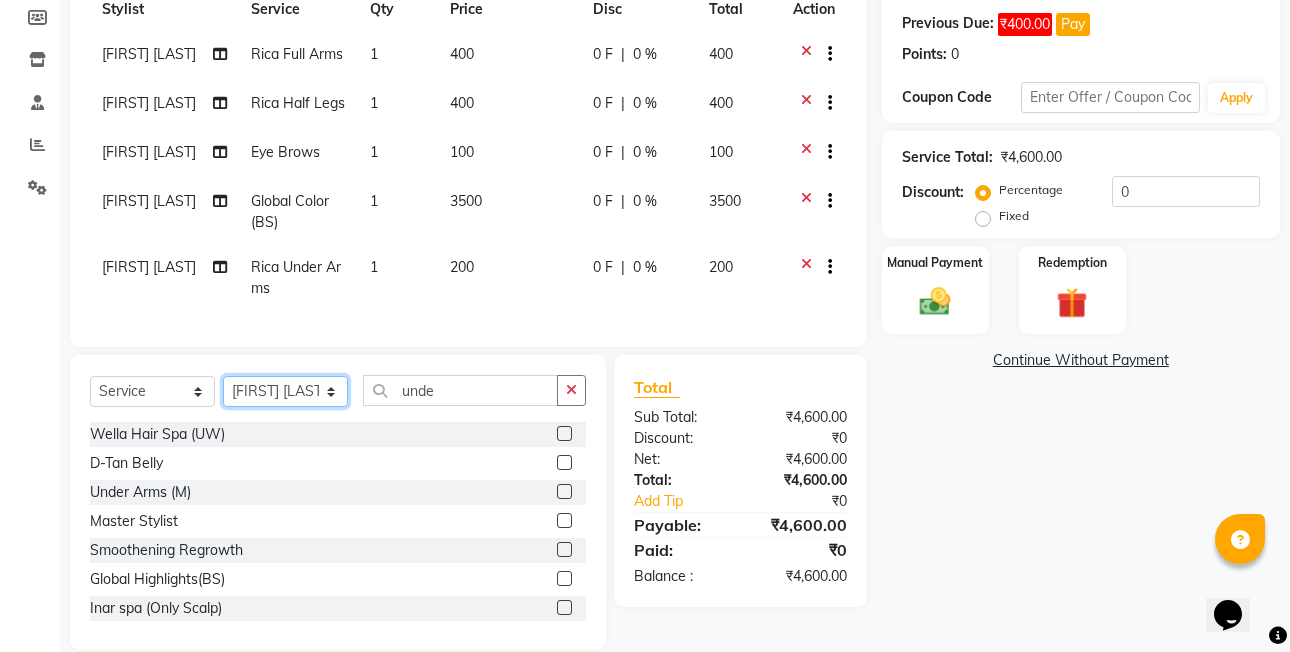 click on "Select Stylist [FIRST]  [LAST] [FIRST] [LAST]  [FIRST] [LAST] [FIRST] [LAST]  [FIRST] [LAST] [FIRST] [LAST] [FIRST] [LAST] [FIRST] [LAST] (OWNER) POSH [FIRST] [LAST] [FIRST] [LAST] [FIRST] [LAST]  [FIRST] [LAST]  [FIRST] [LAST] [FIRST] [LAST] [FIRST] [LAST]" 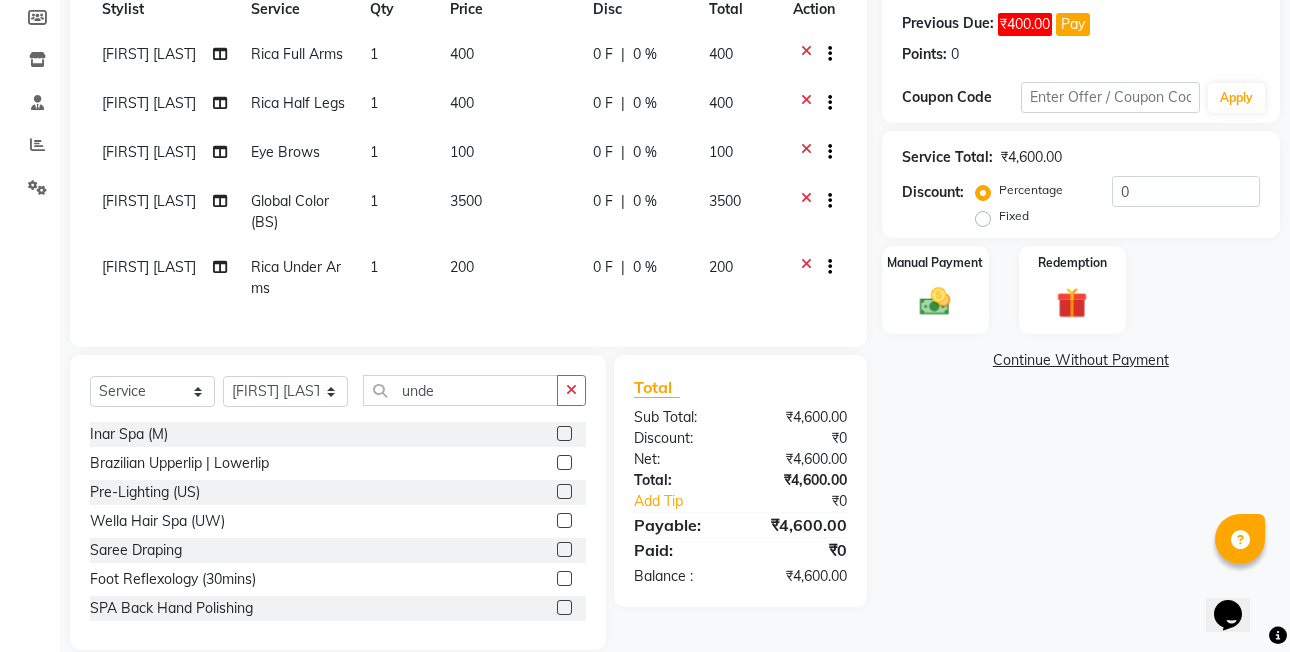 click on "Select Service Product Membership Package Voucher Prepaid Gift Card Select Stylist [FIRST] [LAST] ASHISH SEN DEVKI VRMA dharti solanki HARDIK sharma JAIMIN PAREKH JIMMY PATEL POONAM SEN (OWNER) POSH [FIRST] [LAST] ravi parekh saiyed mubarak SALMAN SAIKH saquib rehman Siddhi rathod VICKY NAYAK unde" 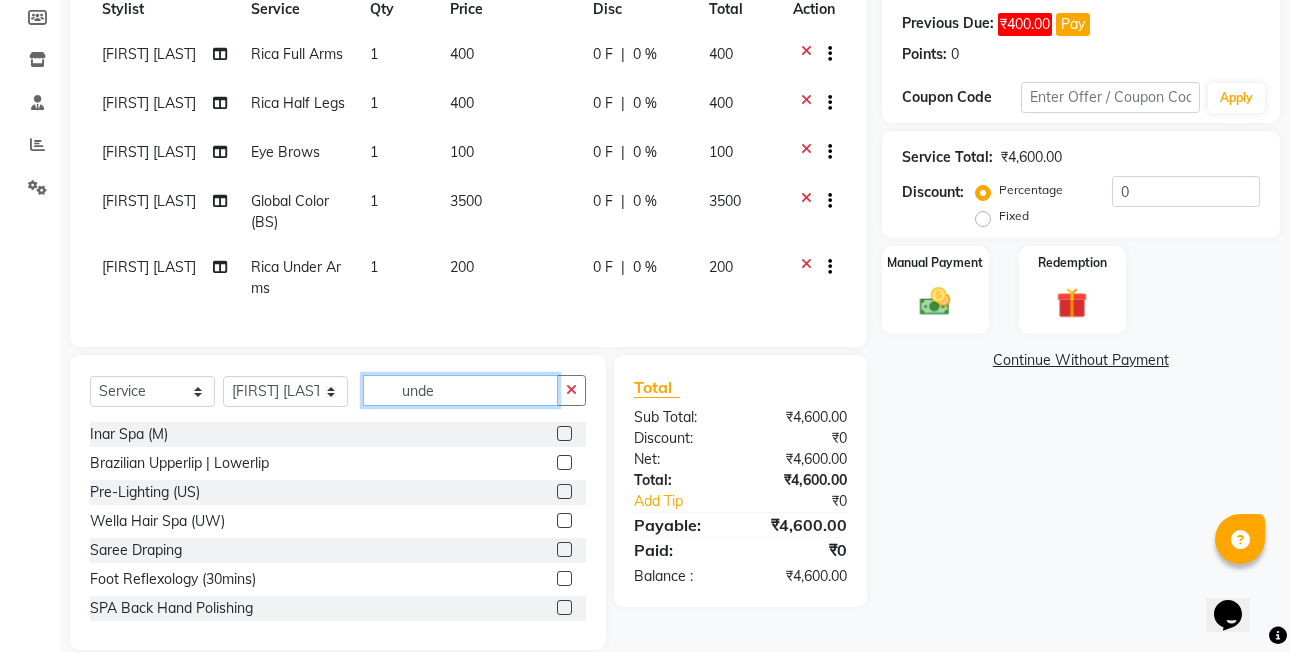 click on "unde" 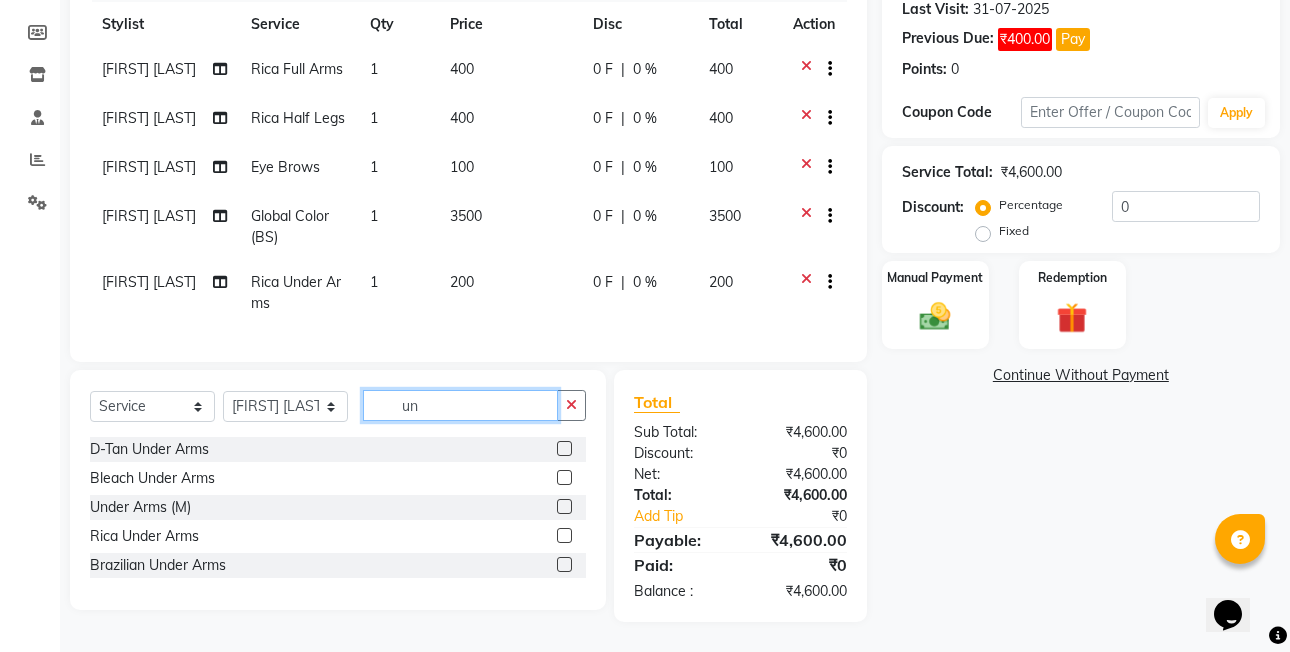 type on "u" 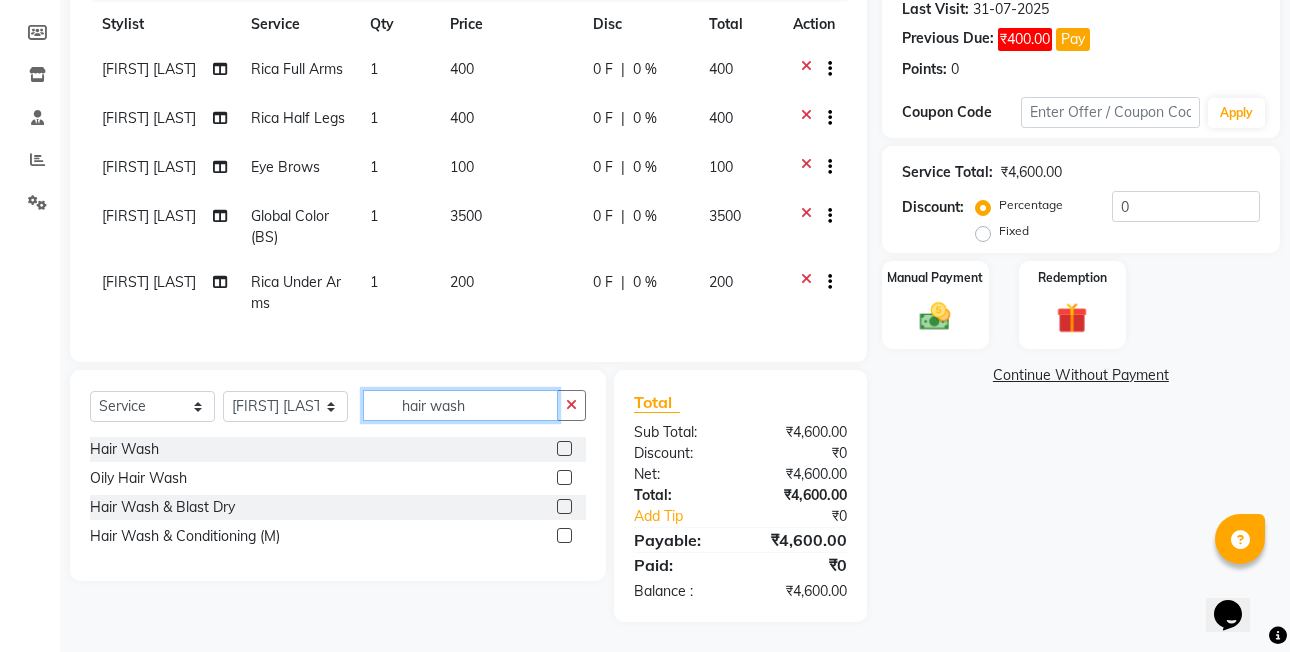type on "hair wash" 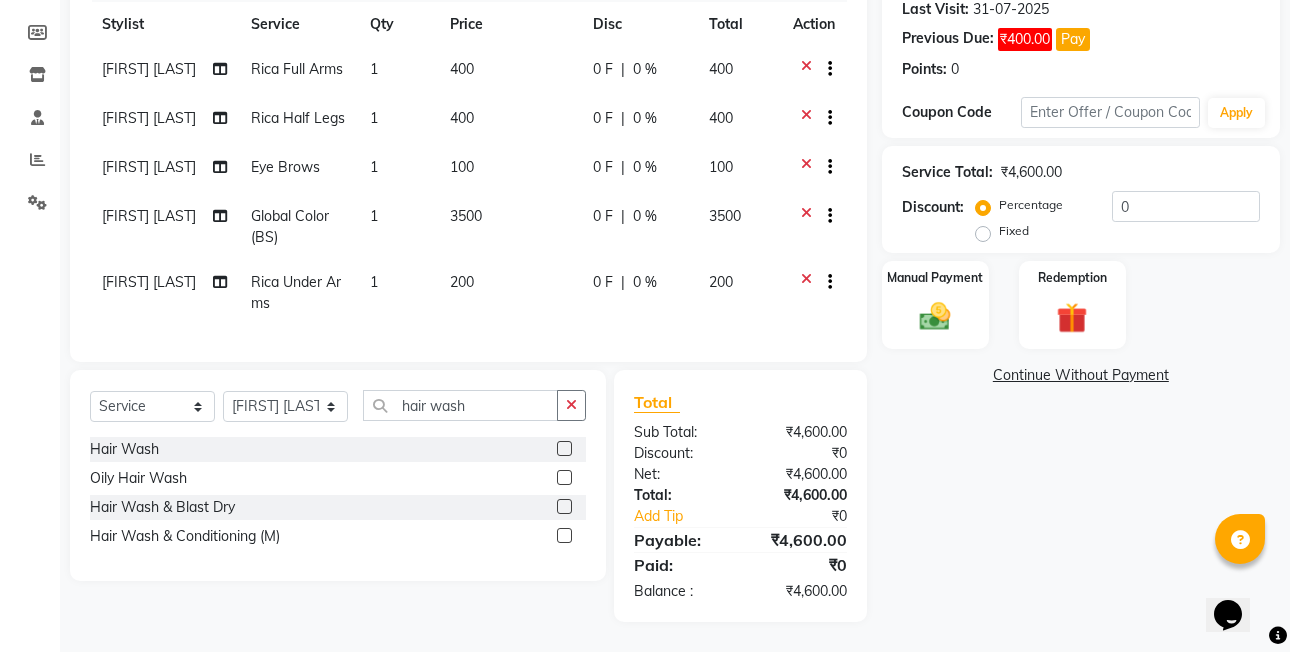 click 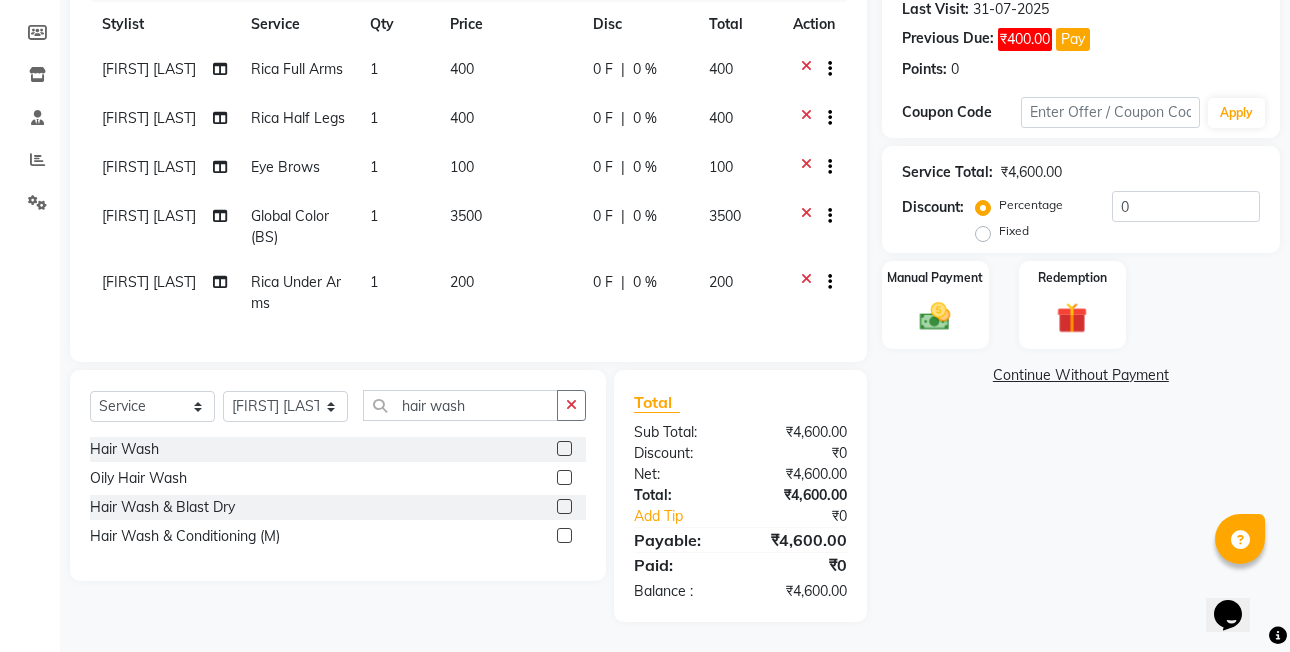 click at bounding box center (563, 449) 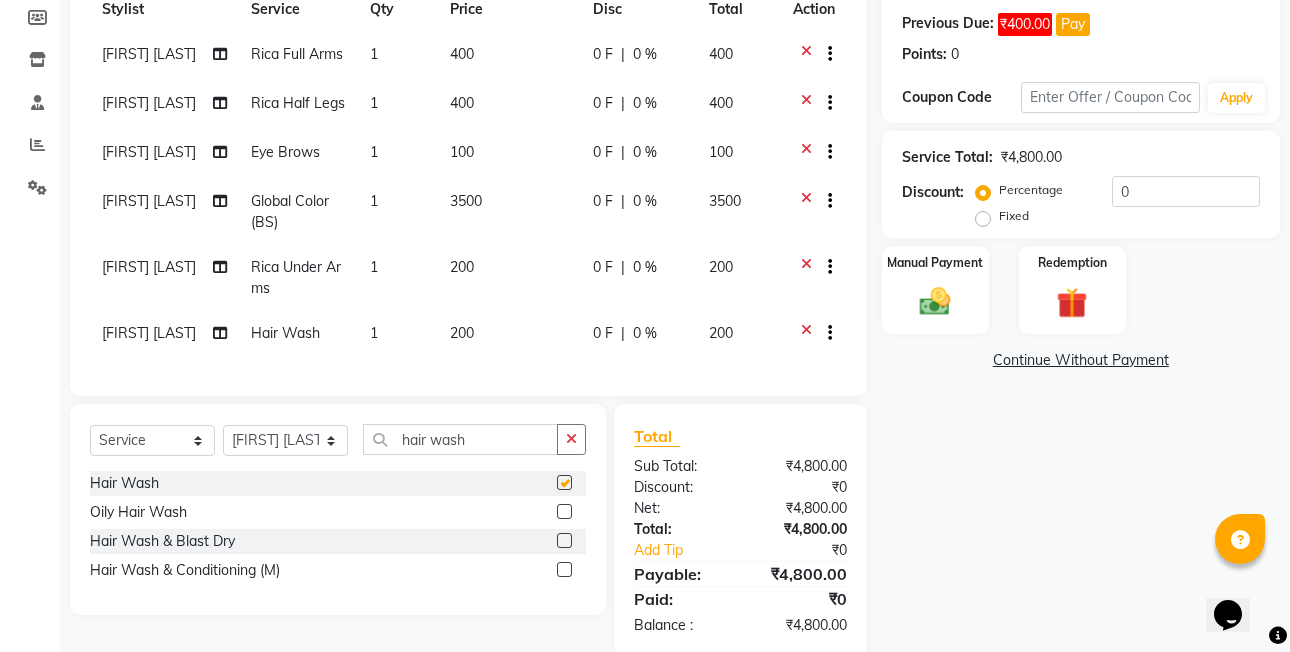 checkbox on "false" 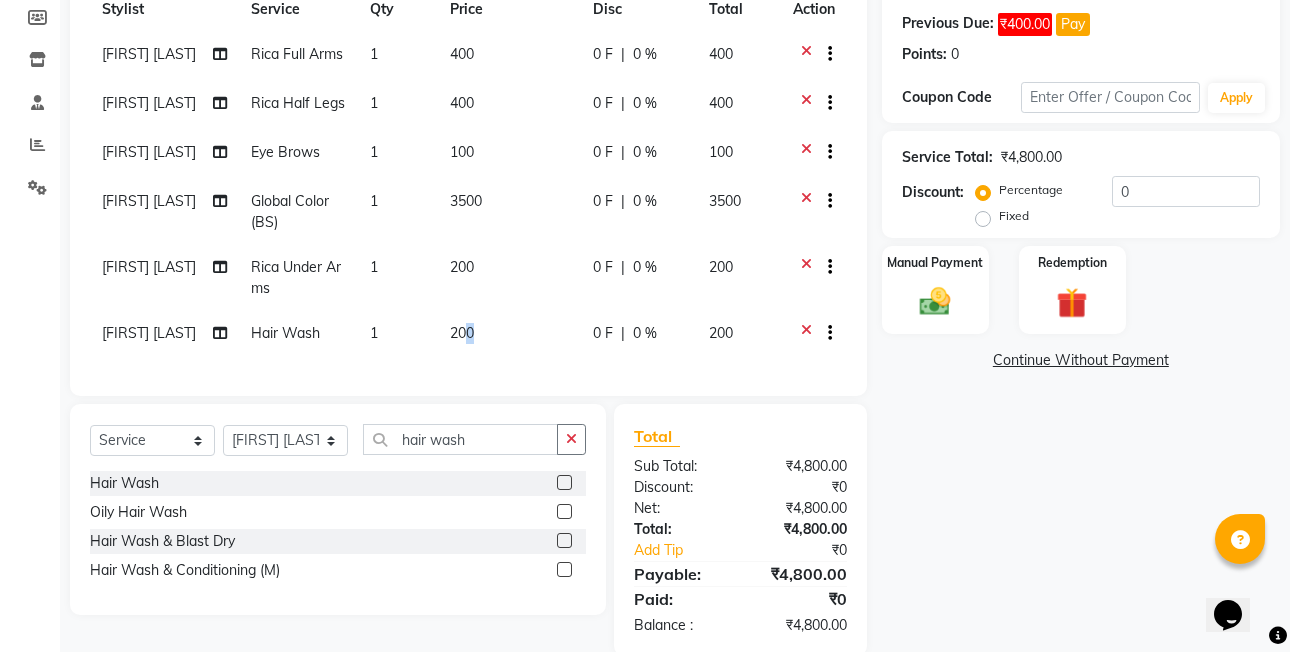 click on "200" 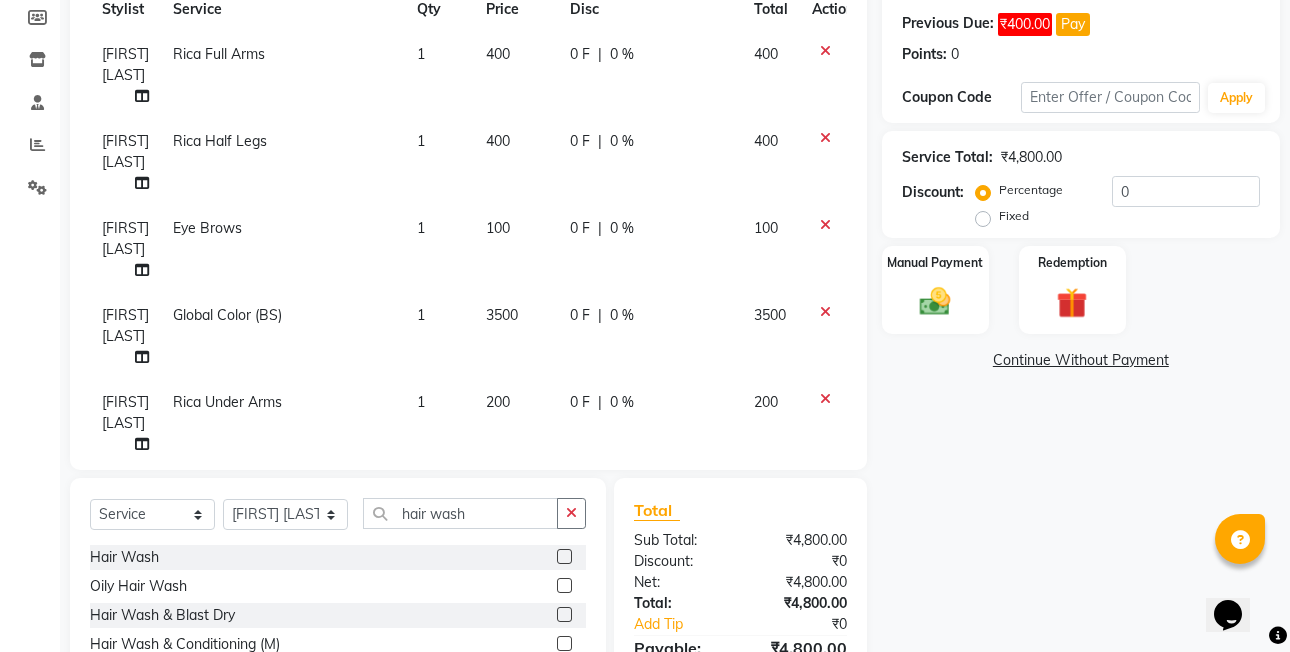 click on "200" 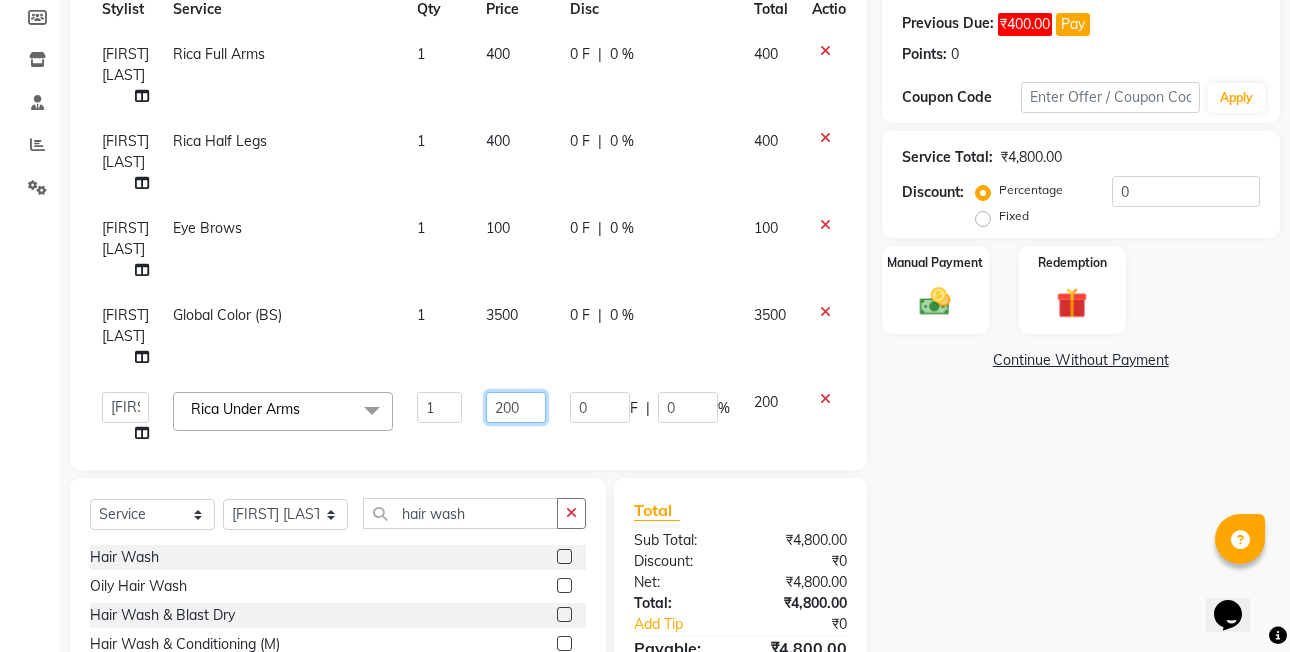 click on "200" 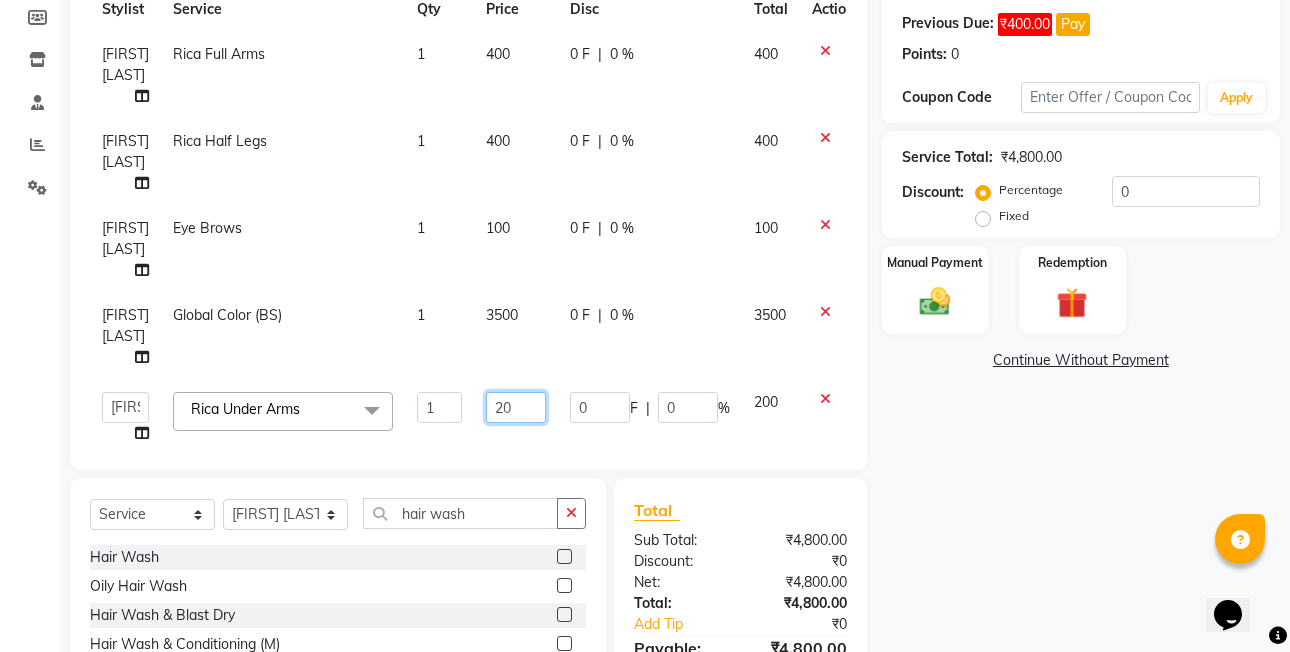 type on "2" 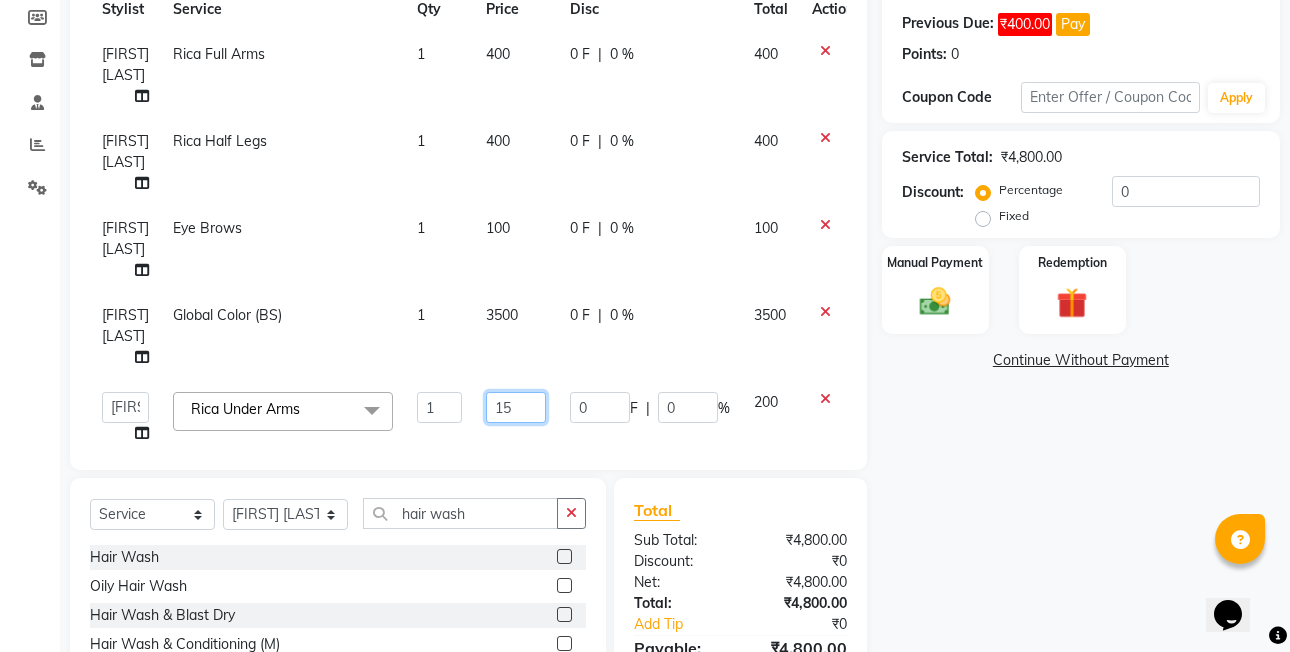 type on "150" 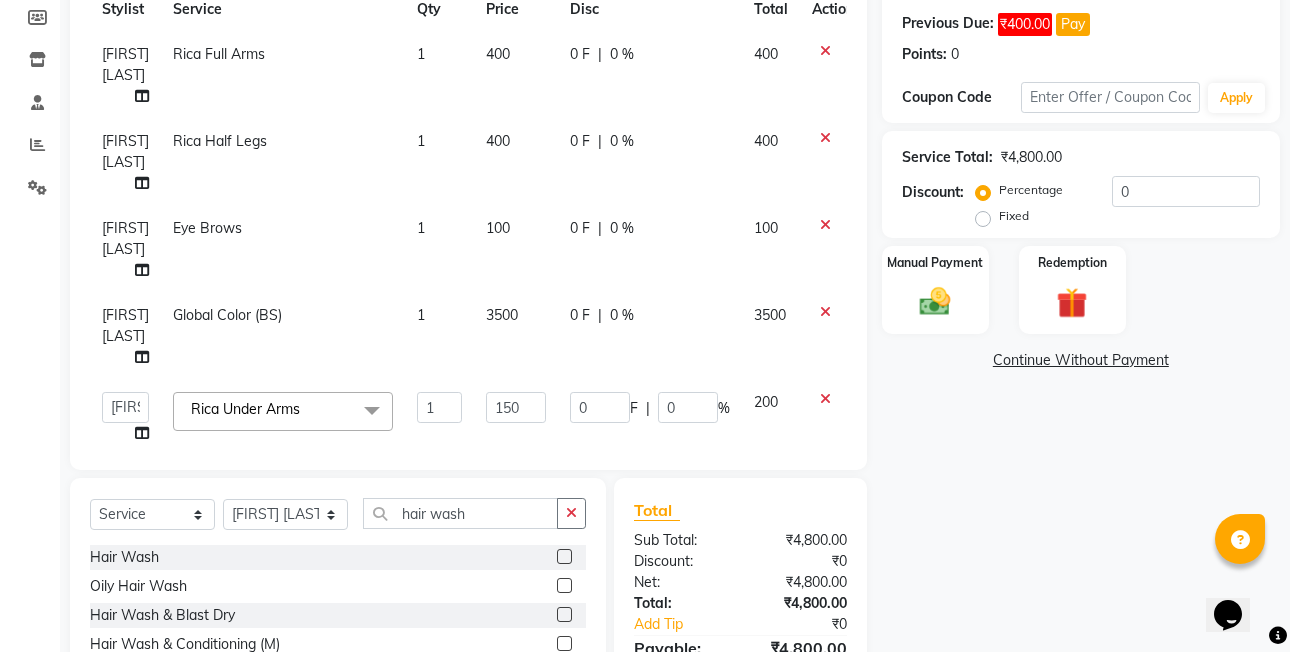 click on "3500" 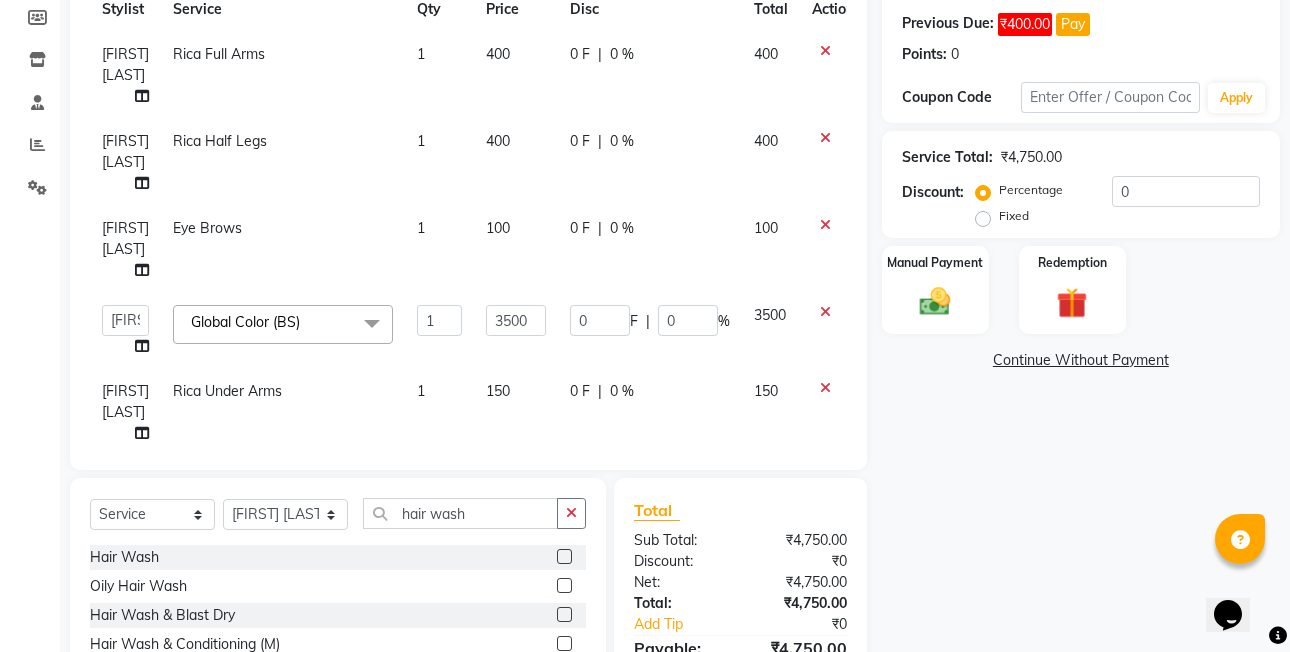 click on "100" 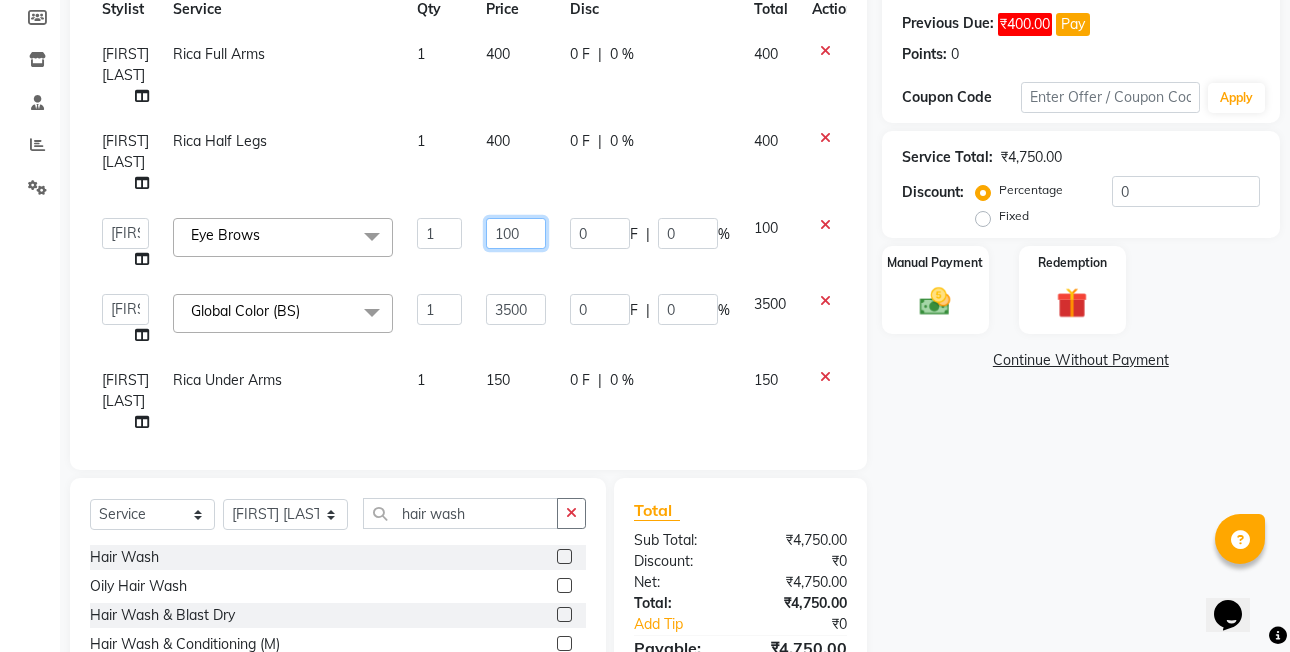 click on "100" 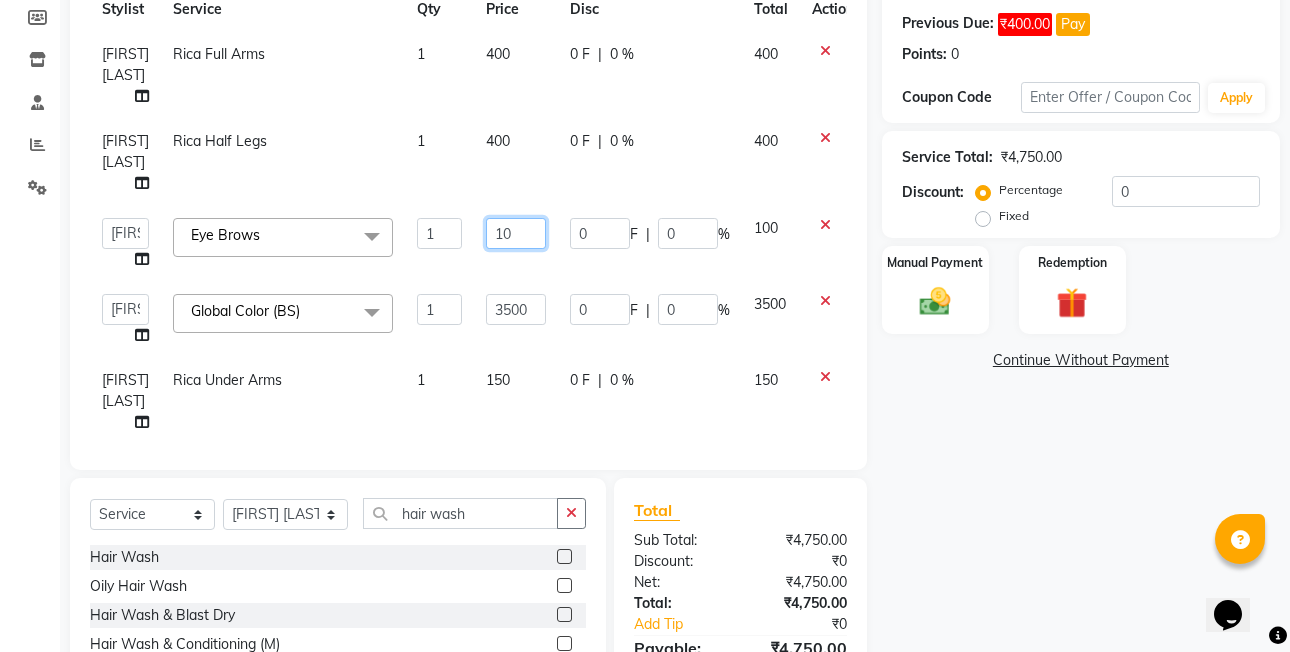 type on "1" 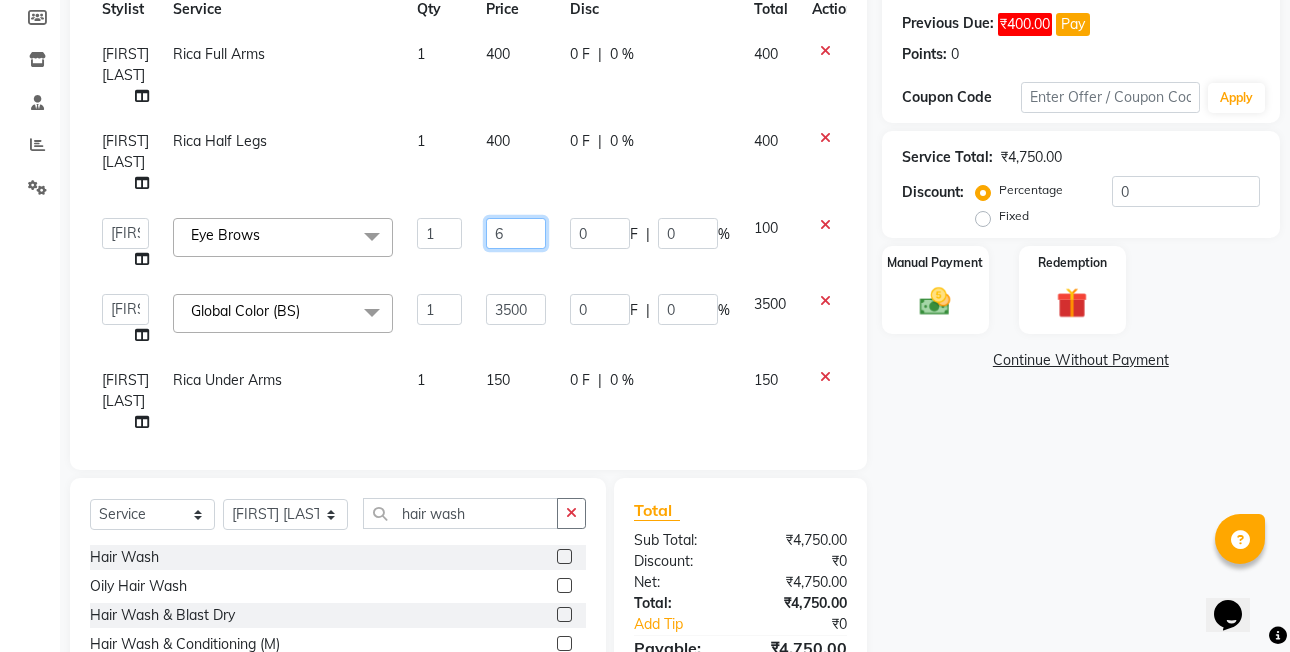 type on "60" 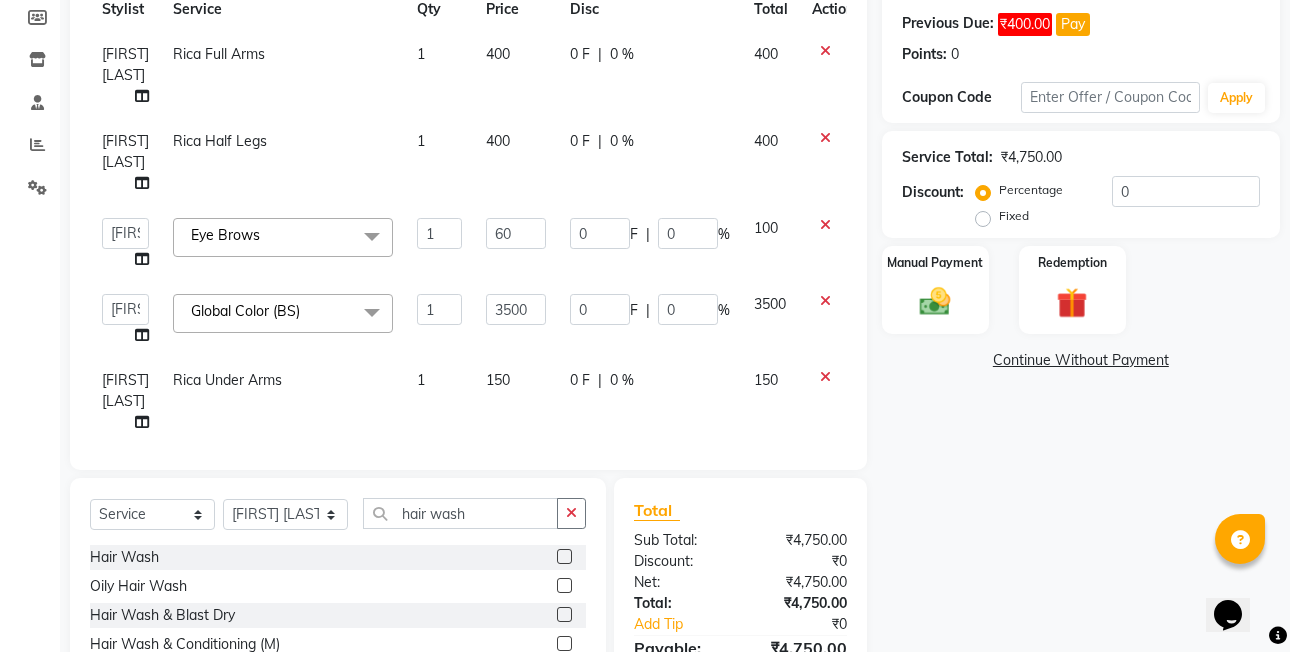 click on "400" 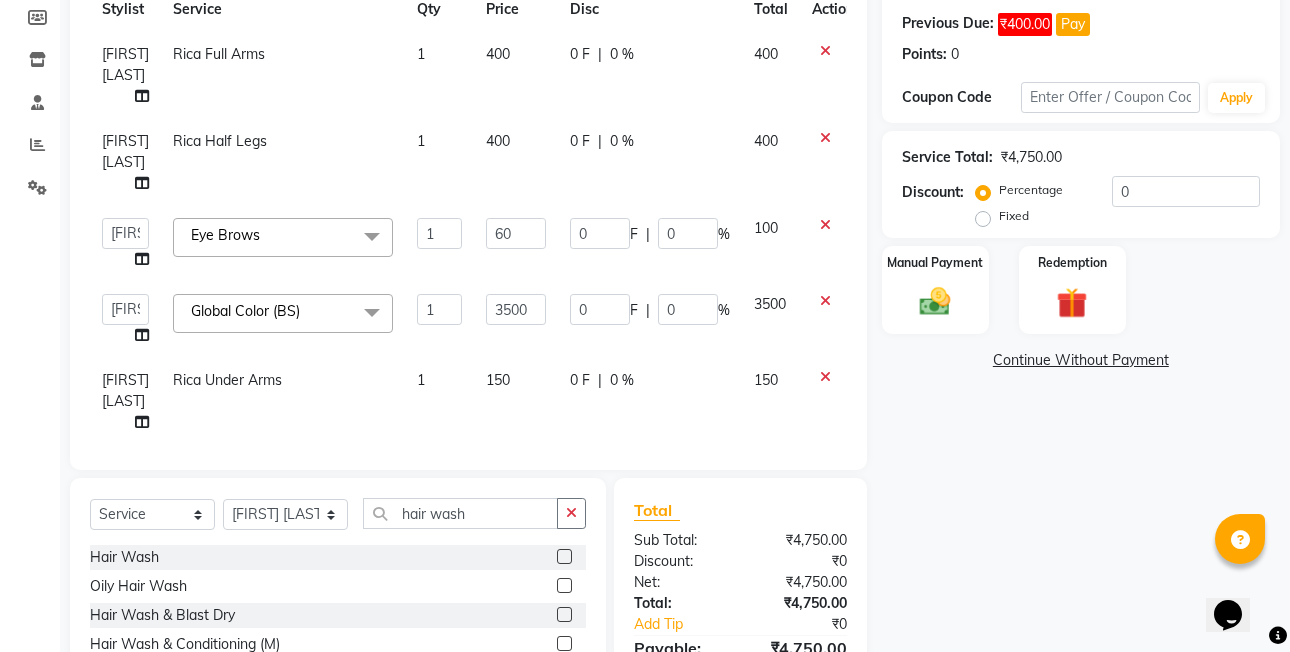 select on "62223" 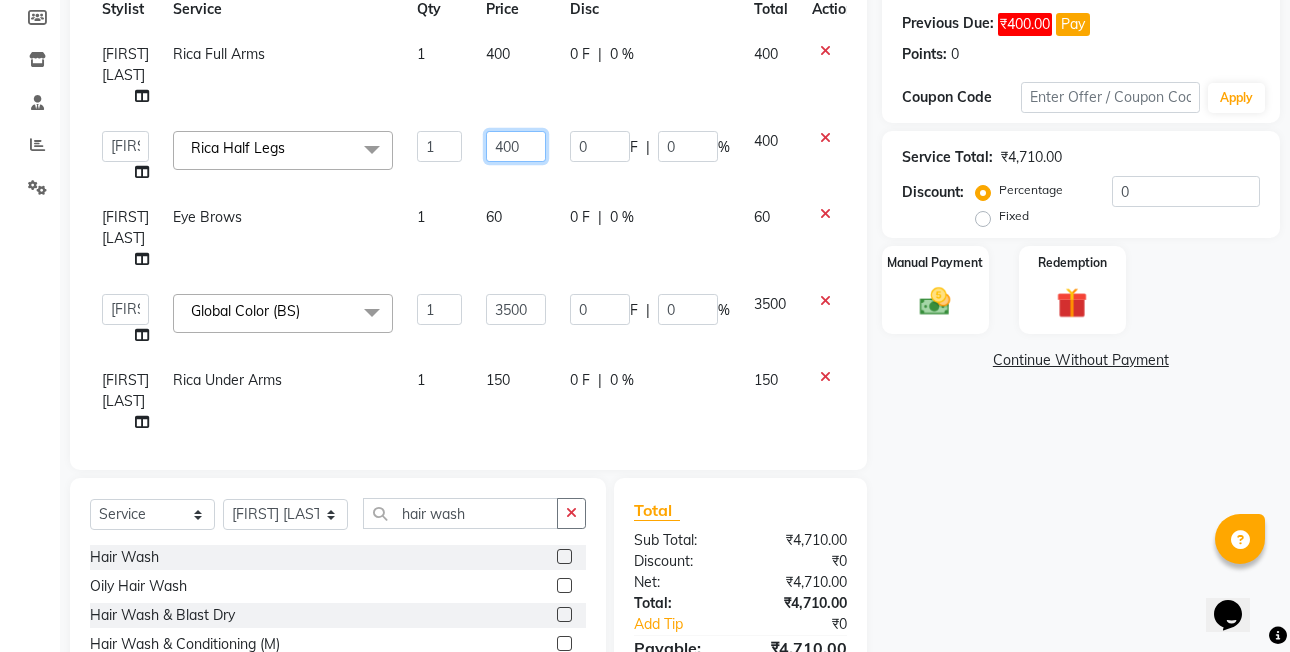 click on "400" 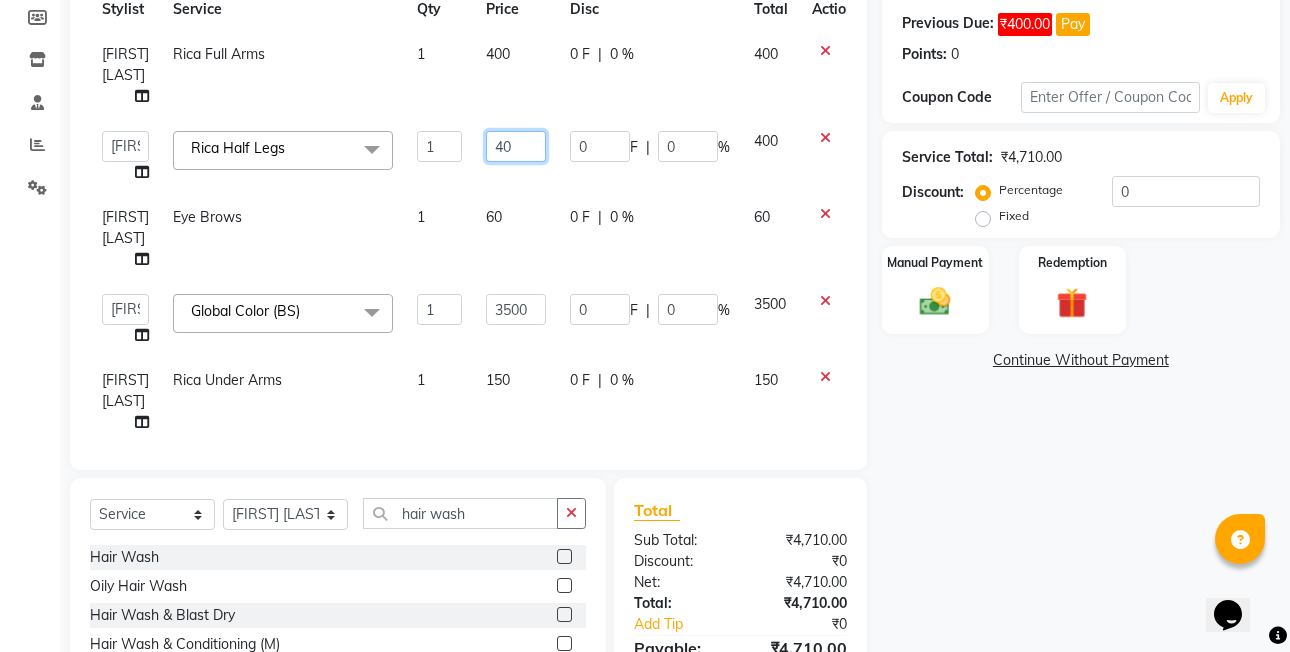 type on "4" 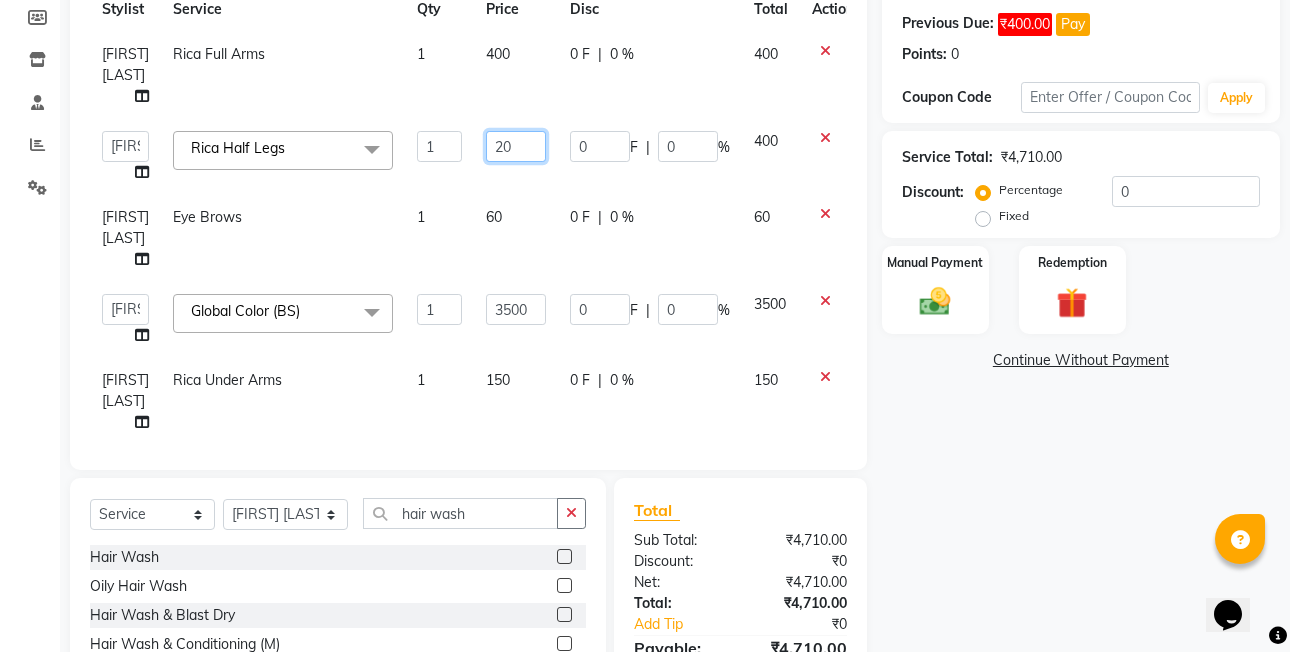 type on "200" 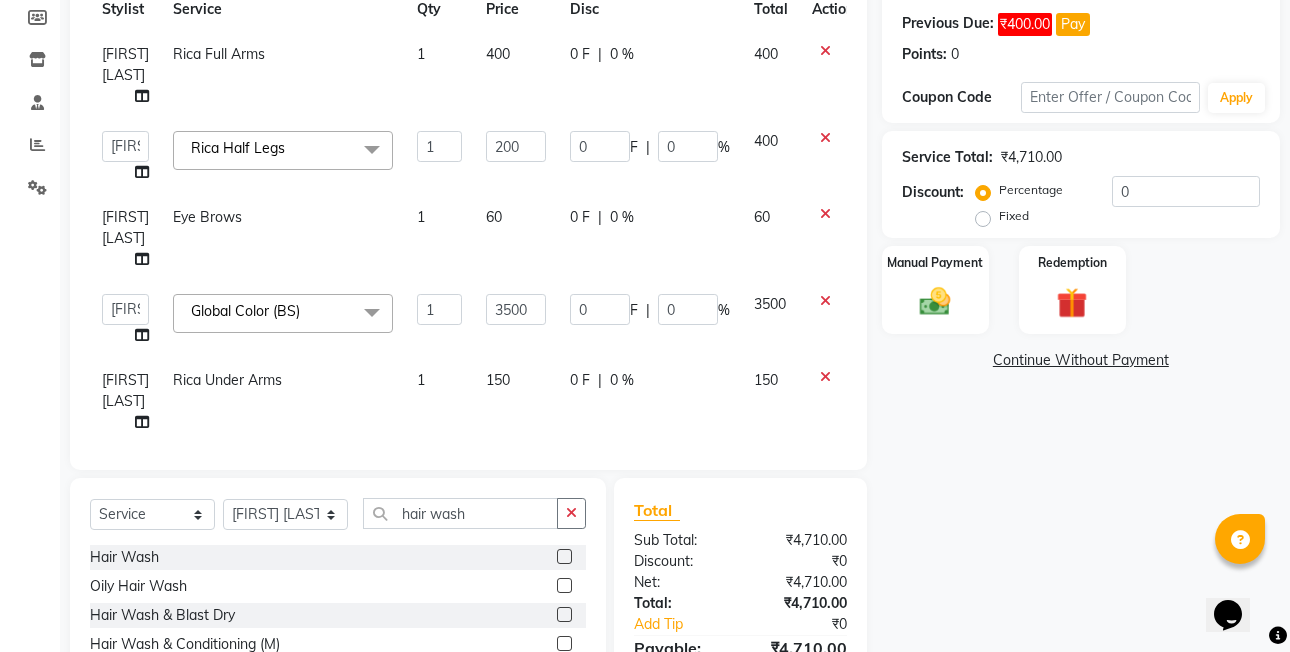 click on "400" 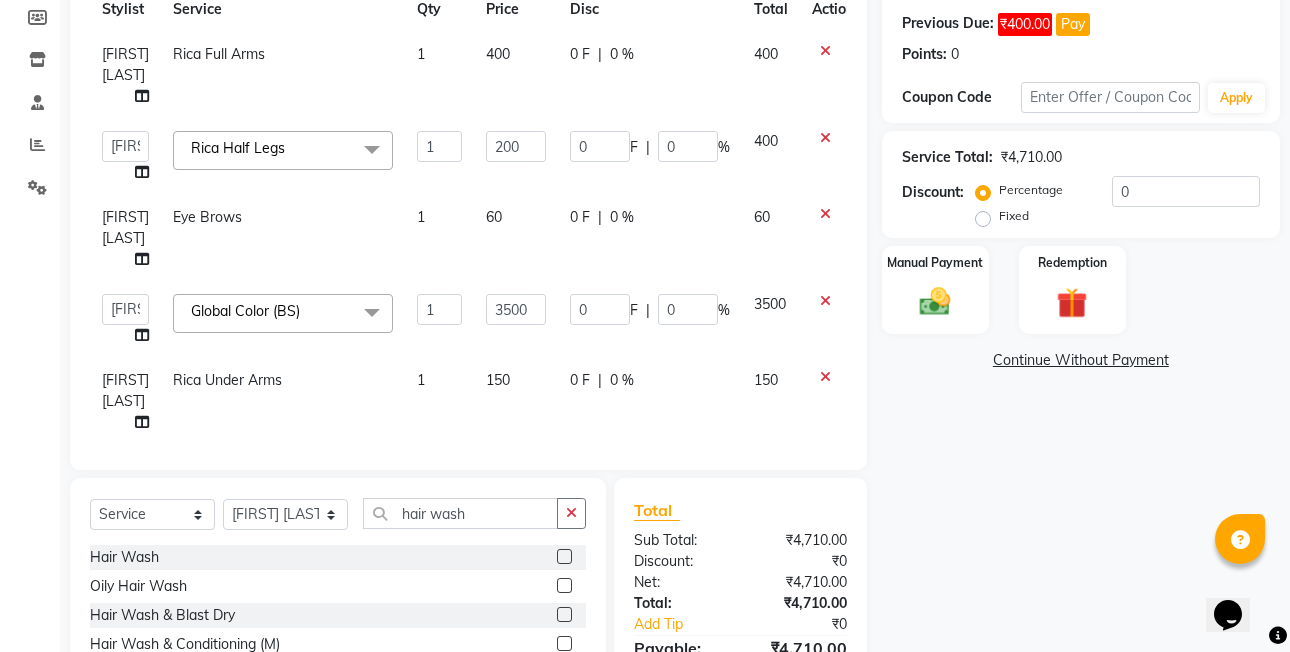 select on "62223" 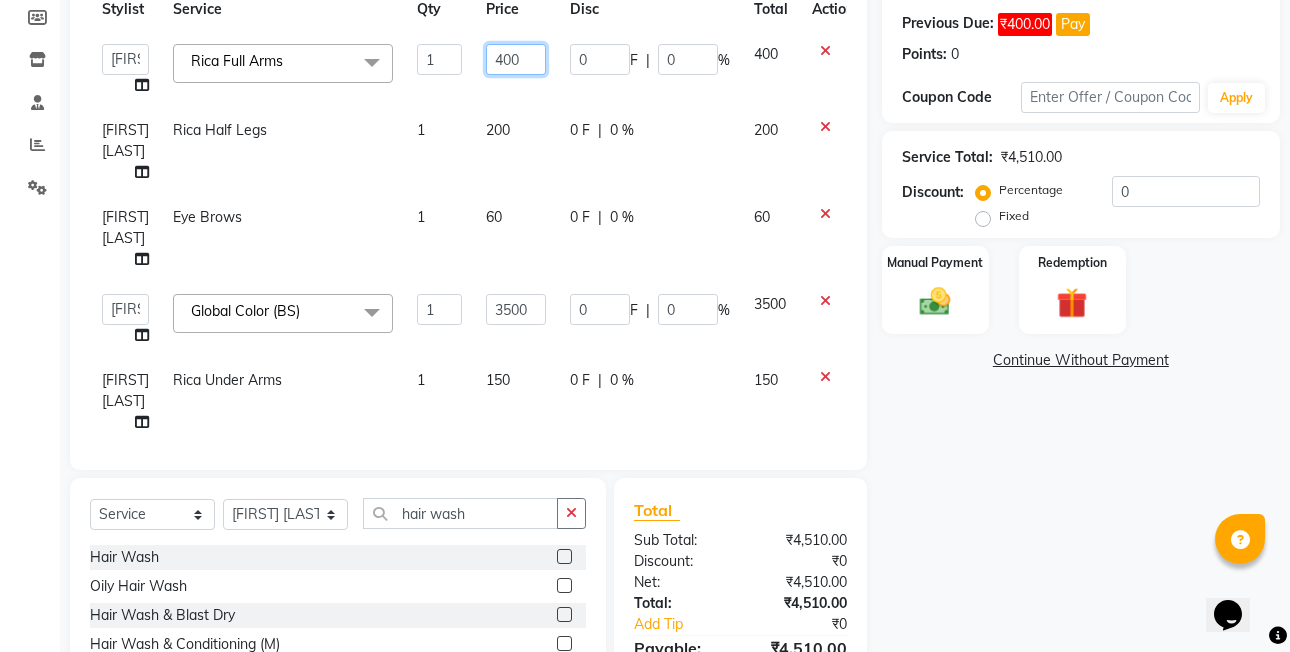 click on "400" 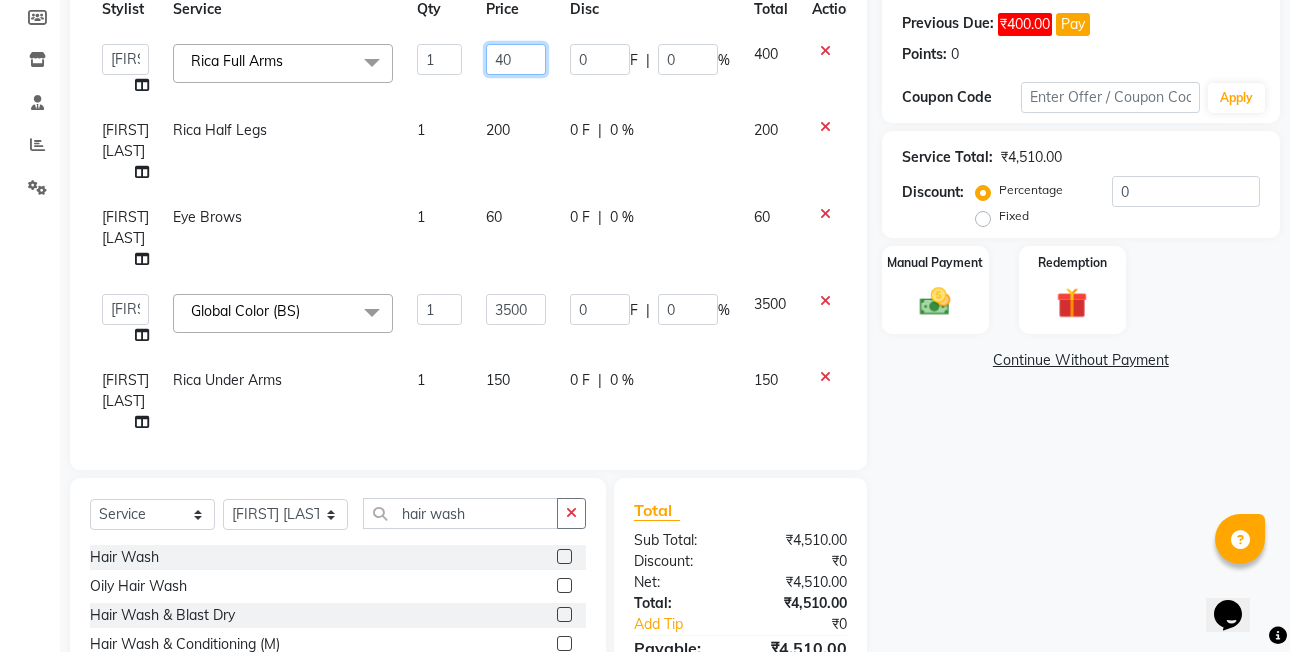 type on "4" 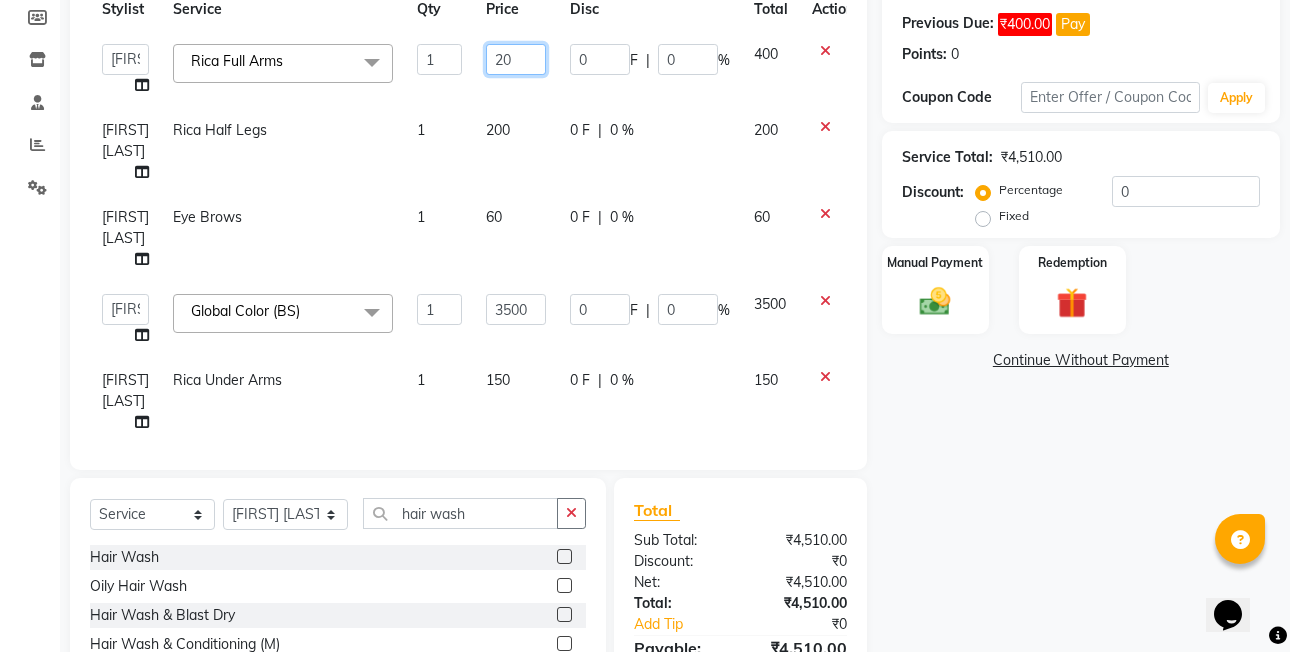 type on "200" 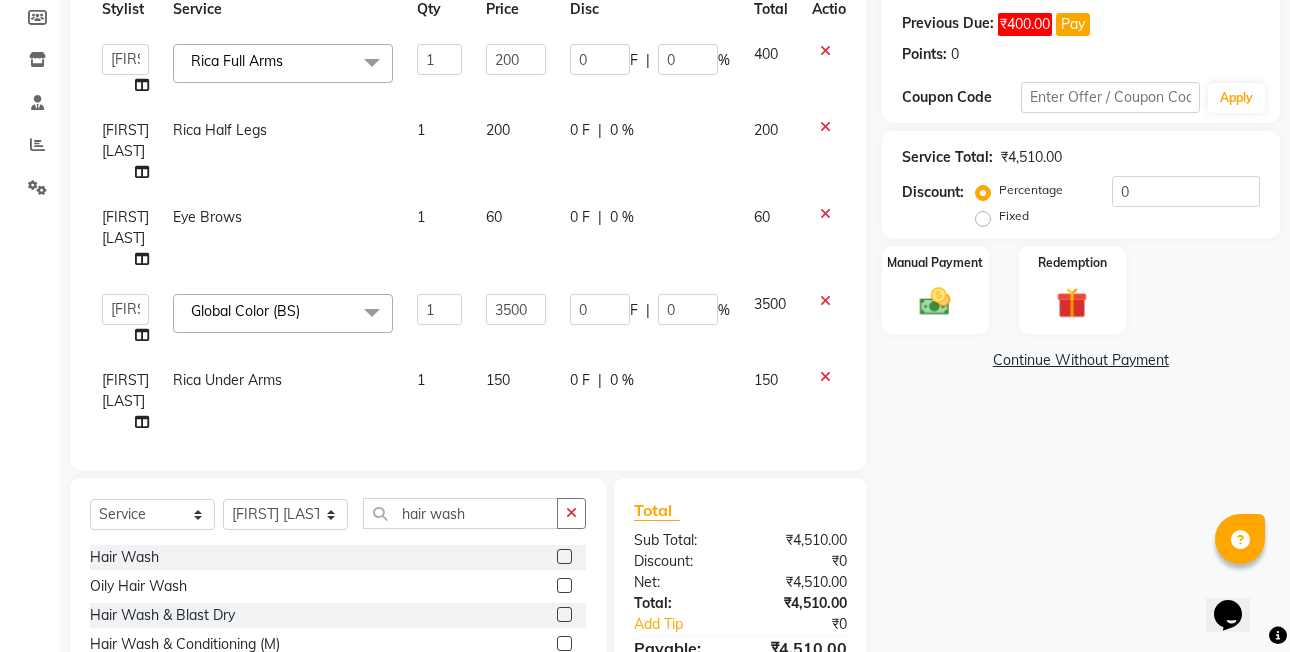 drag, startPoint x: 553, startPoint y: 86, endPoint x: 583, endPoint y: 106, distance: 36.05551 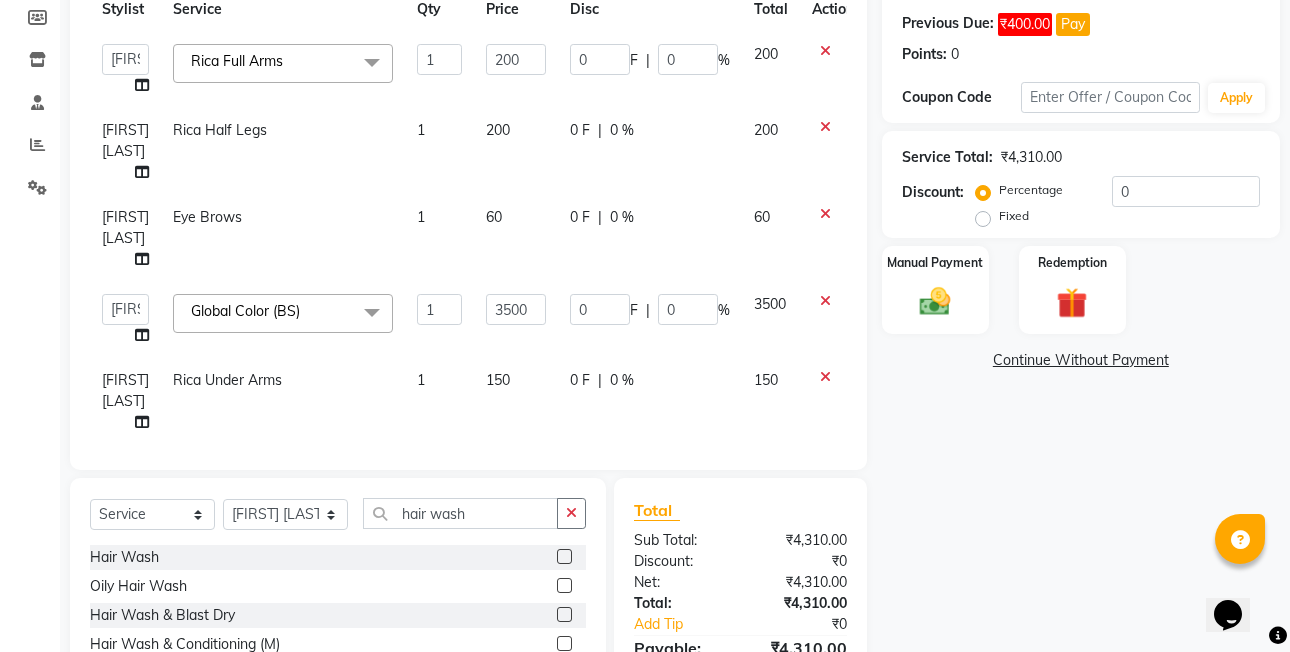 click on "Fixed" 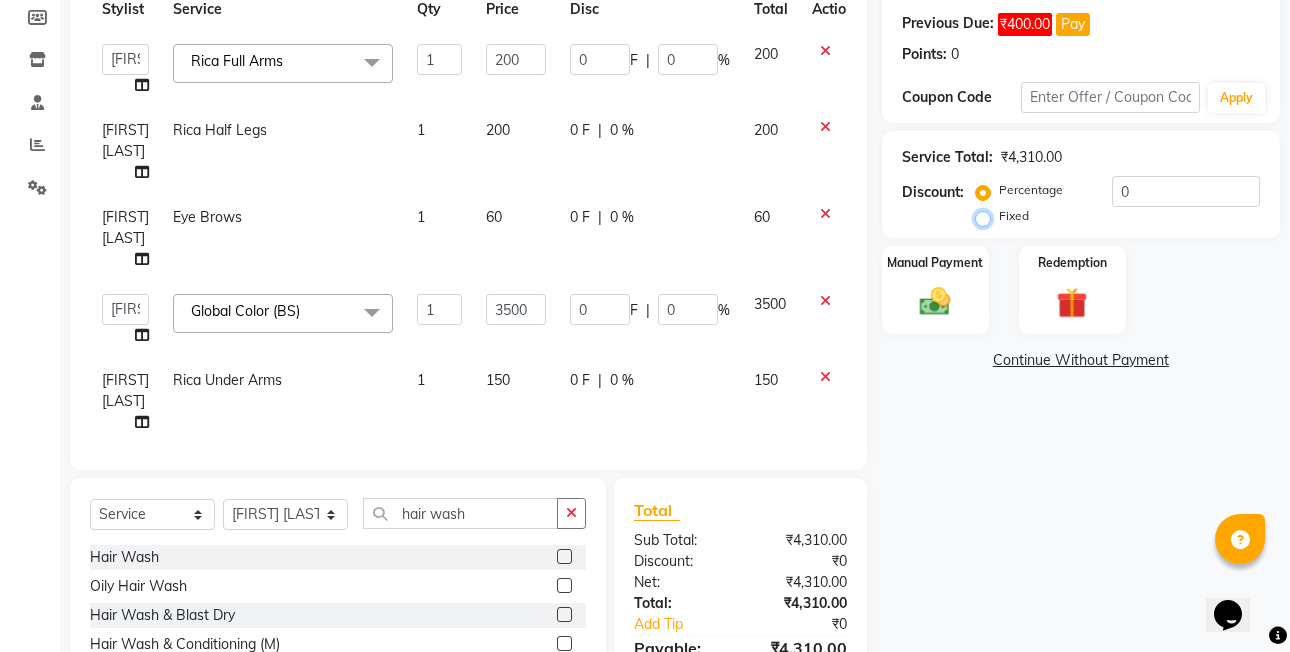 click on "Fixed" at bounding box center [987, 216] 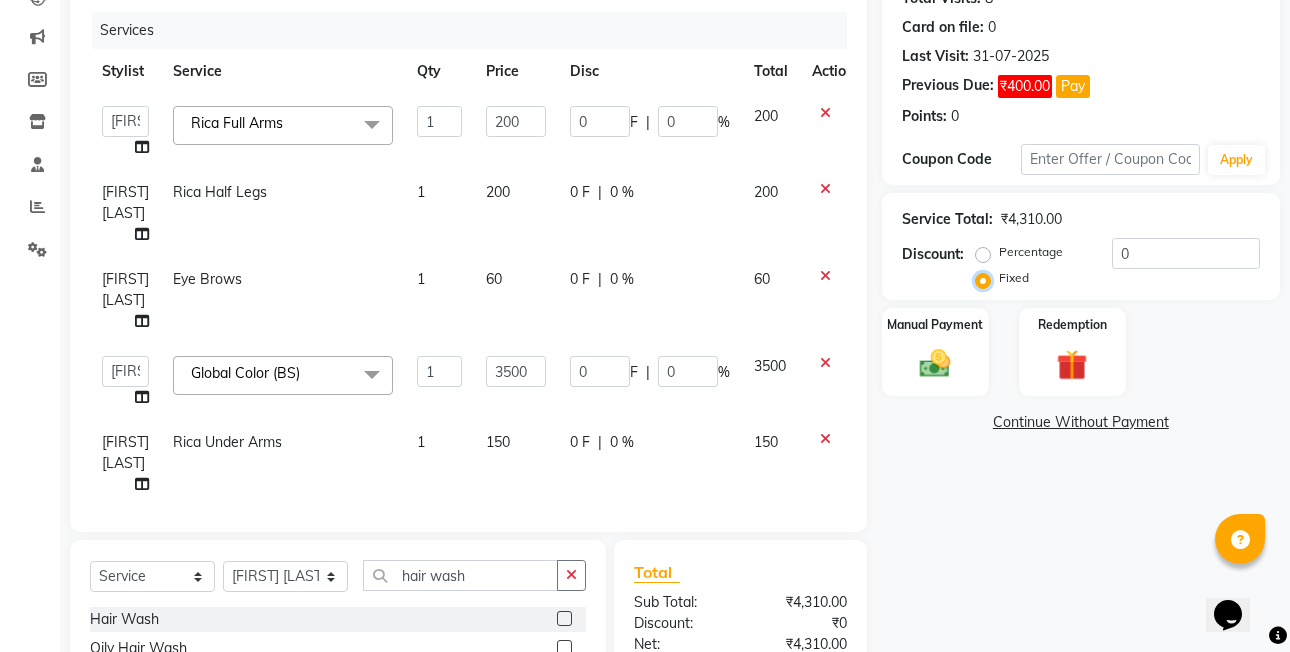 scroll, scrollTop: 98, scrollLeft: 0, axis: vertical 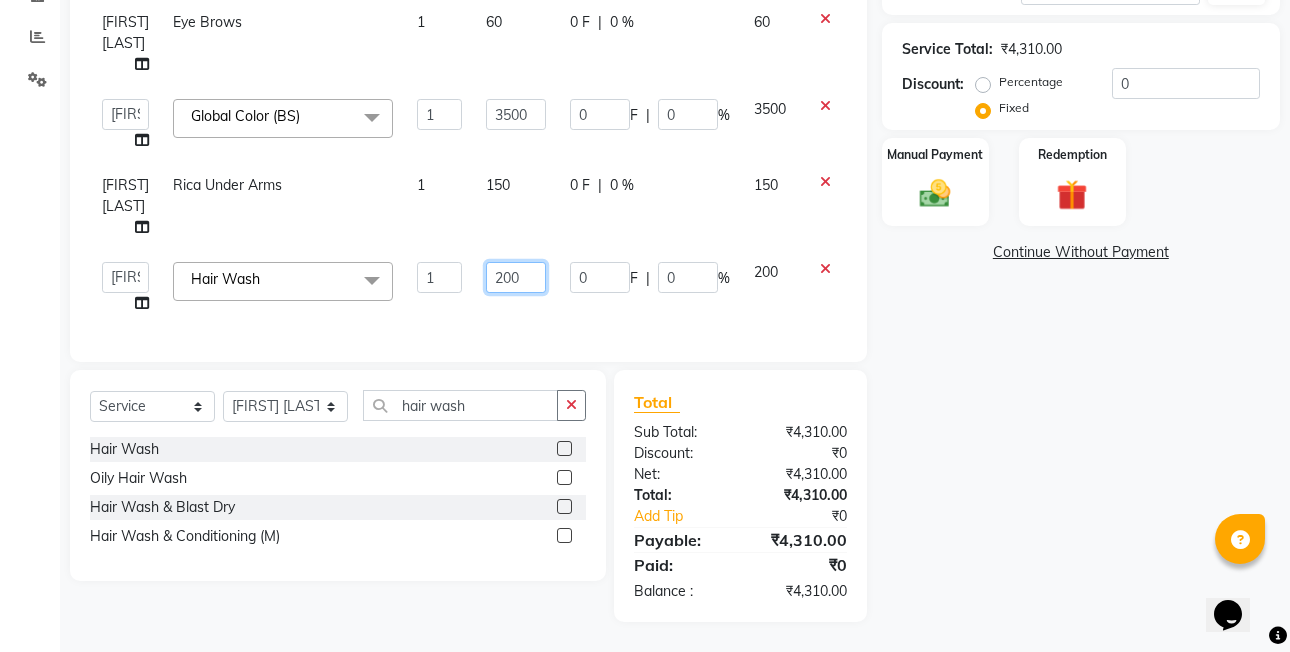 click on "200" 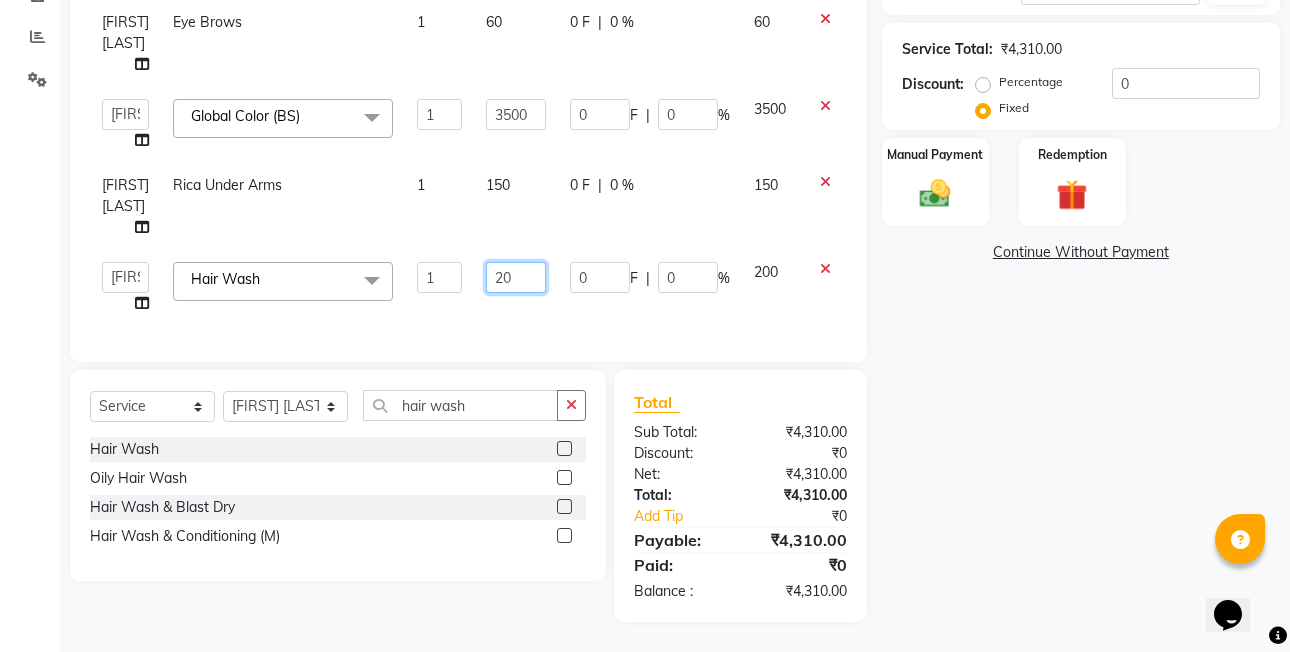 type on "2" 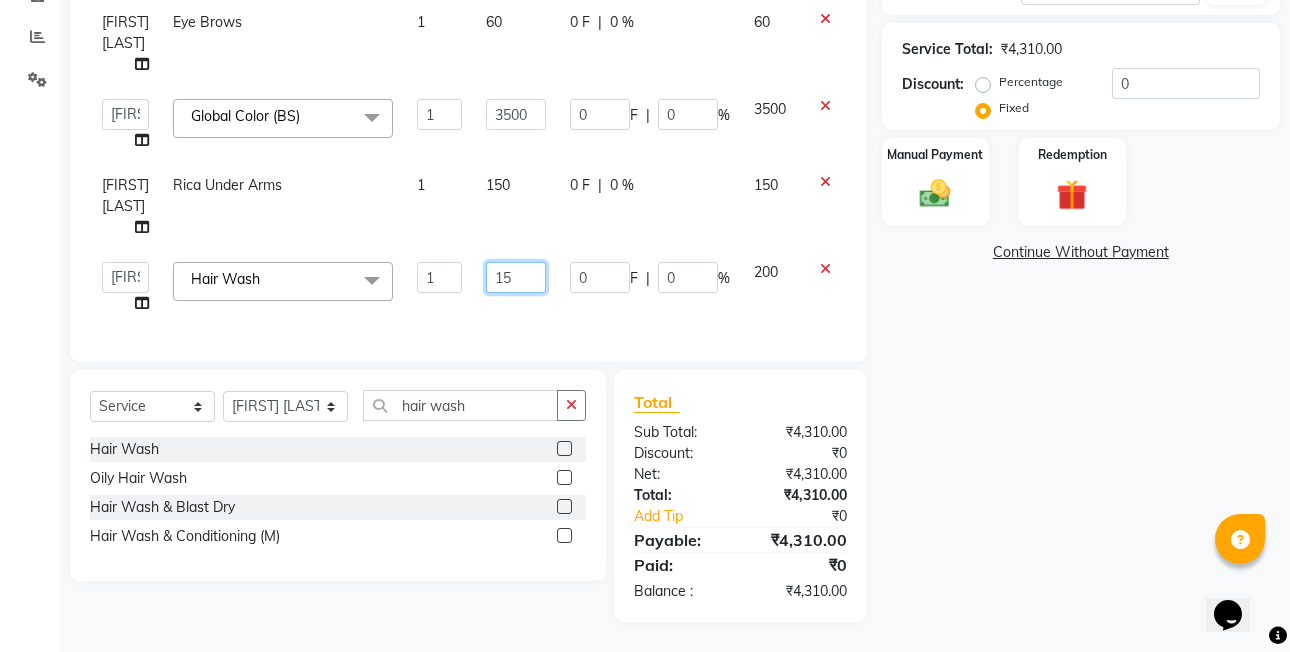 type on "150" 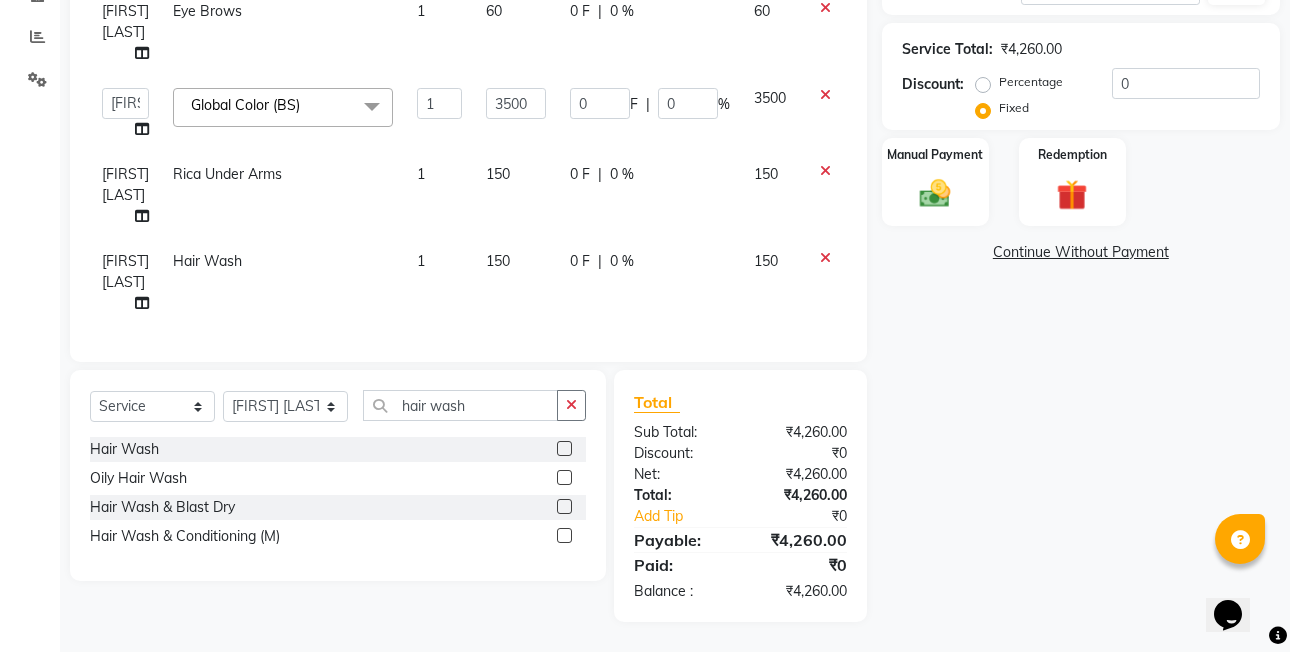 click on "0 F | 0 %" 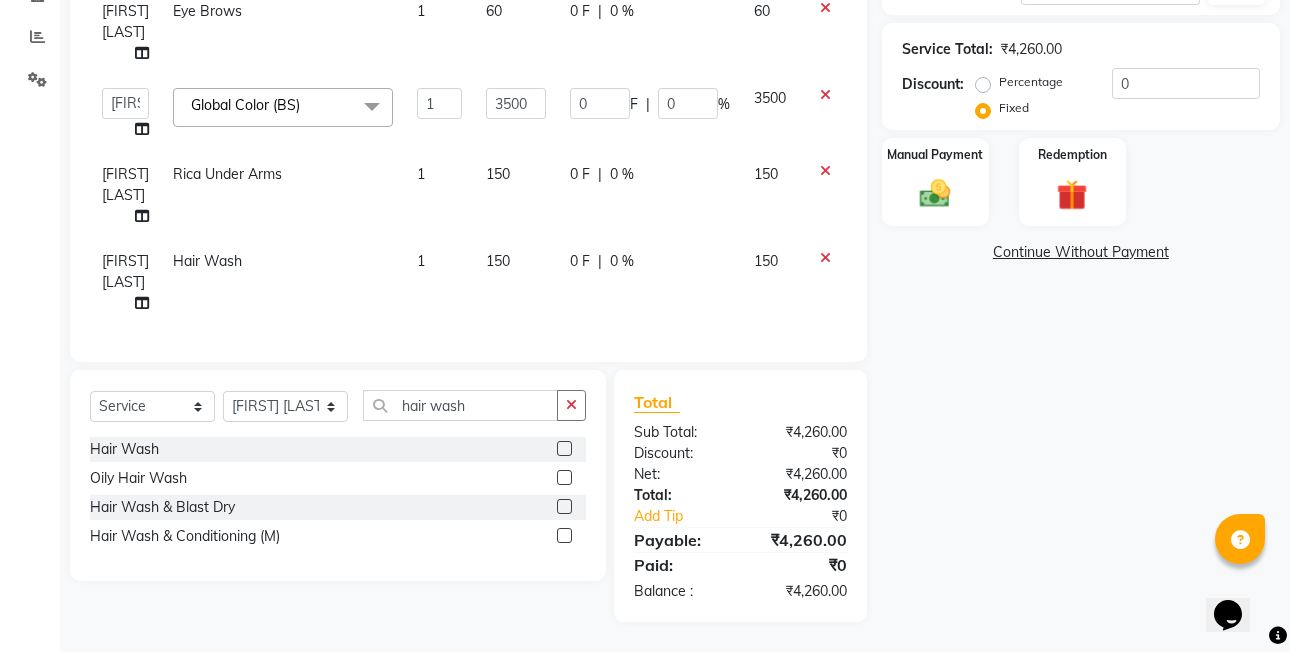 select on "62223" 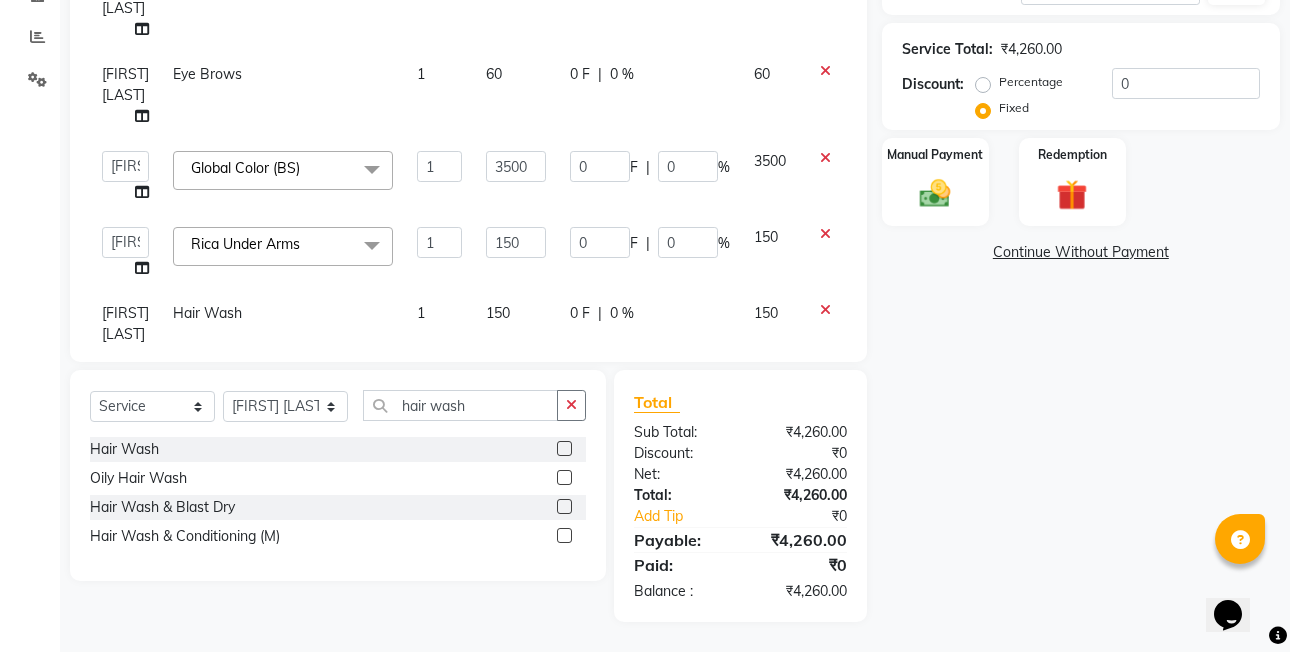 scroll, scrollTop: 0, scrollLeft: 0, axis: both 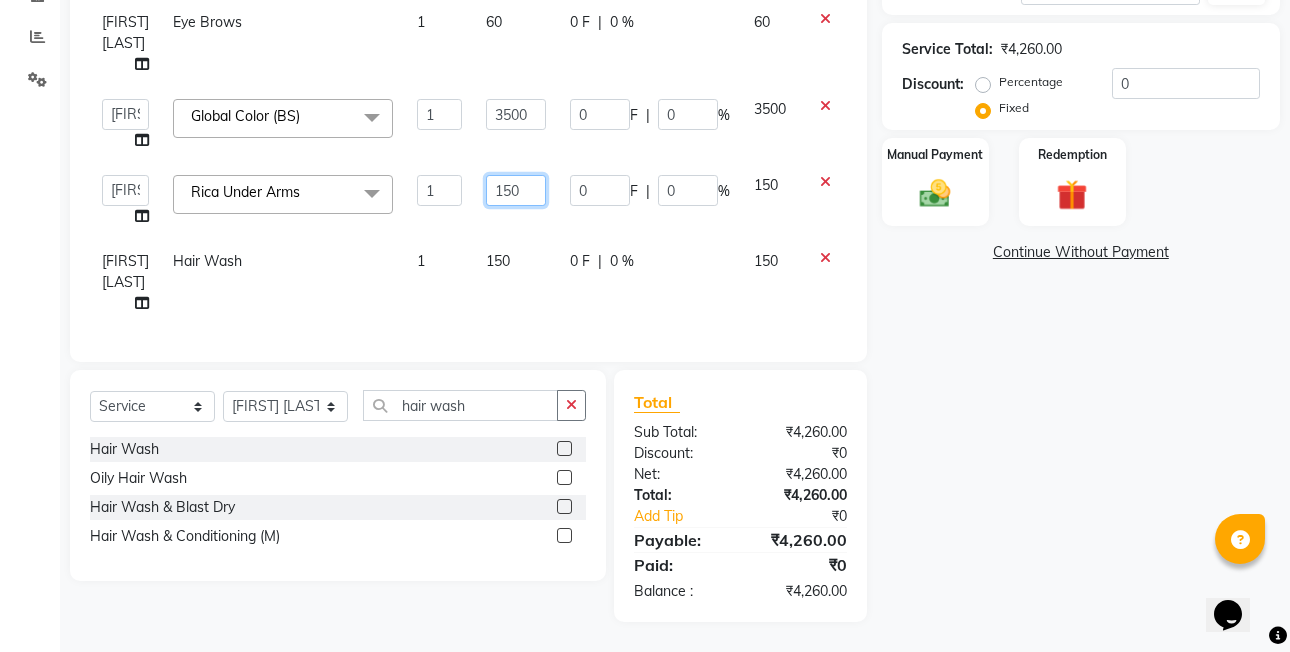 click on "150" 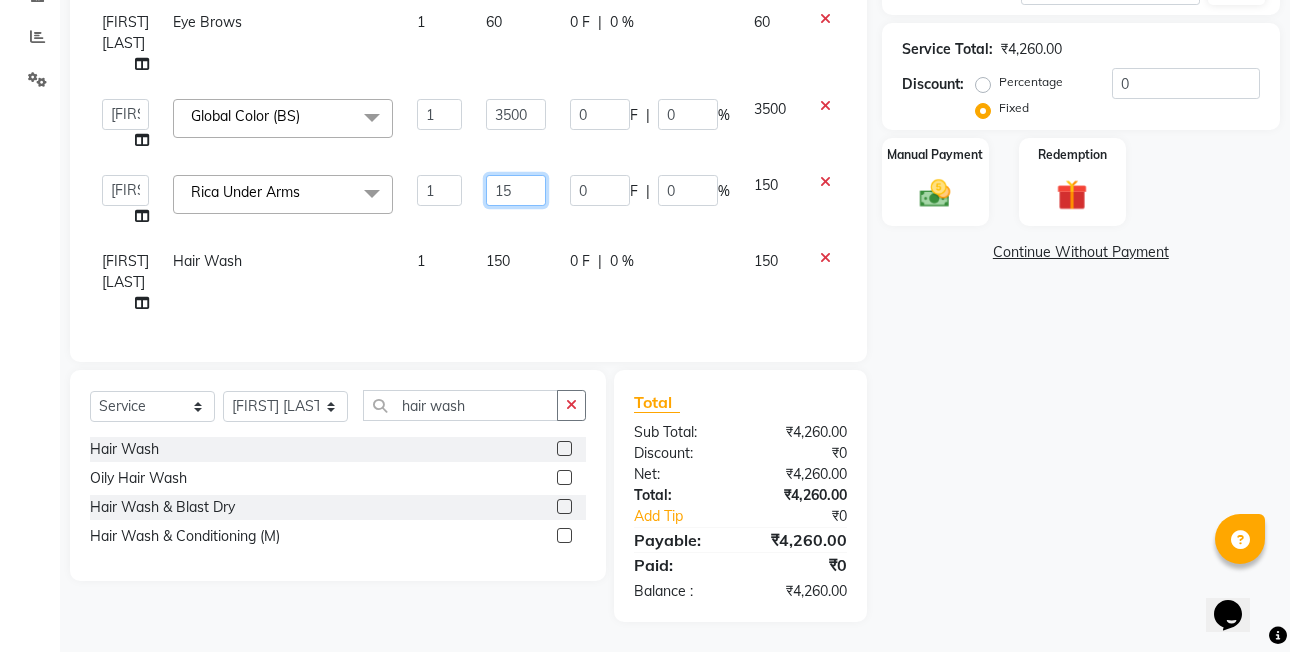 type on "1" 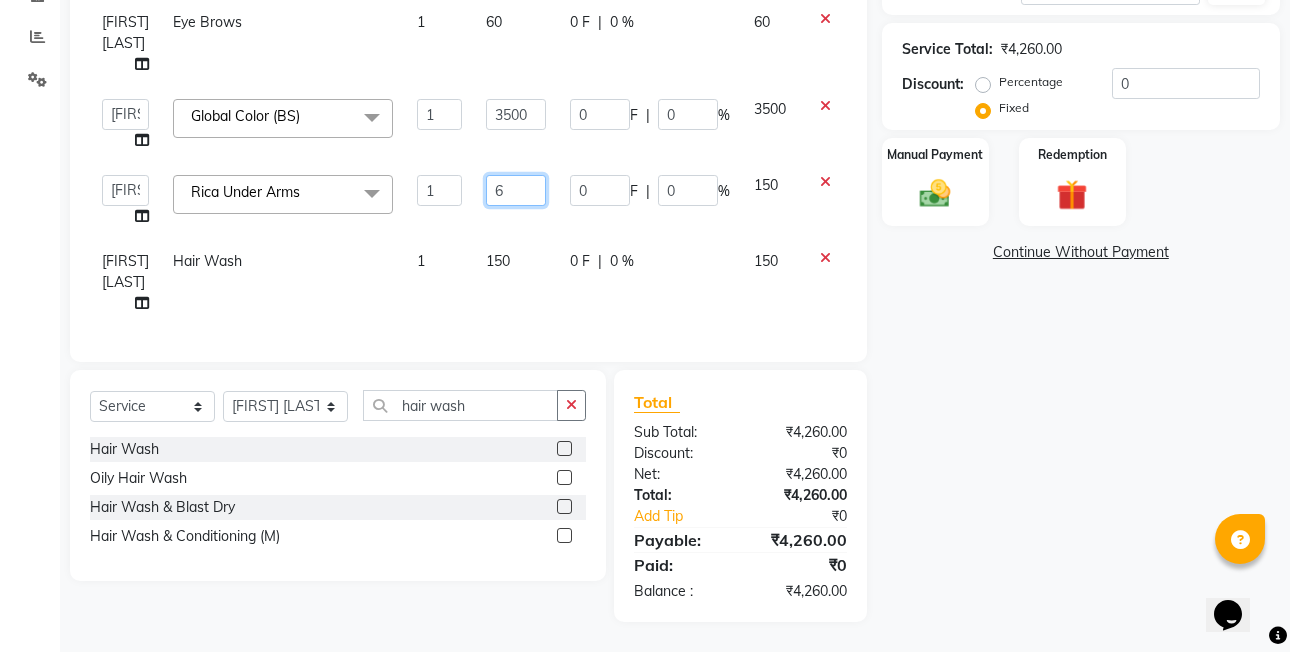 type on "60" 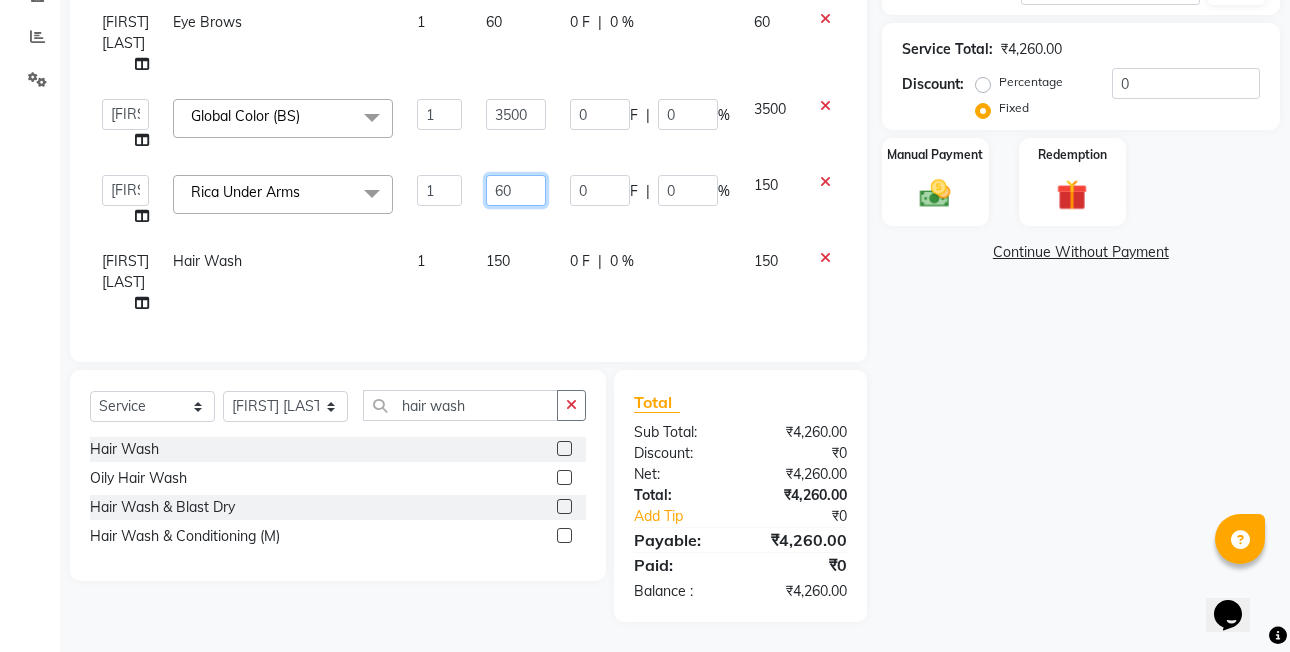 scroll, scrollTop: 0, scrollLeft: 0, axis: both 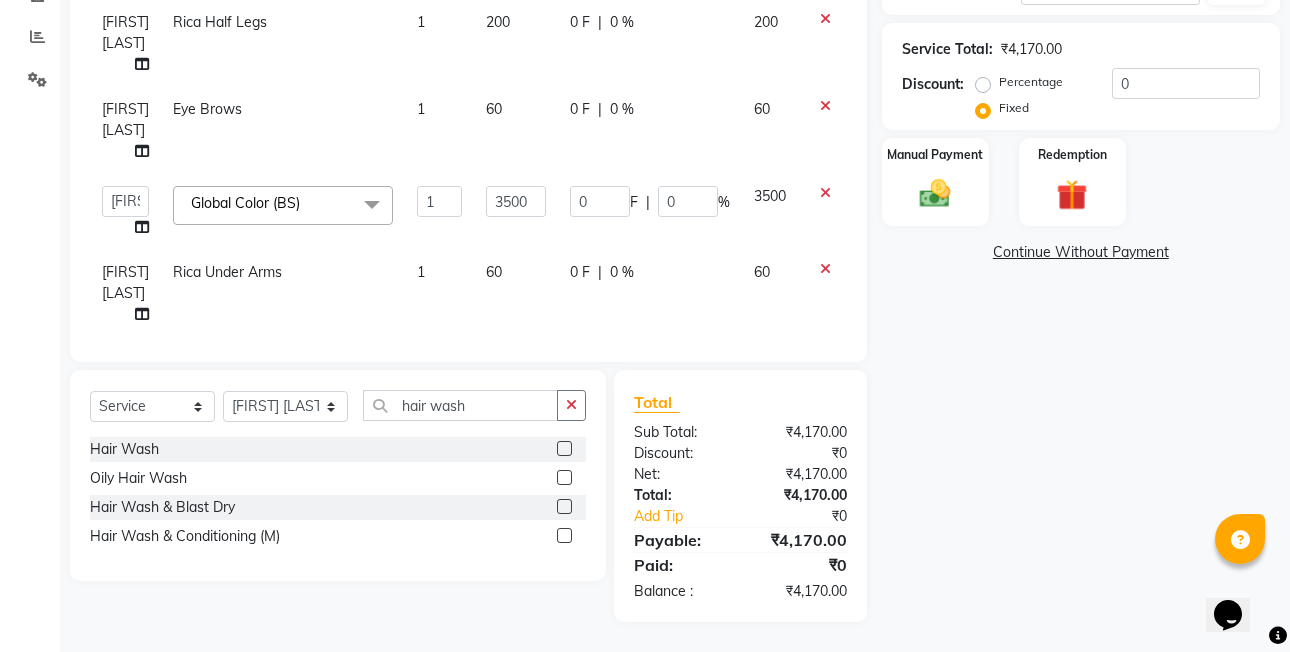 click on "60" 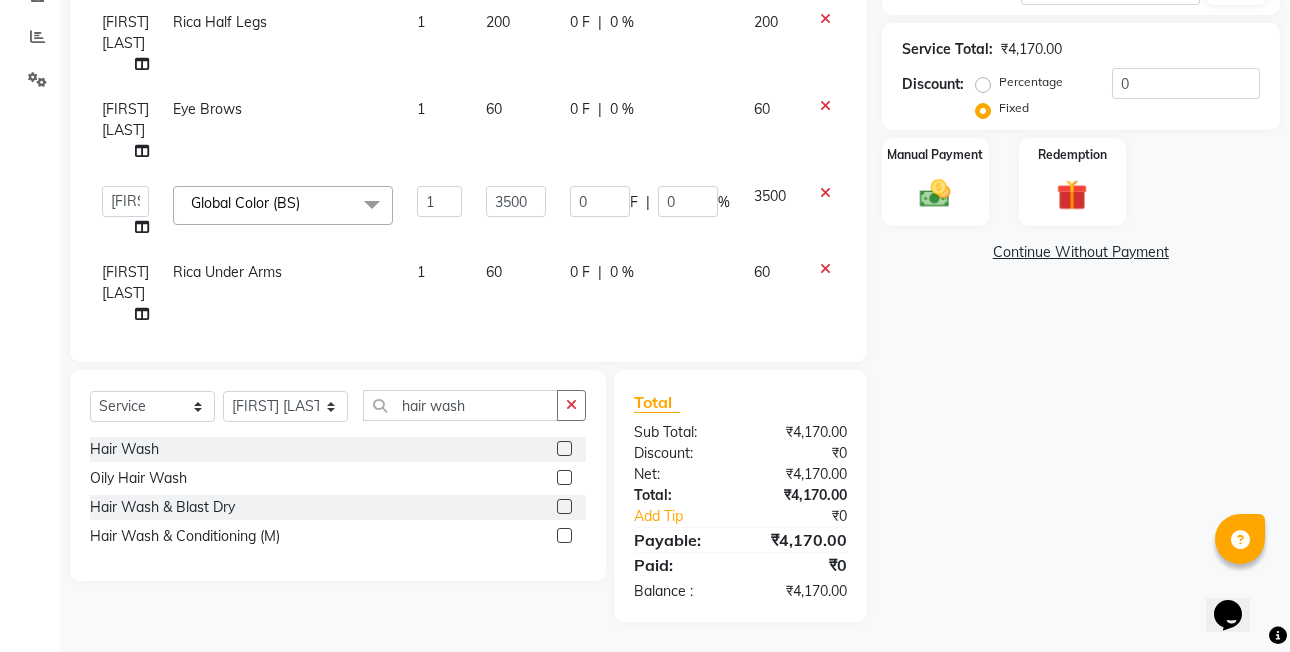 select on "62223" 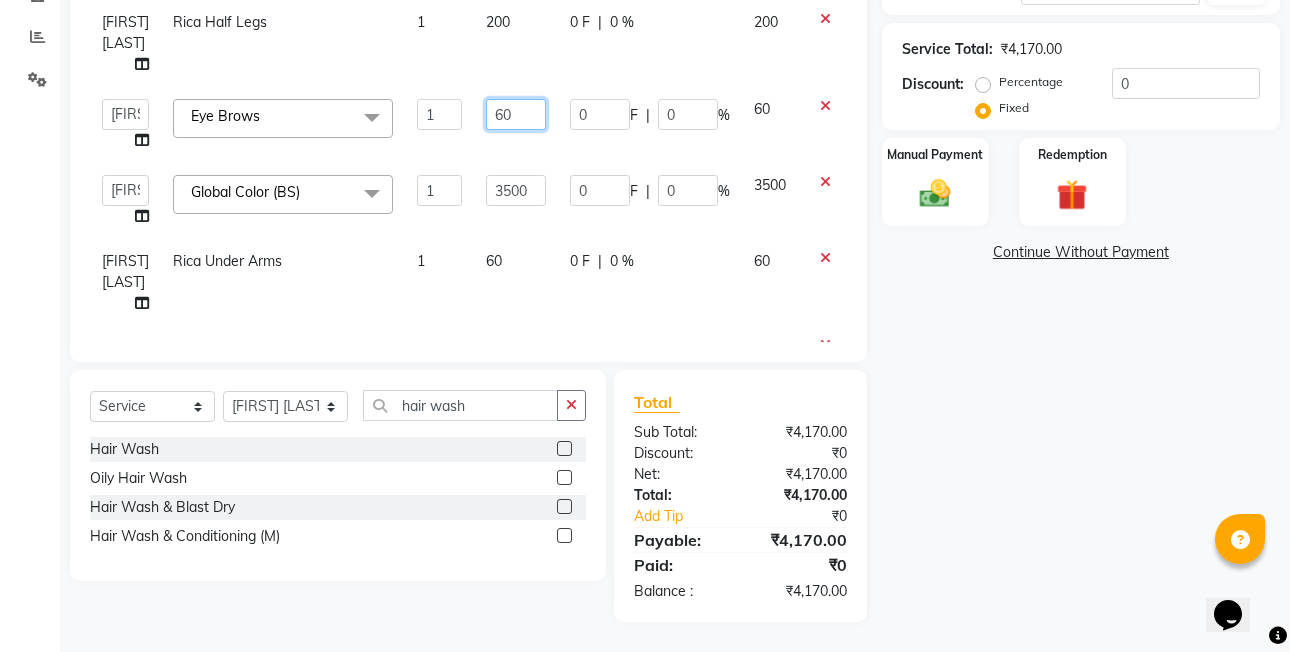 click on "60" 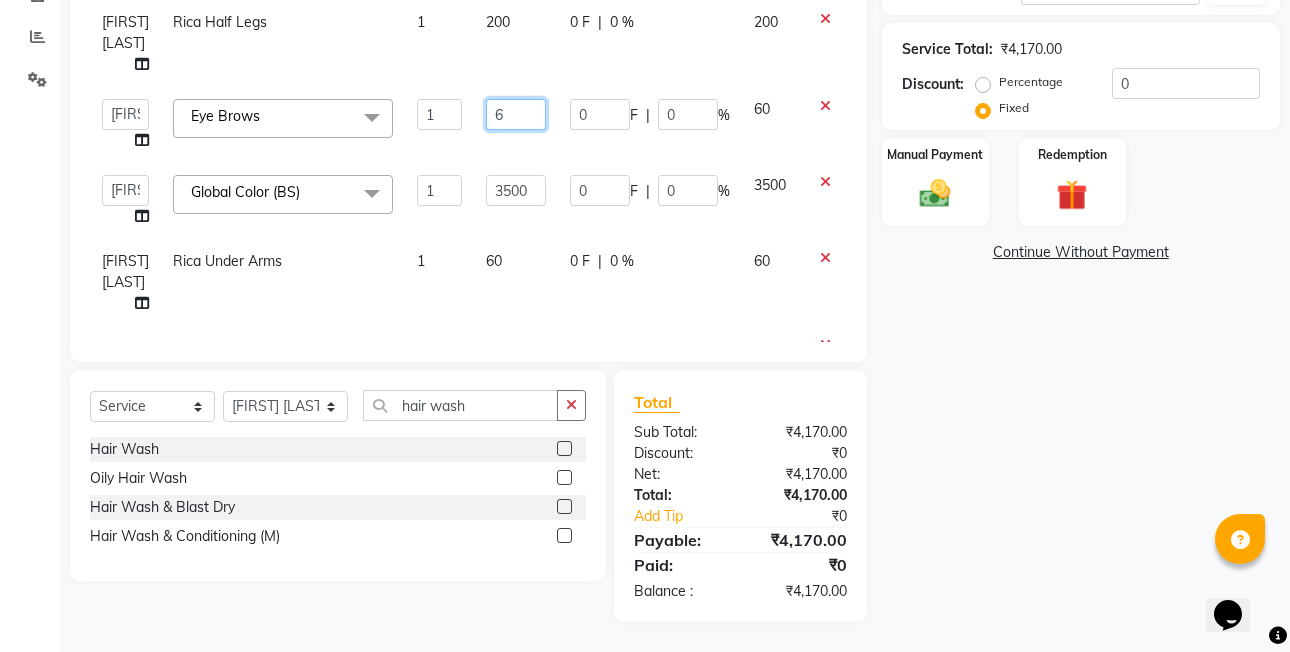 type on "65" 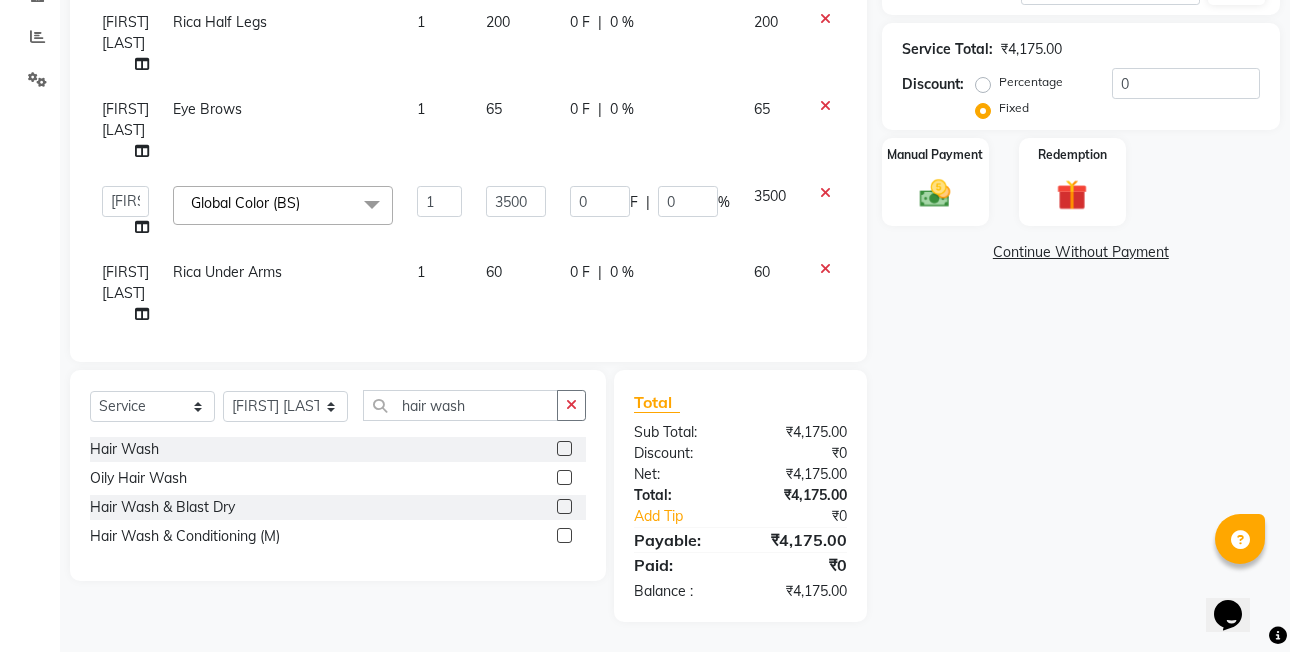 click on "0 F | 0 %" 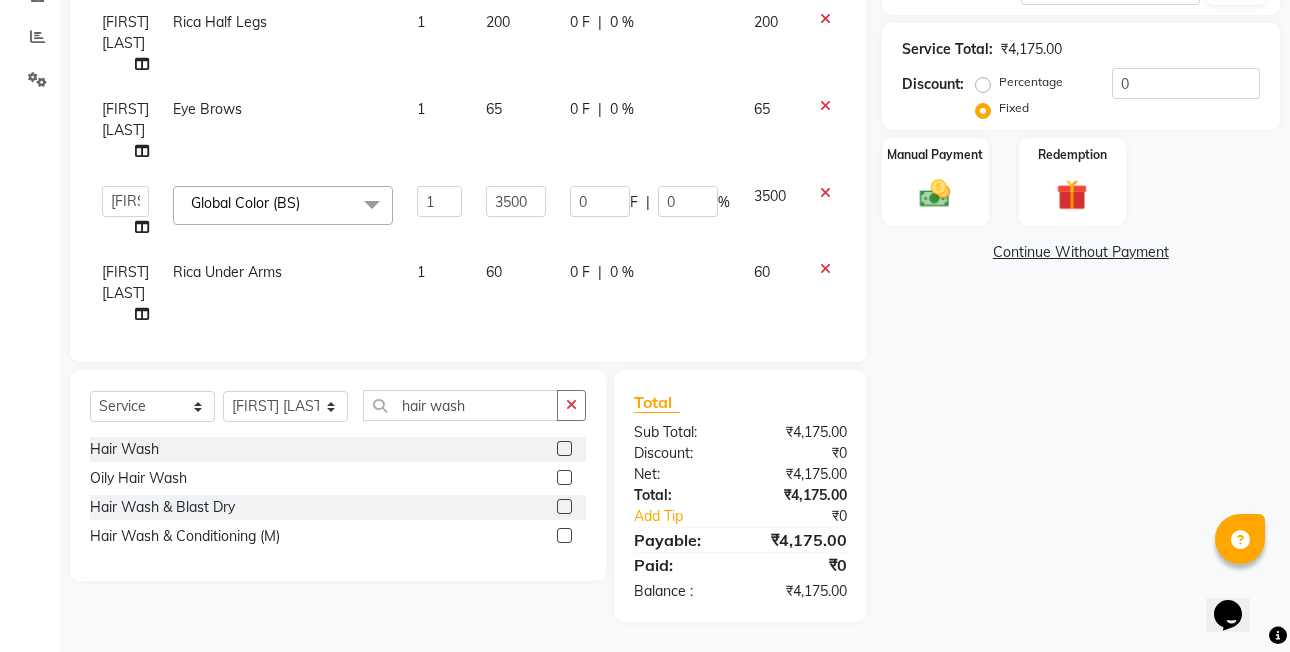 select on "62223" 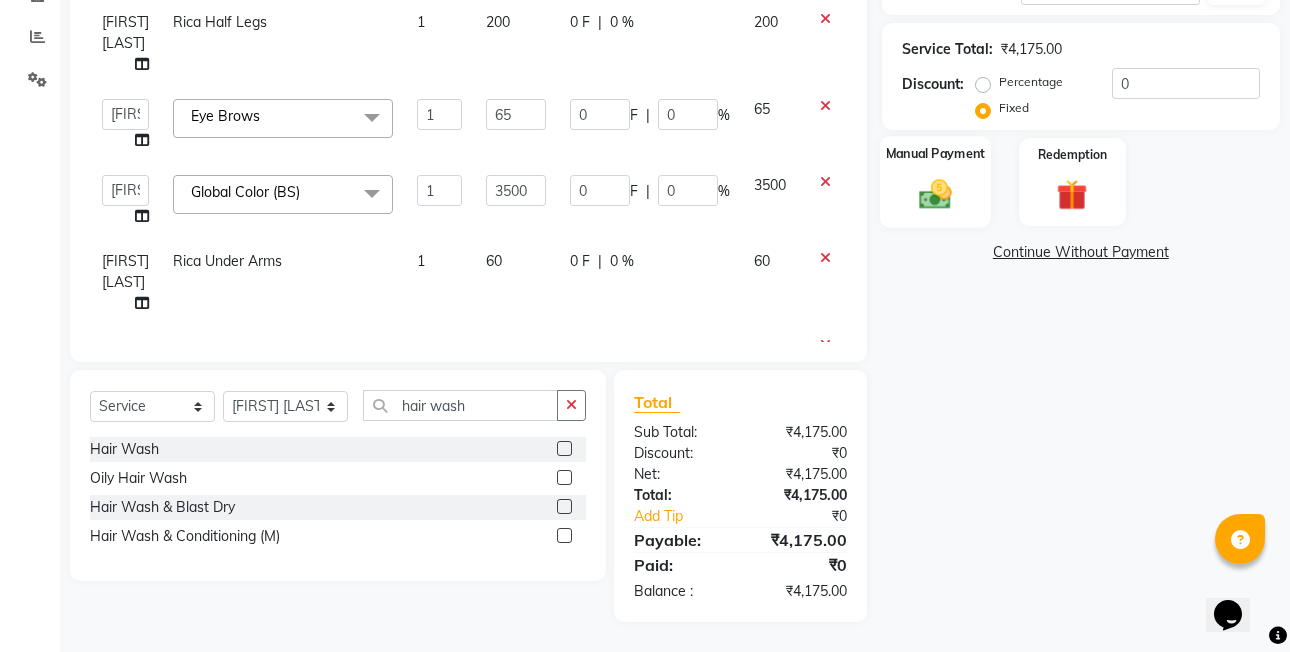 click 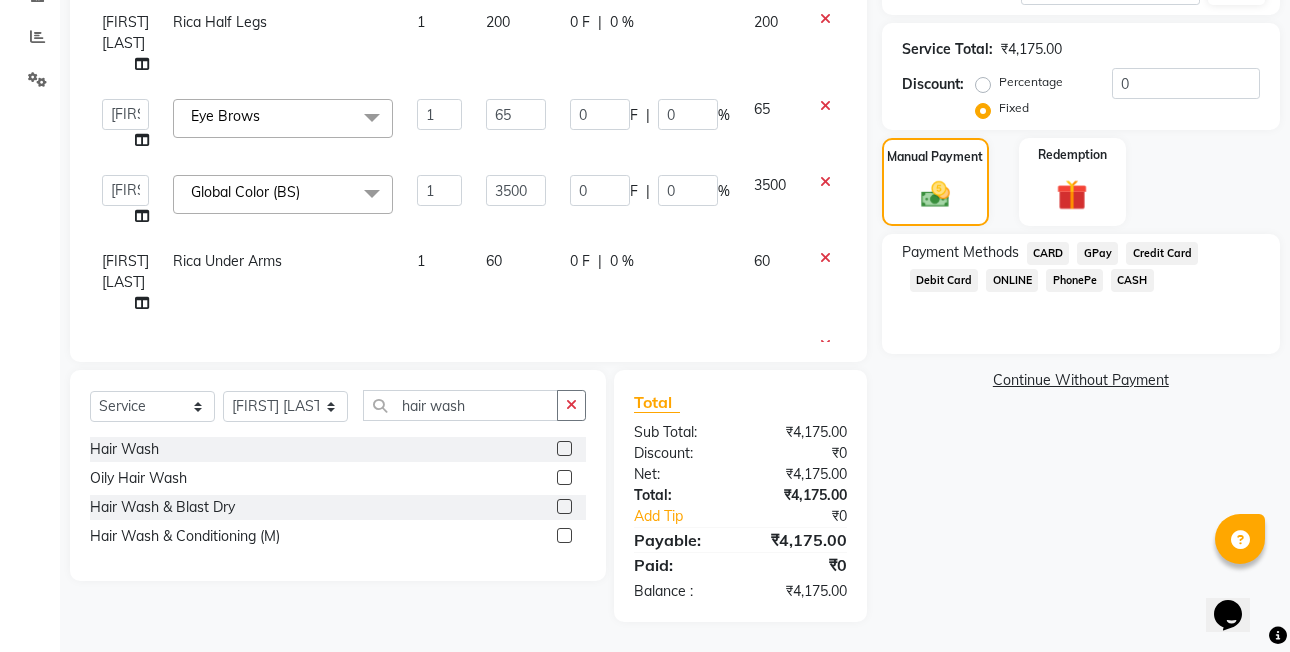 click on "PhonePe" 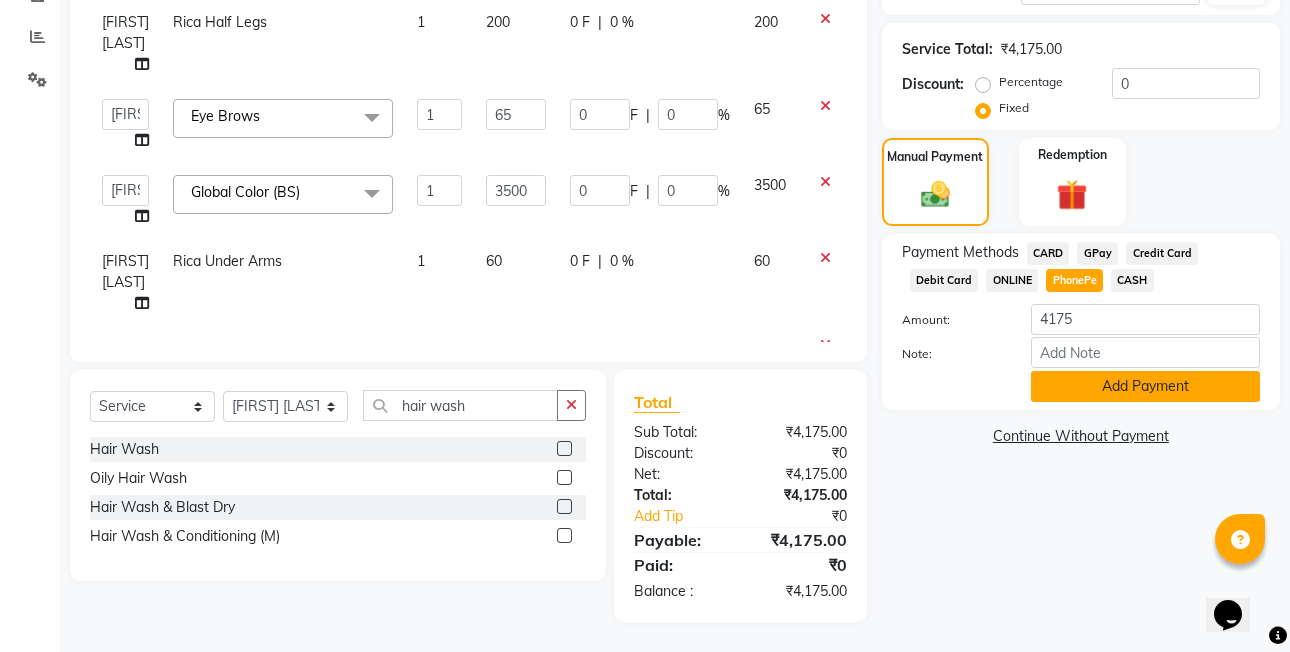 click on "Add Payment" 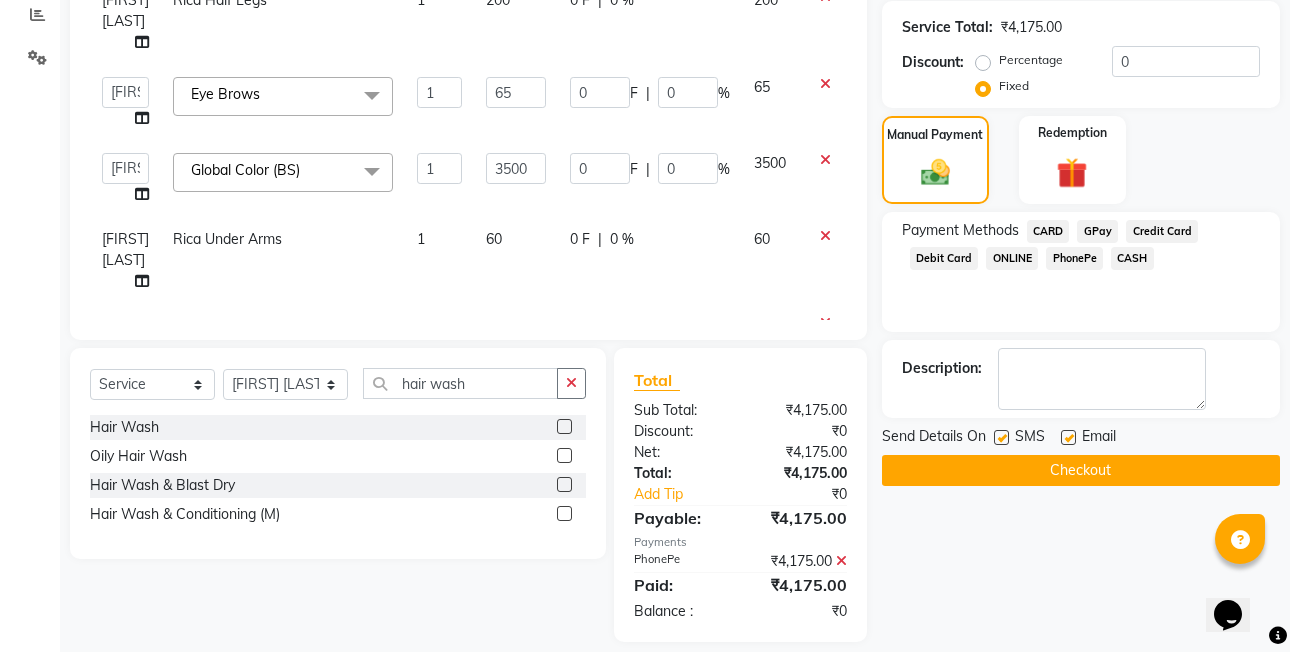 scroll, scrollTop: 448, scrollLeft: 0, axis: vertical 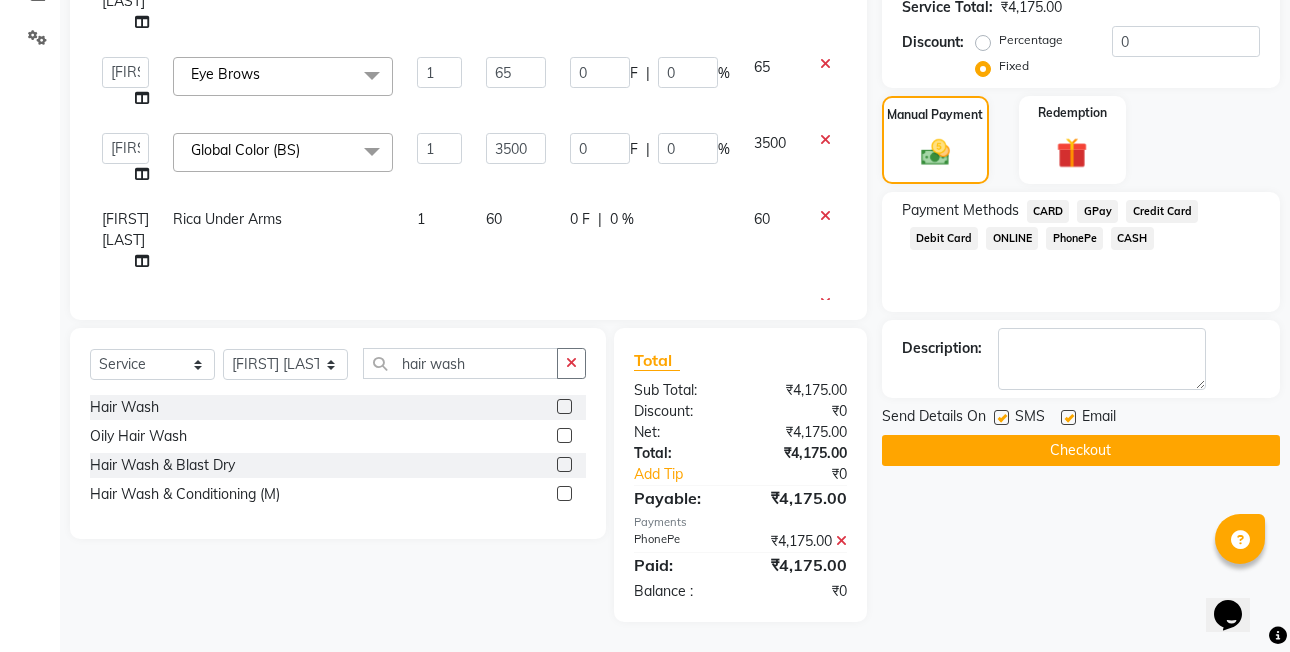 click on "PhonePe" 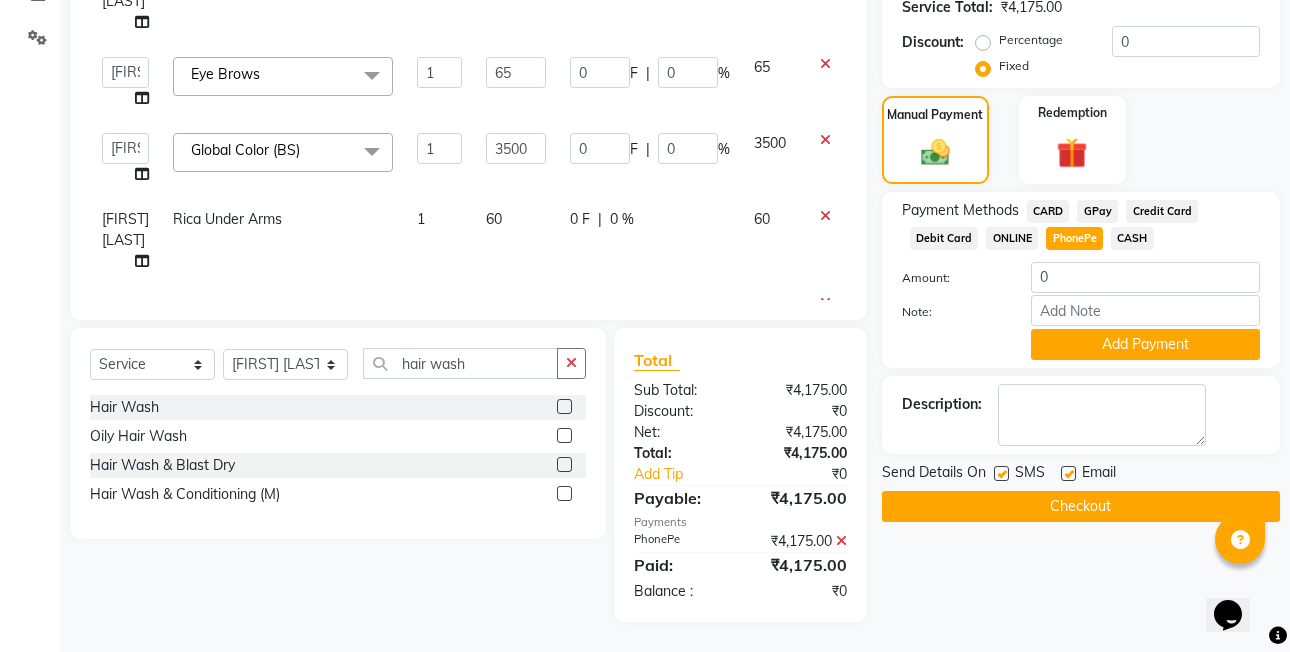 click on "Payment Methods CARD GPay Credit Card Debit Card ONLINE PhonePe CASH Amount: 0 Note: Add Payment" 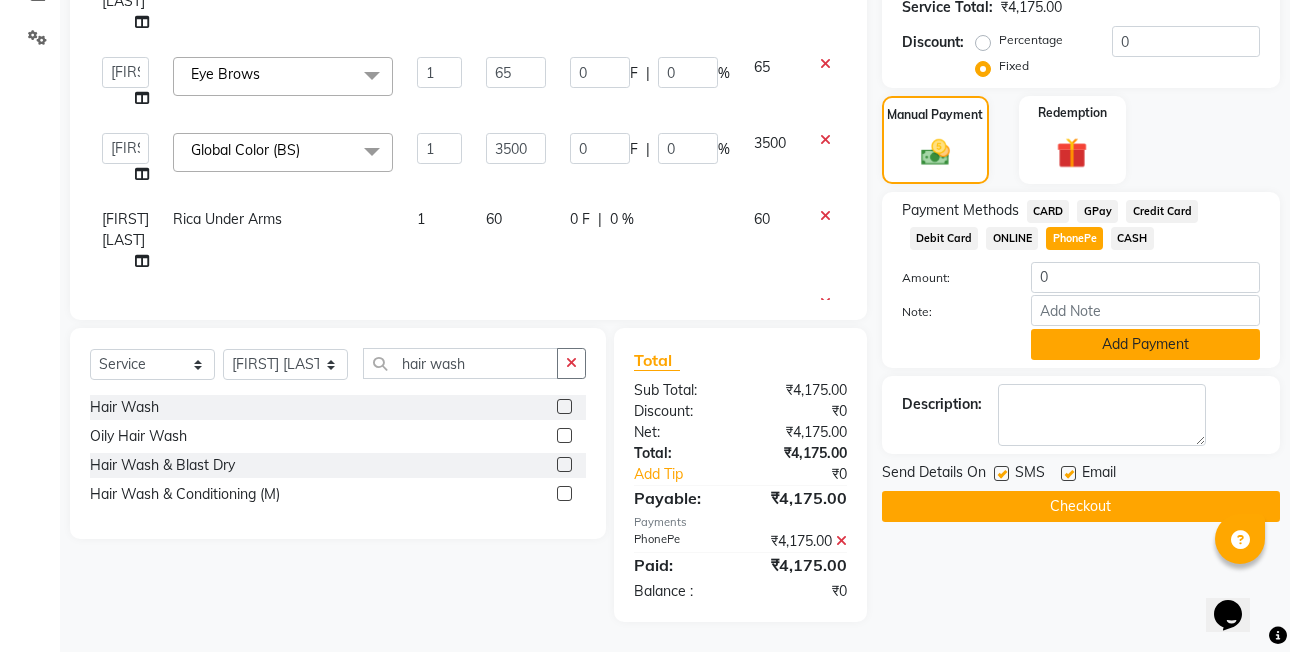 click on "Add Payment" 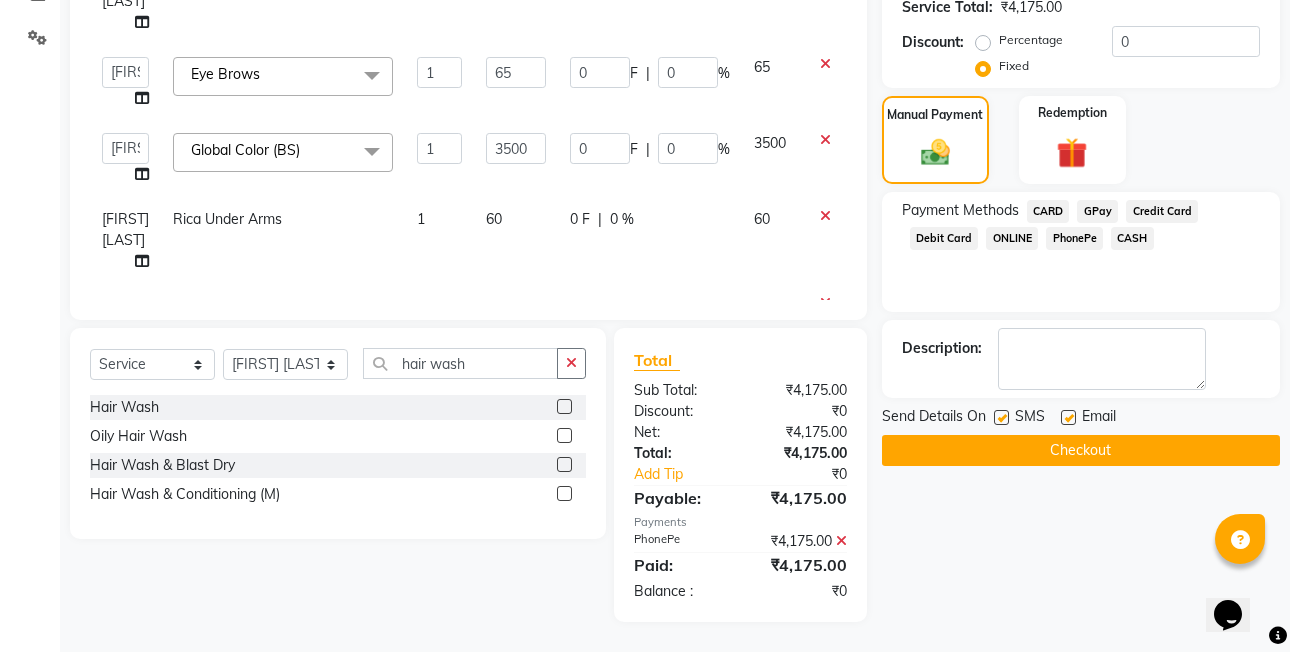 click on "Checkout" 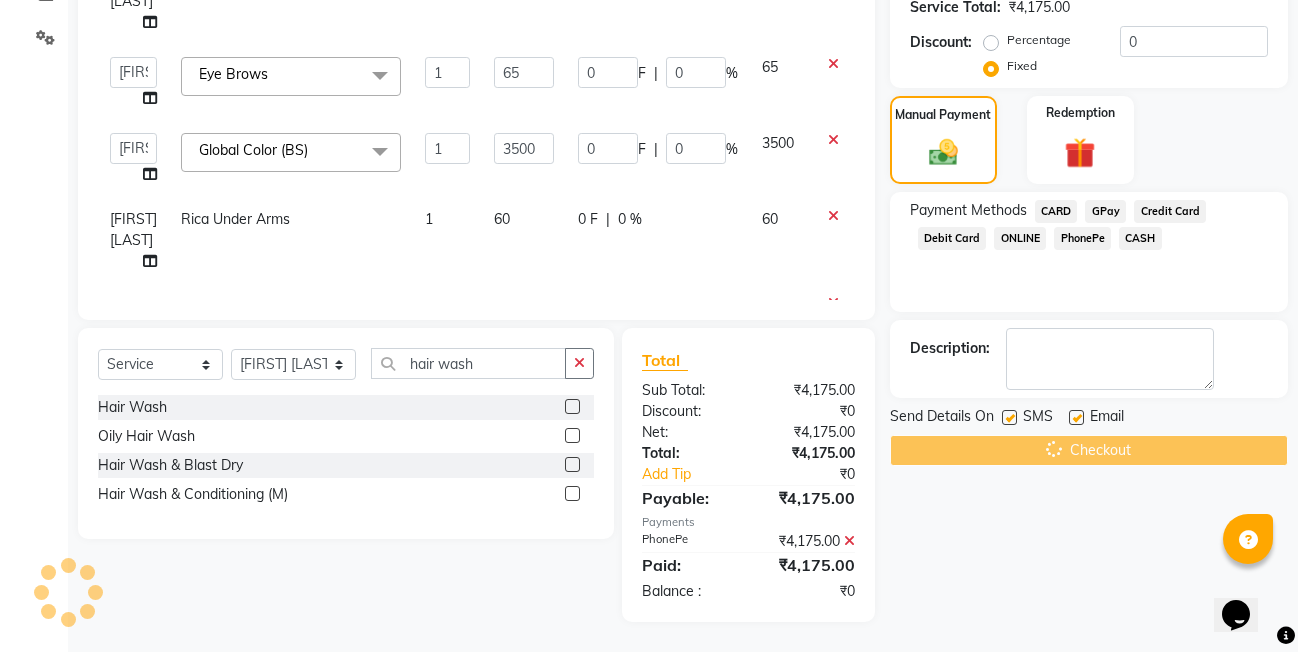 scroll, scrollTop: 0, scrollLeft: 0, axis: both 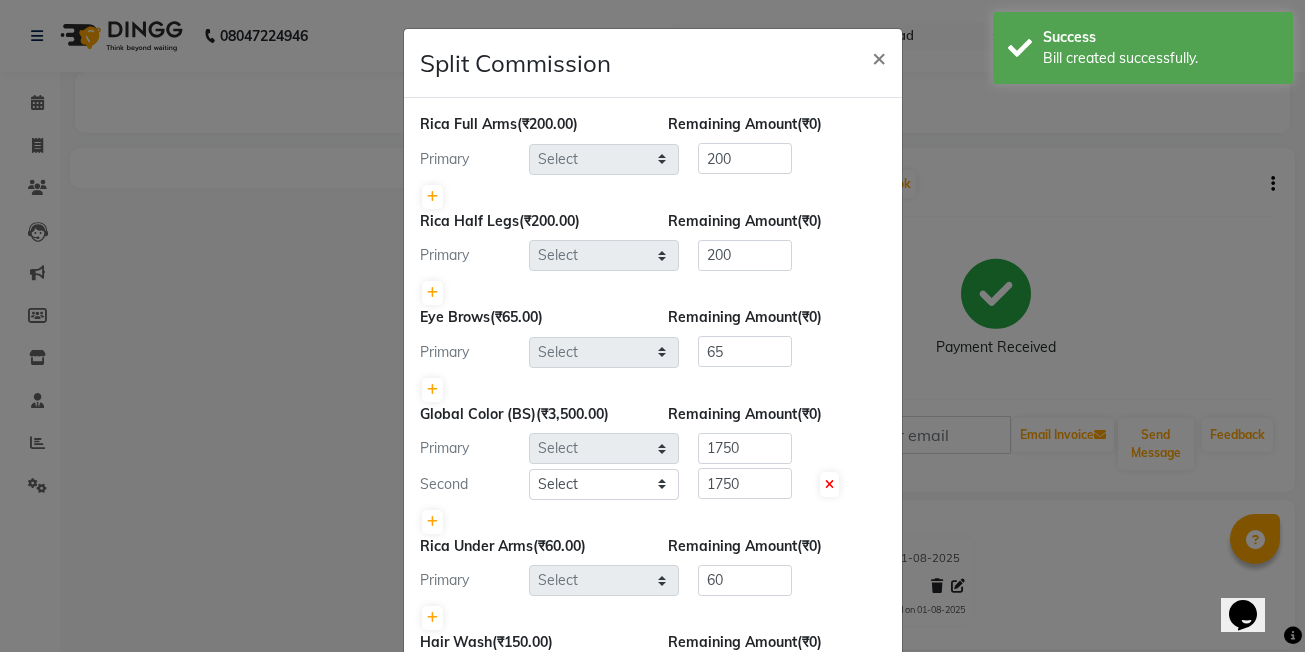 select on "62223" 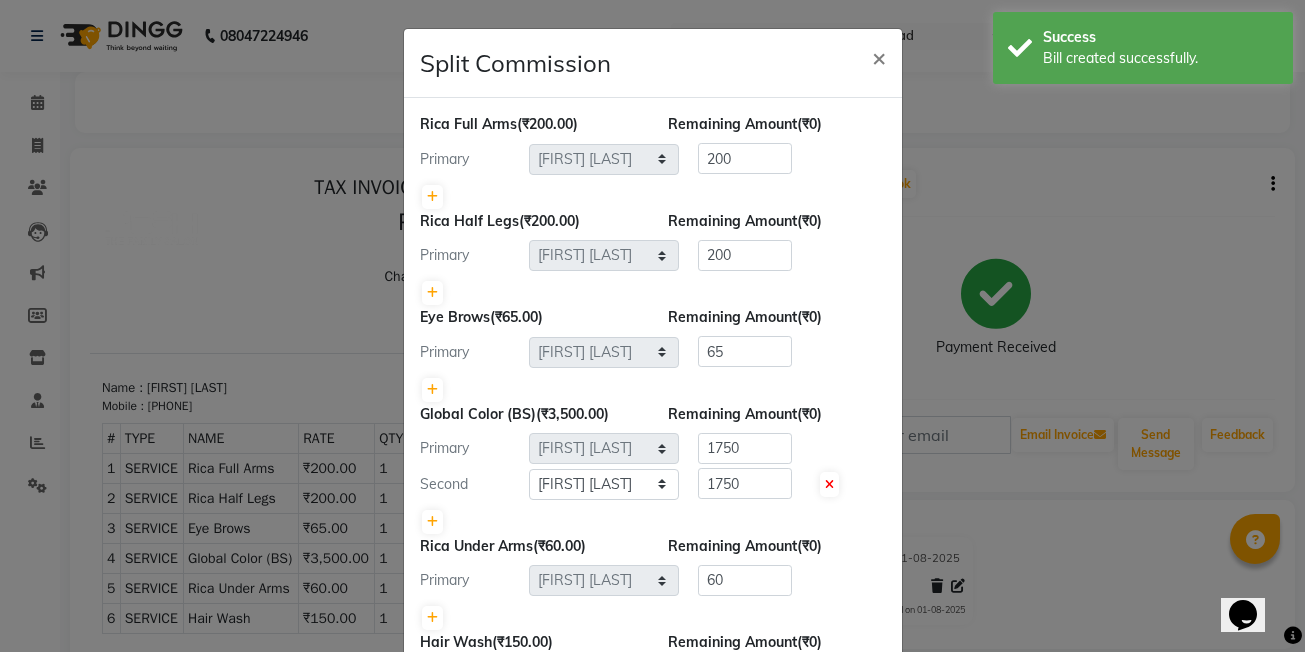 scroll, scrollTop: 0, scrollLeft: 0, axis: both 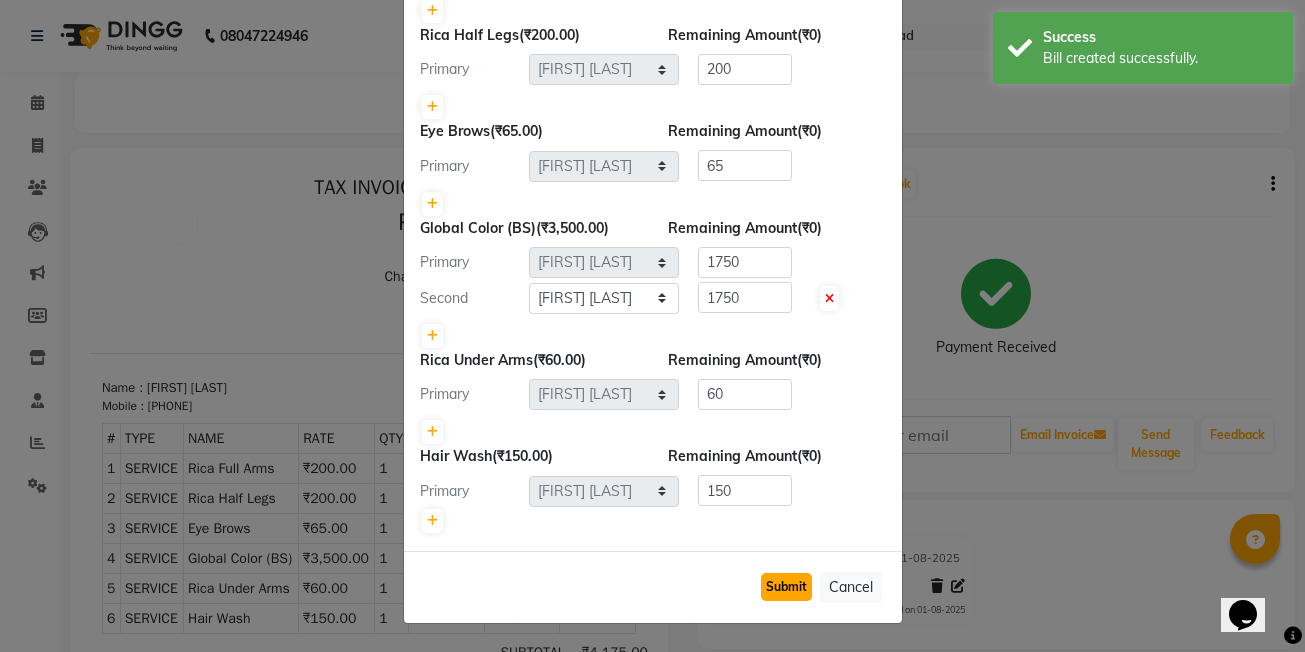 click on "Submit" 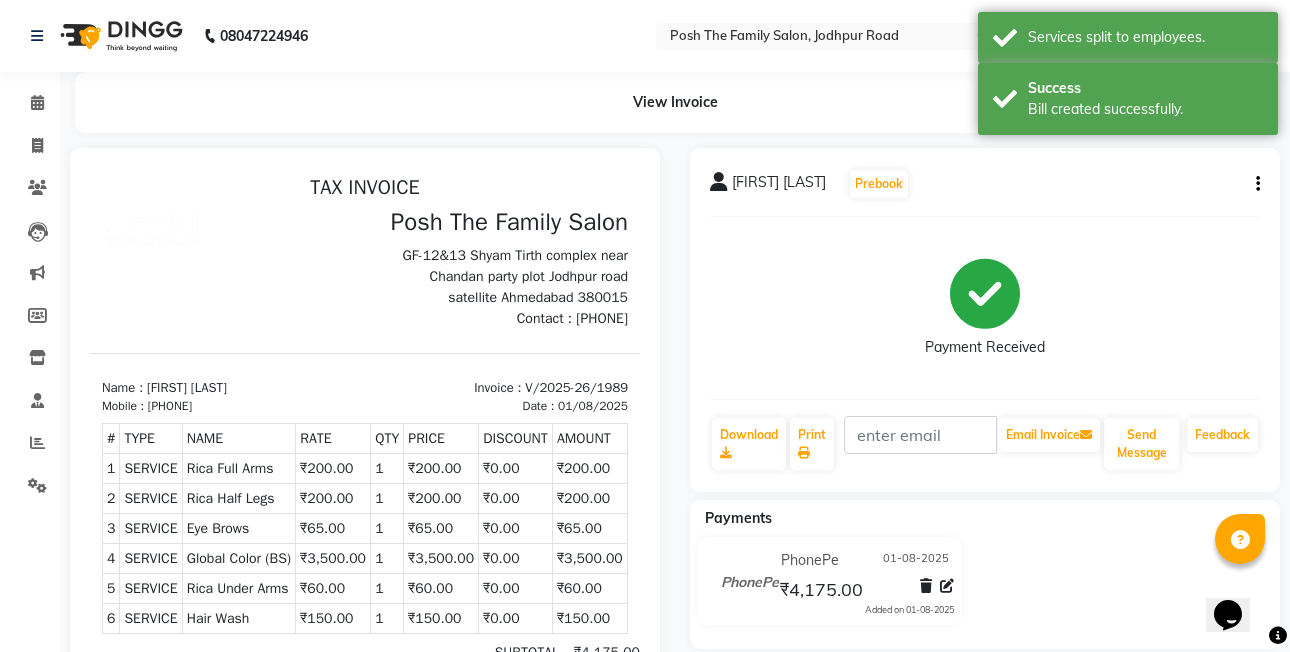 click 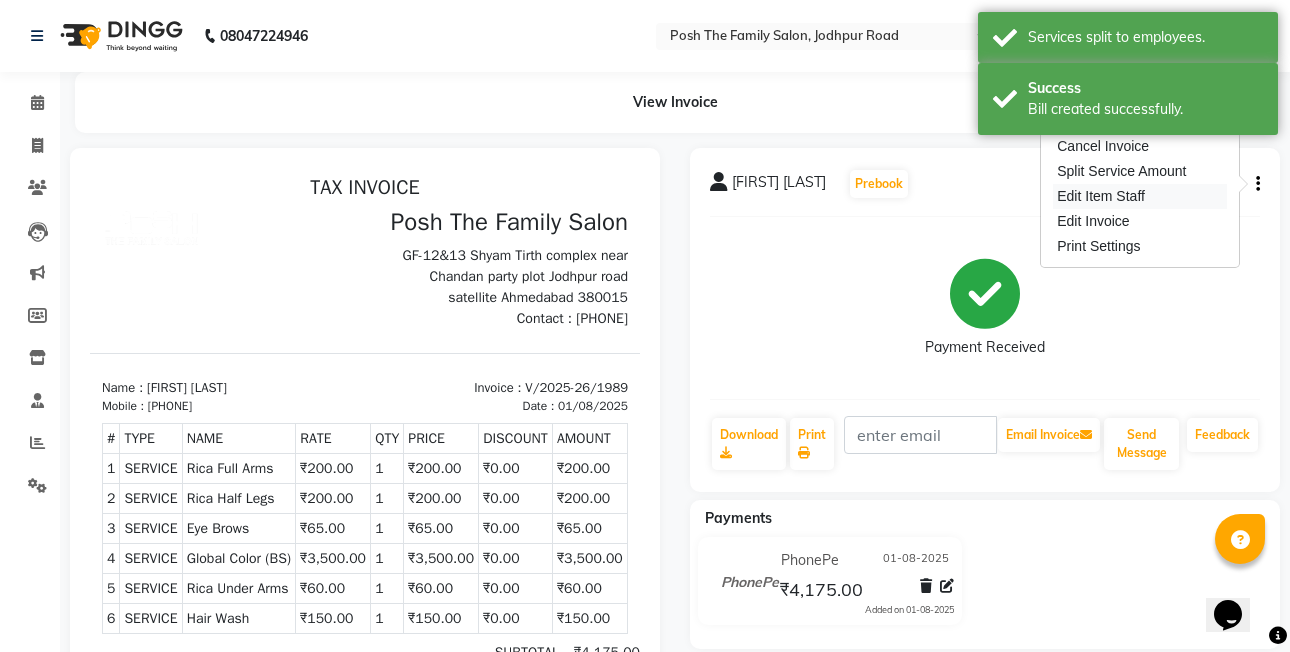 click on "Edit Item Staff" at bounding box center (1140, 196) 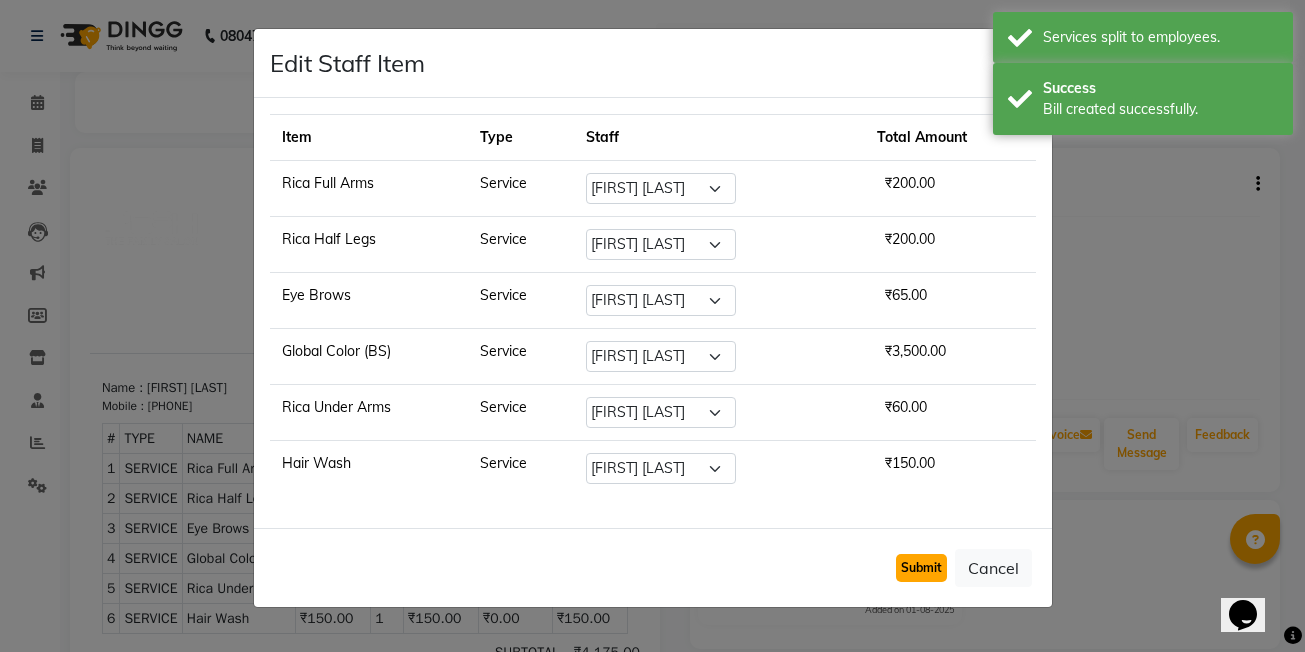 click on "Submit" 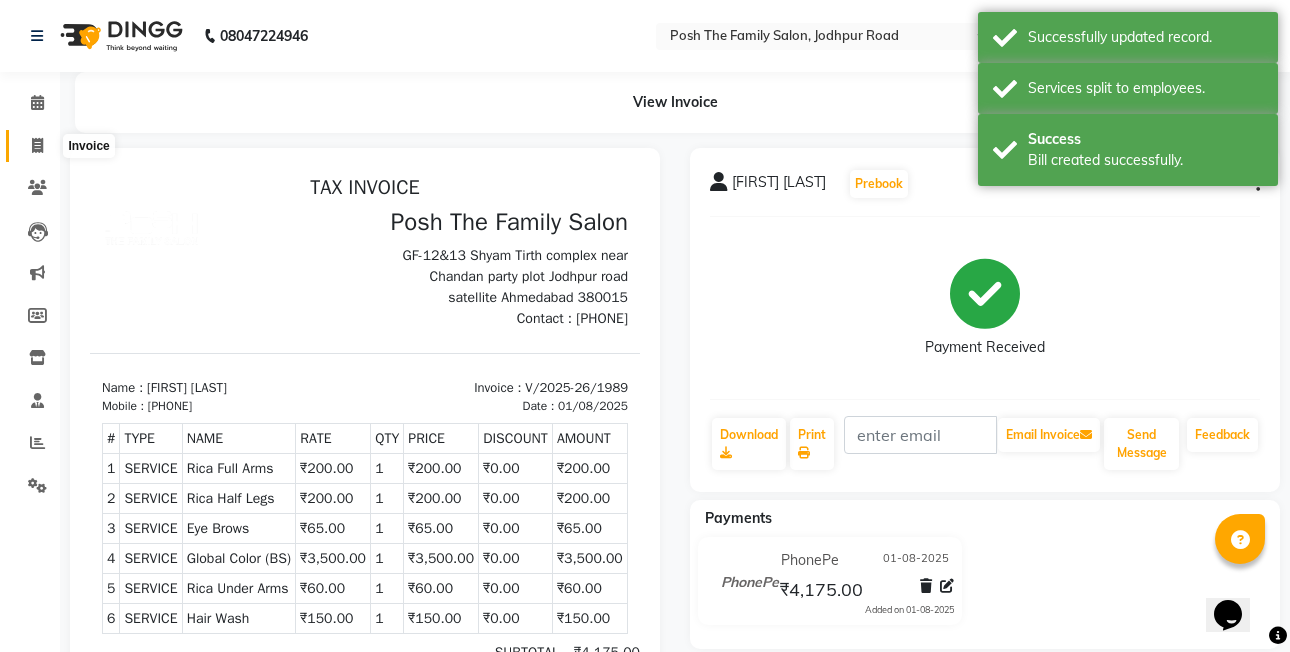 click 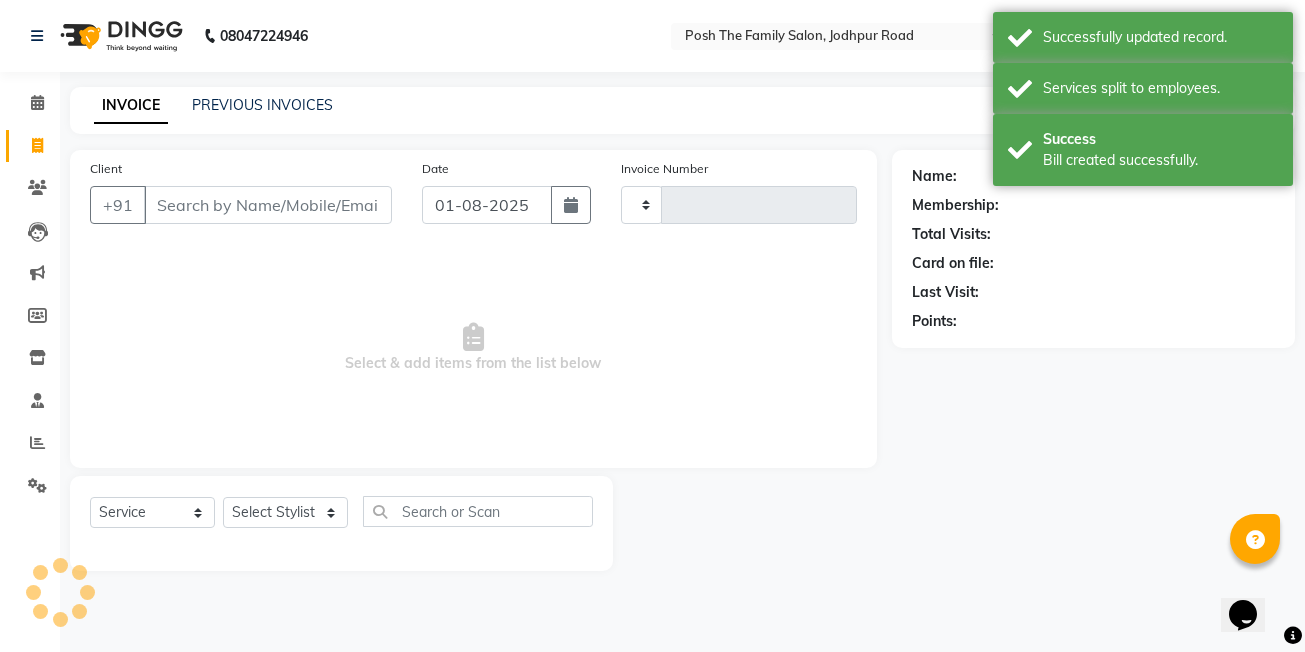 type on "1990" 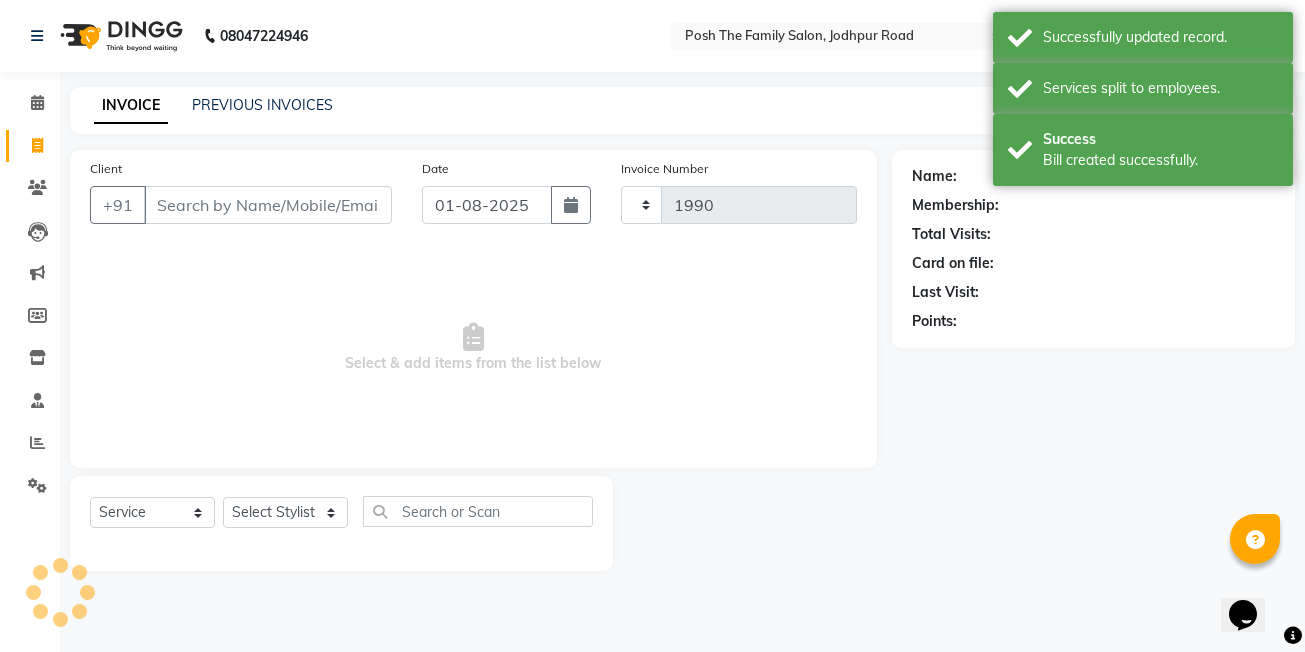 select on "6199" 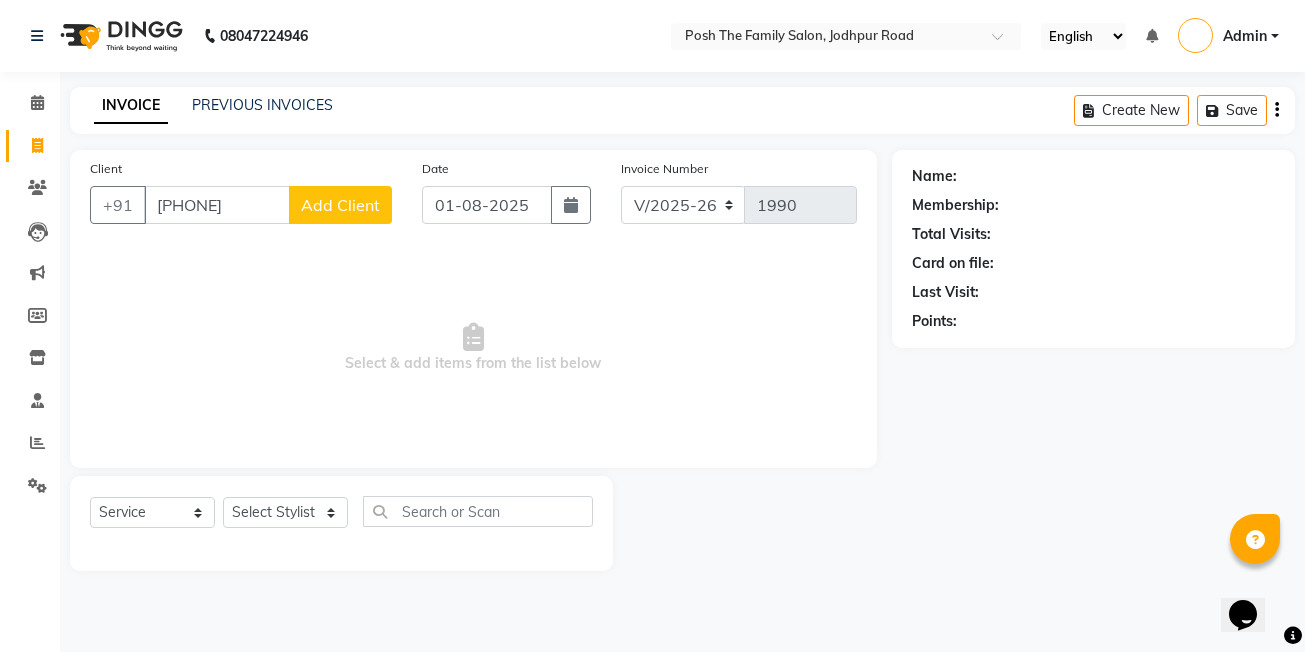 type on "[PHONE]" 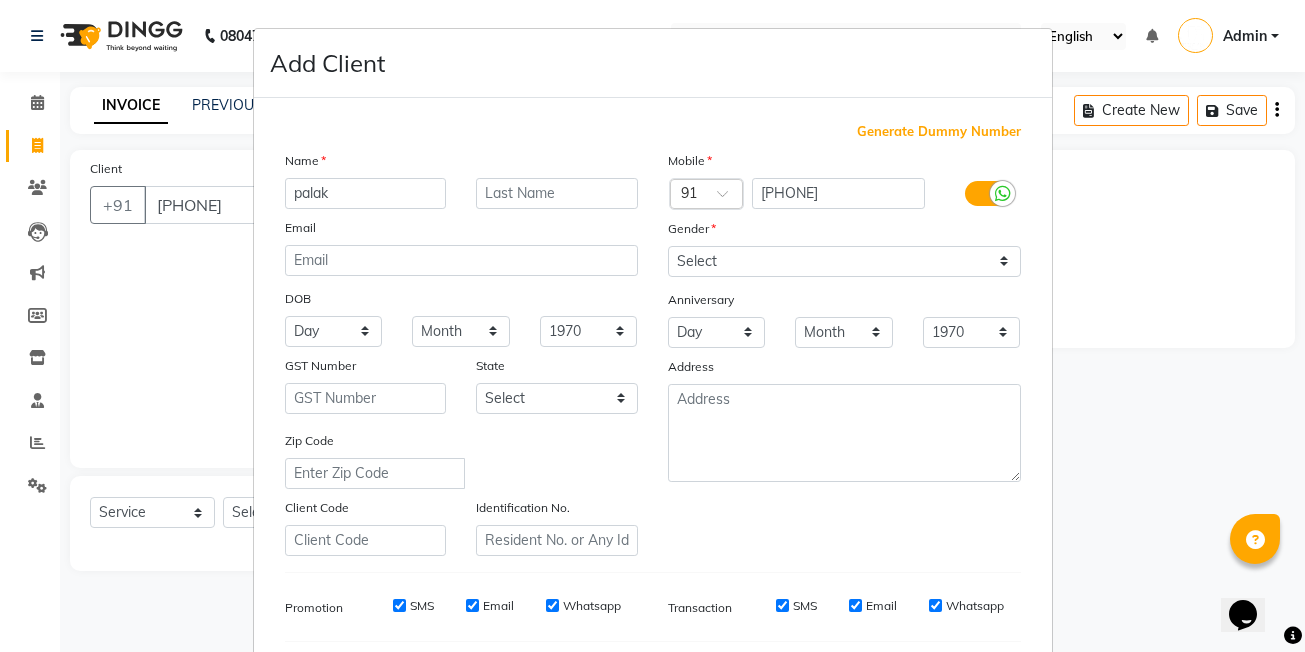 type on "palak" 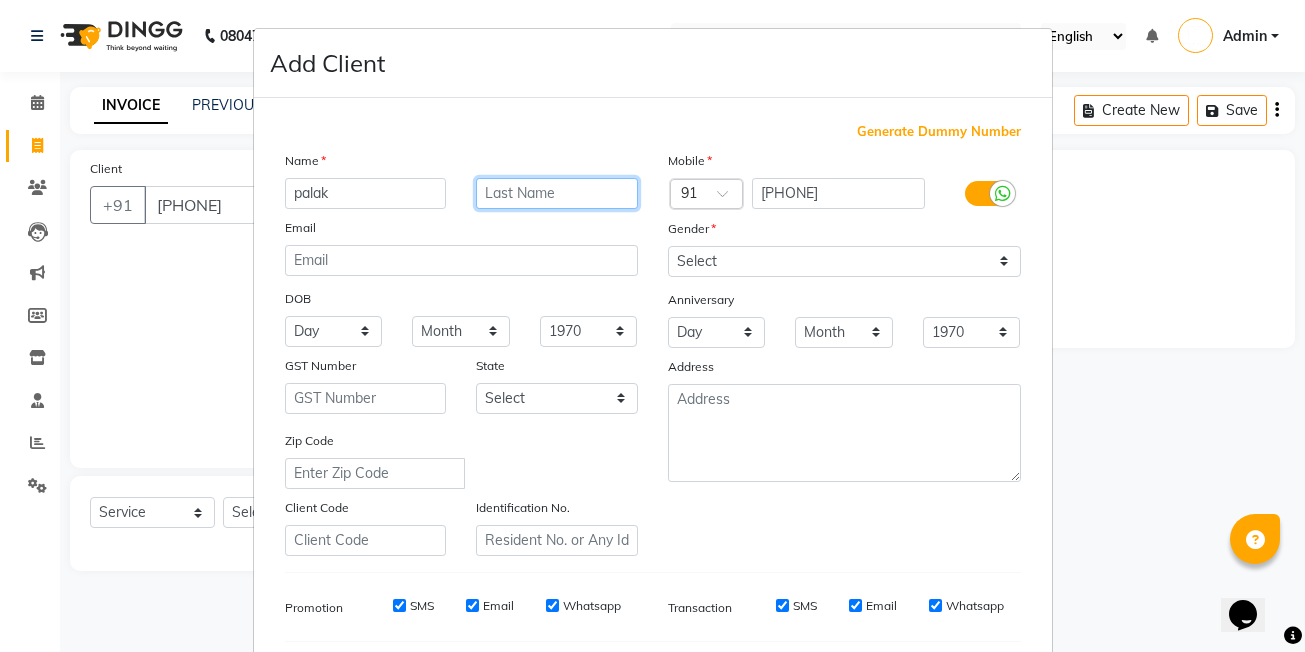 click at bounding box center [557, 193] 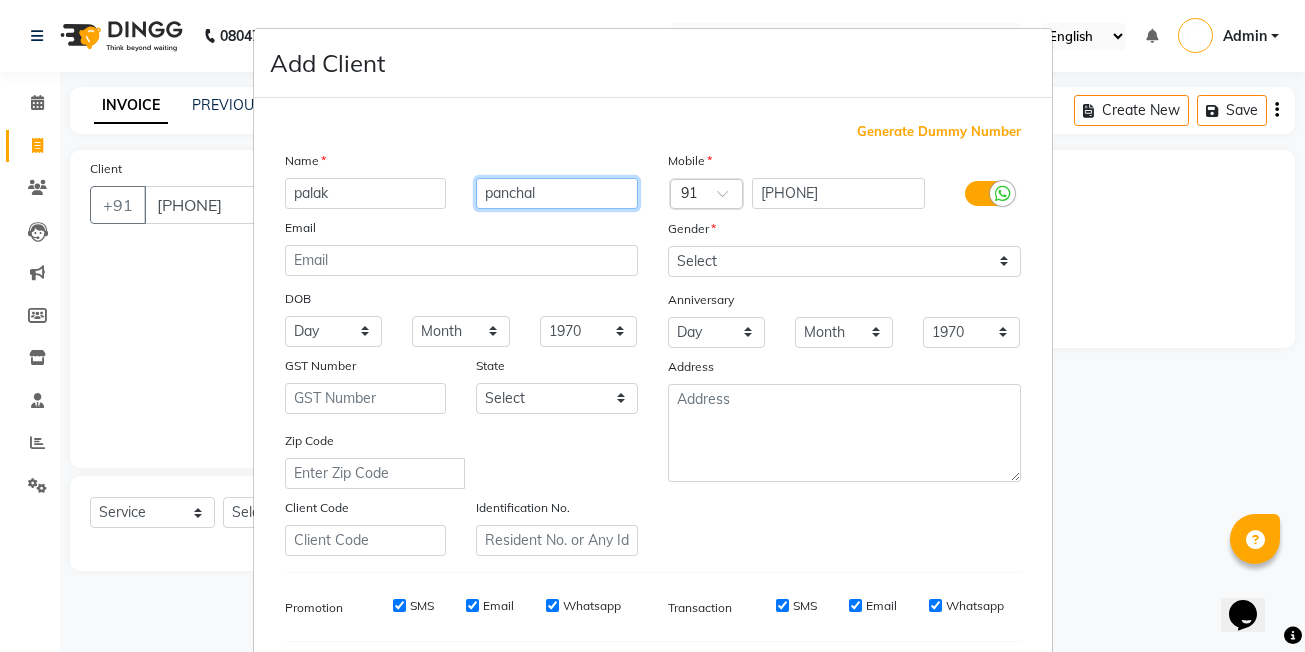 type on "panchal" 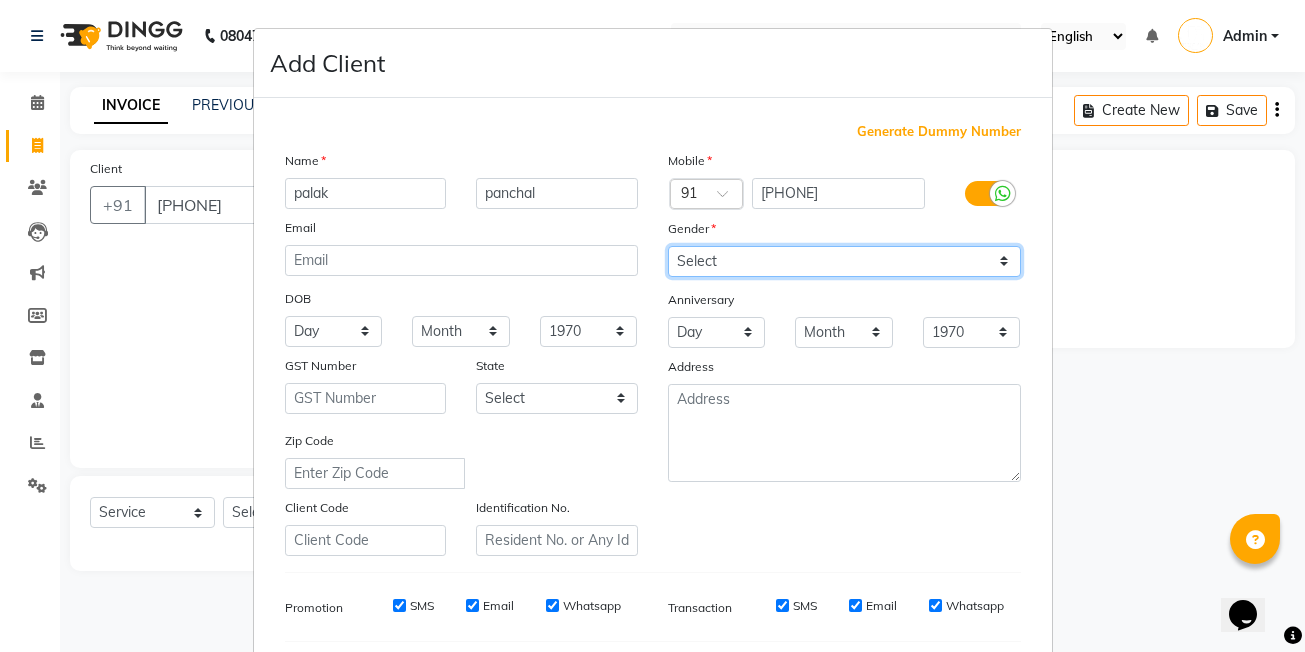 click on "Select Male Female Other Prefer Not To Say" at bounding box center [844, 261] 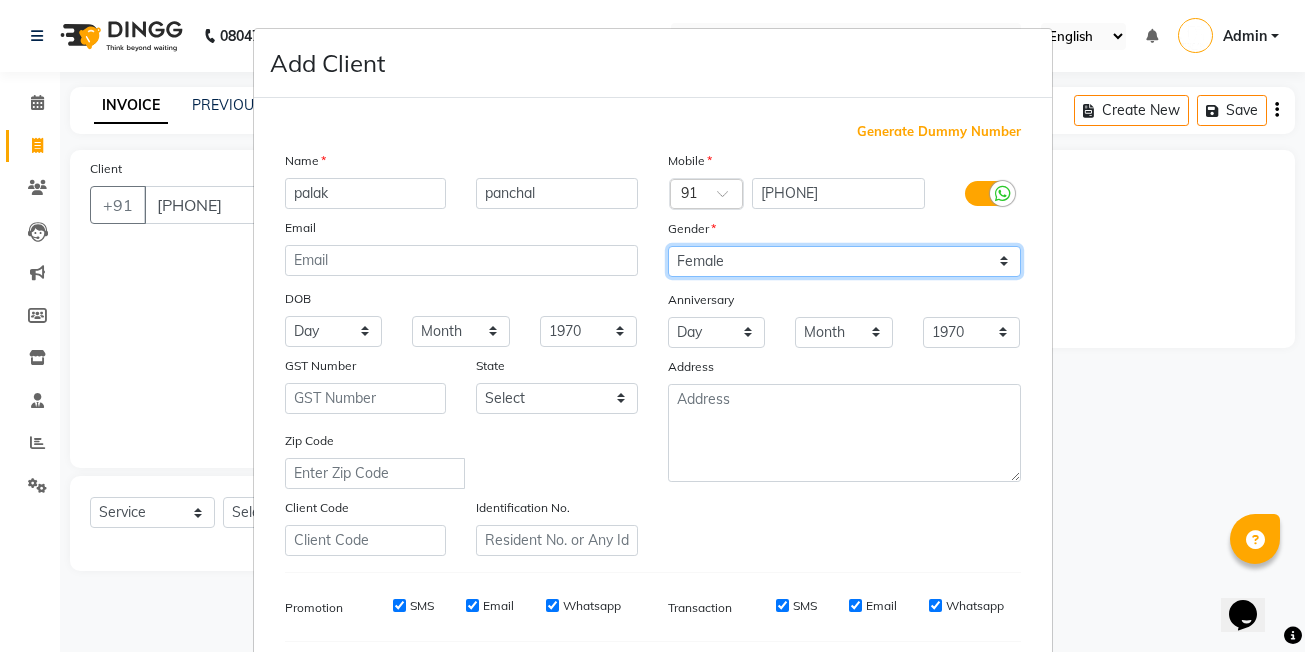 click on "Select Male Female Other Prefer Not To Say" at bounding box center (844, 261) 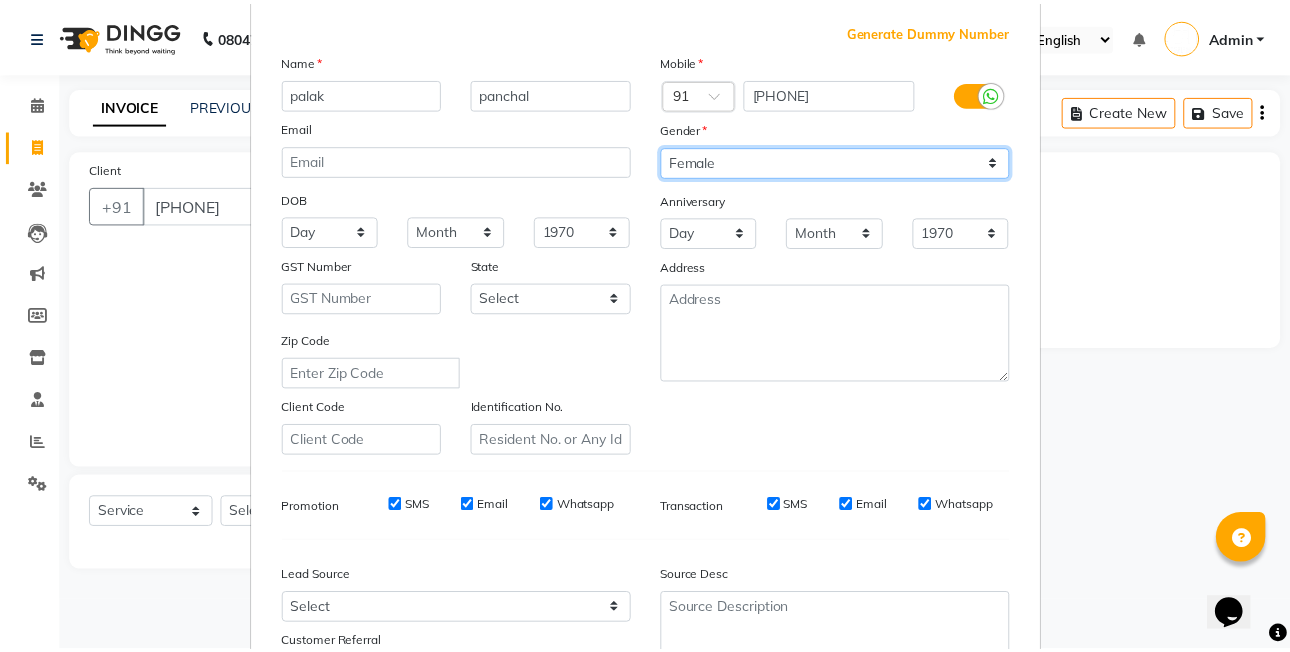 scroll, scrollTop: 271, scrollLeft: 0, axis: vertical 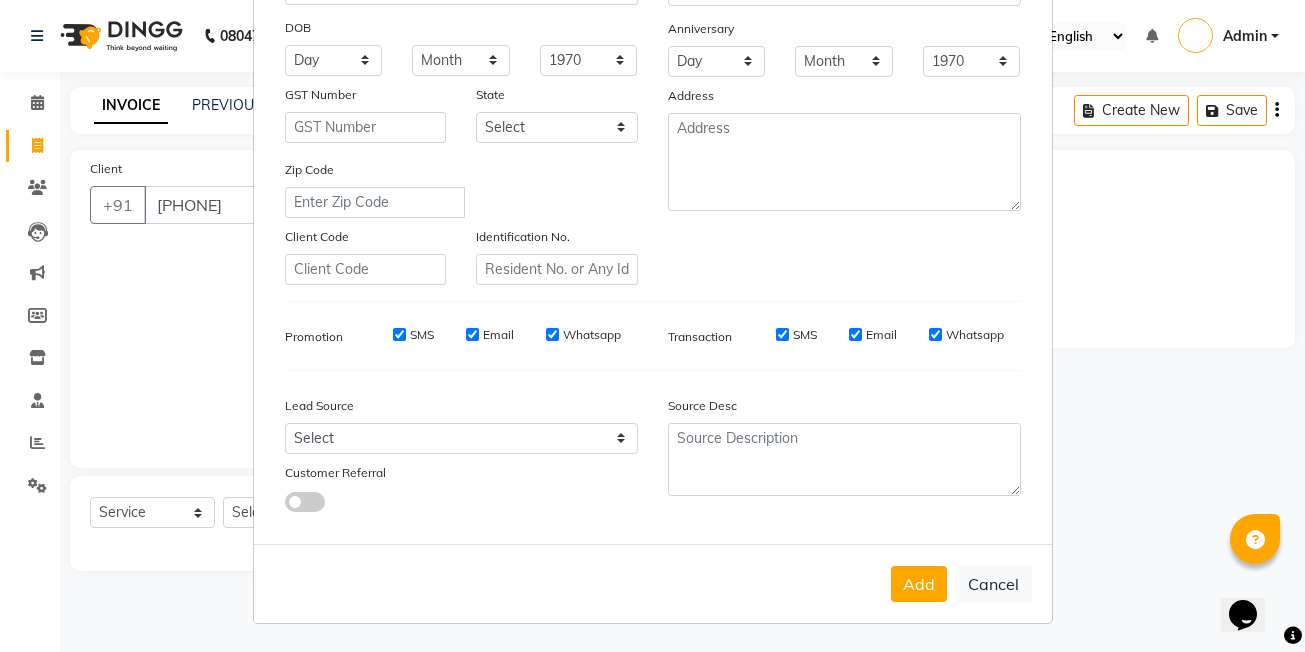 click on "Add" at bounding box center [919, 584] 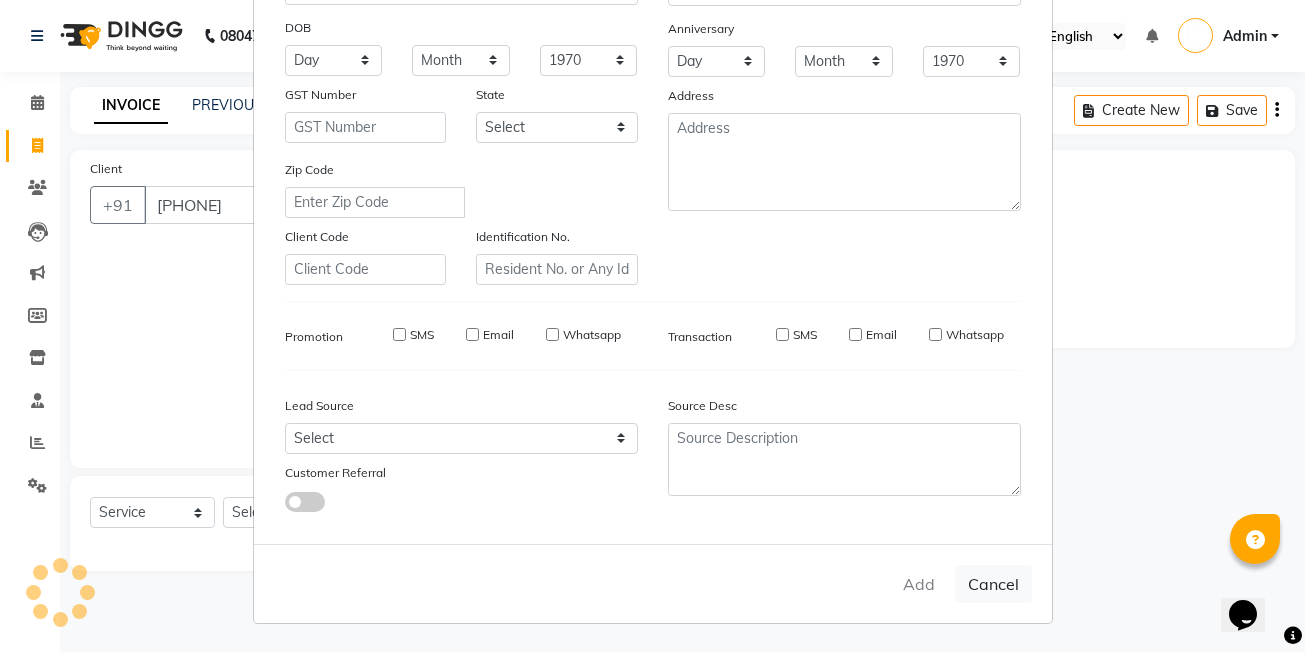 type 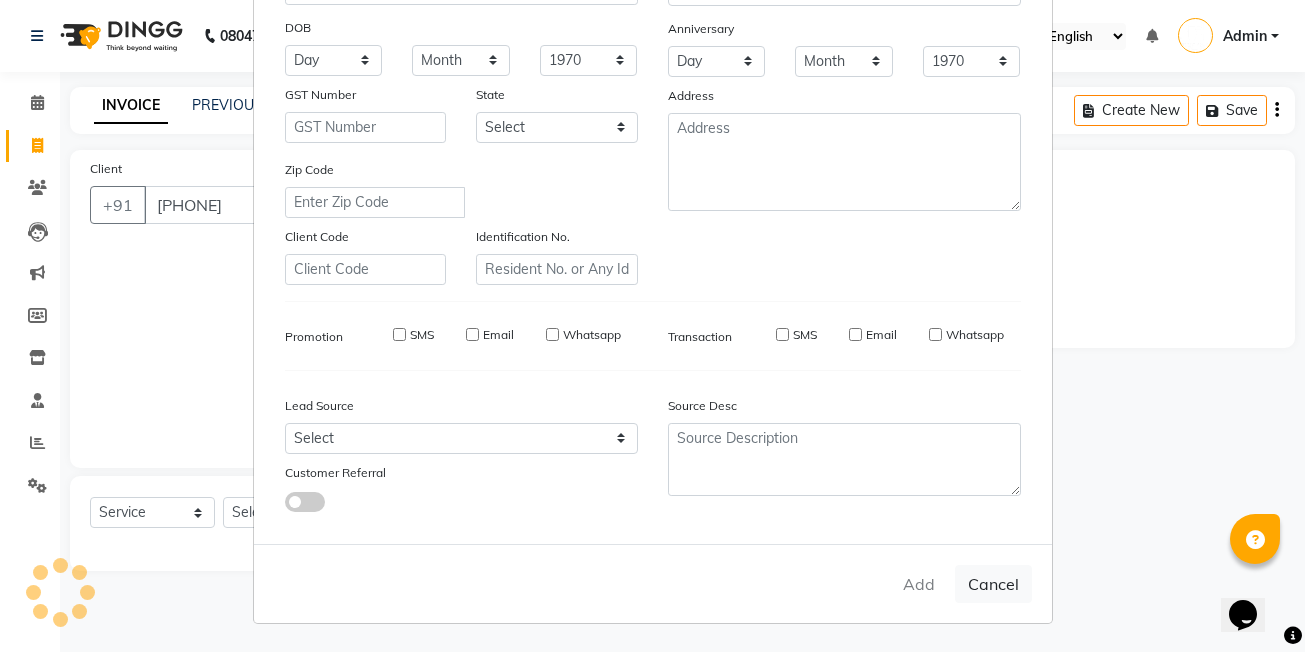 type 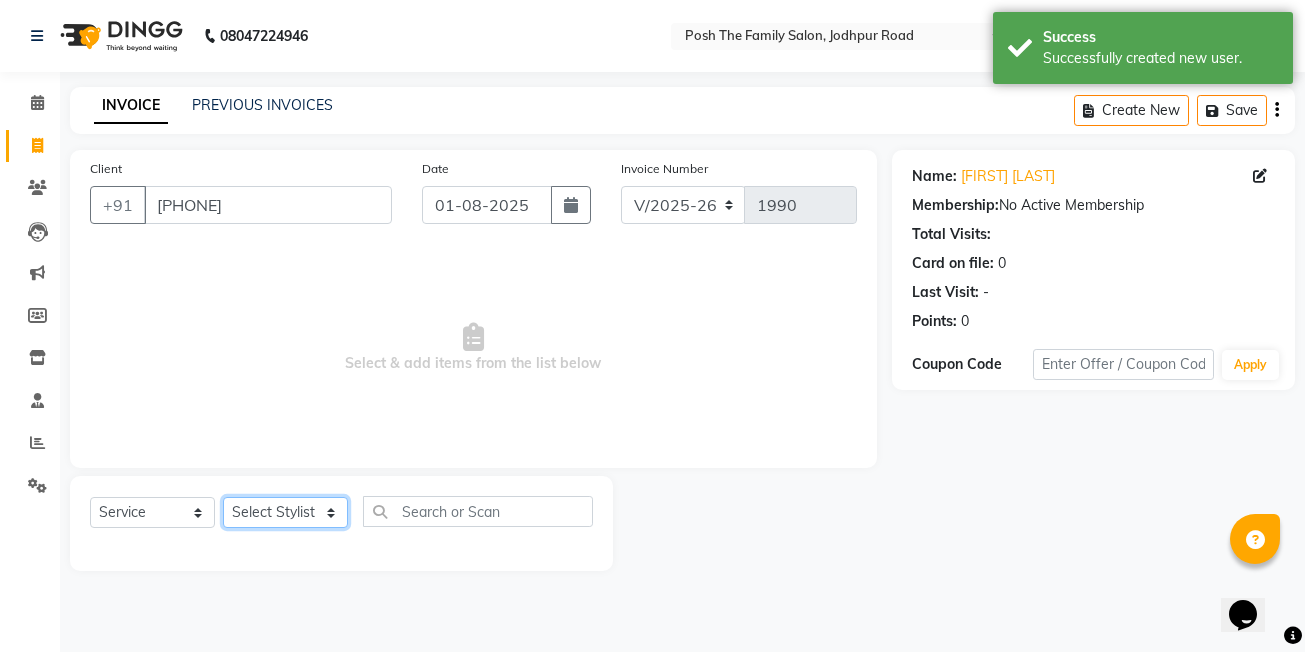 click on "Select Stylist [FIRST]  [LAST] [FIRST] [LAST]  [FIRST] [LAST] [FIRST] [LAST]  [FIRST] [LAST] [FIRST] [LAST] [FIRST] [LAST] [FIRST] [LAST] (OWNER) POSH [FIRST] [LAST] [FIRST] [LAST] [FIRST] [LAST]  [FIRST] [LAST]  [FIRST] [LAST] [FIRST] [LAST] [FIRST] [LAST]" 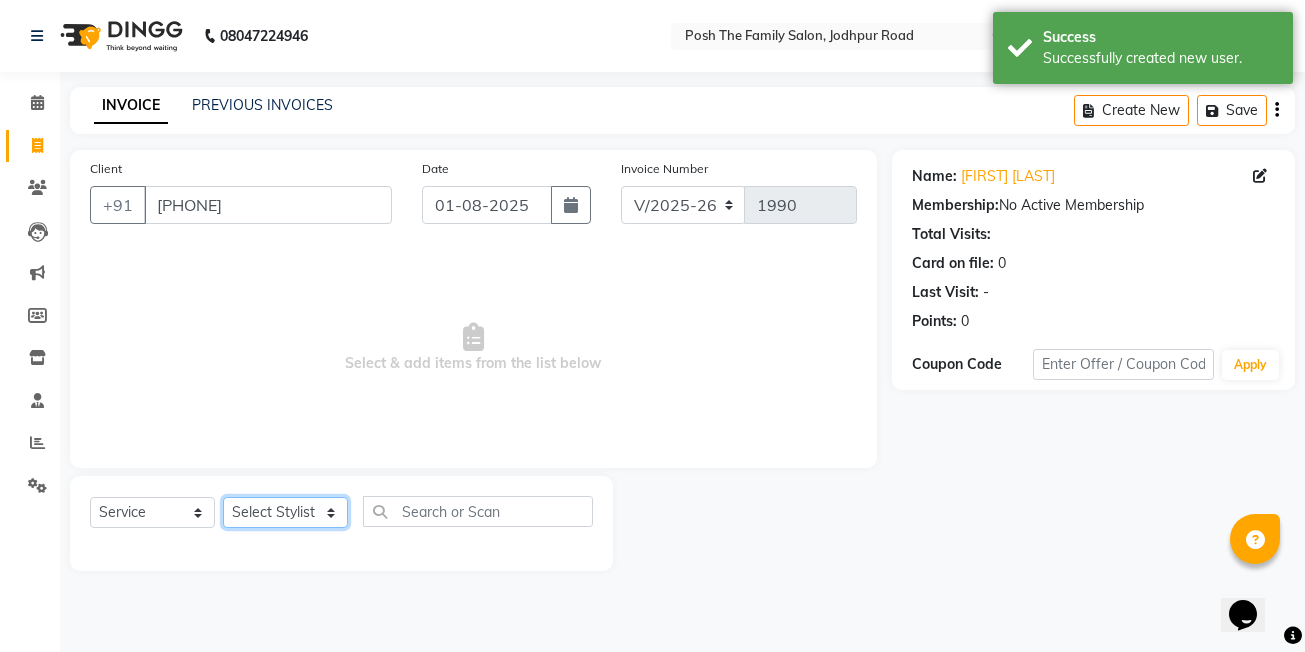 select on "62223" 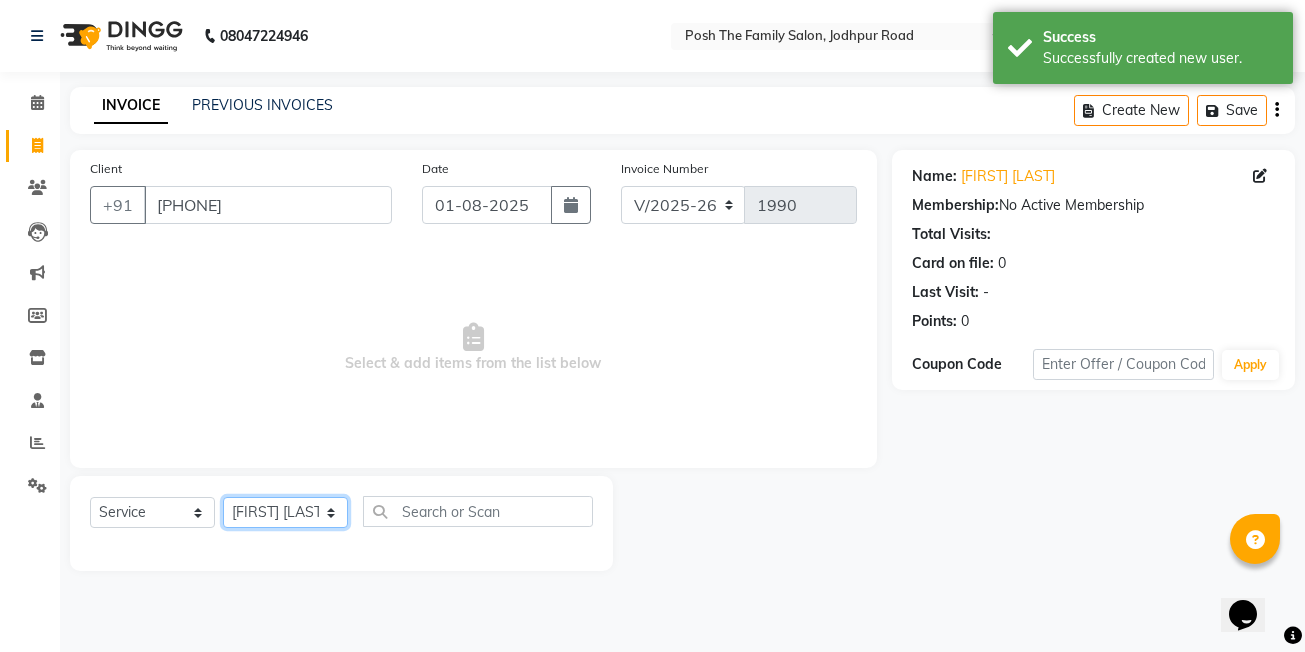 click on "Select Stylist [FIRST]  [LAST] [FIRST] [LAST]  [FIRST] [LAST] [FIRST] [LAST]  [FIRST] [LAST] [FIRST] [LAST] [FIRST] [LAST] [FIRST] [LAST] (OWNER) POSH [FIRST] [LAST] [FIRST] [LAST] [FIRST] [LAST]  [FIRST] [LAST]  [FIRST] [LAST] [FIRST] [LAST] [FIRST] [LAST]" 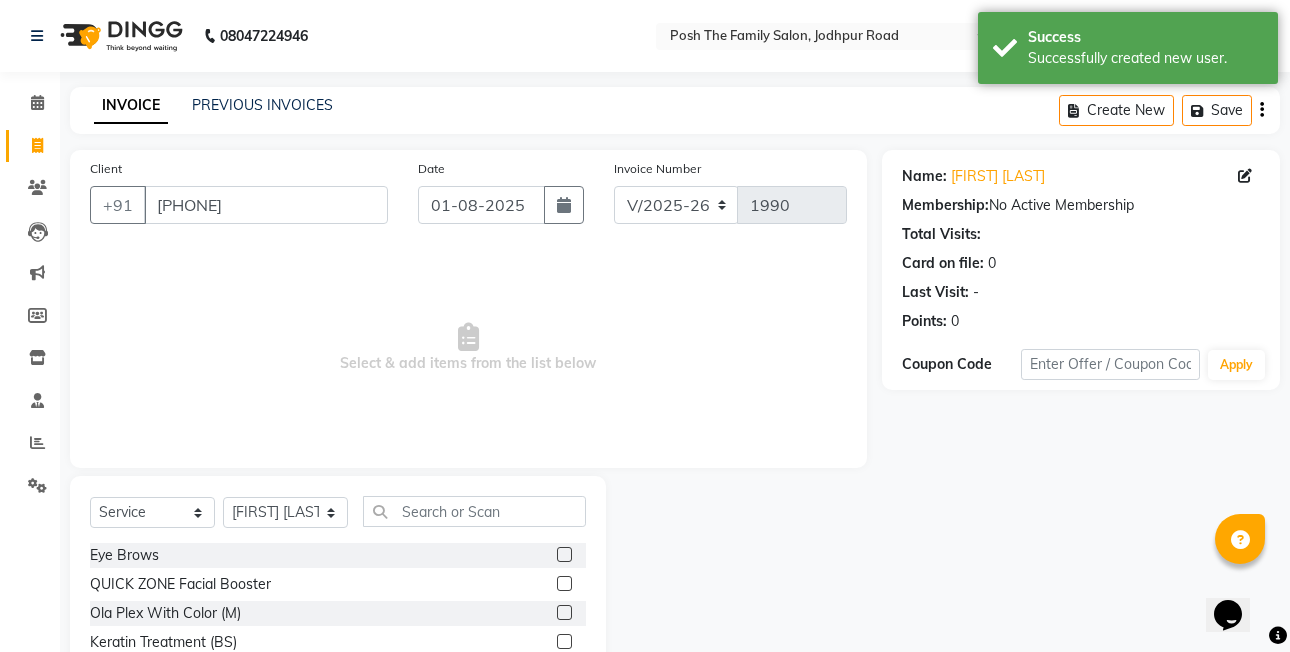 click on "Select Service Product Membership Package Voucher Prepaid Gift Card Select Stylist [FIRST] [LAST] ASHISH SEN DEVKI VRMA dharti solanki HARDIK sharma JAIMIN PAREKH JIMMY PATEL POONAM SEN (OWNER) POSH [FIRST] [LAST] ravi parekh saiyed mubarak SALMAN SAIKH saquib rehman Siddhi rathod VICKY NAYAK Eye Brows QUICK ZONE Facial Booster Ola Plex With Color (M) Keratin Treatment (BS) Pre-Lighting (BW) Tongs (US) Rica Bikini Line Ola Plex with Colors (US) BOTOX HAIR SPA (UW) Hair Style (M) Nanoplastia (US) Smoothening (UW) Creative Colours (BW) Spa Padicure Hair spa (M) Brazilian Eyebrows Rica Side Locks Brazilian Side Locks Hair Cut Sp.Wash Additional Rica Jawline Smoothening (BS) Hair Cut Aromatic Manicure Botox (BS) CLEAN UP Whitening Rica Under Arms Rica Neck MUD MASK Neck Wella Hair Spa (BW) Tongs (BS) SPA Dry Massage Crimping (BW) Straightening Regrowth MUD MASK Back | Front Rica Half Front Back Hair Do Smoothening (M) Rica Full Face BOTOX HAIR SPA (US) Chin" 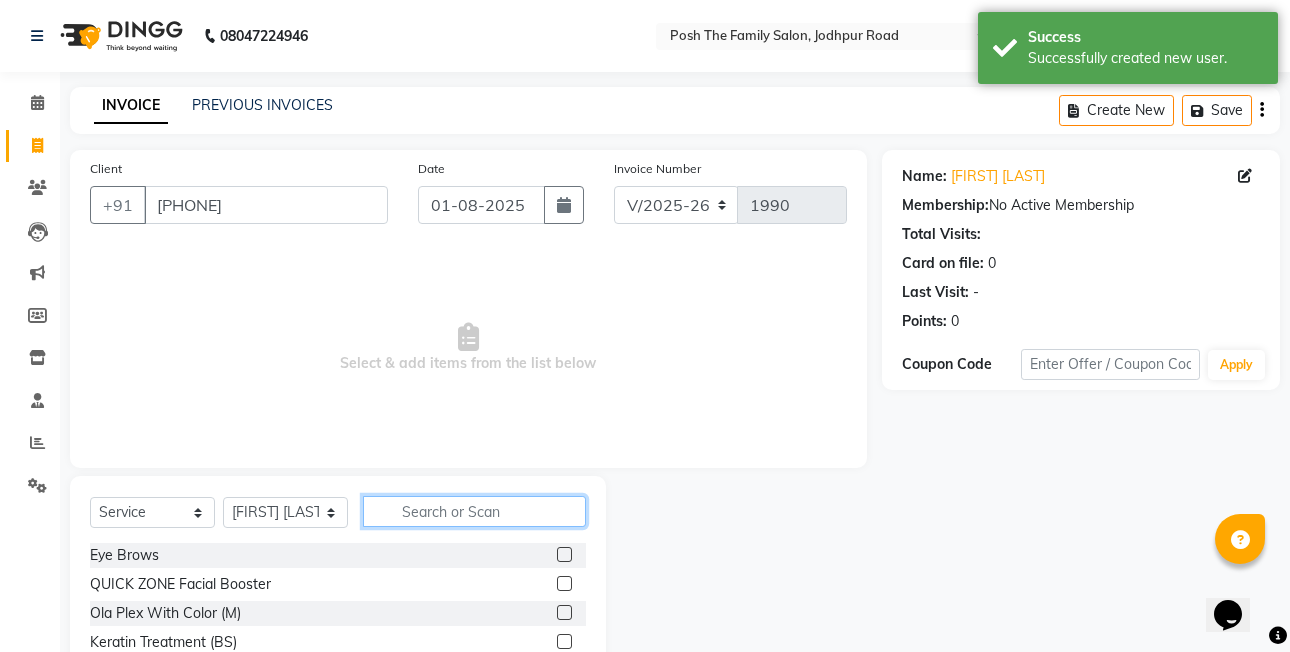 click 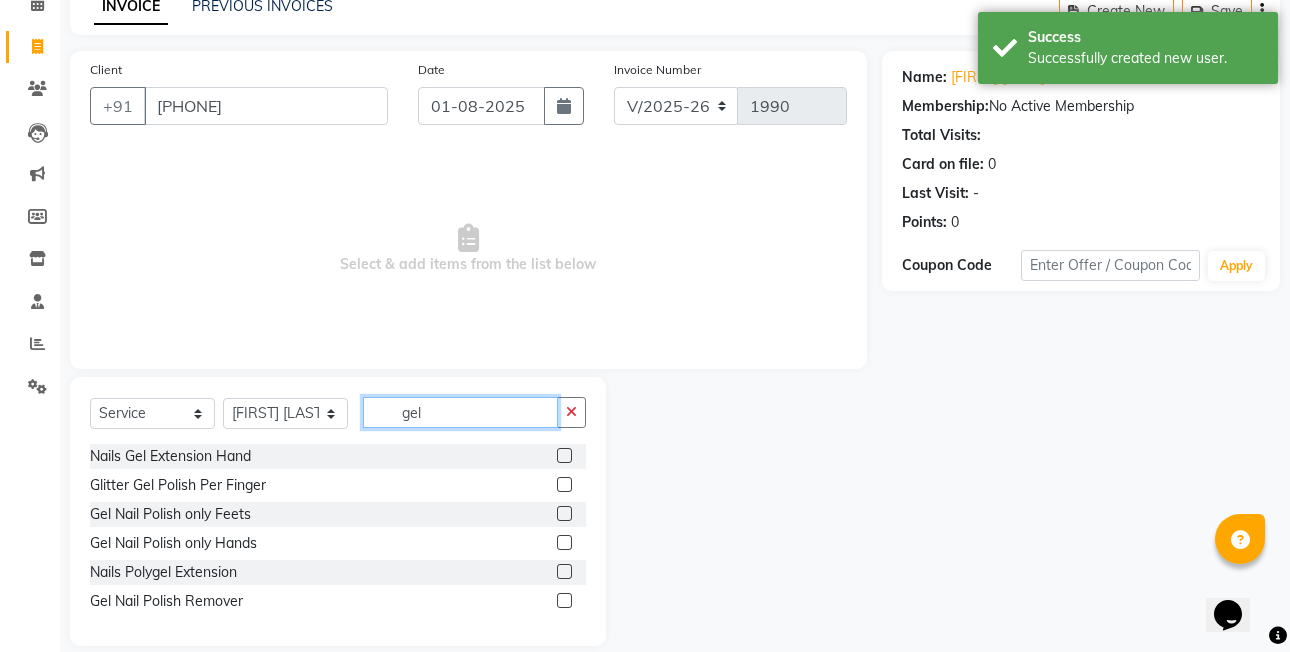 scroll, scrollTop: 100, scrollLeft: 0, axis: vertical 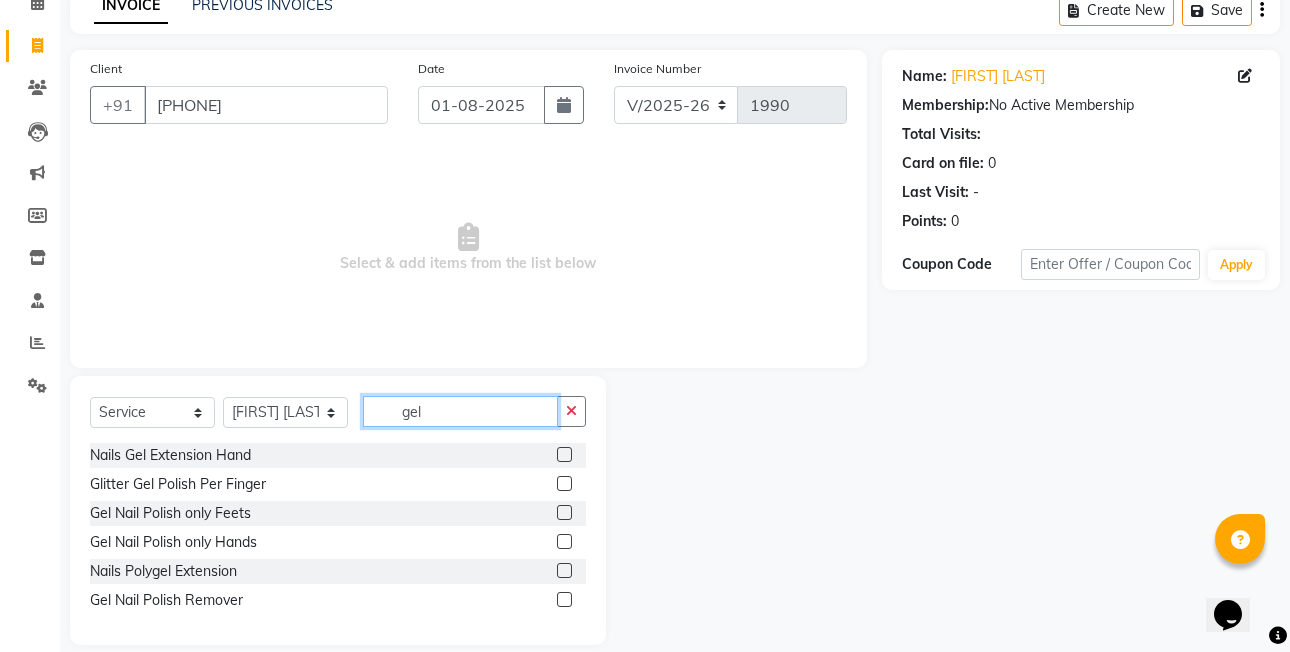 type on "gel" 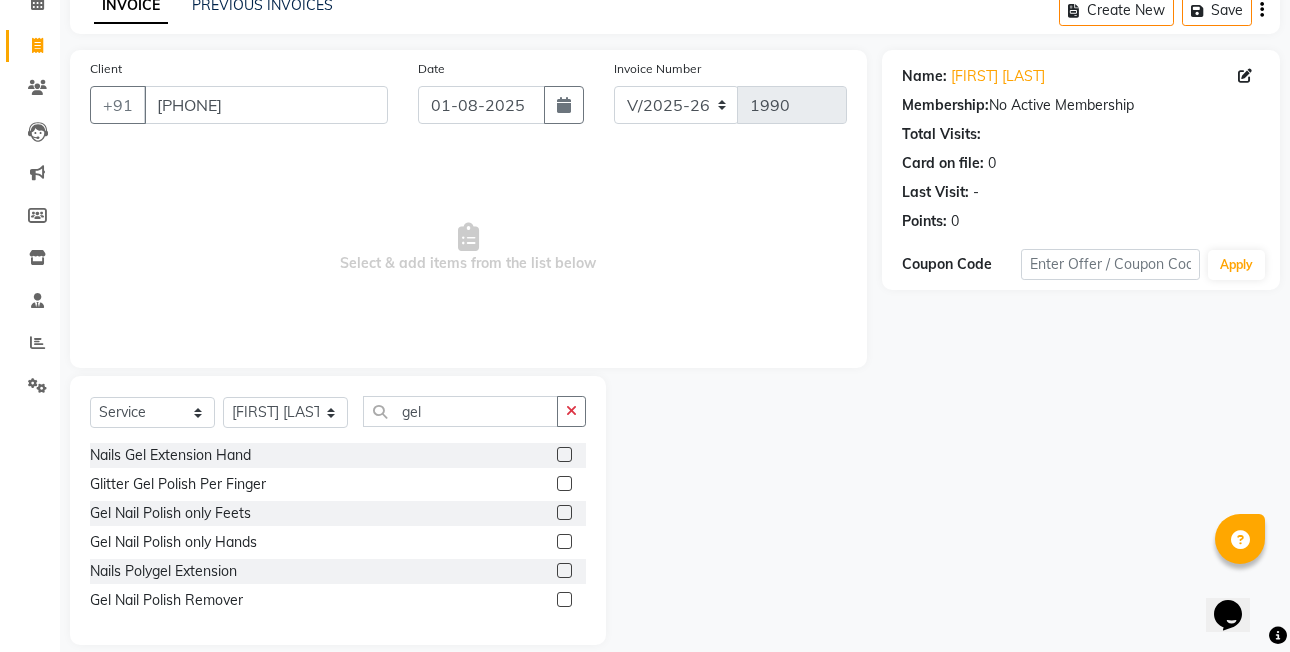 click 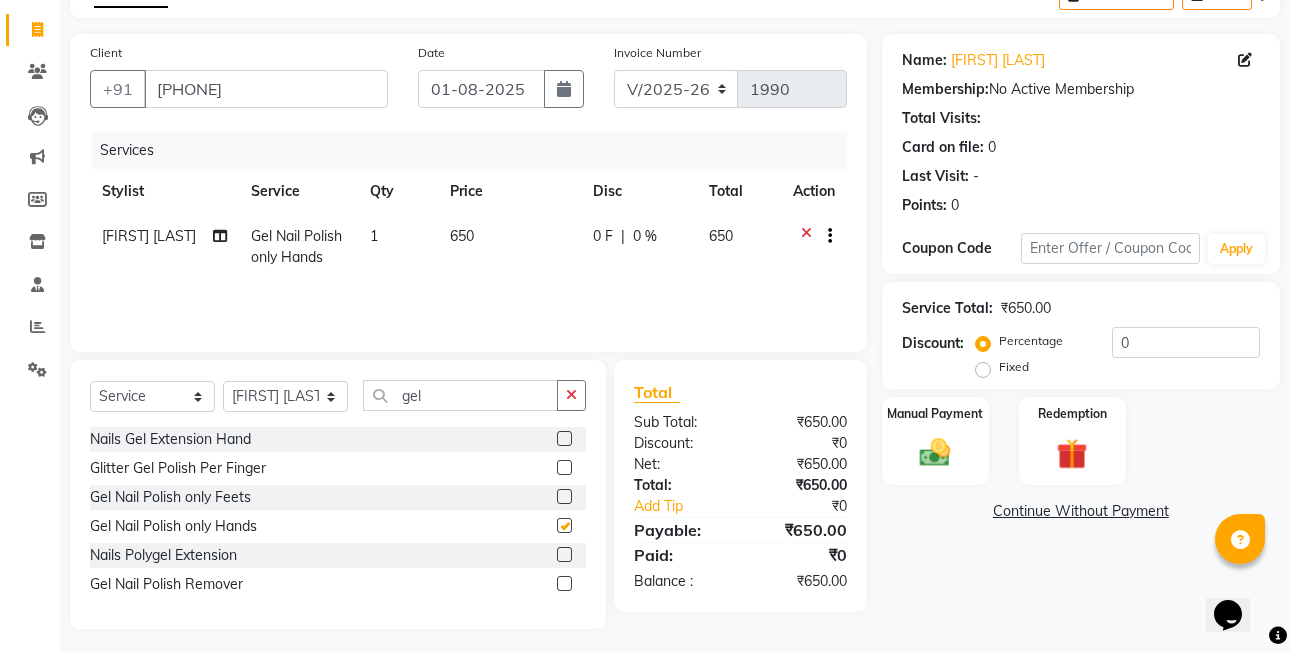 scroll, scrollTop: 123, scrollLeft: 0, axis: vertical 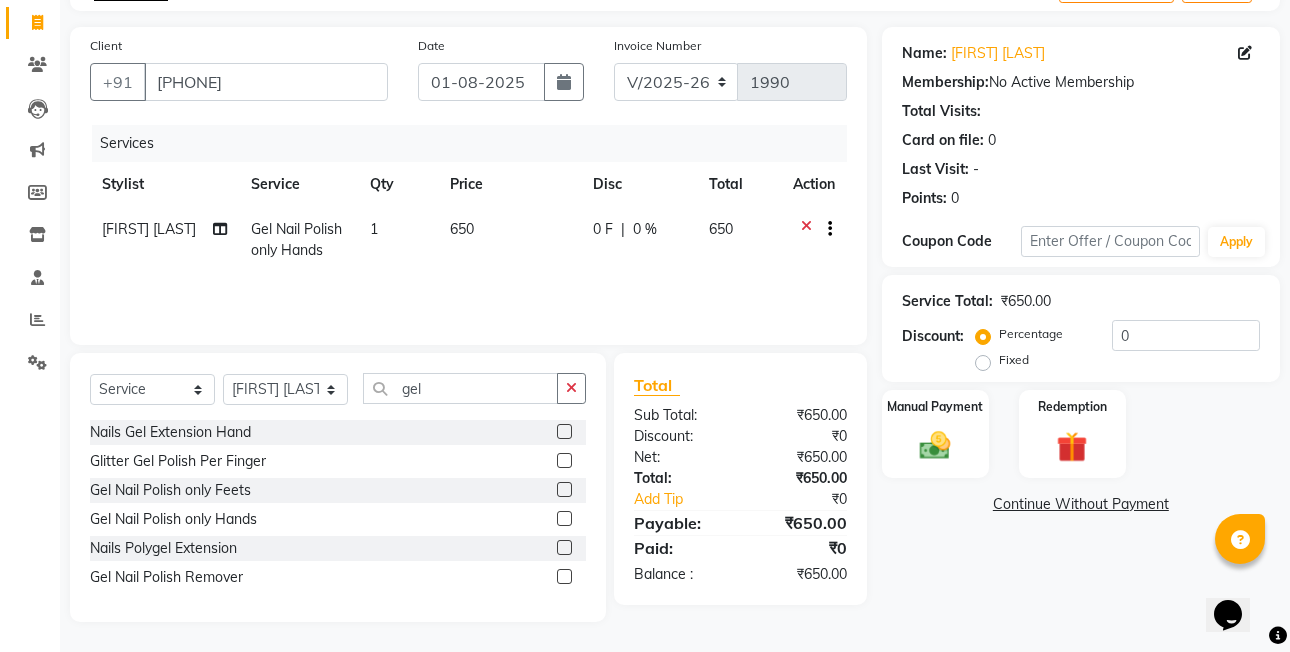 checkbox on "false" 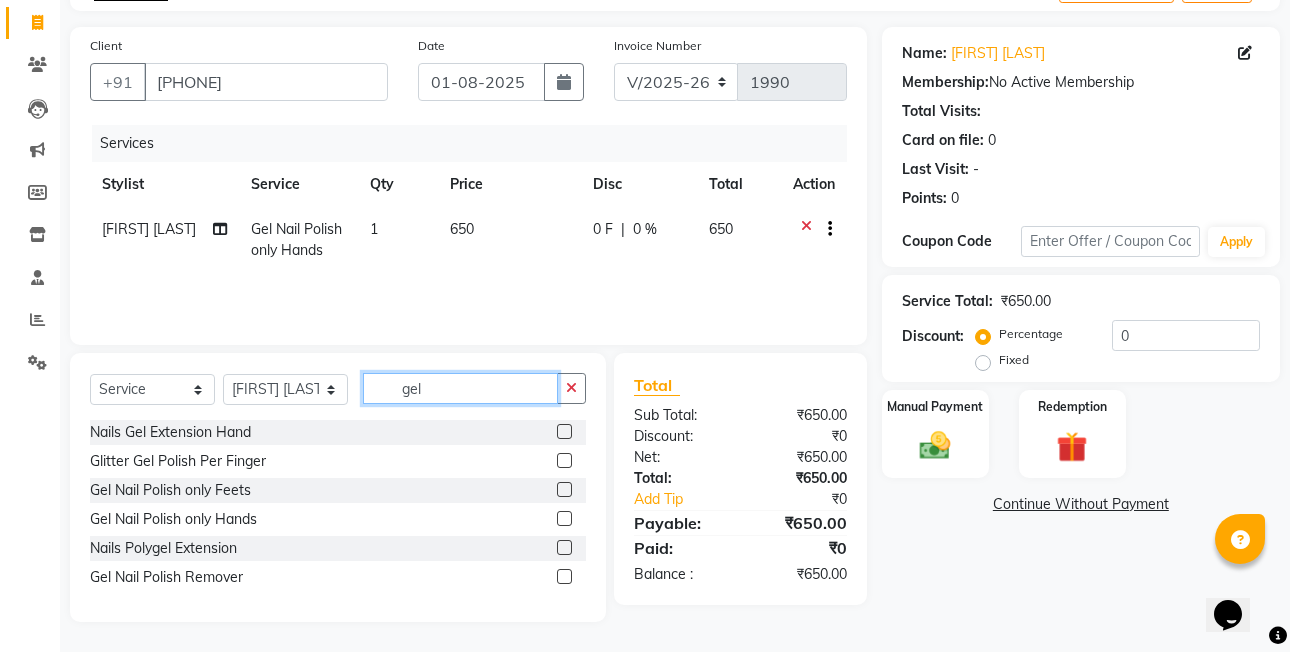 click on "gel" 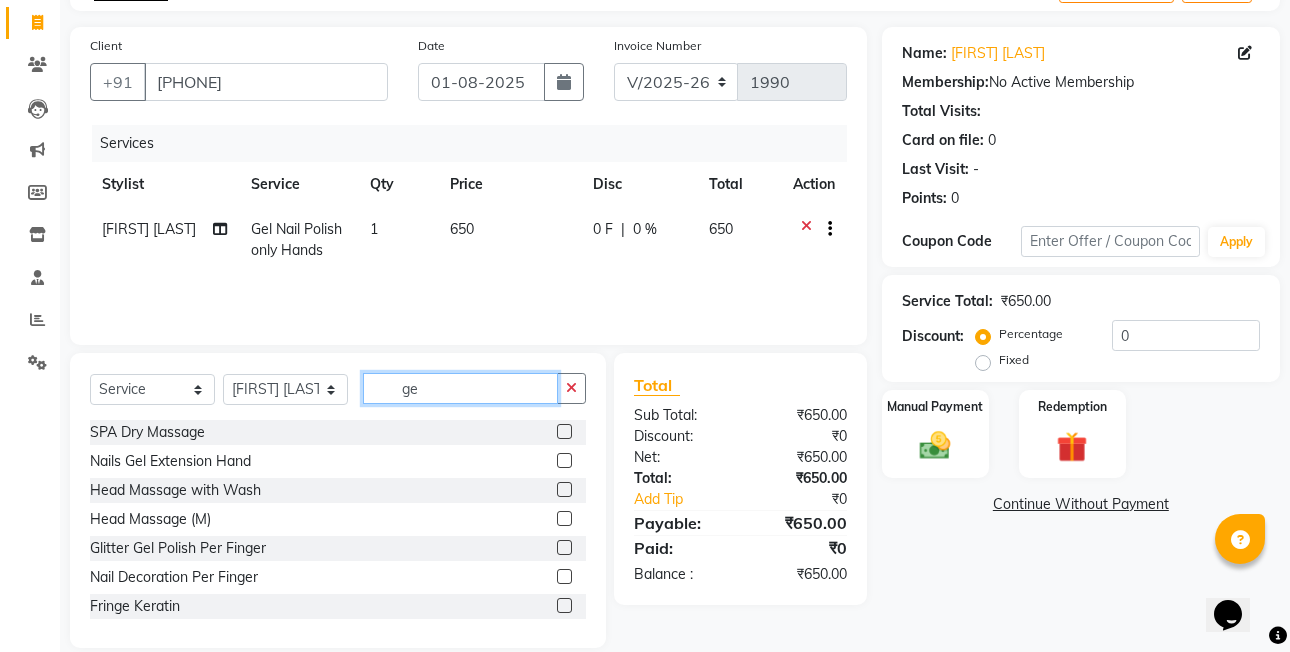 type on "g" 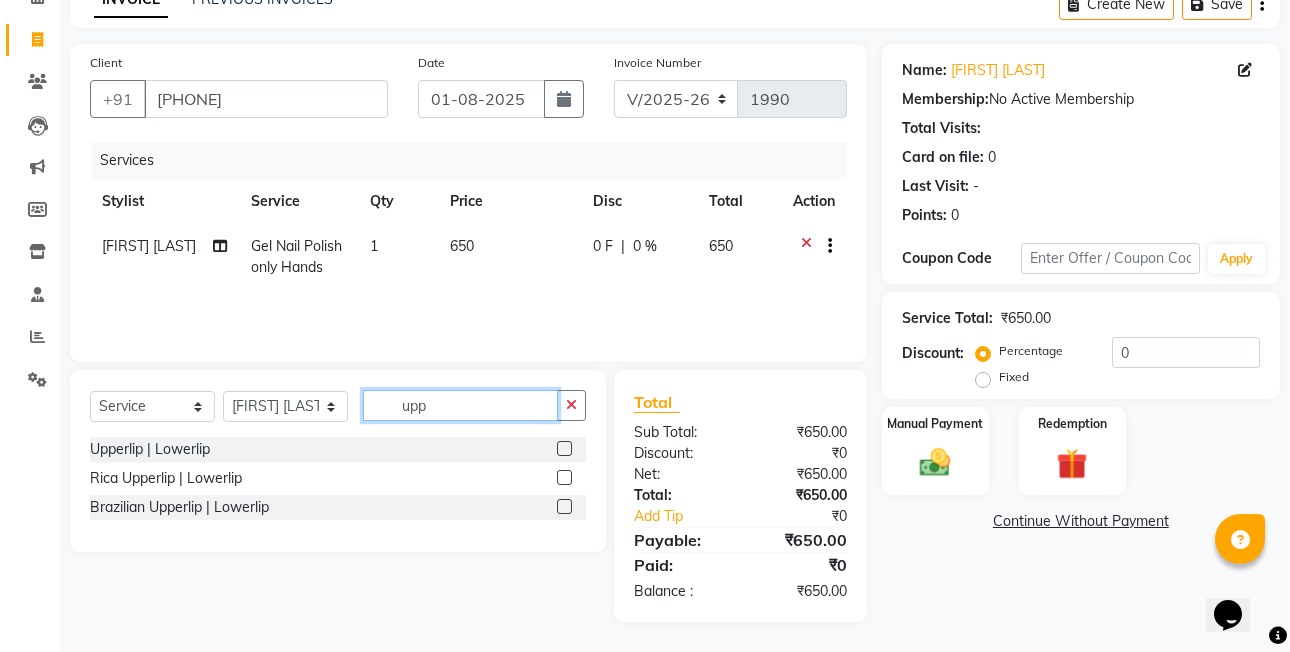 scroll, scrollTop: 106, scrollLeft: 0, axis: vertical 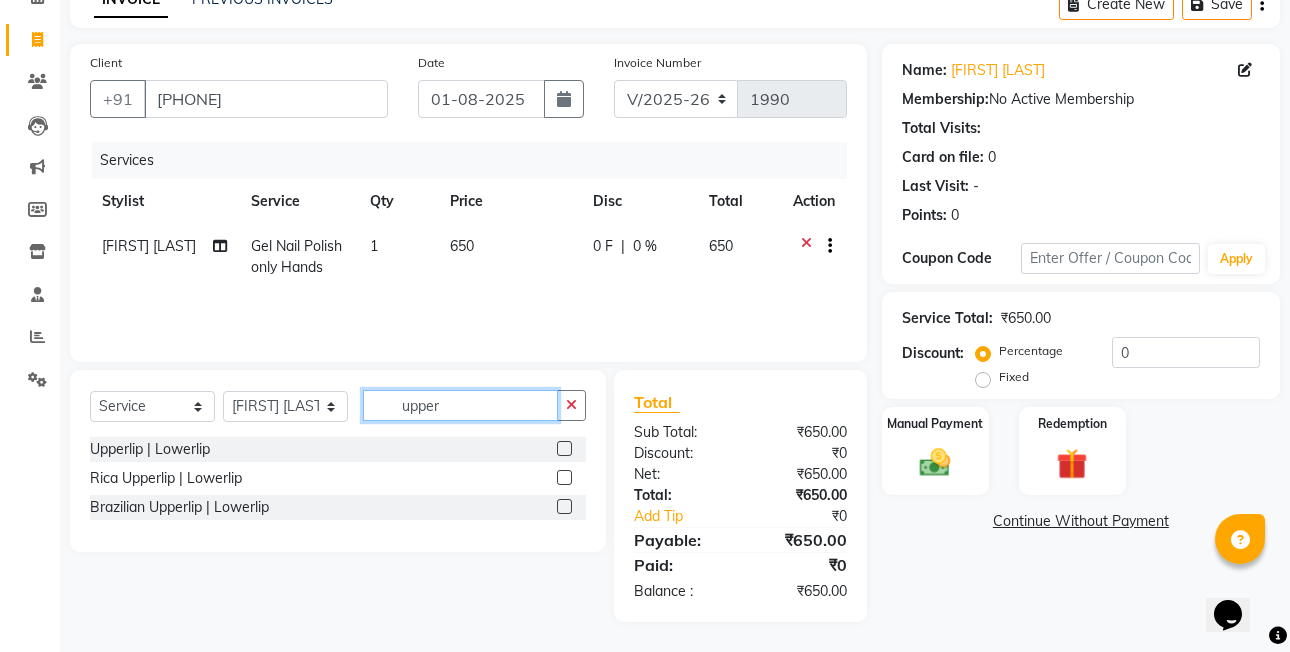 type on "upper" 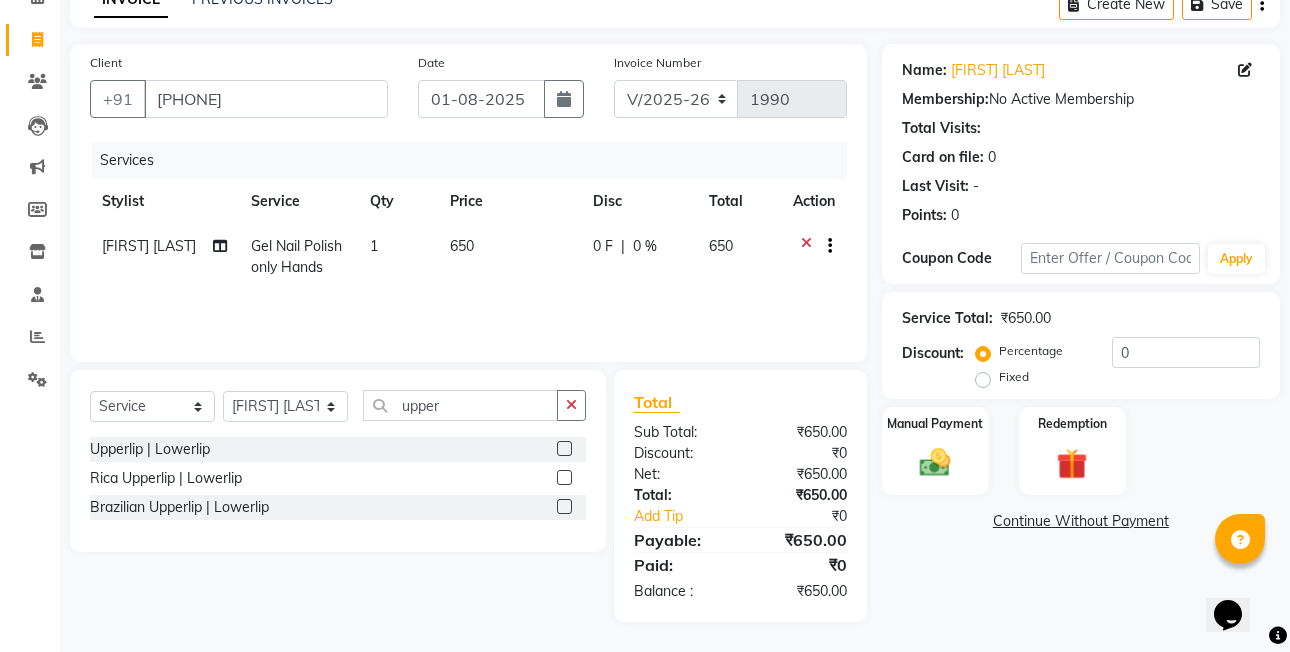 click 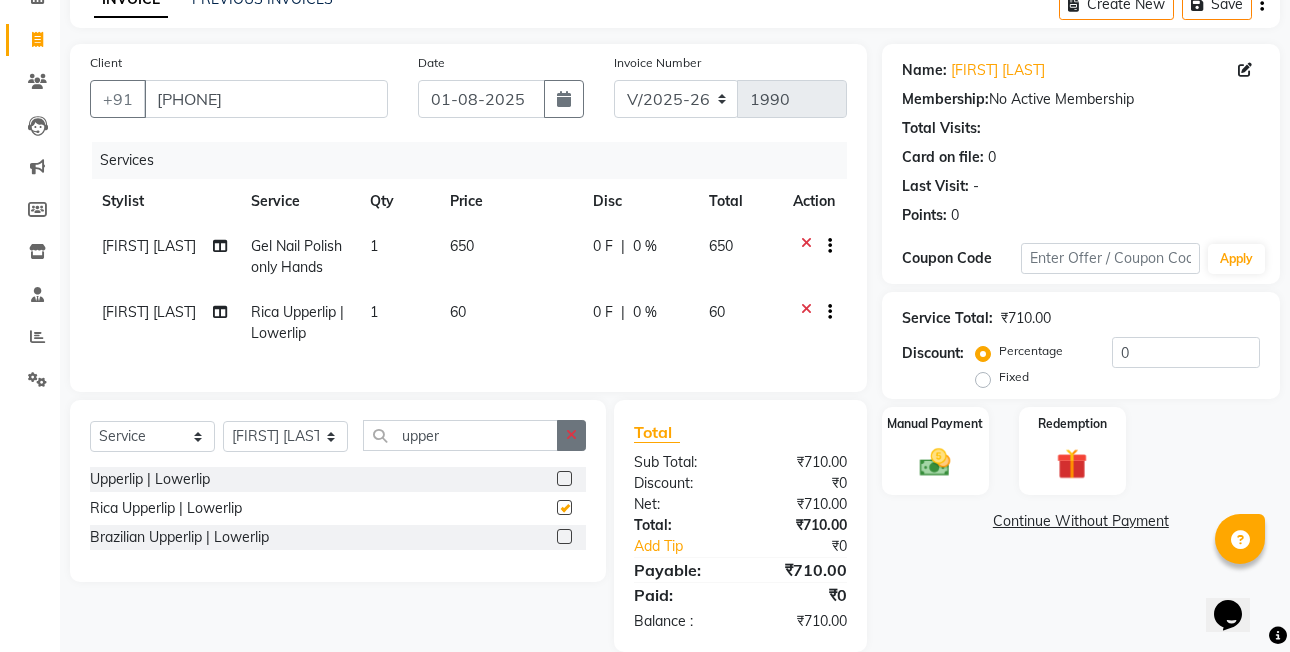 checkbox on "false" 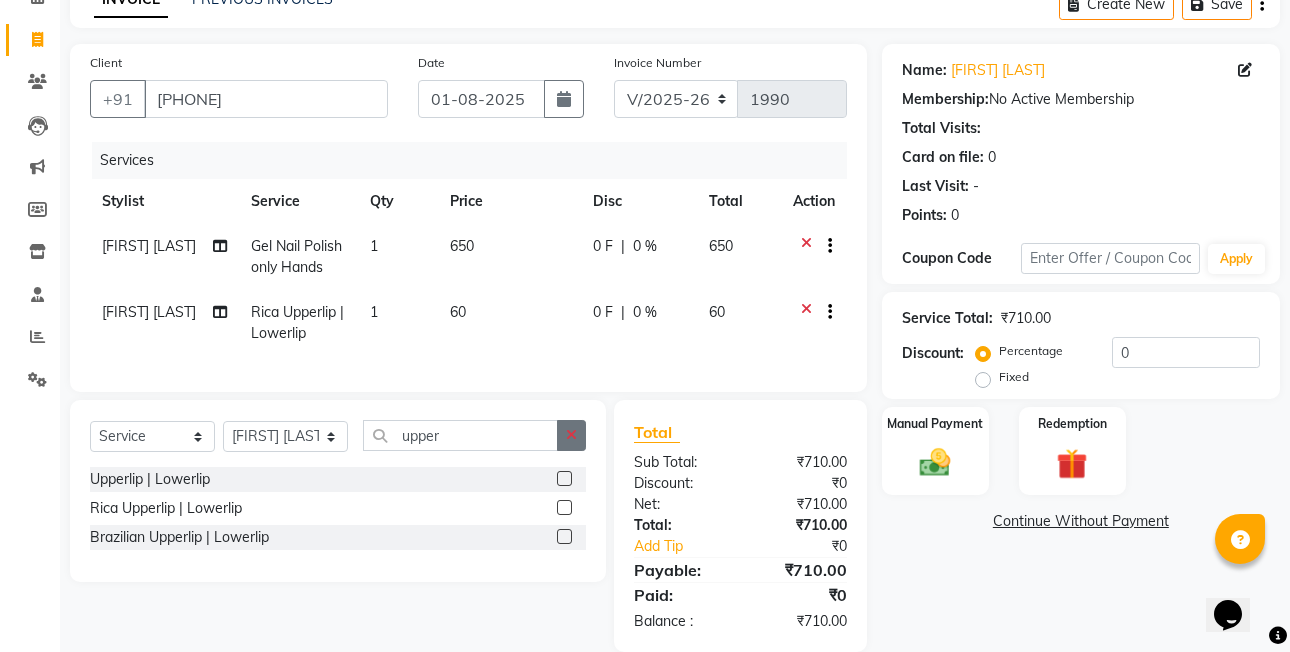drag, startPoint x: 568, startPoint y: 549, endPoint x: 566, endPoint y: 531, distance: 18.110771 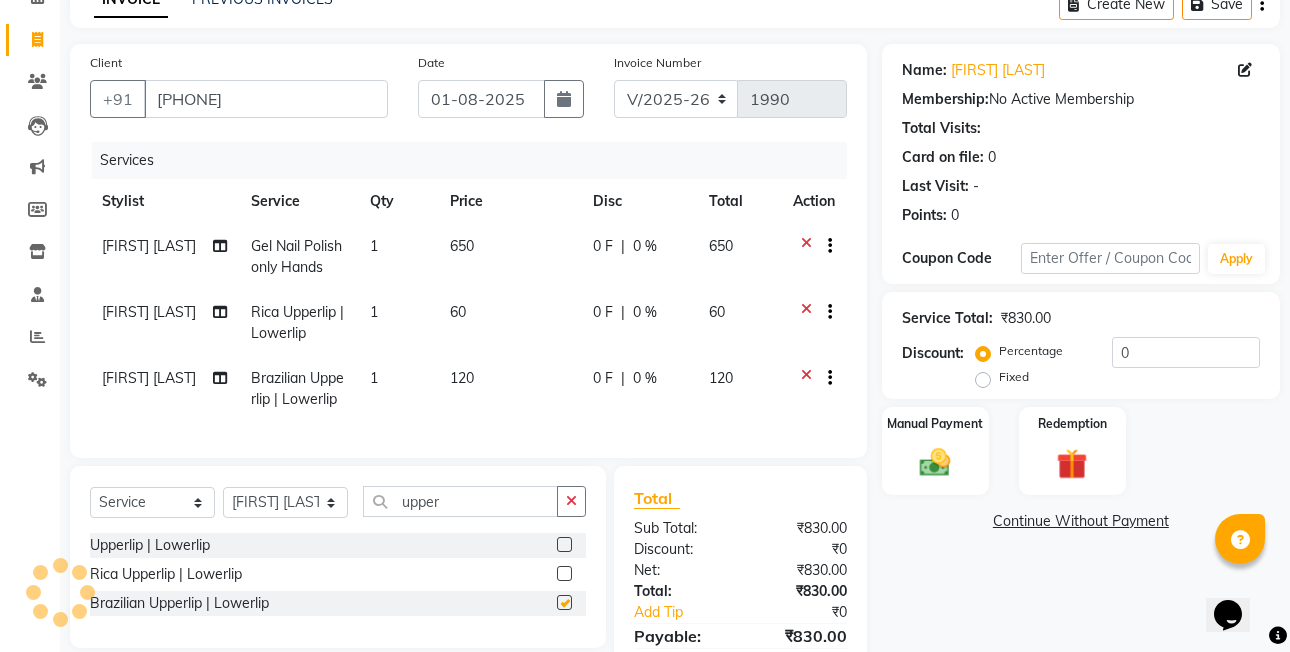 checkbox on "false" 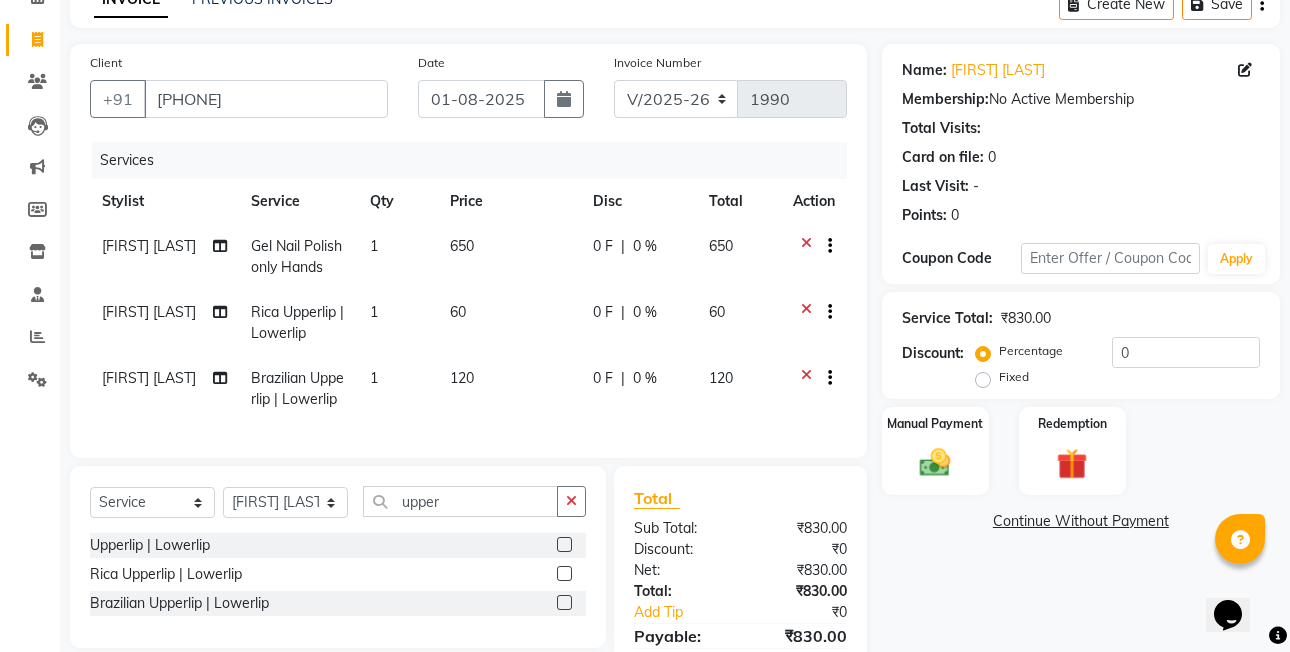 click 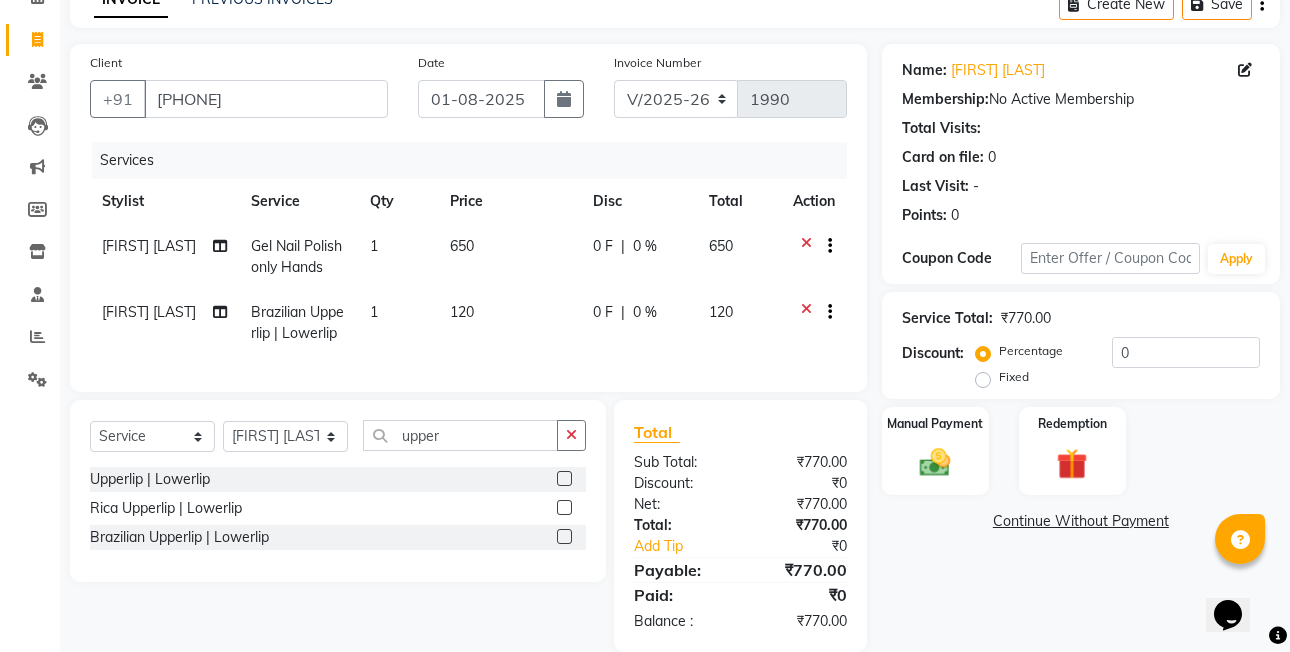click 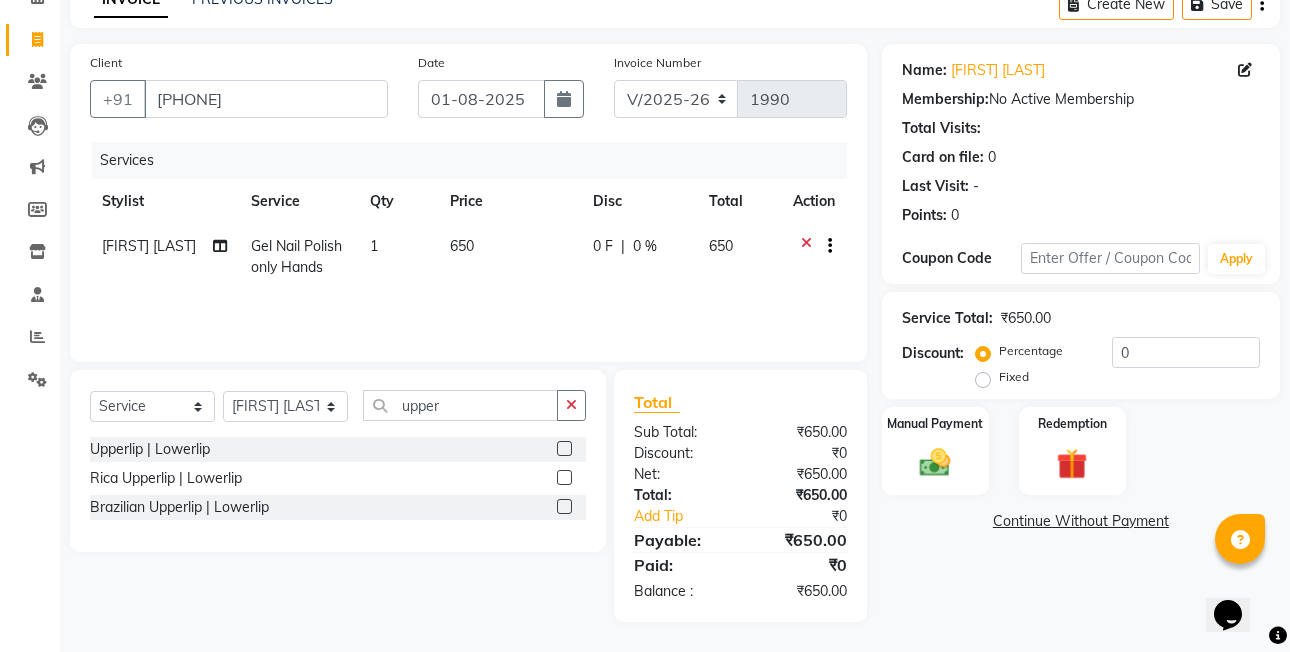 click 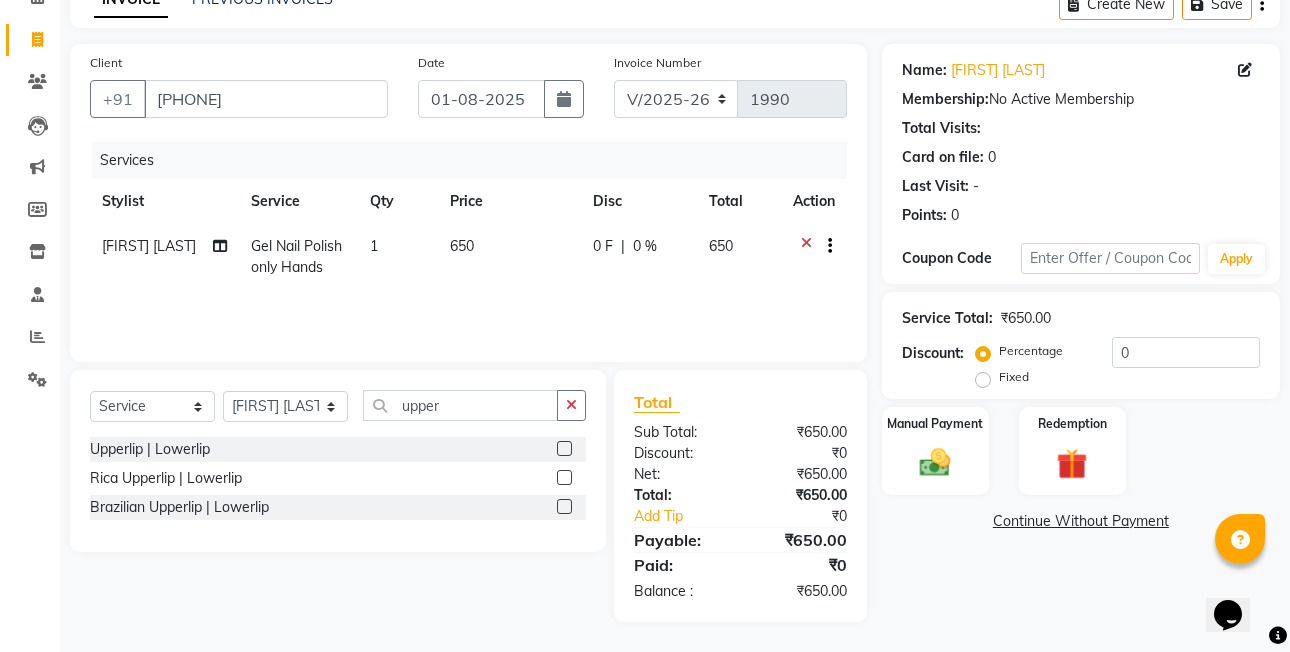 click at bounding box center (563, 449) 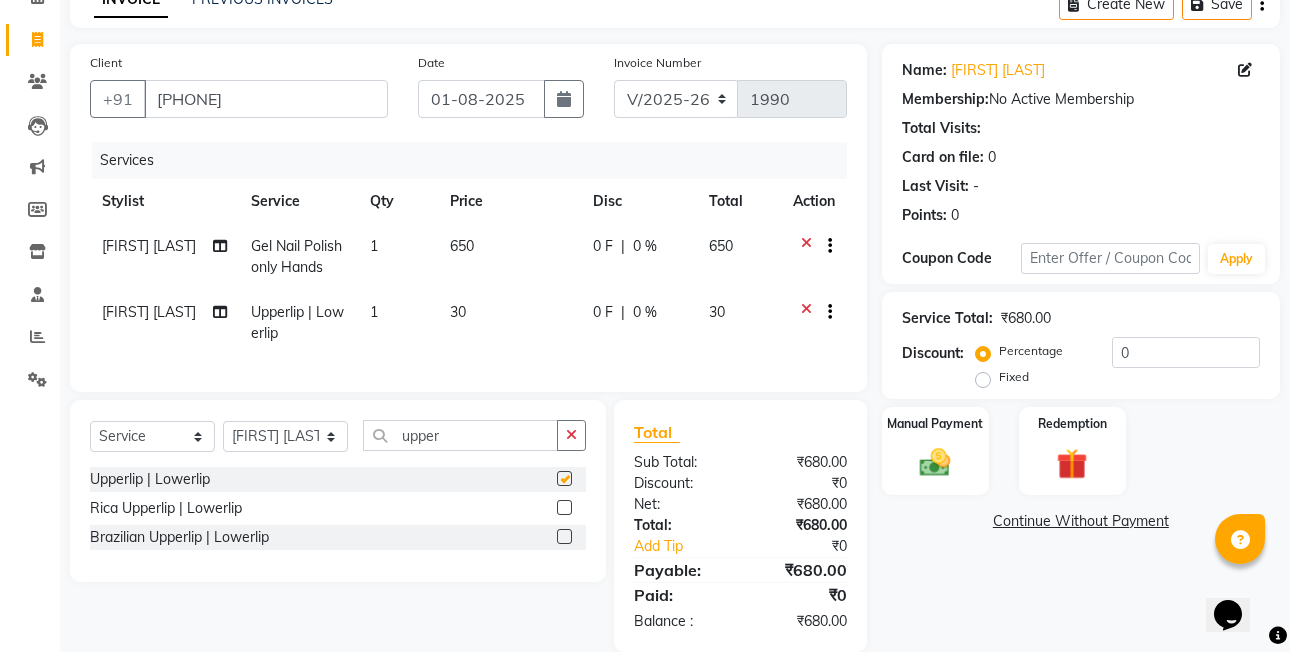 checkbox on "false" 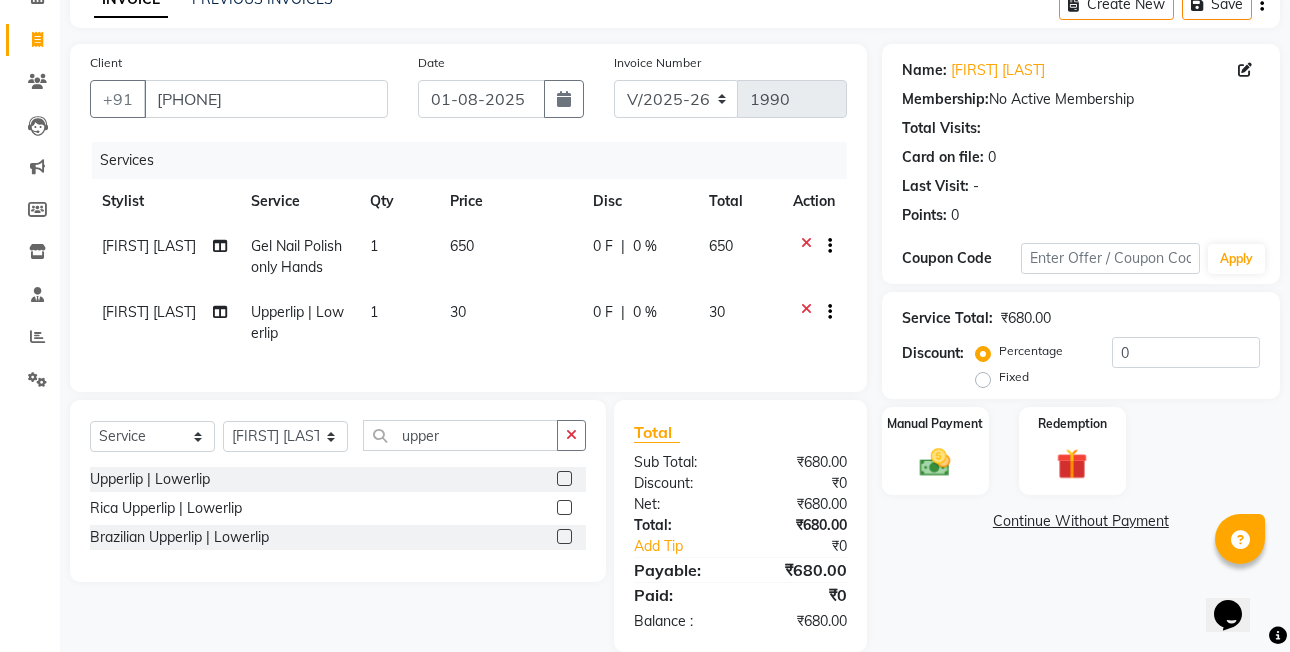 click on "Fixed" 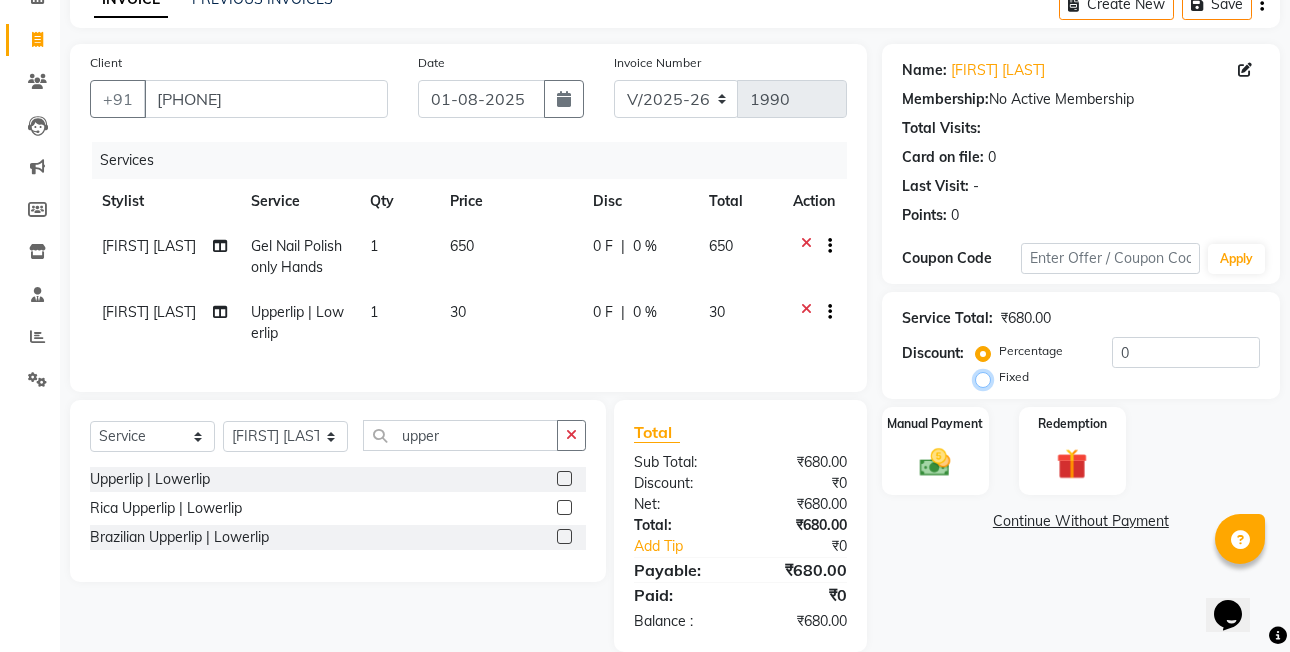 click on "Fixed" at bounding box center [987, 377] 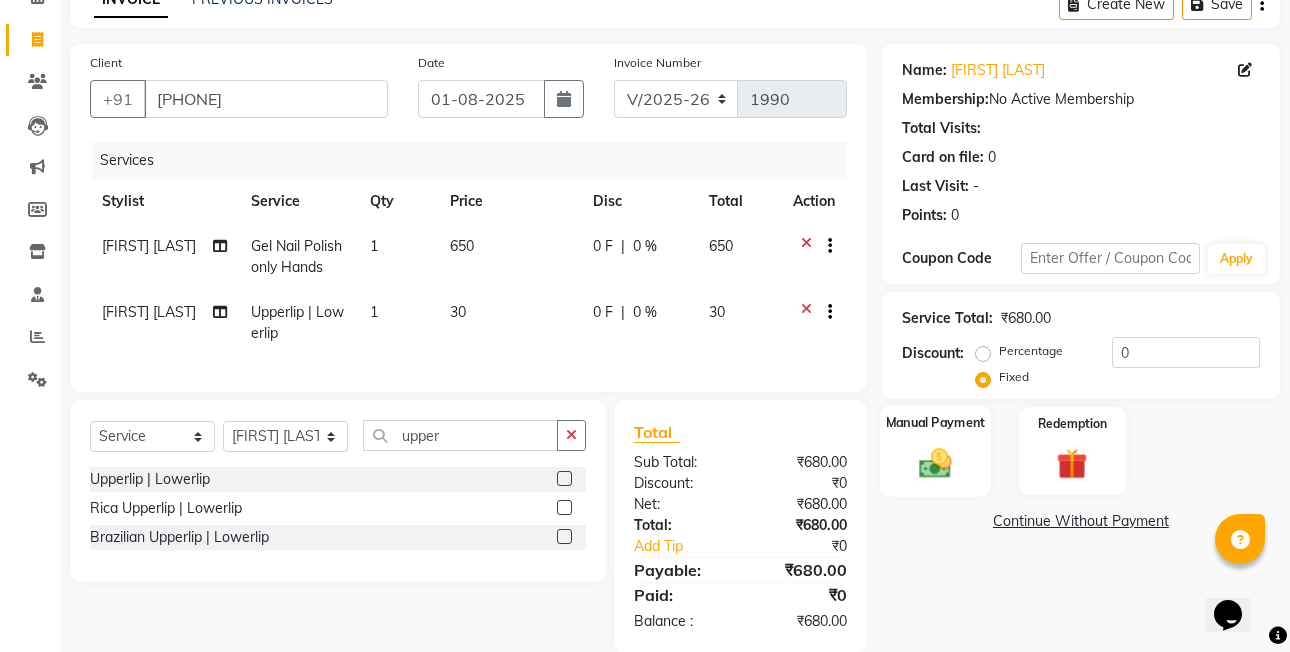 click on "Manual Payment" 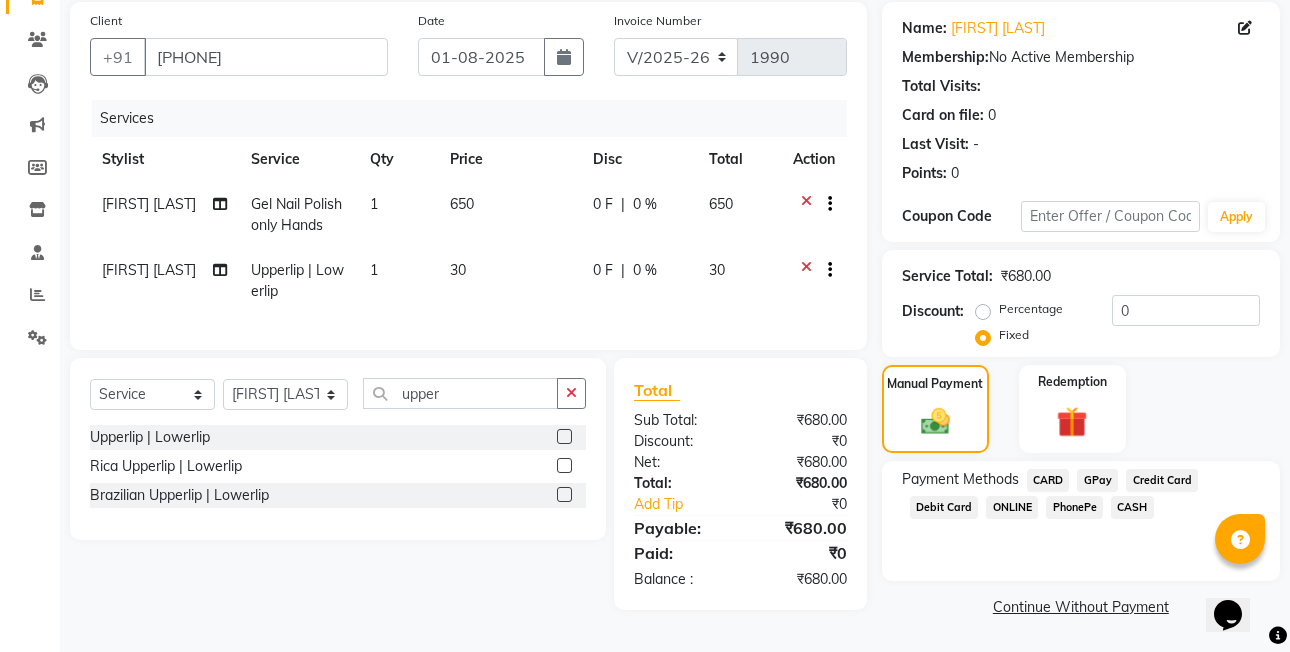click on "CASH" 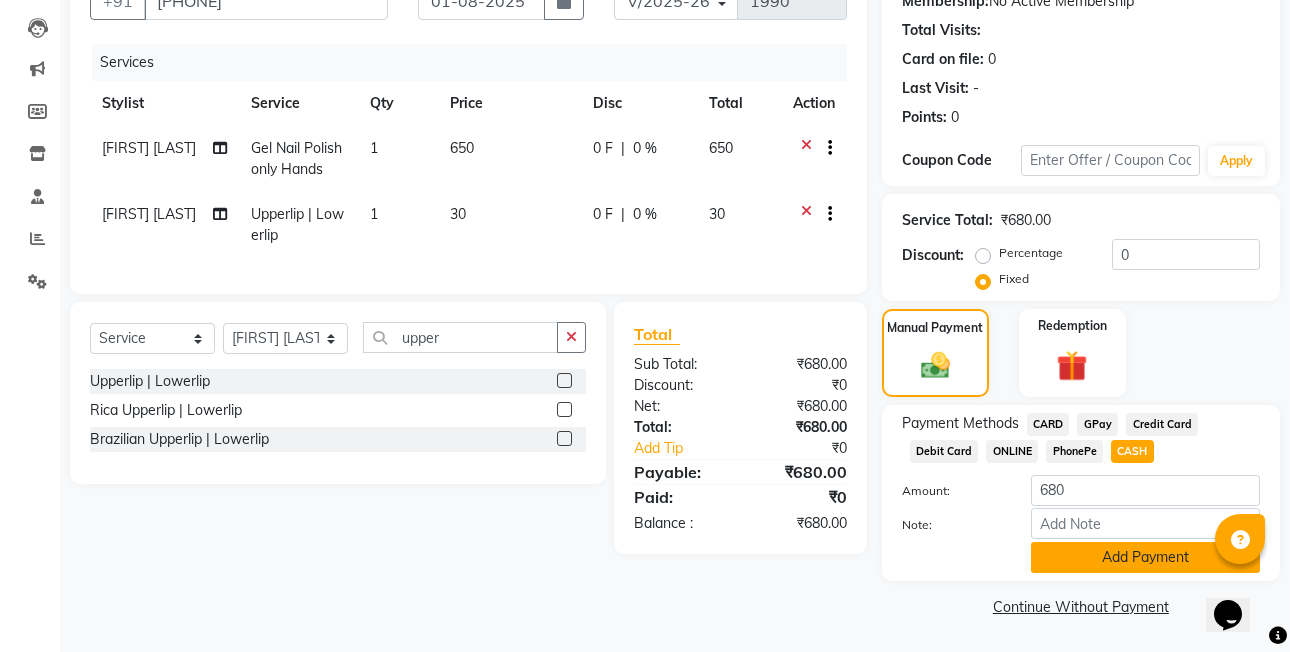 click on "Add Payment" 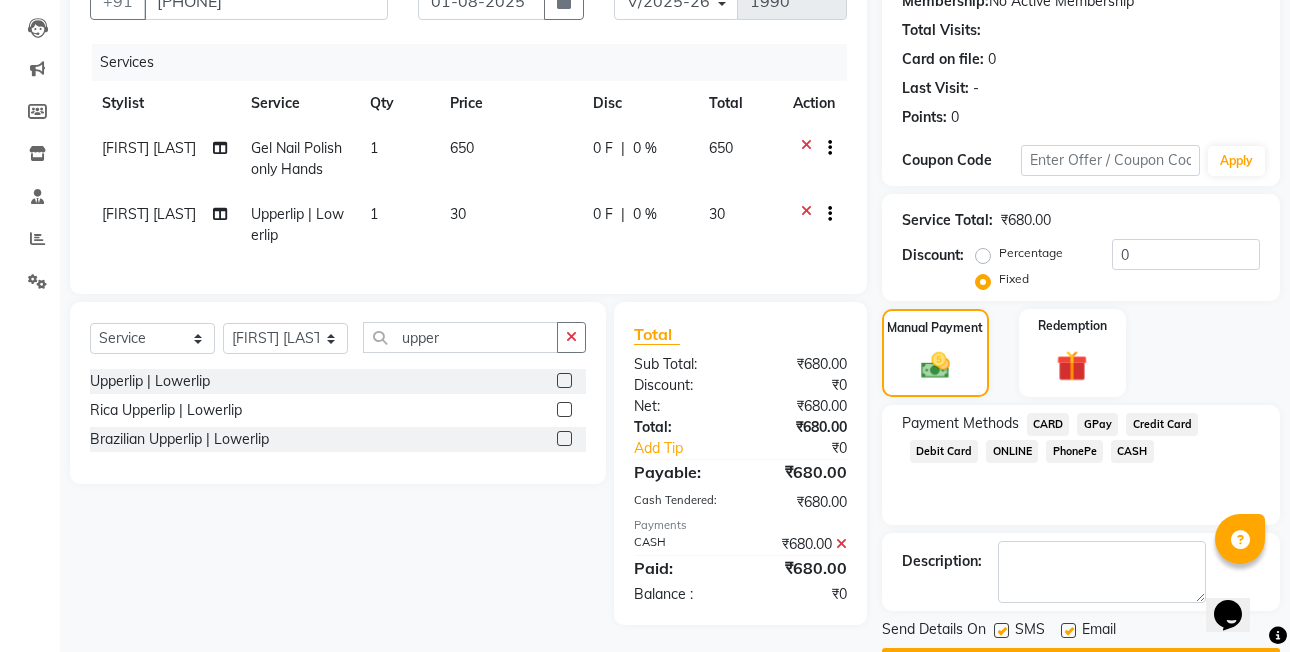 scroll, scrollTop: 261, scrollLeft: 0, axis: vertical 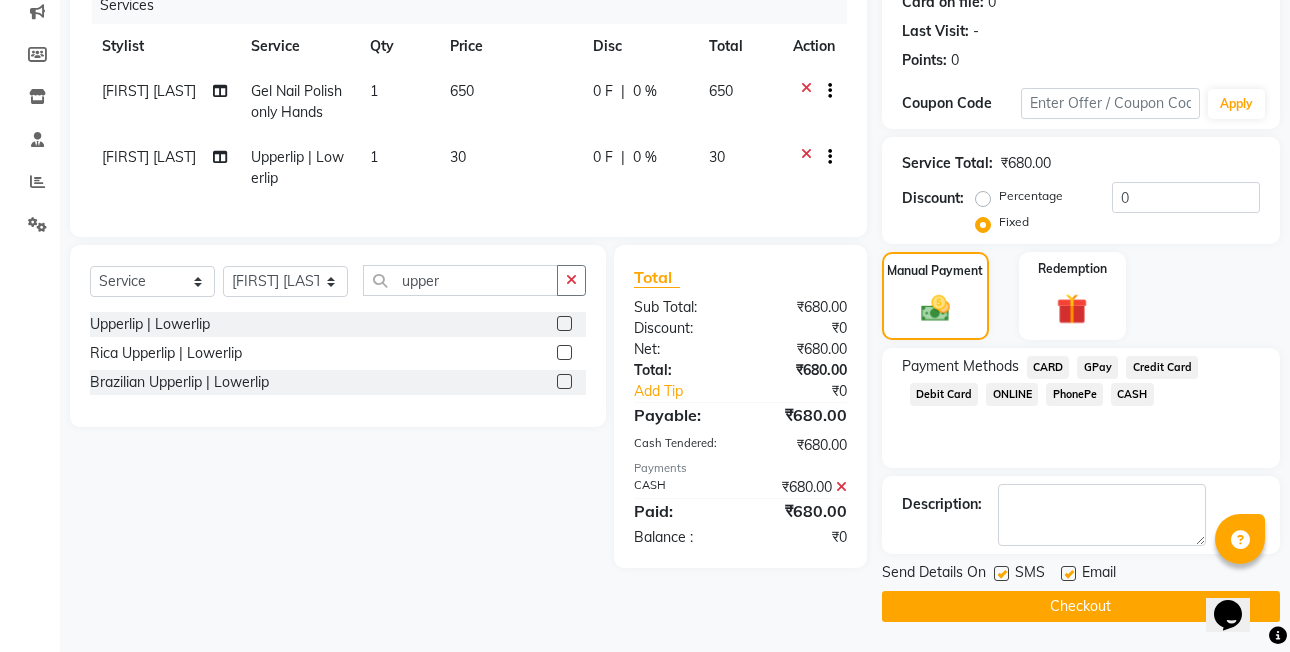 click on "Checkout" 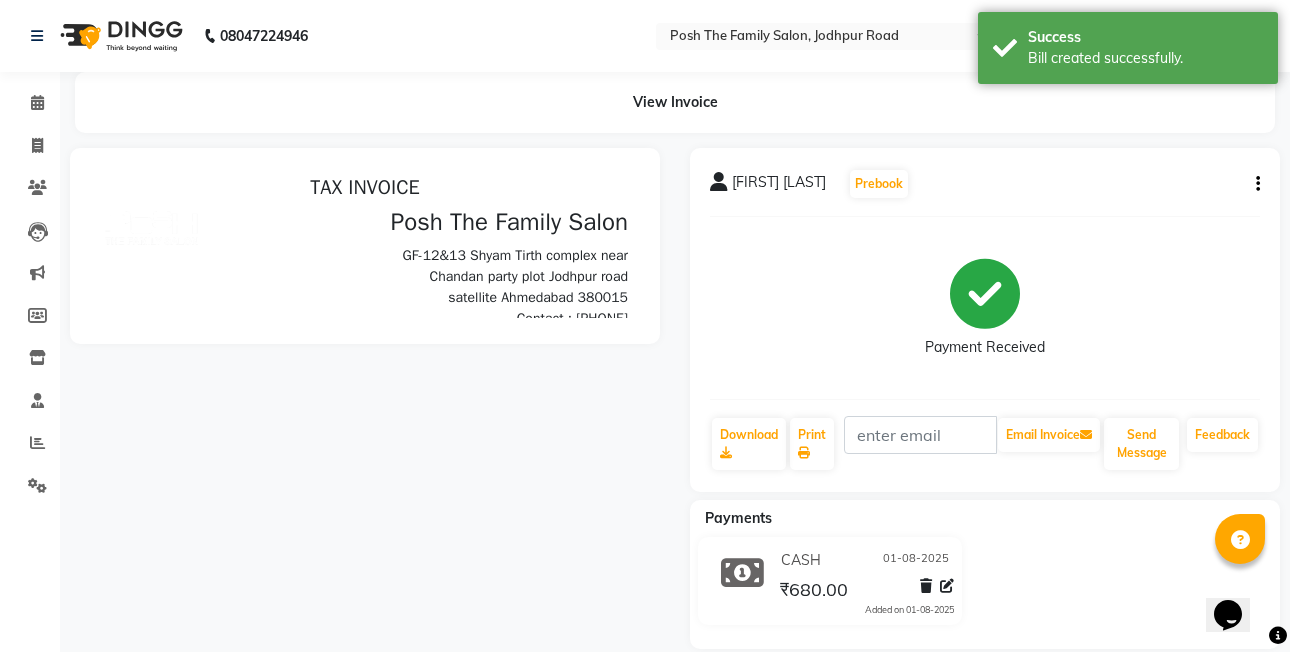 scroll, scrollTop: 0, scrollLeft: 0, axis: both 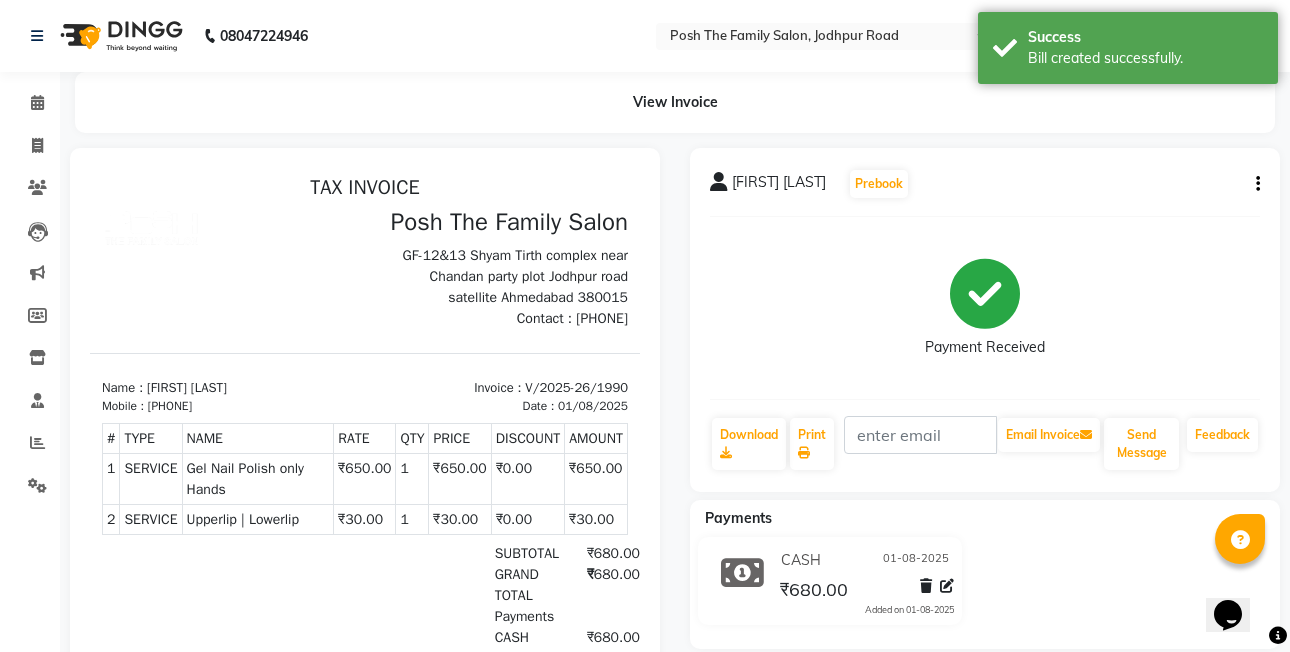 click 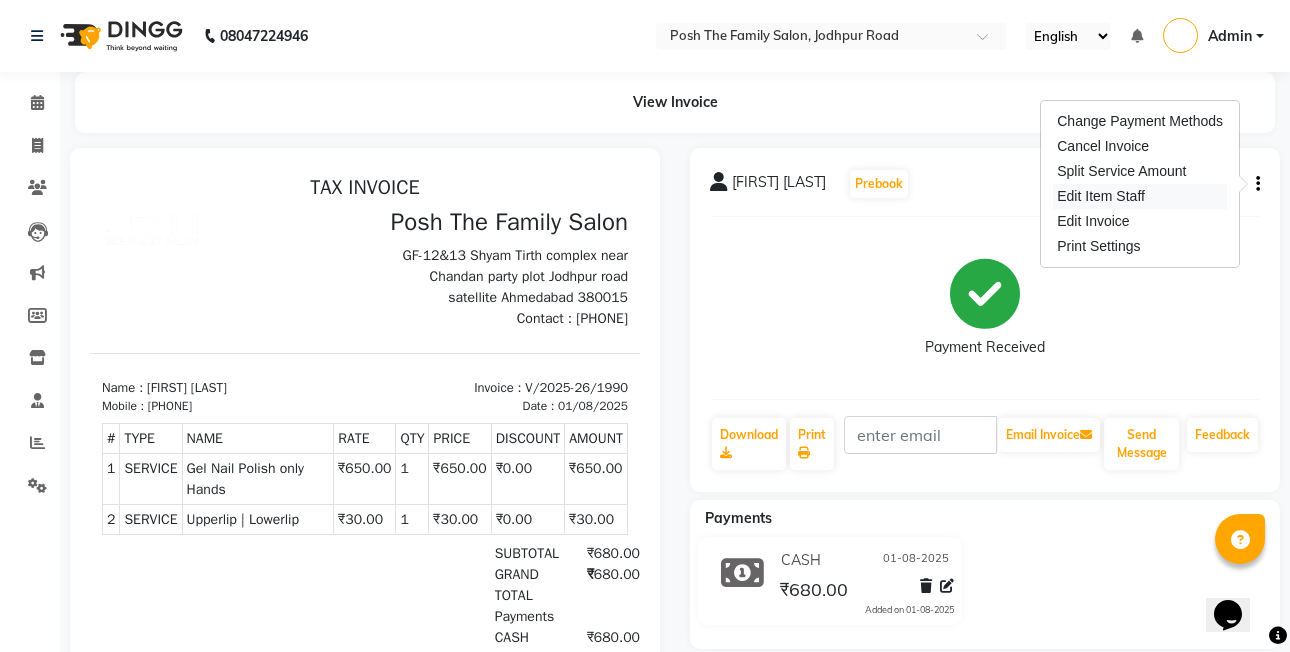 click on "Edit Item Staff" at bounding box center (1140, 196) 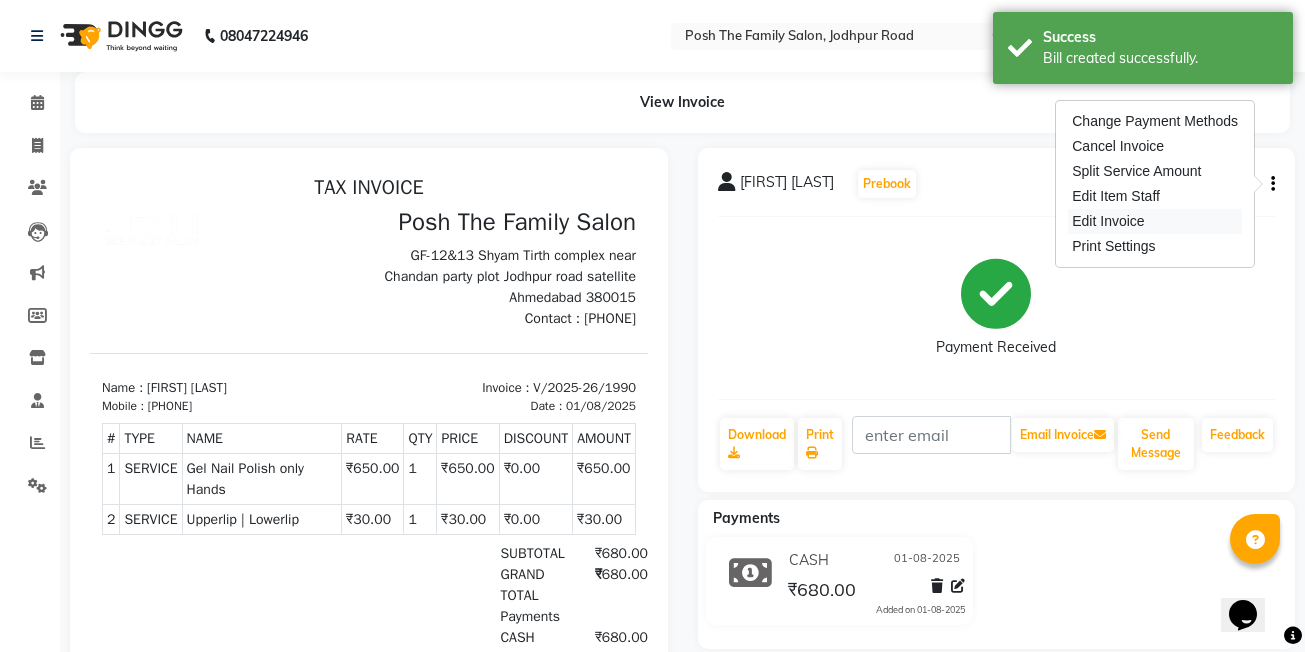 select on "62223" 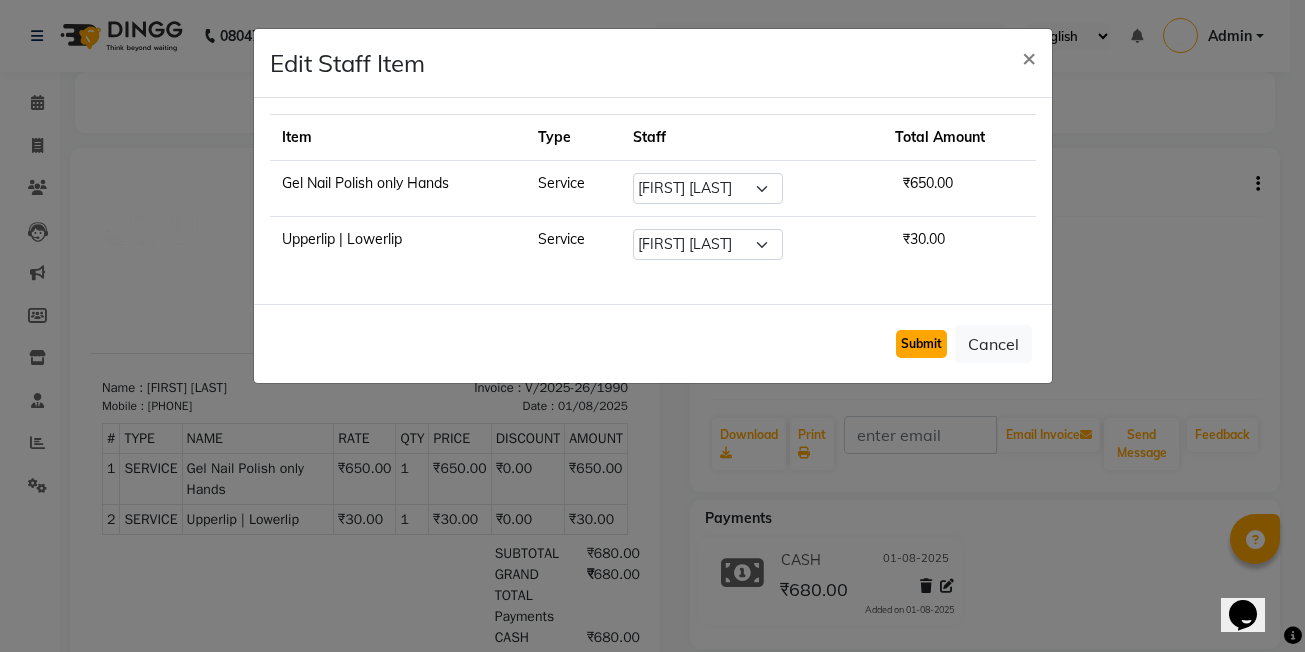 click on "Submit" 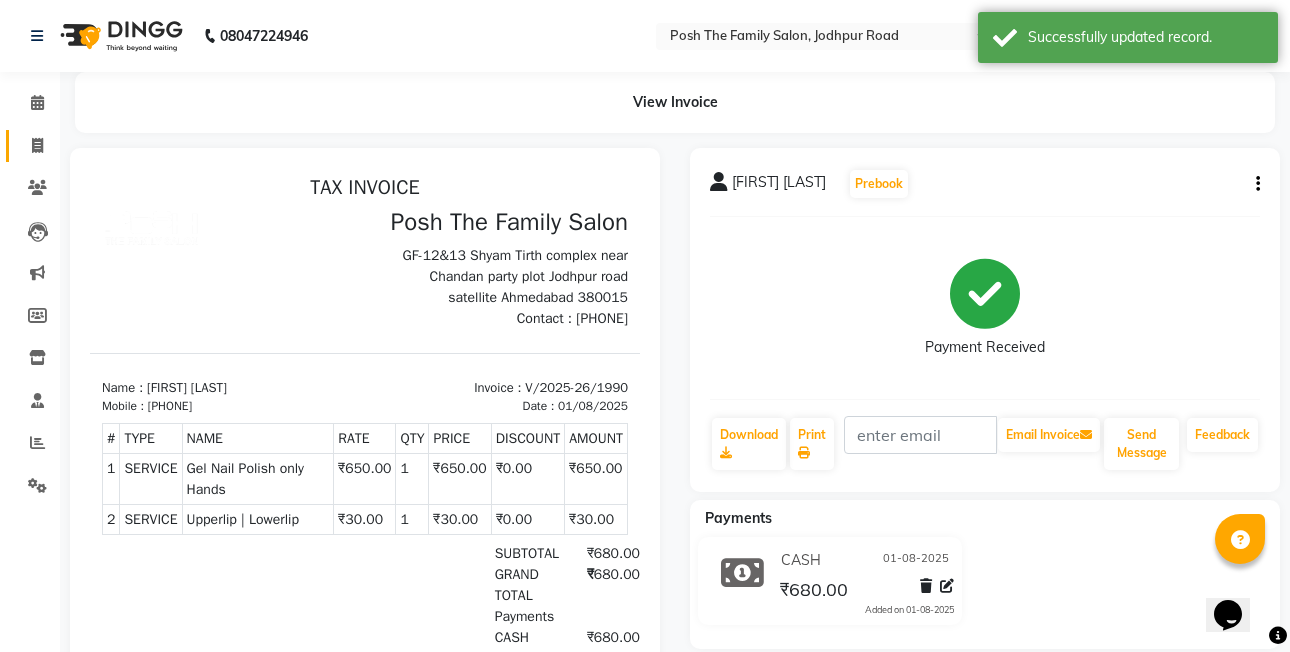 click 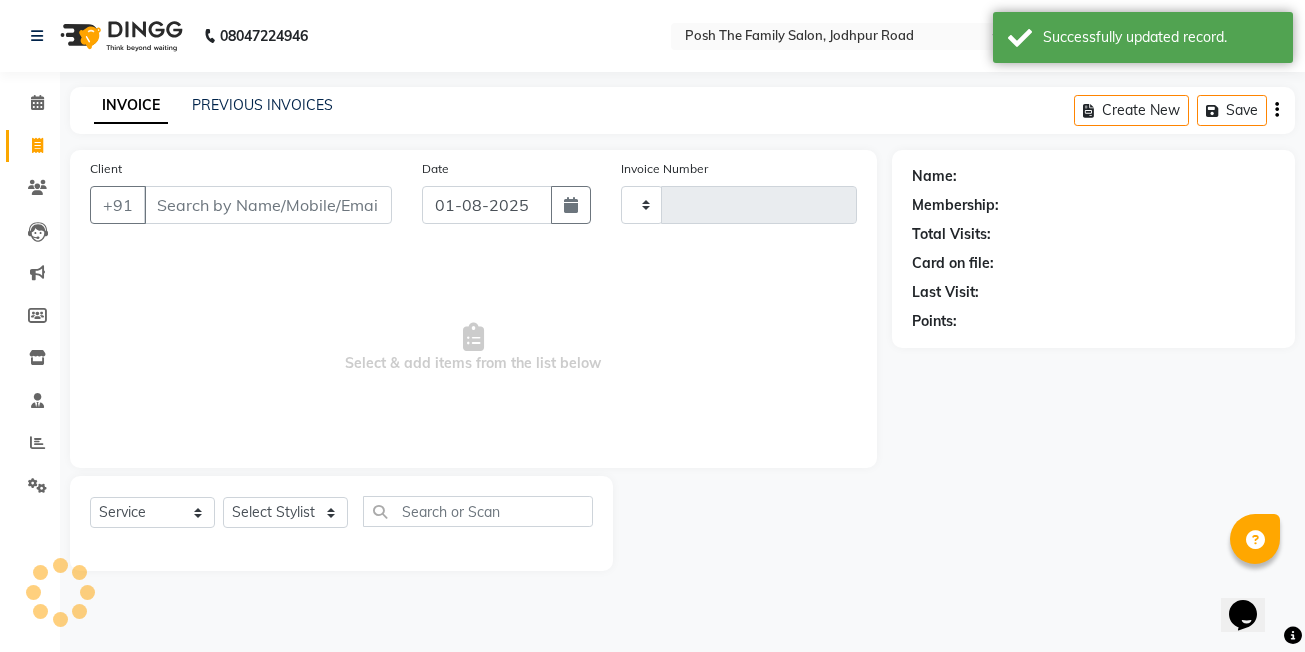 type on "1991" 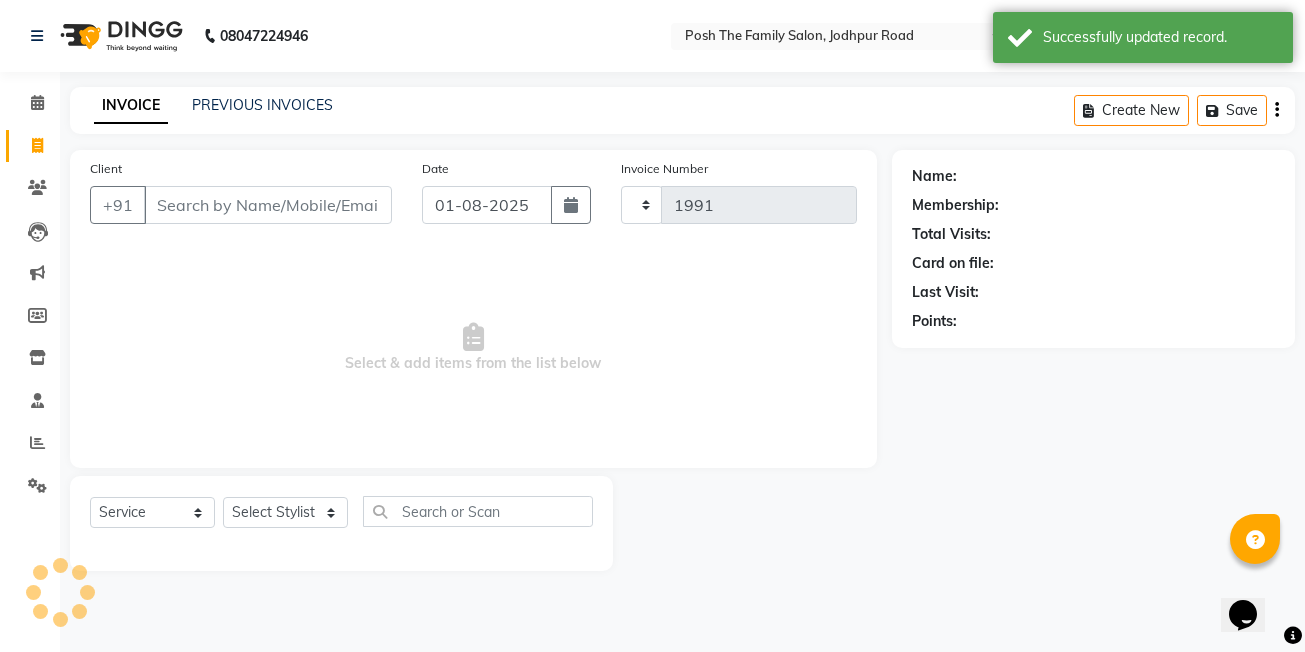 select on "6199" 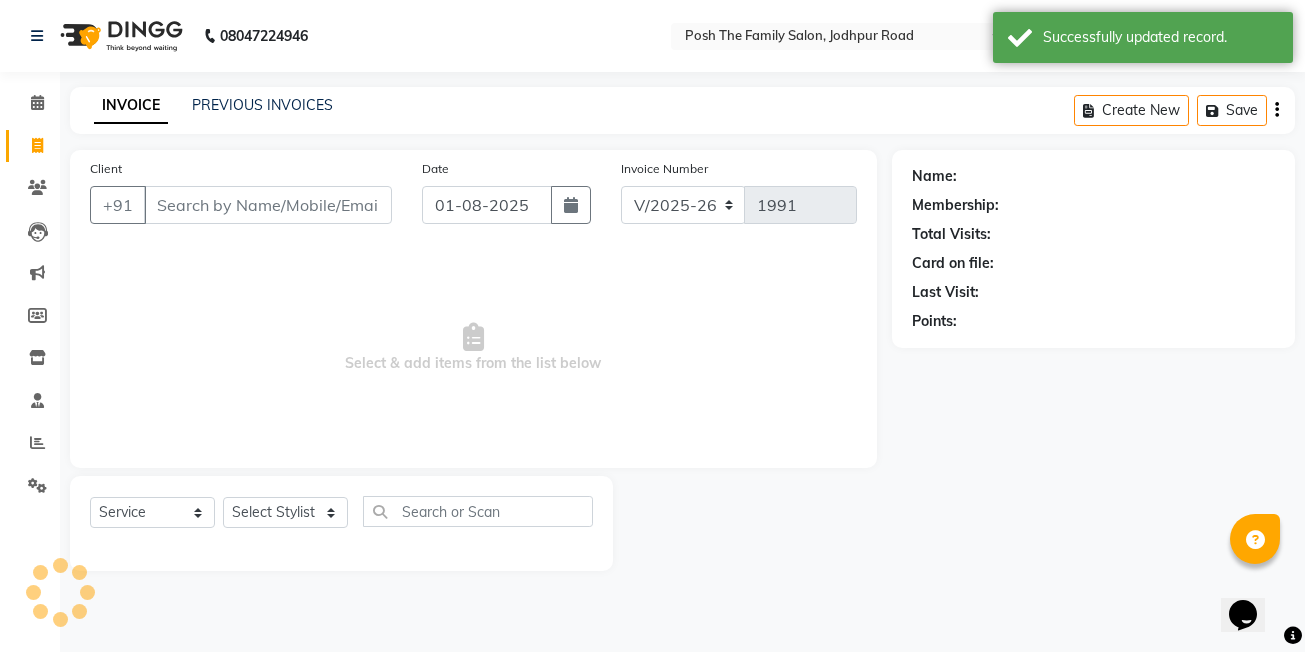 click on "Client" at bounding box center (268, 205) 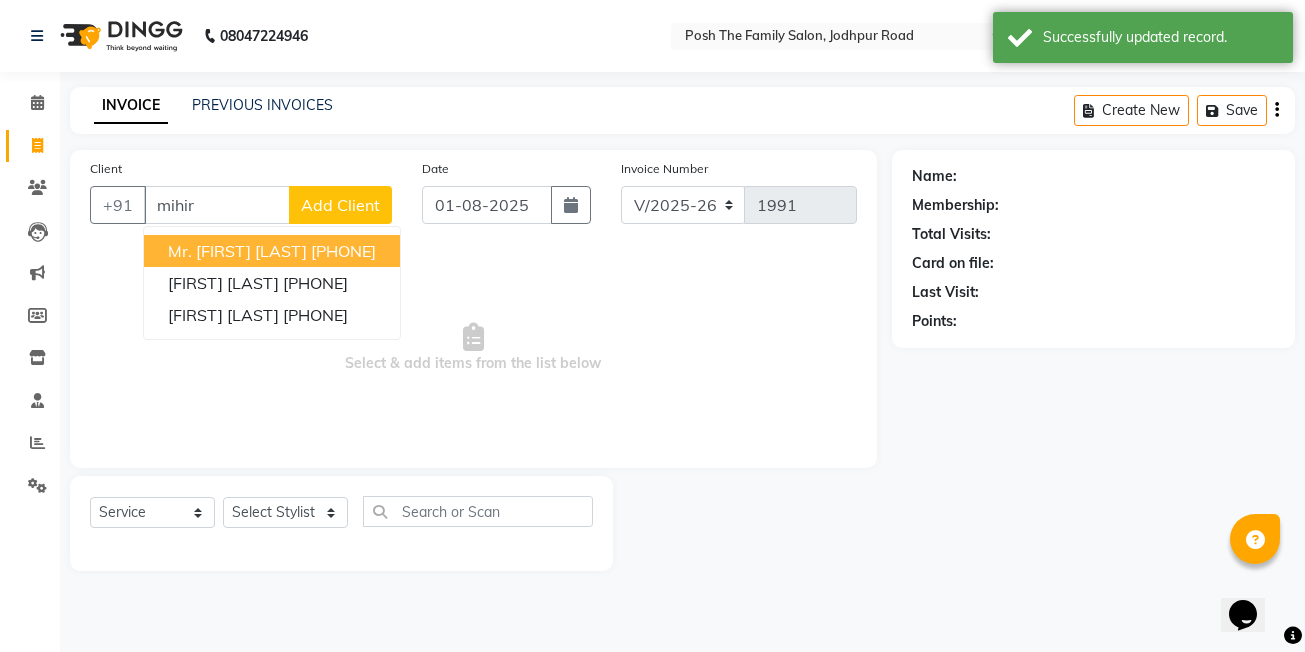 click on "Mr. [FIRST] [LAST]" at bounding box center [237, 251] 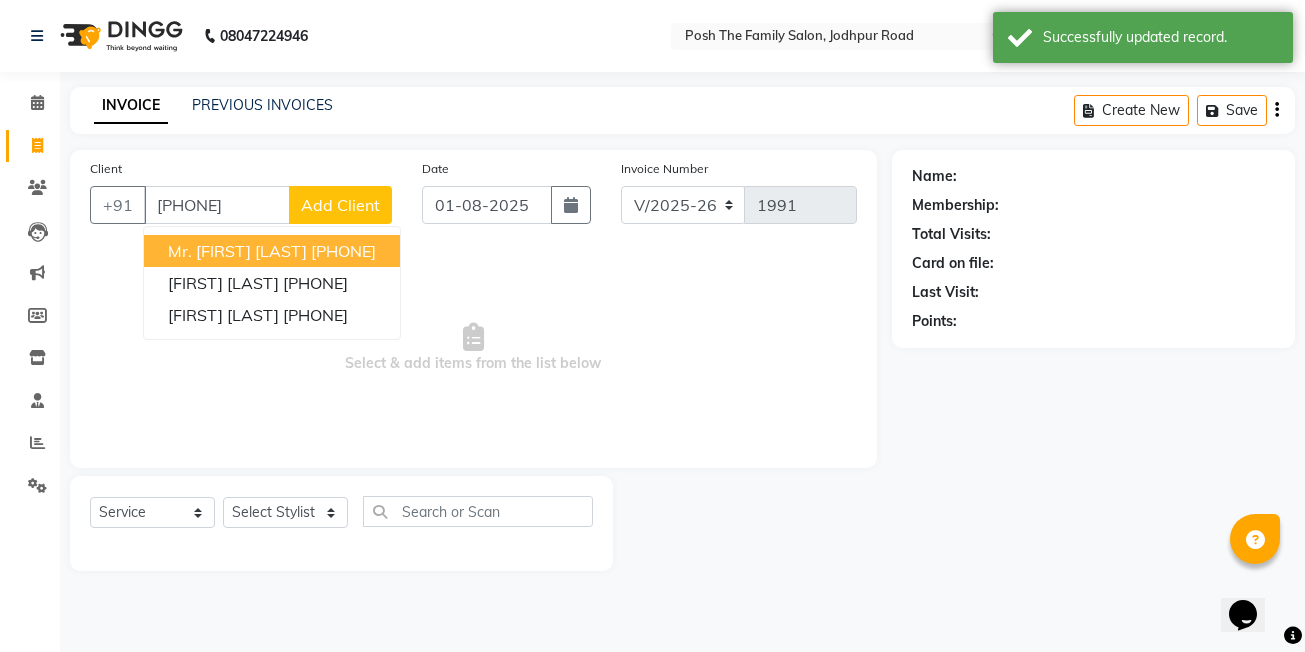 type on "[PHONE]" 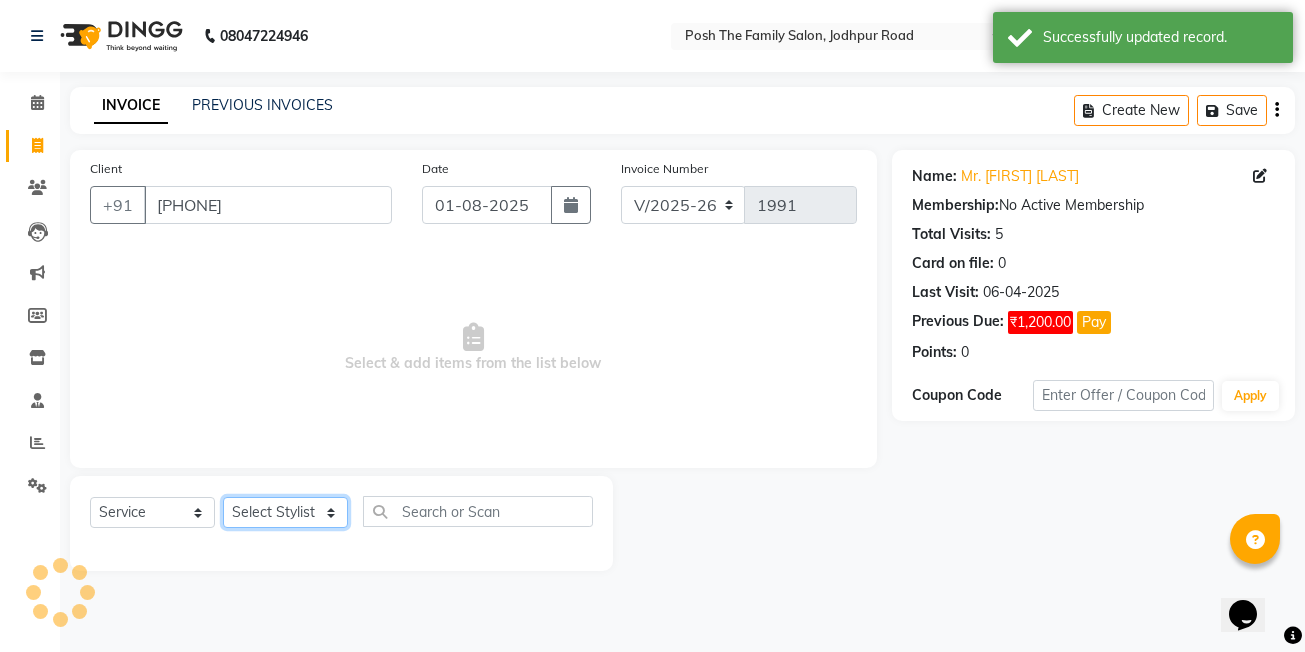 click on "Select Stylist [FIRST]  [LAST] [FIRST] [LAST]  [FIRST] [LAST] [FIRST] [LAST]  [FIRST] [LAST] [FIRST] [LAST] [FIRST] [LAST] [FIRST] [LAST] (OWNER) POSH [FIRST] [LAST] [FIRST] [LAST] [FIRST] [LAST]  [FIRST] [LAST]  [FIRST] [LAST] [FIRST] [LAST] [FIRST] [LAST]" 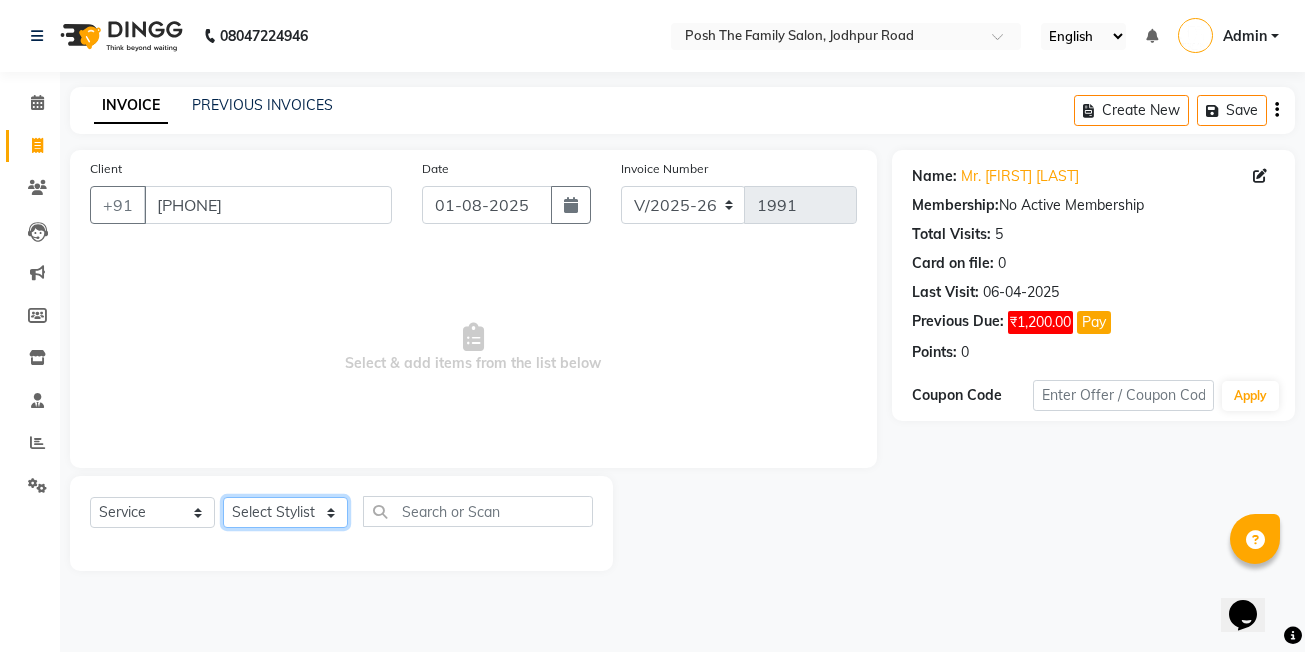 select on "54156" 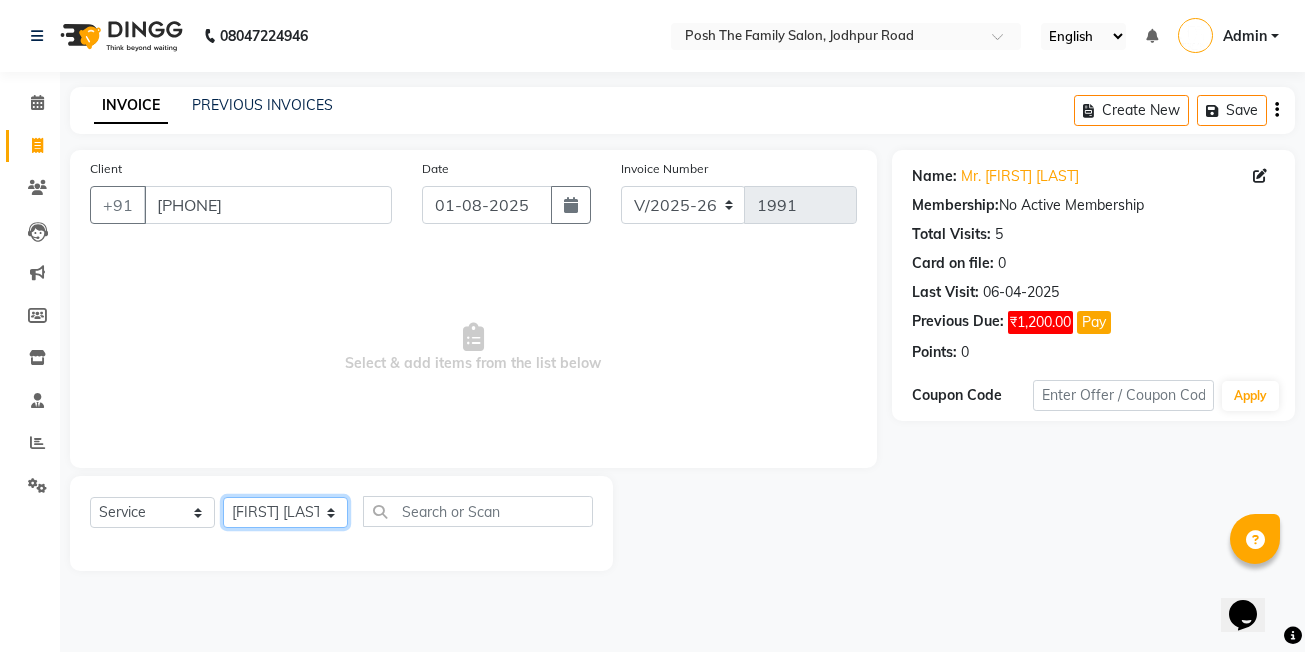 click on "Select Stylist [FIRST]  [LAST] [FIRST] [LAST]  [FIRST] [LAST] [FIRST] [LAST]  [FIRST] [LAST] [FIRST] [LAST] [FIRST] [LAST] [FIRST] [LAST] (OWNER) POSH [FIRST] [LAST] [FIRST] [LAST] [FIRST] [LAST]  [FIRST] [LAST]  [FIRST] [LAST] [FIRST] [LAST] [FIRST] [LAST]" 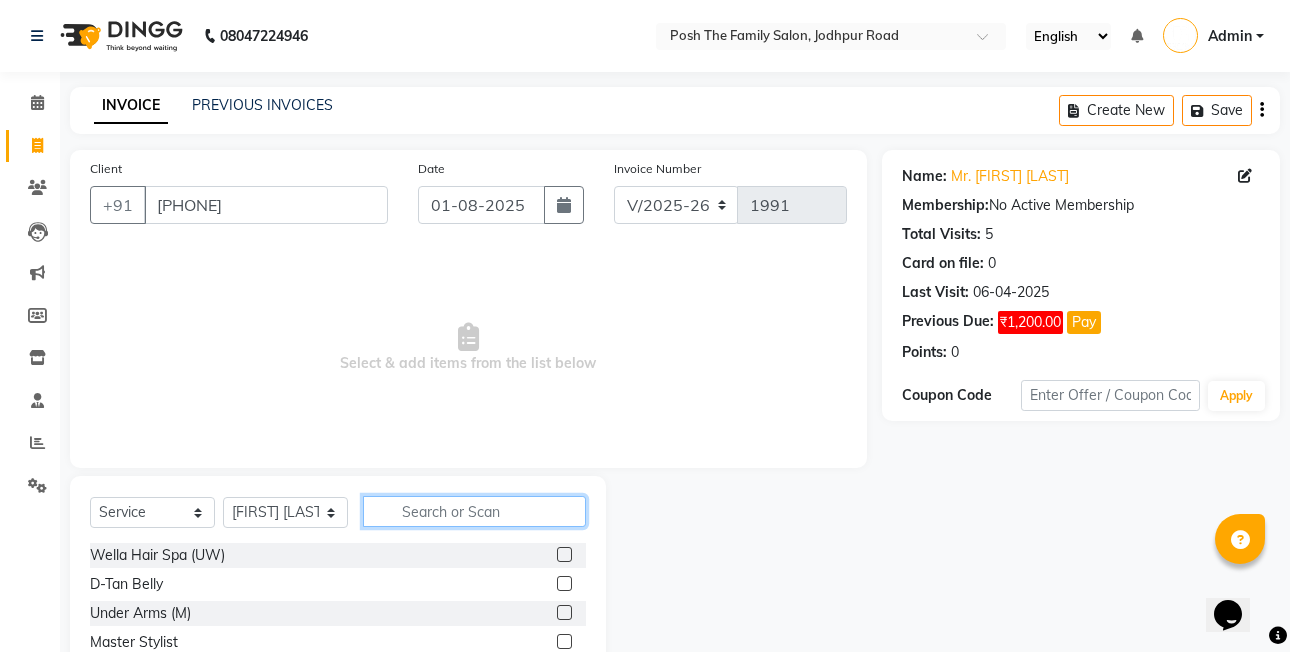 click 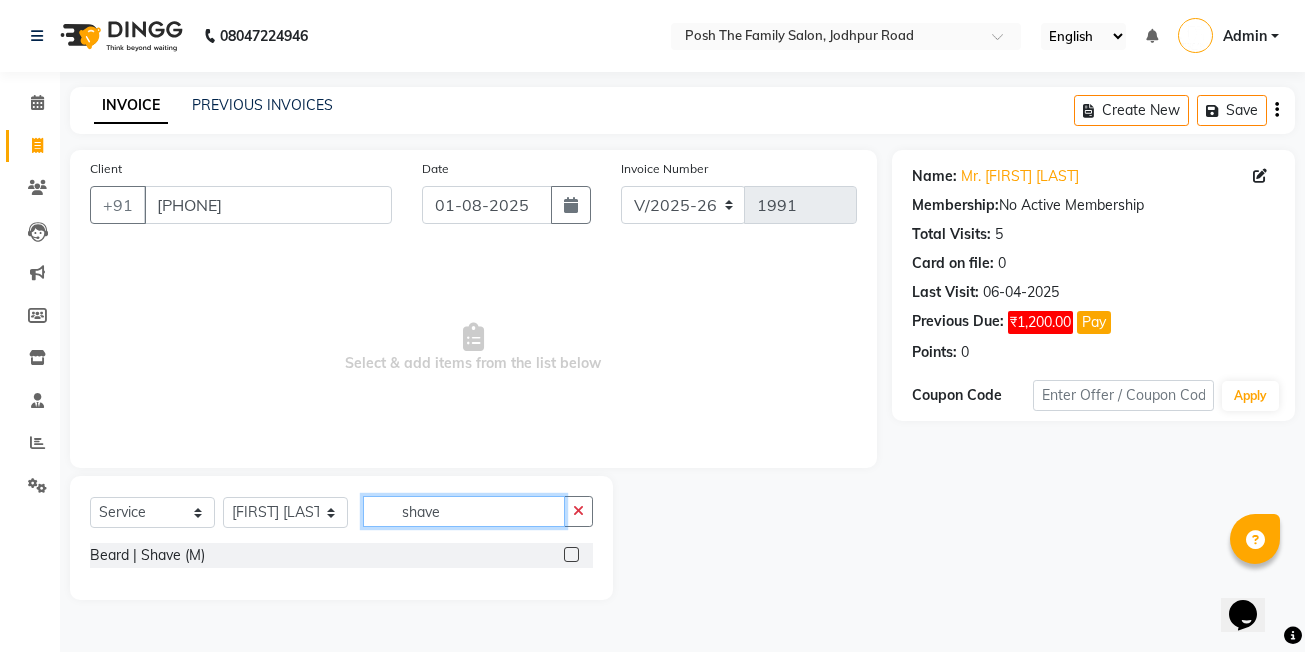 type on "shave" 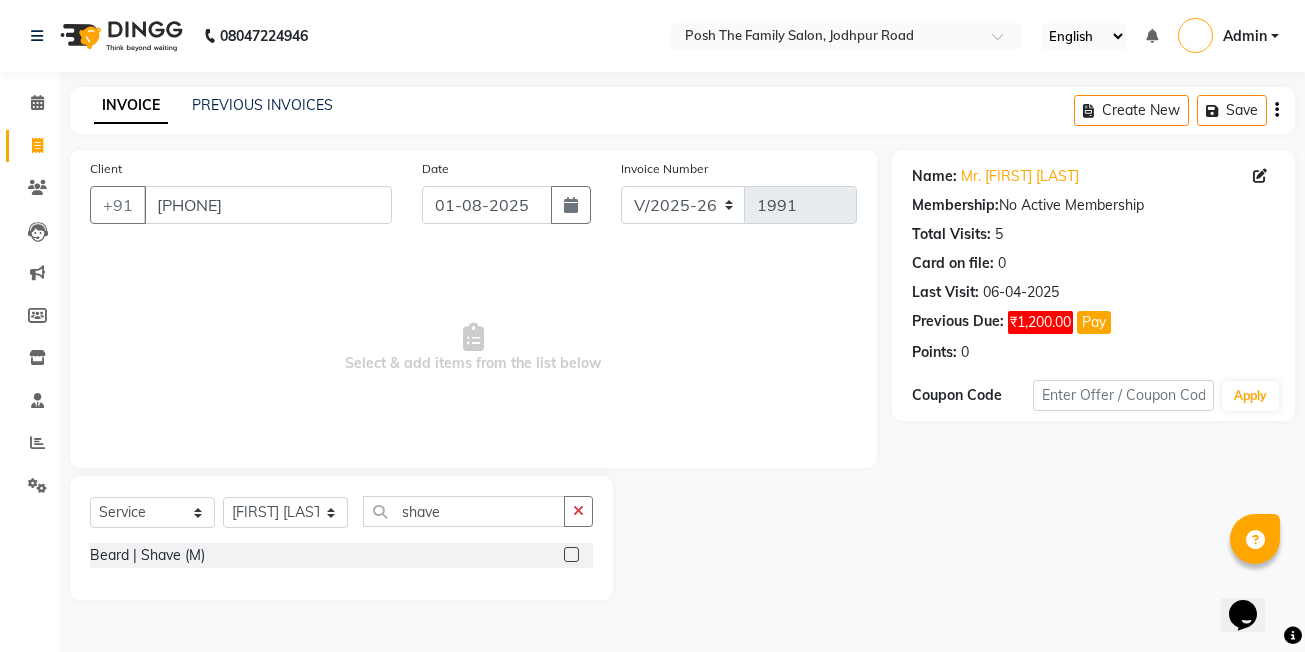 click 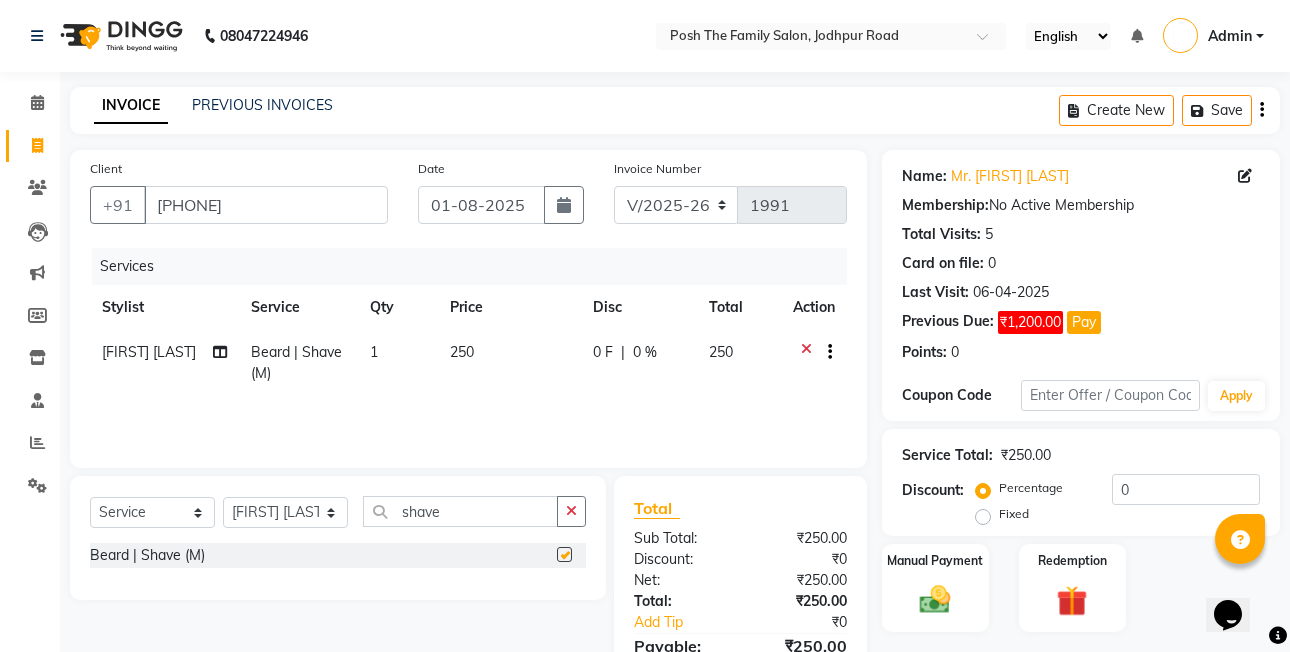 checkbox on "false" 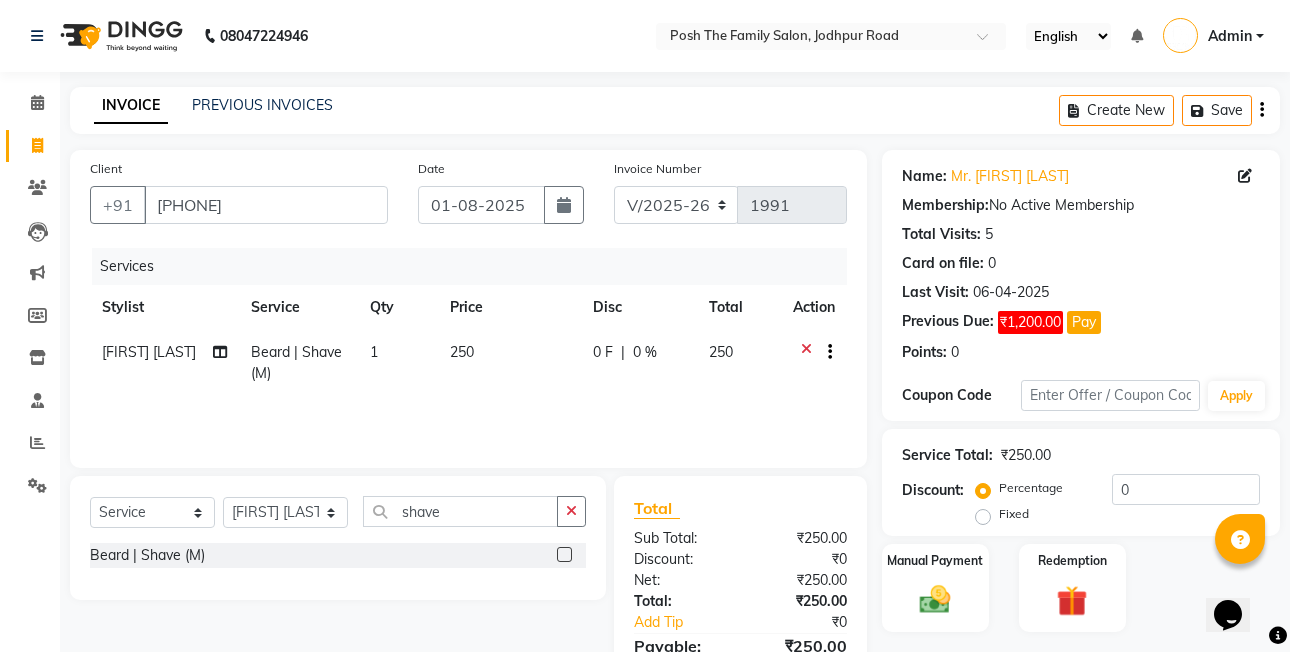 click on "250" 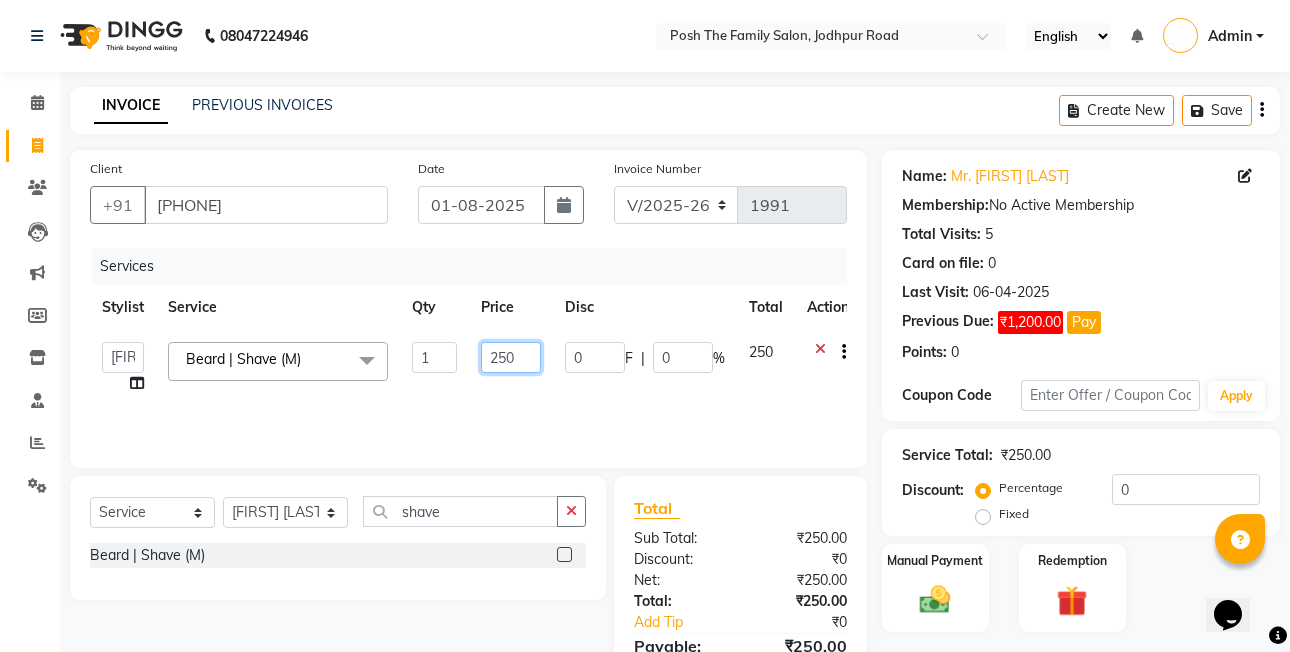 click on "250" 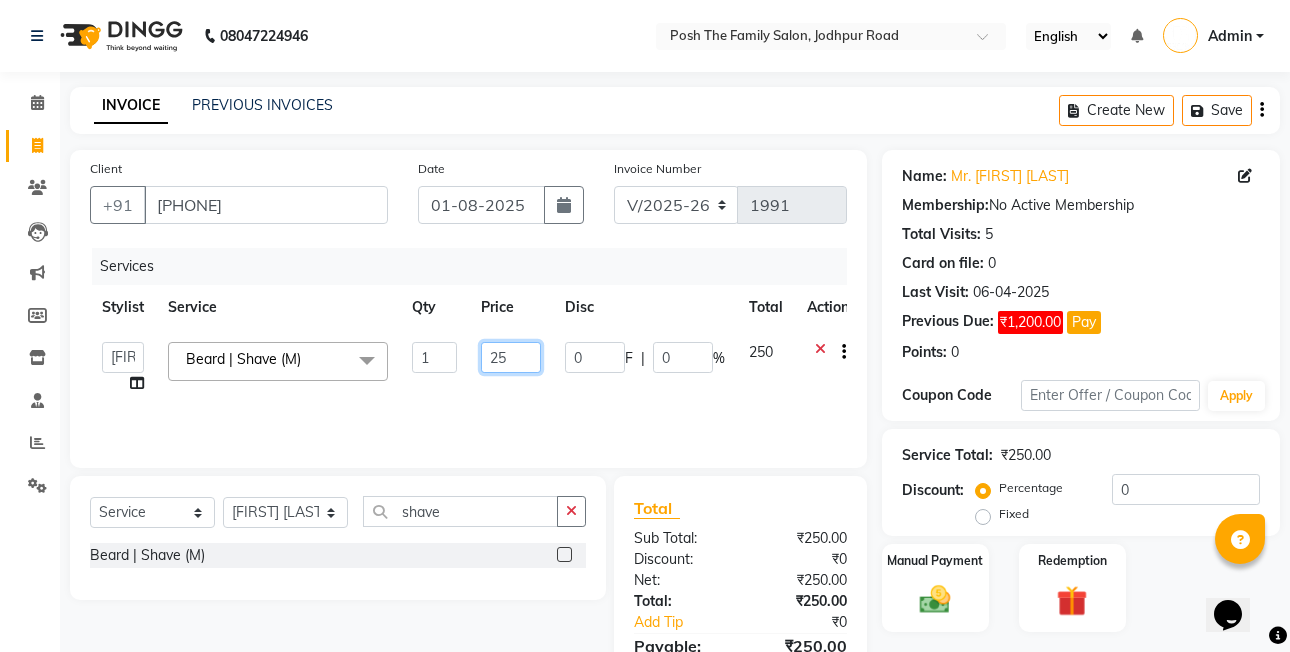 type on "2" 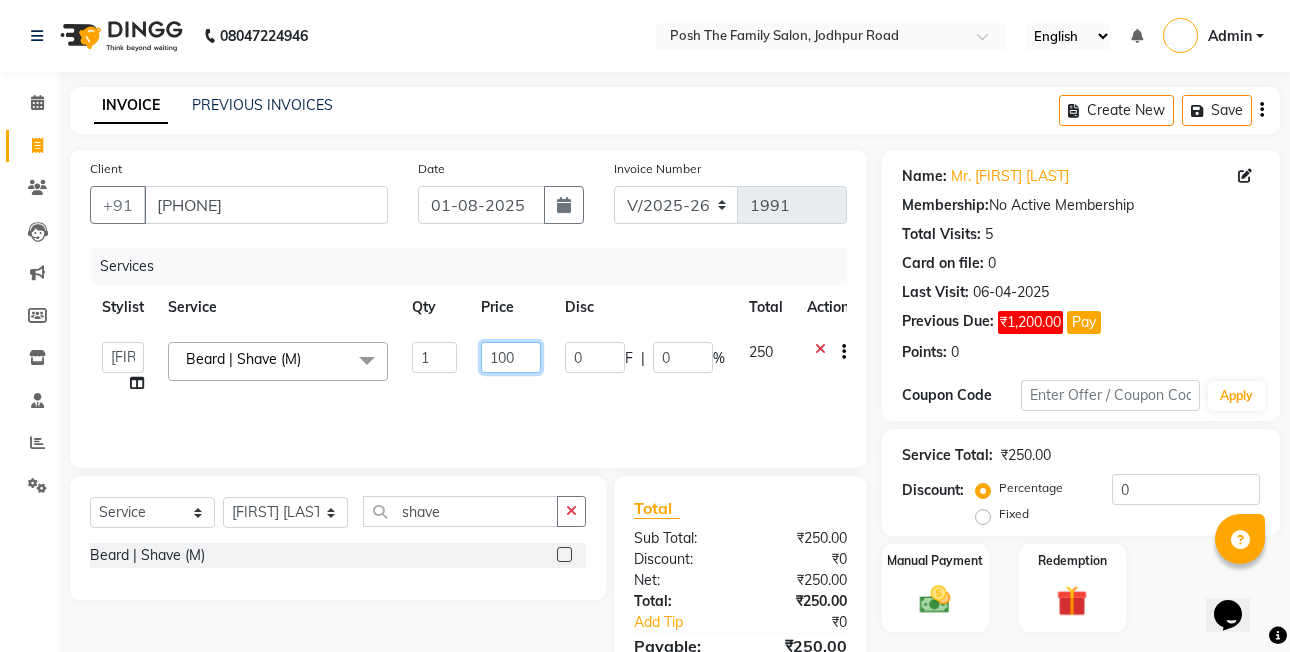 type on "1000" 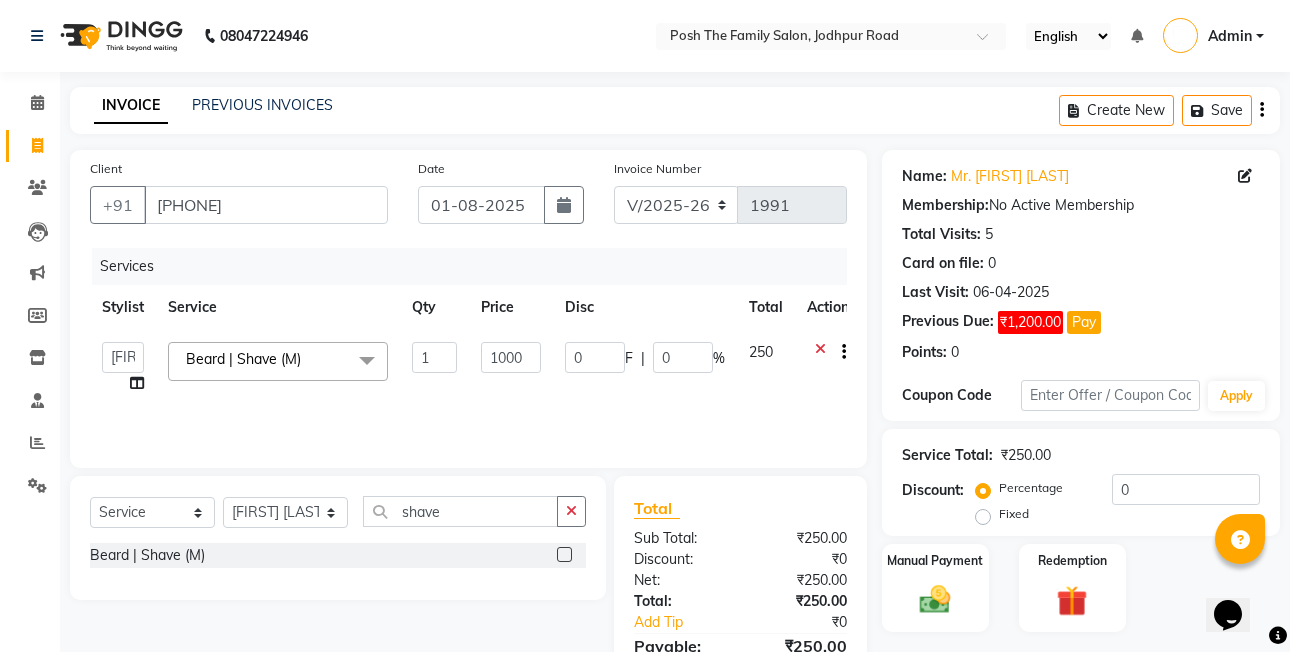 click on "Services" 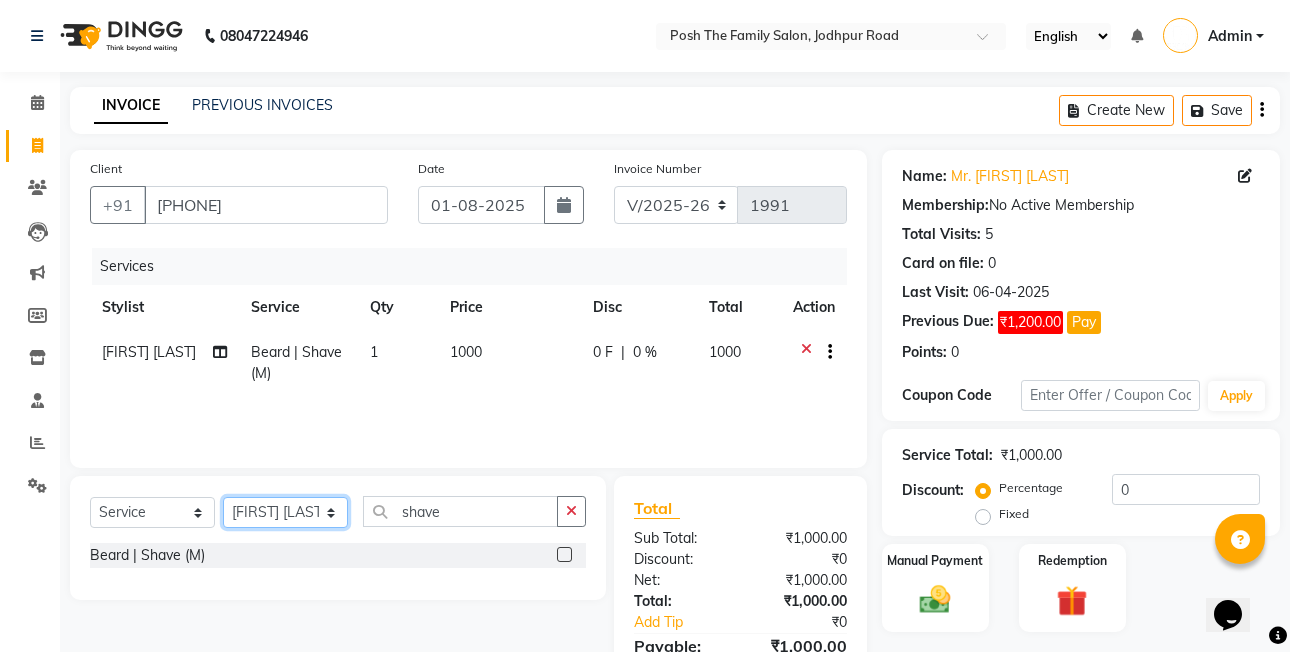 drag, startPoint x: 288, startPoint y: 508, endPoint x: 293, endPoint y: 496, distance: 13 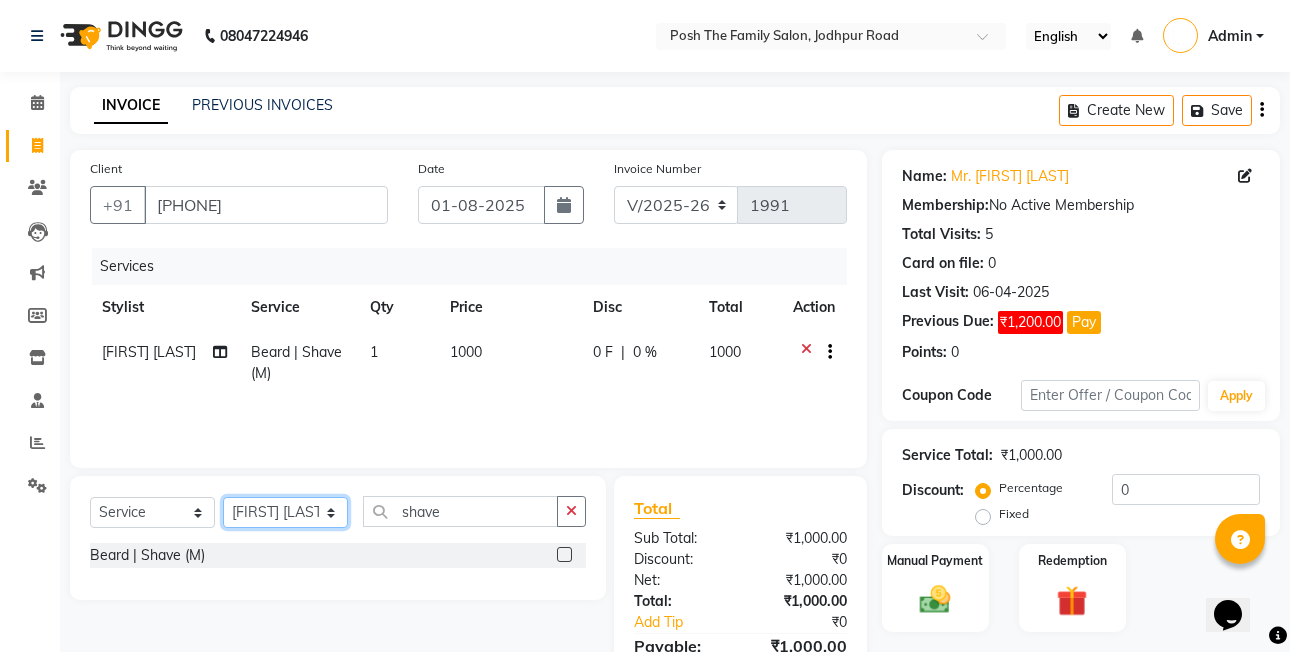select on "53726" 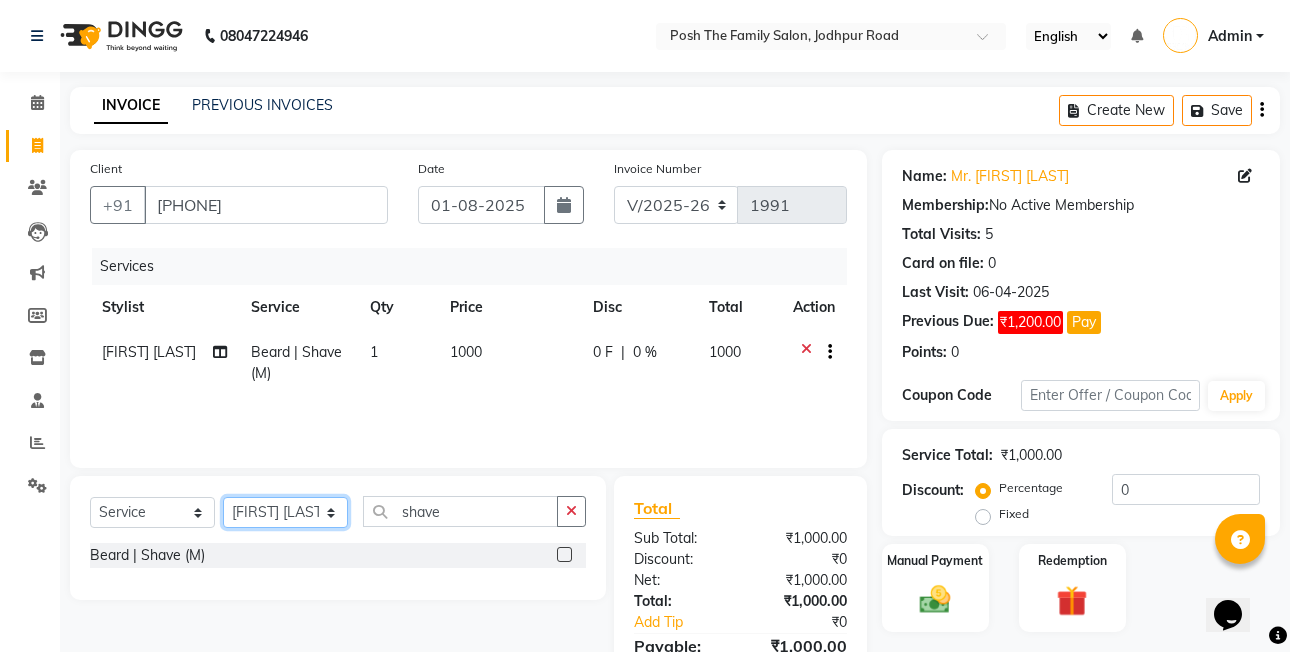 click on "Select Stylist [FIRST]  [LAST] [FIRST] [LAST]  [FIRST] [LAST] [FIRST] [LAST]  [FIRST] [LAST] [FIRST] [LAST] [FIRST] [LAST] [FIRST] [LAST] (OWNER) POSH [FIRST] [LAST] [FIRST] [LAST] [FIRST] [LAST]  [FIRST] [LAST]  [FIRST] [LAST] [FIRST] [LAST] [FIRST] [LAST]" 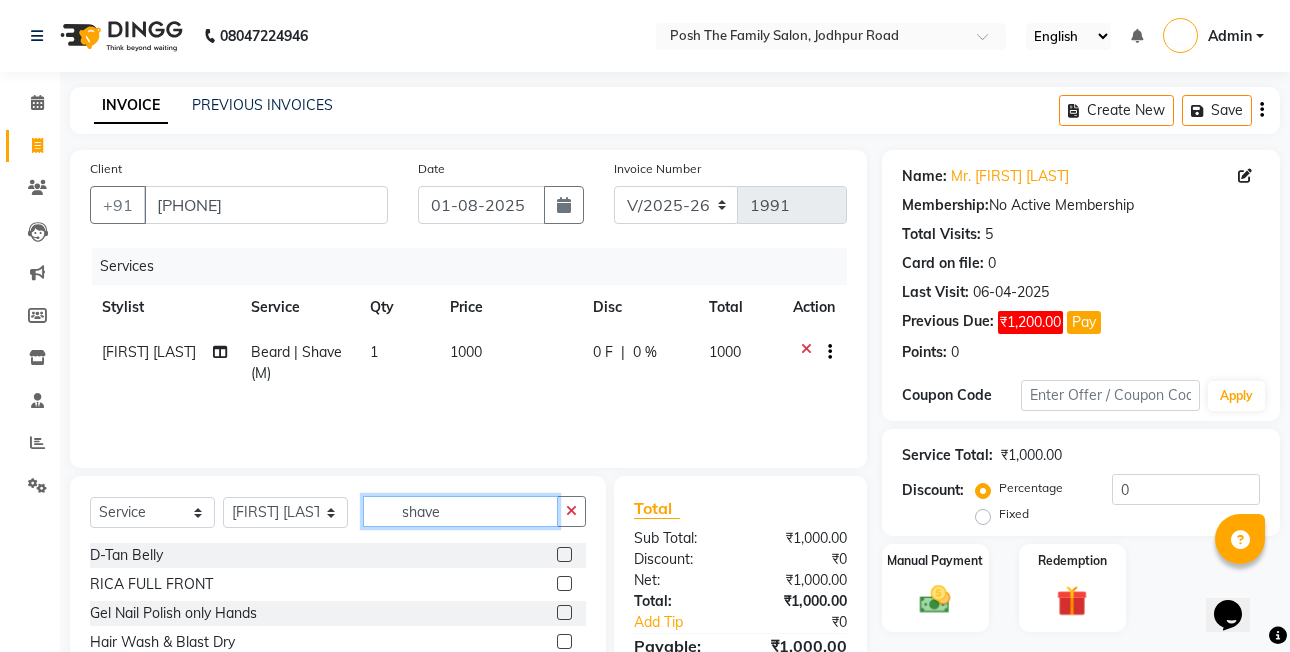 drag, startPoint x: 496, startPoint y: 505, endPoint x: 469, endPoint y: 470, distance: 44.20407 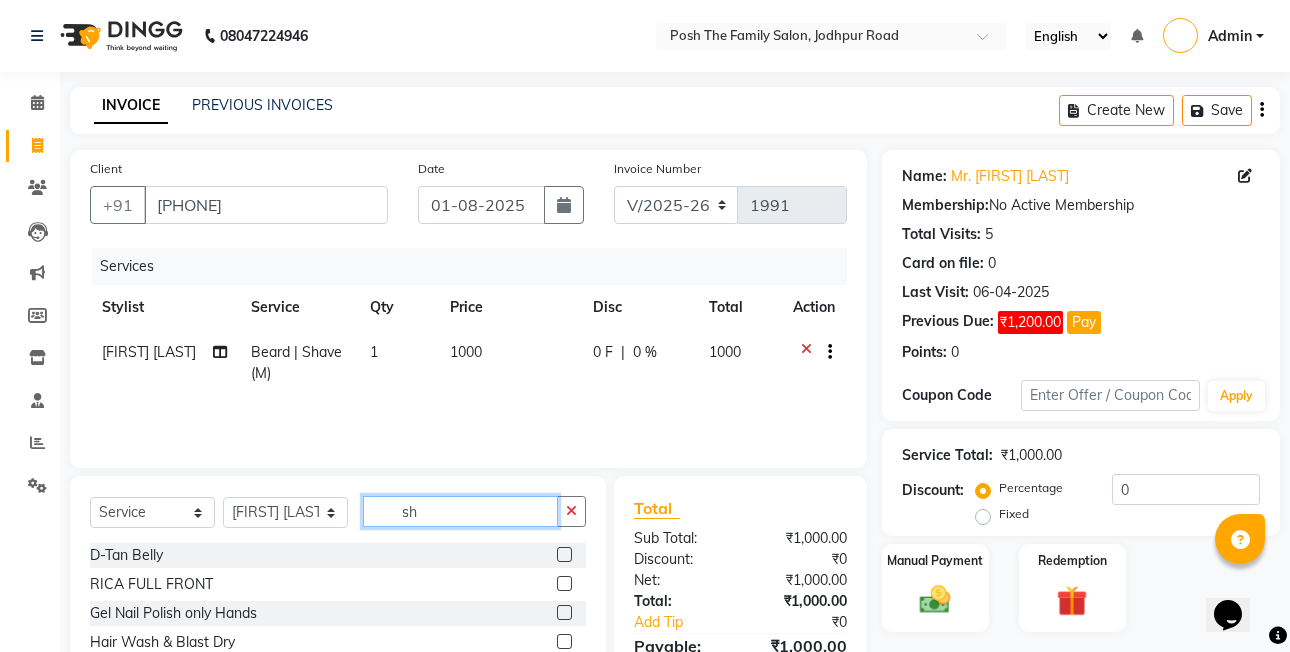 type on "s" 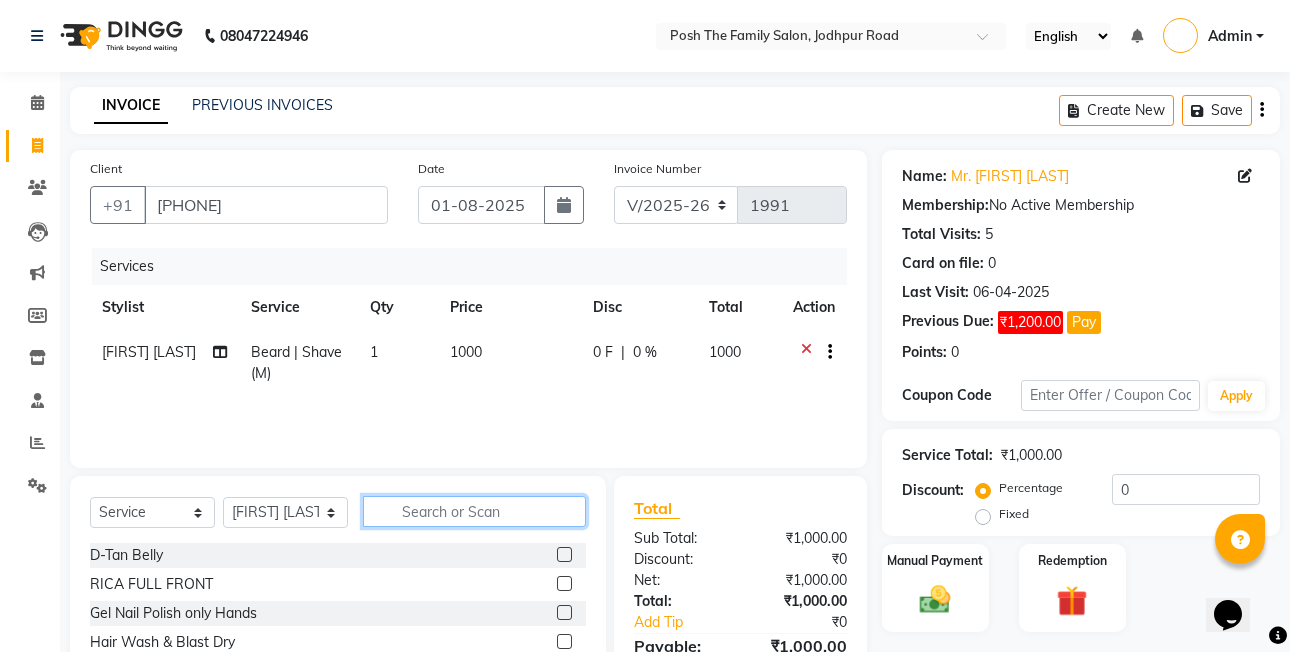 type 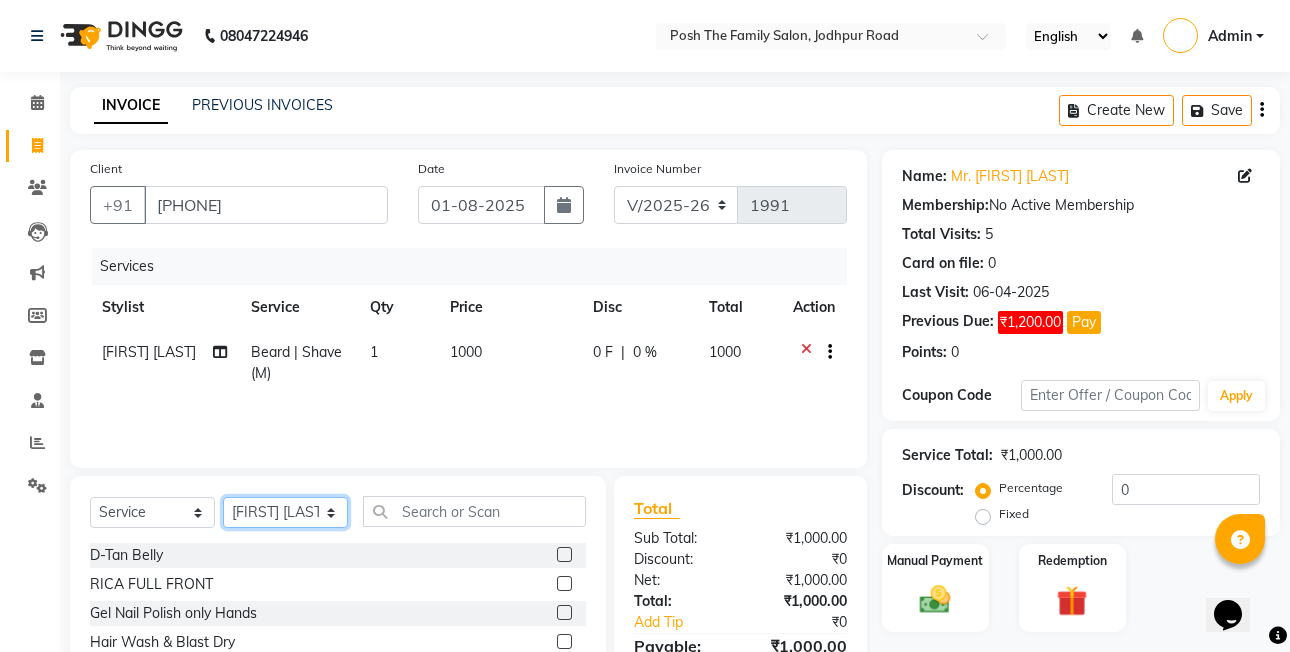 click on "Select Stylist [FIRST]  [LAST] [FIRST] [LAST]  [FIRST] [LAST] [FIRST] [LAST]  [FIRST] [LAST] [FIRST] [LAST] [FIRST] [LAST] [FIRST] [LAST] (OWNER) POSH [FIRST] [LAST] [FIRST] [LAST] [FIRST] [LAST]  [FIRST] [LAST]  [FIRST] [LAST] [FIRST] [LAST] [FIRST] [LAST]" 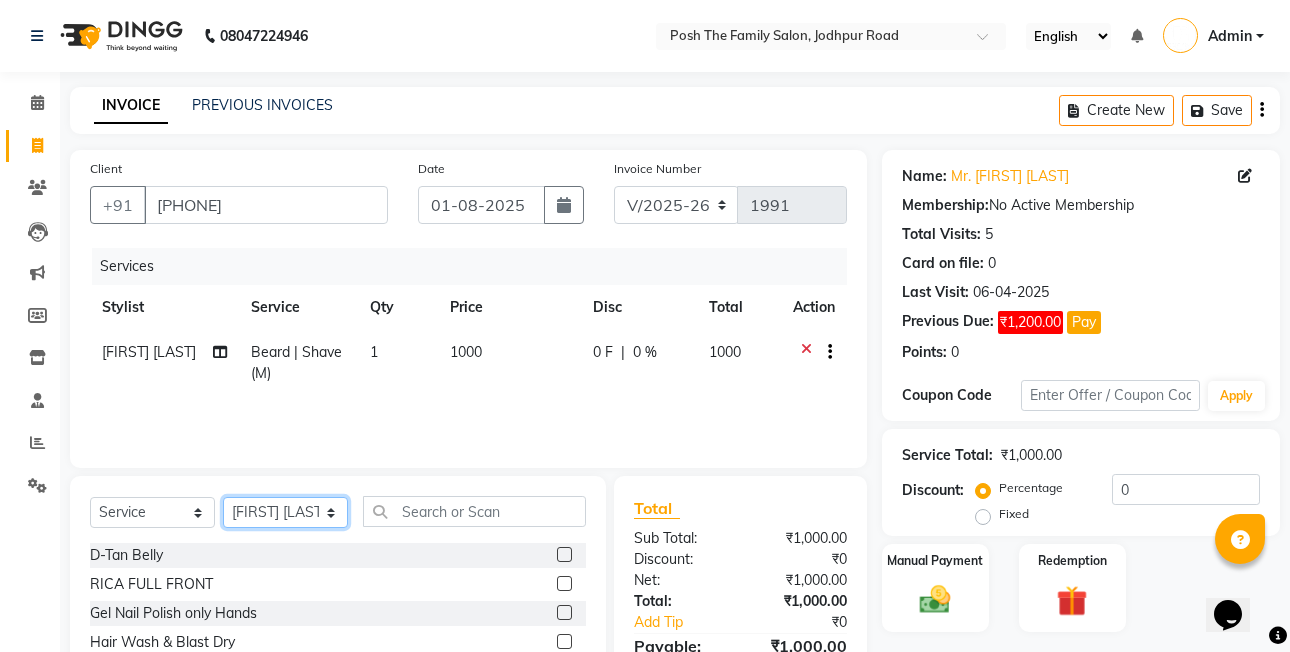 select on "57191" 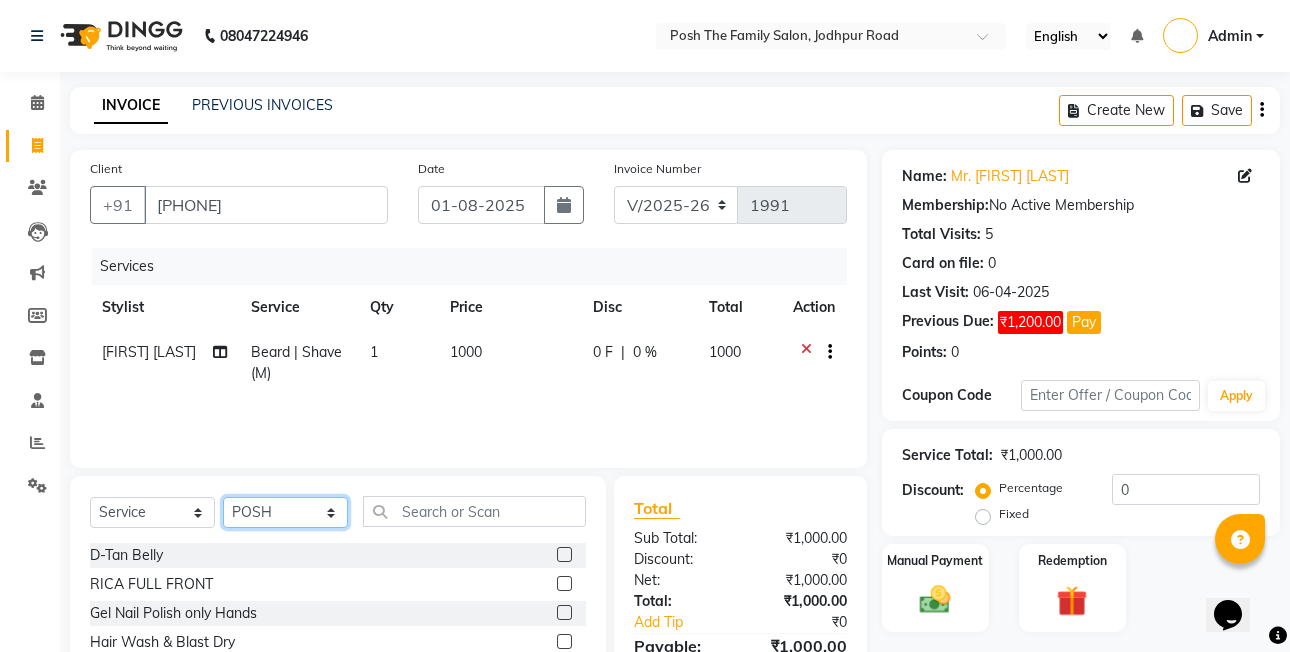 click on "Select Stylist [FIRST]  [LAST] [FIRST] [LAST]  [FIRST] [LAST] [FIRST] [LAST]  [FIRST] [LAST] [FIRST] [LAST] [FIRST] [LAST] [FIRST] [LAST] (OWNER) POSH [FIRST] [LAST] [FIRST] [LAST] [FIRST] [LAST]  [FIRST] [LAST]  [FIRST] [LAST] [FIRST] [LAST] [FIRST] [LAST]" 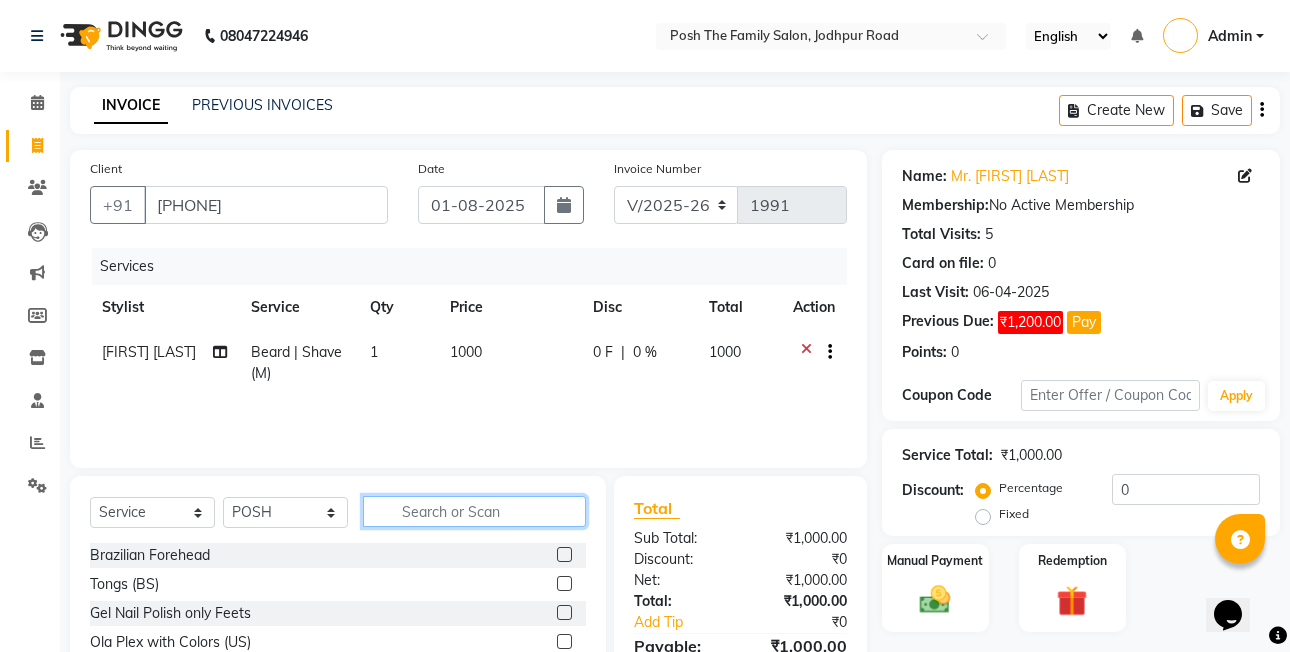 drag, startPoint x: 446, startPoint y: 515, endPoint x: 460, endPoint y: 501, distance: 19.79899 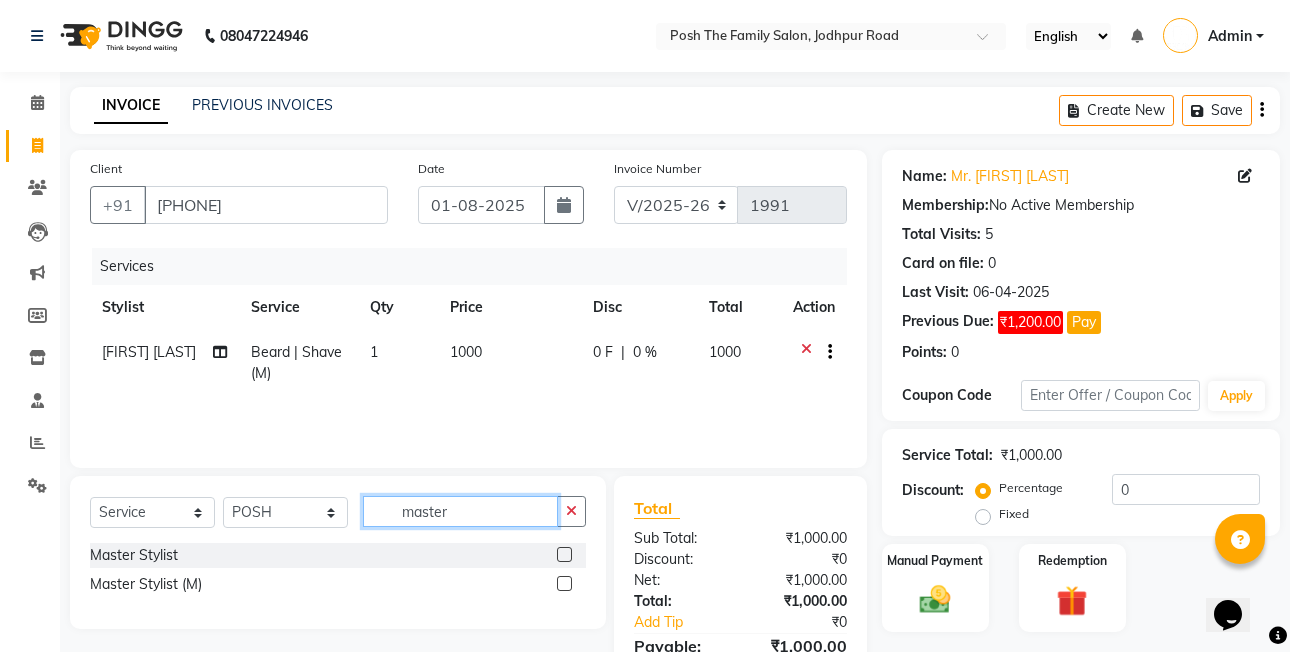 type on "master" 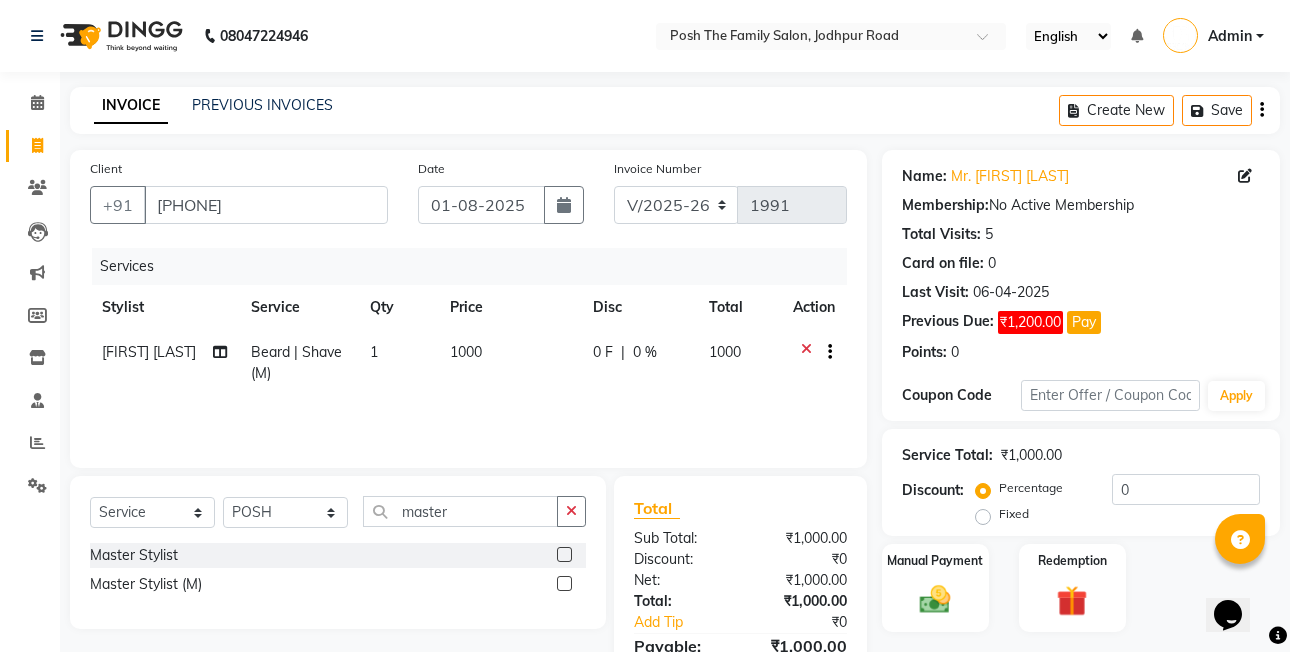 click 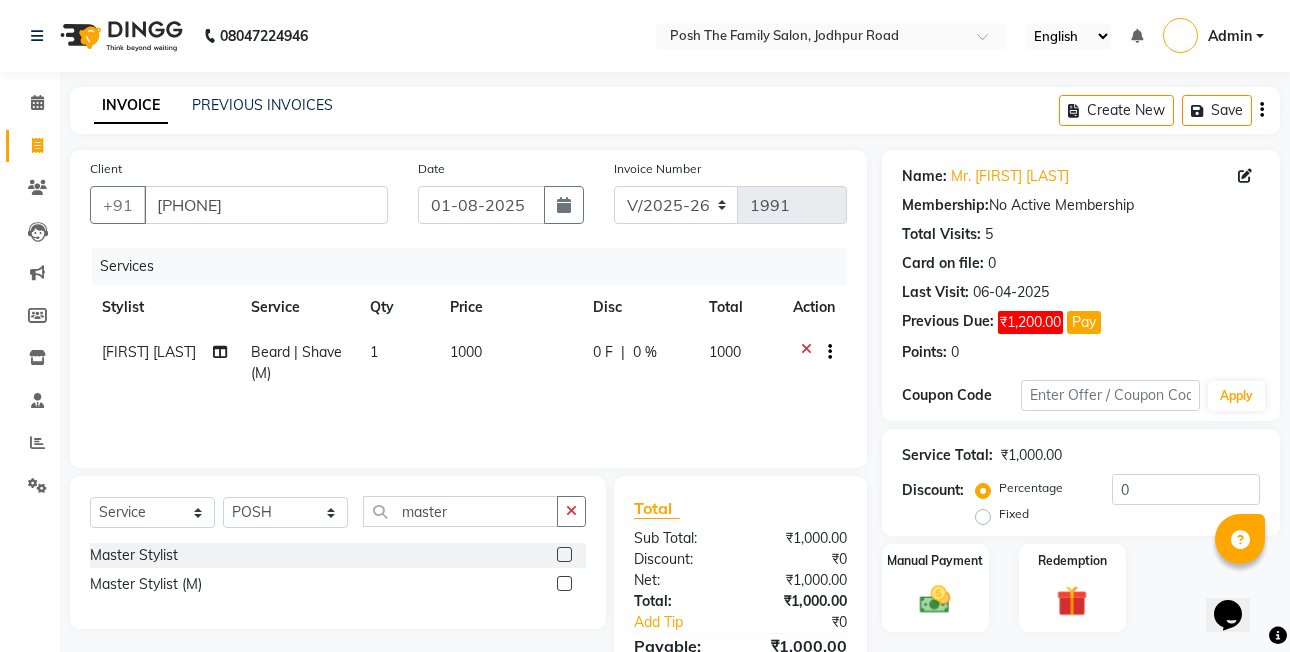click at bounding box center [563, 584] 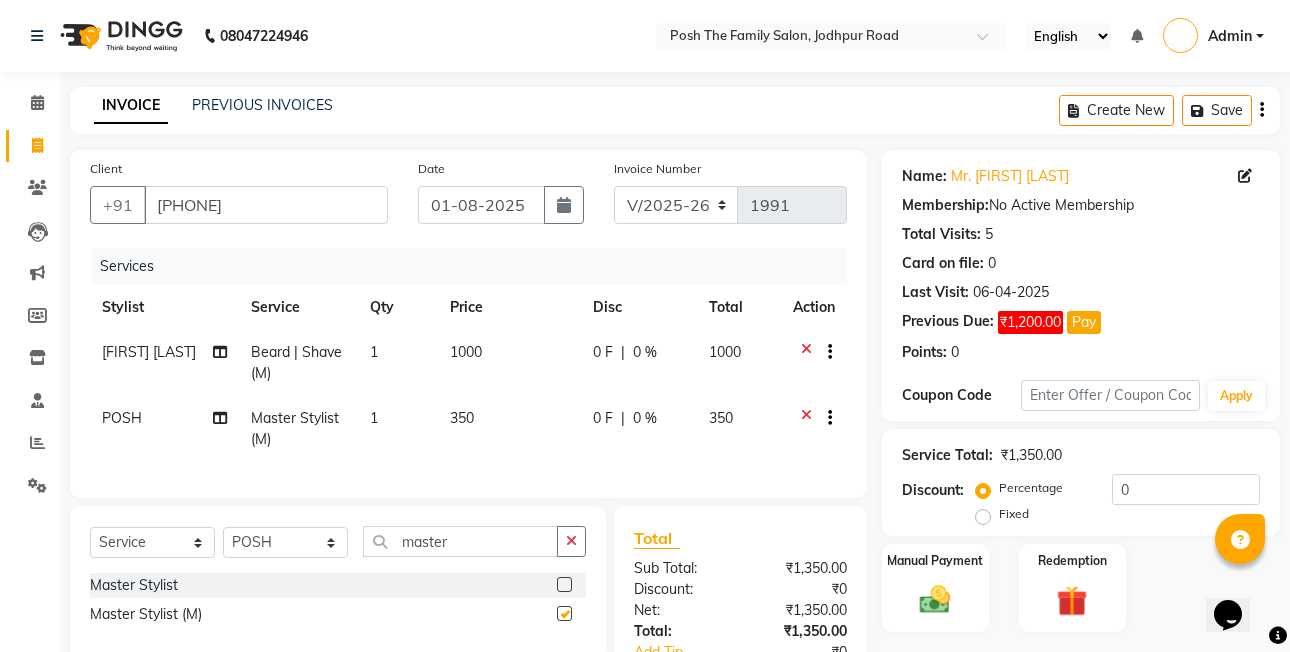 checkbox on "false" 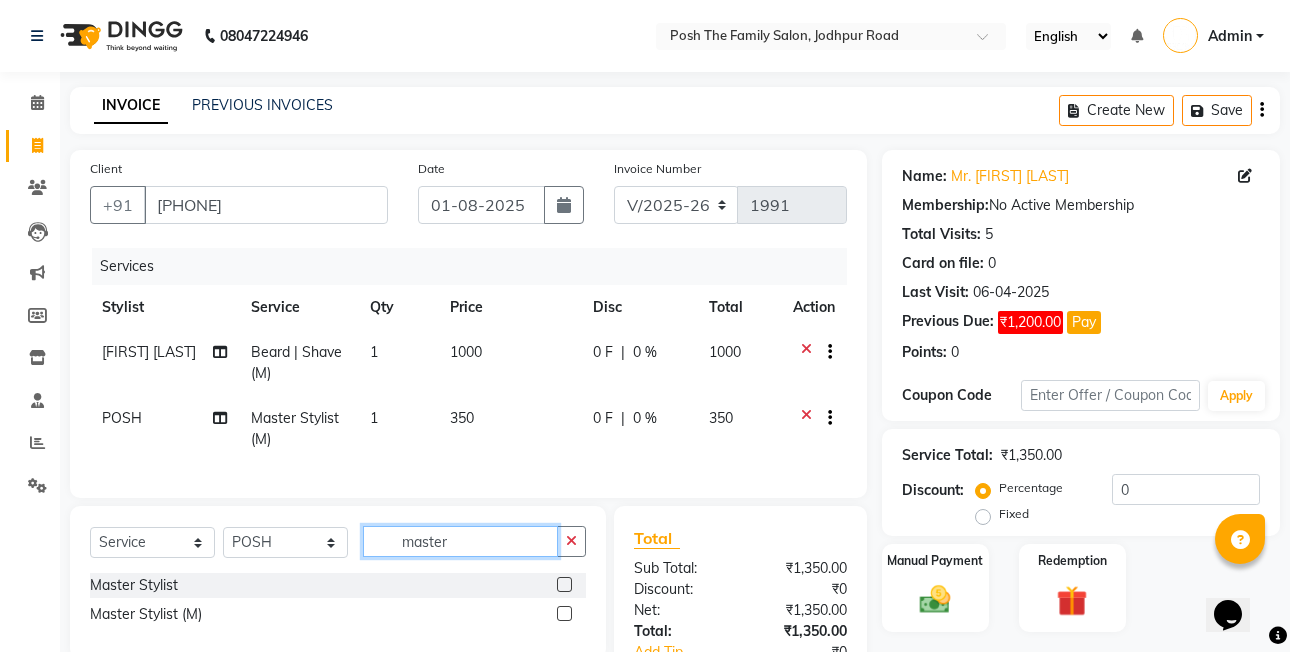 click on "master" 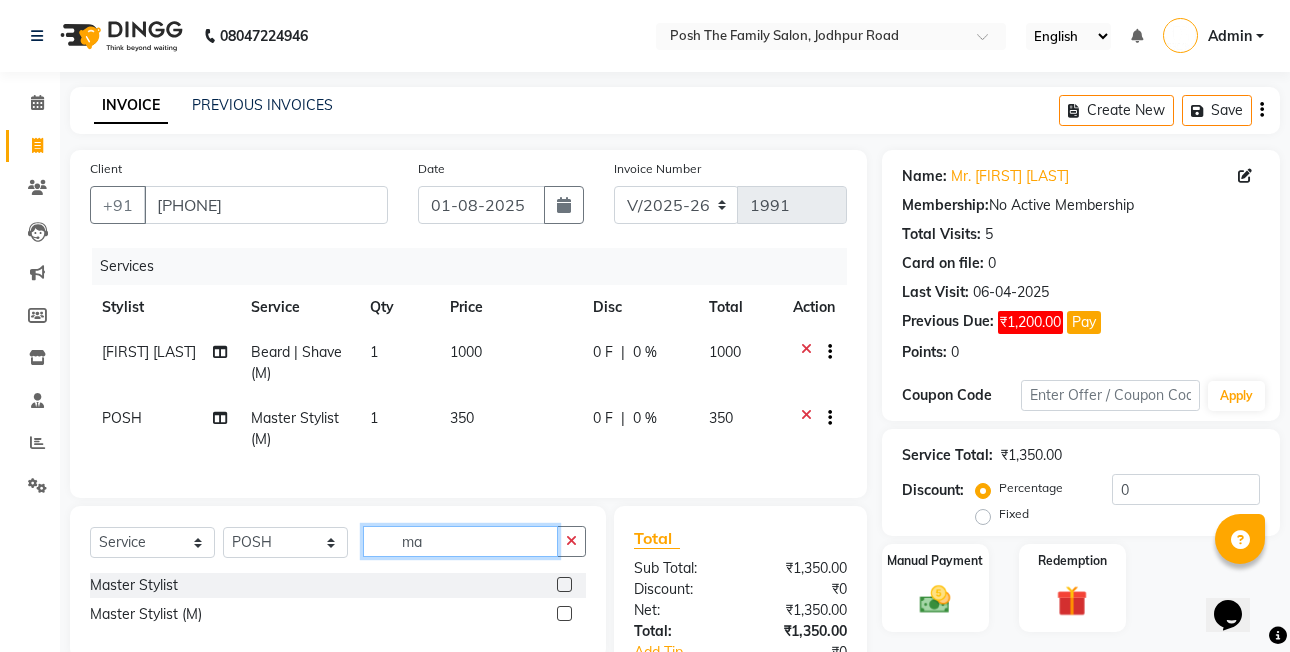 type on "m" 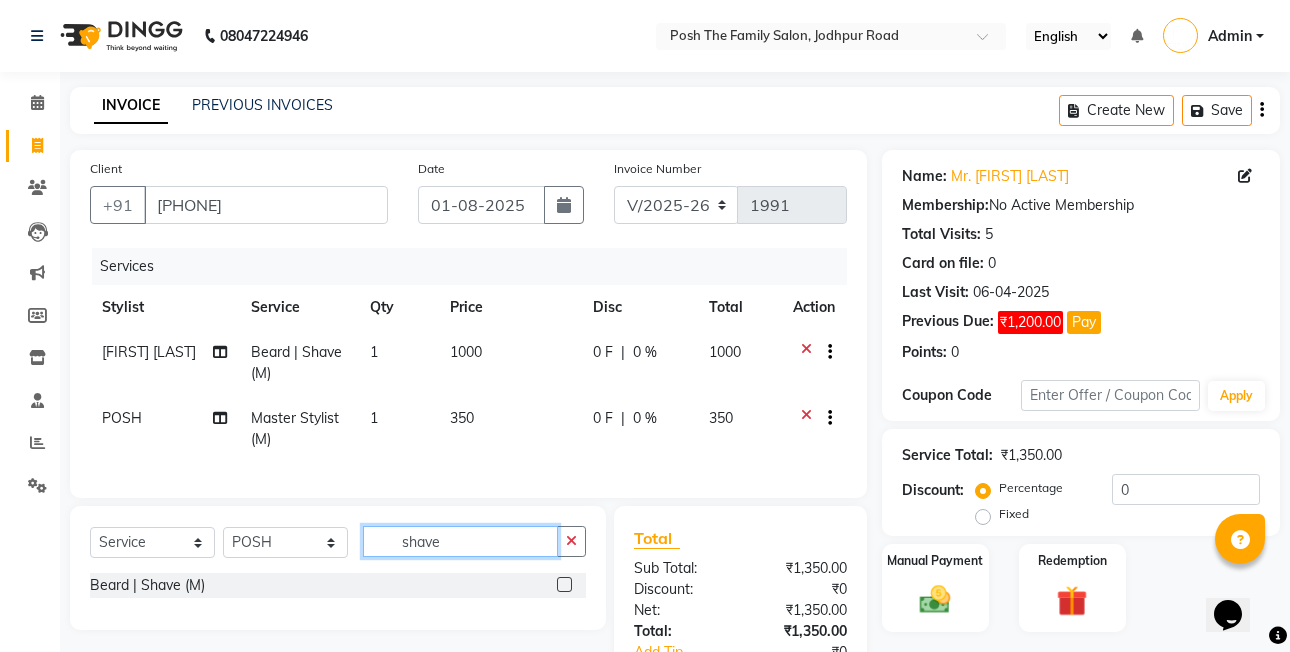 type on "shave" 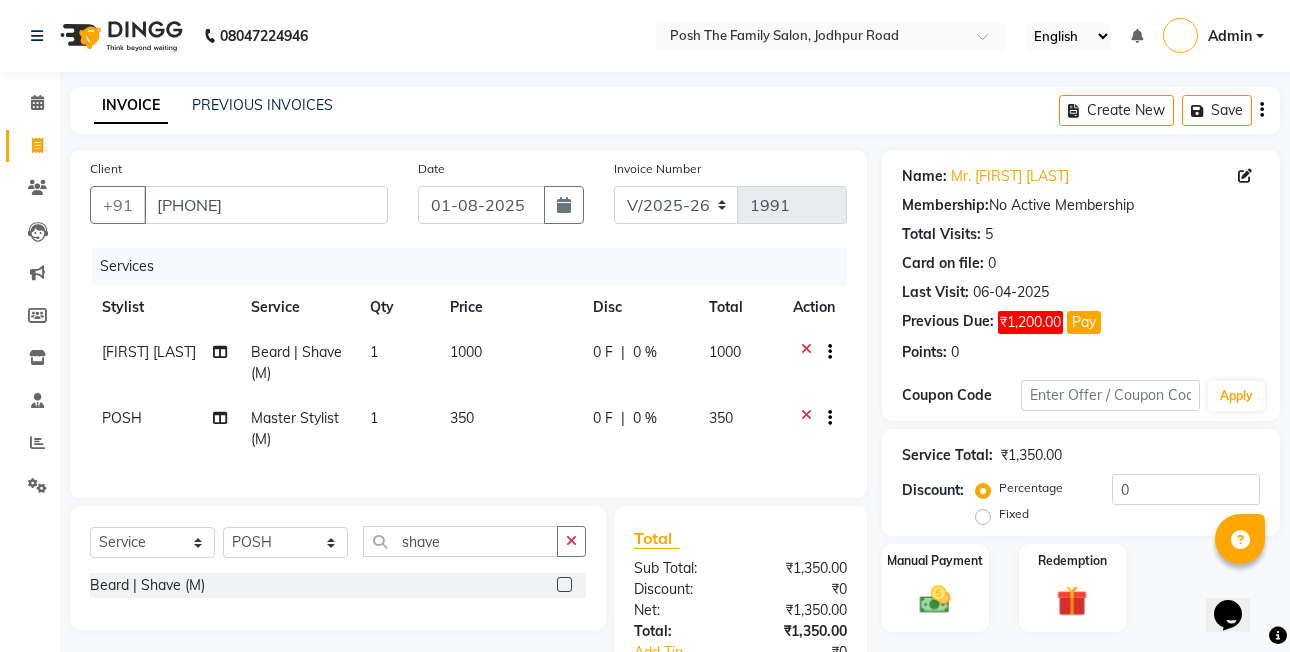 click 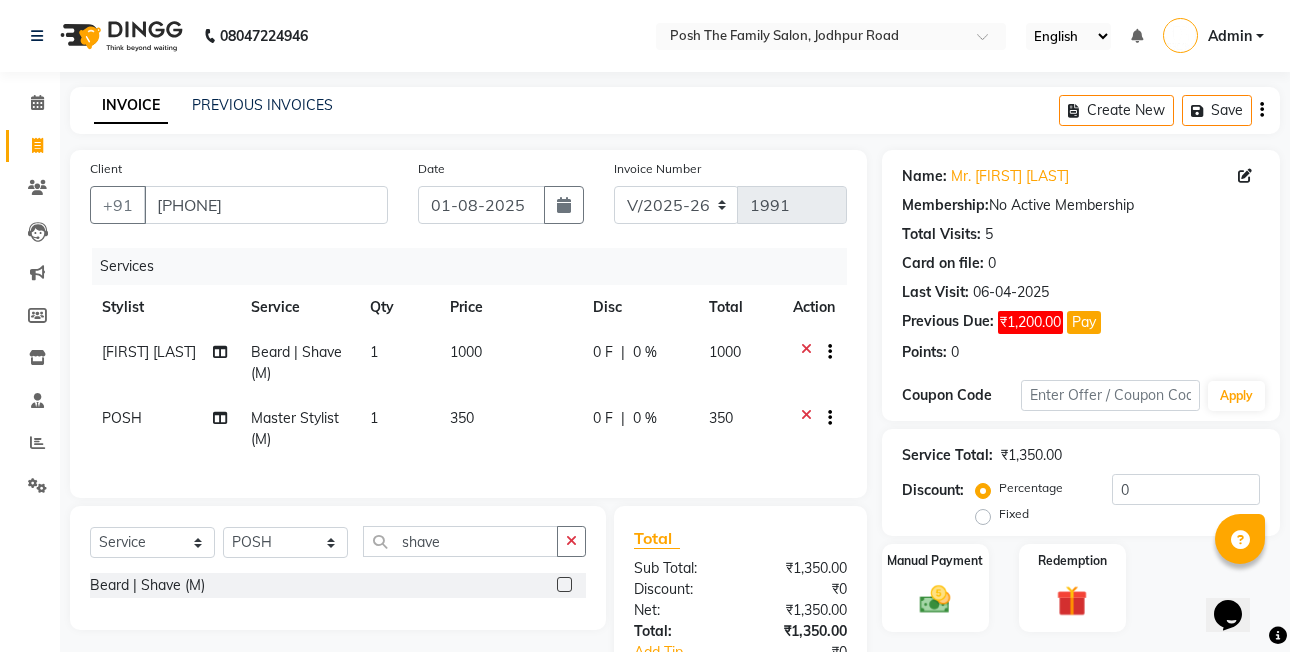 click at bounding box center (563, 585) 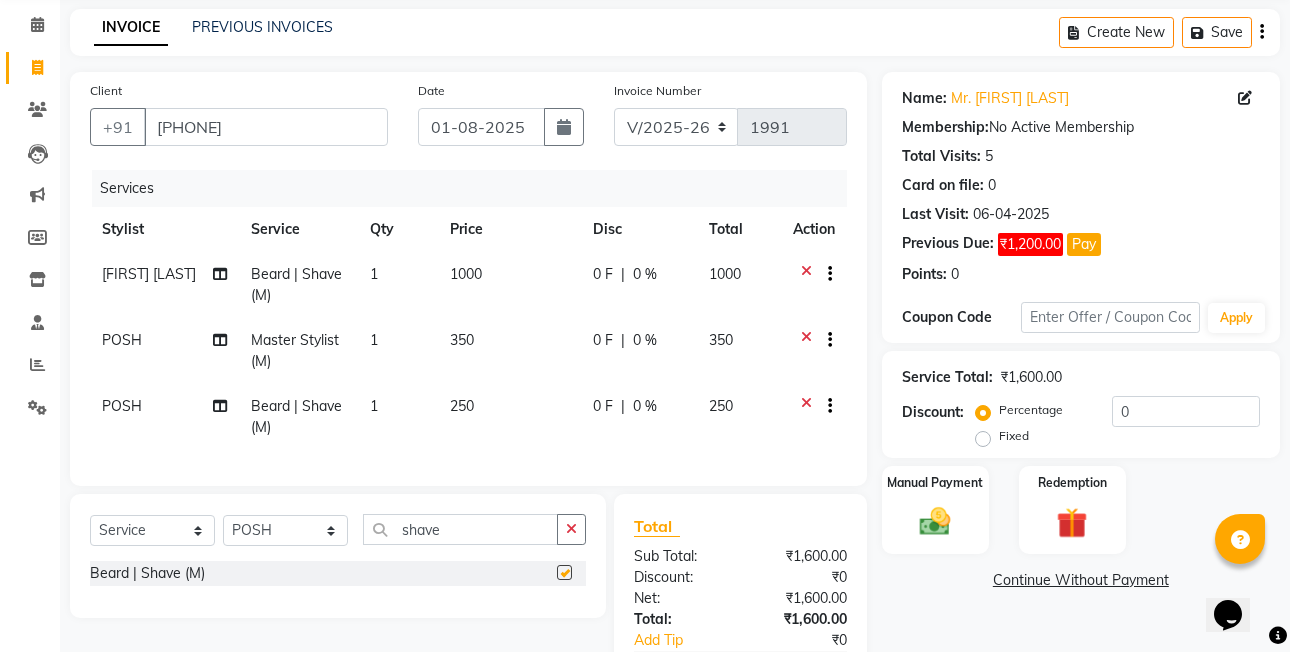 checkbox on "false" 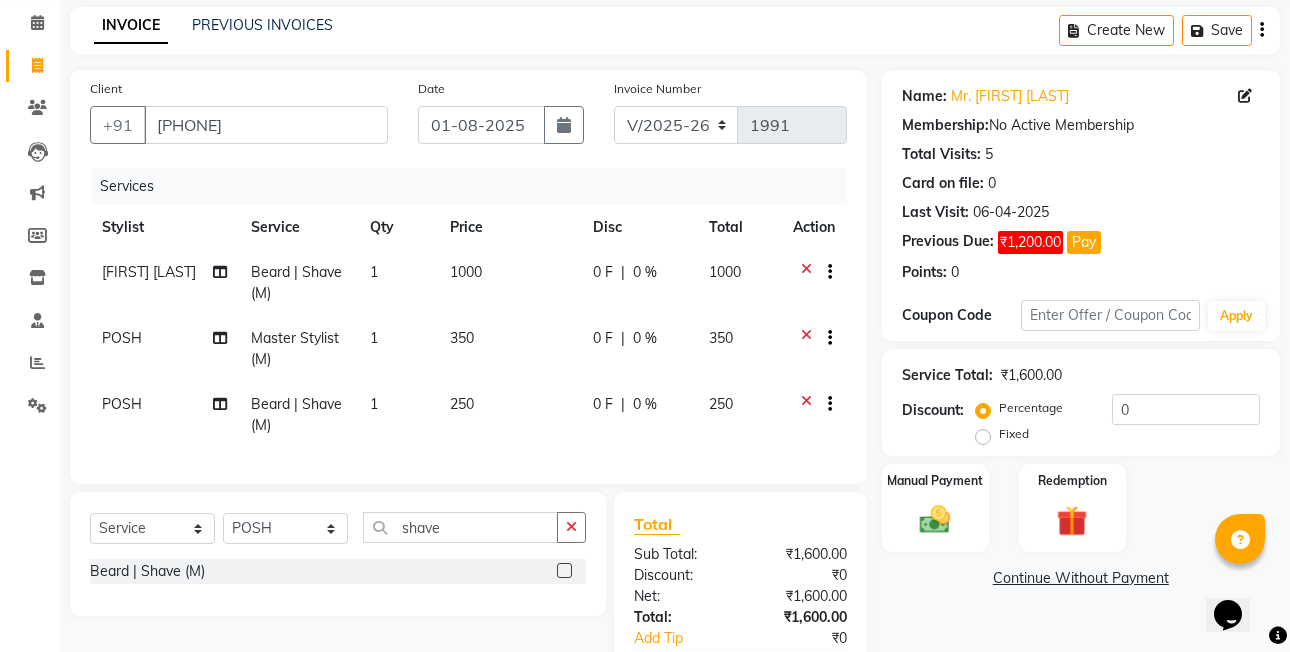 scroll, scrollTop: 200, scrollLeft: 0, axis: vertical 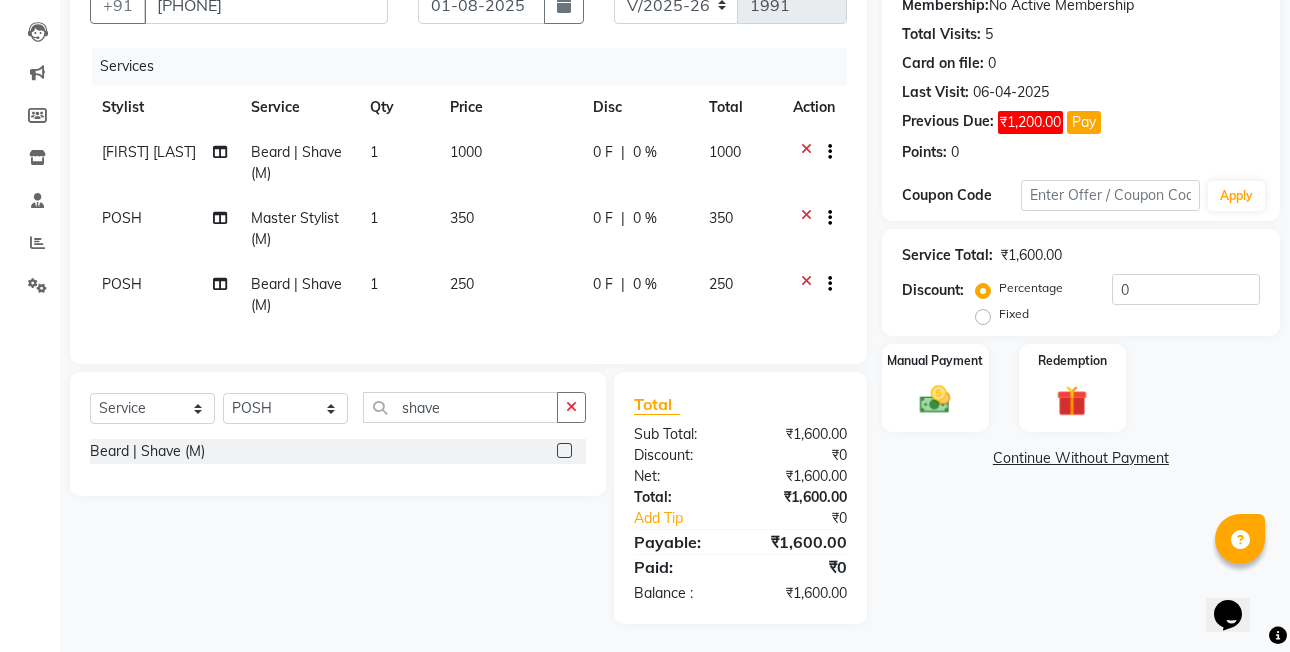 click on "Fixed" 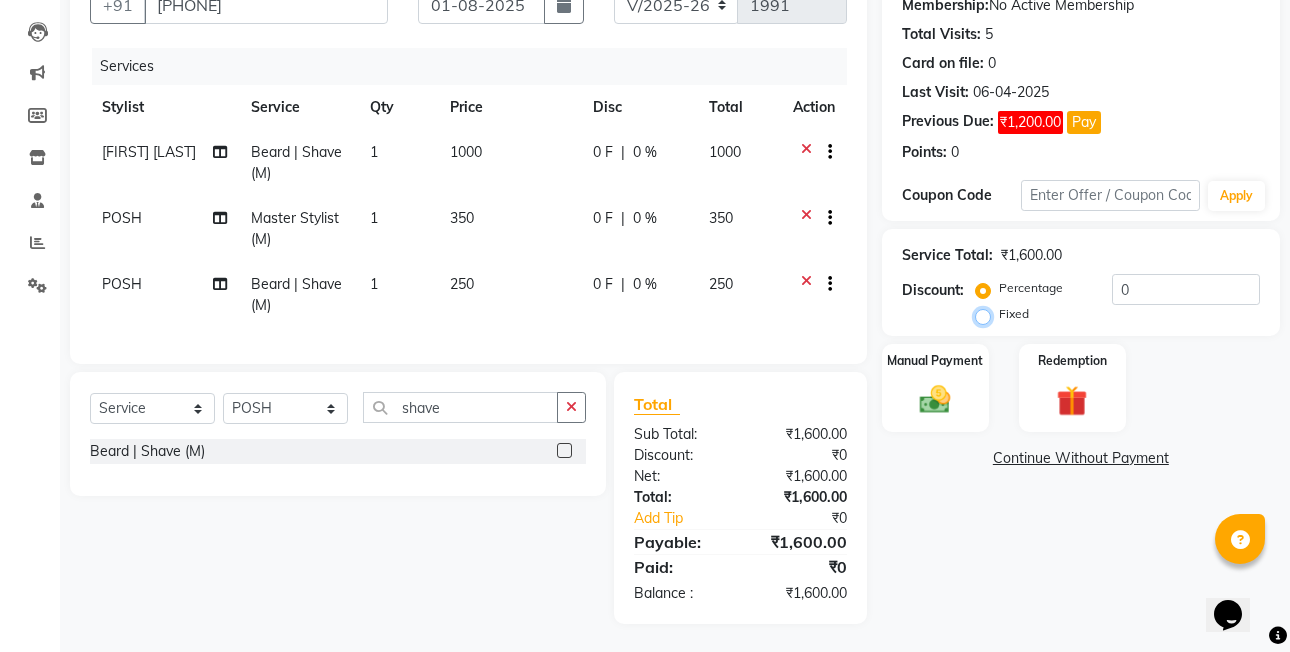 click on "Fixed" at bounding box center [987, 314] 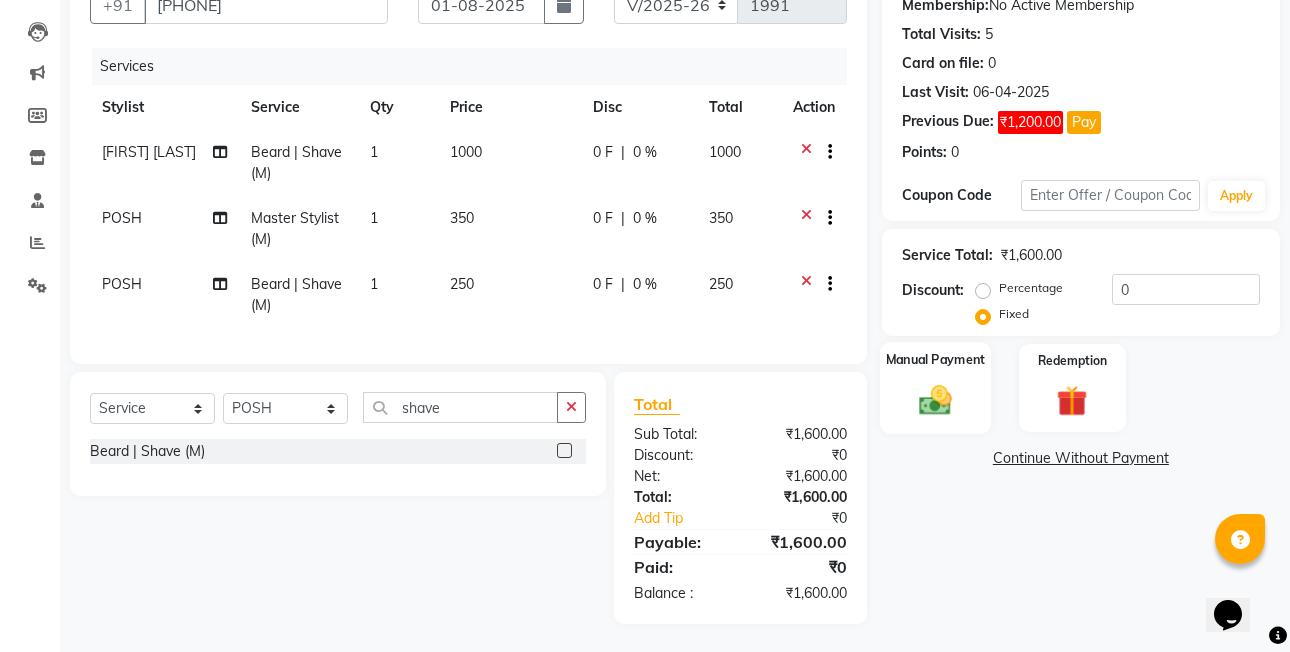 click on "Manual Payment" 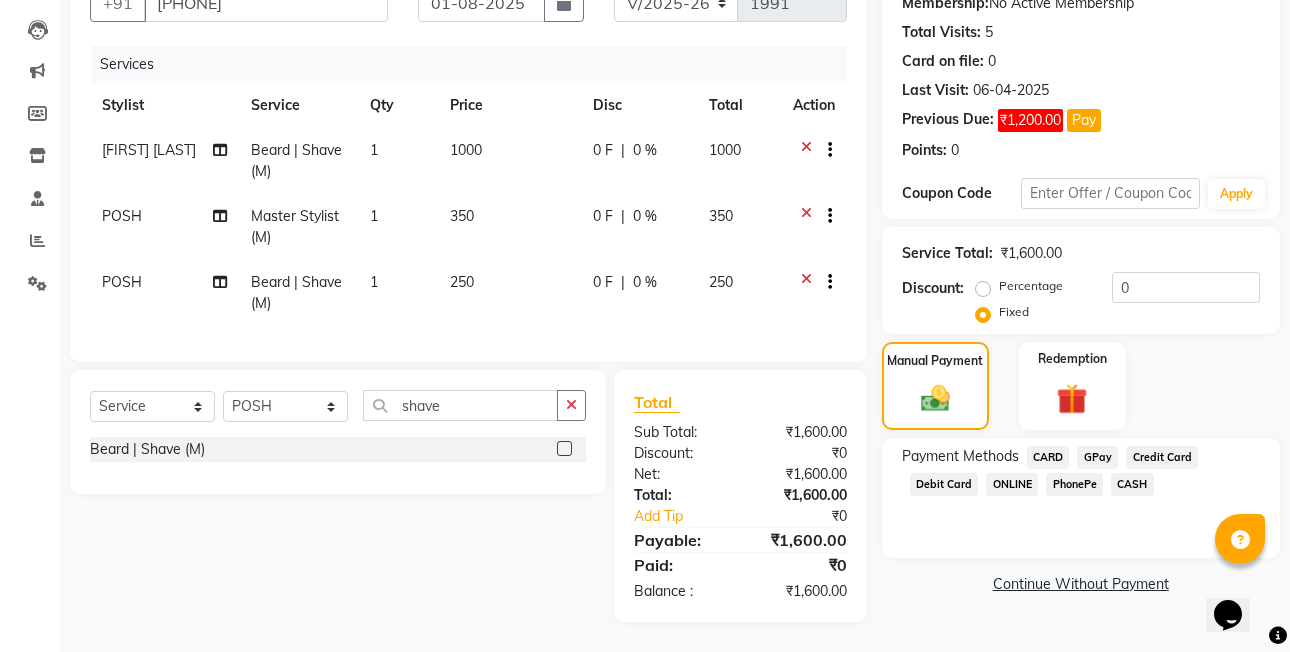 click on "PhonePe" 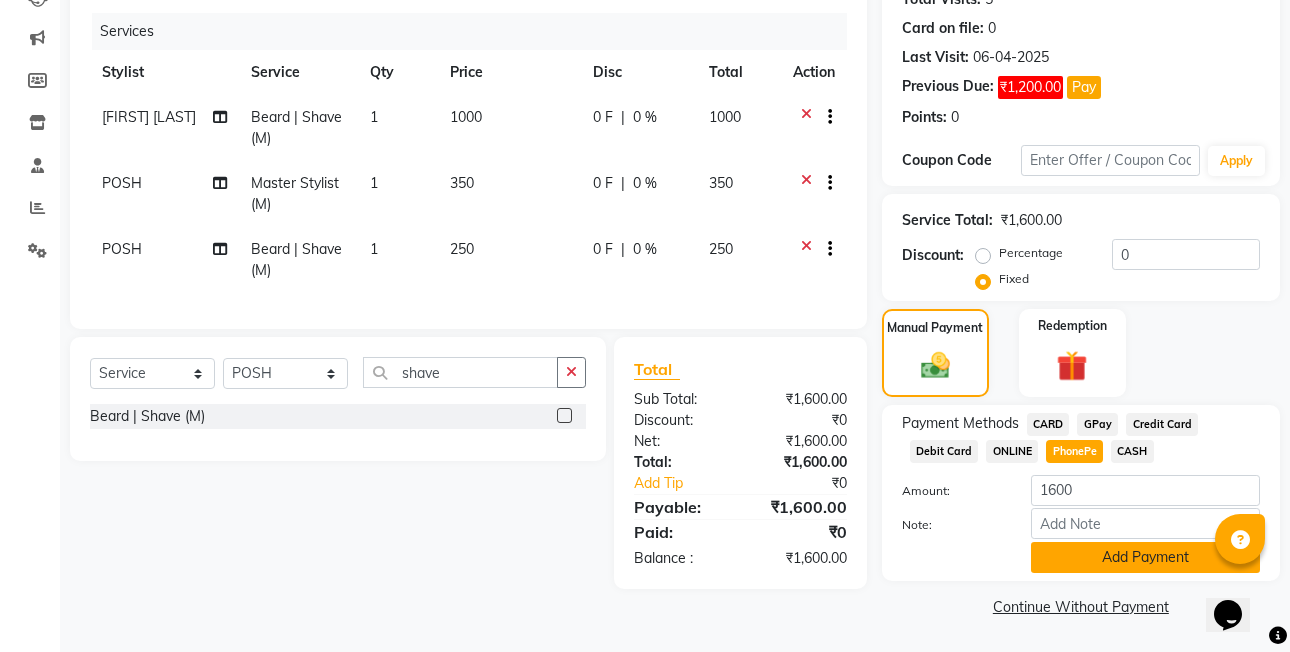 click on "Add Payment" 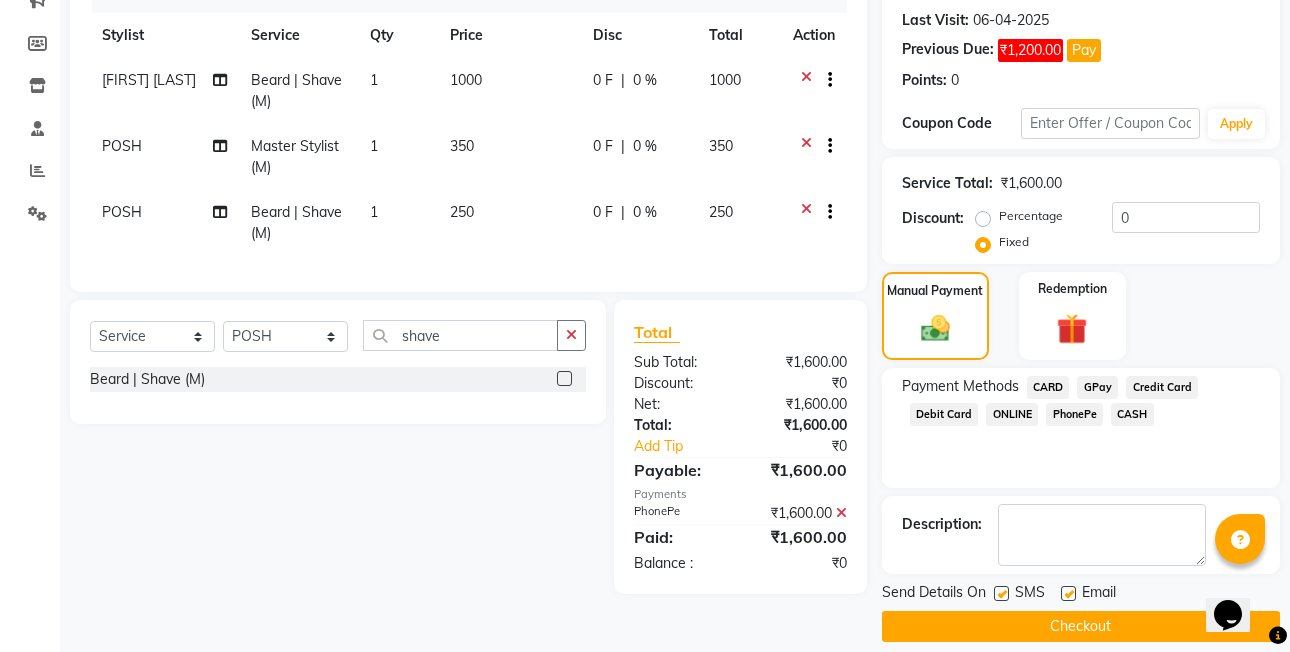 scroll, scrollTop: 292, scrollLeft: 0, axis: vertical 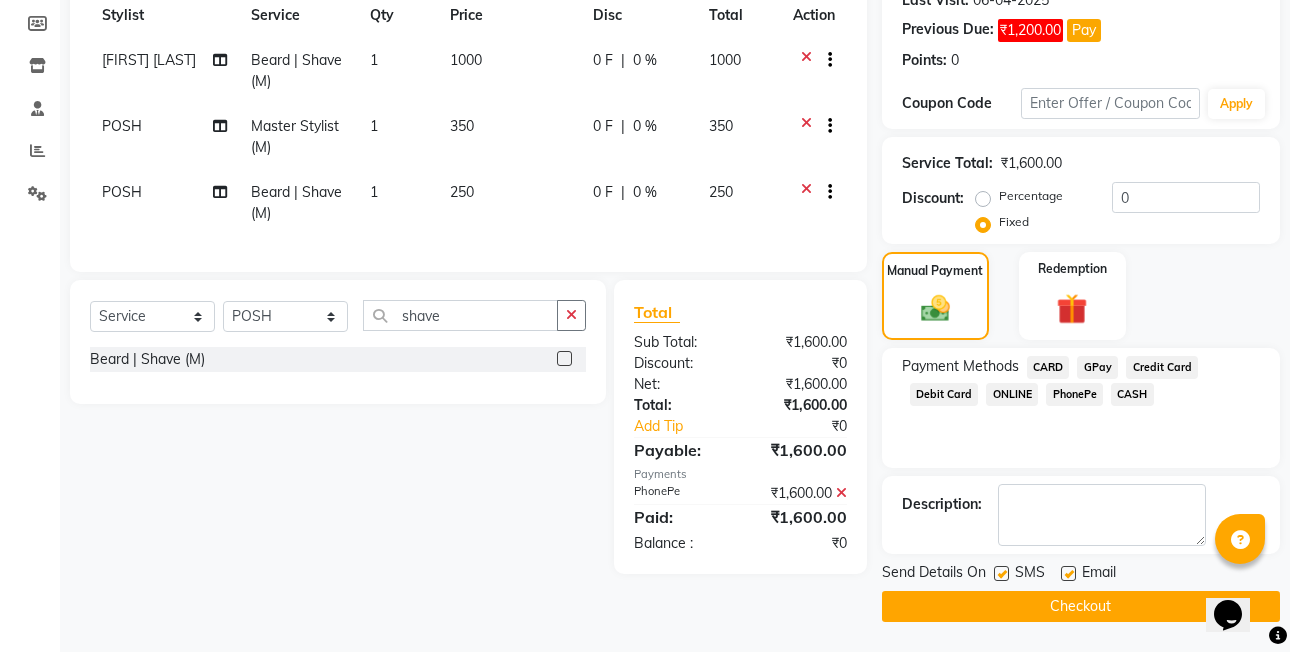 click on "INVOICE PREVIOUS INVOICES Create New   Save  Client +[COUNTRYCODE] [PHONE] Date 01-08-2025 Invoice Number V/2025 V/2025-26 1991 Services Stylist Service Qty Price Disc Total Action [FIRST] [LAST]   Beard | Shave (M) 1 1000 0 F | 0 % 1000 POSH  Master Stylist (M) 1 350 0 F | 0 % 350 POSH  Beard | Shave (M) 1 250 0 F | 0 % 250 Select  Service  Product  Membership  Package Voucher Prepaid Gift Card  Select Stylist [FIRST]  [LAST] [FIRST] [LAST]  [FIRST] [LAST] [FIRST] [LAST]  [FIRST] [LAST] [FIRST] [LAST] [FIRST] [LAST] [FIRST] [LAST] (OWNER) POSH [FIRST] [LAST] [FIRST] [LAST] [FIRST] [LAST]  [FIRST] [LAST]  [FIRST] [LAST] [FIRST] [LAST] [FIRST] [LAST] shave  Beard | Shave (M)  Total Sub Total: ₹1,600.00 Discount: ₹0 Net: ₹1,600.00 Total: ₹1,600.00 Add Tip ₹0 Payable: ₹1,600.00 Payments PhonePe ₹1,600.00  Paid: ₹1,600.00 Balance   : ₹0 Name: Mr. [FIRST] [LAST] Membership:  No Active Membership  Total Visits:  5 Card on file:  0 Last Visit:   06-04-2025 Previous Due:  ₹1,200.00 Pay Points:   0  Coupon Code Apply Service Total: Discount:" 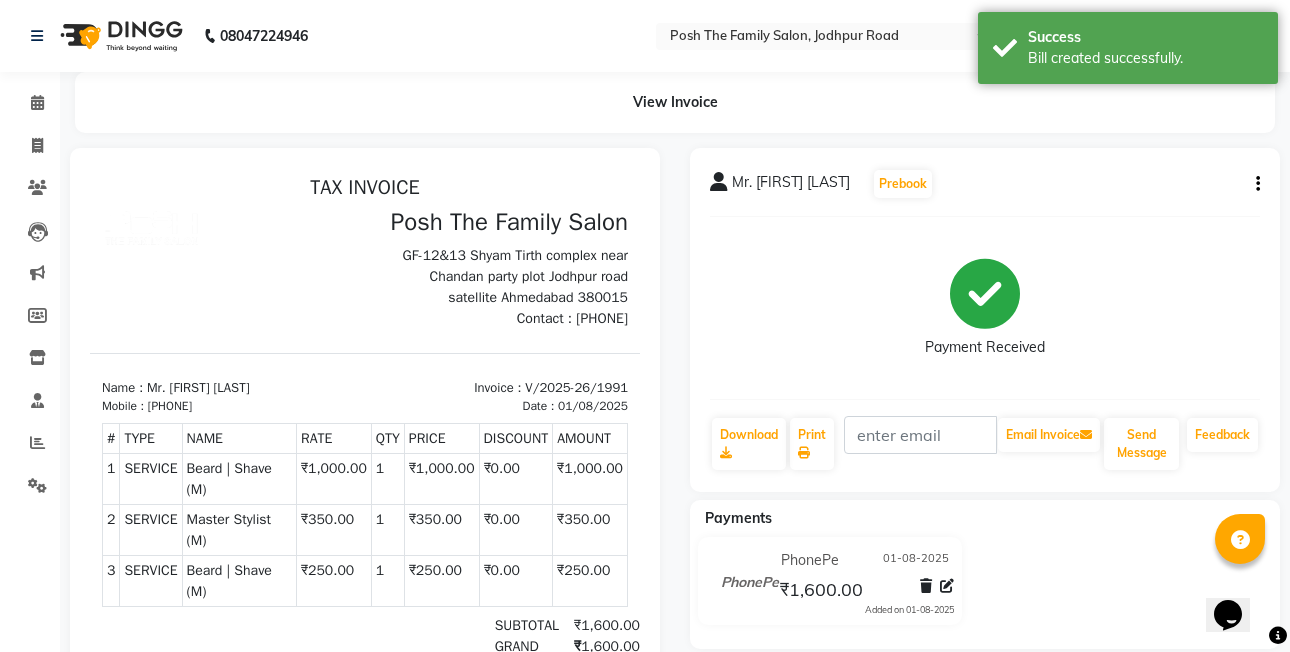 scroll, scrollTop: 0, scrollLeft: 0, axis: both 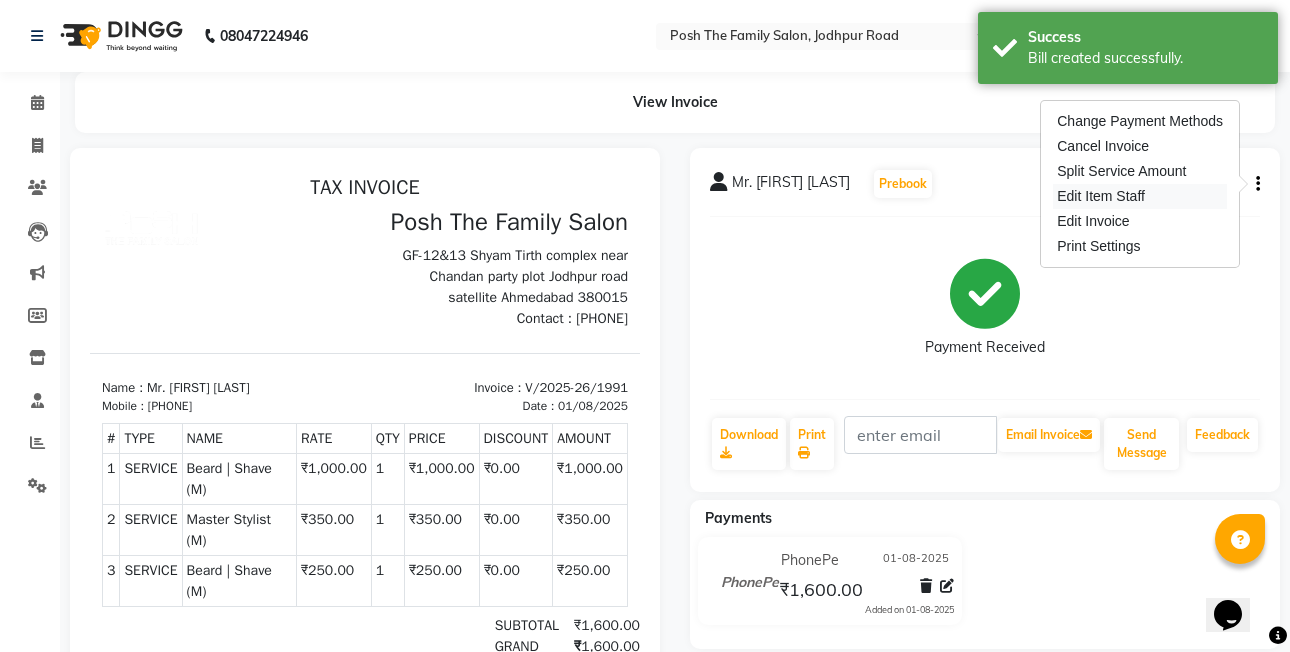 click on "Edit Item Staff" at bounding box center (1140, 196) 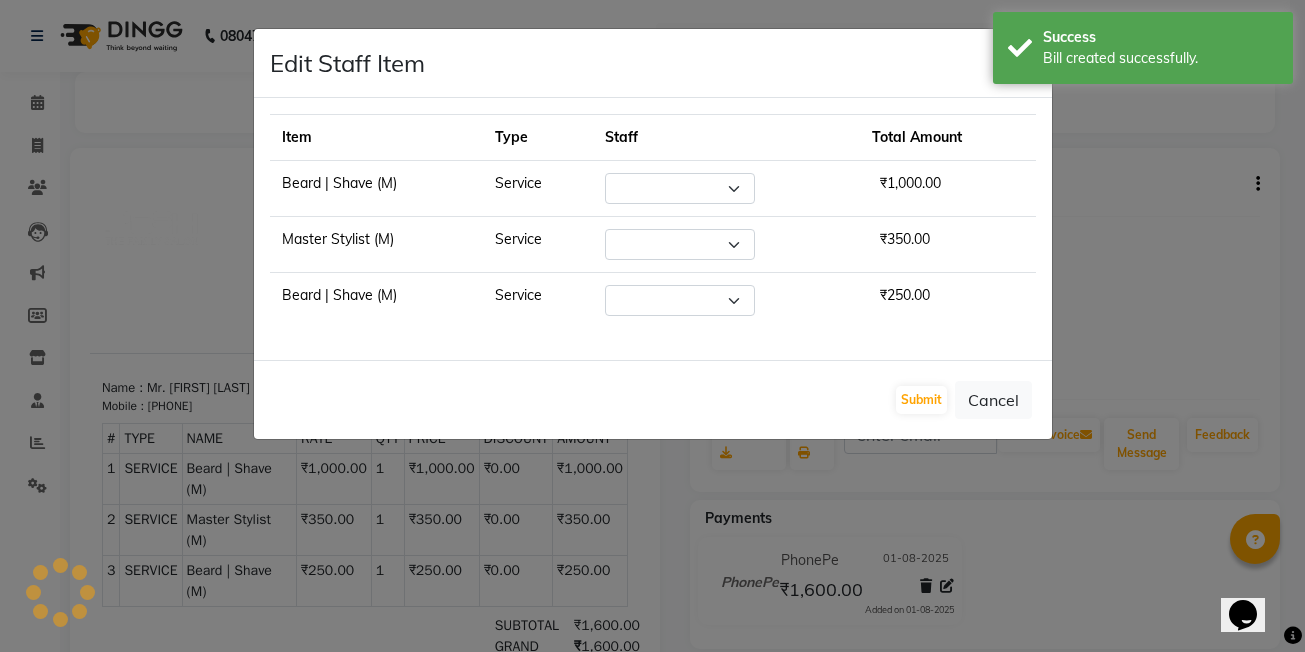 select on "54156" 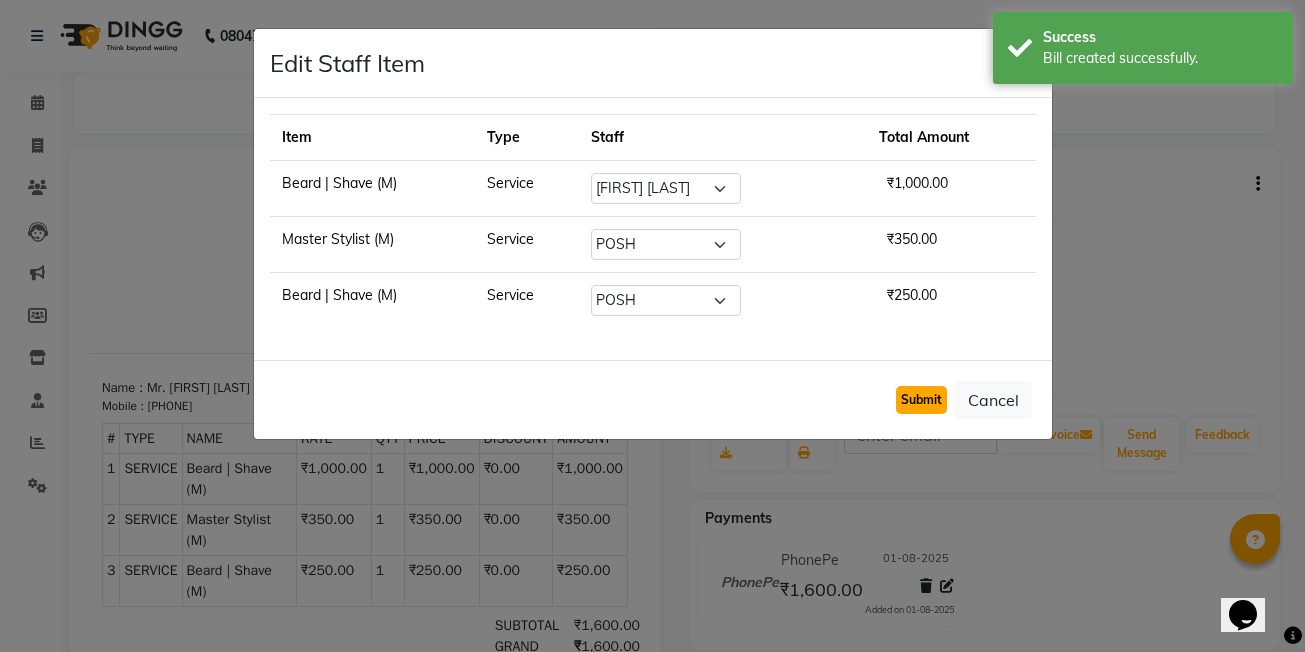 click on "Submit" 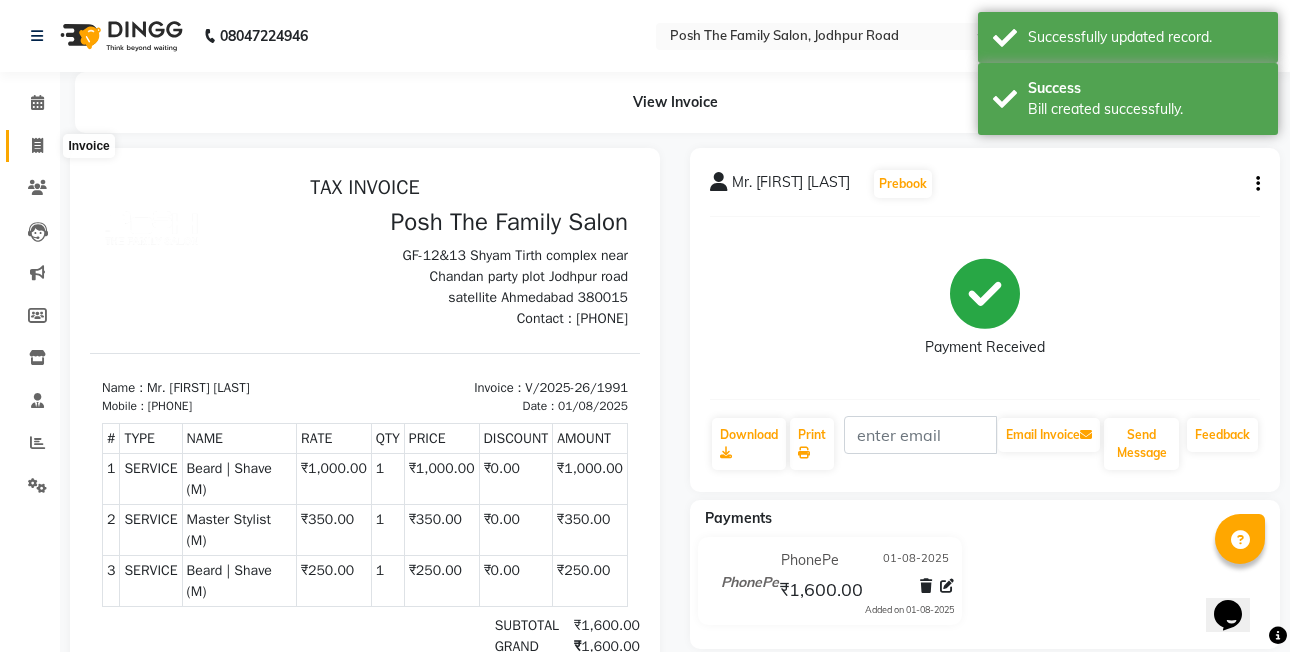 click 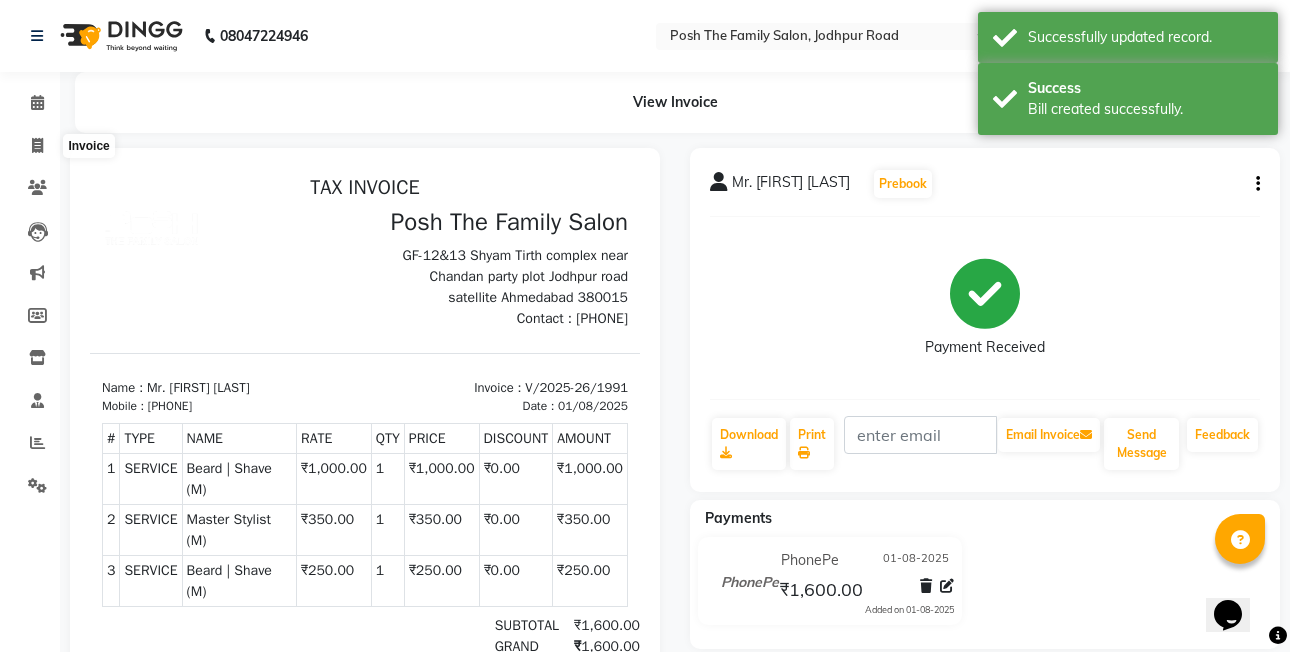 select on "service" 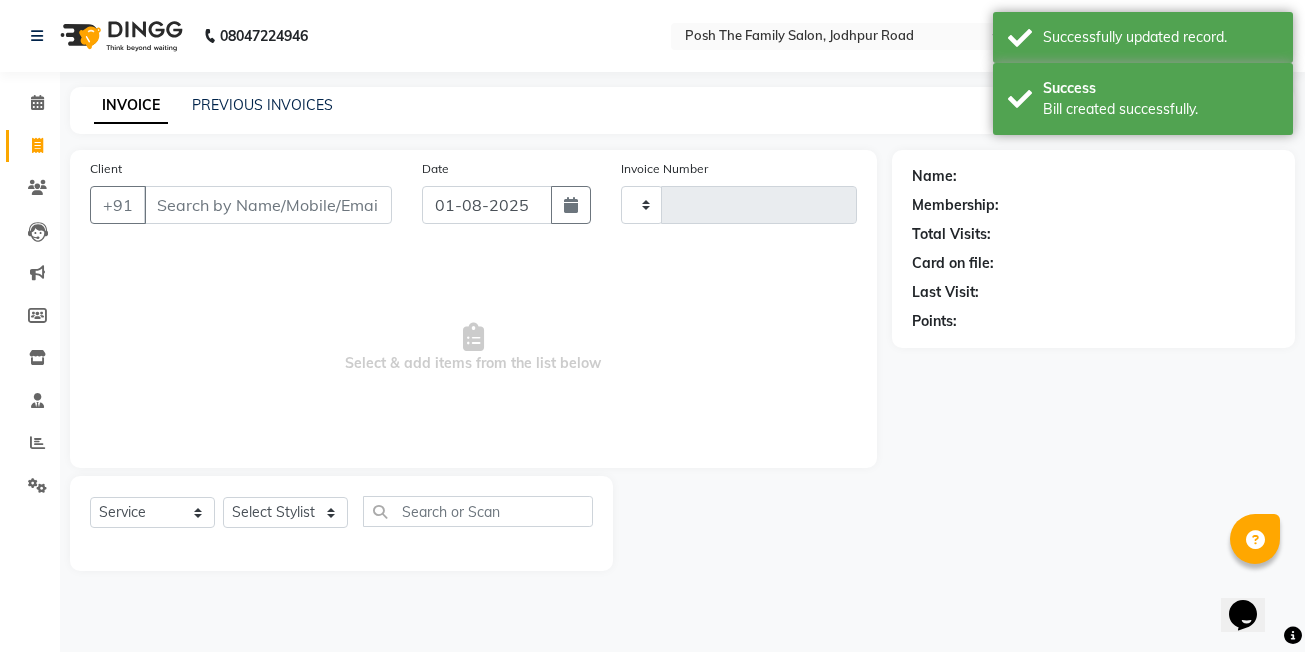 type on "1992" 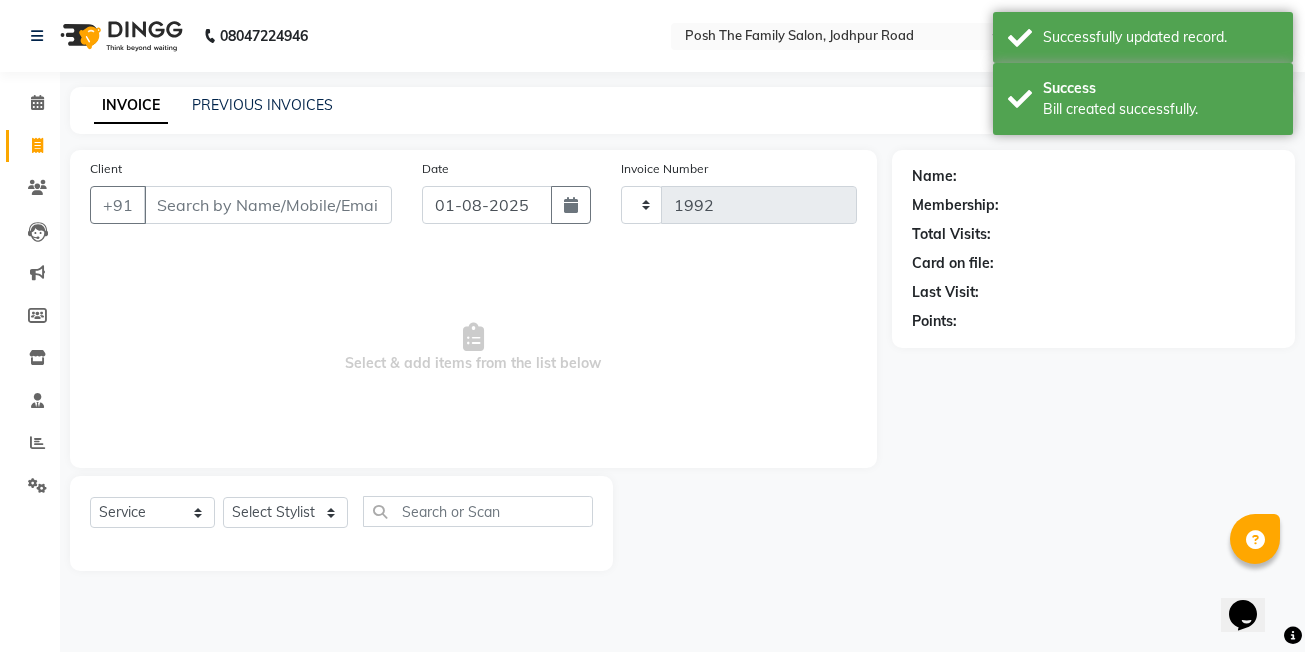 select on "6199" 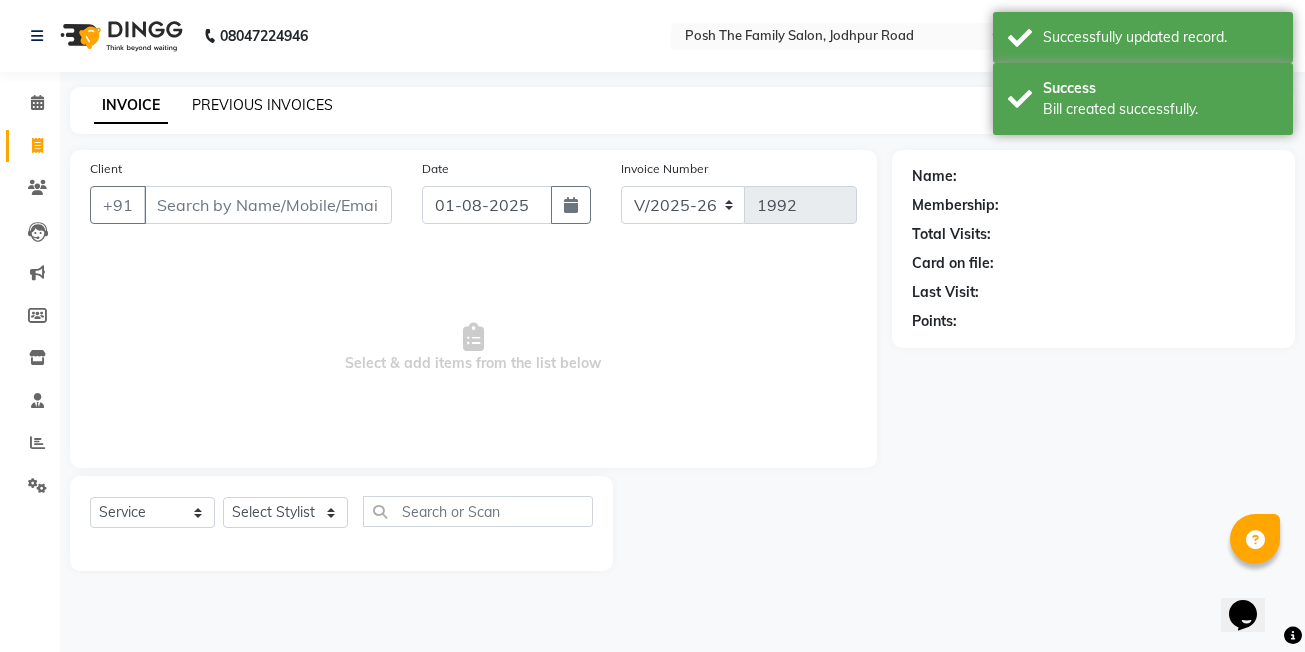 click on "PREVIOUS INVOICES" 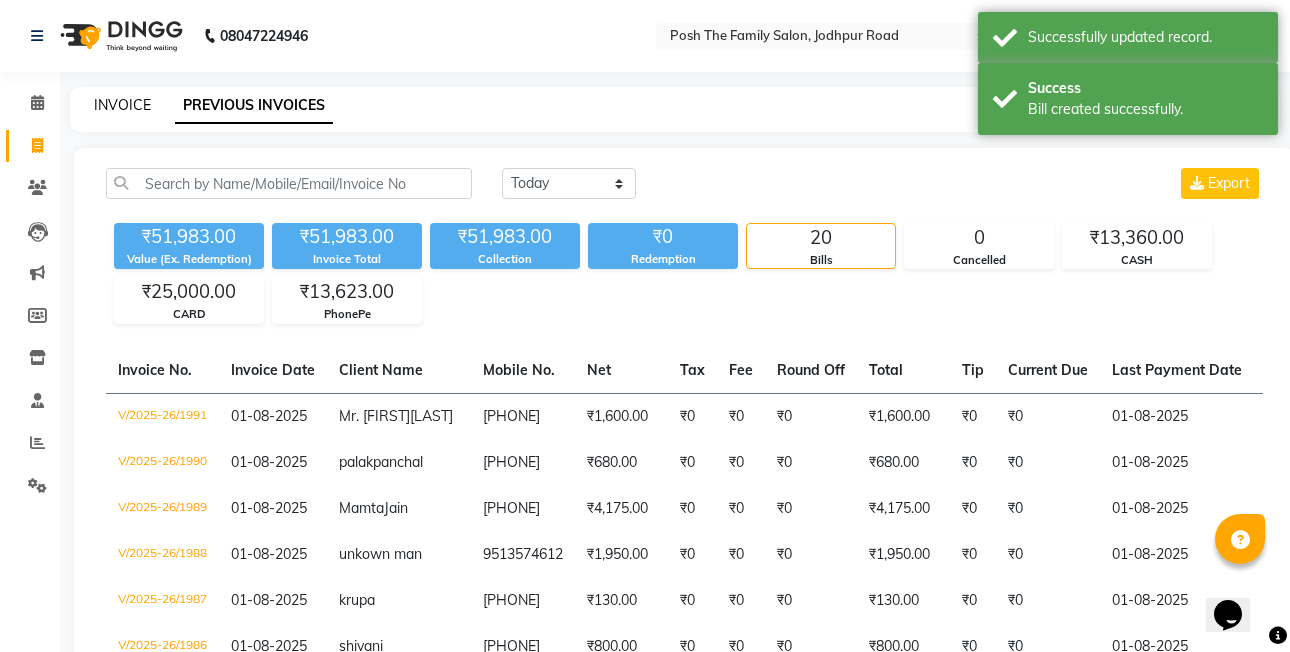 click on "INVOICE" 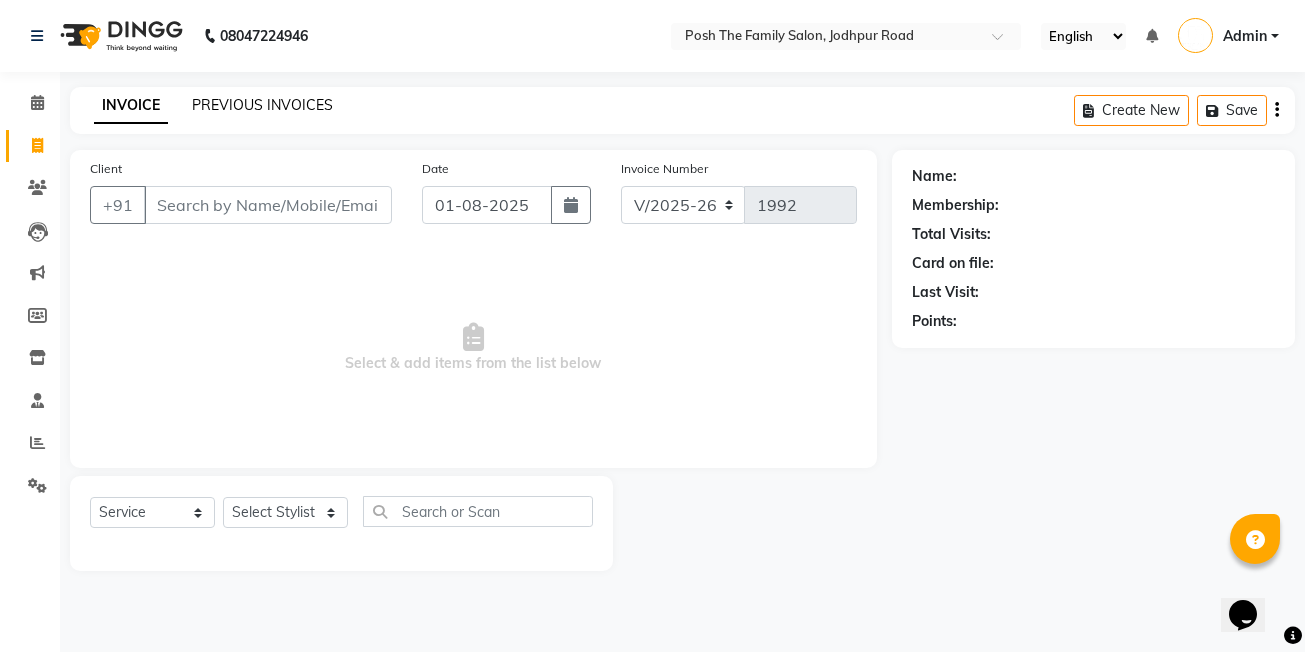 click on "PREVIOUS INVOICES" 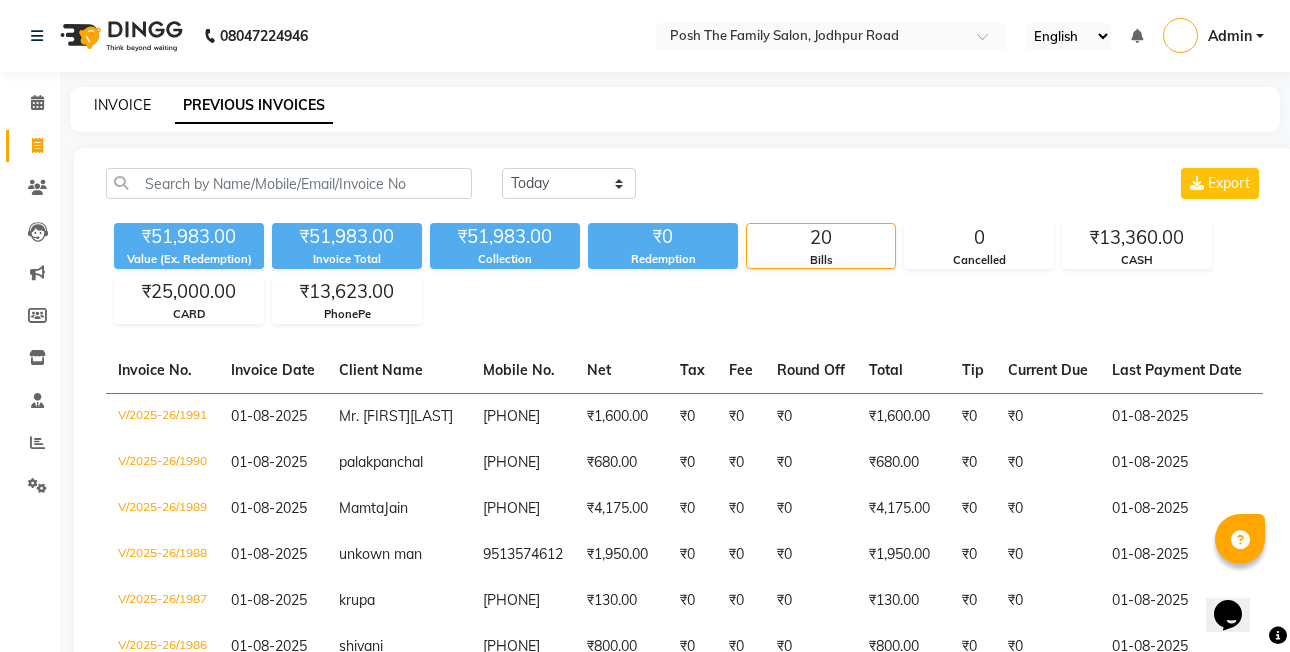 click on "INVOICE" 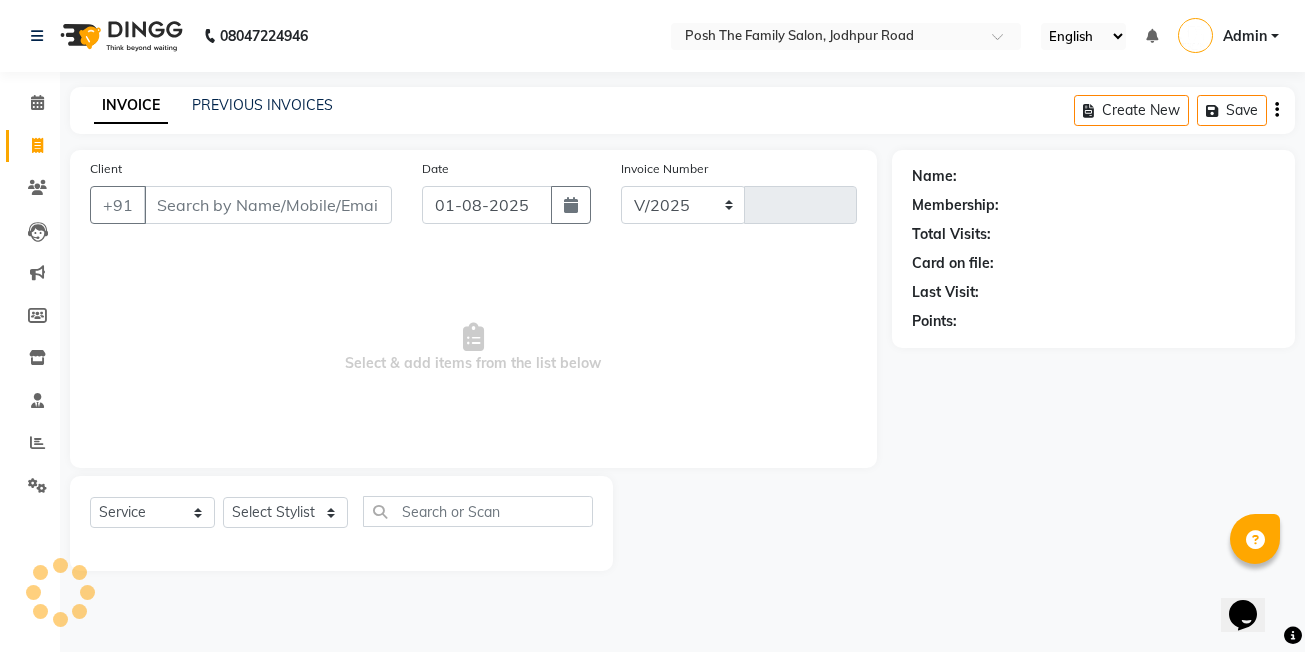 select on "6199" 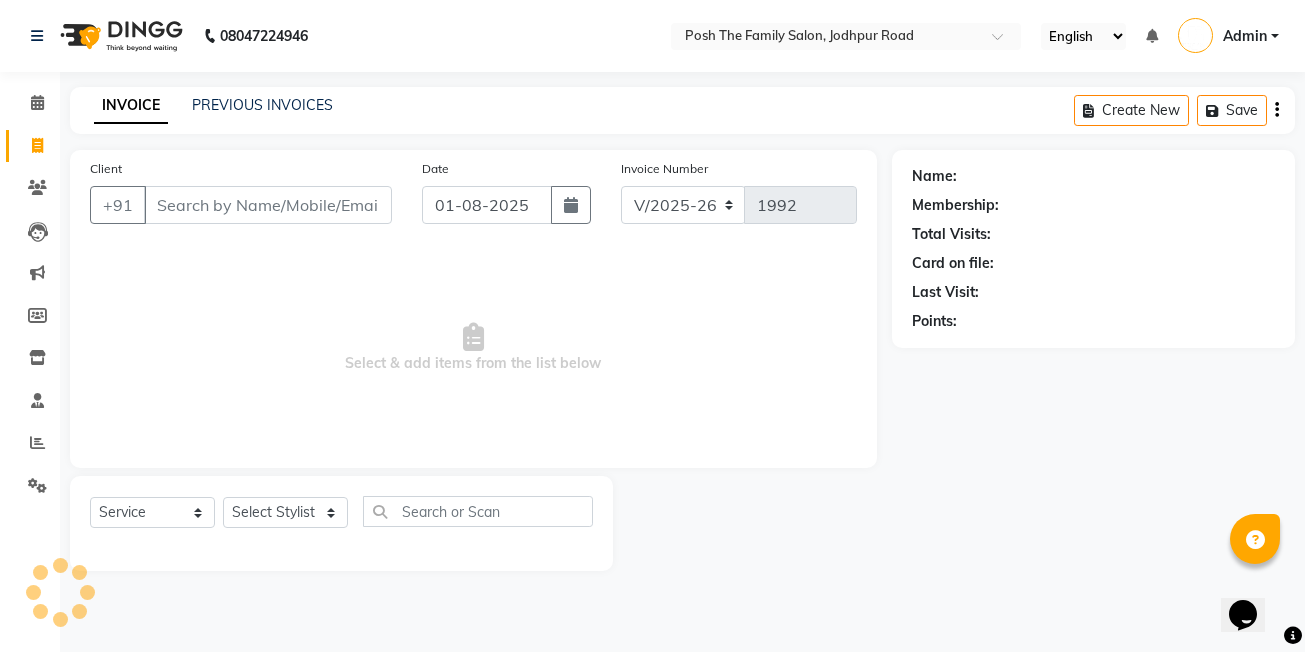 click on "Client" at bounding box center (268, 205) 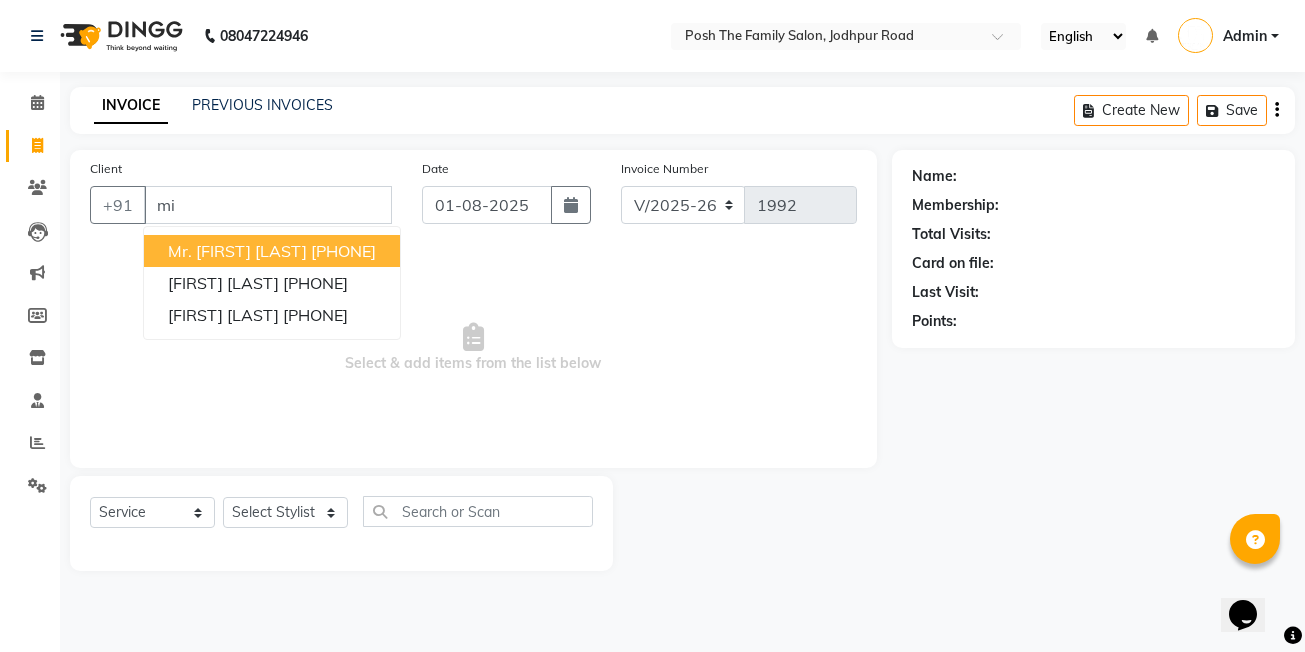 type on "m" 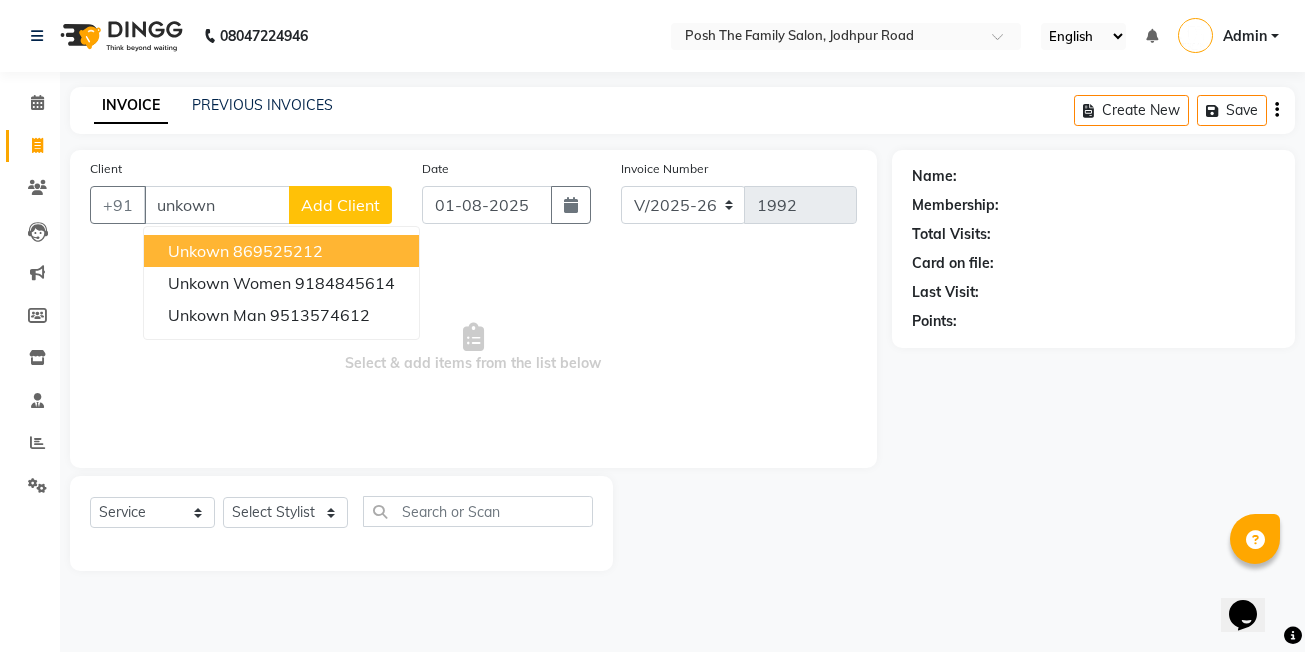 click on "869525212" at bounding box center (278, 251) 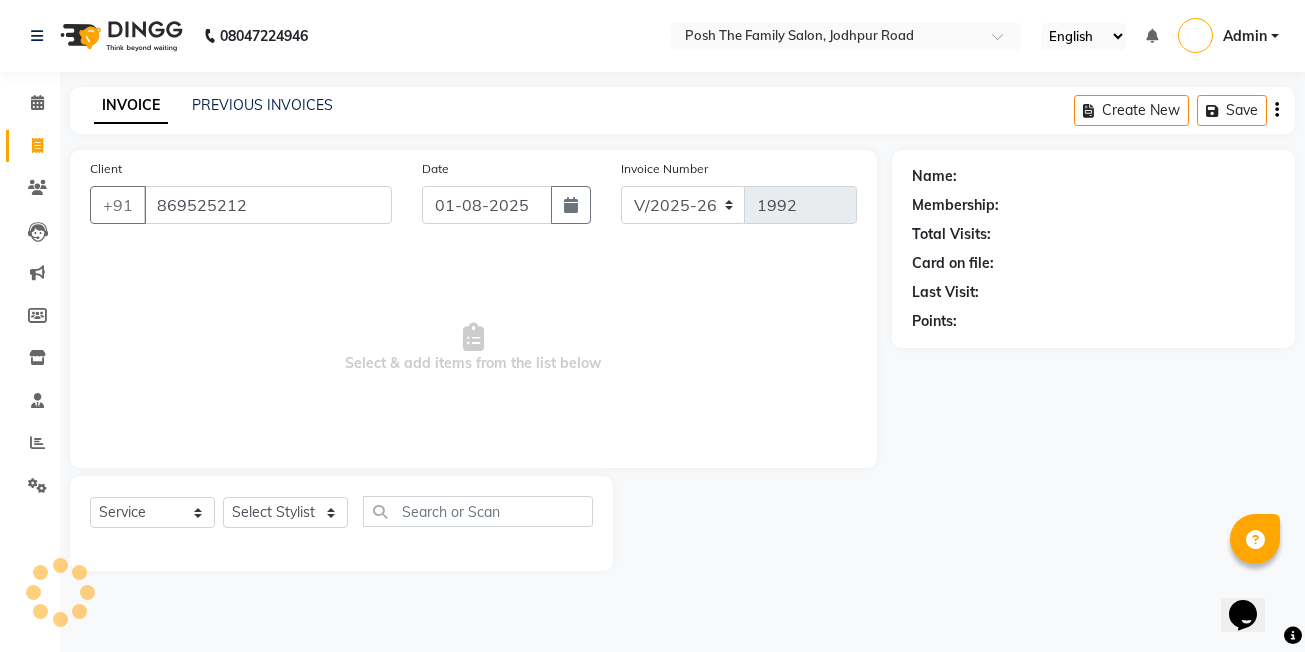 type on "869525212" 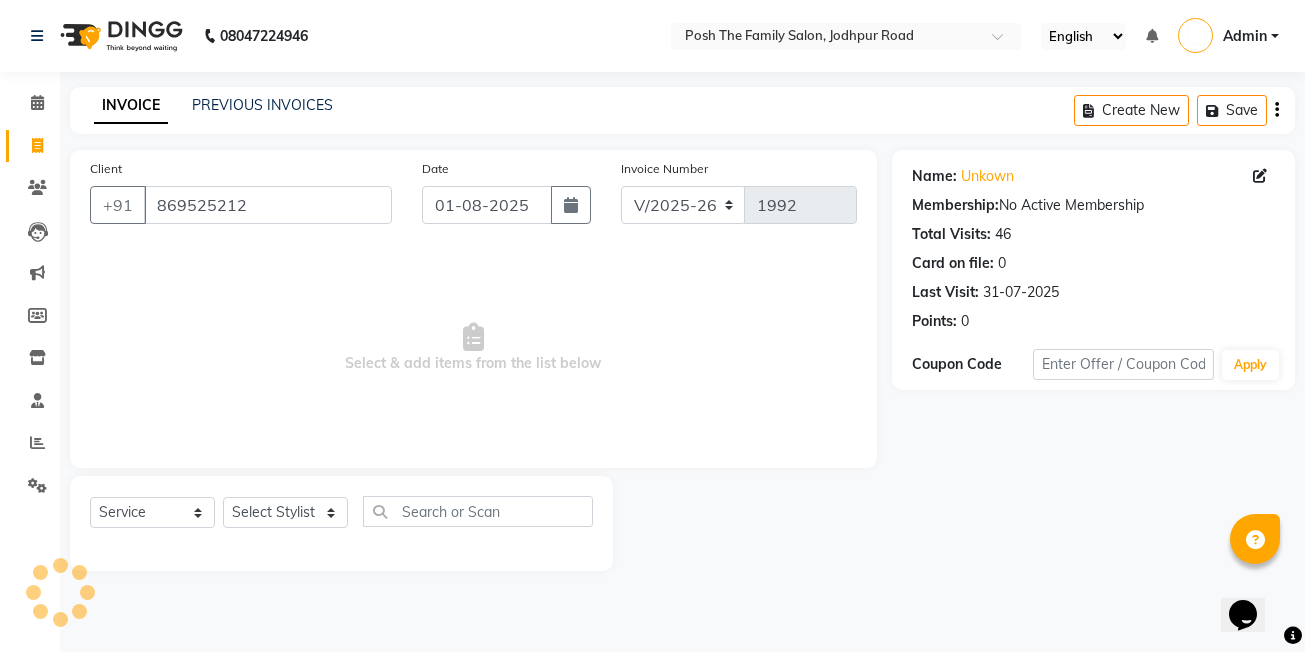 drag, startPoint x: 274, startPoint y: 537, endPoint x: 277, endPoint y: 518, distance: 19.235384 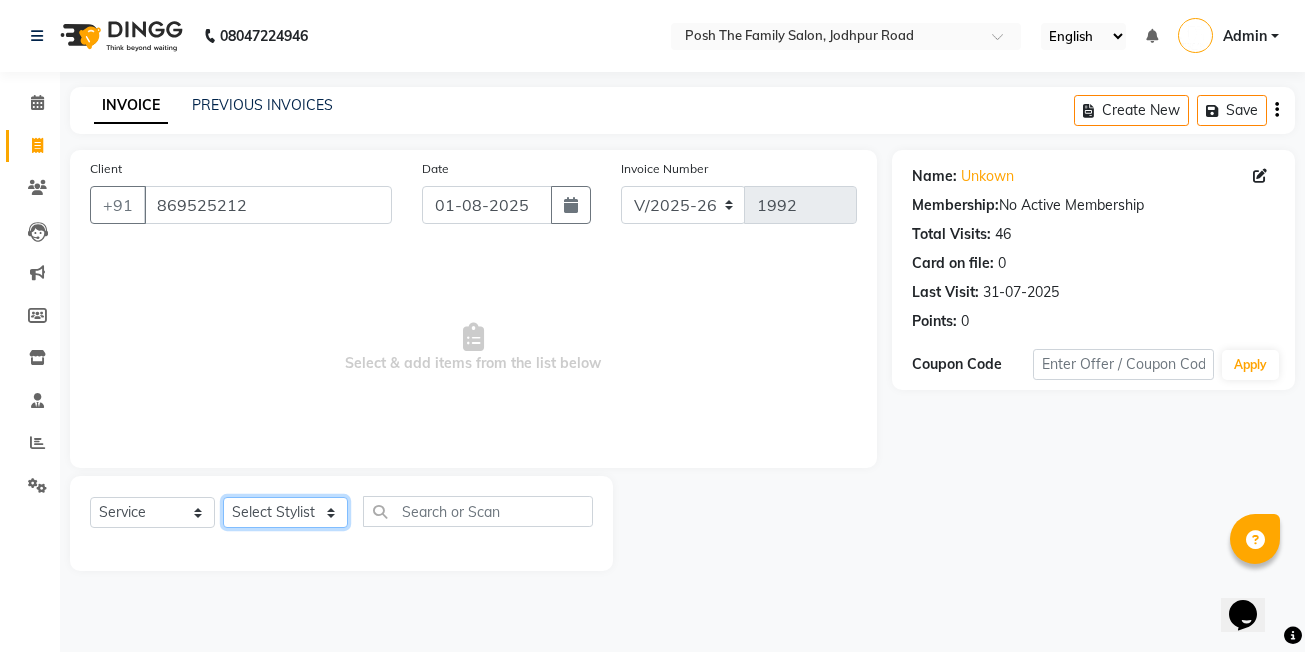 click on "Select Stylist [FIRST]  [LAST] [FIRST] [LAST]  [FIRST] [LAST] [FIRST] [LAST]  [FIRST] [LAST] [FIRST] [LAST] [FIRST] [LAST] [FIRST] [LAST] (OWNER) POSH [FIRST] [LAST] [FIRST] [LAST] [FIRST] [LAST]  [FIRST] [LAST]  [FIRST] [LAST] [FIRST] [LAST] [FIRST] [LAST]" 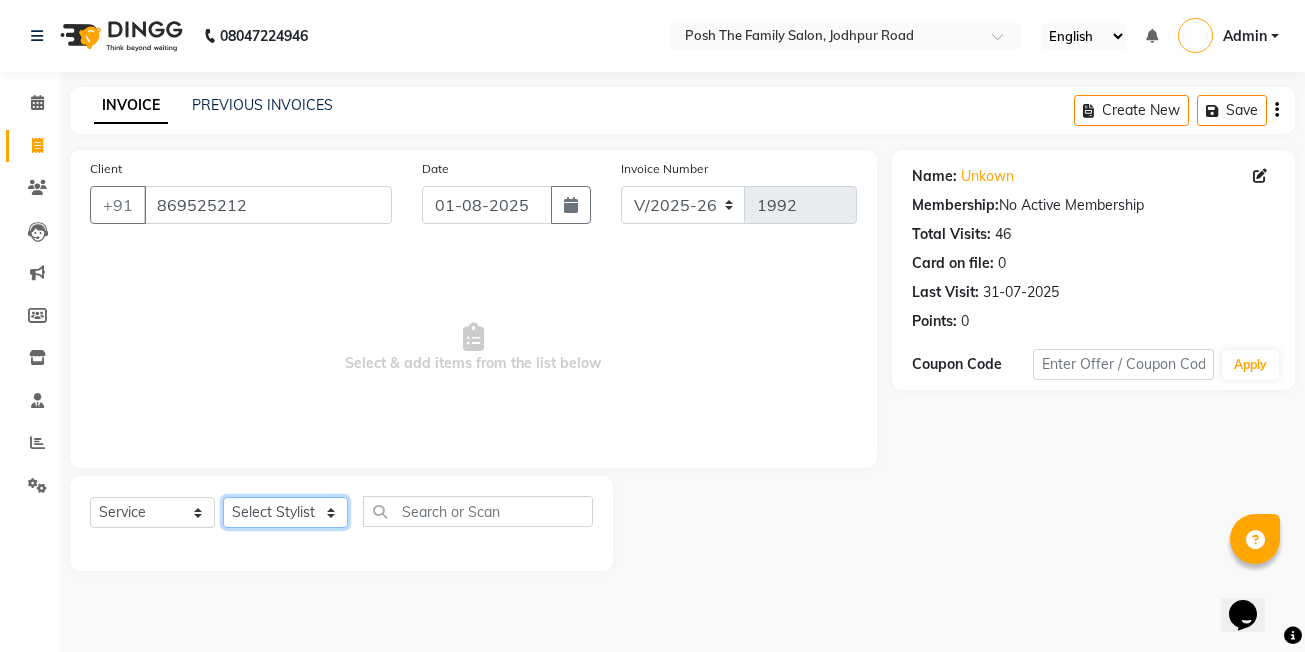 select on "53726" 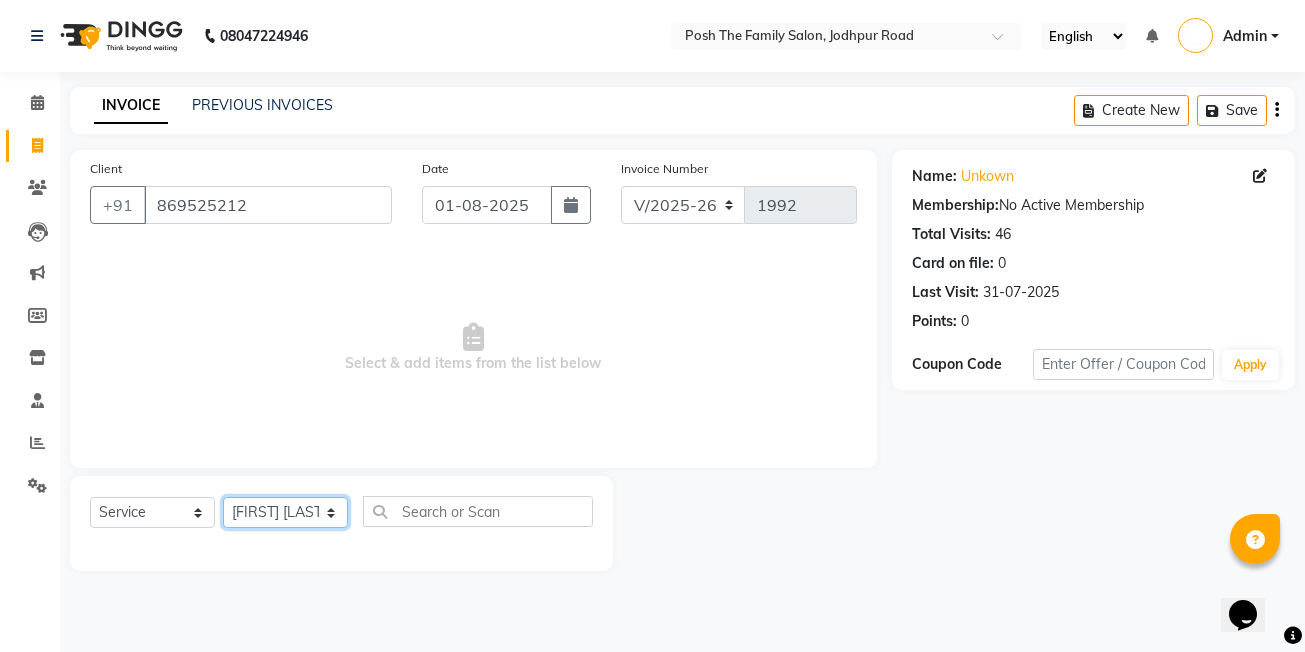 click on "Select Stylist [FIRST]  [LAST] [FIRST] [LAST]  [FIRST] [LAST] [FIRST] [LAST]  [FIRST] [LAST] [FIRST] [LAST] [FIRST] [LAST] [FIRST] [LAST] (OWNER) POSH [FIRST] [LAST] [FIRST] [LAST] [FIRST] [LAST]  [FIRST] [LAST]  [FIRST] [LAST] [FIRST] [LAST] [FIRST] [LAST]" 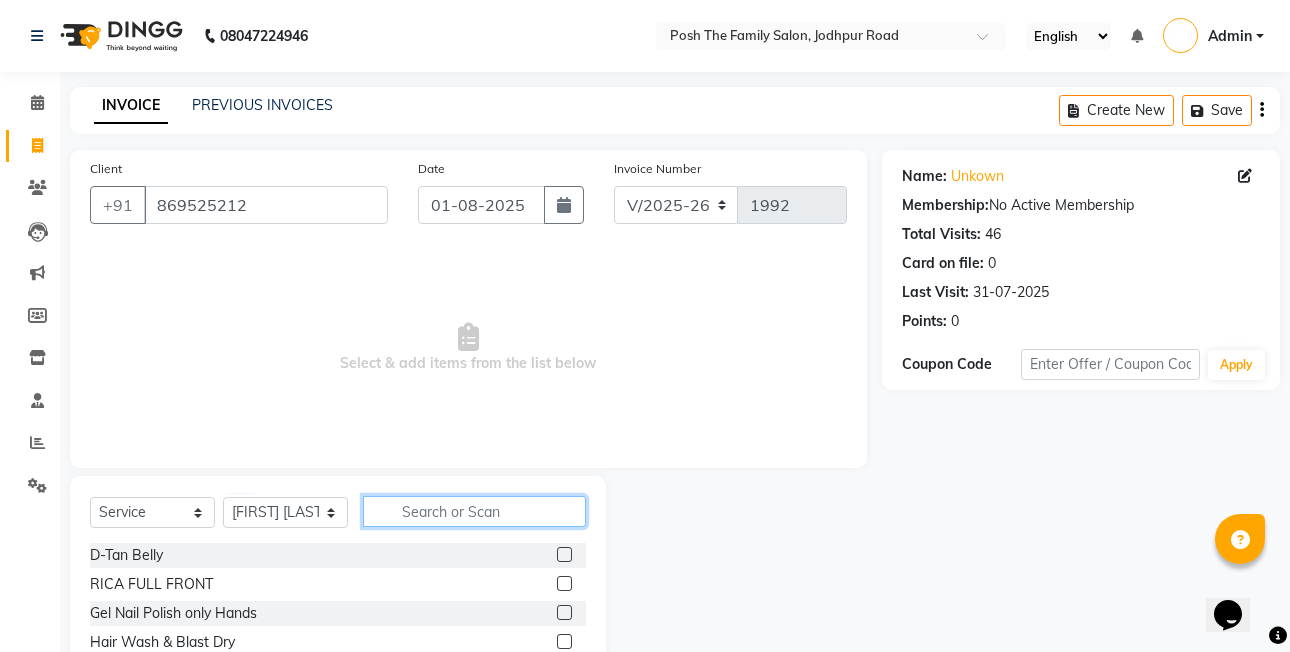 click 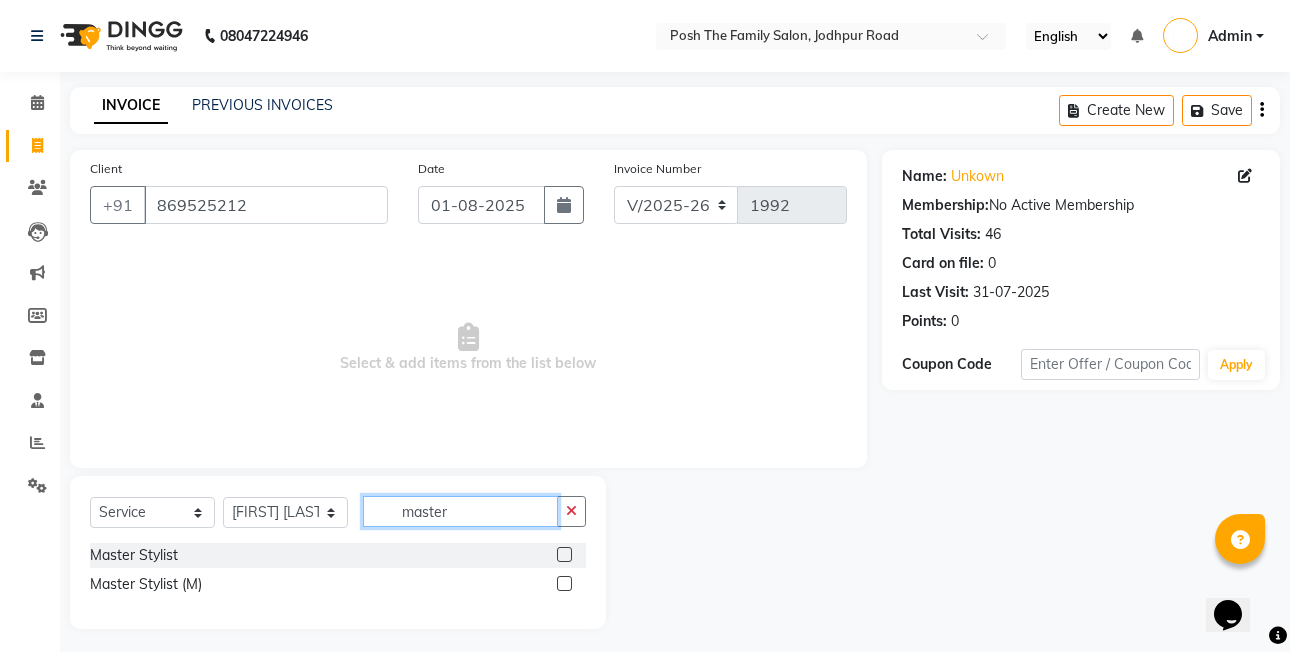 type on "master" 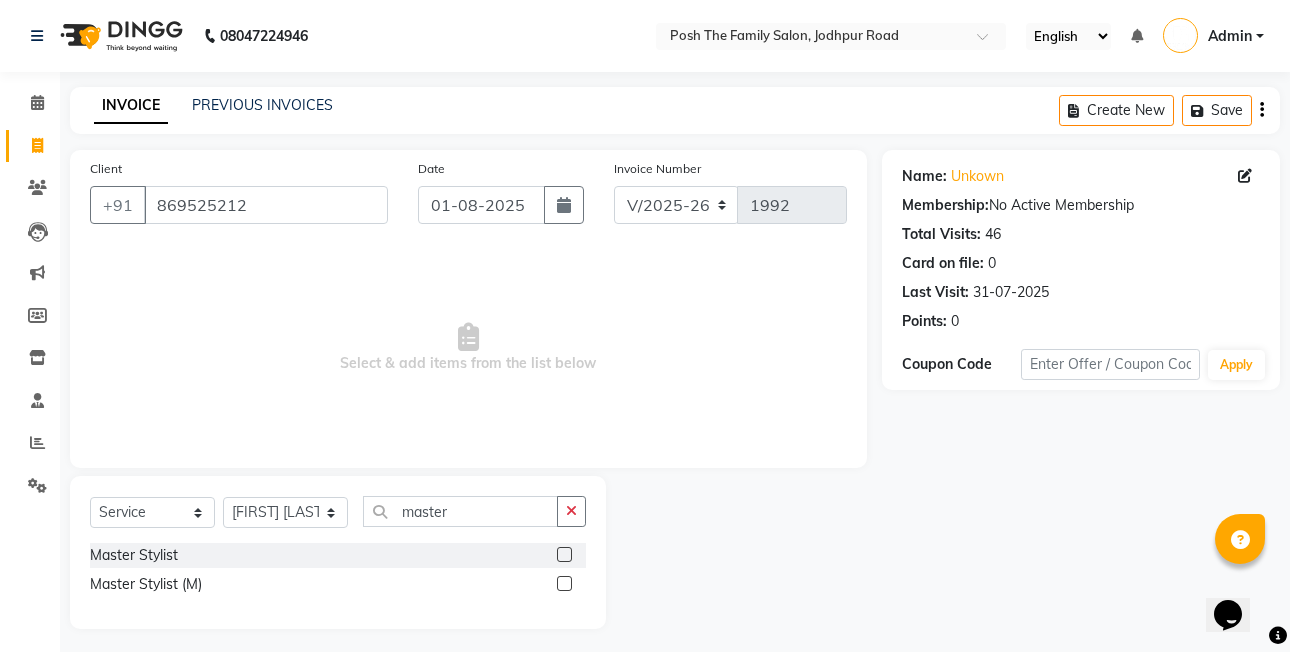 drag, startPoint x: 563, startPoint y: 582, endPoint x: 595, endPoint y: 547, distance: 47.423622 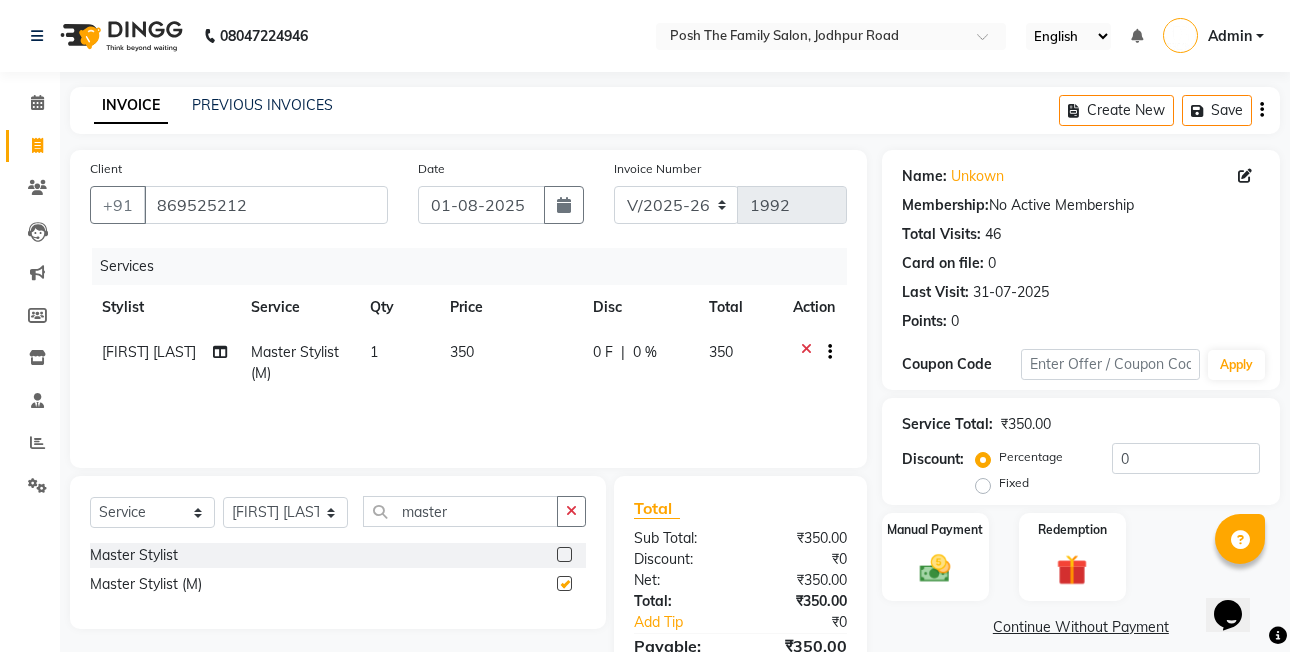 checkbox on "false" 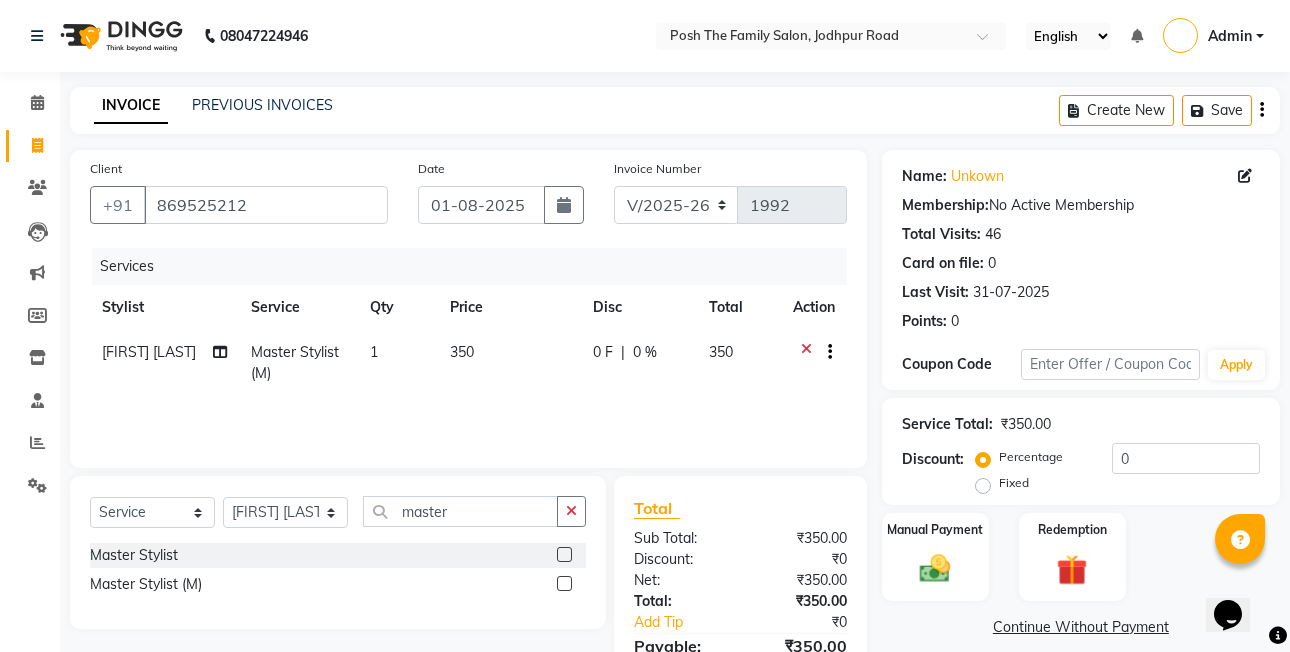 click on "Fixed" 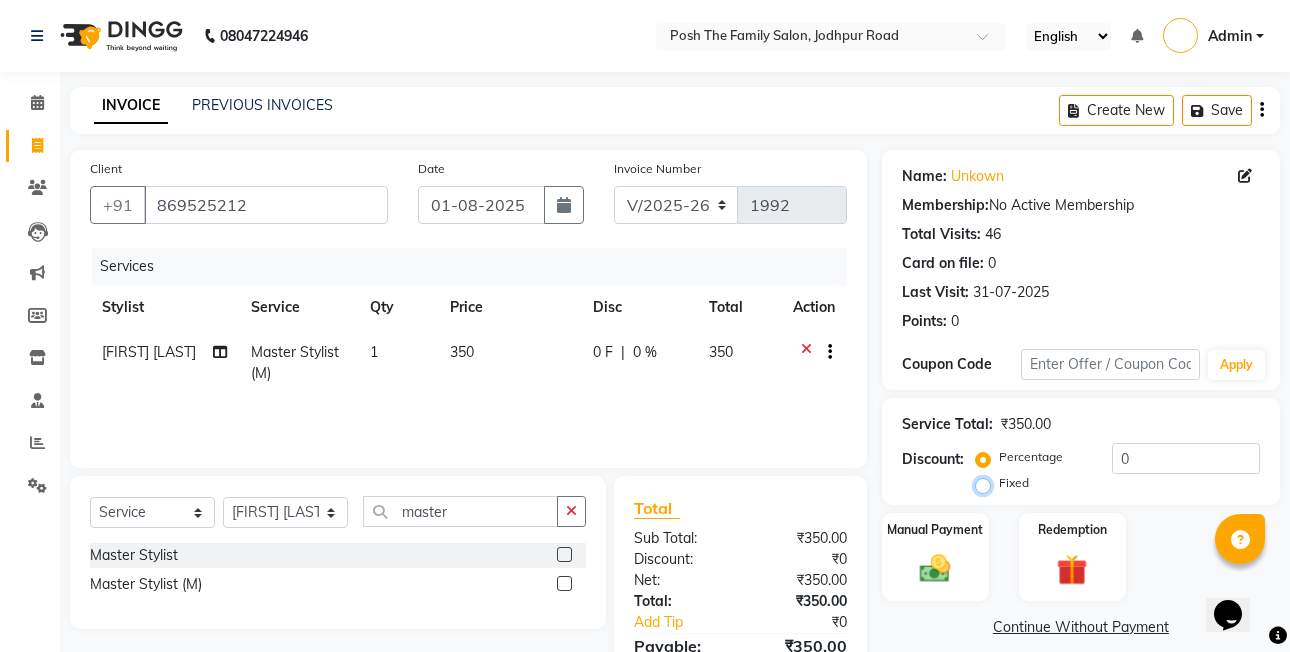 click on "Fixed" at bounding box center [987, 483] 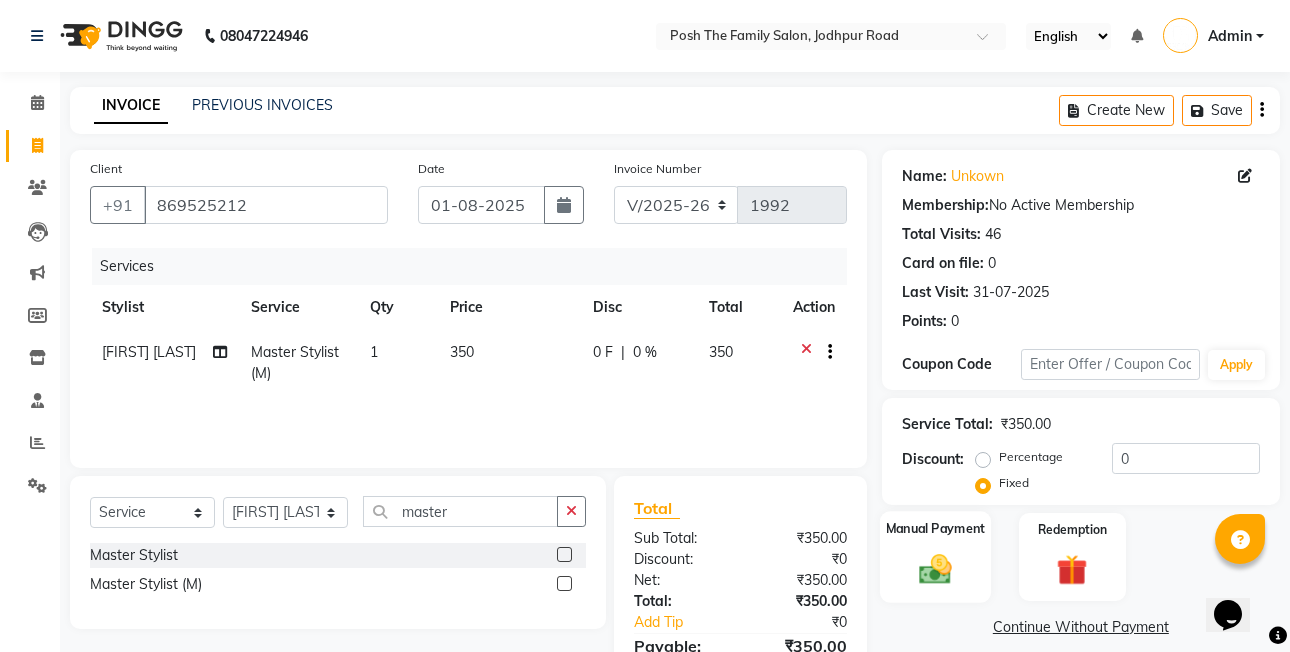 click on "Manual Payment" 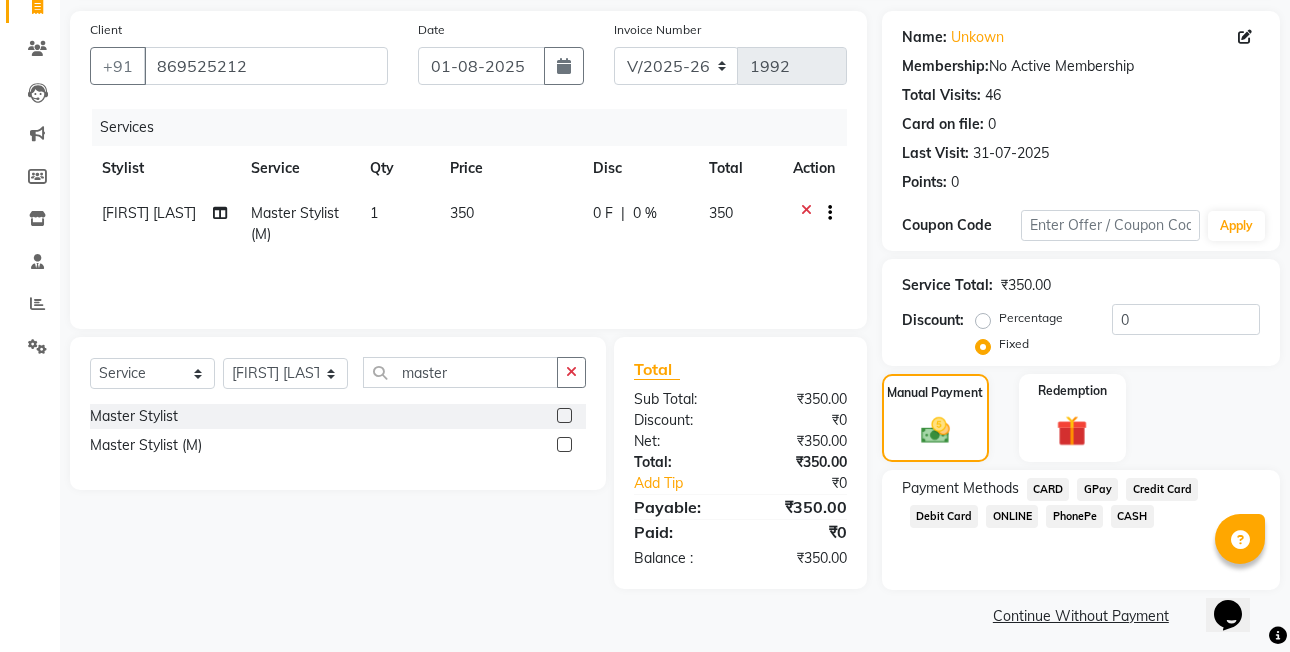 scroll, scrollTop: 148, scrollLeft: 0, axis: vertical 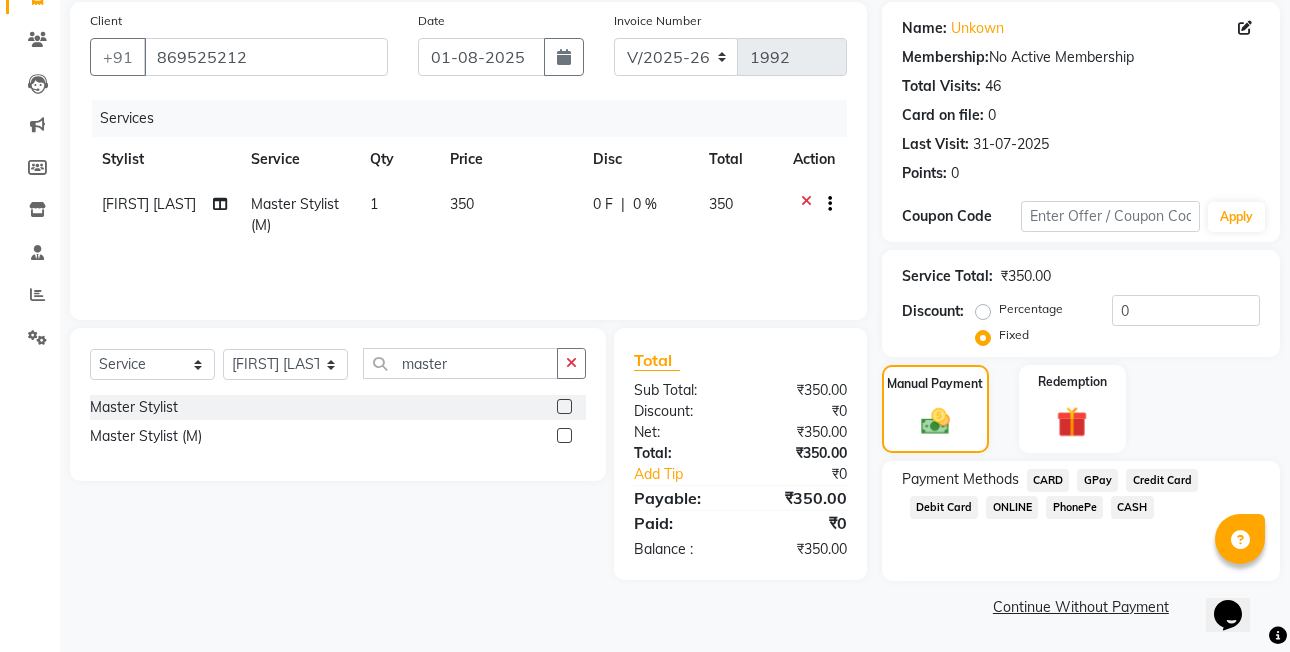 click on "PhonePe" 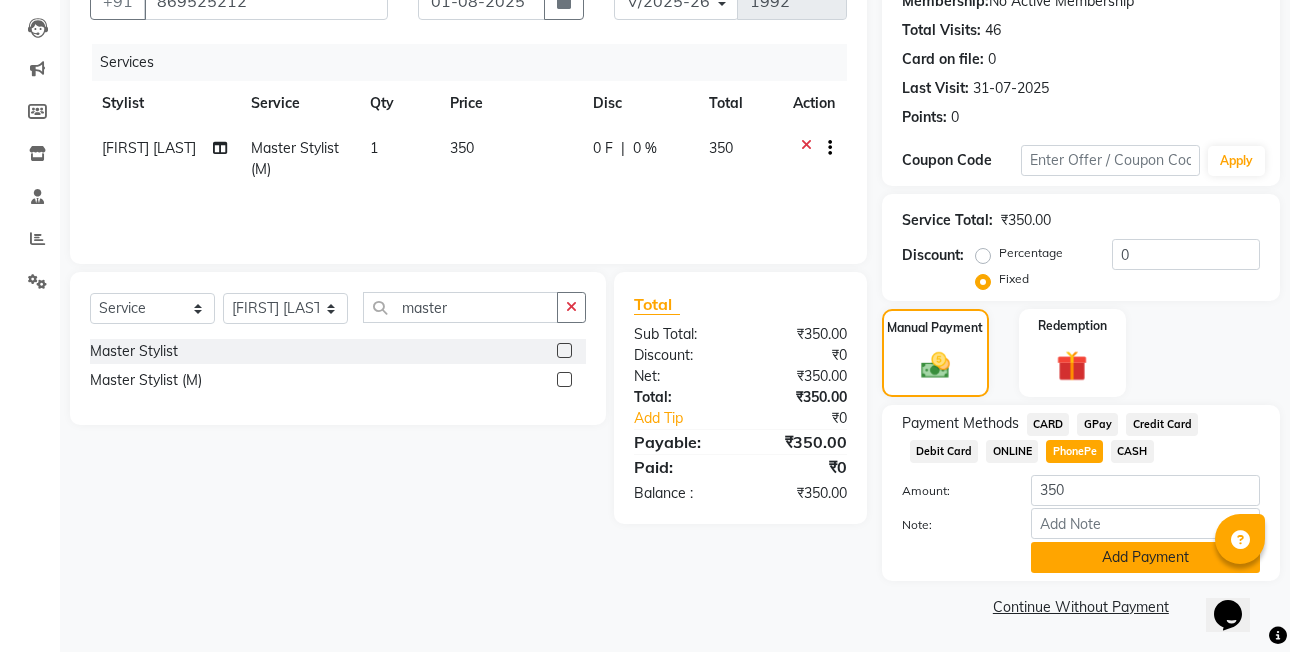 click on "Add Payment" 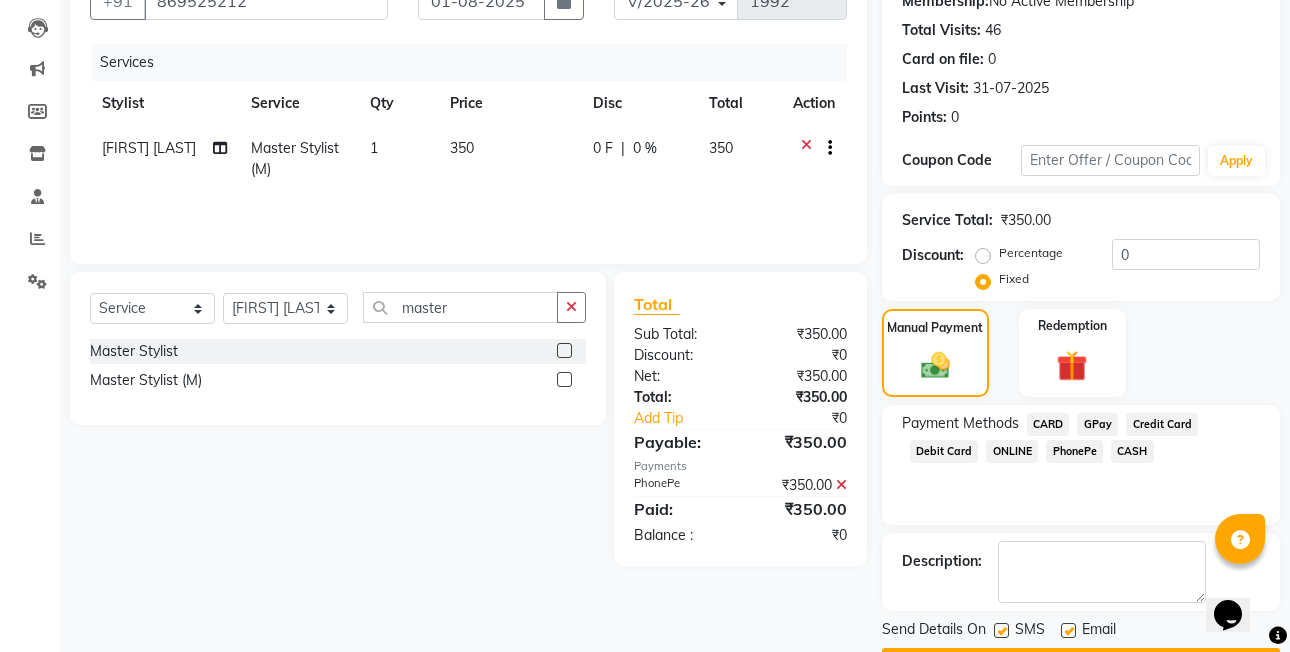 scroll, scrollTop: 261, scrollLeft: 0, axis: vertical 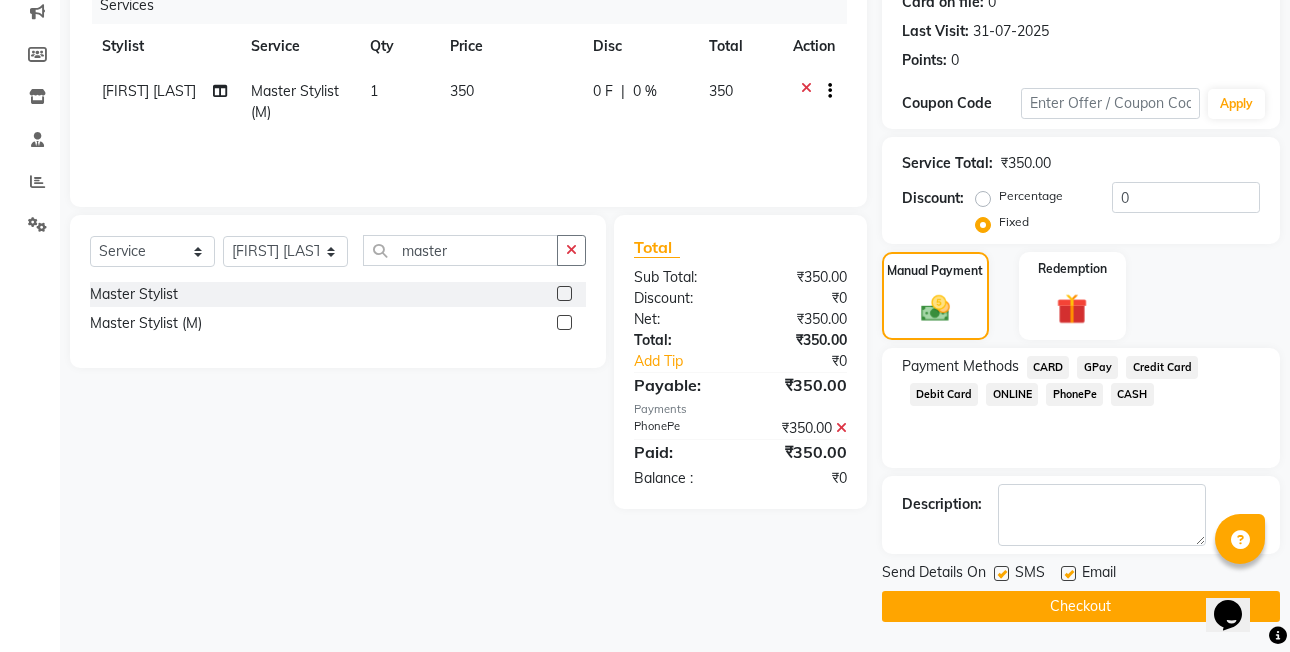 click on "Checkout" 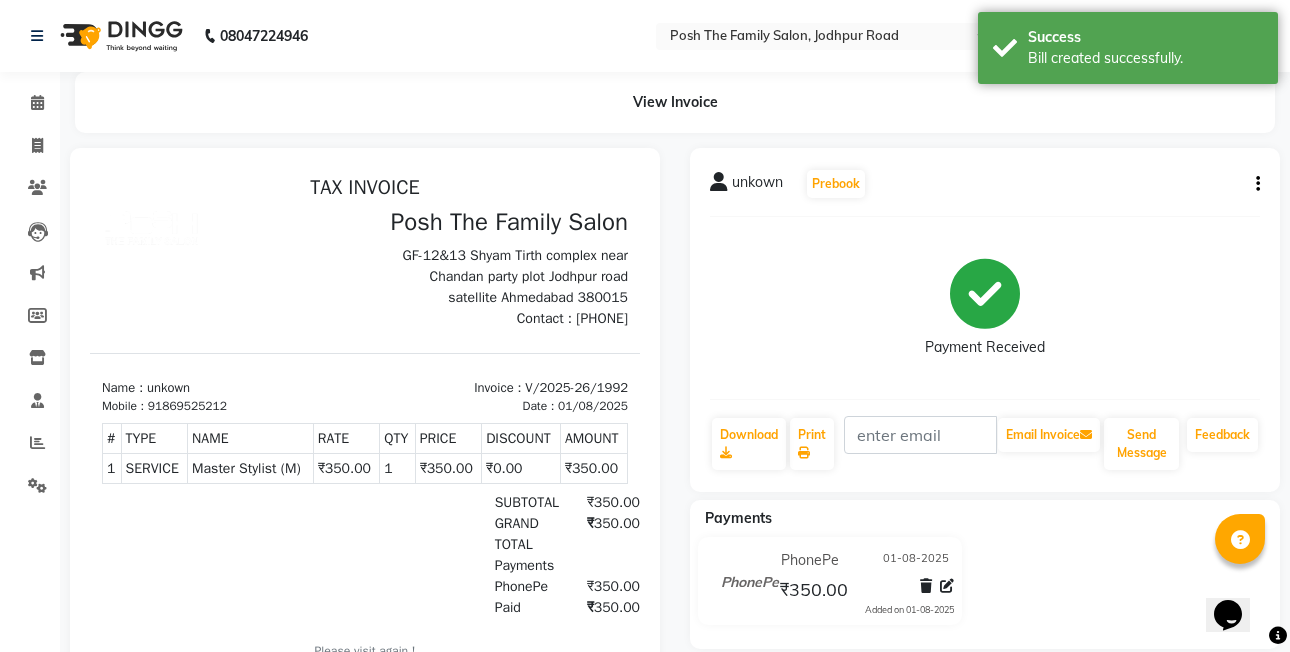 scroll, scrollTop: 0, scrollLeft: 0, axis: both 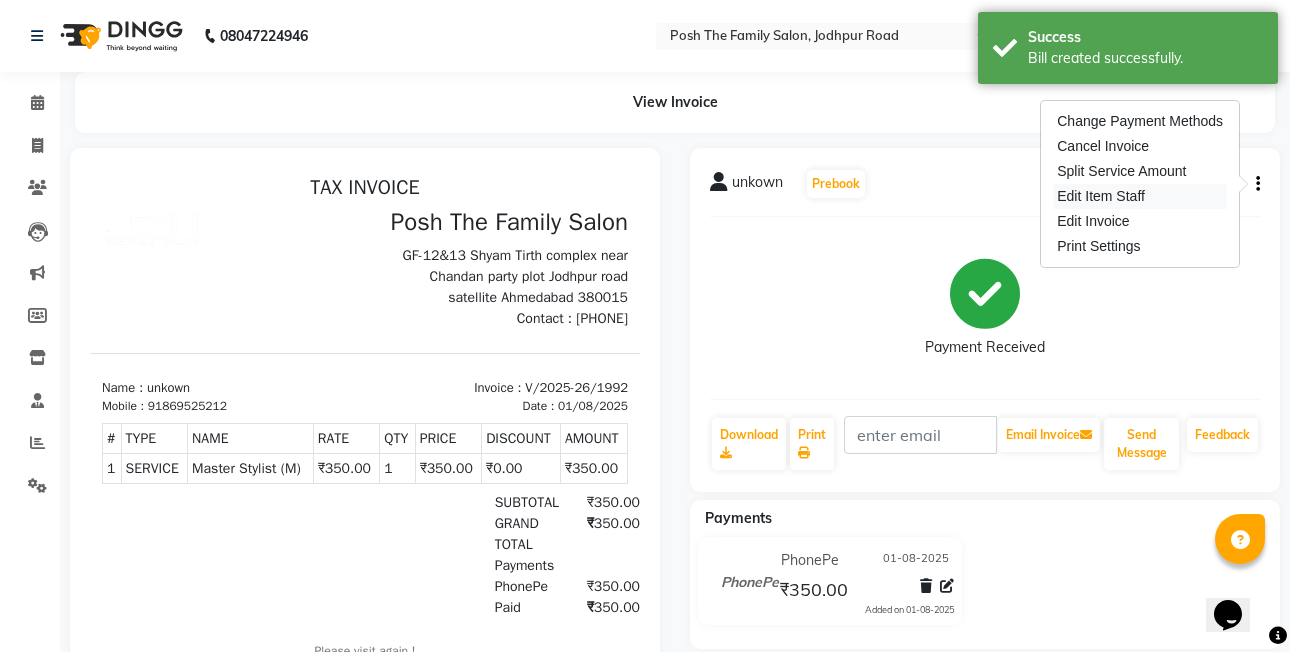 click on "Edit Item Staff" at bounding box center [1140, 196] 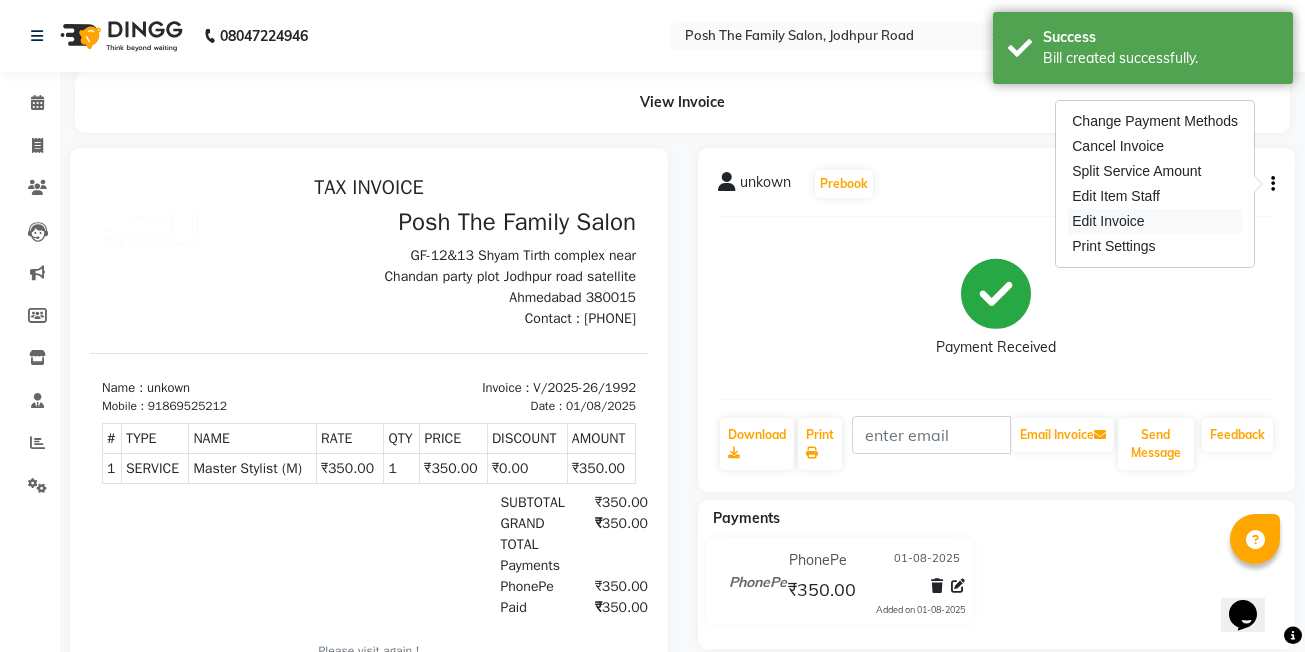 select on "53726" 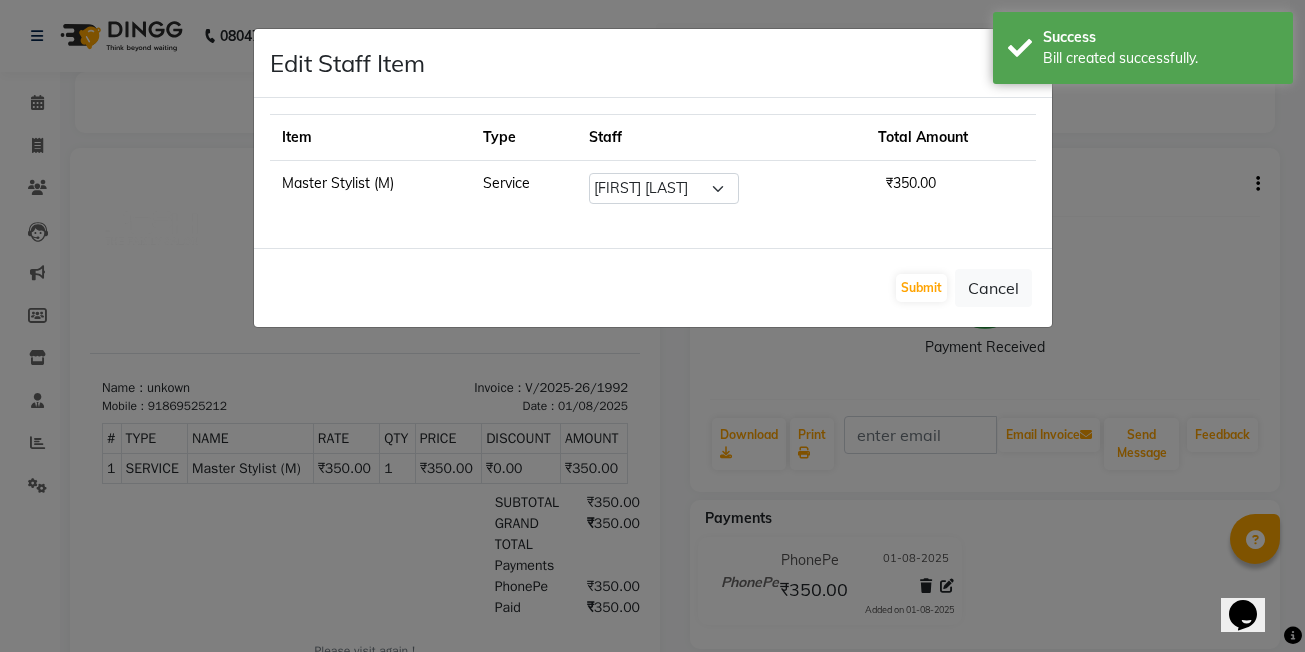 click on "Submit   Cancel" 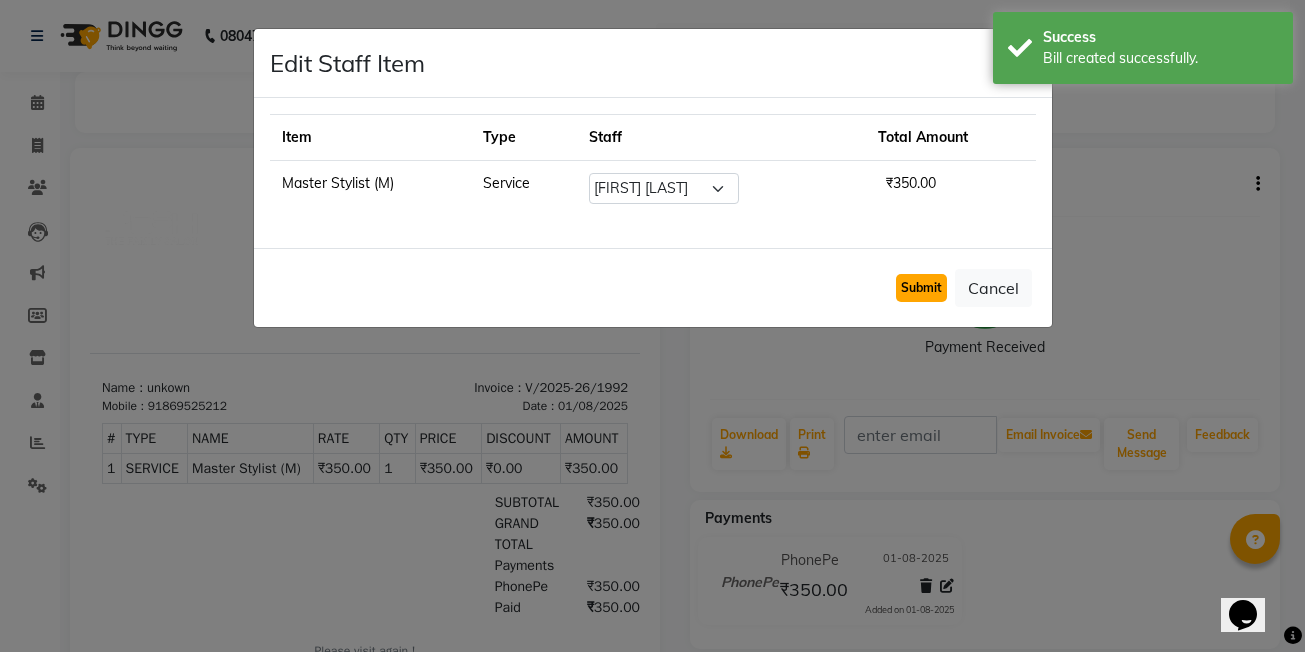 click on "Submit" 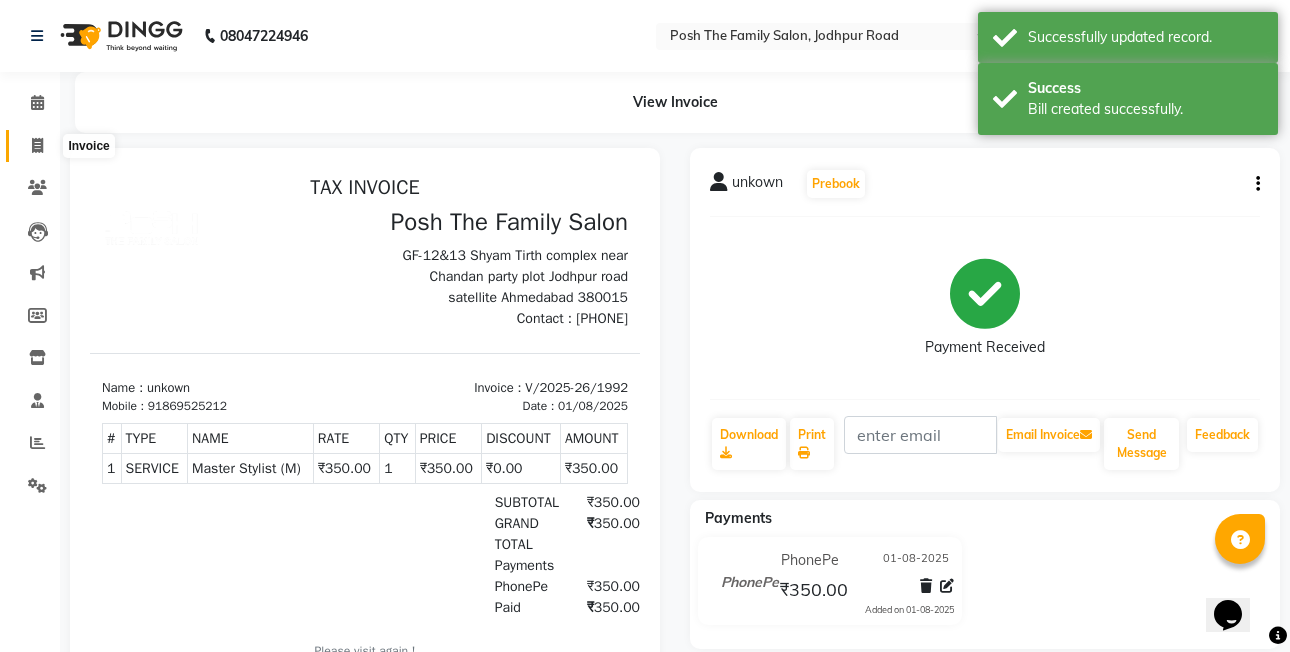 click 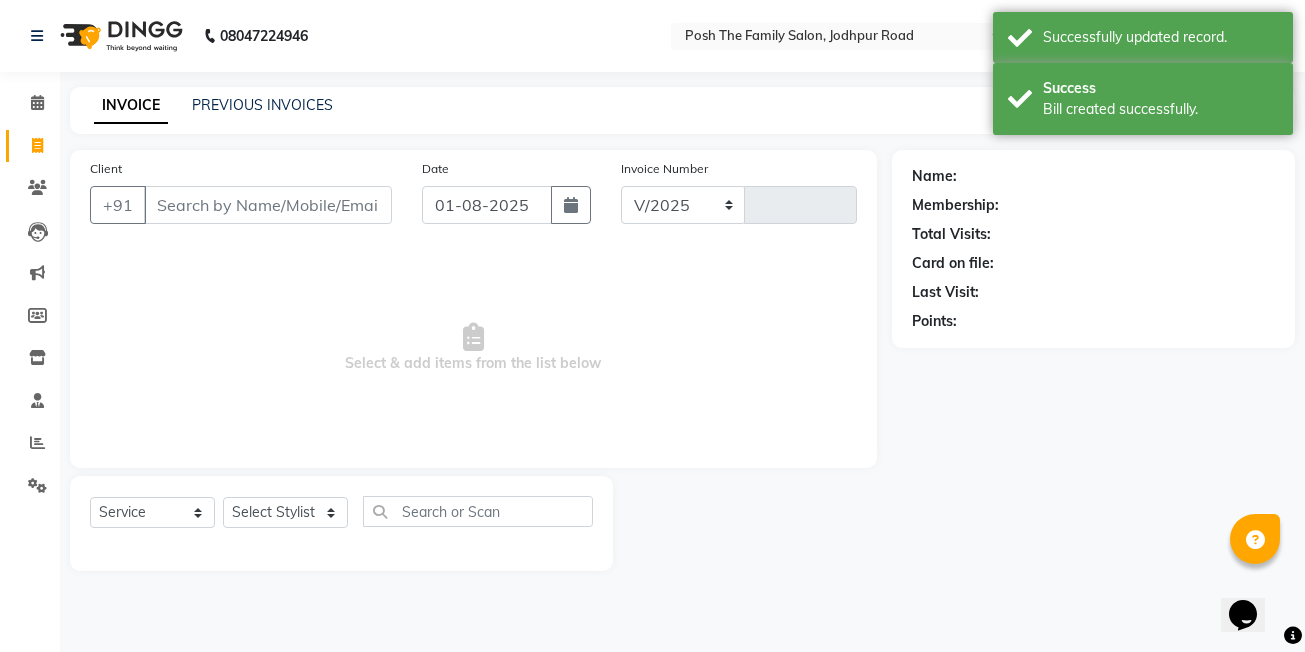 select on "6199" 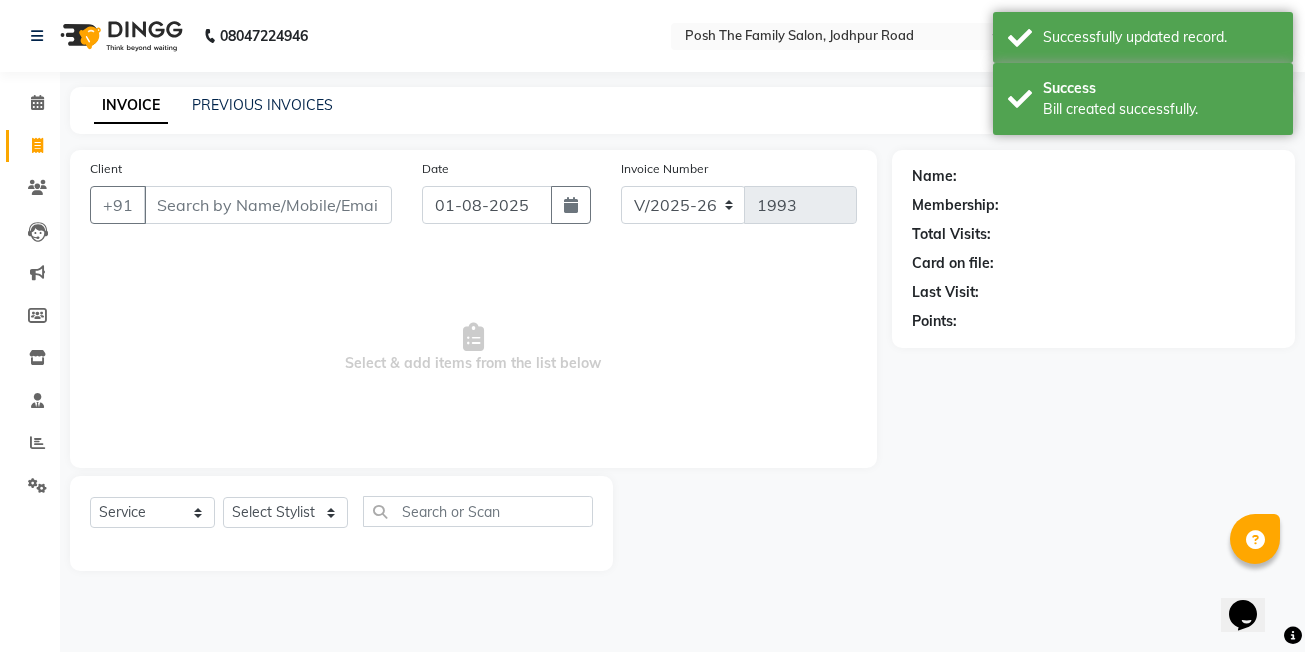 click on "Client" at bounding box center [268, 205] 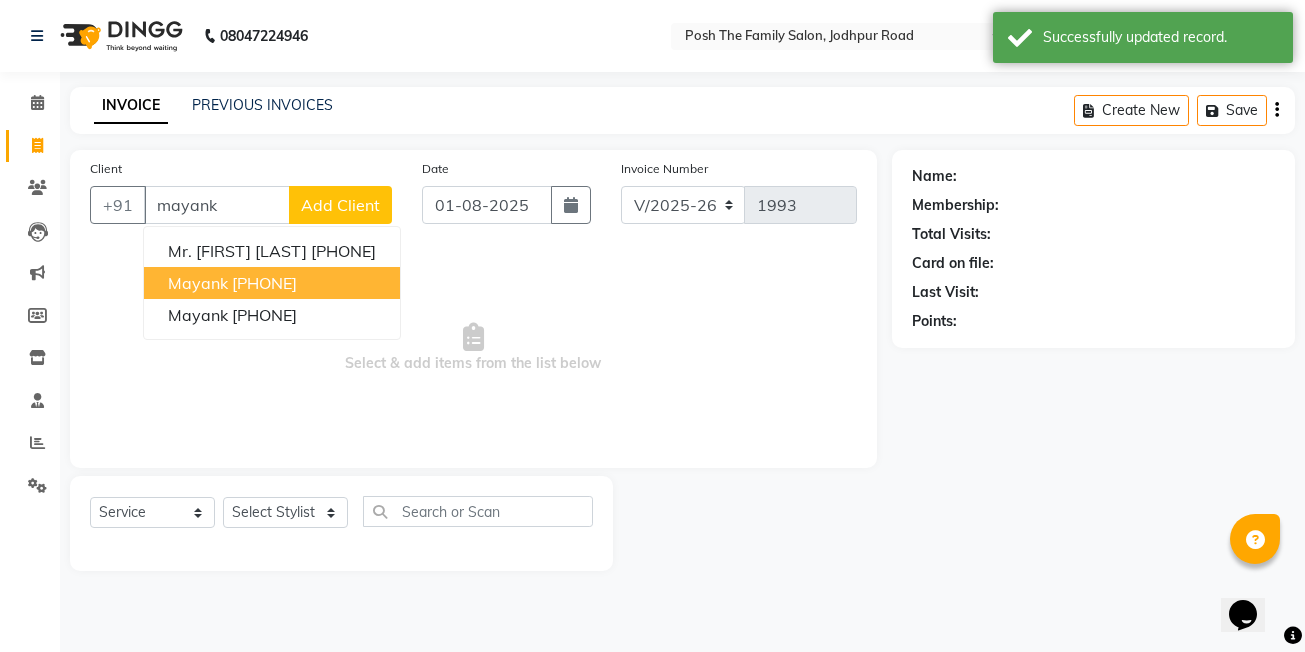 click on "[PHONE]" at bounding box center (264, 283) 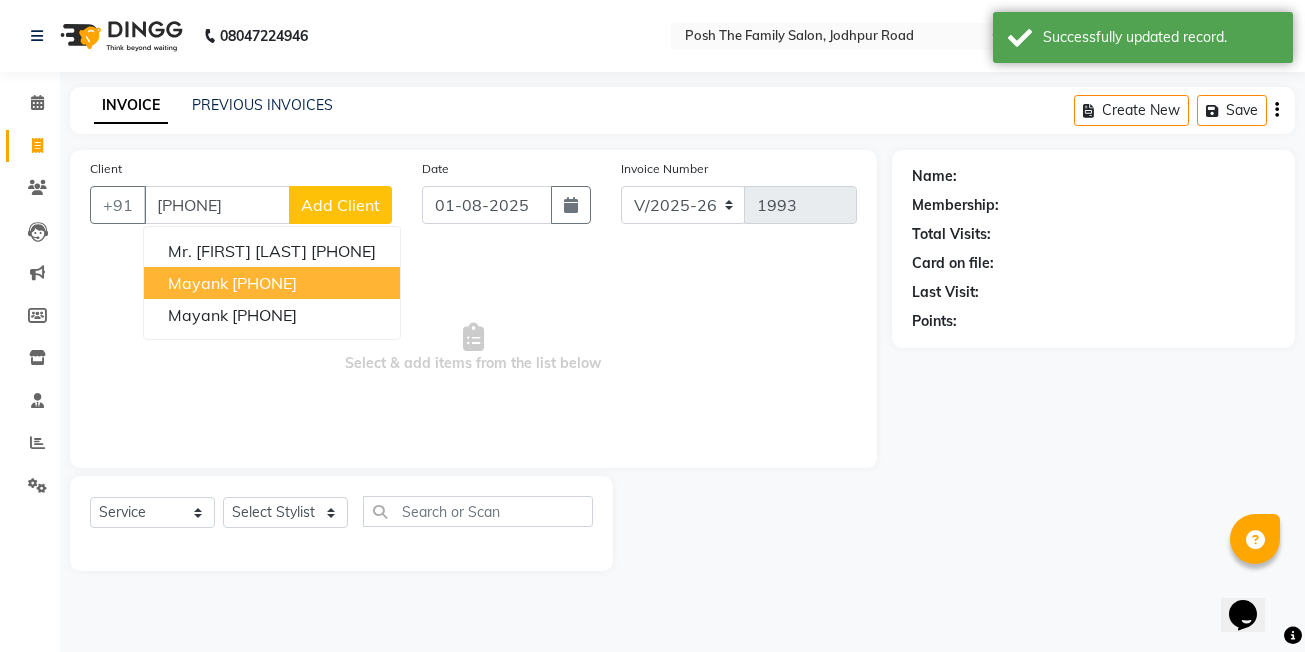 type on "[PHONE]" 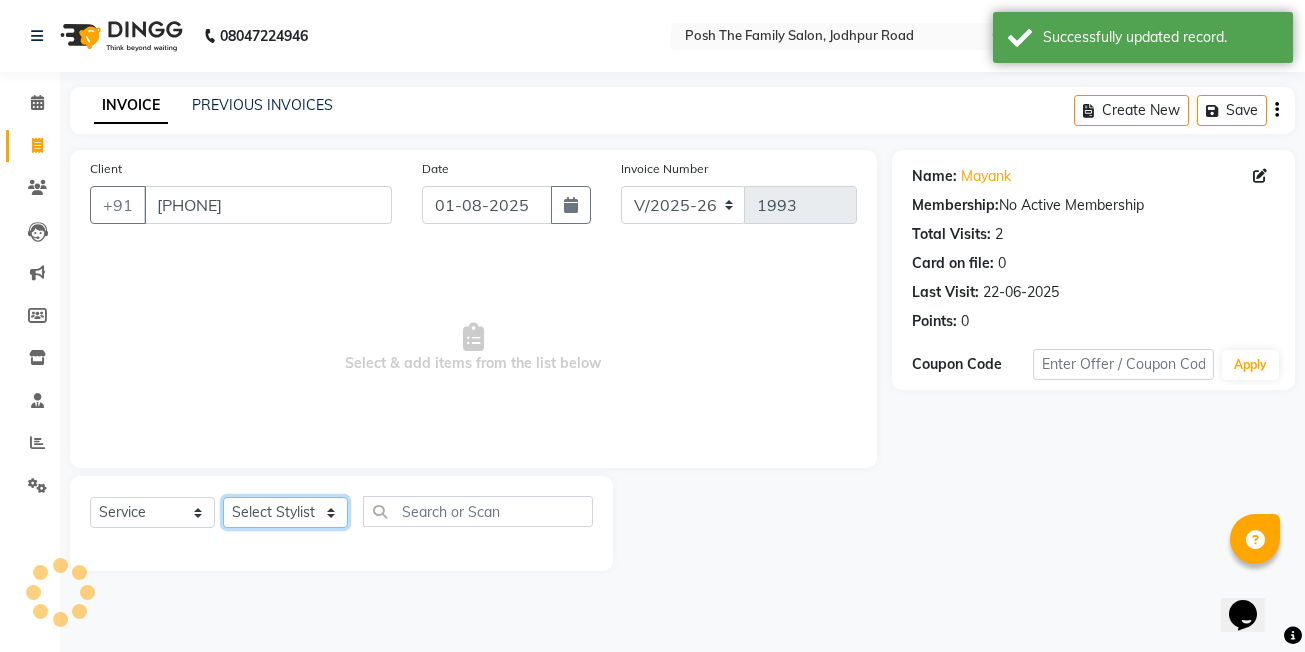 click on "Select Stylist [FIRST]  [LAST] [FIRST] [LAST]  [FIRST] [LAST] [FIRST] [LAST]  [FIRST] [LAST] [FIRST] [LAST] [FIRST] [LAST] [FIRST] [LAST] (OWNER) POSH [FIRST] [LAST] [FIRST] [LAST] [FIRST] [LAST]  [FIRST] [LAST]  [FIRST] [LAST] [FIRST] [LAST] [FIRST] [LAST]" 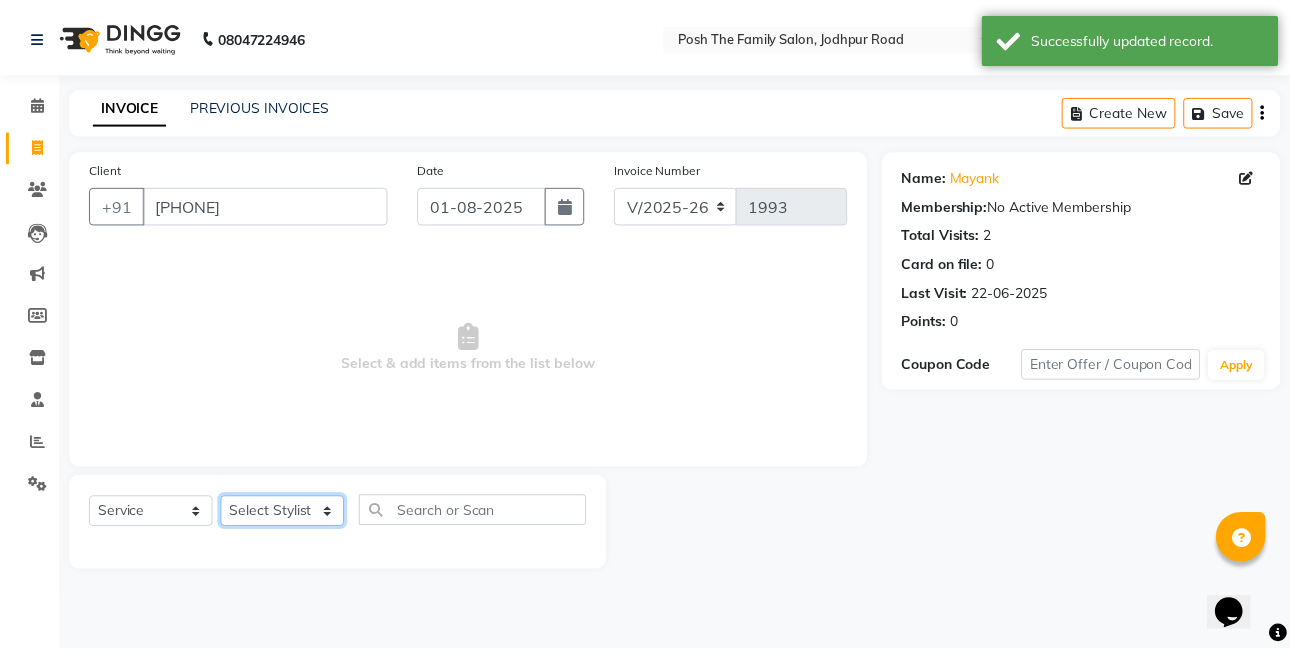 type 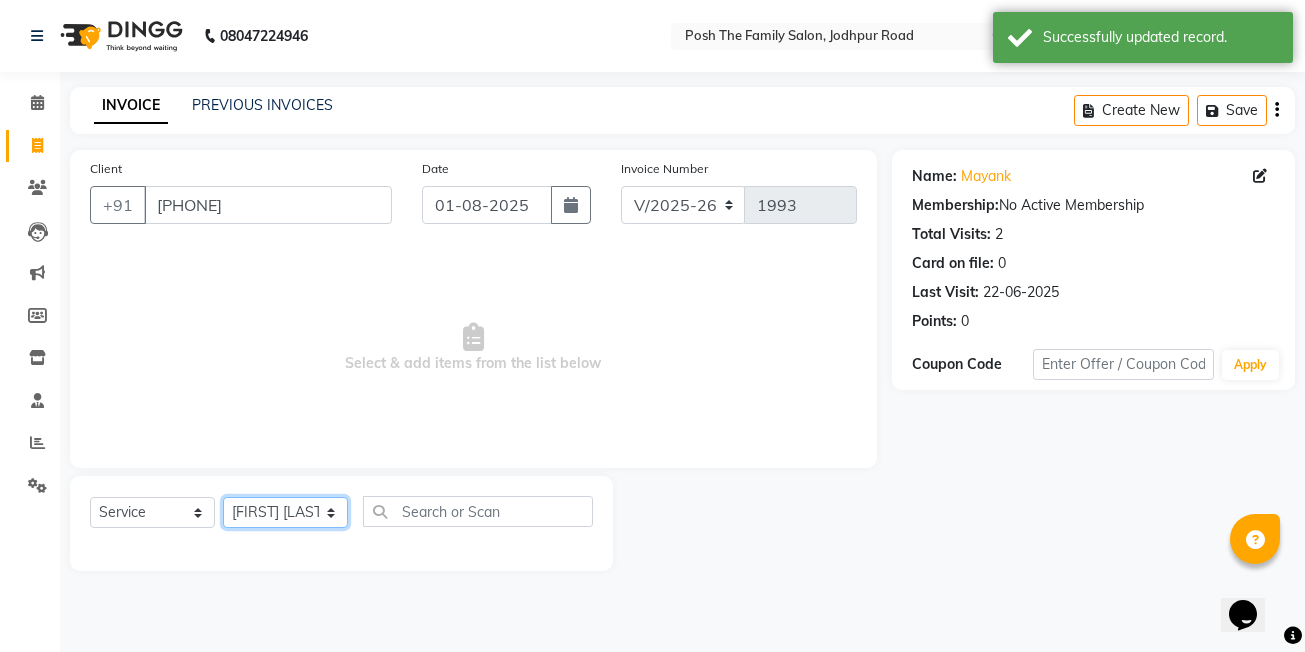 click on "Select Stylist [FIRST]  [LAST] [FIRST] [LAST]  [FIRST] [LAST] [FIRST] [LAST]  [FIRST] [LAST] [FIRST] [LAST] [FIRST] [LAST] [FIRST] [LAST] (OWNER) POSH [FIRST] [LAST] [FIRST] [LAST] [FIRST] [LAST]  [FIRST] [LAST]  [FIRST] [LAST] [FIRST] [LAST] [FIRST] [LAST]" 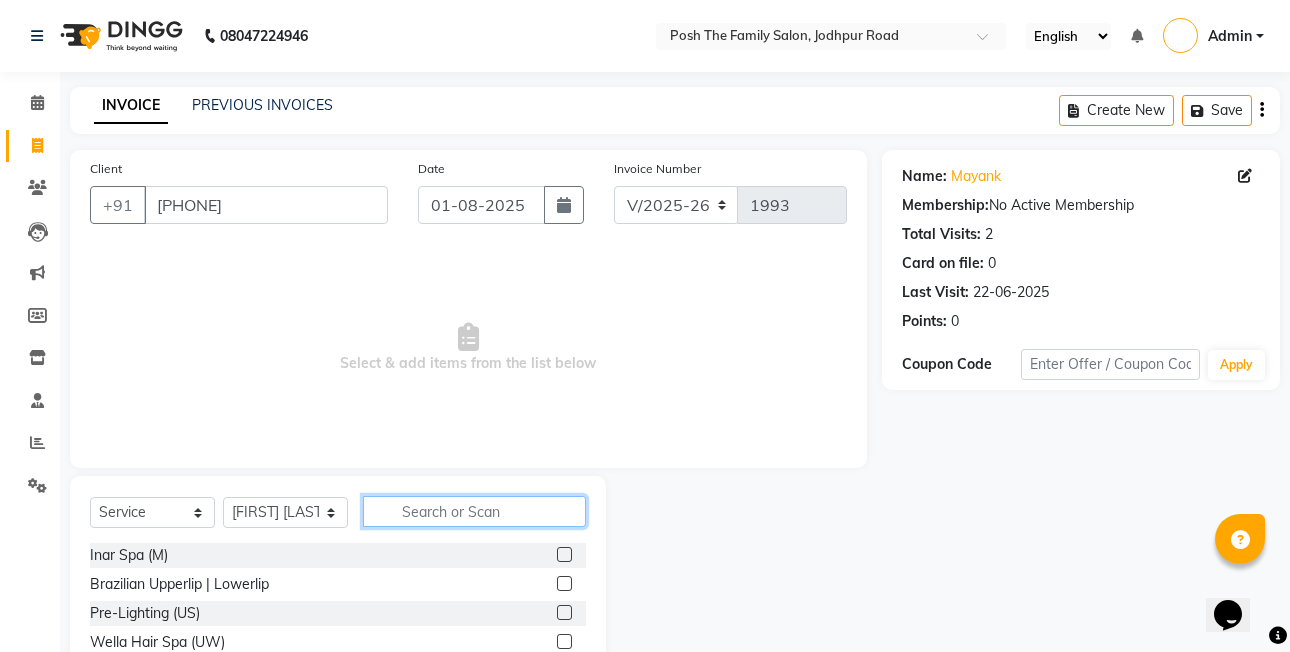 click 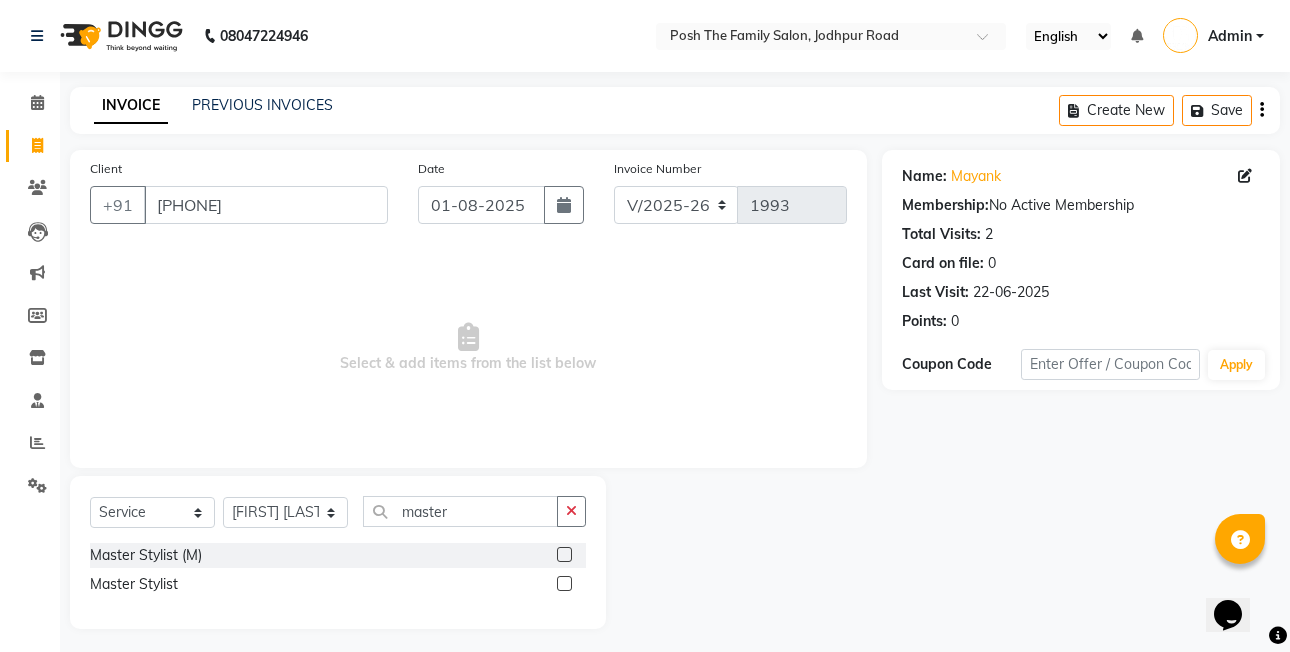 click 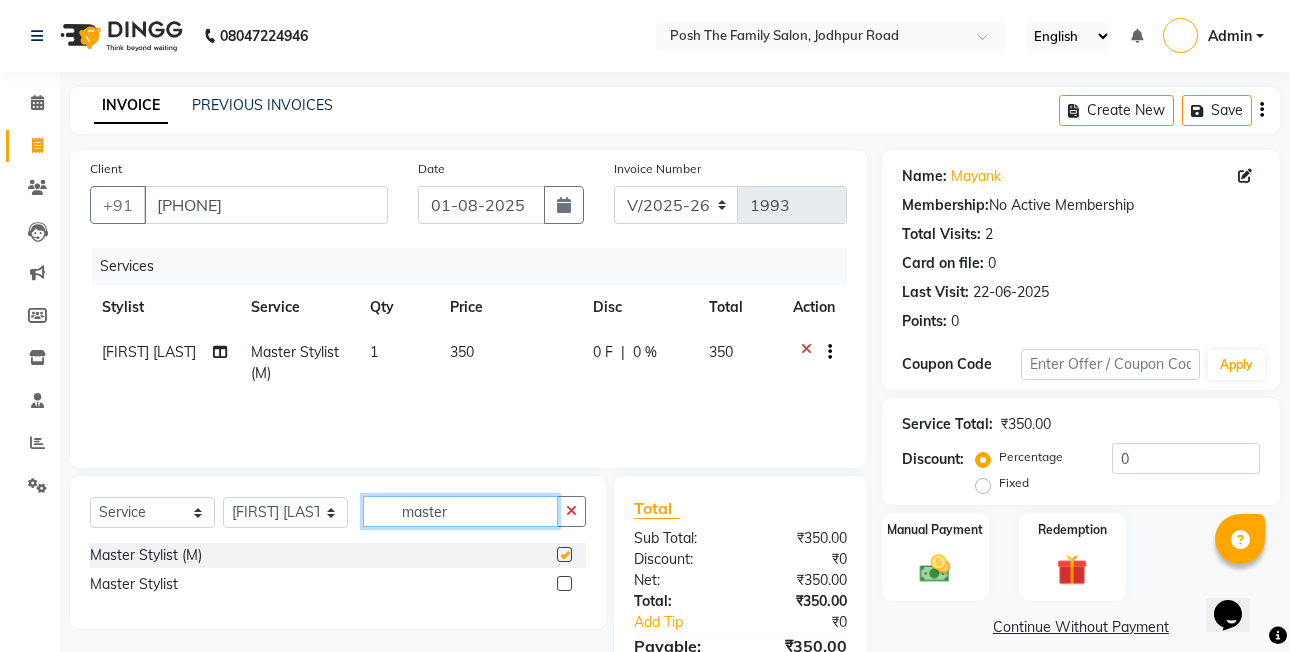 click on "master" 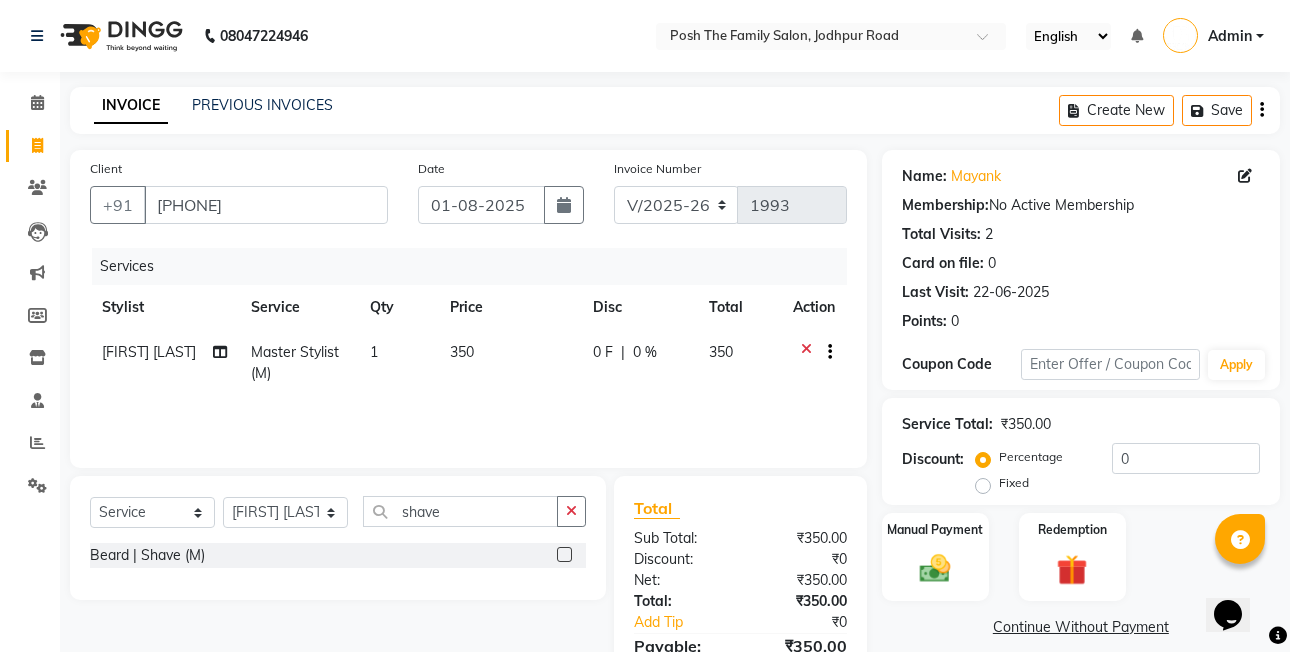 click on "Beard | Shave (M)" 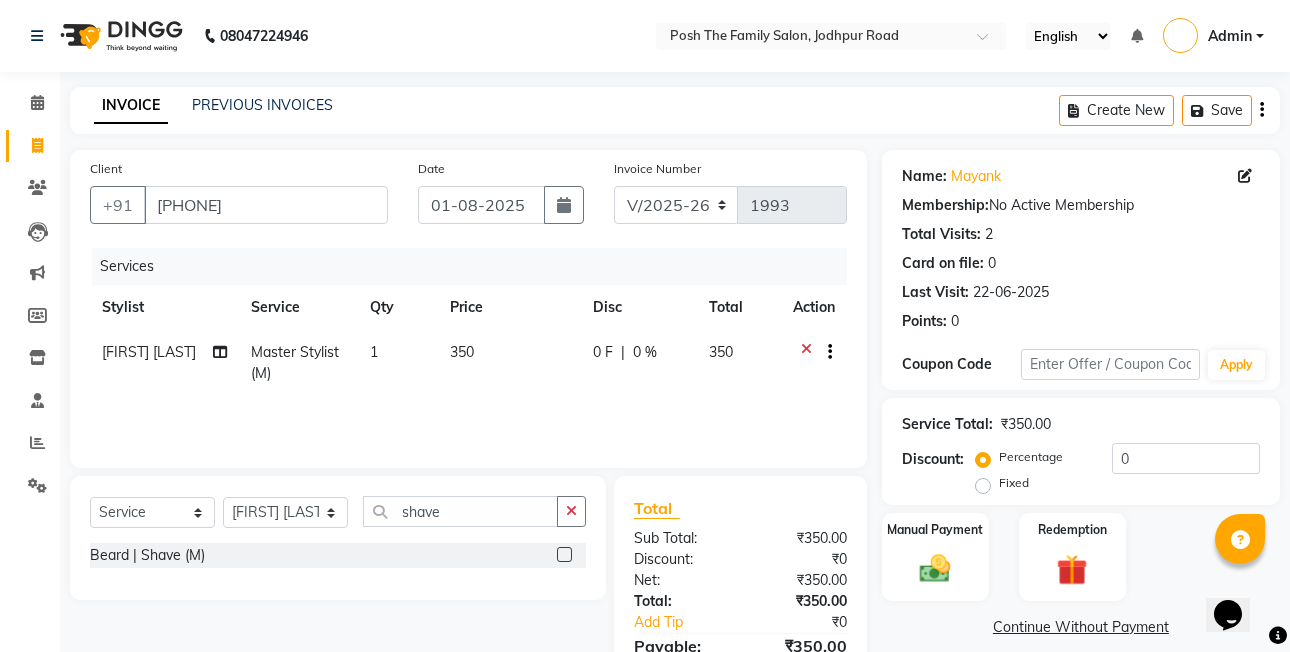 click 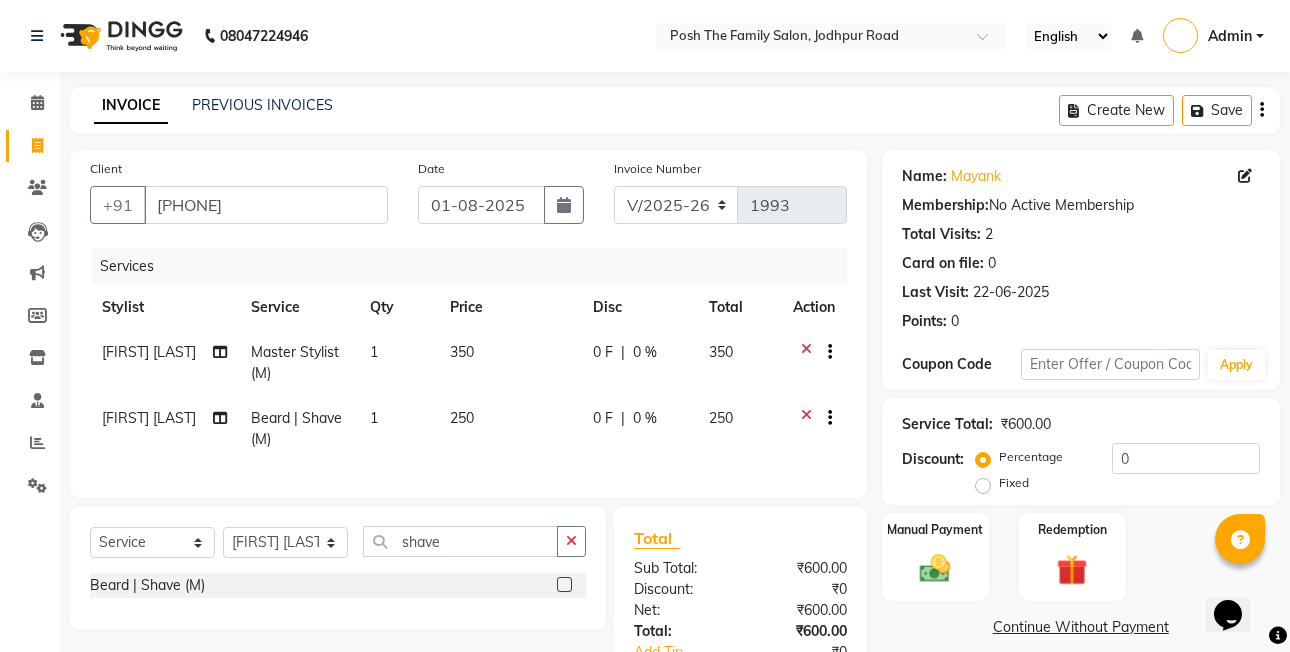 click on "Fixed" 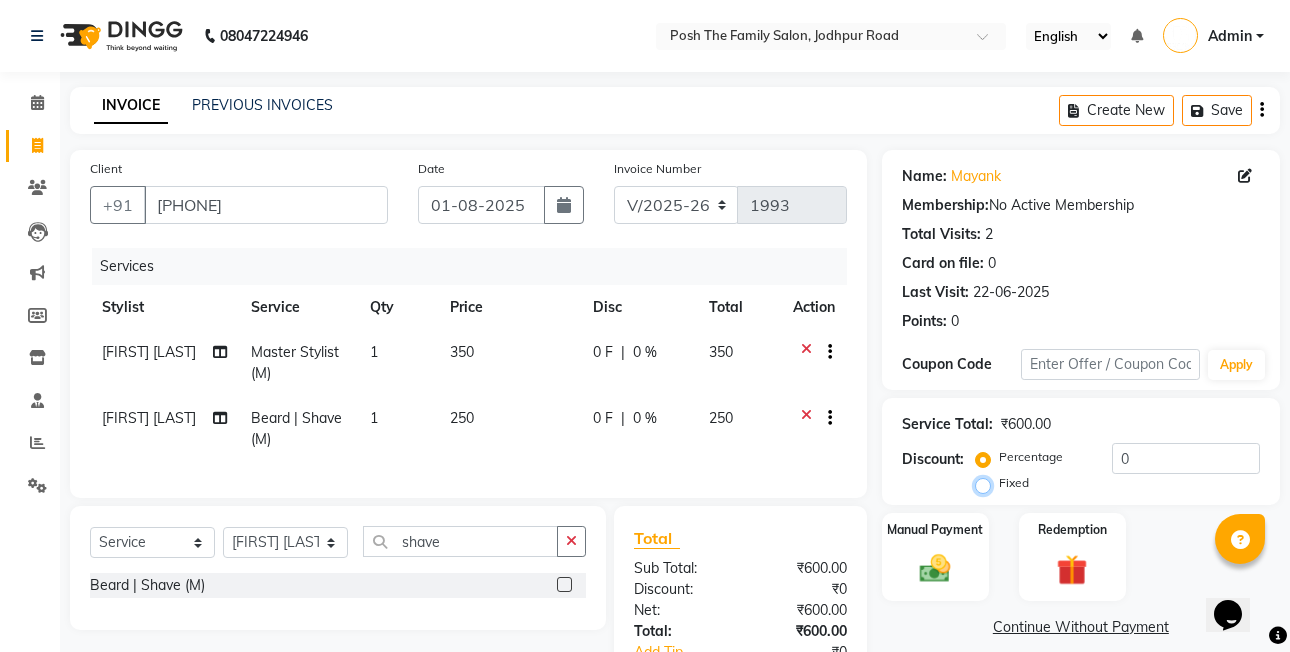 click on "Fixed" at bounding box center (987, 483) 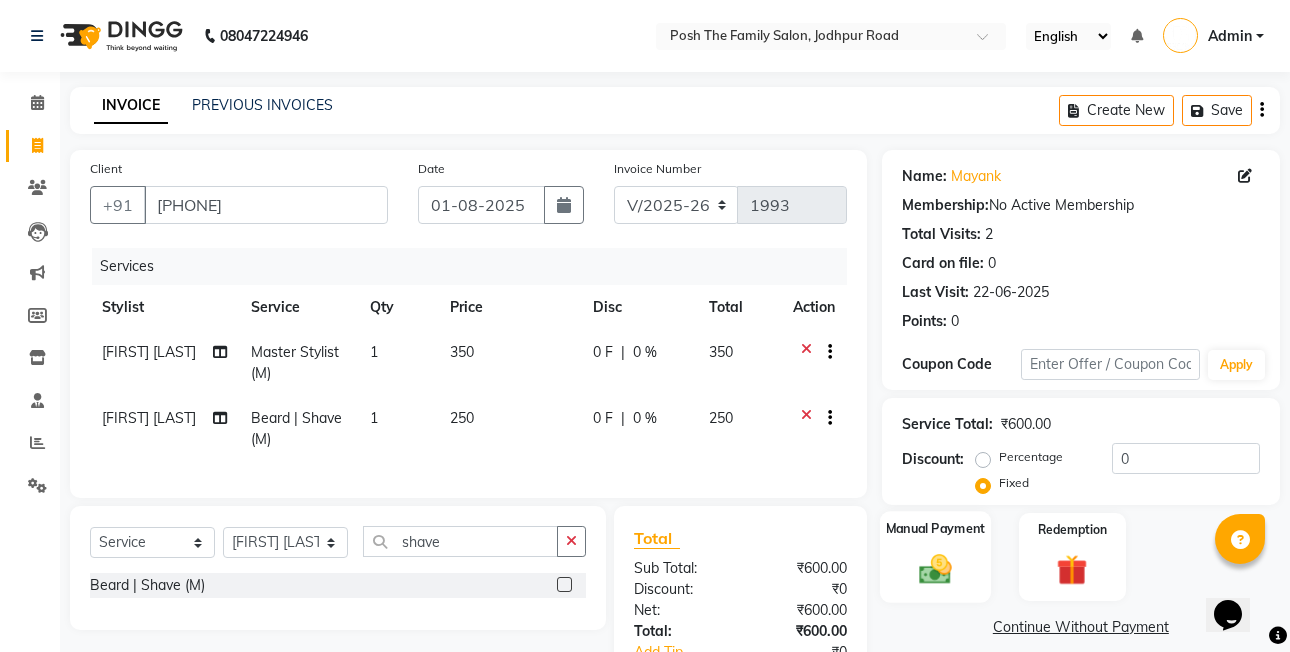 click on "Manual Payment" 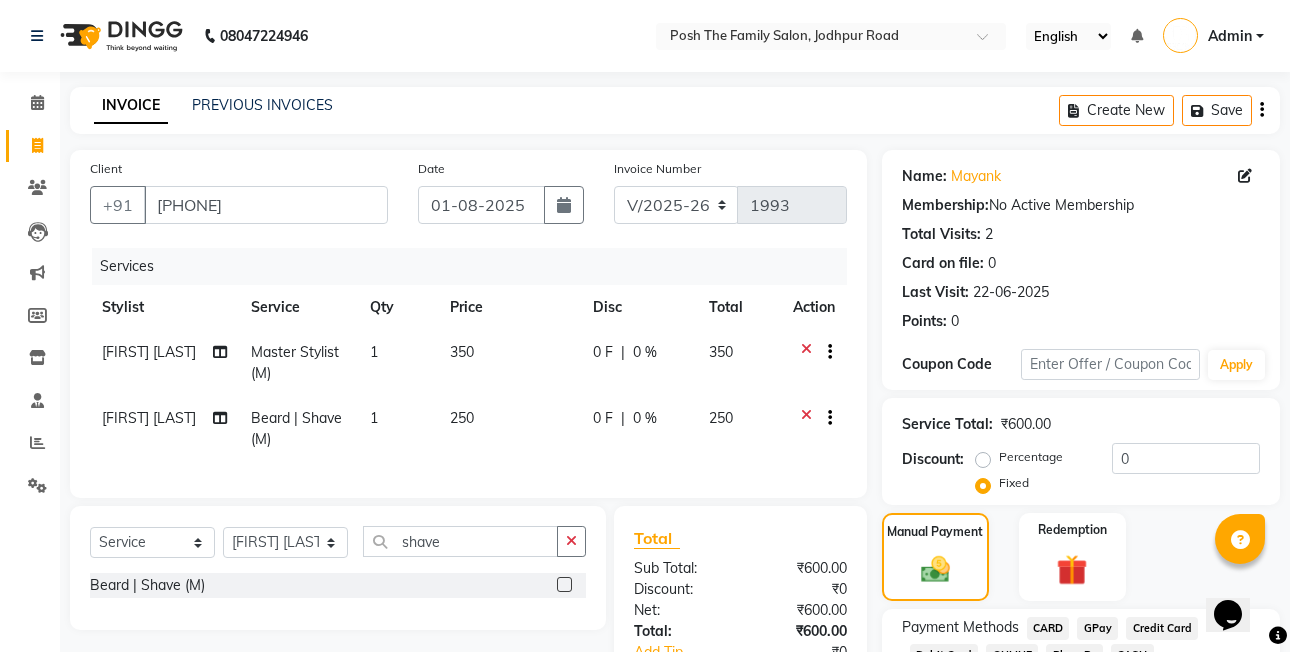 scroll, scrollTop: 151, scrollLeft: 0, axis: vertical 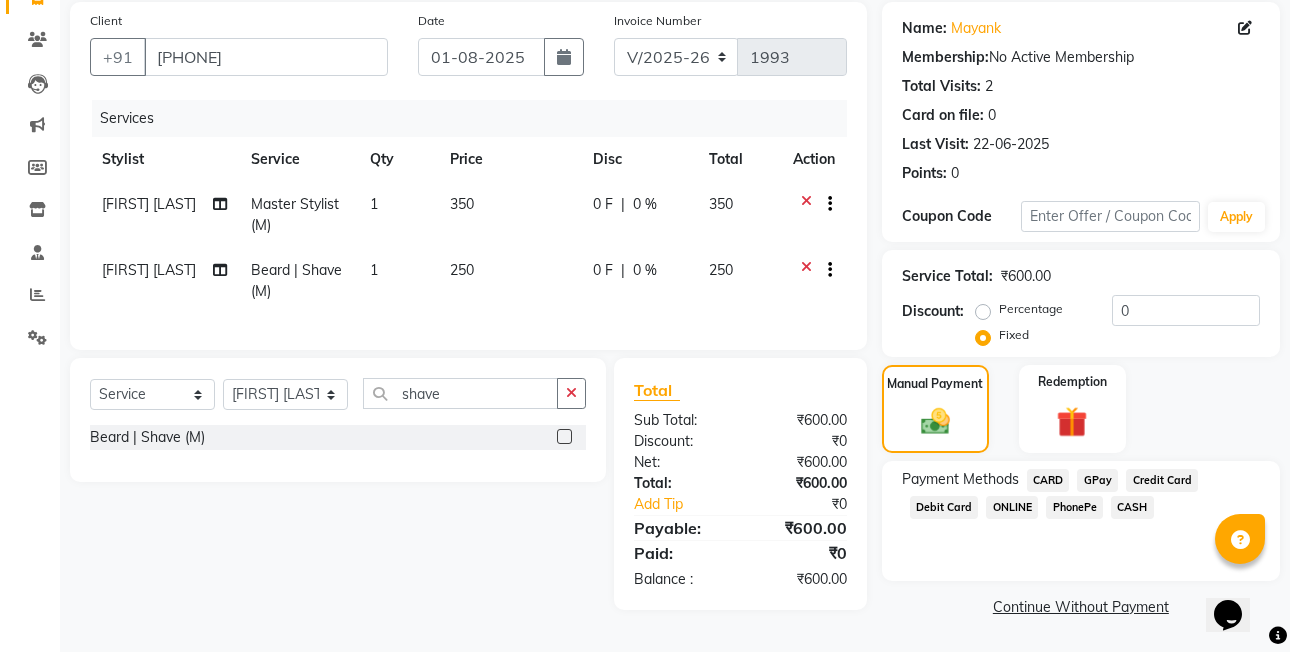 click on "PhonePe" 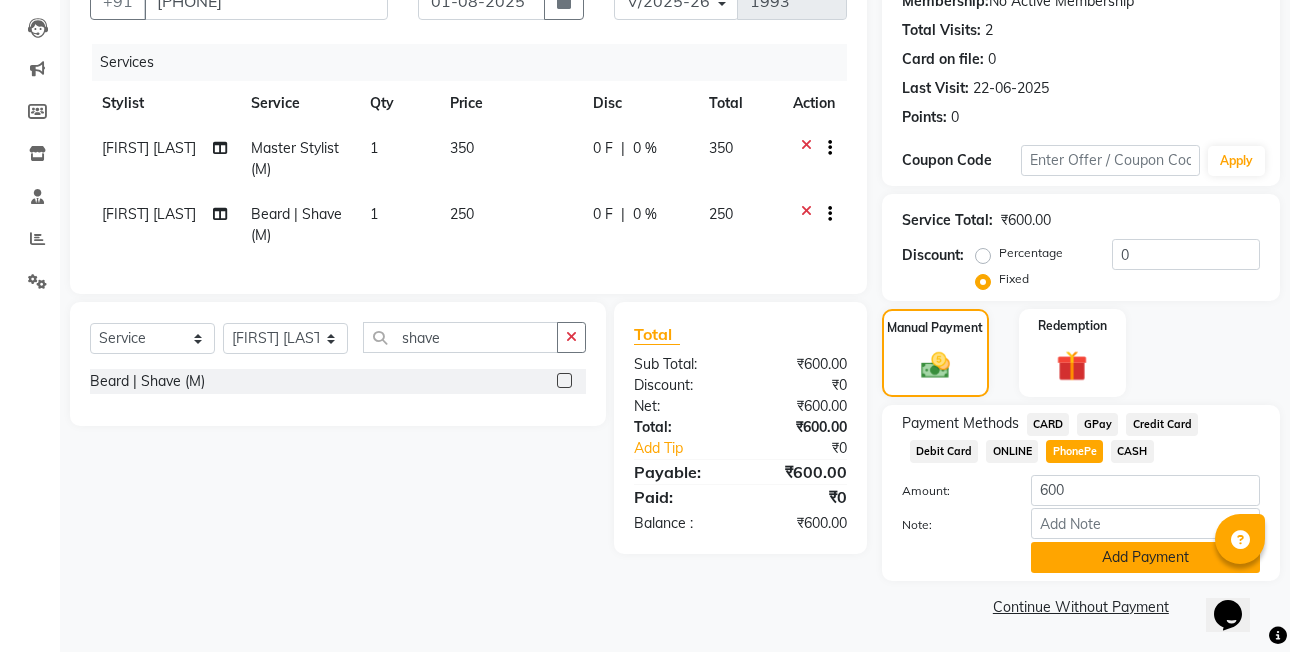 click on "Add Payment" 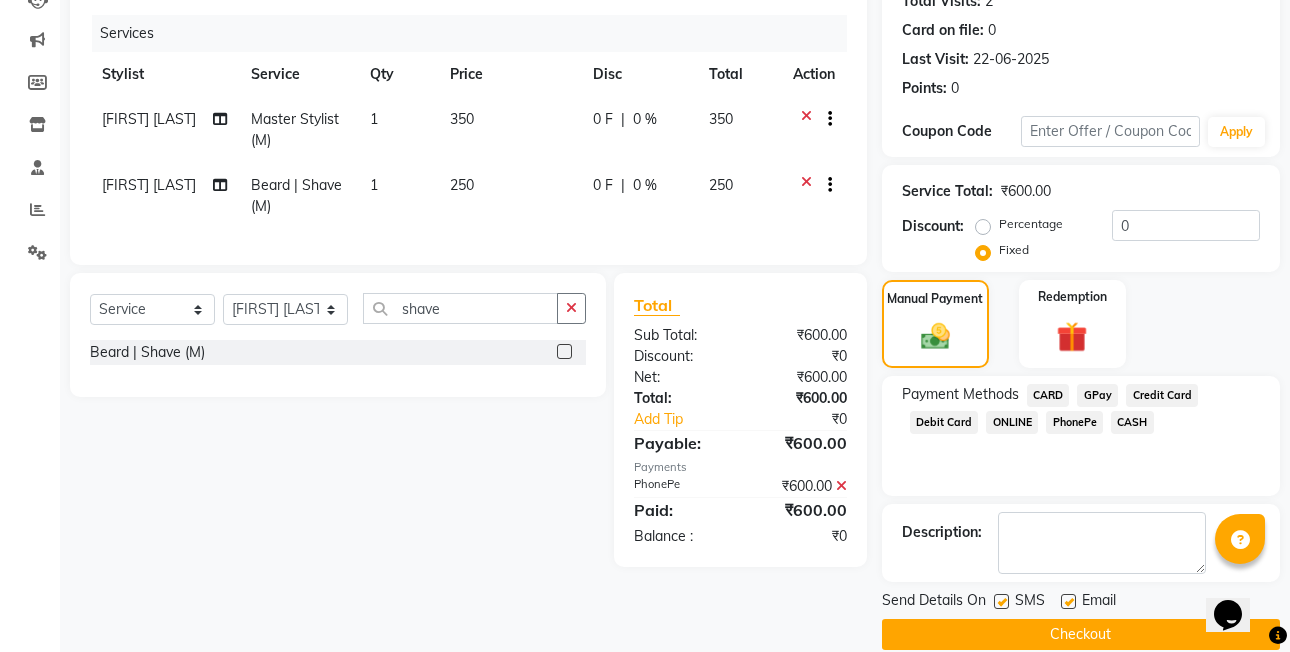 scroll, scrollTop: 261, scrollLeft: 0, axis: vertical 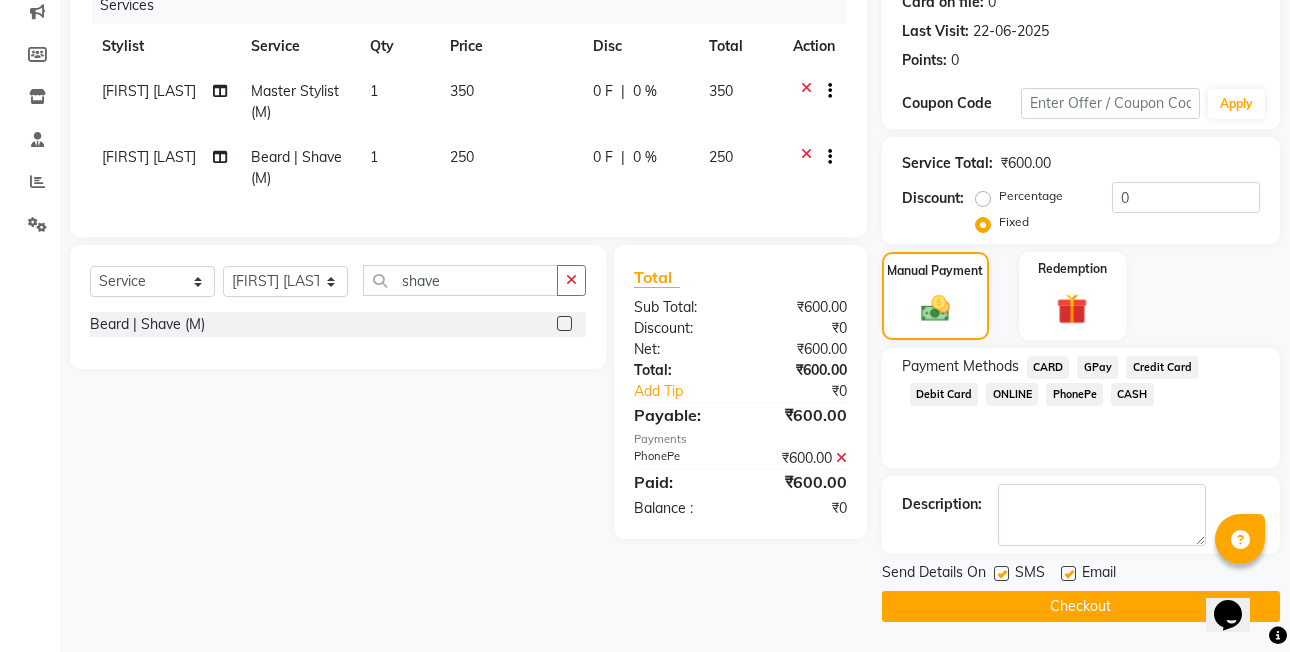 click on "Checkout" 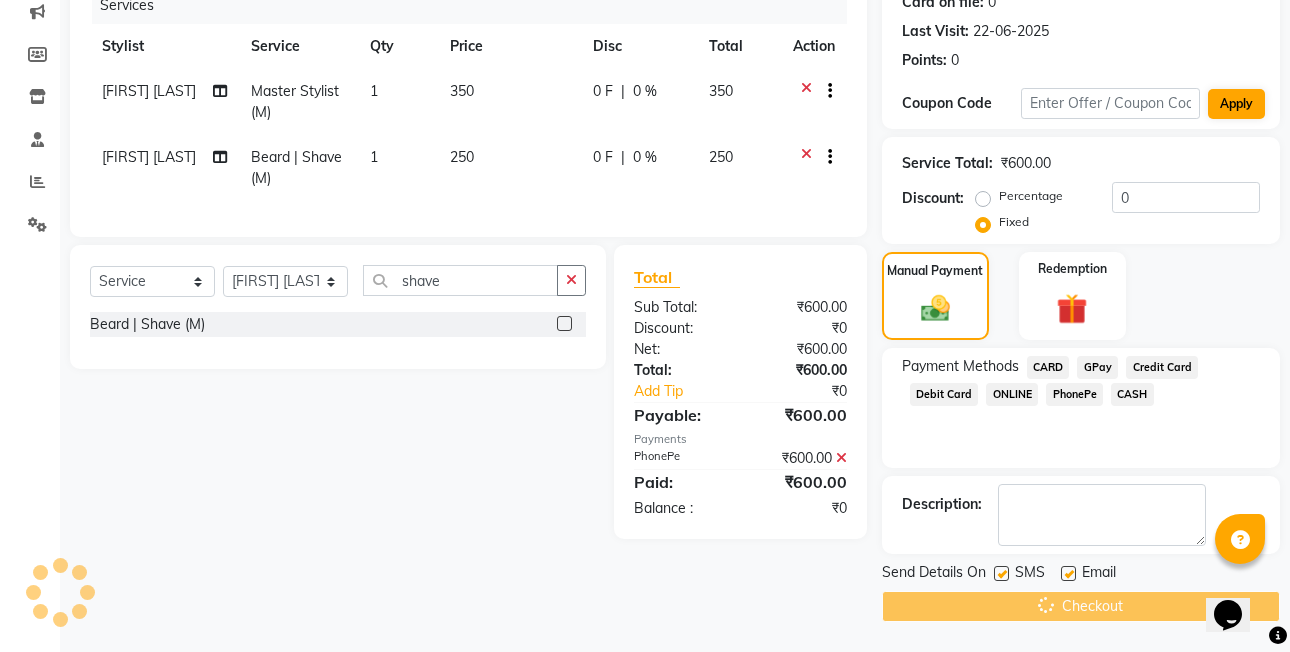 scroll, scrollTop: 0, scrollLeft: 0, axis: both 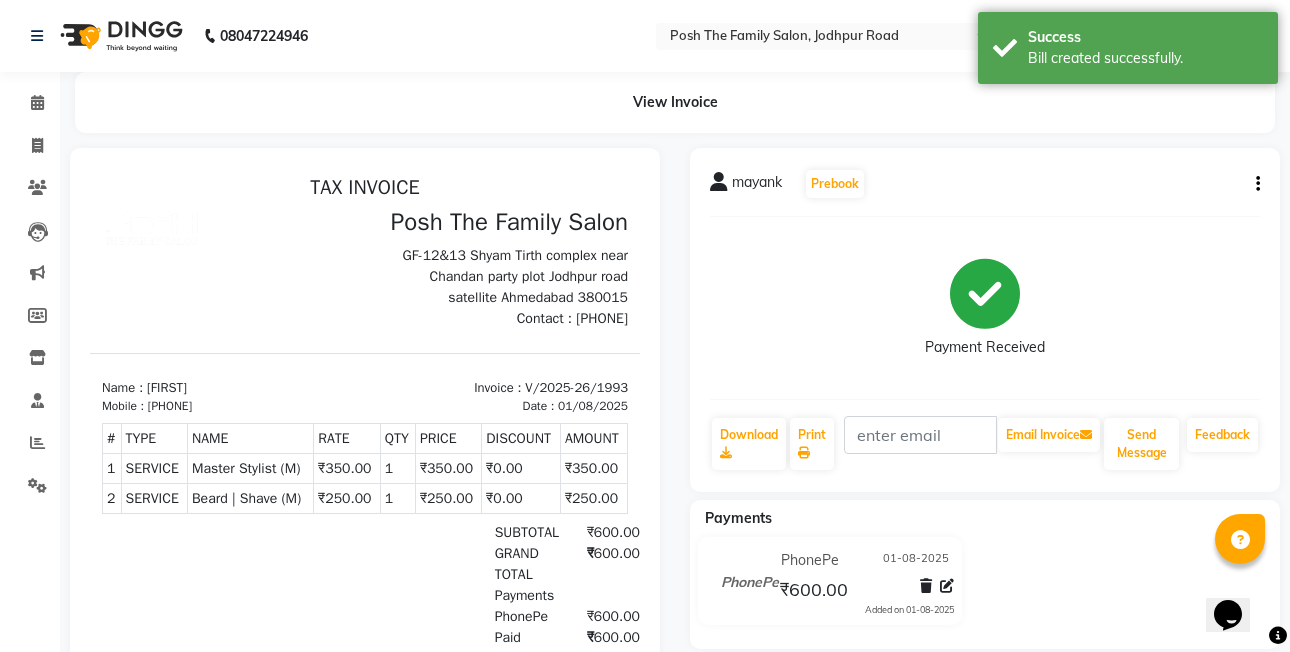 click 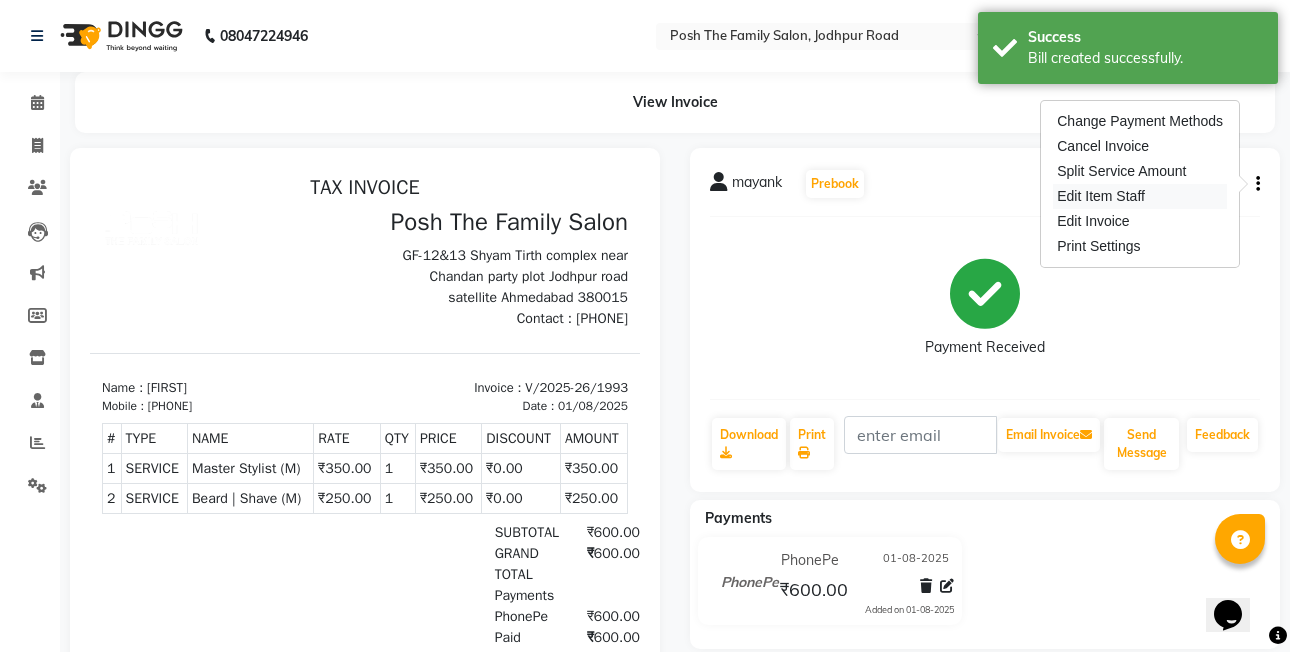click on "Edit Item Staff" at bounding box center [1140, 196] 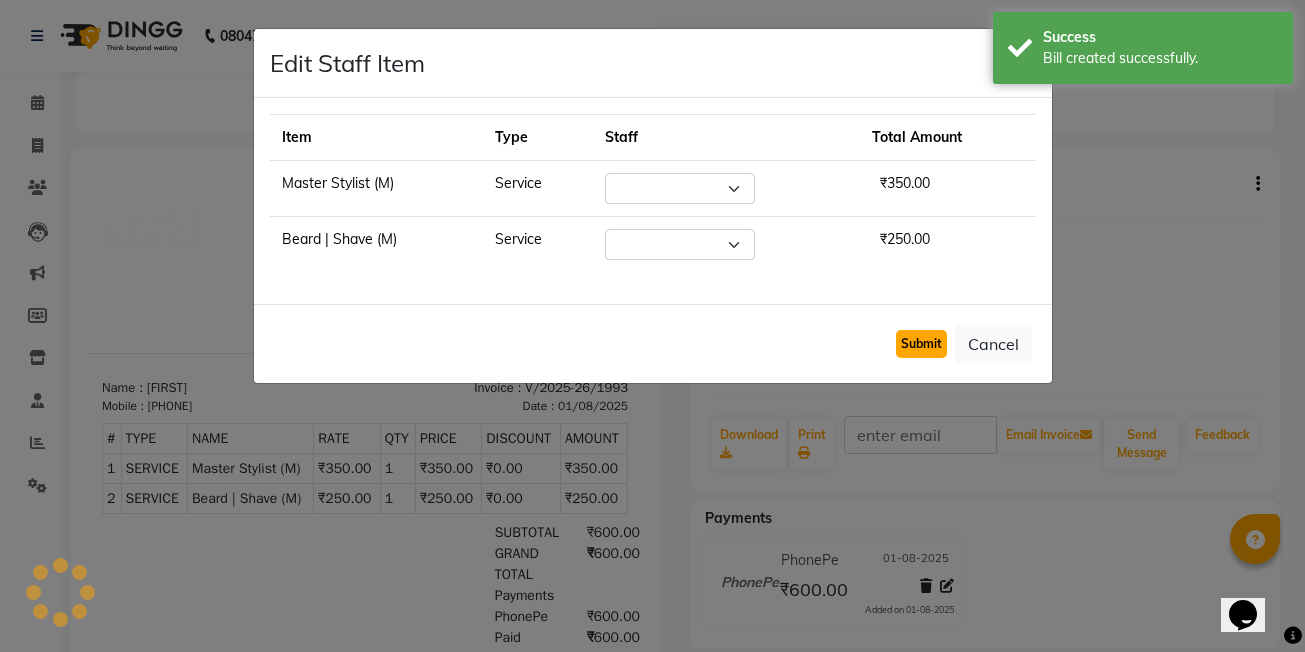 click on "Submit" 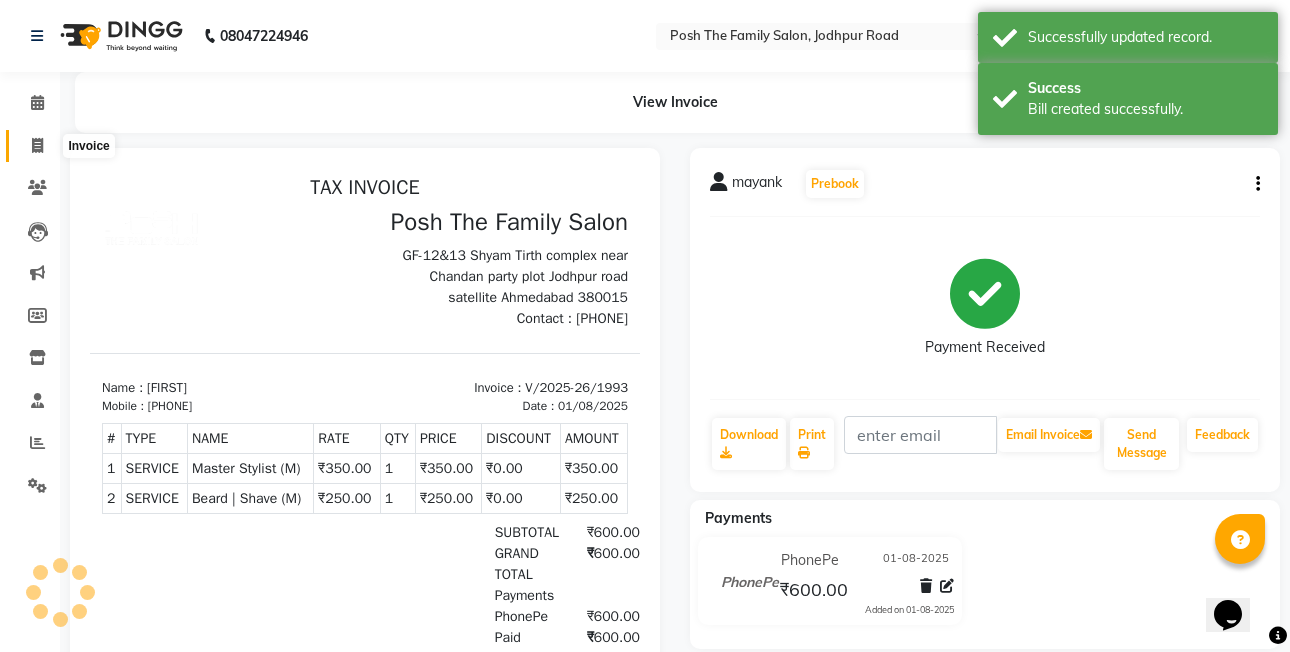 click 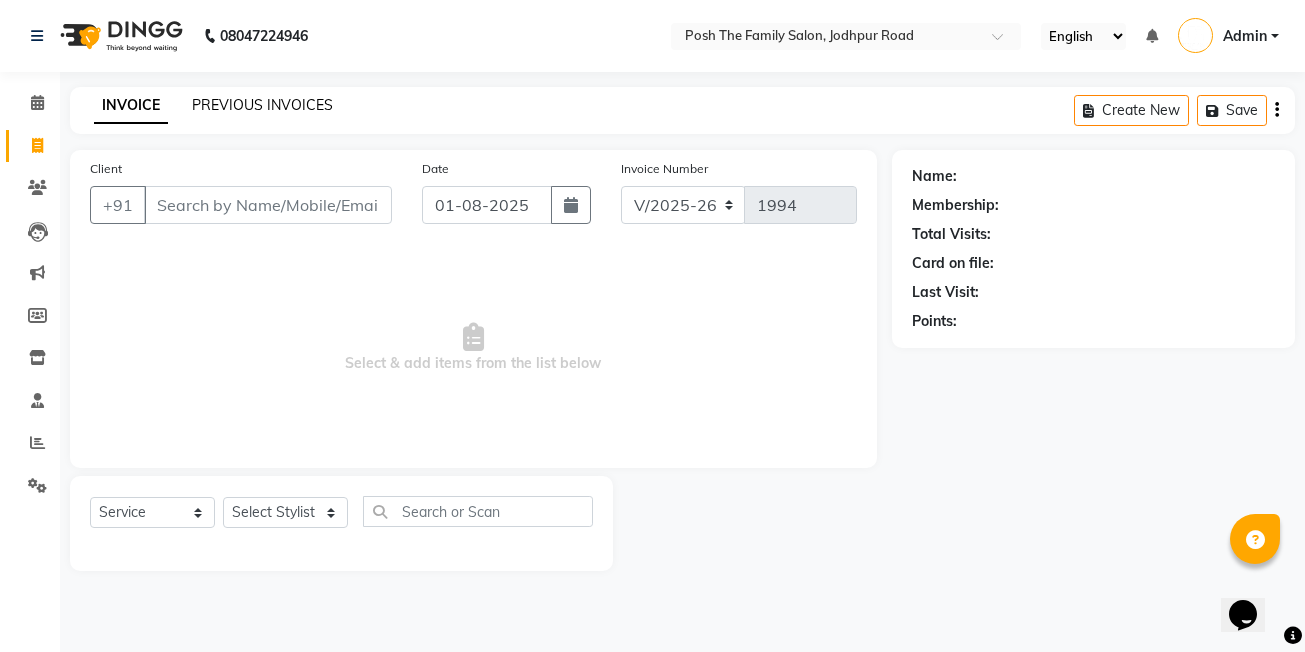 click on "PREVIOUS INVOICES" 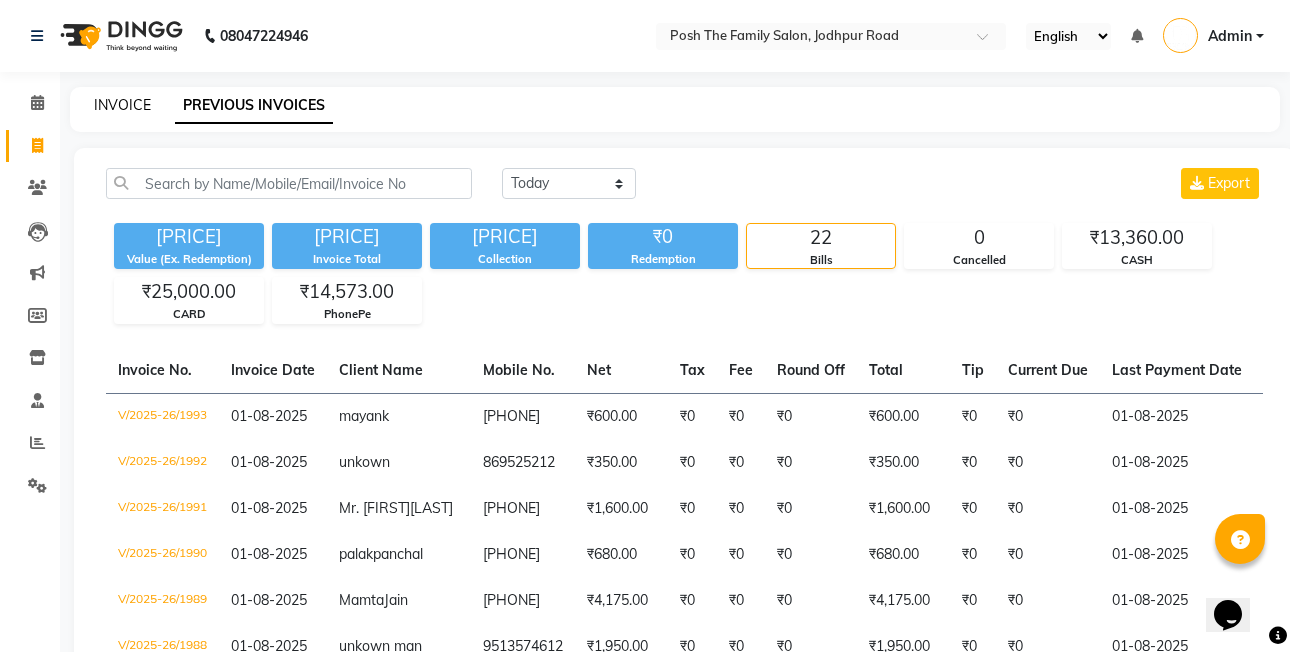 click on "INVOICE" 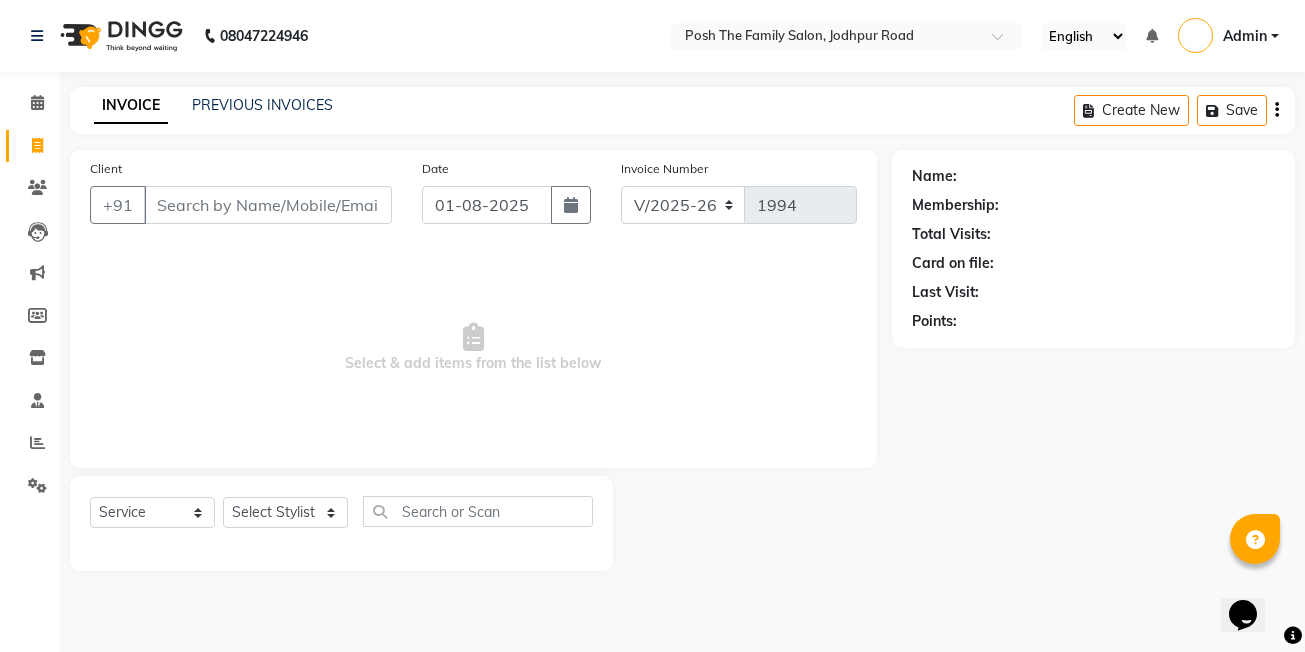 click on "Client" at bounding box center (268, 205) 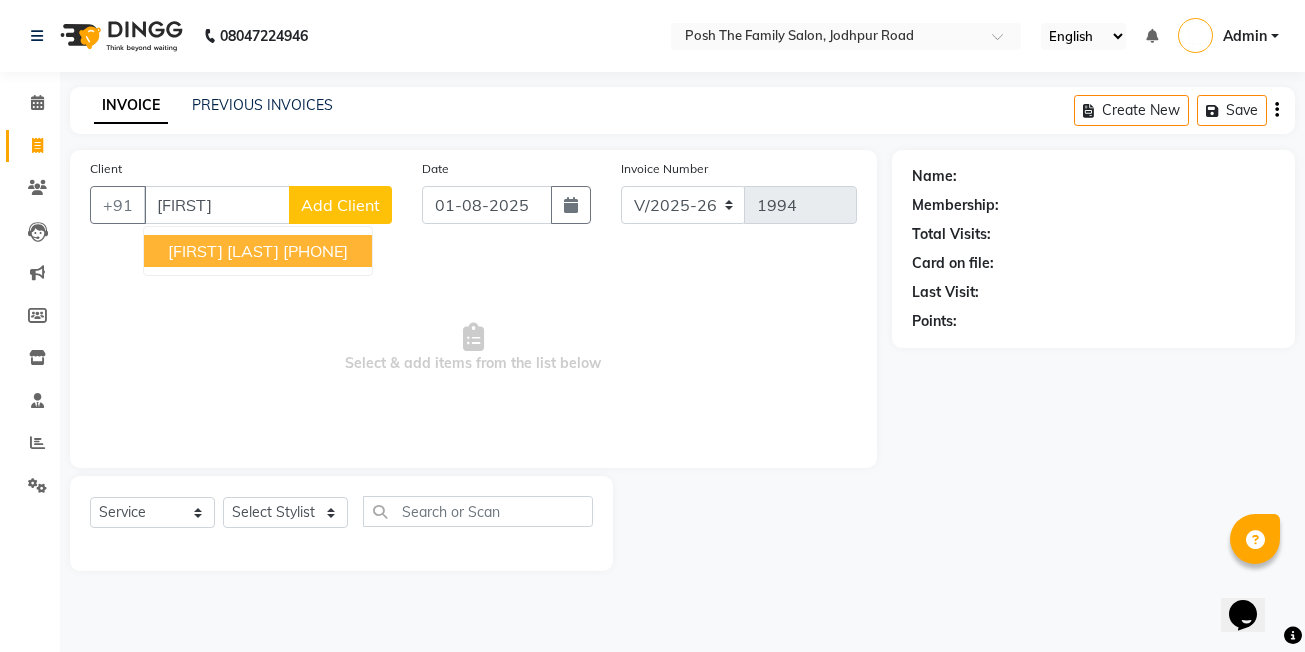 click on "[FIRST] [LAST]" at bounding box center [223, 251] 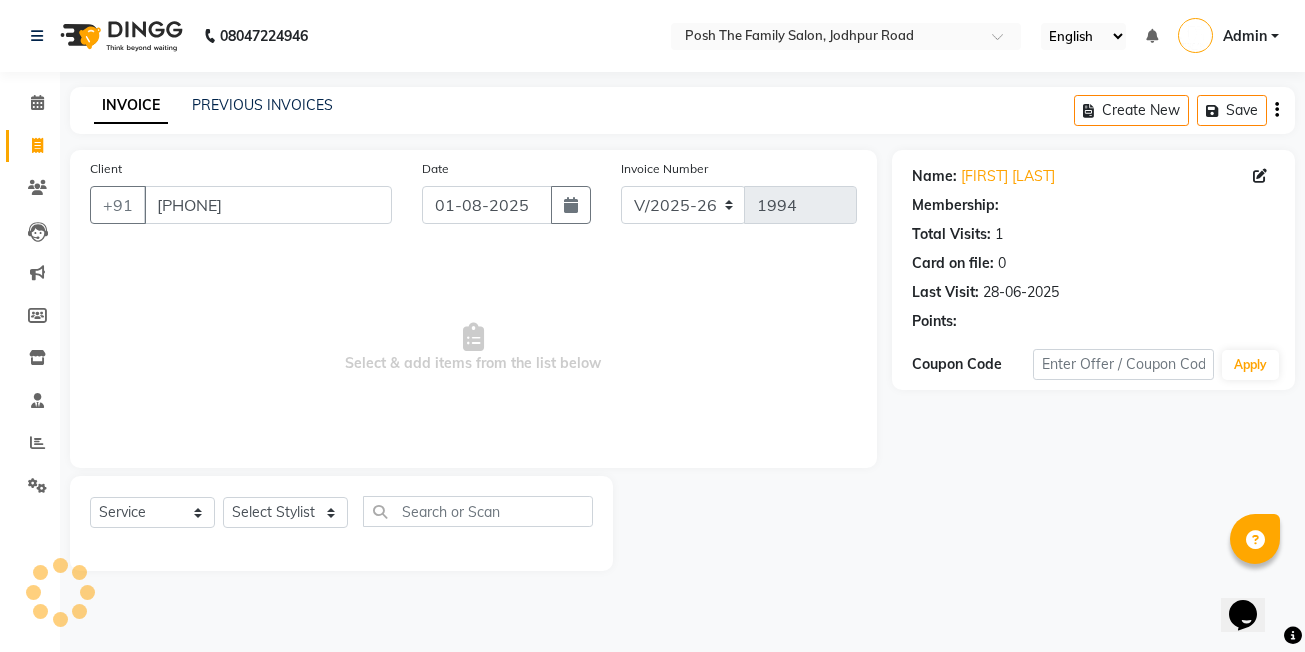 click on "Select  Service  Product  Membership  Package Voucher Prepaid Gift Card  Select Stylist [FIRST]  [LAST] [FIRST] [LAST]  [FIRST] [LAST] [FIRST] [LAST]  [FIRST] [LAST] [FIRST] [LAST] [FIRST] [LAST] [FIRST] [LAST] (OWNER) POSH [FIRST] [LAST] [FIRST] [LAST] [FIRST] [LAST]  [FIRST] [LAST]  [FIRST] [LAST] [FIRST] [LAST] [FIRST] [LAST]" 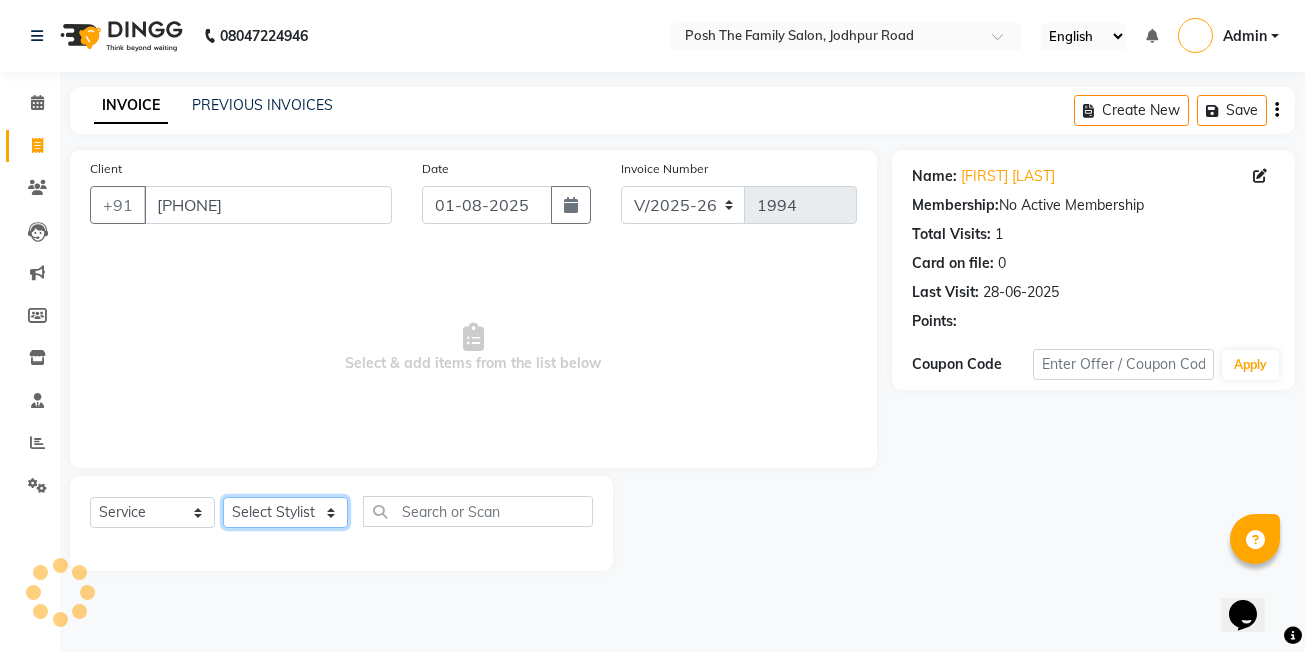 click on "Select Stylist [FIRST]  [LAST] [FIRST] [LAST]  [FIRST] [LAST] [FIRST] [LAST]  [FIRST] [LAST] [FIRST] [LAST] [FIRST] [LAST] [FIRST] [LAST] (OWNER) POSH [FIRST] [LAST] [FIRST] [LAST] [FIRST] [LAST]  [FIRST] [LAST]  [FIRST] [LAST] [FIRST] [LAST] [FIRST] [LAST]" 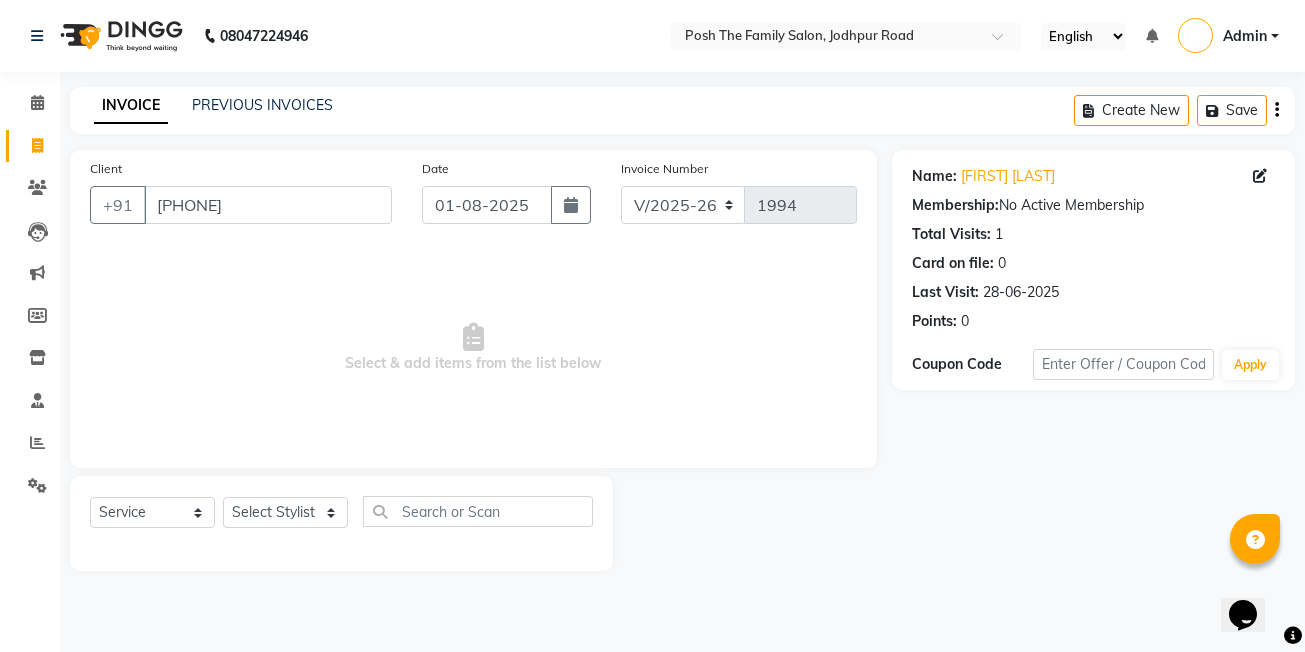 drag, startPoint x: 57, startPoint y: 310, endPoint x: 104, endPoint y: 297, distance: 48.76474 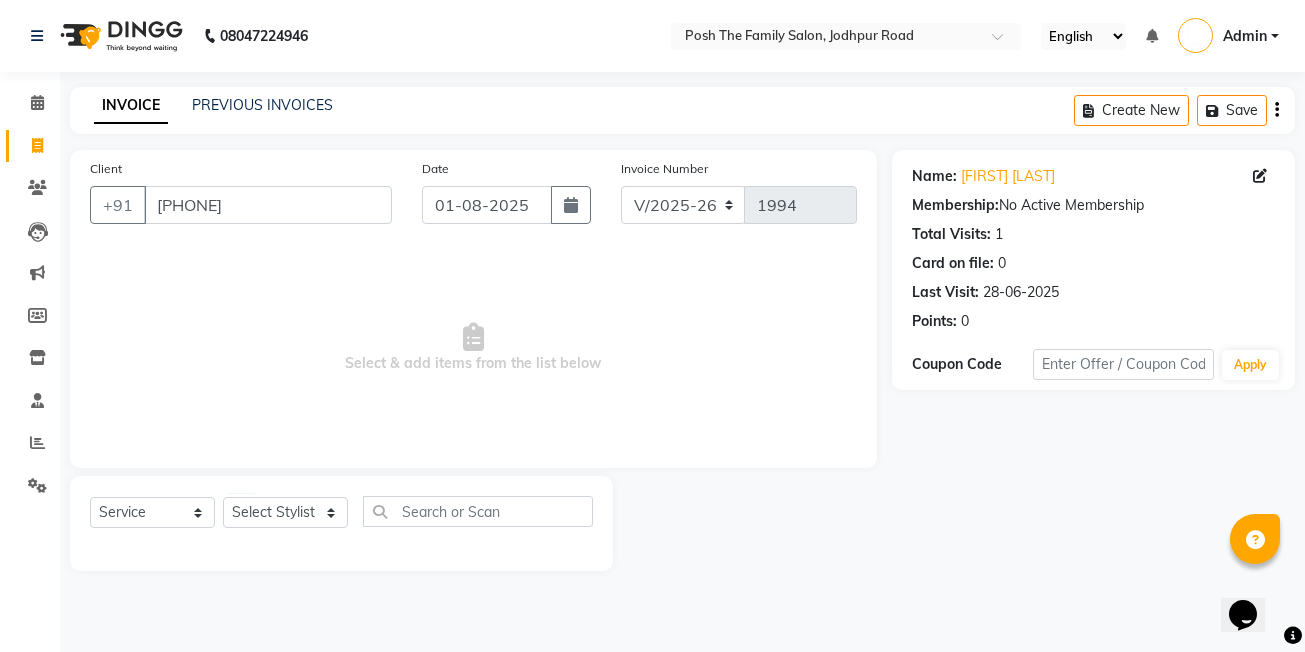 click on "Client +[COUNTRYCODE] [PHONE]" 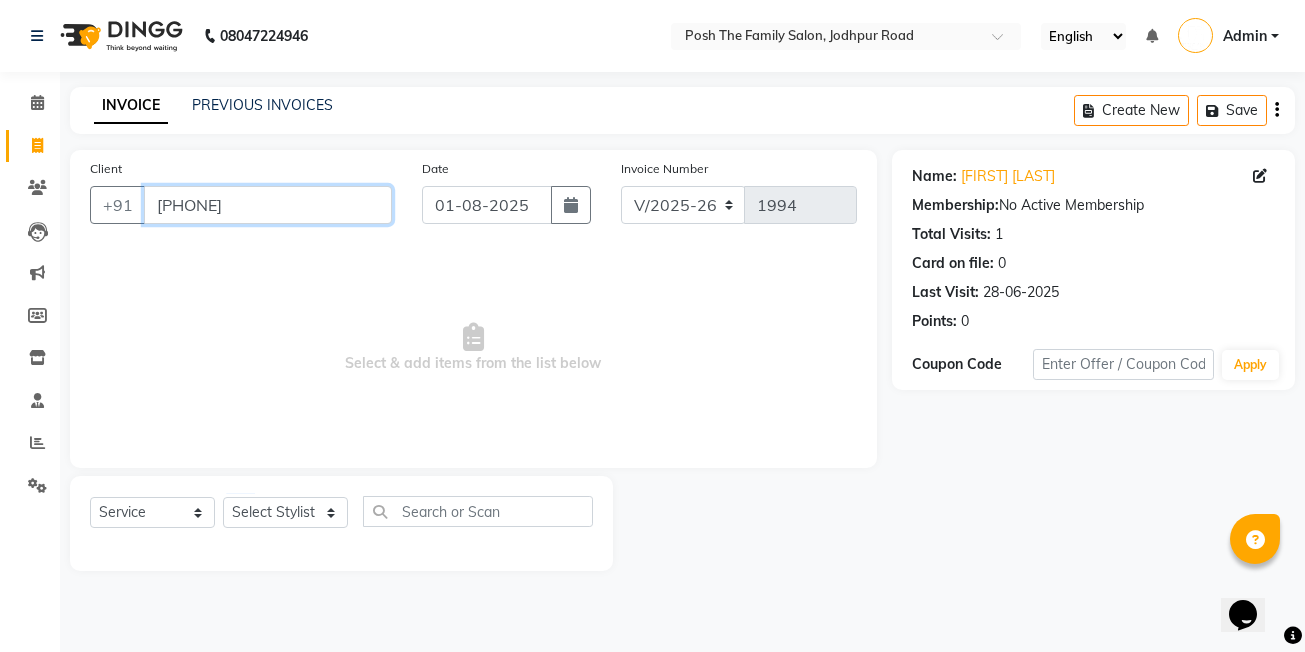 click on "[PHONE]" at bounding box center [268, 205] 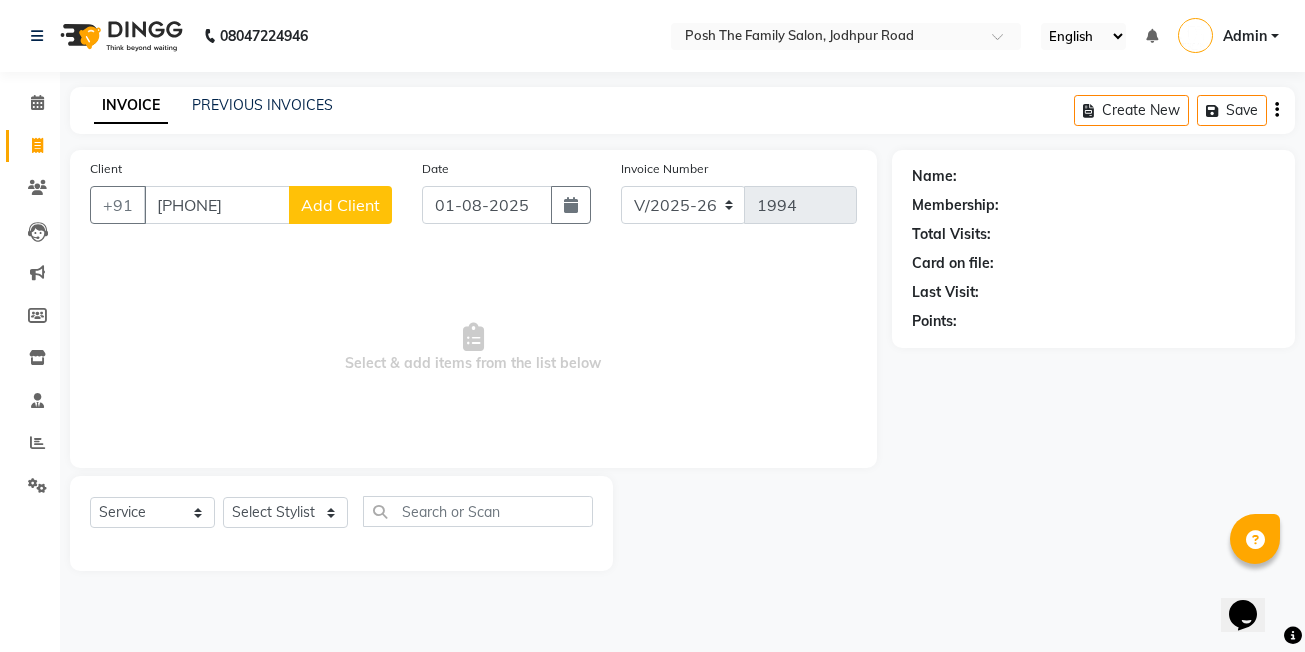 click on "Add Client" 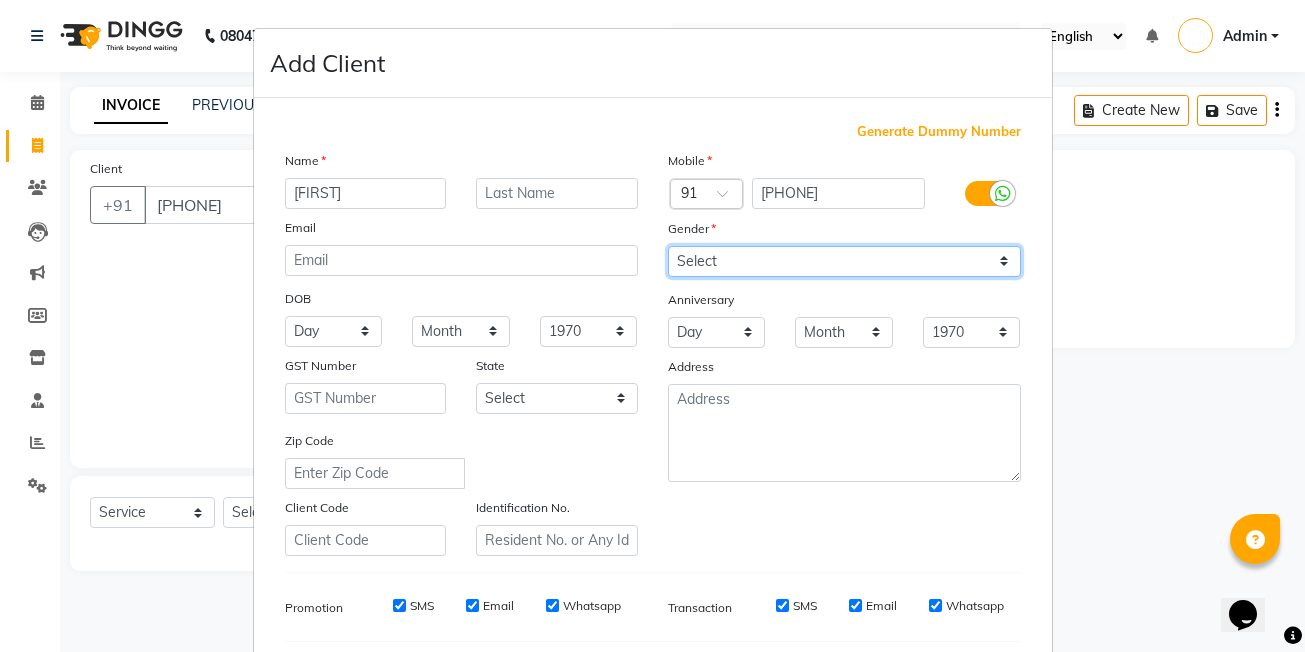 drag, startPoint x: 788, startPoint y: 268, endPoint x: 786, endPoint y: 279, distance: 11.18034 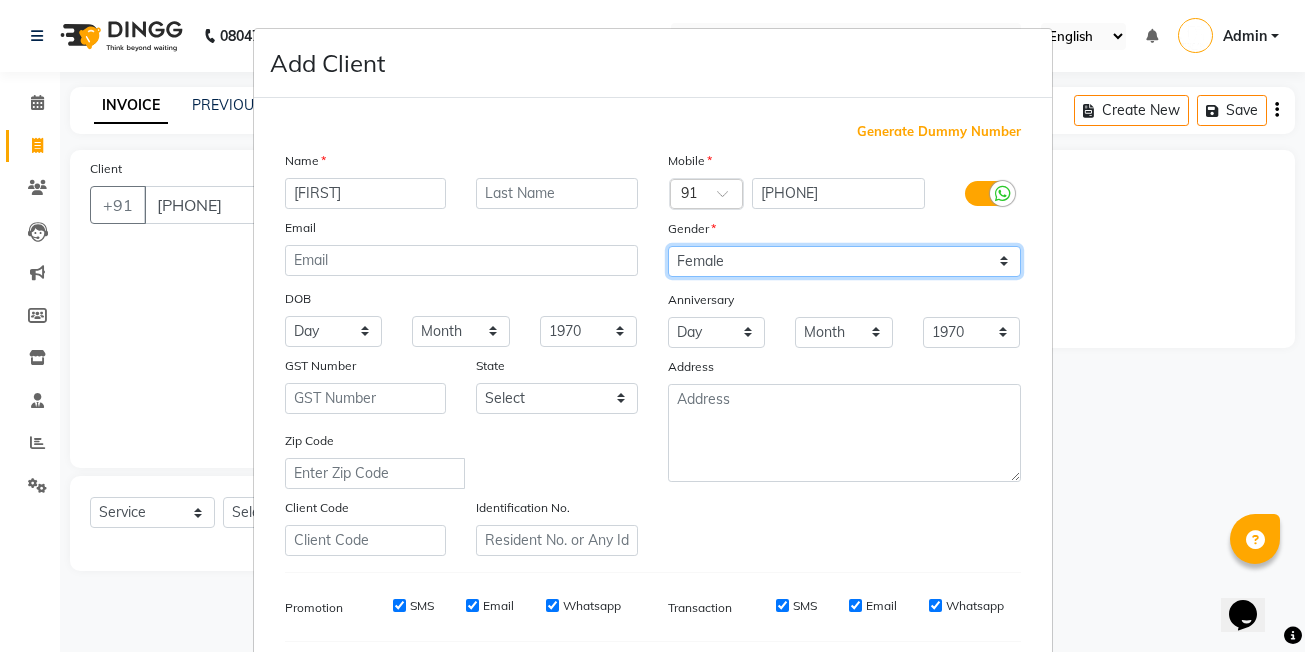 click on "Select Male Female Other Prefer Not To Say" at bounding box center (844, 261) 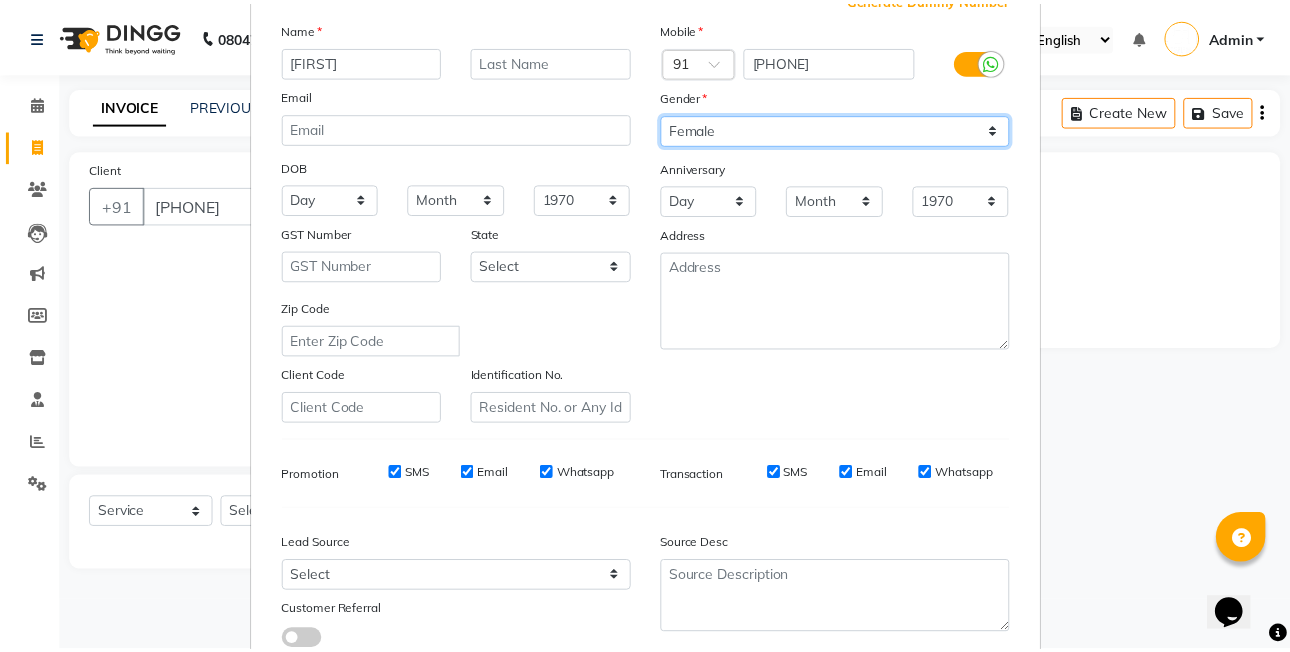 scroll, scrollTop: 271, scrollLeft: 0, axis: vertical 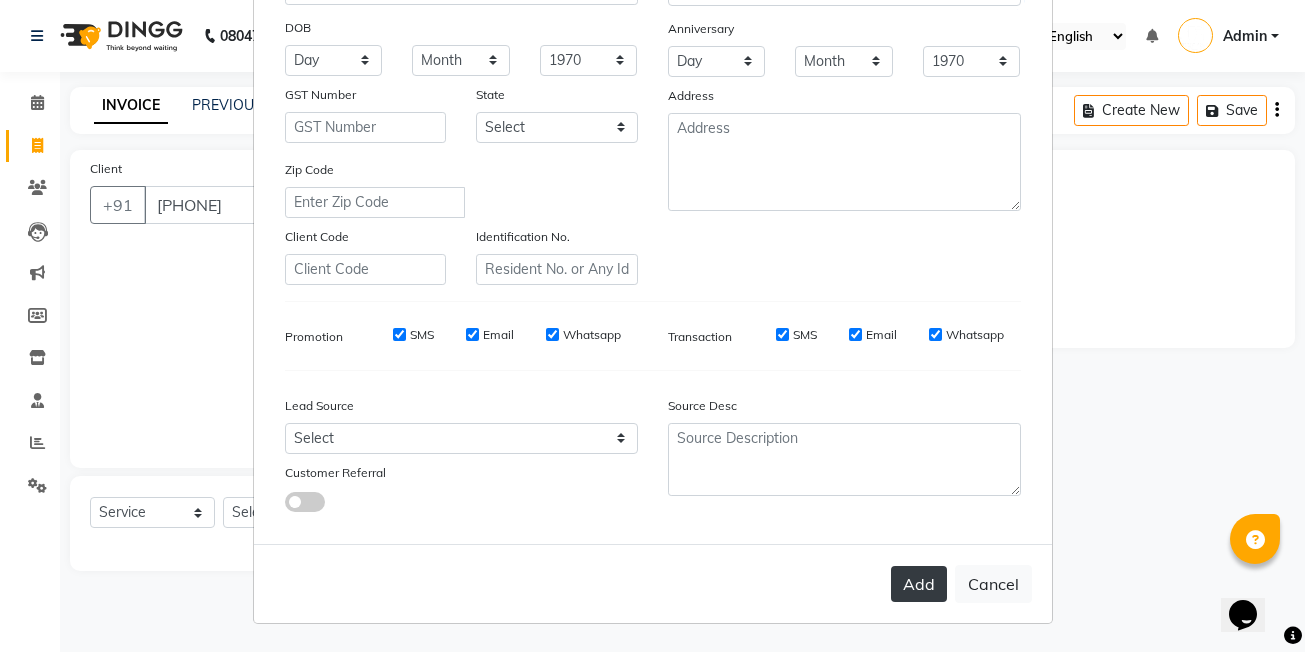 click on "Add   Cancel" at bounding box center (653, 583) 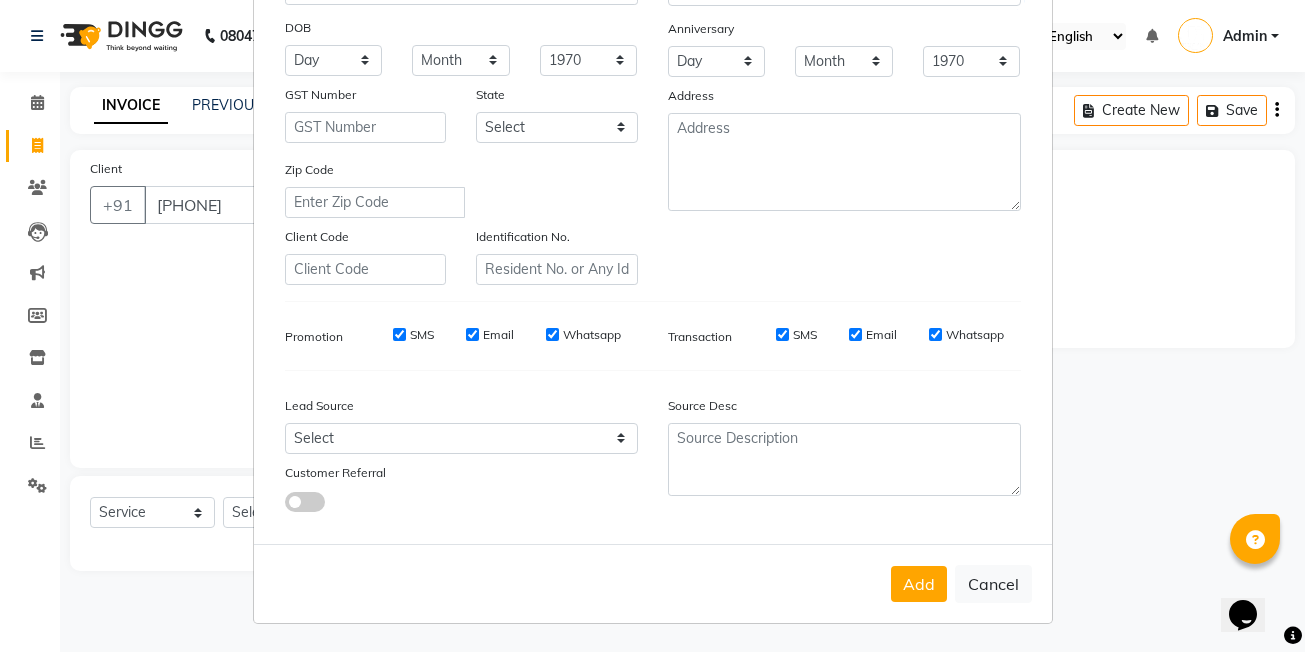 click on "Add   Cancel" at bounding box center (653, 583) 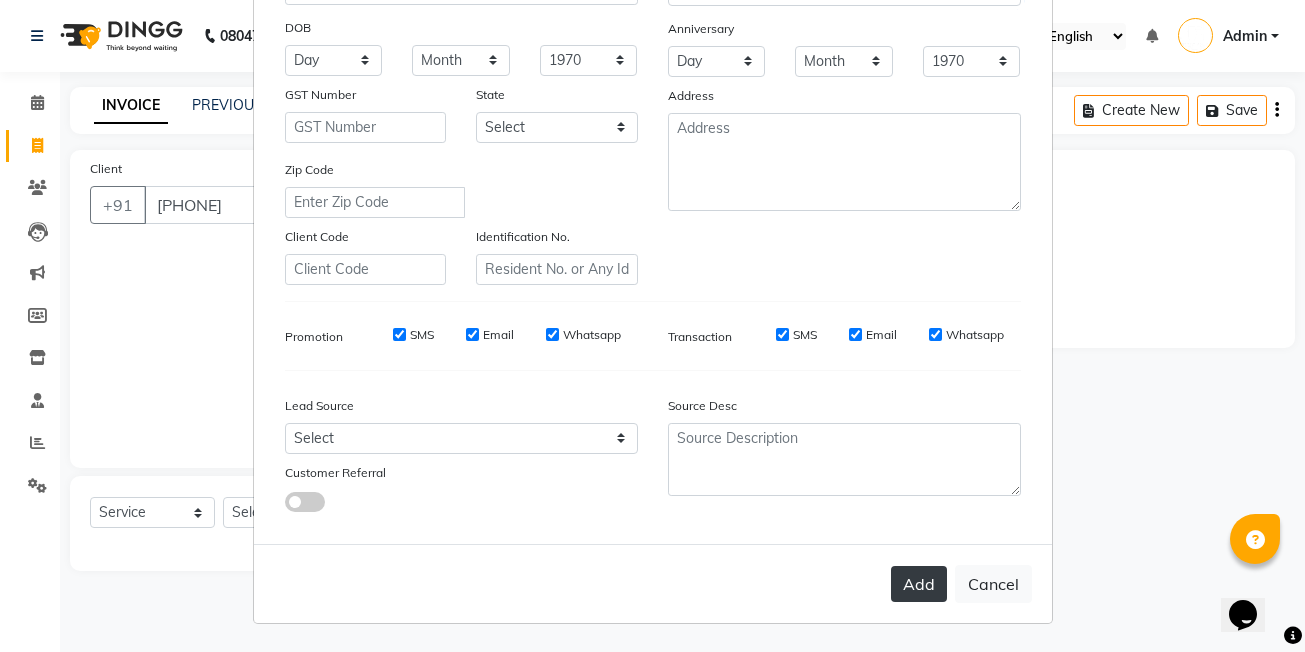 click on "Add" at bounding box center (919, 584) 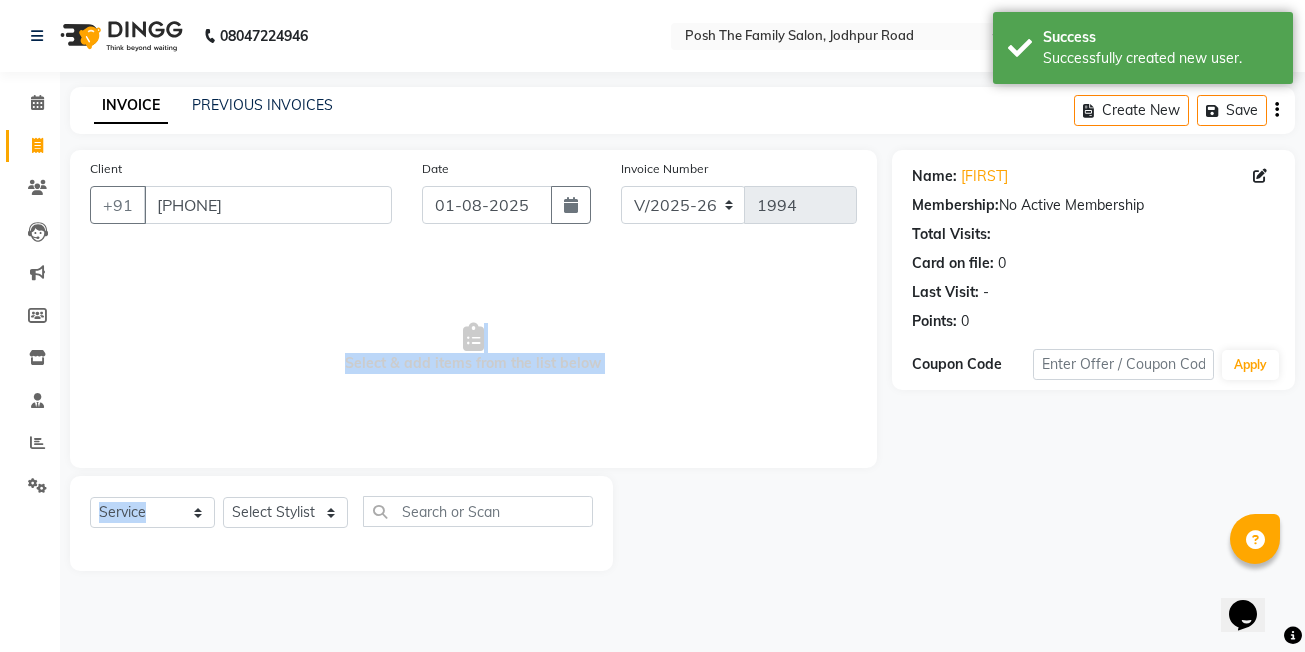drag, startPoint x: 326, startPoint y: 476, endPoint x: 329, endPoint y: 463, distance: 13.341664 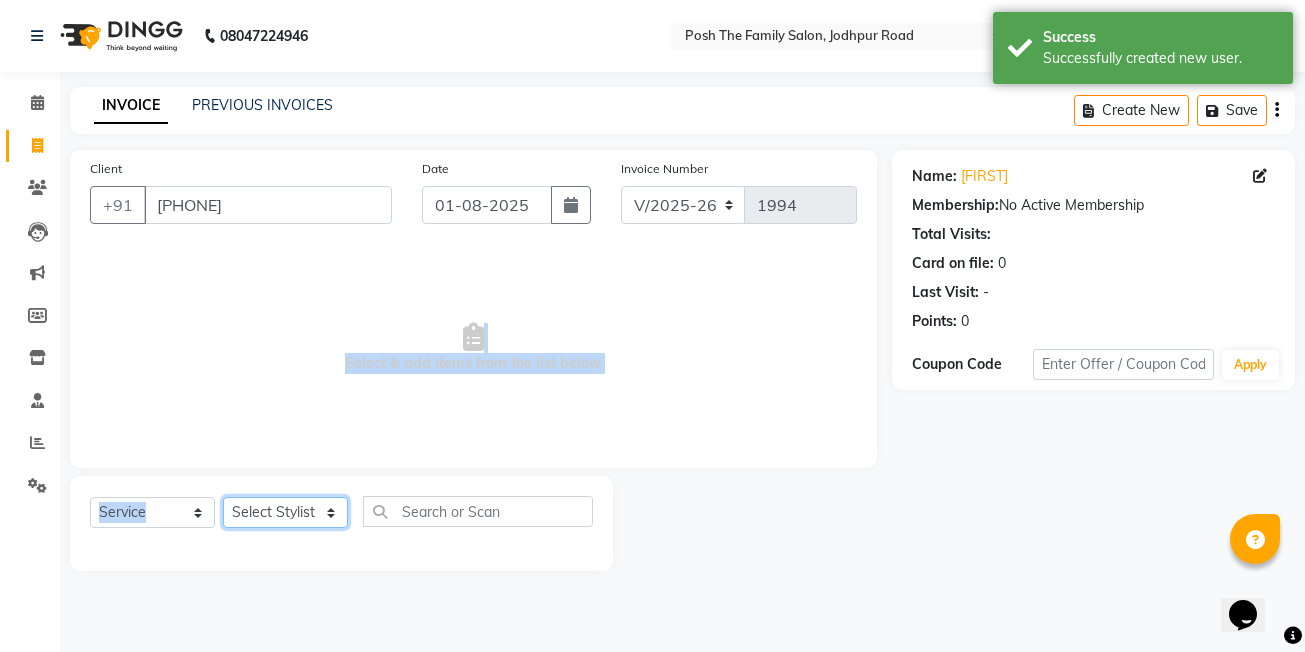 drag, startPoint x: 329, startPoint y: 463, endPoint x: 315, endPoint y: 505, distance: 44.27189 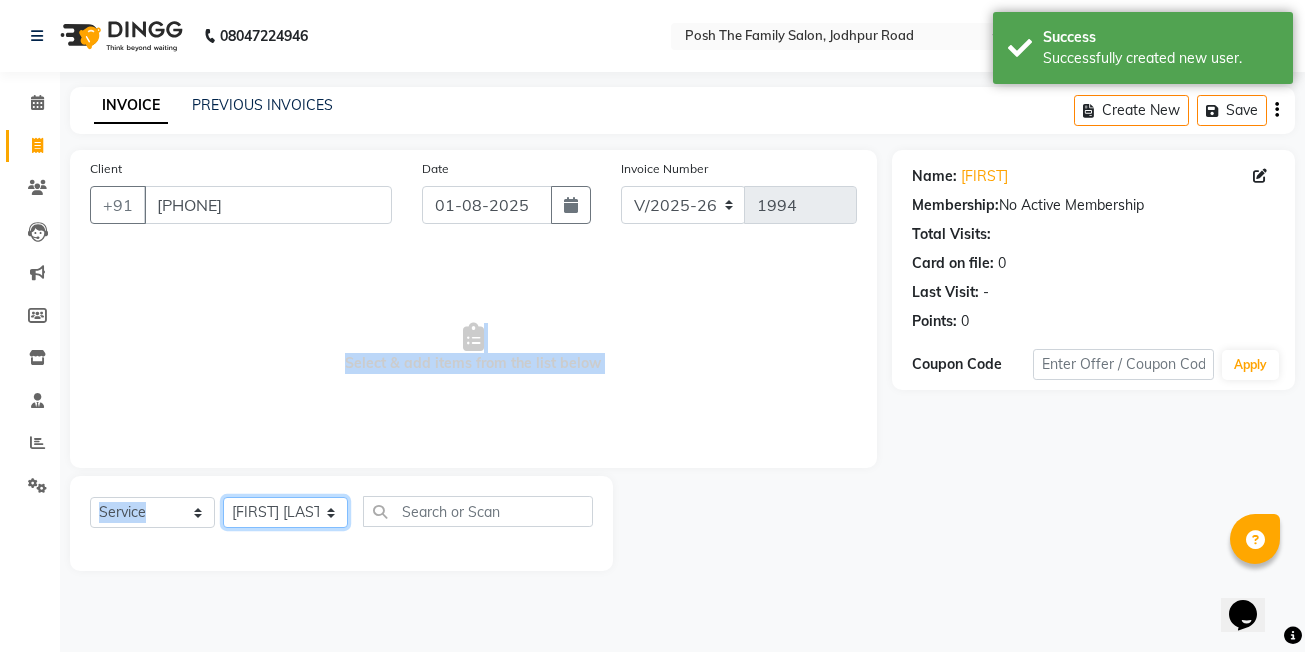 click on "Select Stylist [FIRST]  [LAST] [FIRST] [LAST]  [FIRST] [LAST] [FIRST] [LAST]  [FIRST] [LAST] [FIRST] [LAST] [FIRST] [LAST] [FIRST] [LAST] (OWNER) POSH [FIRST] [LAST] [FIRST] [LAST] [FIRST] [LAST]  [FIRST] [LAST]  [FIRST] [LAST] [FIRST] [LAST] [FIRST] [LAST]" 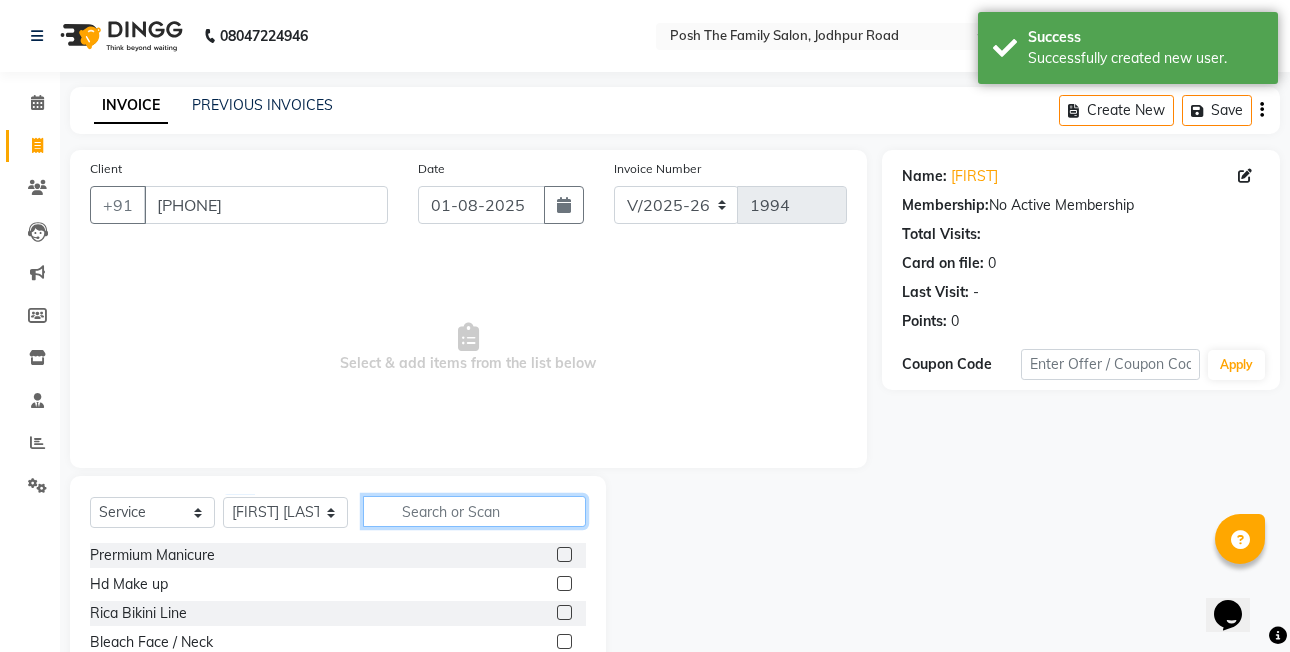 click 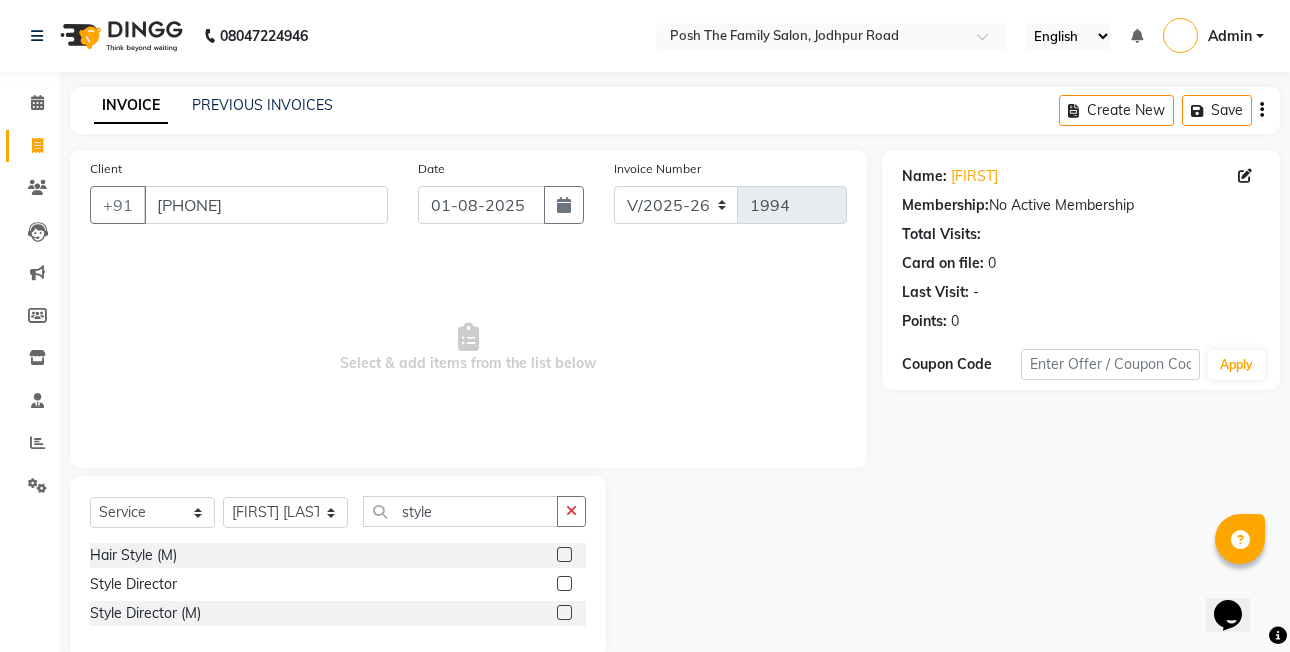 click 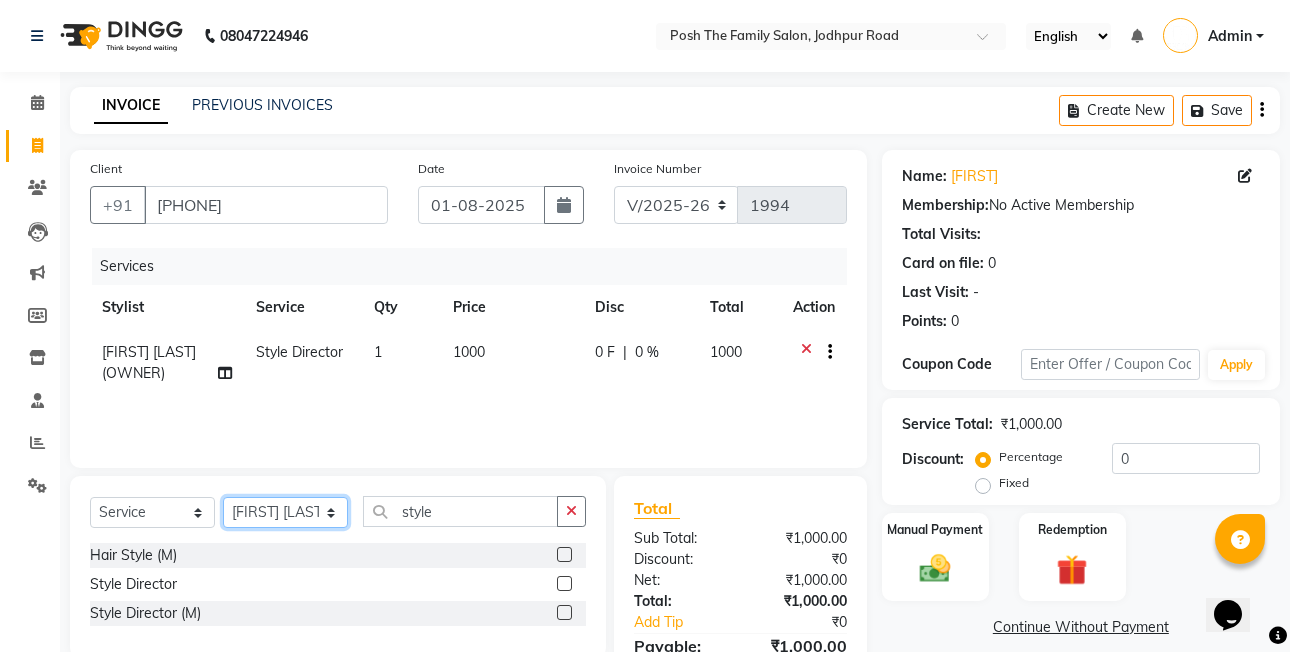 click on "Select Stylist [FIRST]  [LAST] [FIRST] [LAST]  [FIRST] [LAST] [FIRST] [LAST]  [FIRST] [LAST] [FIRST] [LAST] [FIRST] [LAST] [FIRST] [LAST] (OWNER) POSH [FIRST] [LAST] [FIRST] [LAST] [FIRST] [LAST]  [FIRST] [LAST]  [FIRST] [LAST] [FIRST] [LAST] [FIRST] [LAST]" 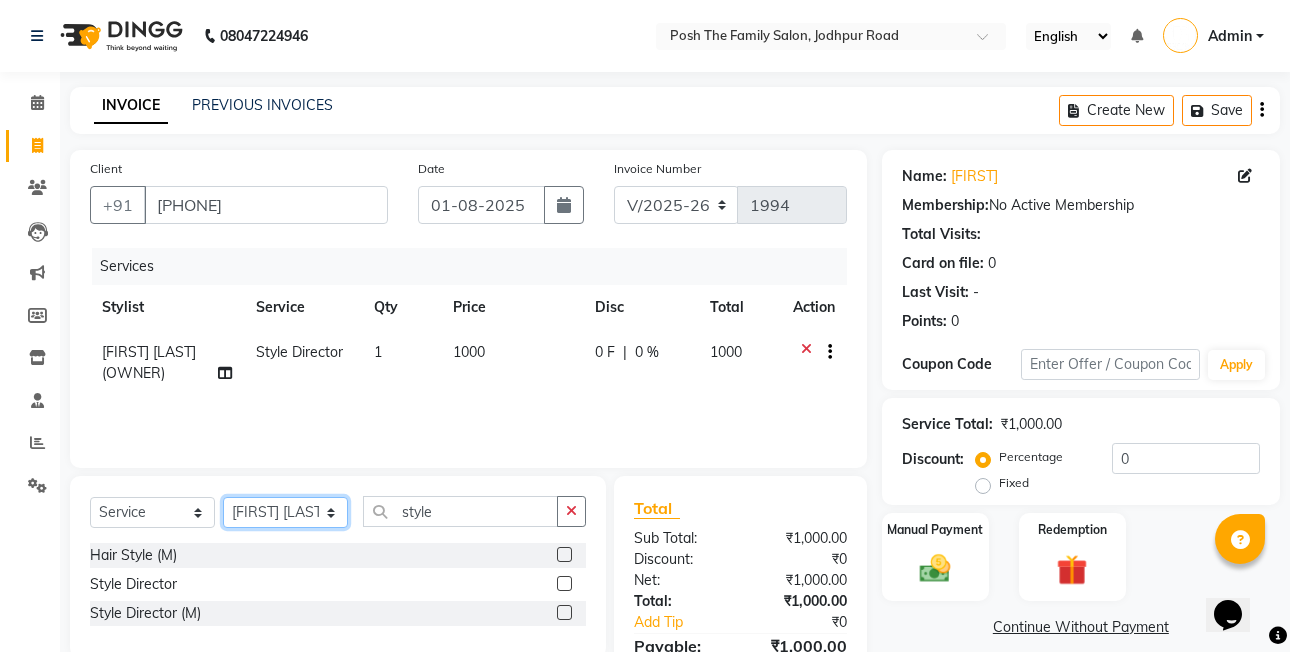 click on "Select Stylist [FIRST]  [LAST] [FIRST] [LAST]  [FIRST] [LAST] [FIRST] [LAST]  [FIRST] [LAST] [FIRST] [LAST] [FIRST] [LAST] [FIRST] [LAST] (OWNER) POSH [FIRST] [LAST] [FIRST] [LAST] [FIRST] [LAST]  [FIRST] [LAST]  [FIRST] [LAST] [FIRST] [LAST] [FIRST] [LAST]" 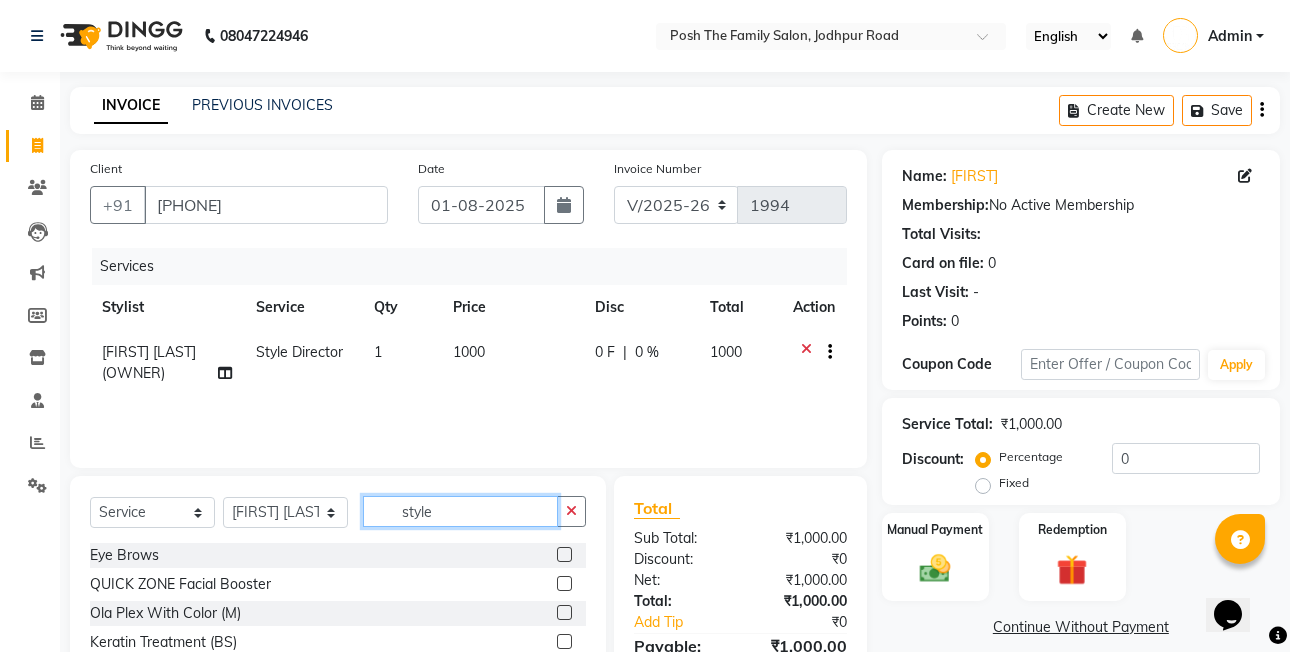 click on "style" 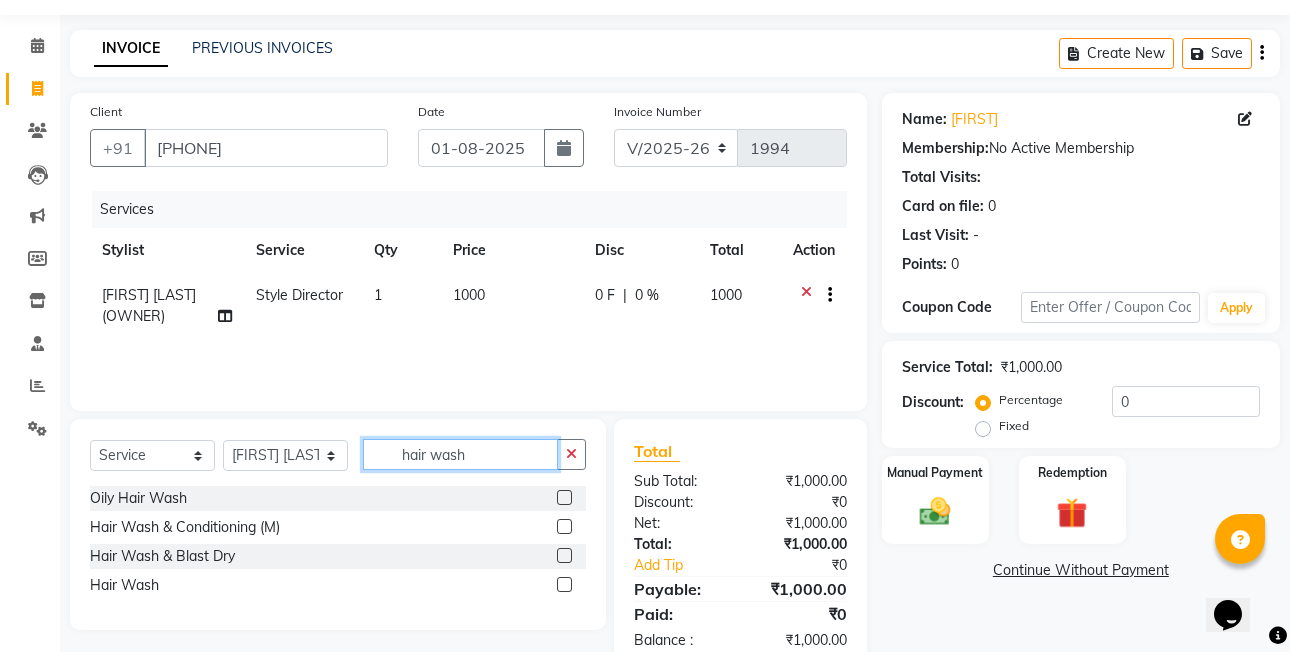 scroll, scrollTop: 106, scrollLeft: 0, axis: vertical 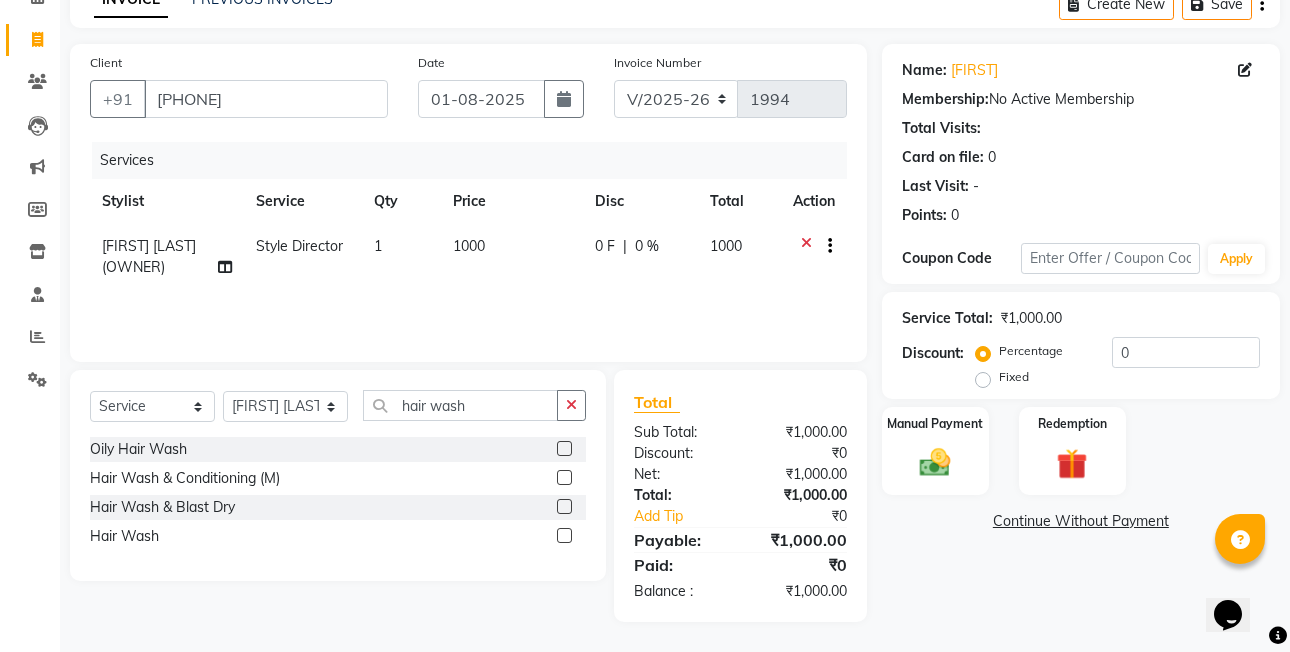 click 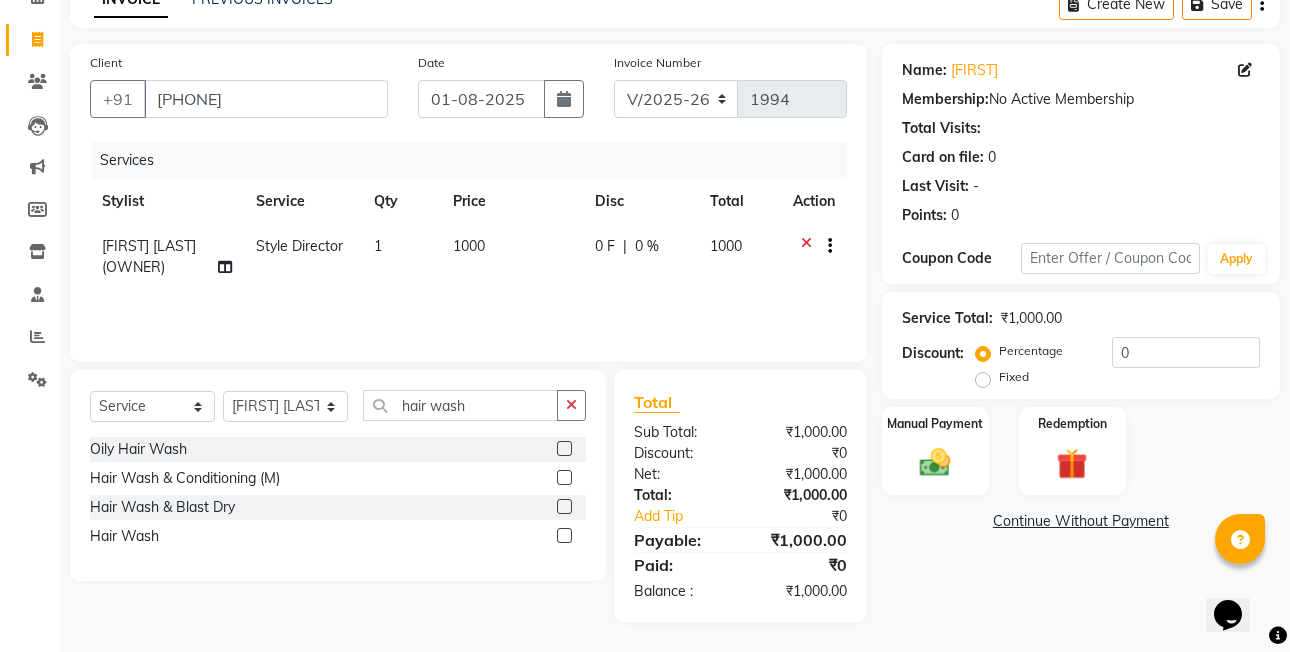 click at bounding box center (563, 507) 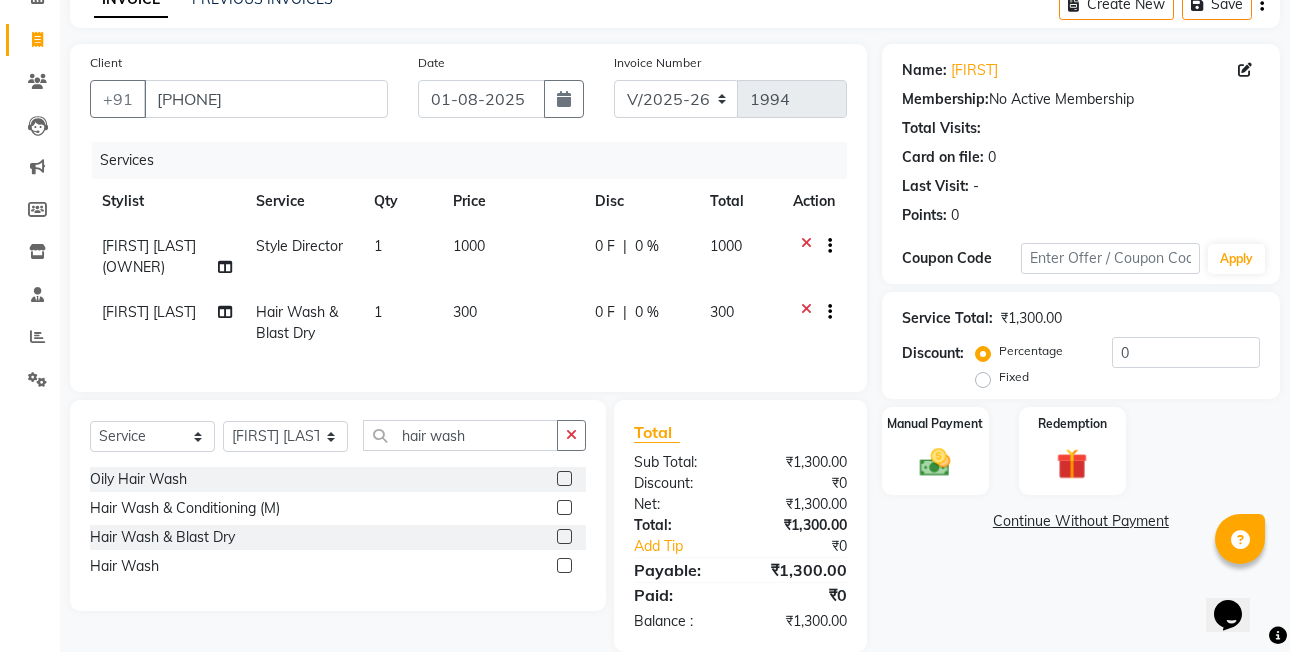 click on "Fixed" 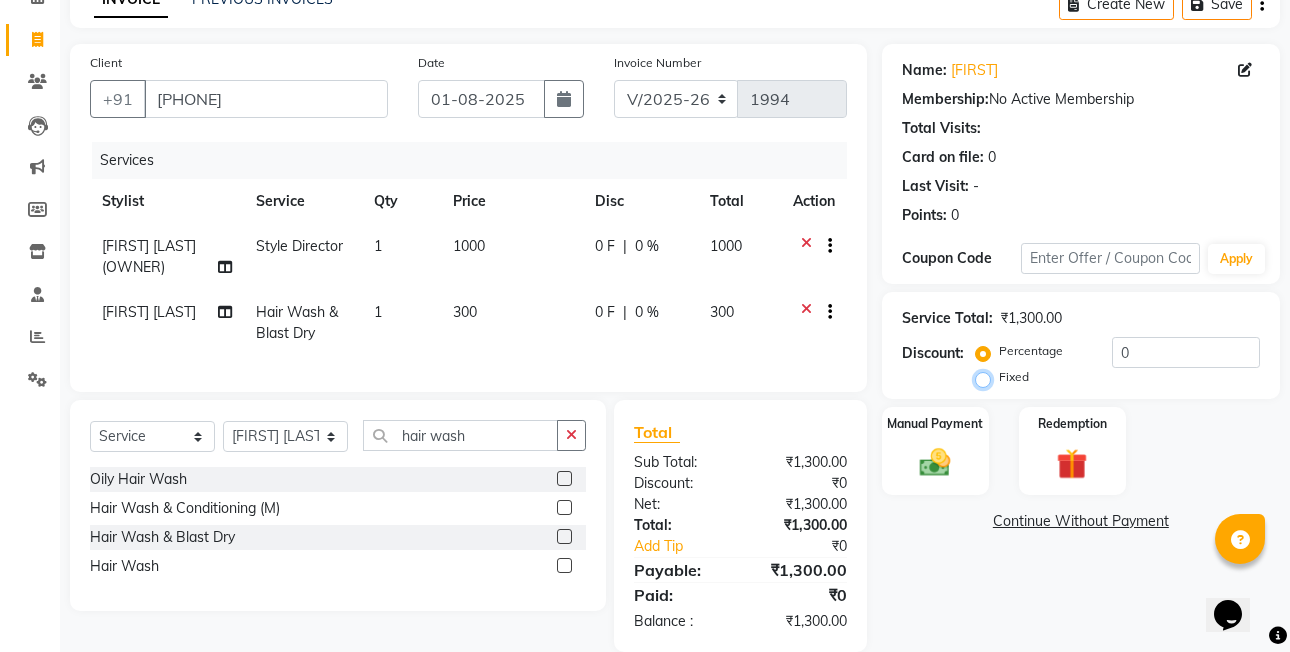 click on "Fixed" at bounding box center [987, 377] 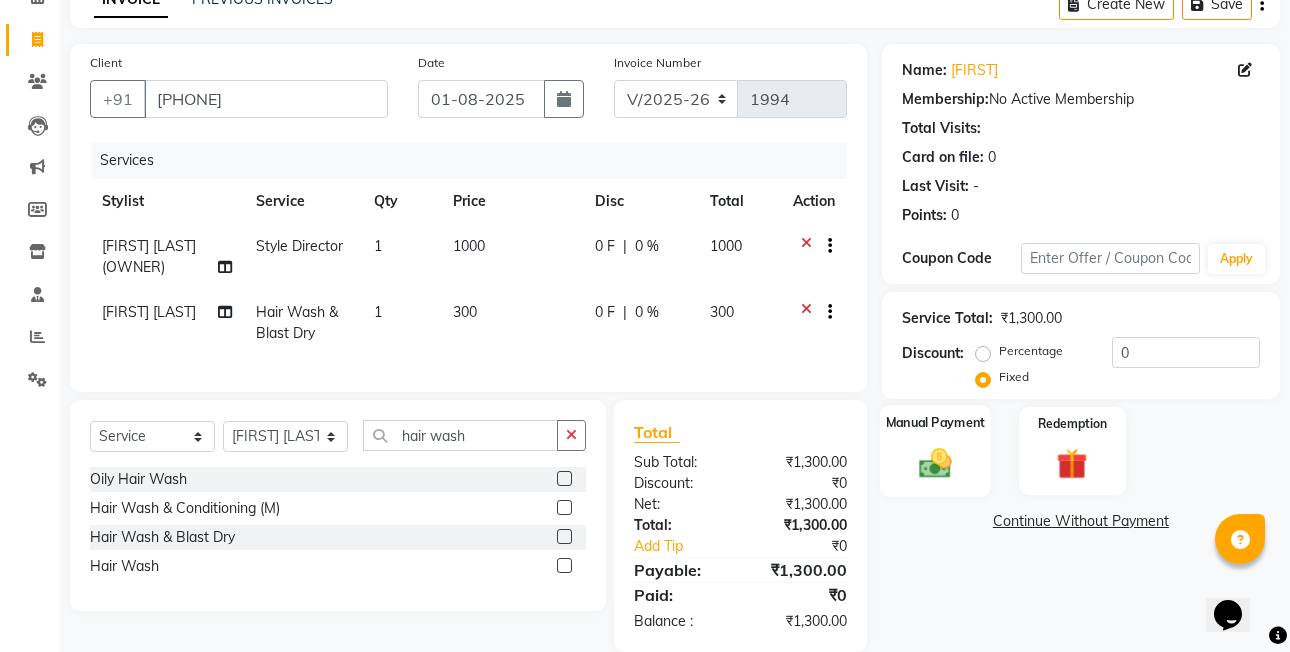 click on "Manual Payment" 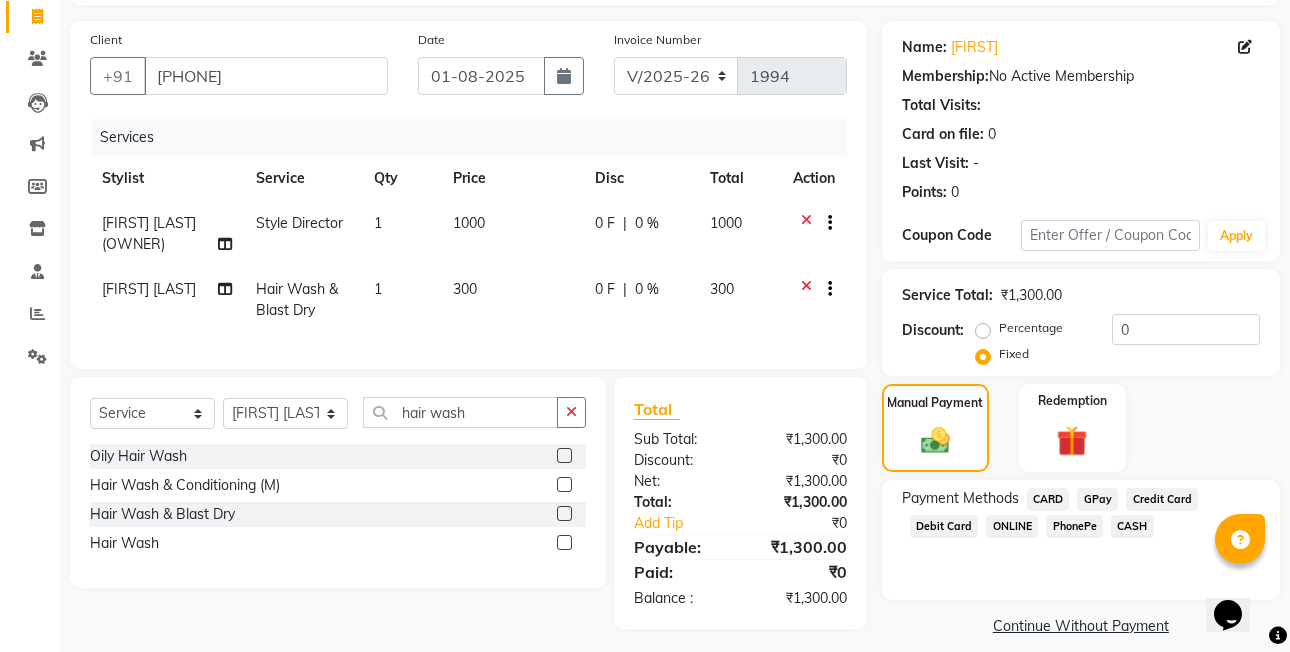 scroll, scrollTop: 151, scrollLeft: 0, axis: vertical 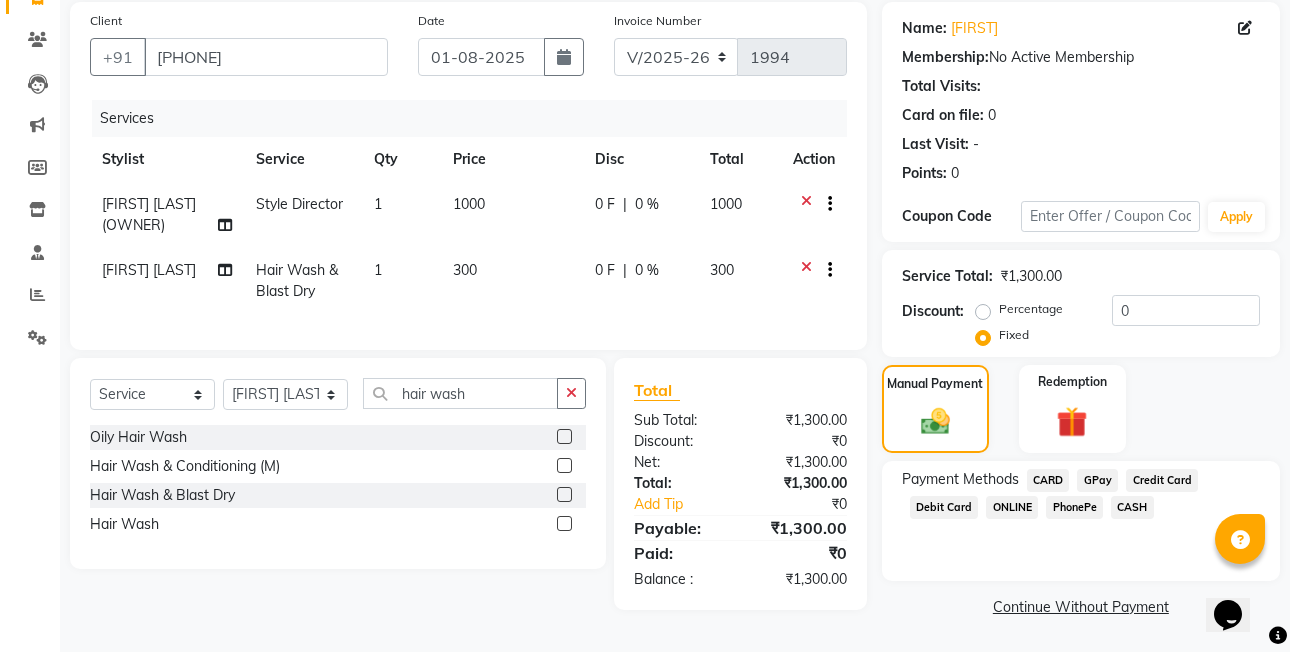 click on "PhonePe" 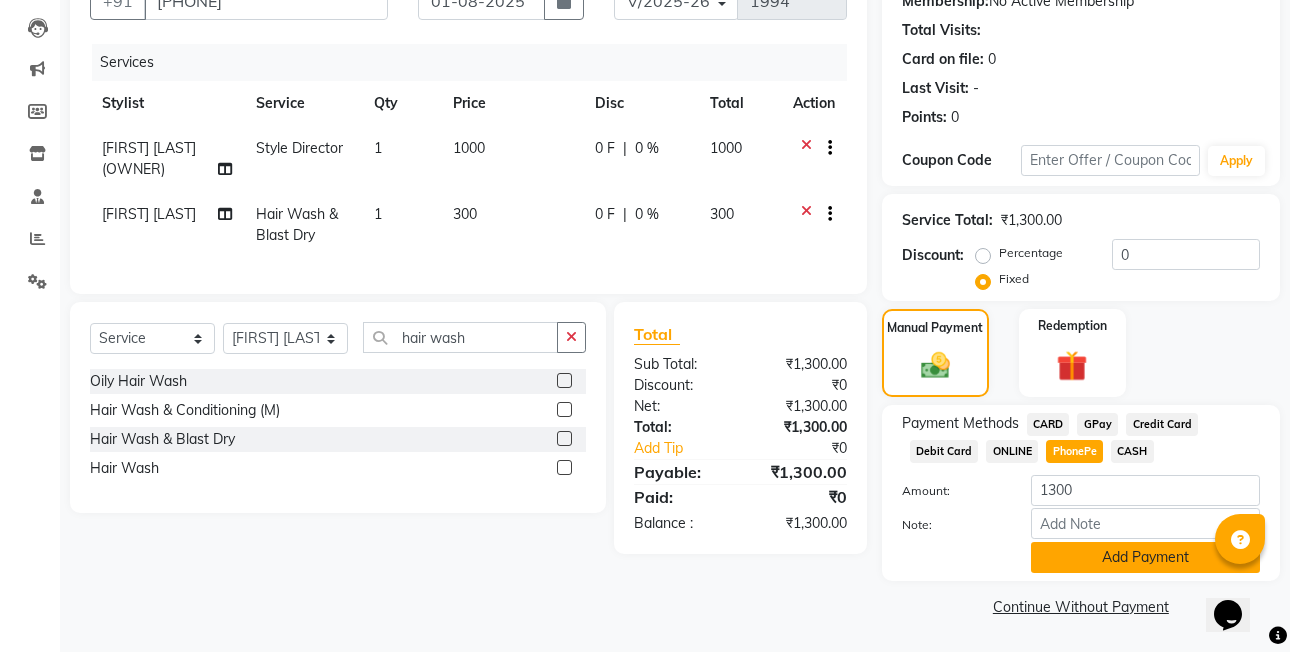 click on "Add Payment" 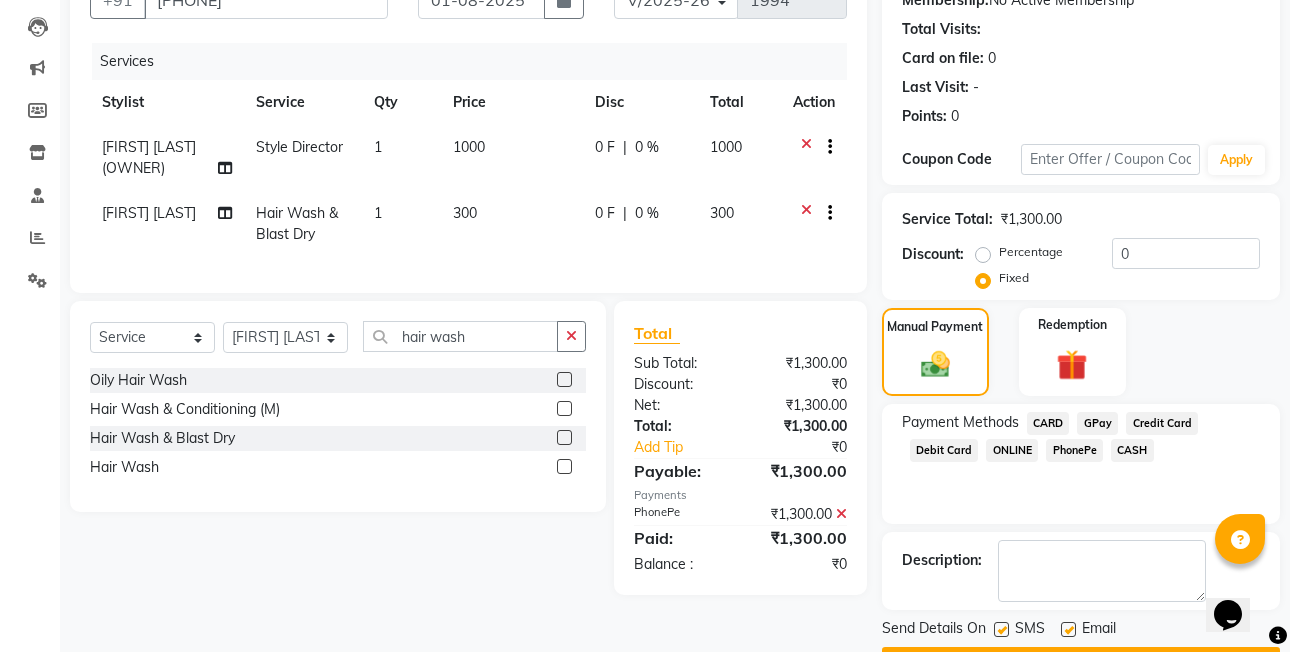 scroll, scrollTop: 261, scrollLeft: 0, axis: vertical 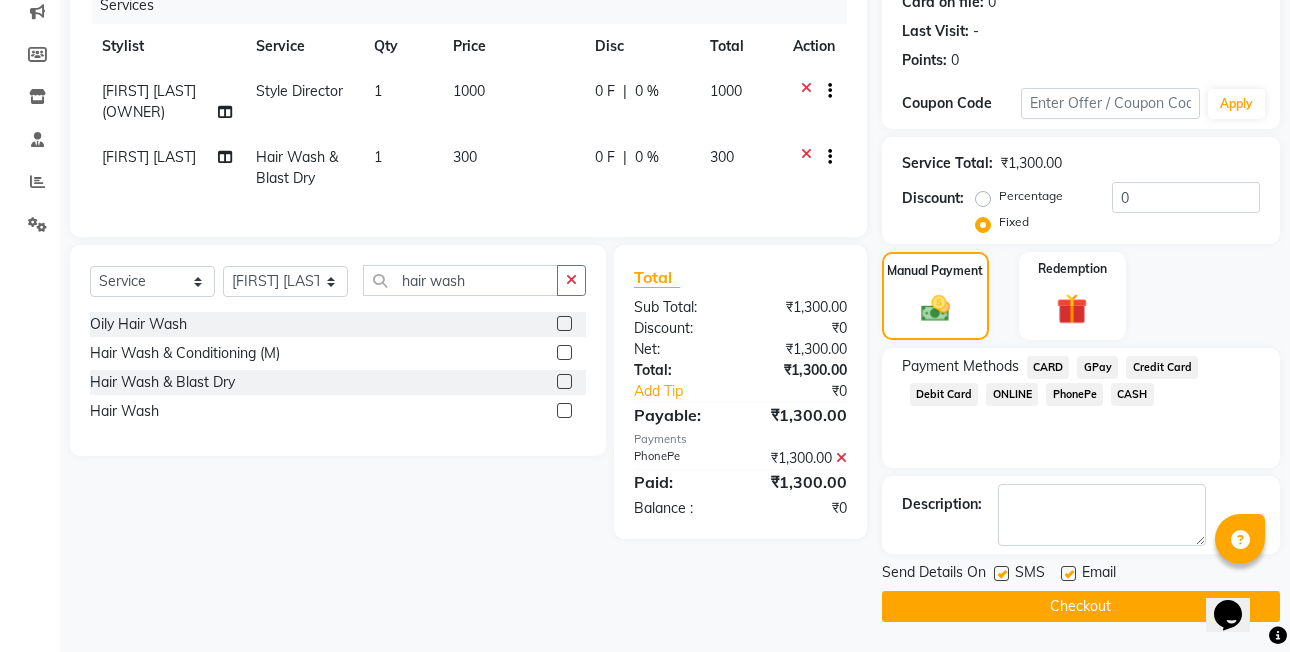 click on "Checkout" 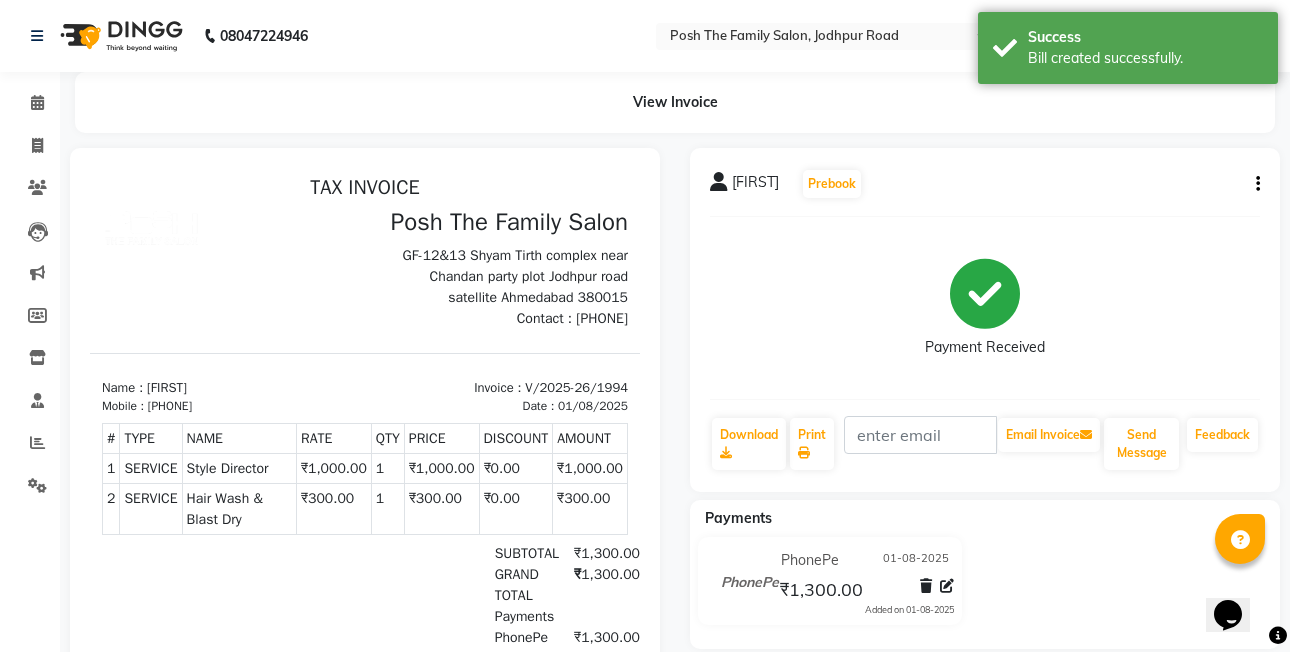 scroll, scrollTop: 0, scrollLeft: 0, axis: both 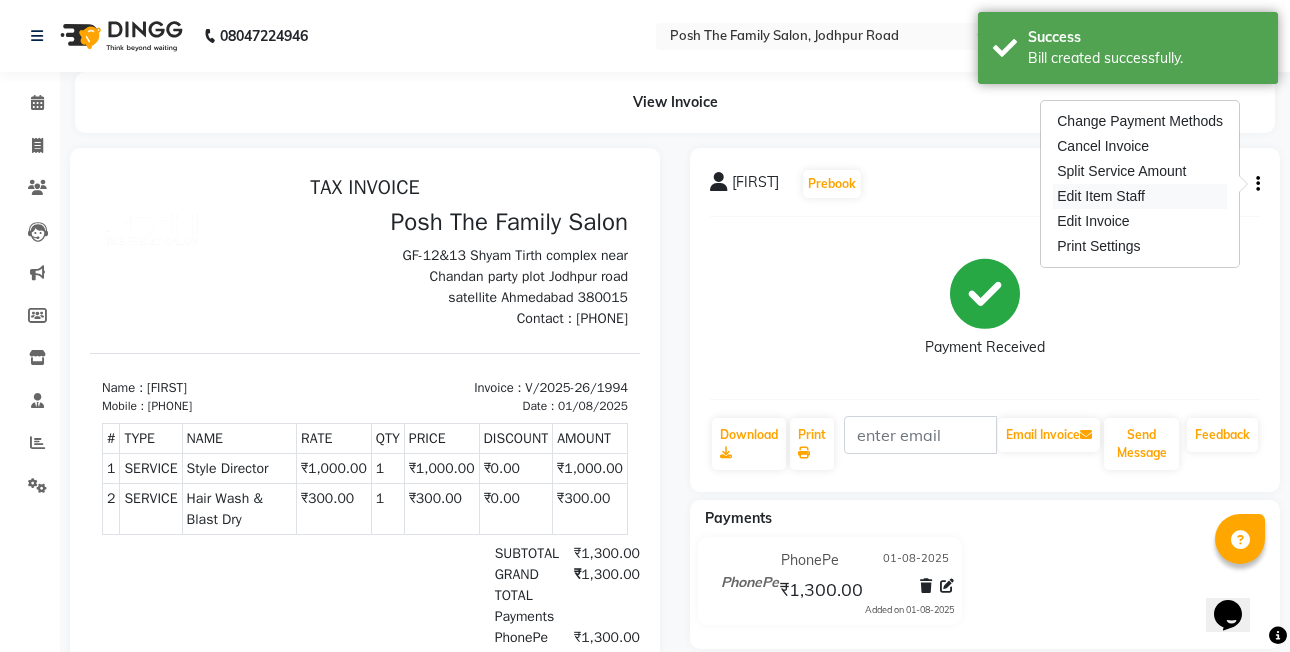 click on "Edit Item Staff" at bounding box center (1140, 196) 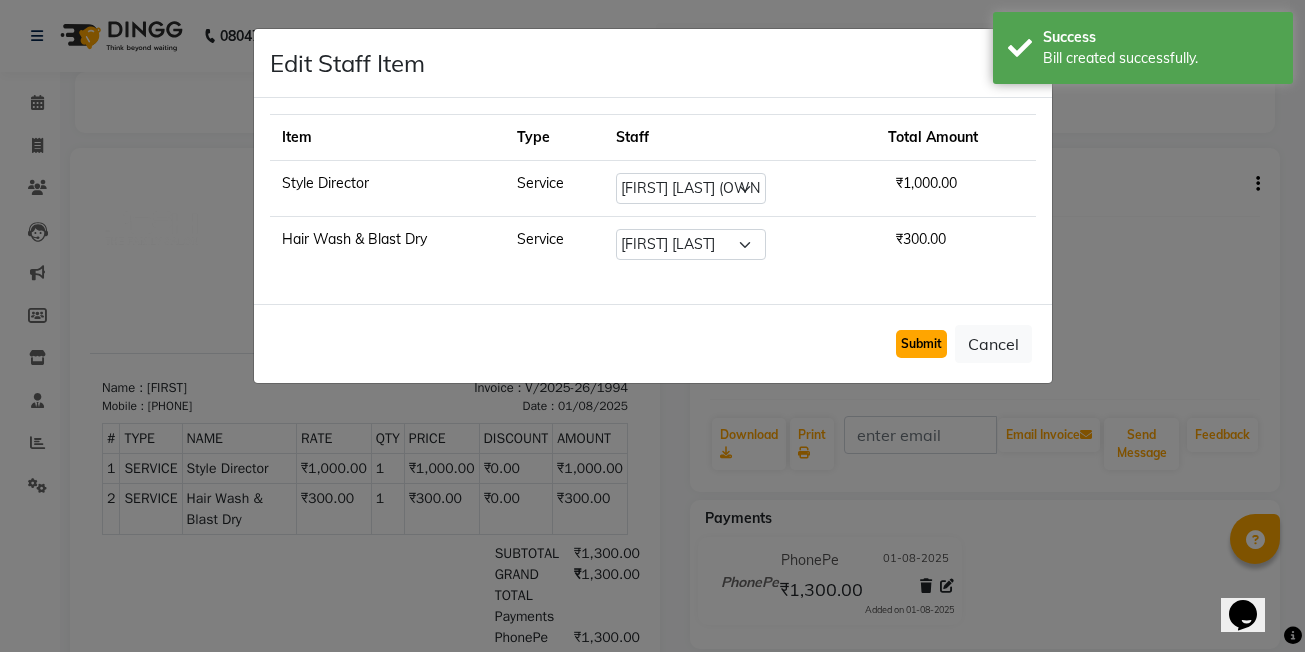 click on "Submit" 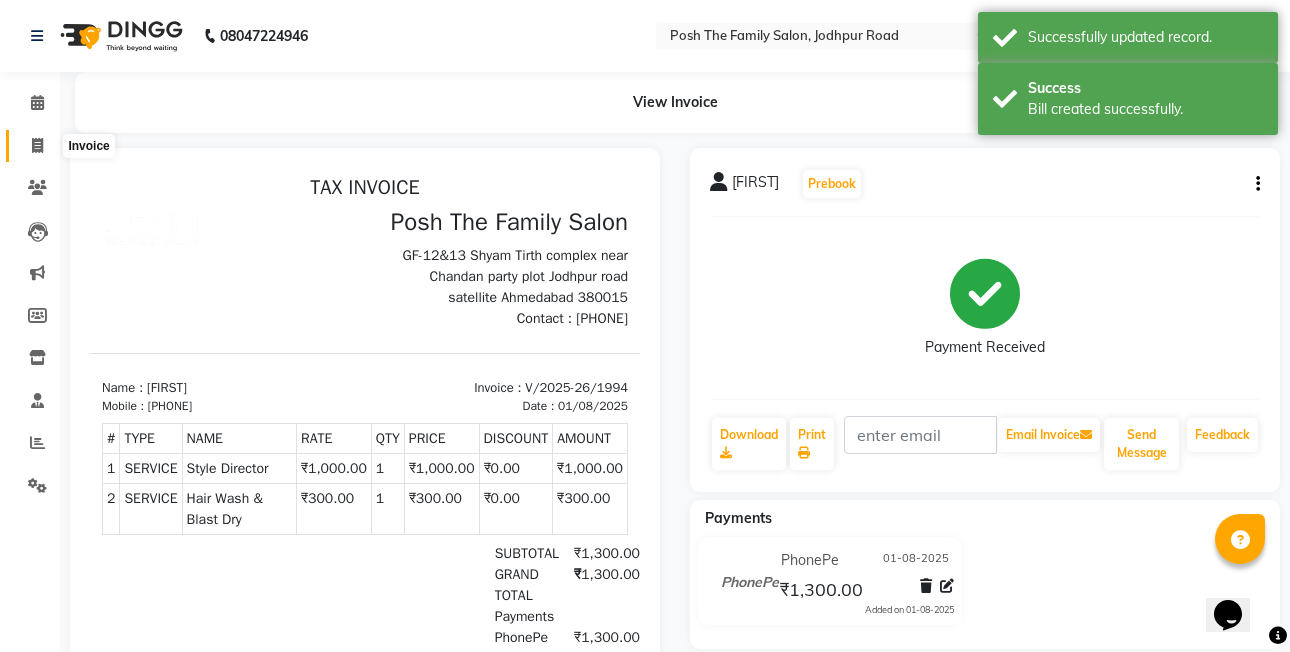 click 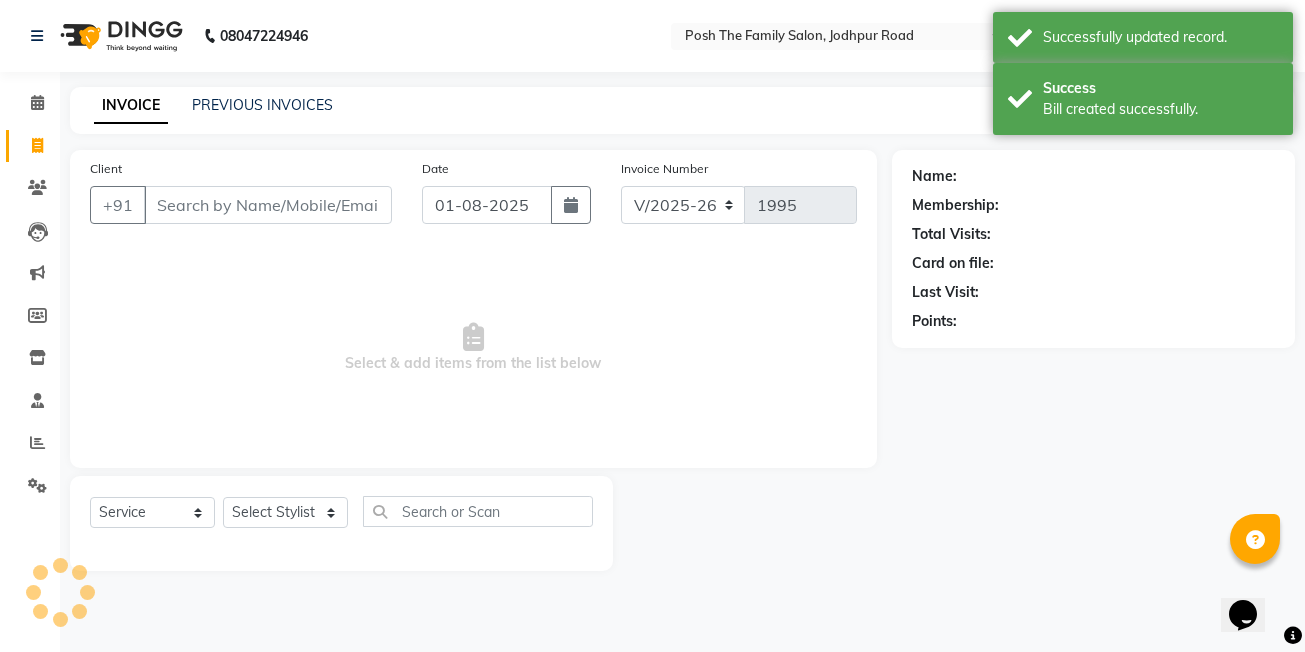 click on "Client" at bounding box center (268, 205) 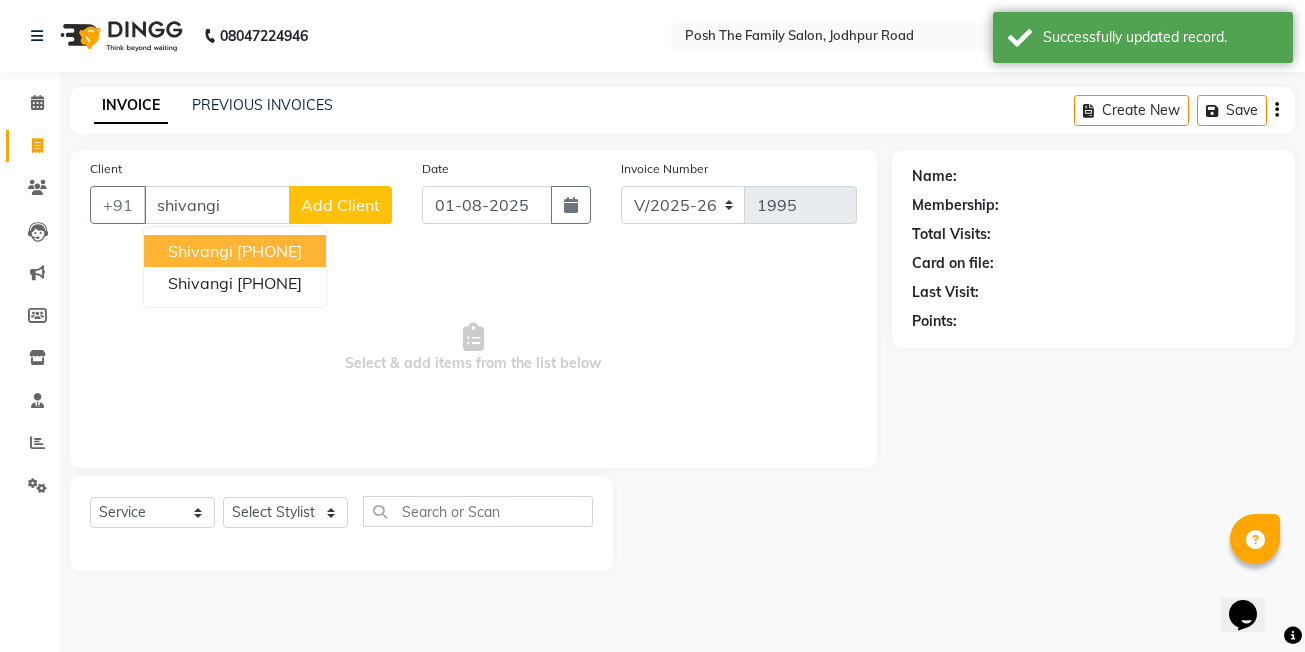 click on "[PHONE]" at bounding box center (269, 251) 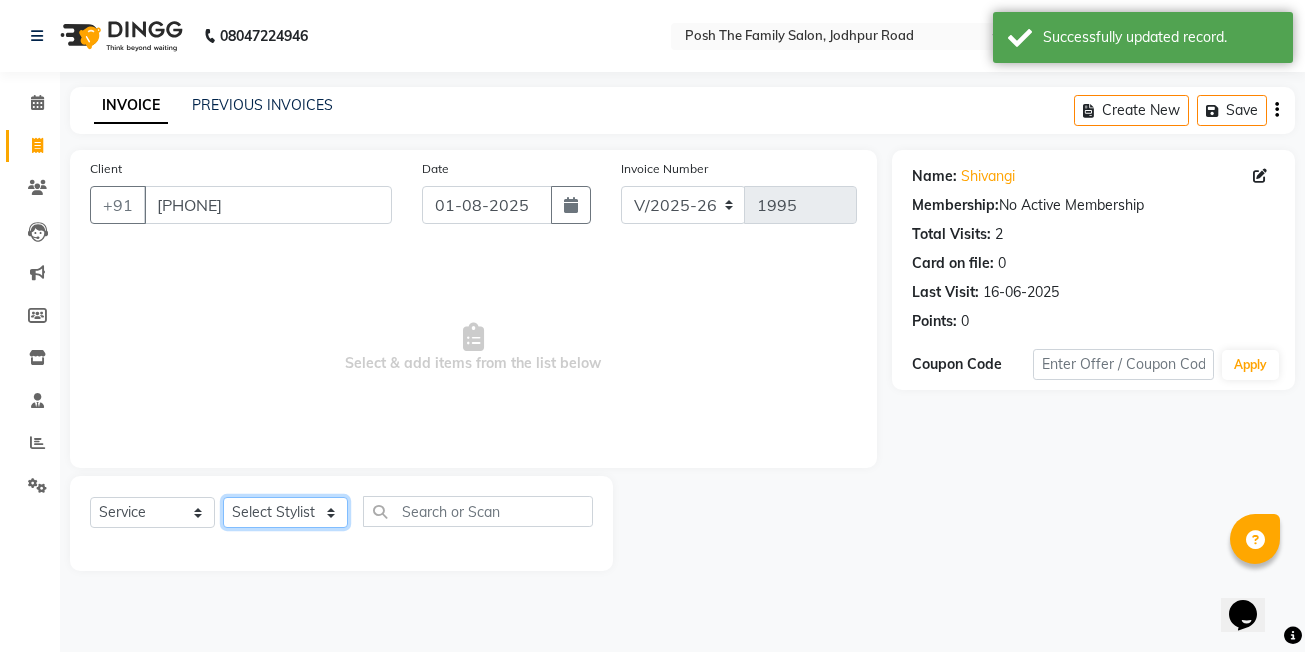 click on "Select Stylist [FIRST]  [LAST] [FIRST] [LAST]  [FIRST] [LAST] [FIRST] [LAST]  [FIRST] [LAST] [FIRST] [LAST] [FIRST] [LAST] [FIRST] [LAST] (OWNER) POSH [FIRST] [LAST] [FIRST] [LAST] [FIRST] [LAST]  [FIRST] [LAST]  [FIRST] [LAST] [FIRST] [LAST] [FIRST] [LAST]" 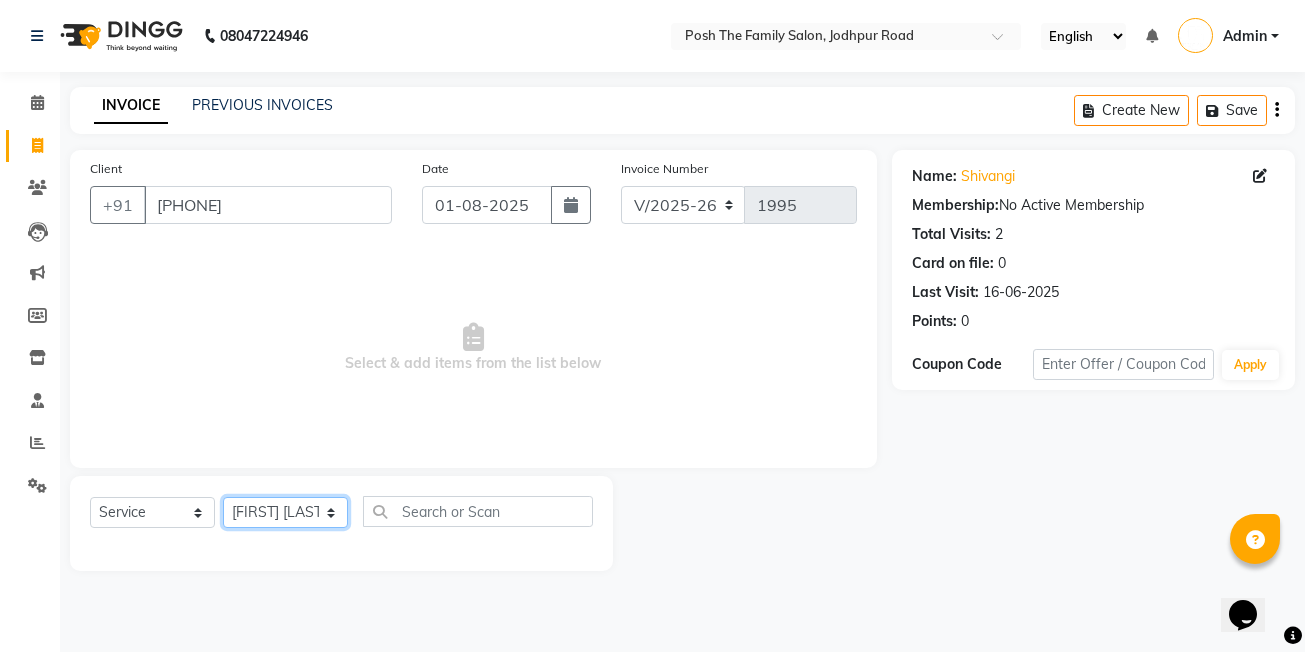 click on "Select Stylist [FIRST]  [LAST] [FIRST] [LAST]  [FIRST] [LAST] [FIRST] [LAST]  [FIRST] [LAST] [FIRST] [LAST] [FIRST] [LAST] [FIRST] [LAST] (OWNER) POSH [FIRST] [LAST] [FIRST] [LAST] [FIRST] [LAST]  [FIRST] [LAST]  [FIRST] [LAST] [FIRST] [LAST] [FIRST] [LAST]" 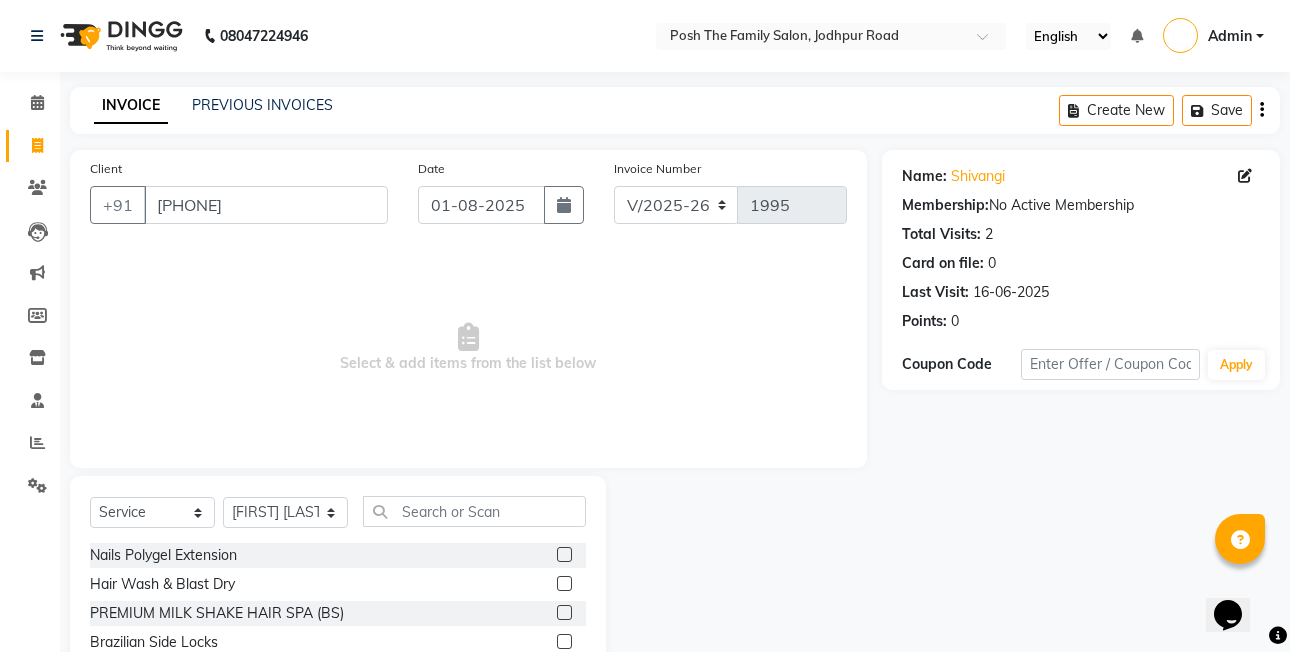 click on "Select  Service  Product  Membership  Package Voucher Prepaid Gift Card  Select Stylist [FIRST]  [LAST] [FIRST] [LAST]  [FIRST] [LAST] [FIRST] [LAST]  [FIRST] [LAST] [FIRST] [LAST] [FIRST] [LAST] [FIRST] [LAST] (OWNER) POSH [FIRST] [LAST] [FIRST] [LAST] [FIRST] [LAST]  [FIRST] [LAST]  [FIRST] [LAST] [FIRST] [LAST] [FIRST] [LAST]" 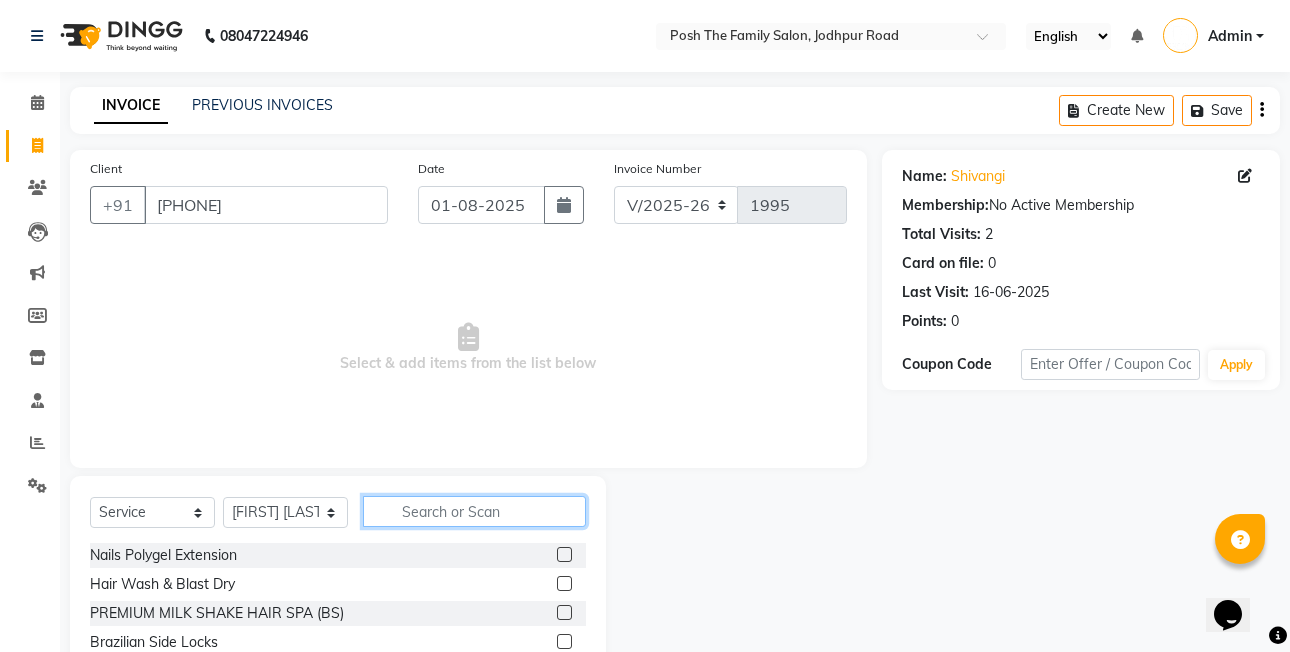 click 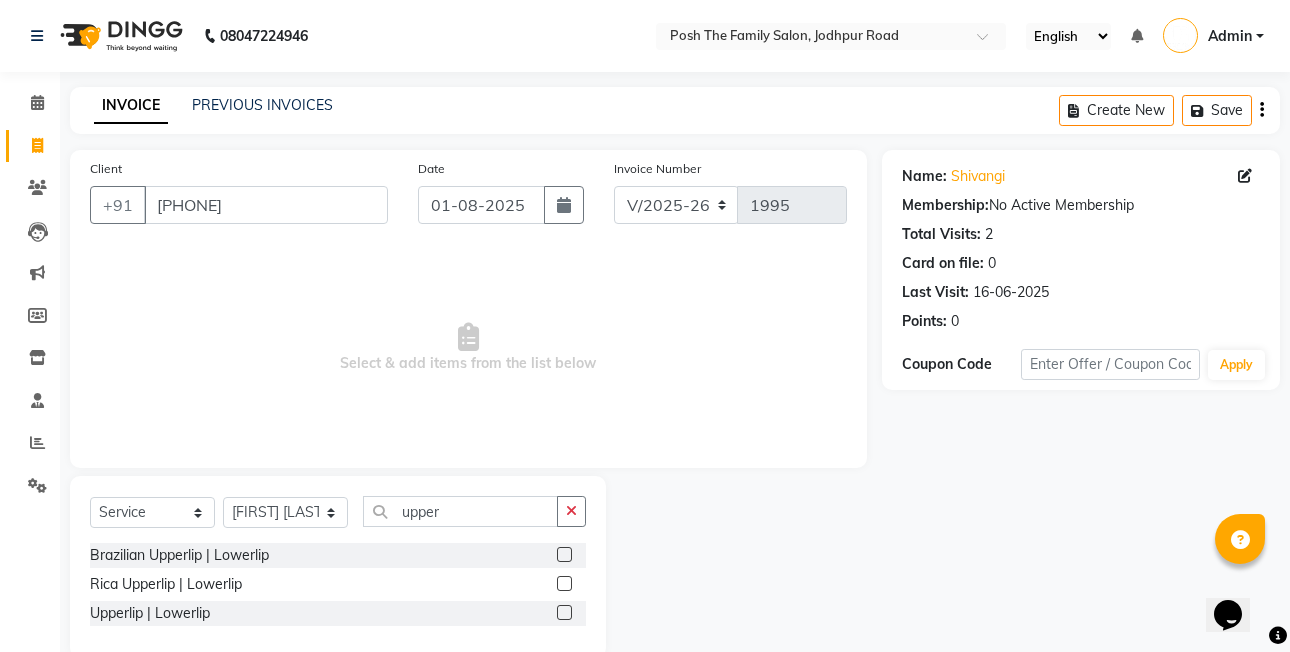 click 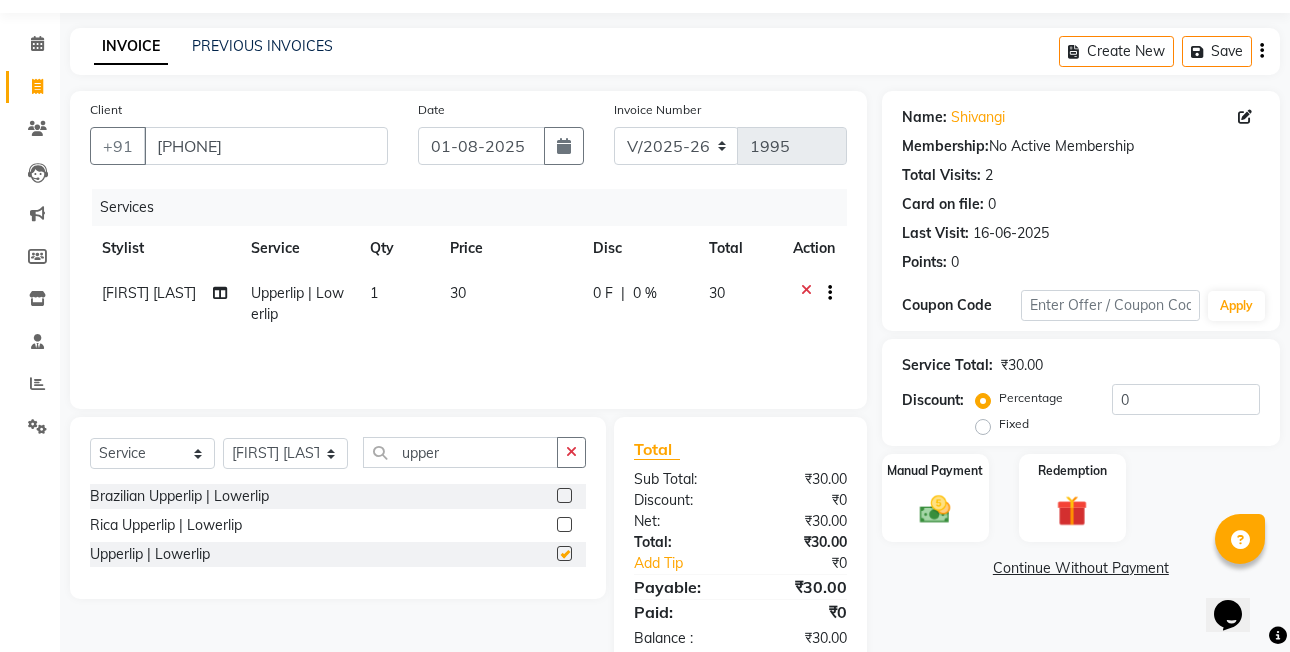 scroll, scrollTop: 106, scrollLeft: 0, axis: vertical 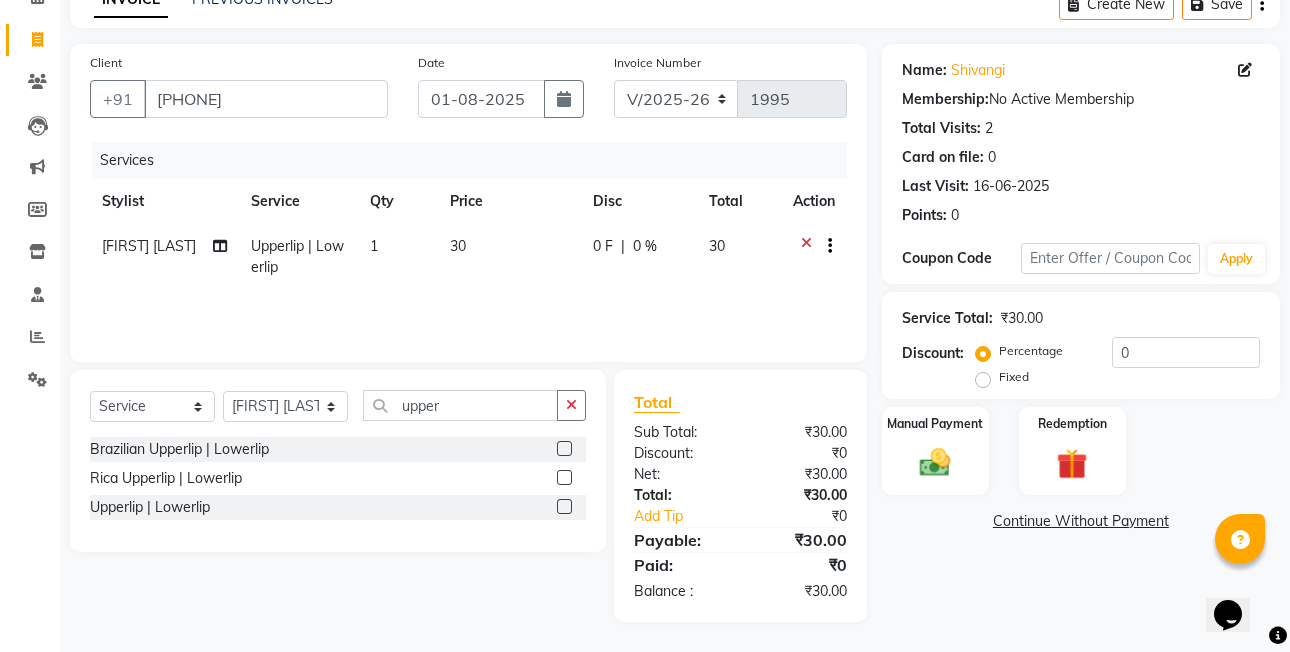 click 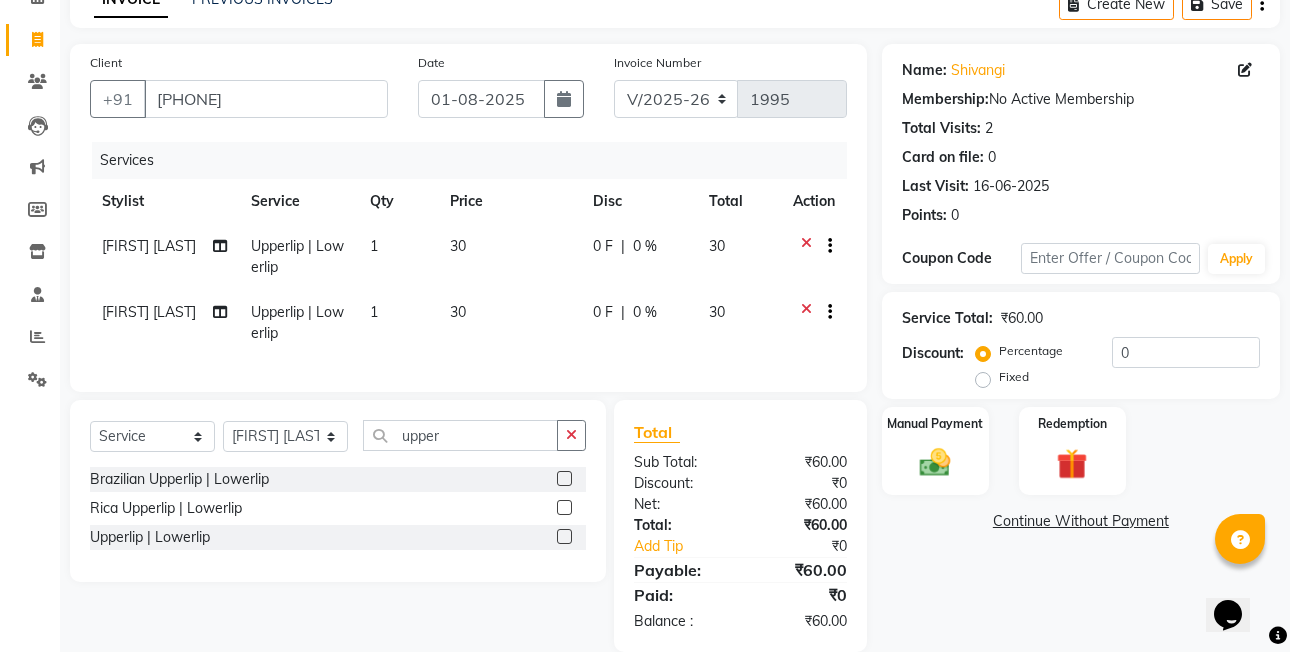 click on "Fixed" 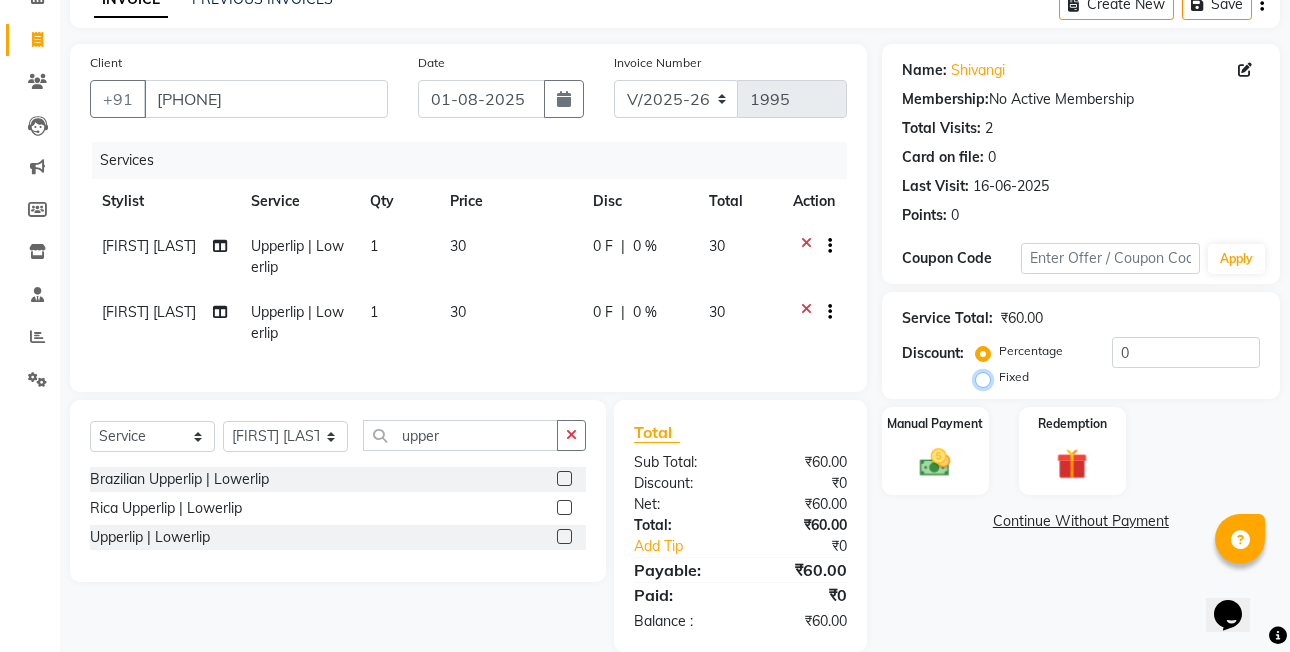 click on "Fixed" at bounding box center [987, 377] 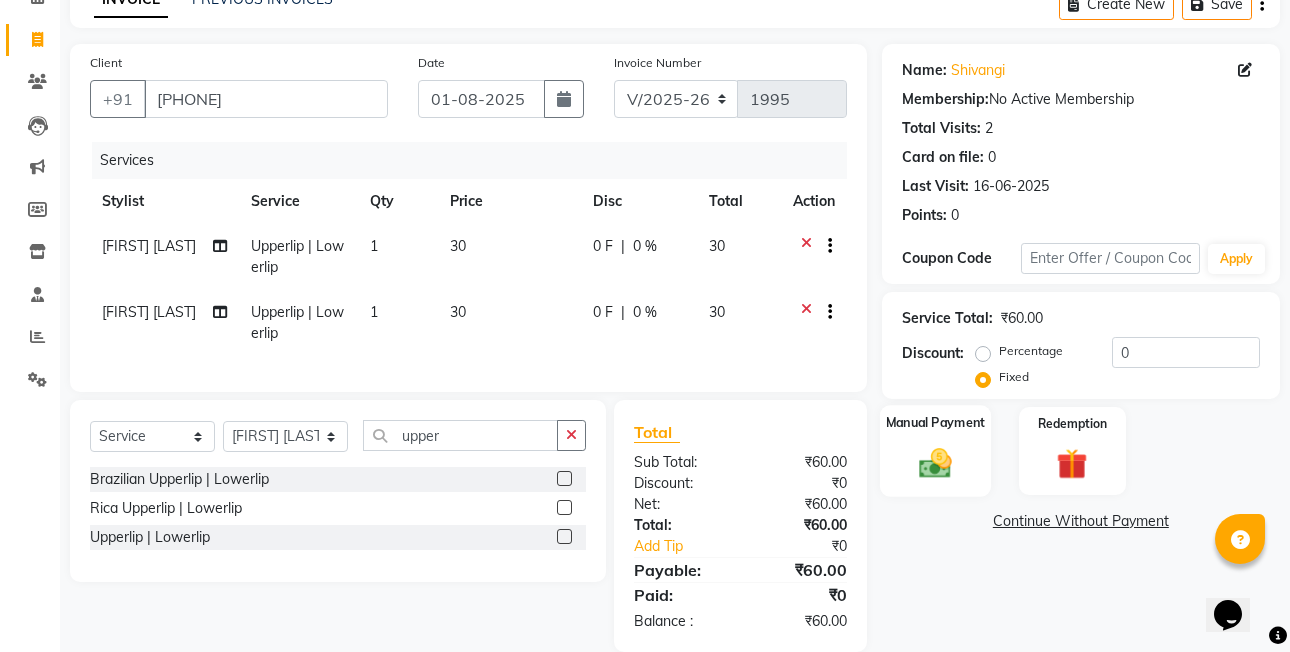 click on "Manual Payment" 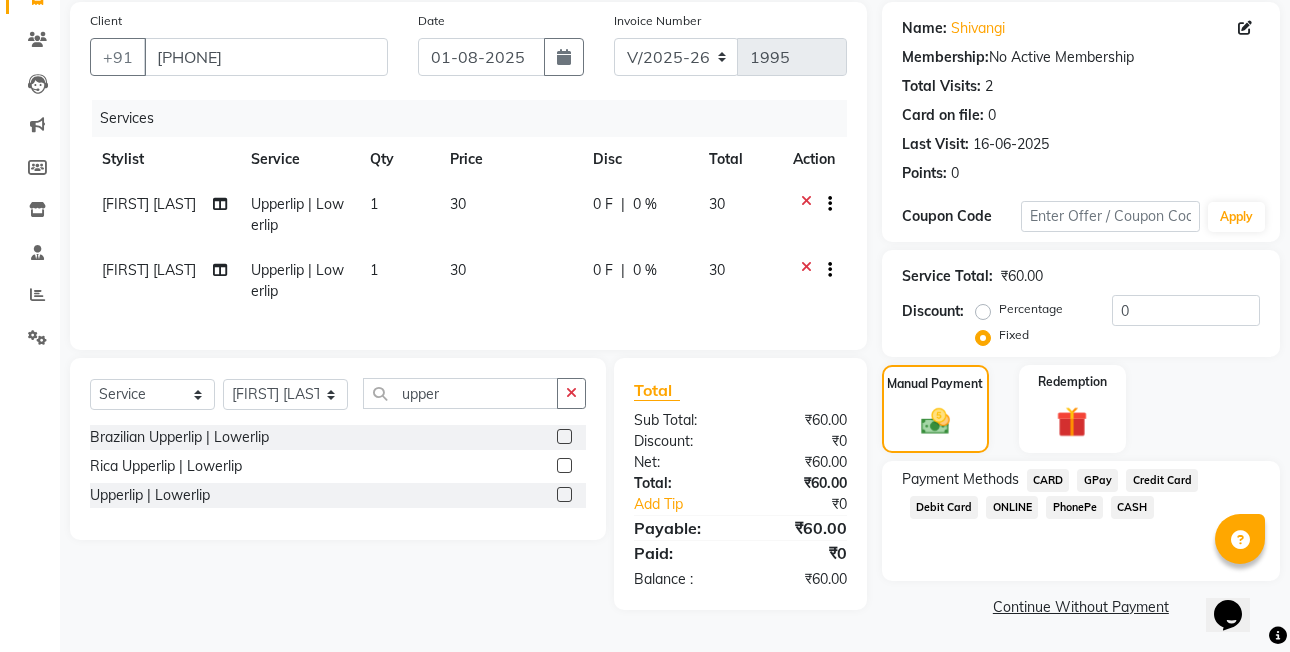 scroll, scrollTop: 151, scrollLeft: 0, axis: vertical 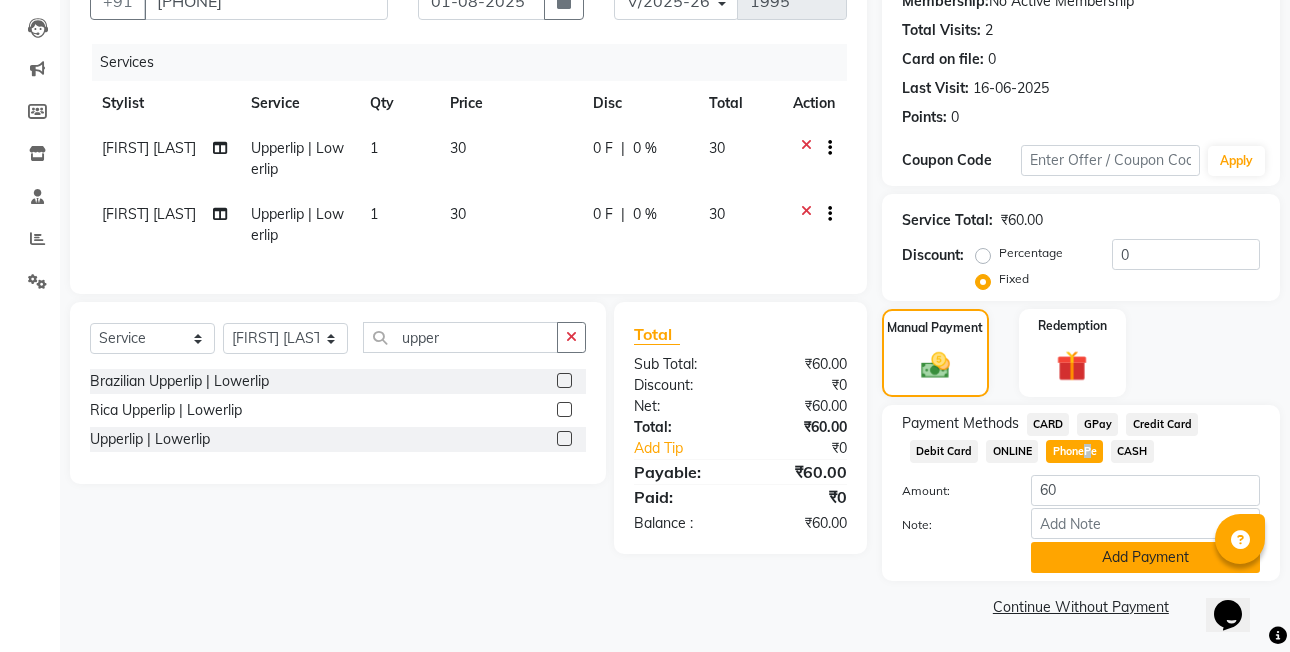 click on "Add Payment" 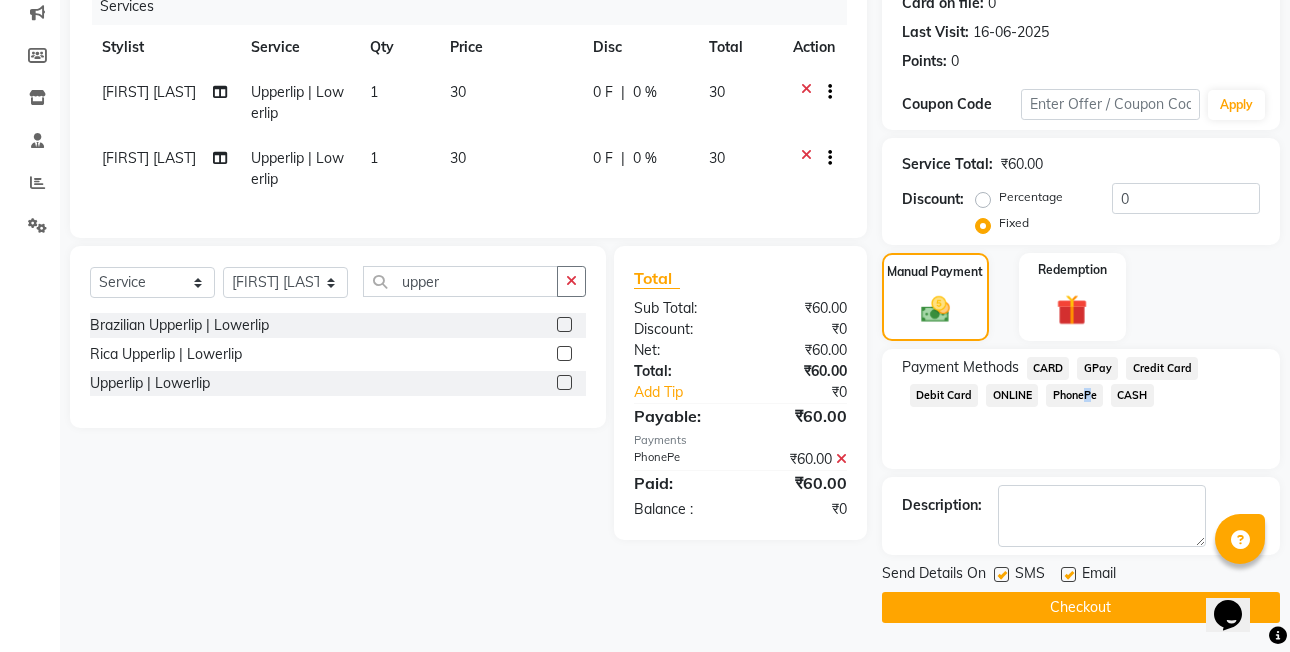 scroll, scrollTop: 261, scrollLeft: 0, axis: vertical 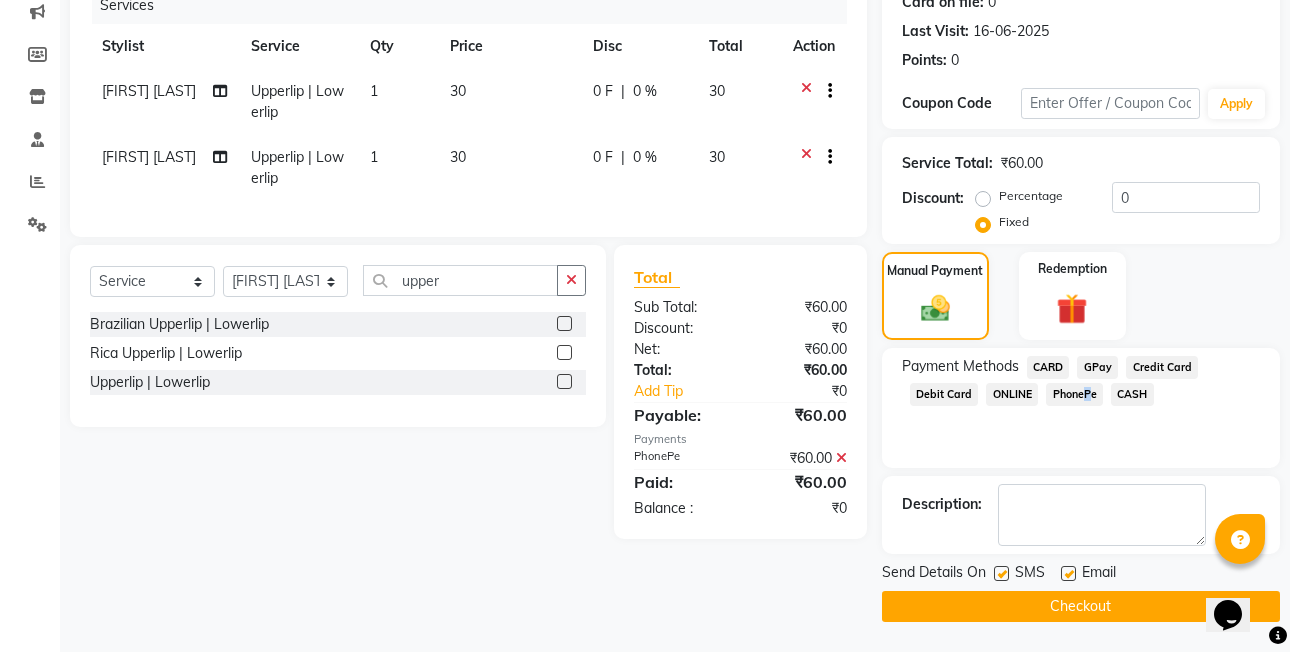 click on "Checkout" 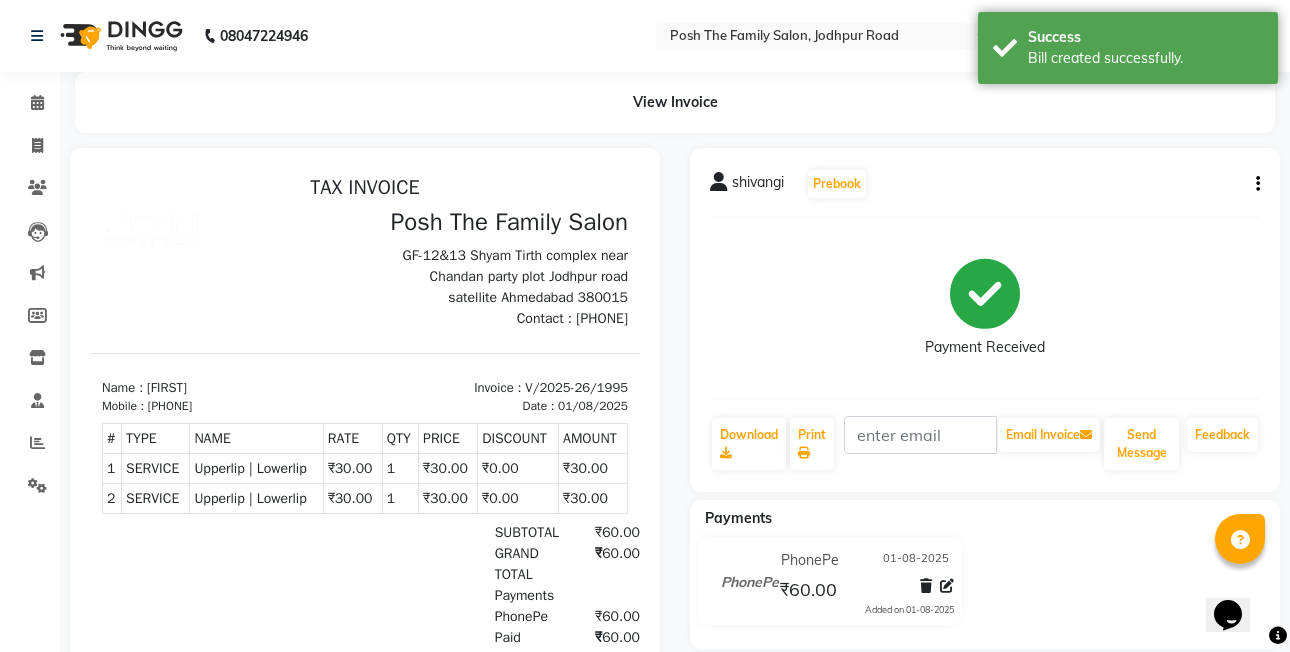 scroll, scrollTop: 0, scrollLeft: 0, axis: both 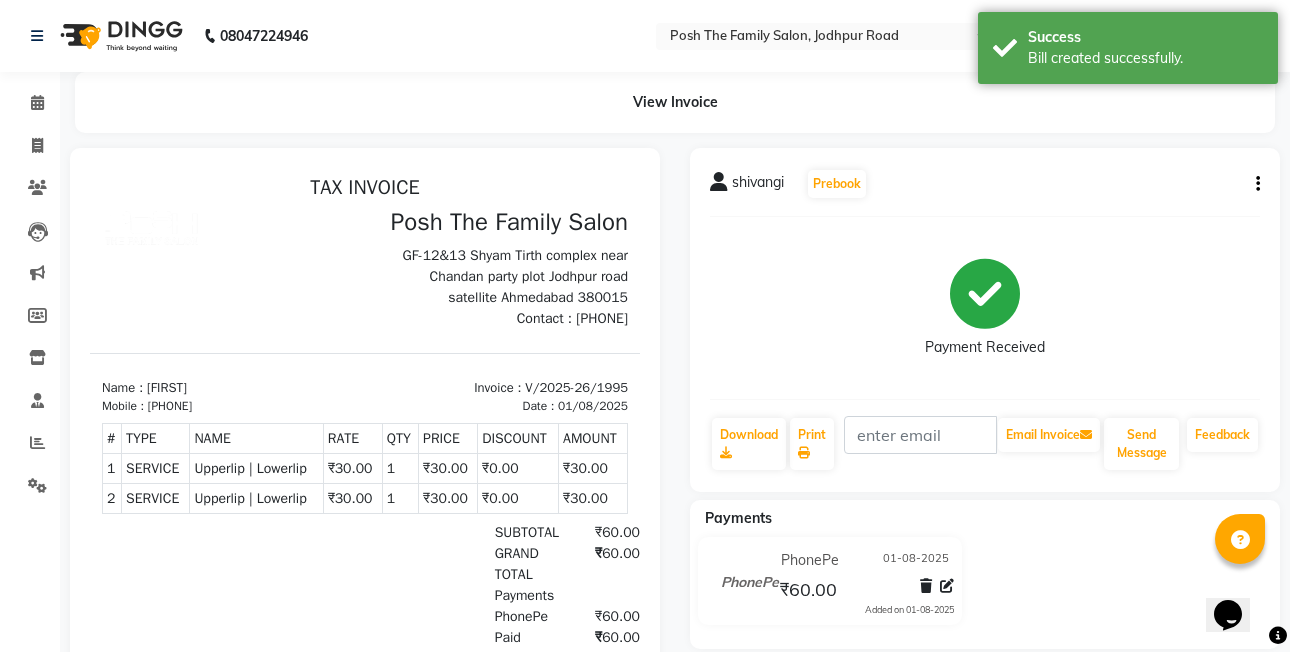 click 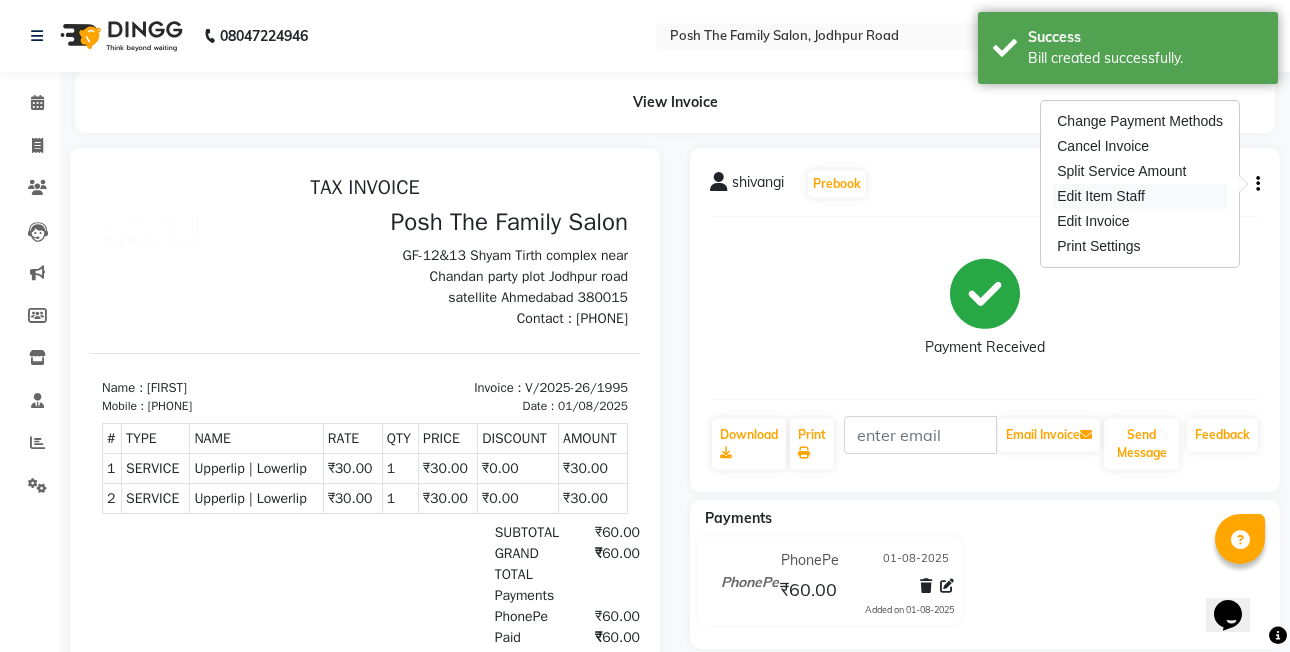 click on "Edit Item Staff" at bounding box center (1140, 196) 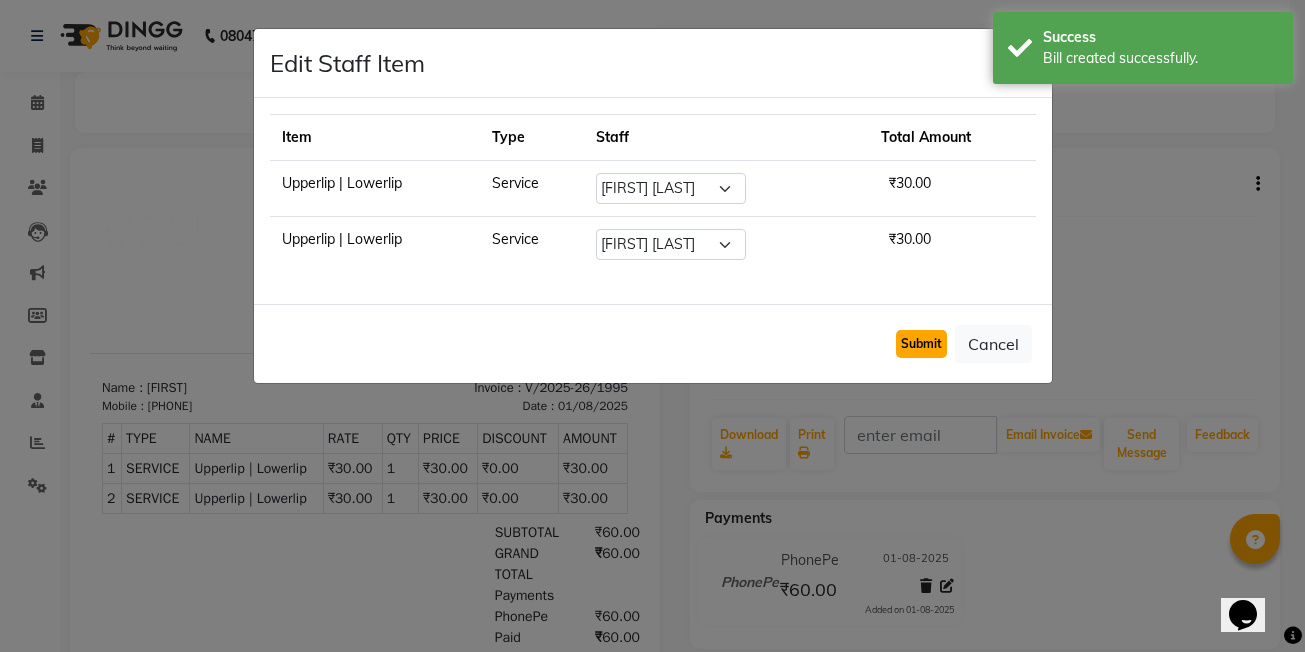 click on "Submit" 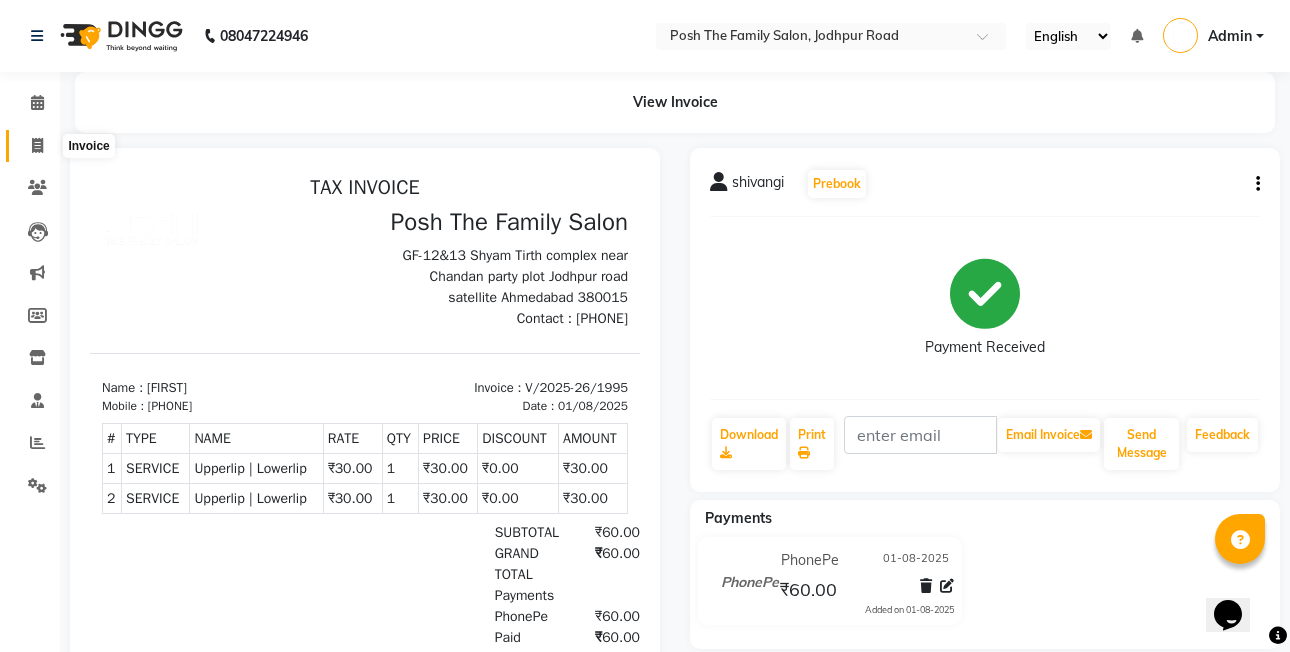 click 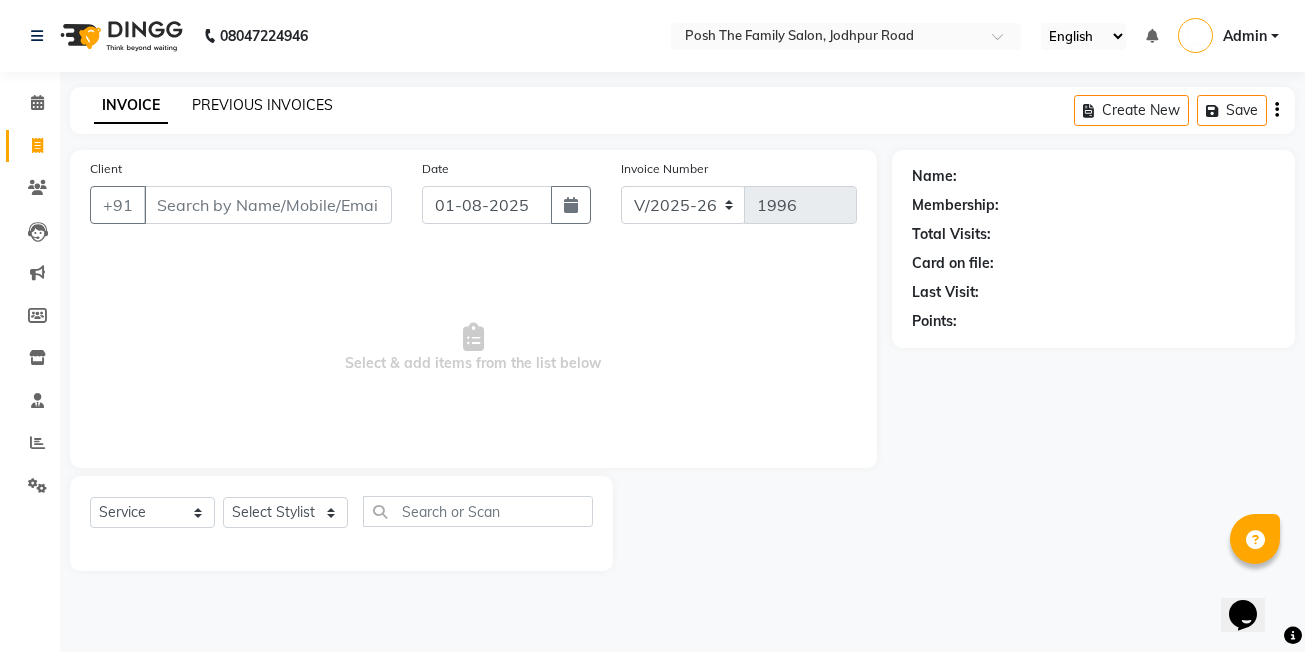 click on "PREVIOUS INVOICES" 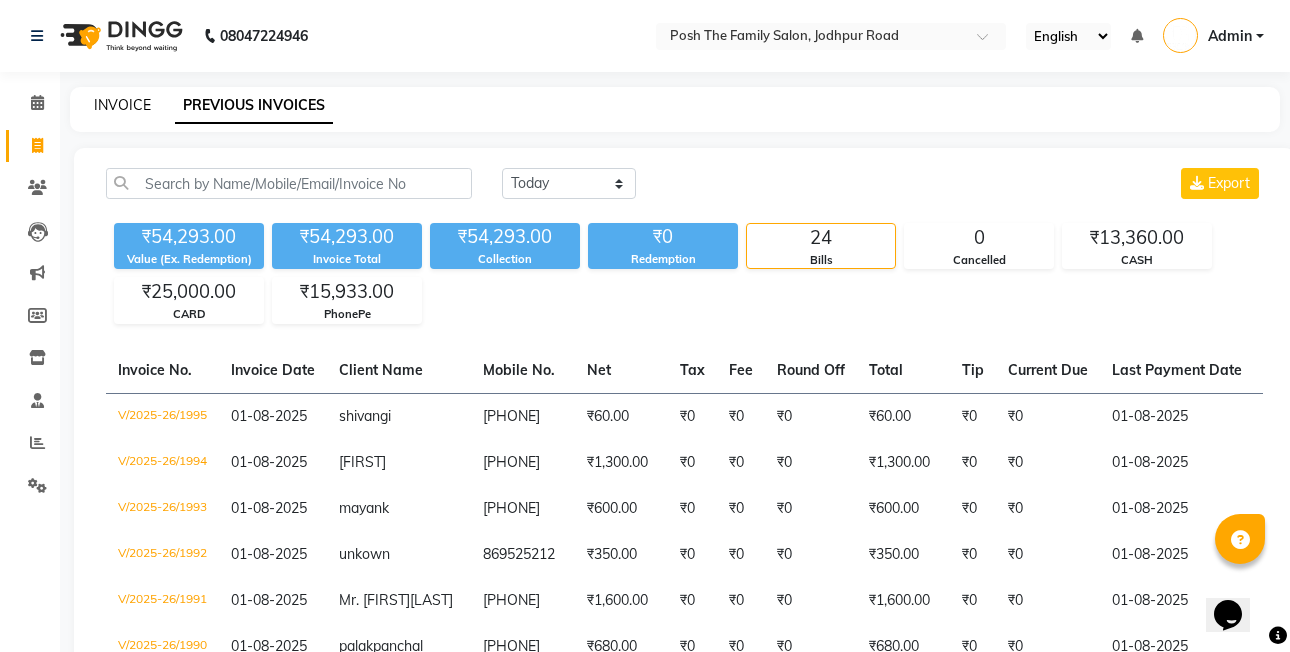 click on "INVOICE" 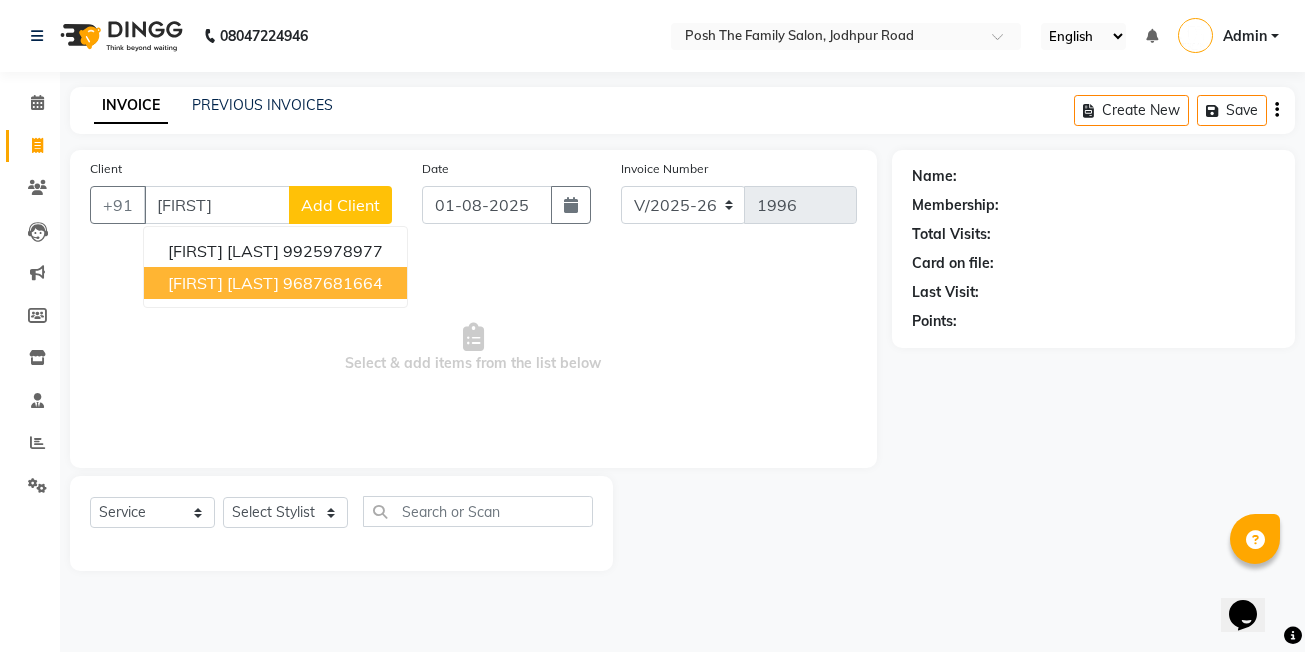 click on "[FIRST] [LAST]" at bounding box center [223, 283] 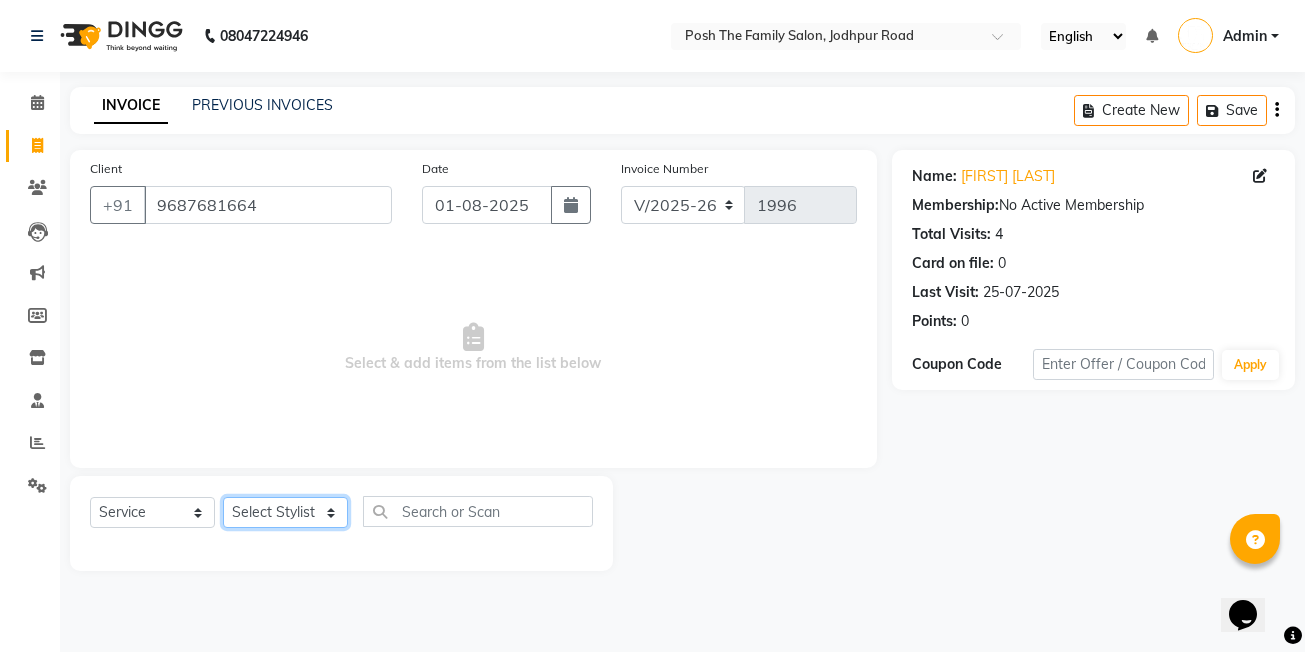 click on "Select Stylist [FIRST]  [LAST] [FIRST] [LAST]  [FIRST] [LAST] [FIRST] [LAST]  [FIRST] [LAST] [FIRST] [LAST] [FIRST] [LAST] [FIRST] [LAST] (OWNER) POSH [FIRST] [LAST] [FIRST] [LAST] [FIRST] [LAST]  [FIRST] [LAST]  [FIRST] [LAST] [FIRST] [LAST] [FIRST] [LAST]" 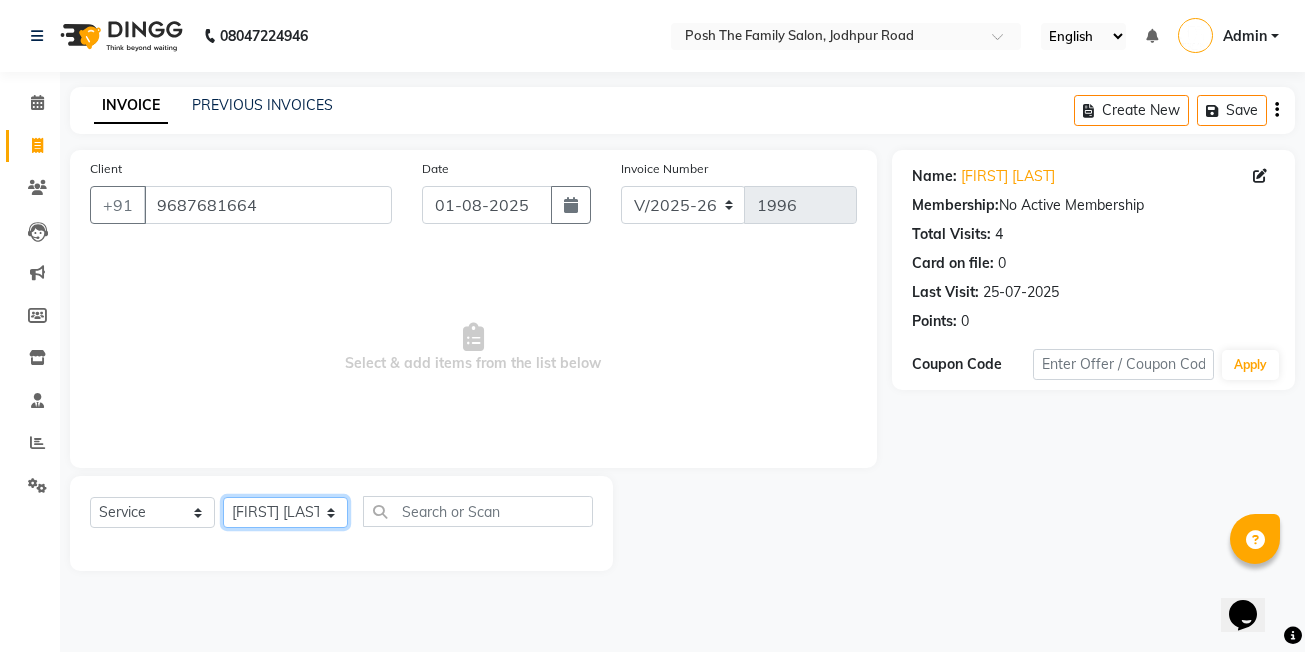 click on "Select Stylist [FIRST]  [LAST] [FIRST] [LAST]  [FIRST] [LAST] [FIRST] [LAST]  [FIRST] [LAST] [FIRST] [LAST] [FIRST] [LAST] [FIRST] [LAST] (OWNER) POSH [FIRST] [LAST] [FIRST] [LAST] [FIRST] [LAST]  [FIRST] [LAST]  [FIRST] [LAST] [FIRST] [LAST] [FIRST] [LAST]" 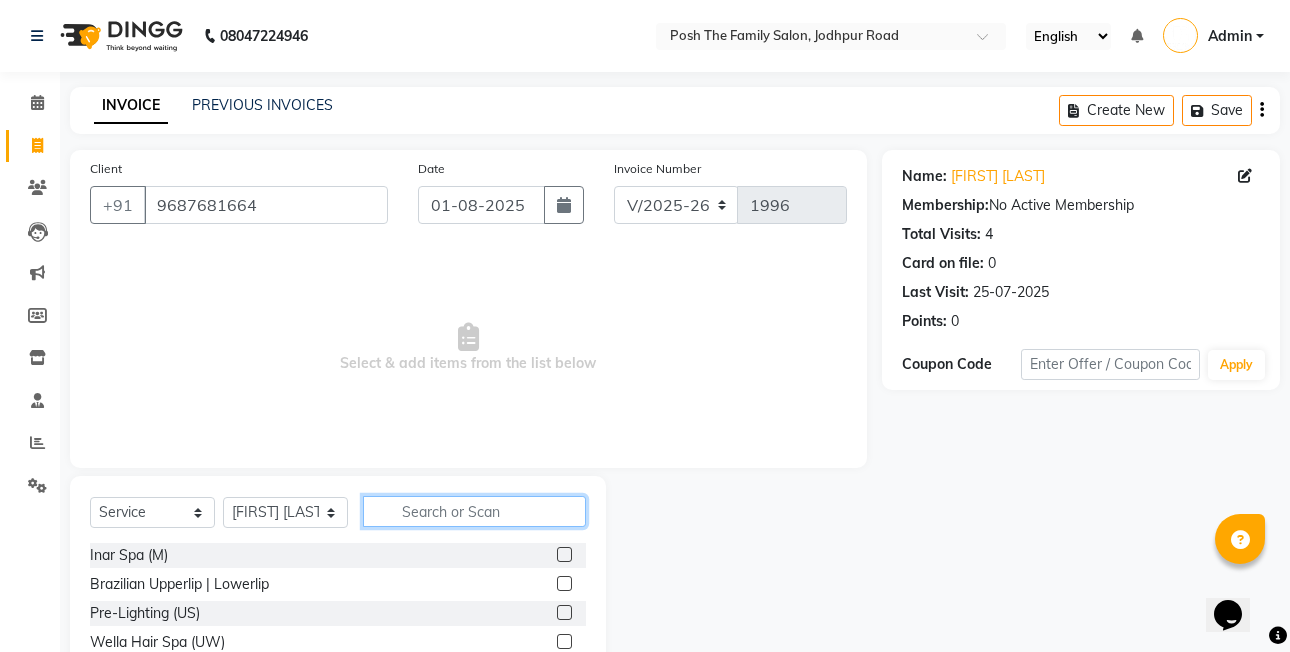 click 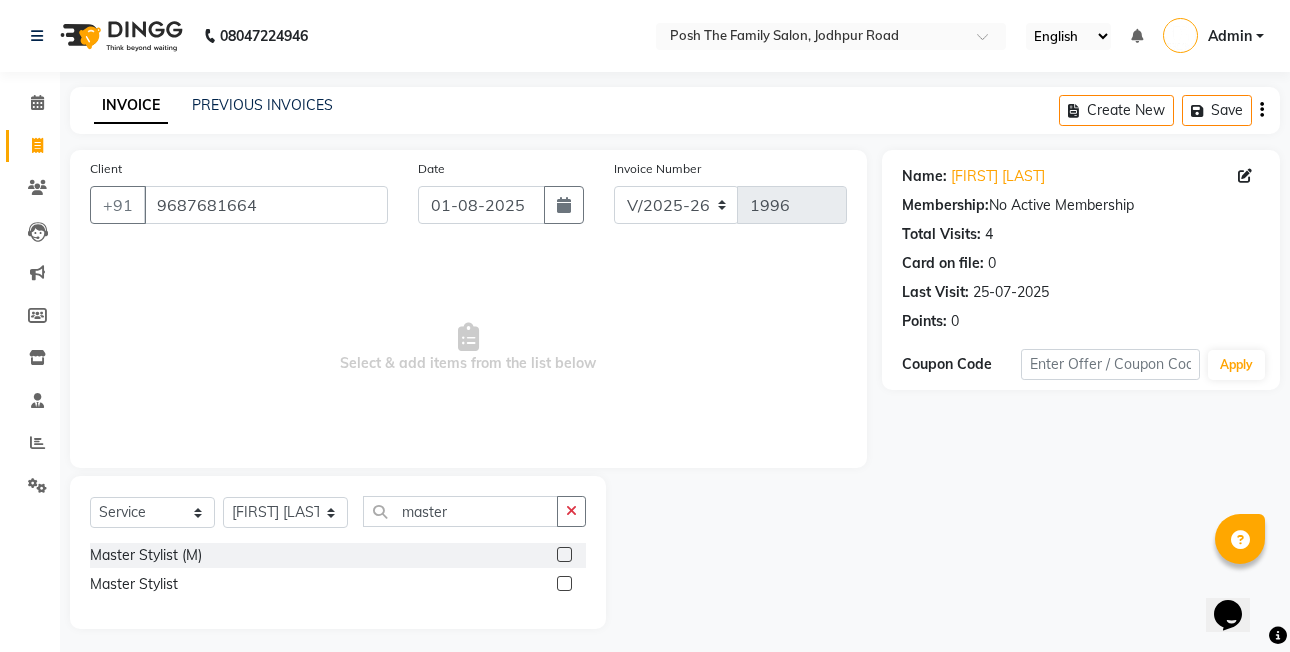 click 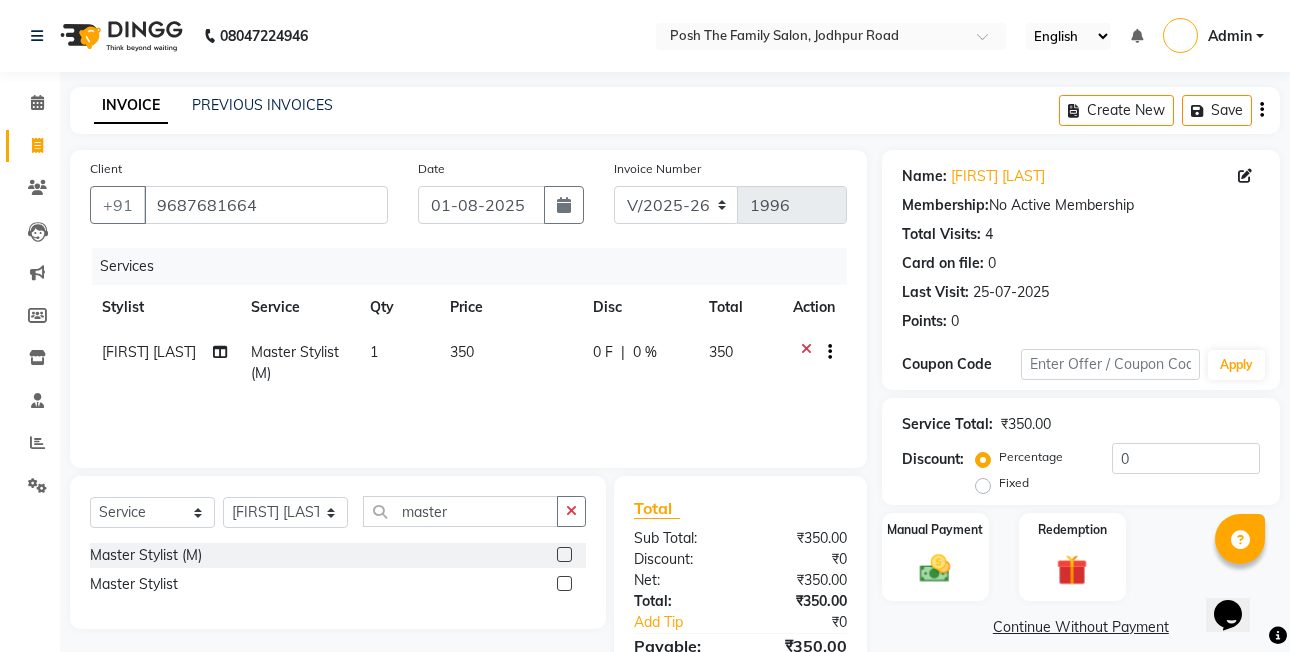 click on "Fixed" 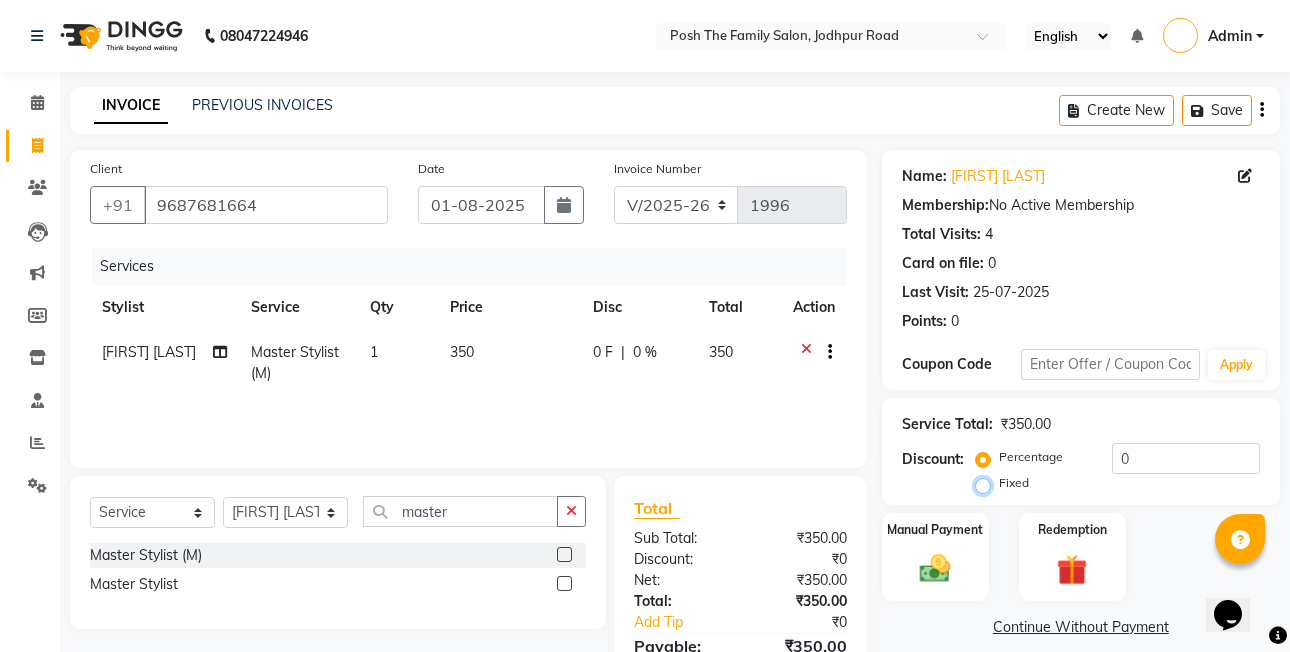 click on "Fixed" at bounding box center (987, 483) 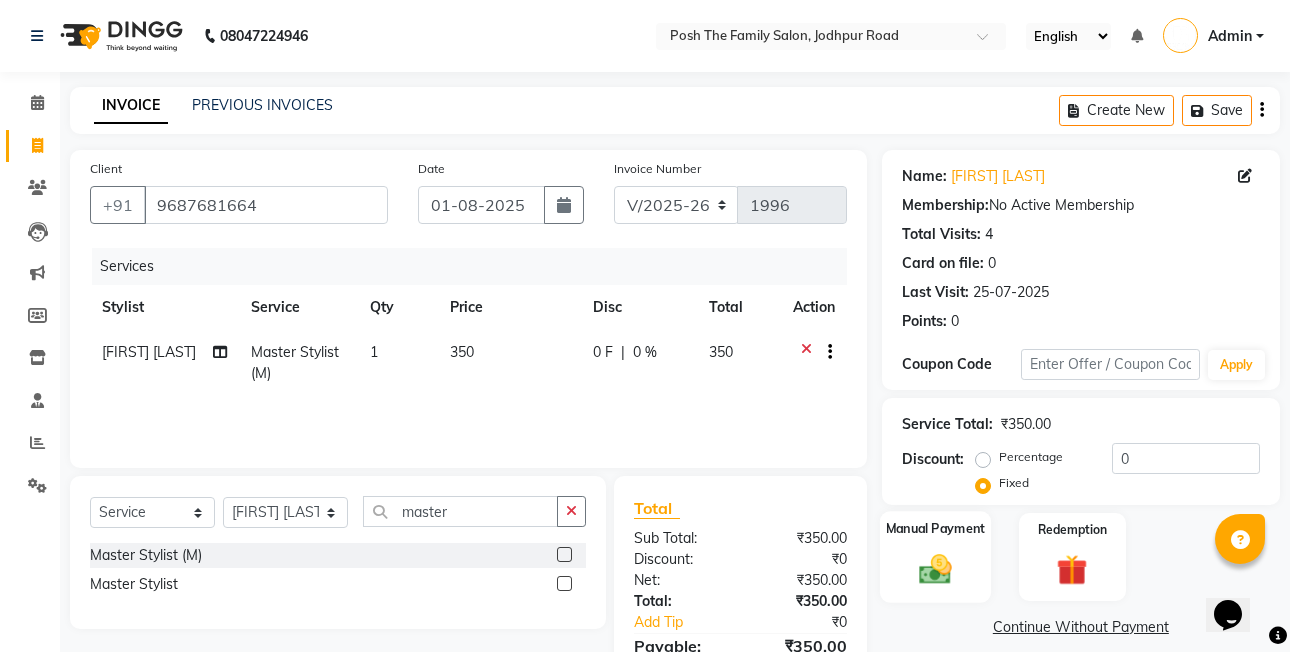 click on "Manual Payment" 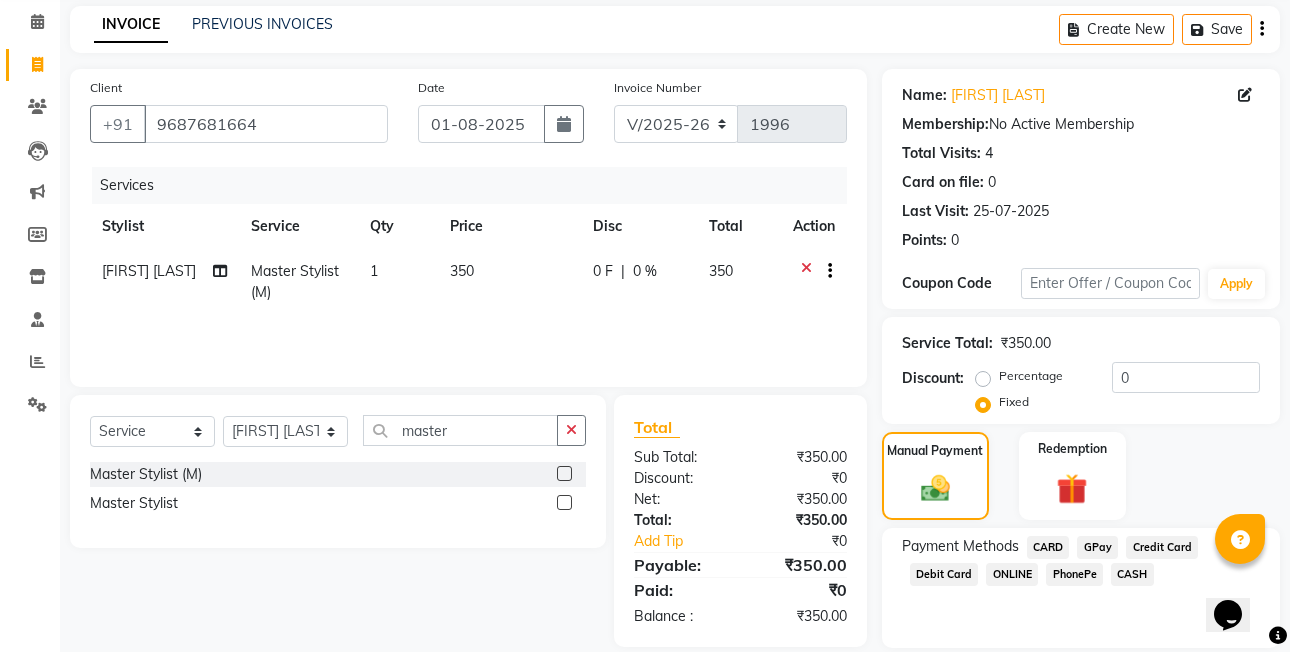scroll, scrollTop: 148, scrollLeft: 0, axis: vertical 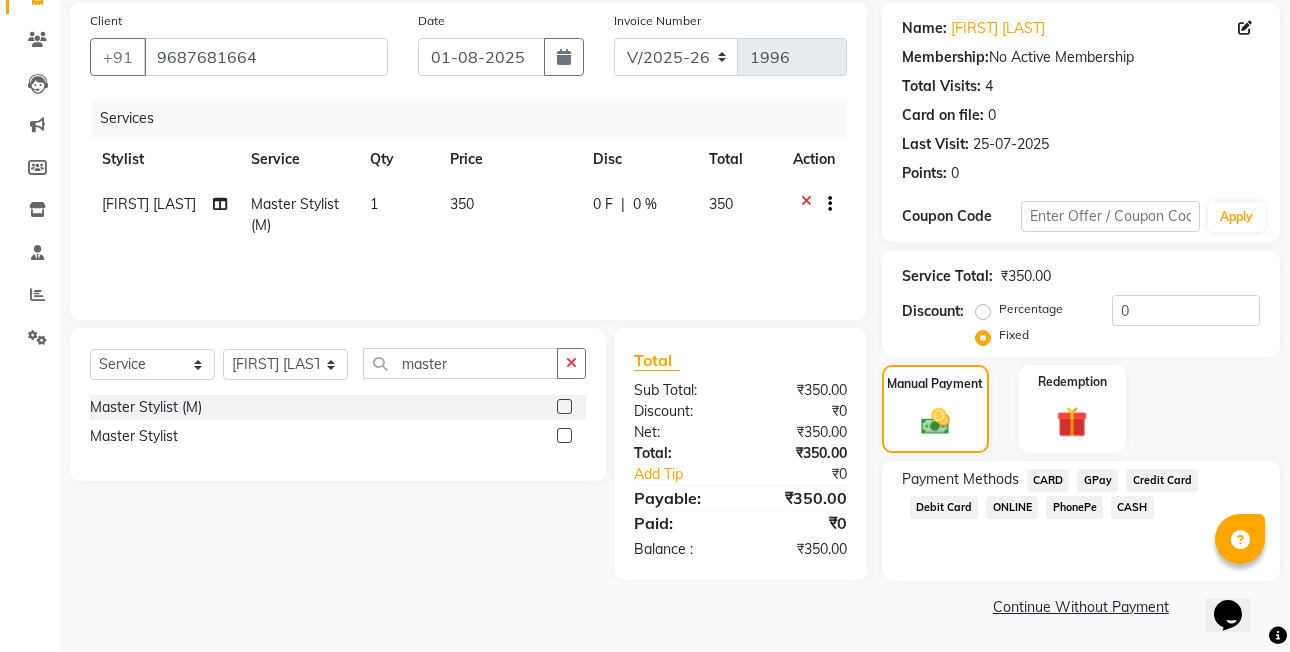 click on "CASH" 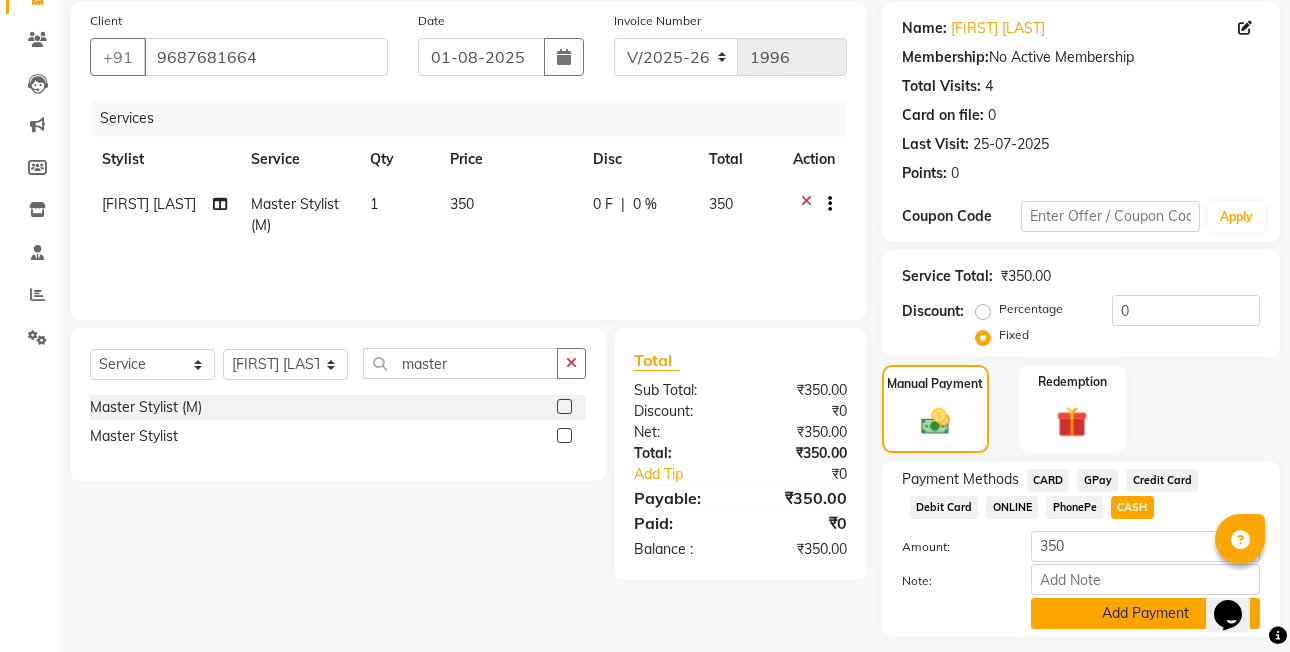 click on "Add Payment" 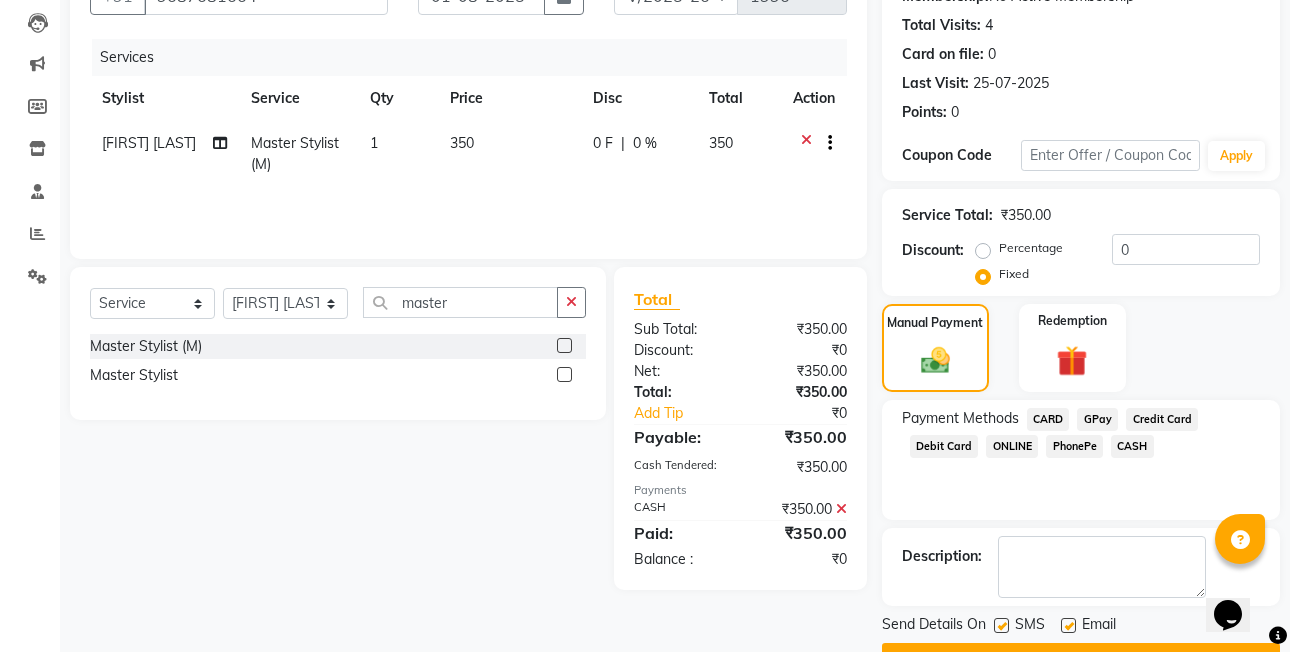 scroll, scrollTop: 261, scrollLeft: 0, axis: vertical 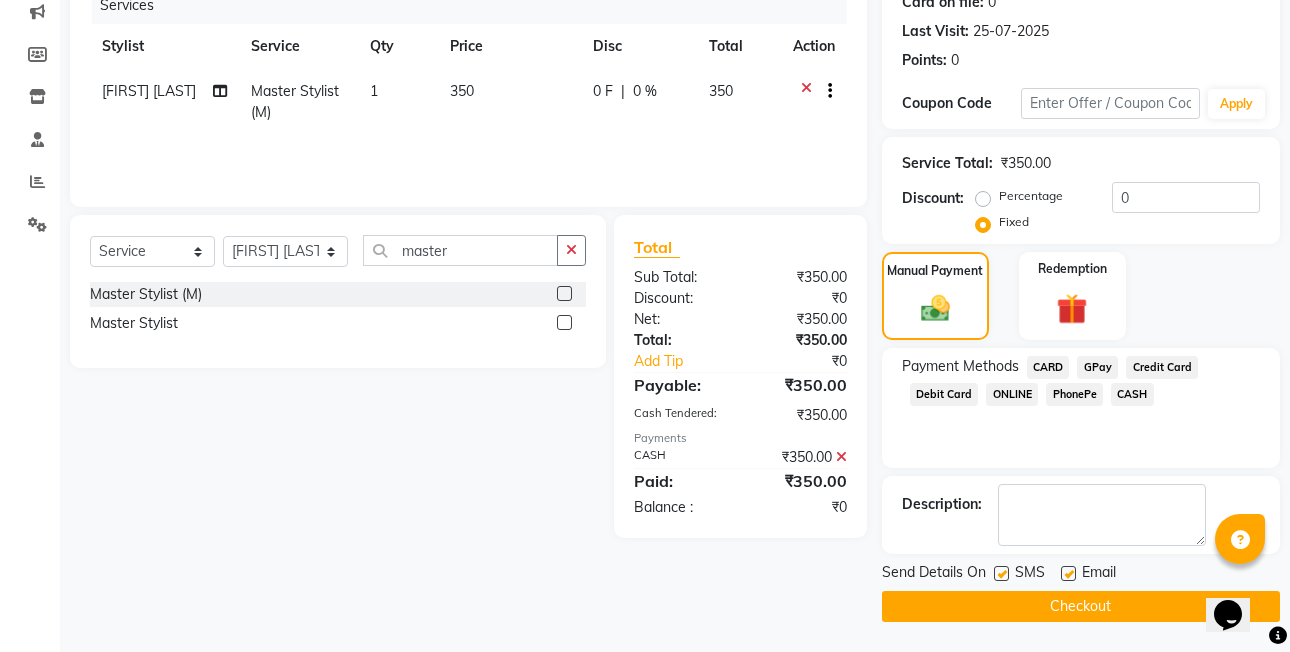 click on "Checkout" 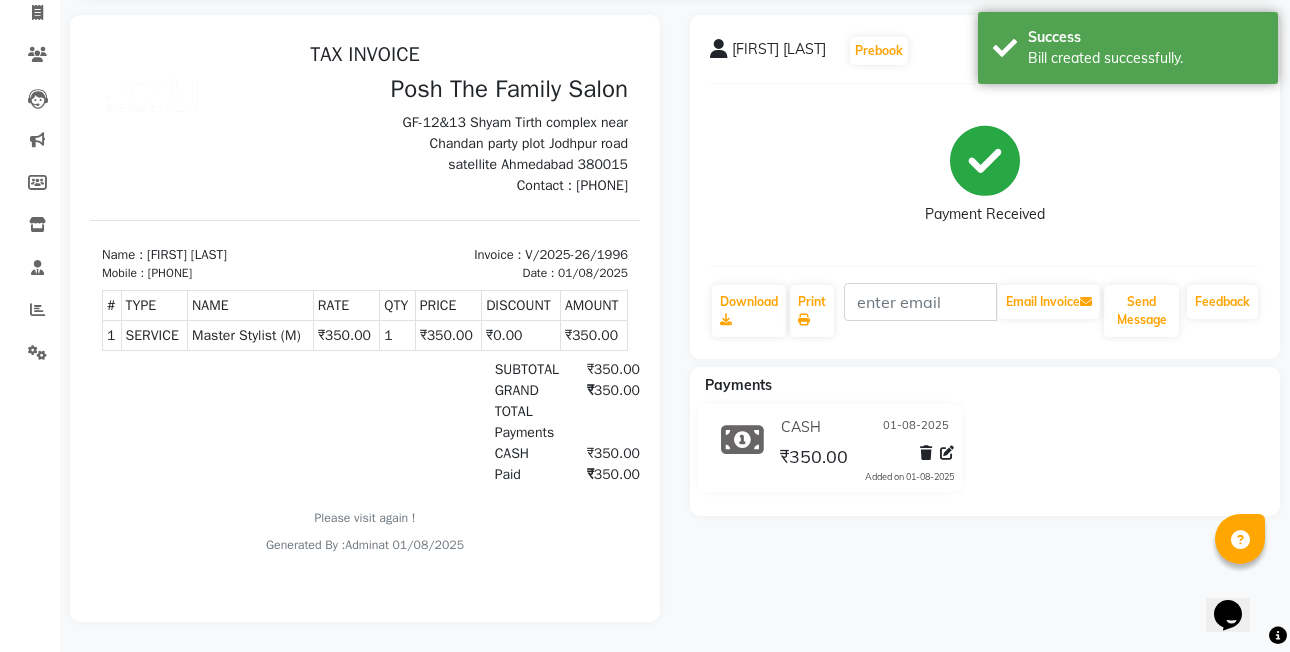 scroll, scrollTop: 0, scrollLeft: 0, axis: both 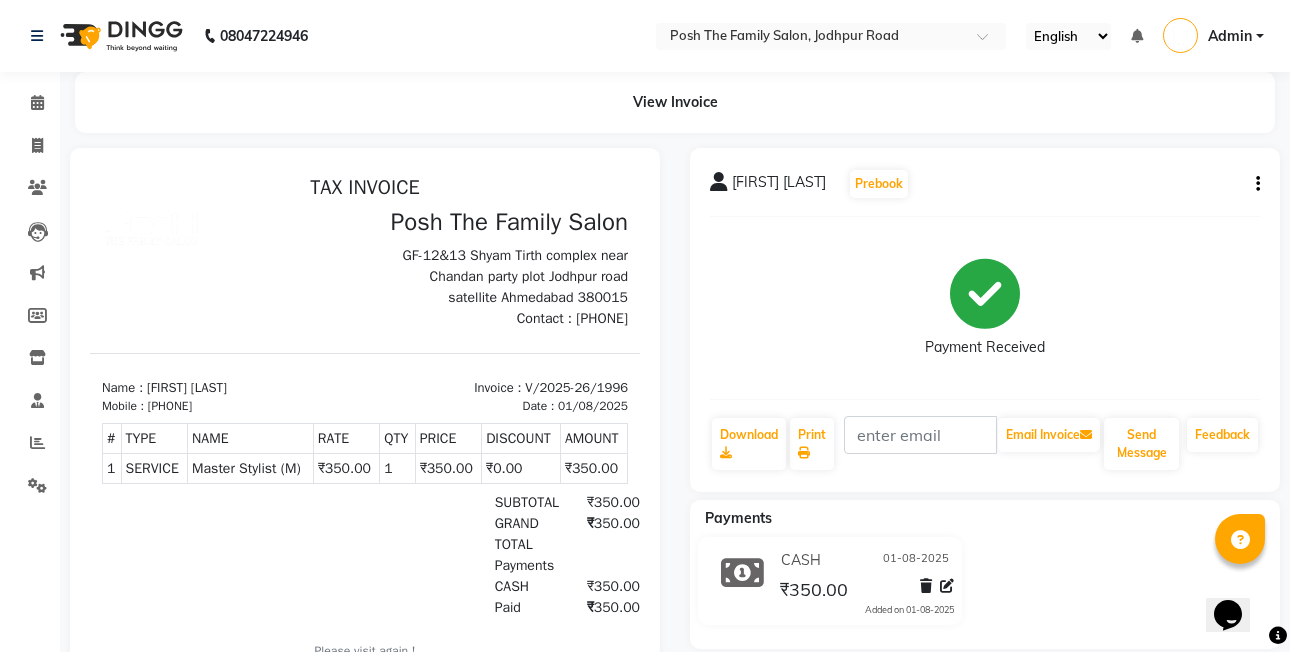 click 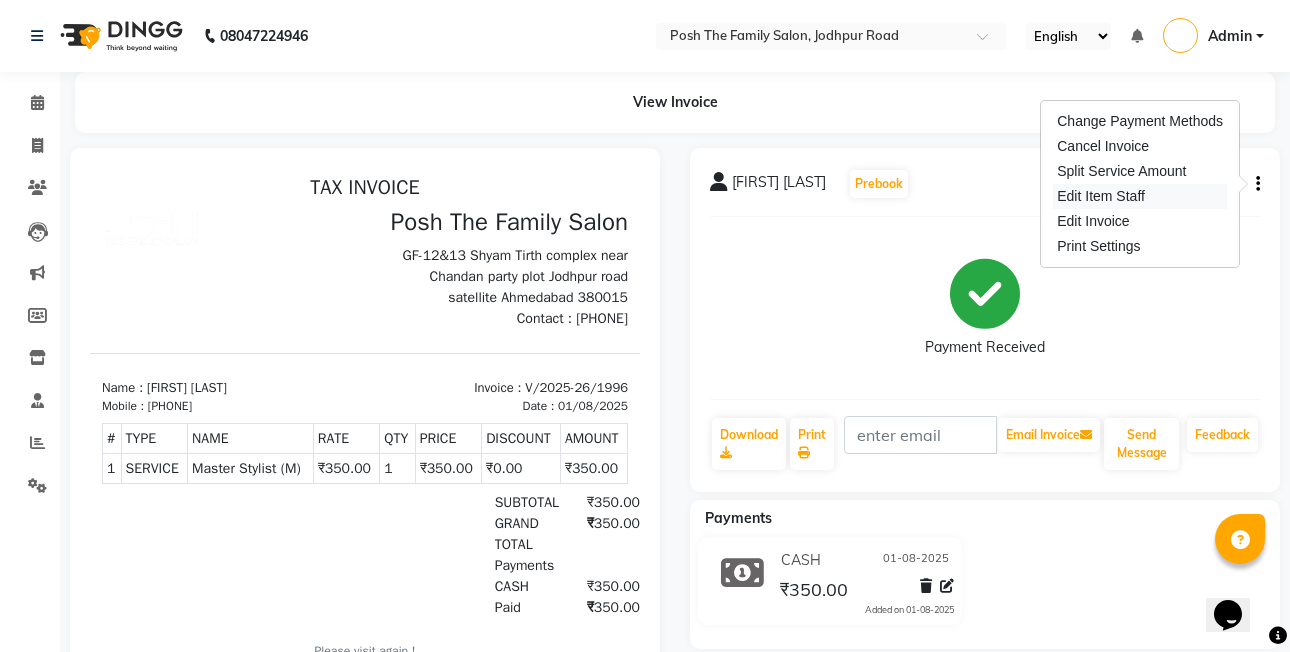 click on "Edit Item Staff" at bounding box center [1140, 196] 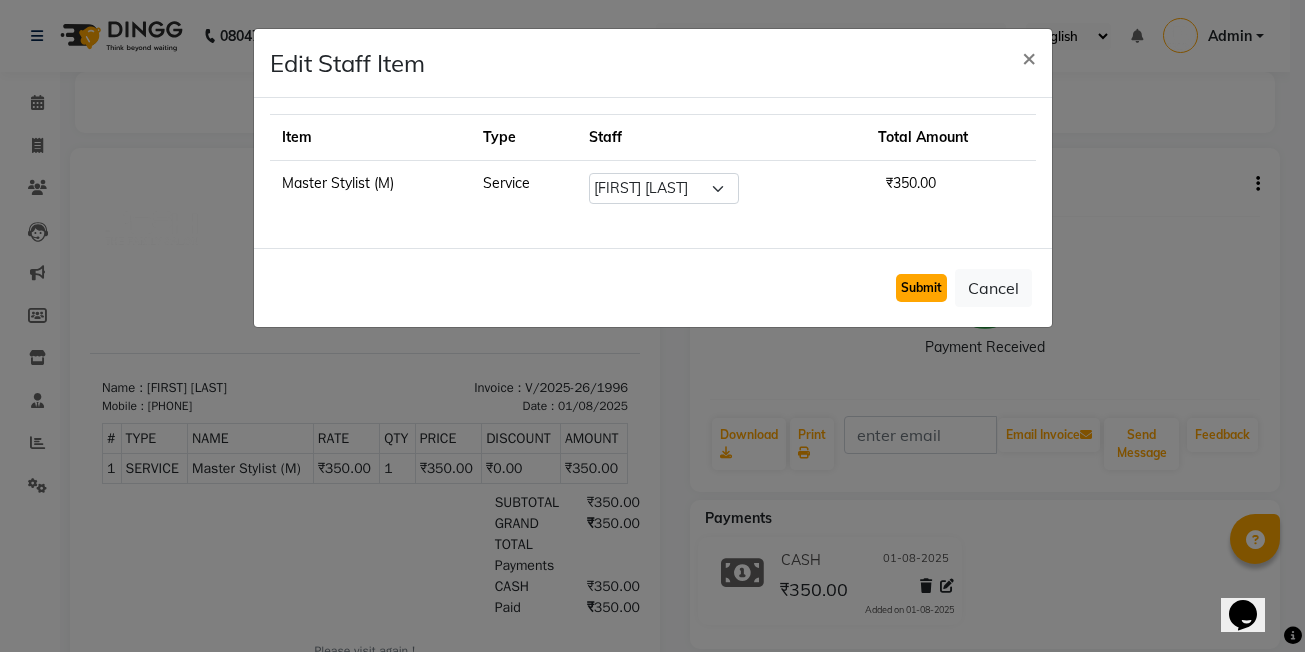 click on "Submit" 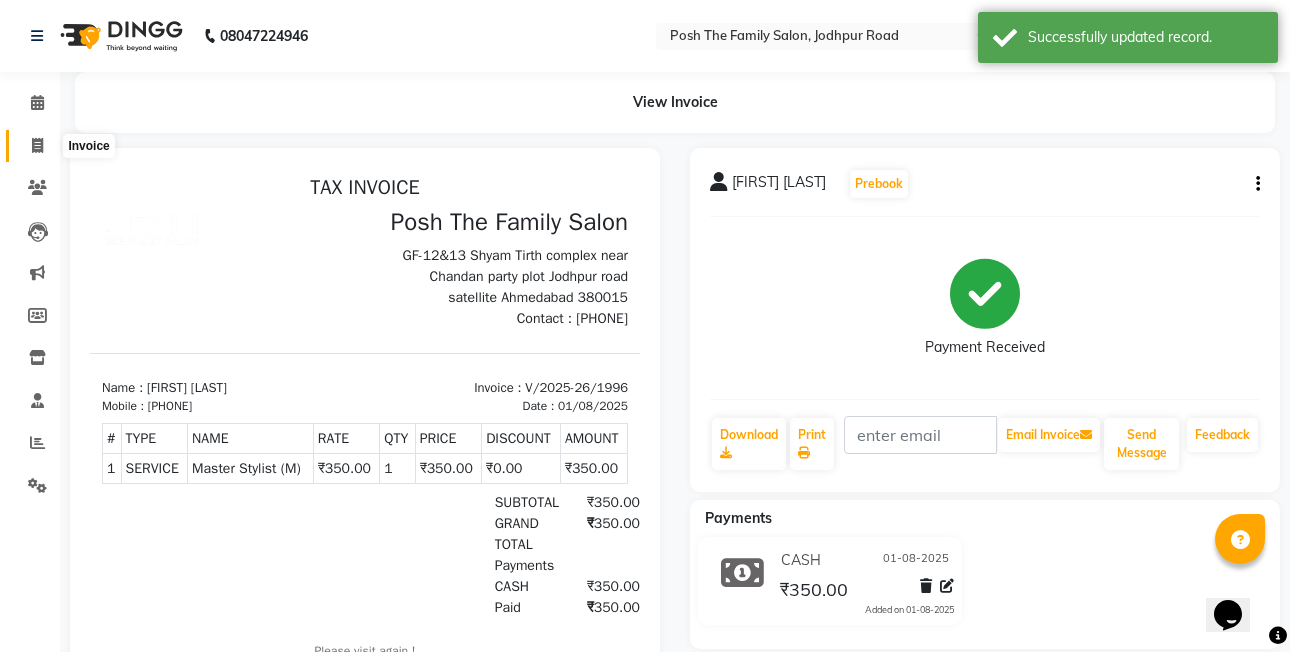 click 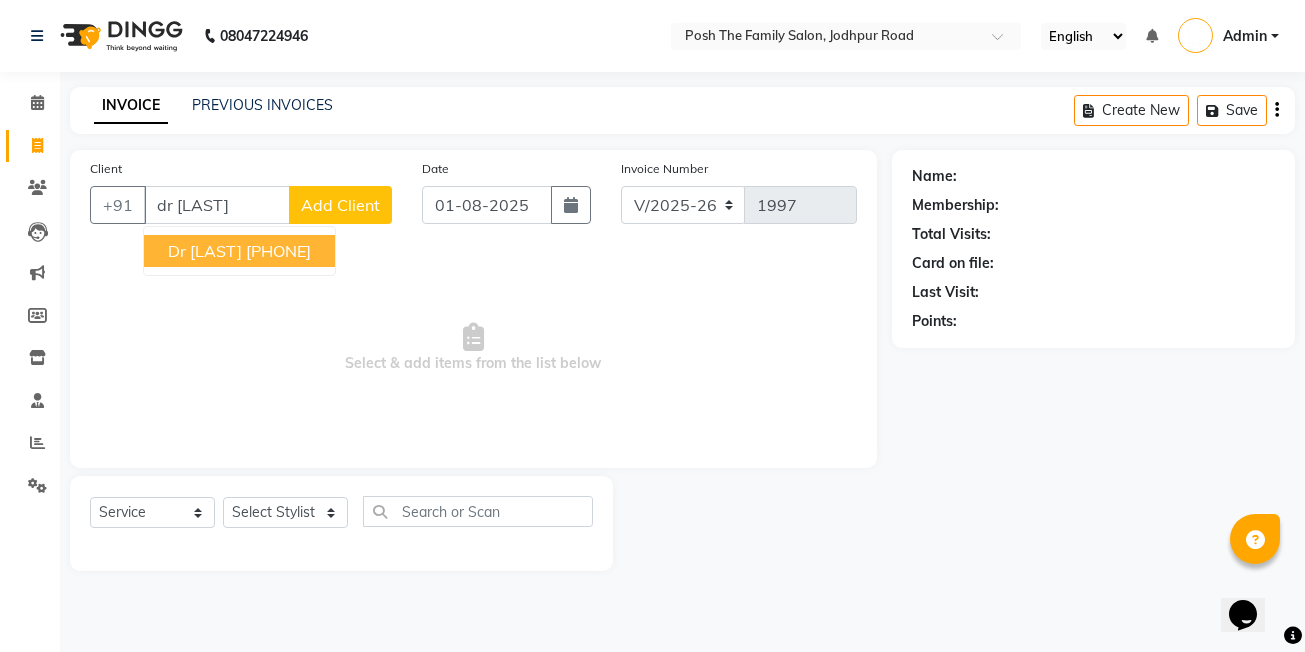 click on "[PHONE]" at bounding box center (278, 251) 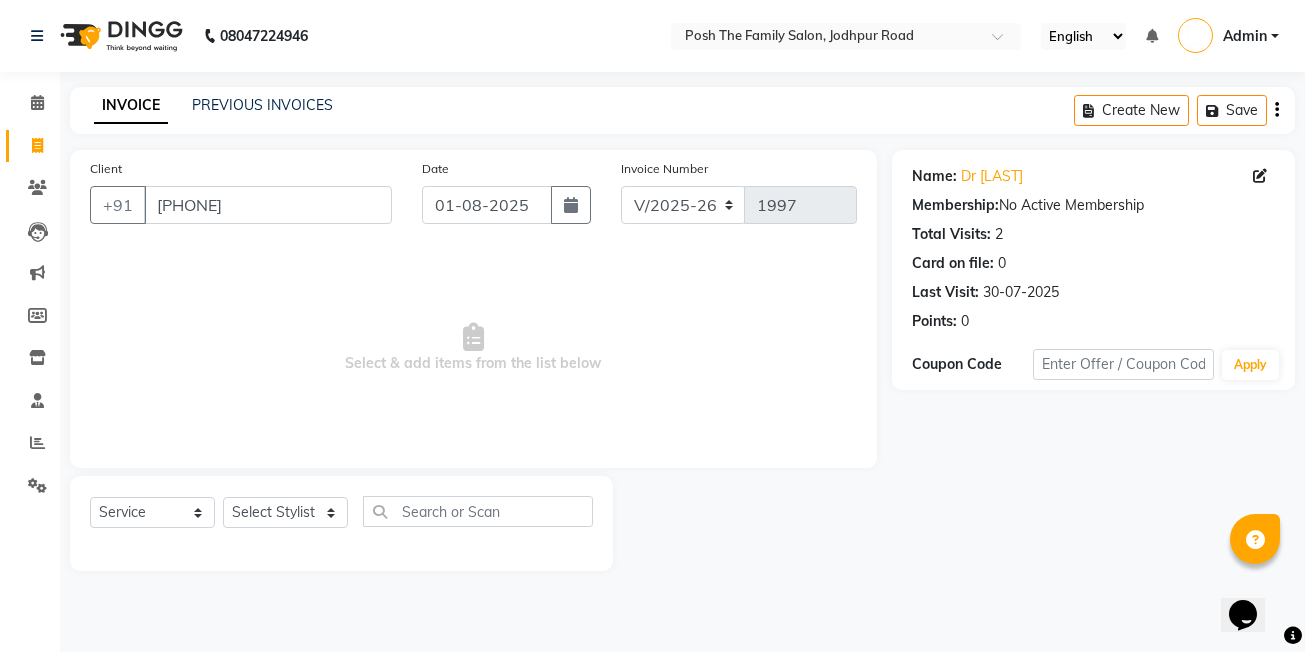 click on "Select  Service  Product  Membership  Package Voucher Prepaid Gift Card  Select Stylist [FIRST]  [LAST] [FIRST] [LAST]  [FIRST] [LAST] [FIRST] [LAST]  [FIRST] [LAST] [FIRST] [LAST] [FIRST] [LAST] [FIRST] [LAST] (OWNER) POSH [FIRST] [LAST] [FIRST] [LAST] [FIRST] [LAST]  [FIRST] [LAST]  [FIRST] [LAST] [FIRST] [LAST] [FIRST] [LAST]" 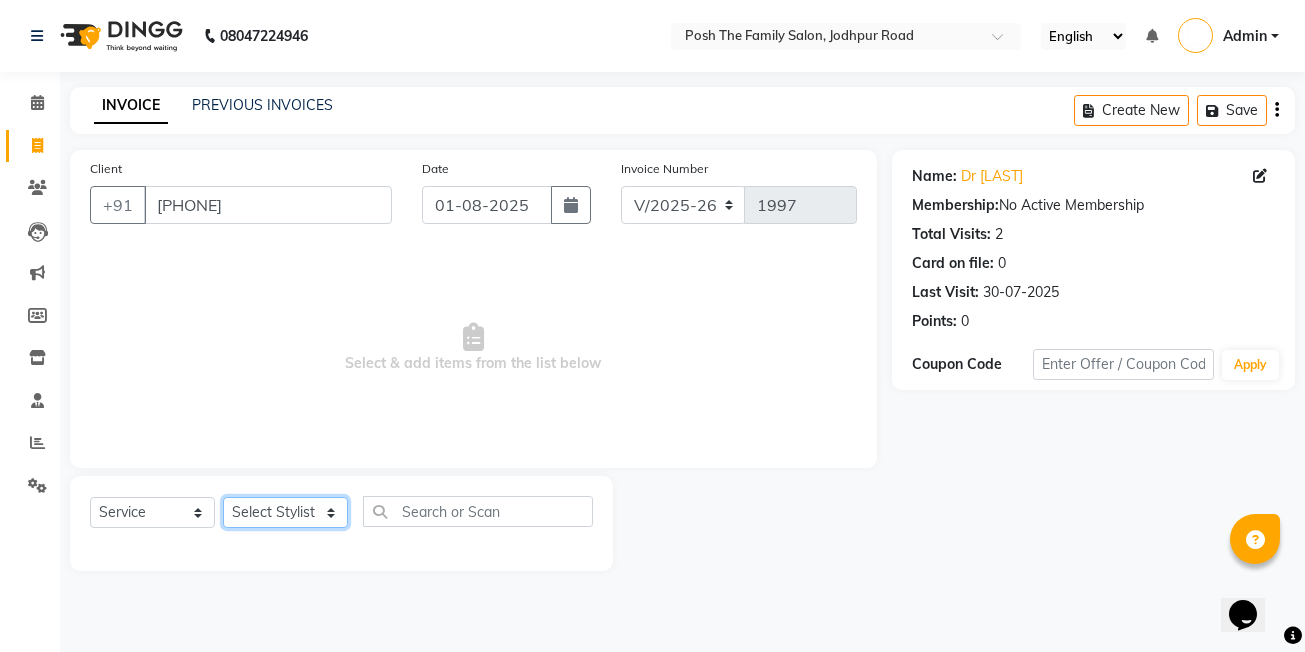 click on "Select Stylist [FIRST]  [LAST] [FIRST] [LAST]  [FIRST] [LAST] [FIRST] [LAST]  [FIRST] [LAST] [FIRST] [LAST] [FIRST] [LAST] [FIRST] [LAST] (OWNER) POSH [FIRST] [LAST] [FIRST] [LAST] [FIRST] [LAST]  [FIRST] [LAST]  [FIRST] [LAST] [FIRST] [LAST] [FIRST] [LAST]" 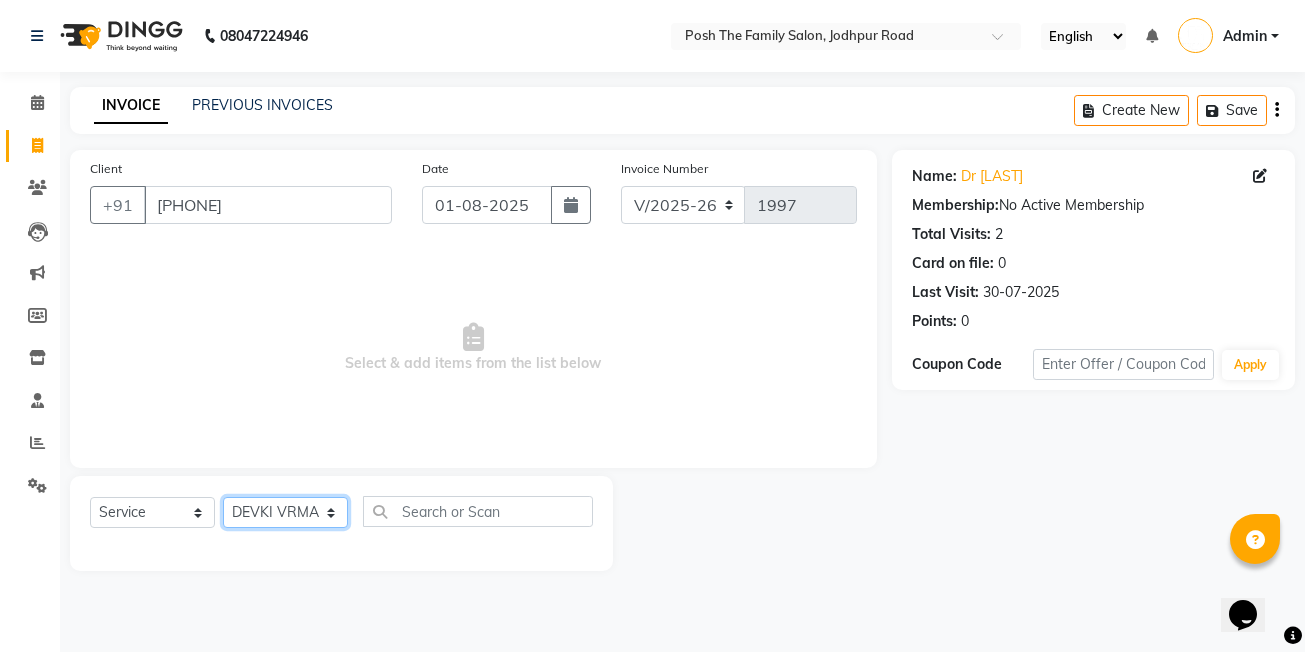 click on "Select Stylist [FIRST]  [LAST] [FIRST] [LAST]  [FIRST] [LAST] [FIRST] [LAST]  [FIRST] [LAST] [FIRST] [LAST] [FIRST] [LAST] [FIRST] [LAST] (OWNER) POSH [FIRST] [LAST] [FIRST] [LAST] [FIRST] [LAST]  [FIRST] [LAST]  [FIRST] [LAST] [FIRST] [LAST] [FIRST] [LAST]" 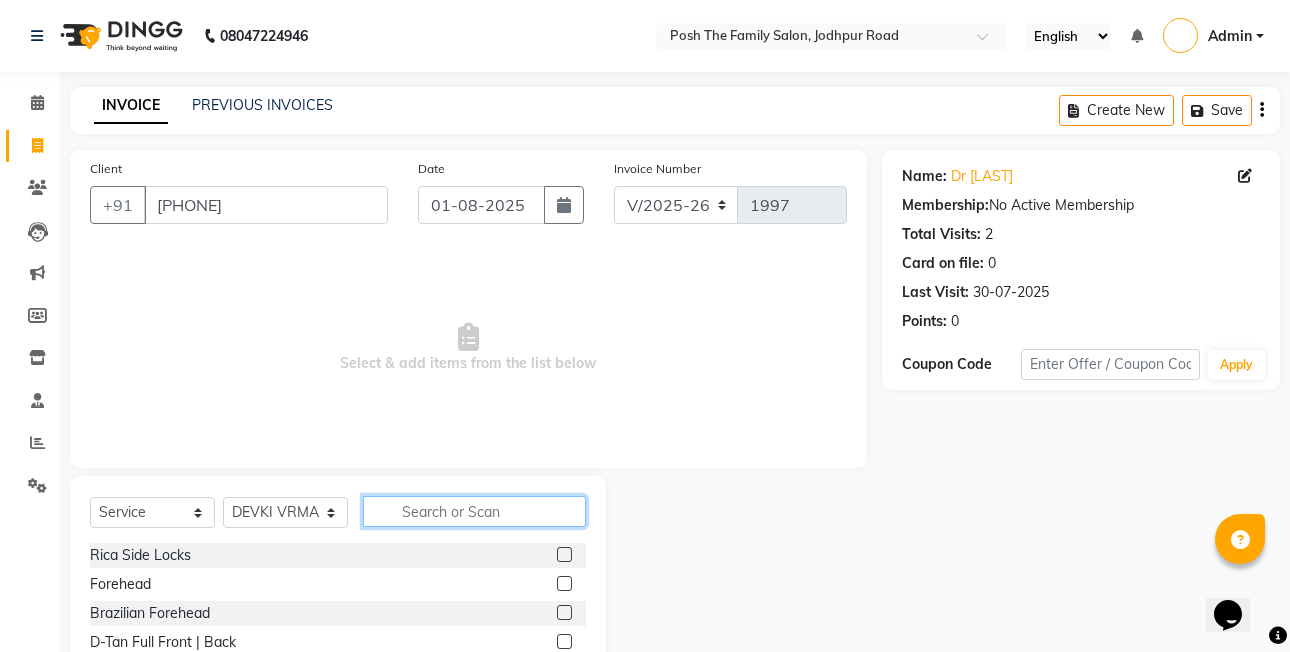 click 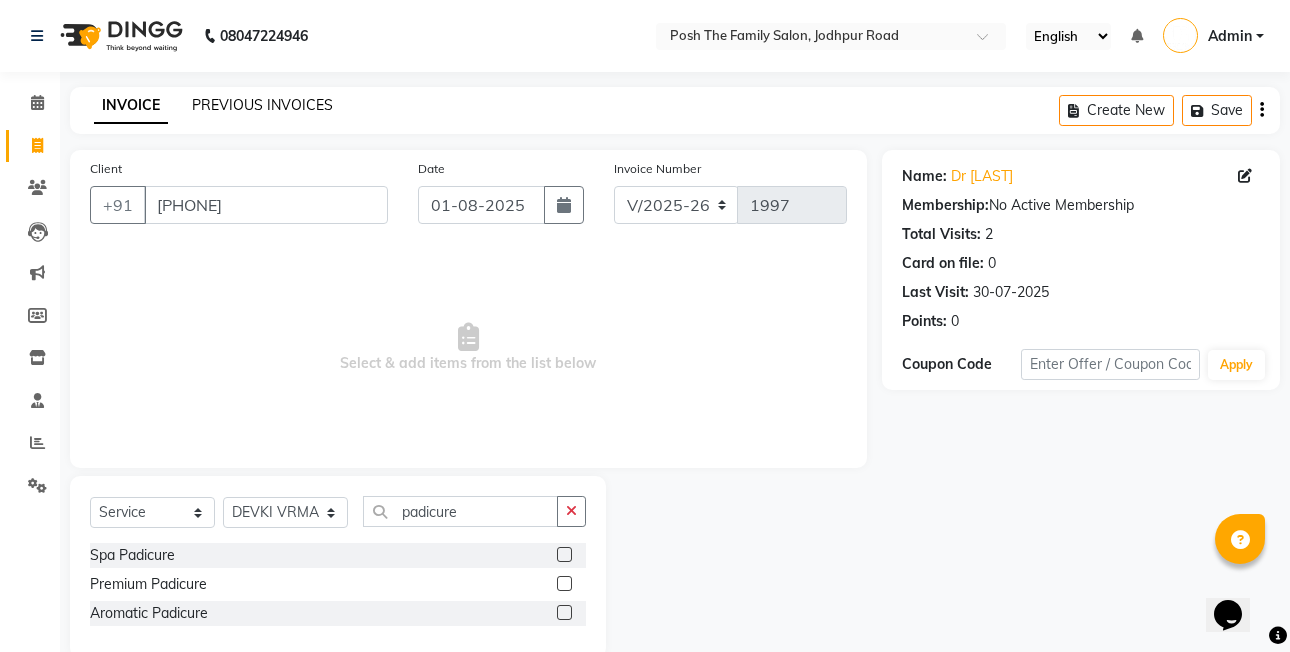 click on "PREVIOUS INVOICES" 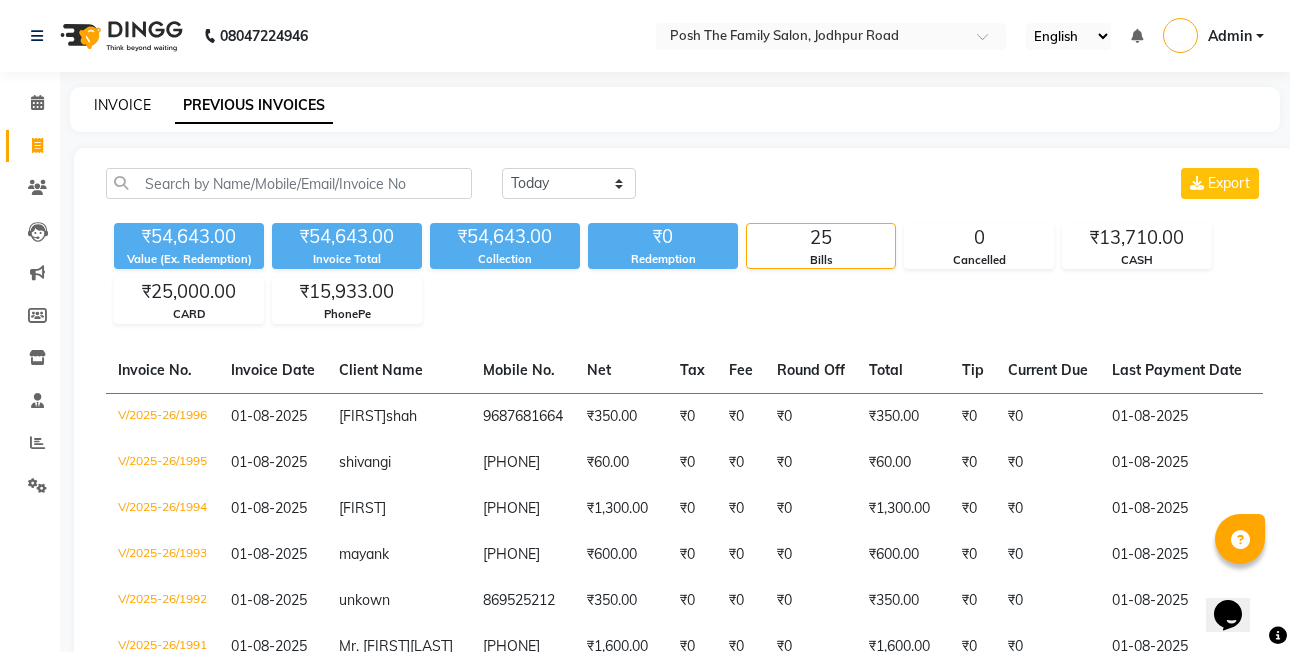 click on "INVOICE" 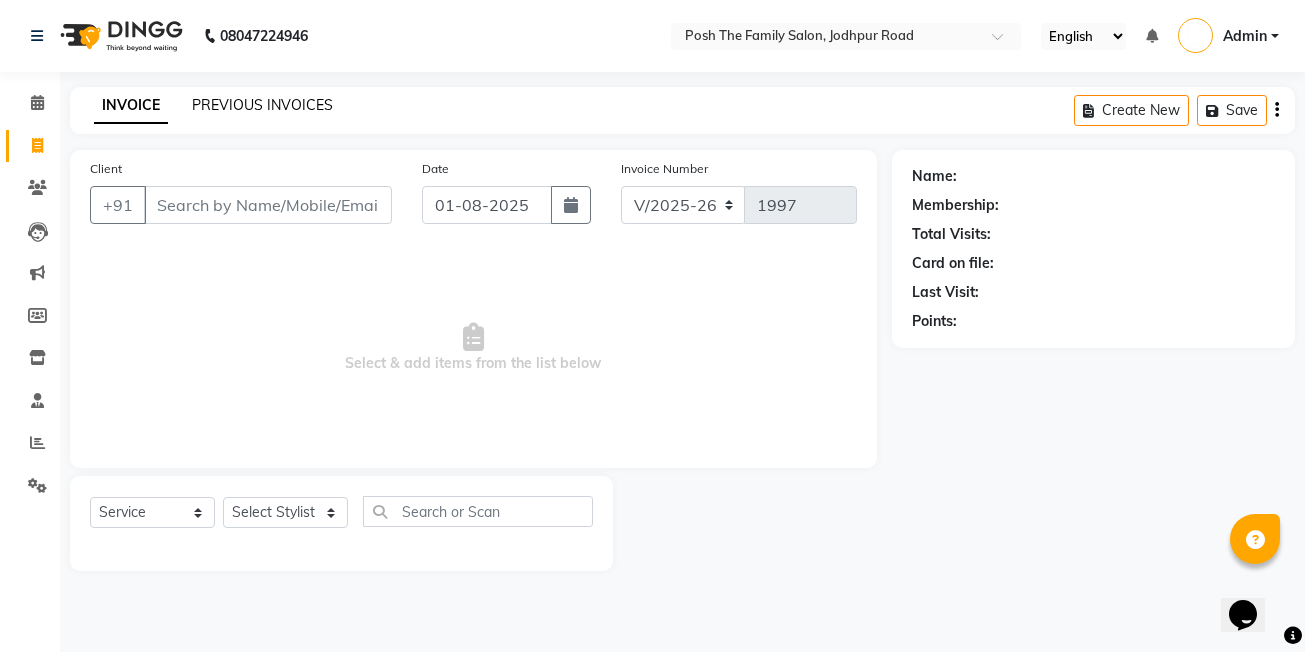 click on "PREVIOUS INVOICES" 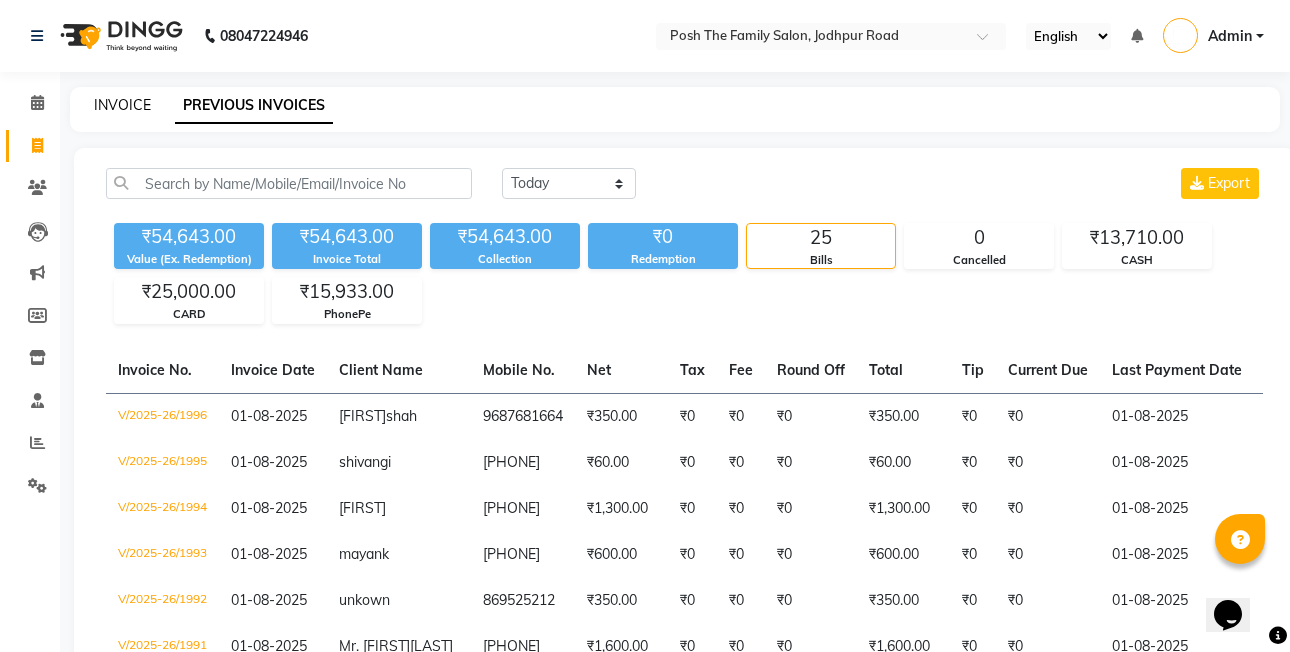 click on "INVOICE" 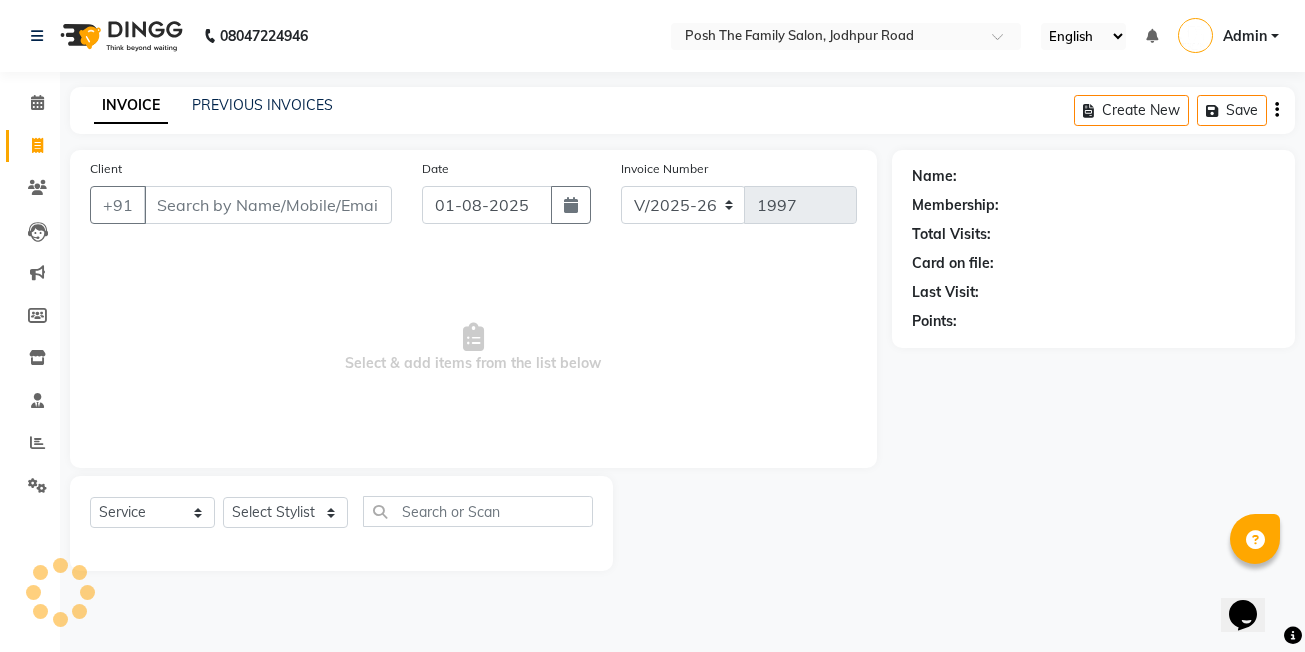 click on "Client" at bounding box center [268, 205] 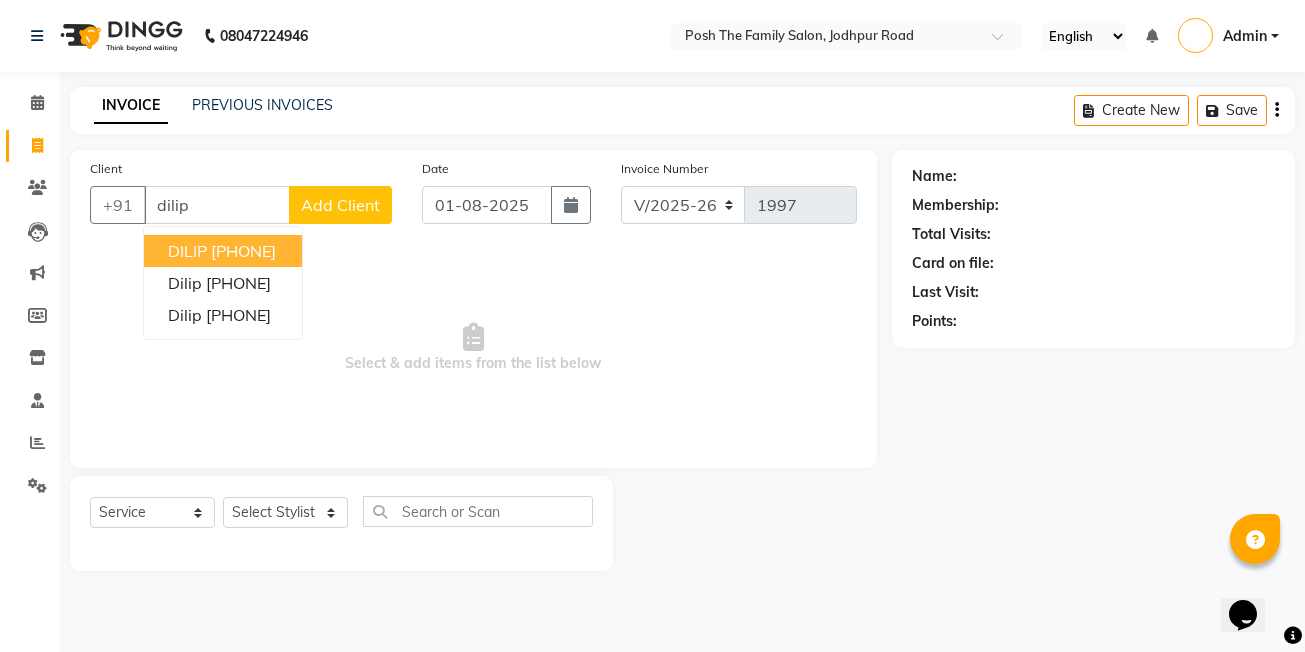 click on "[PHONE]" at bounding box center [243, 251] 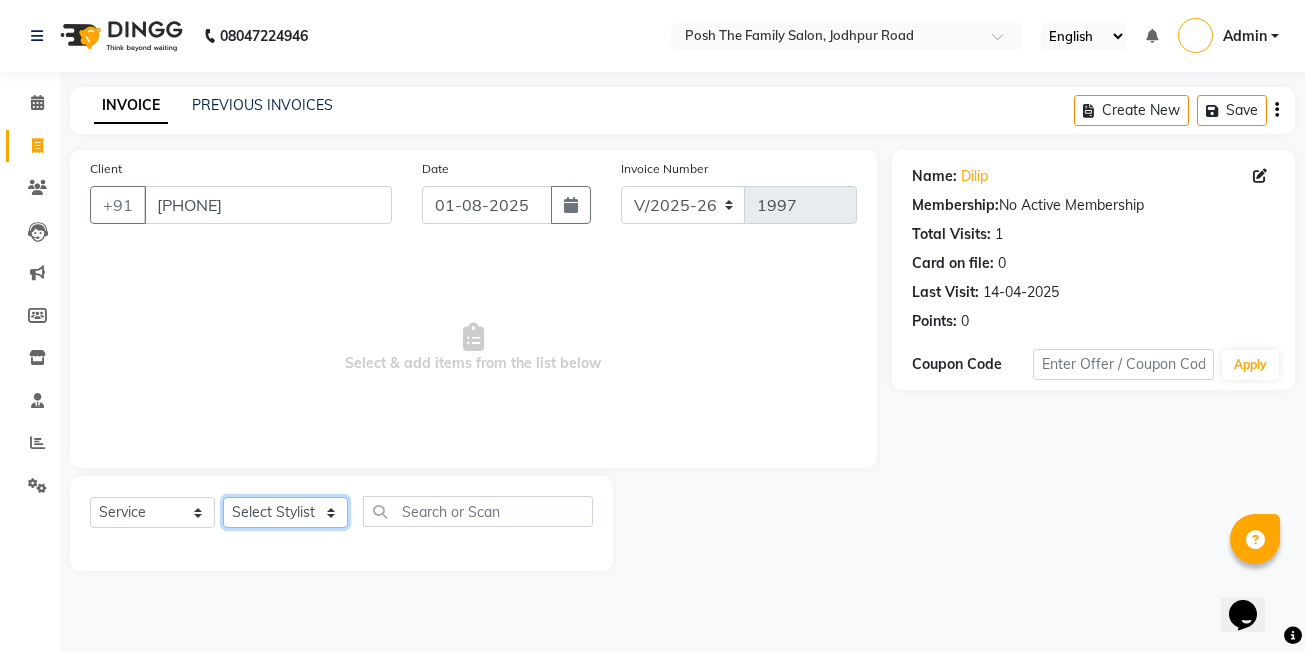 click on "Select Stylist [FIRST]  [LAST] [FIRST] [LAST]  [FIRST] [LAST] [FIRST] [LAST]  [FIRST] [LAST] [FIRST] [LAST] [FIRST] [LAST] [FIRST] [LAST] (OWNER) POSH [FIRST] [LAST] [FIRST] [LAST] [FIRST] [LAST]  [FIRST] [LAST]  [FIRST] [LAST] [FIRST] [LAST] [FIRST] [LAST]" 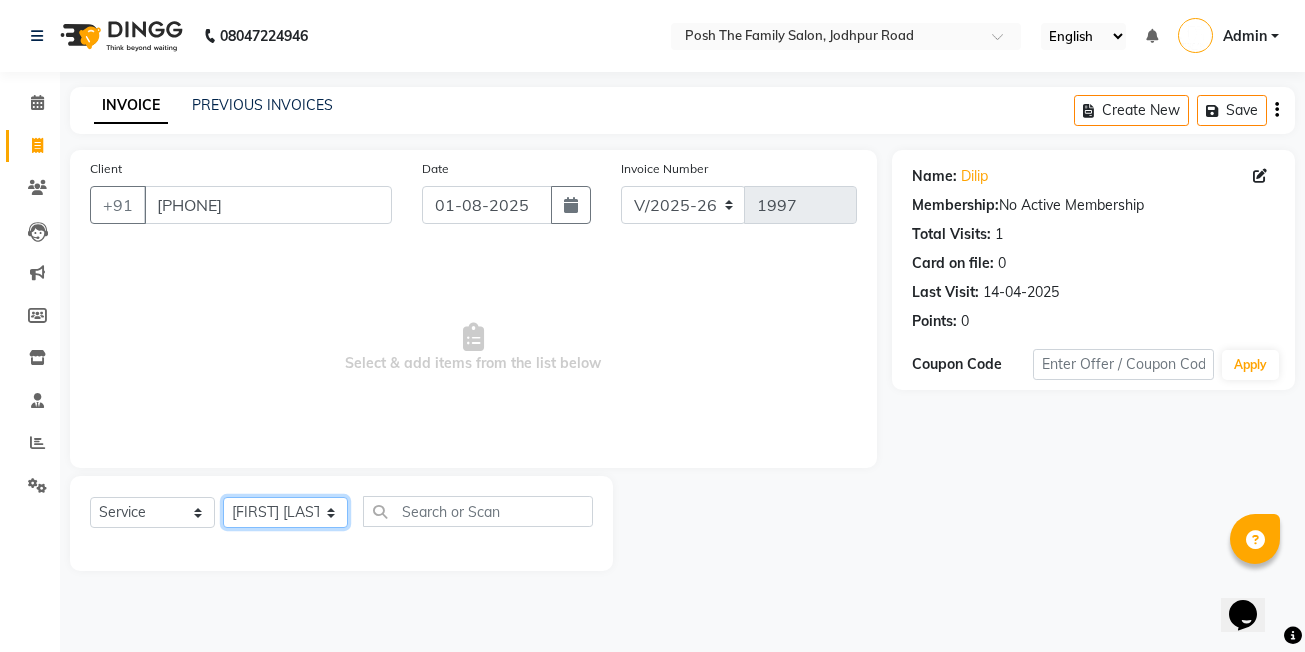 click on "Select Stylist [FIRST]  [LAST] [FIRST] [LAST]  [FIRST] [LAST] [FIRST] [LAST]  [FIRST] [LAST] [FIRST] [LAST] [FIRST] [LAST] [FIRST] [LAST] (OWNER) POSH [FIRST] [LAST] [FIRST] [LAST] [FIRST] [LAST]  [FIRST] [LAST]  [FIRST] [LAST] [FIRST] [LAST] [FIRST] [LAST]" 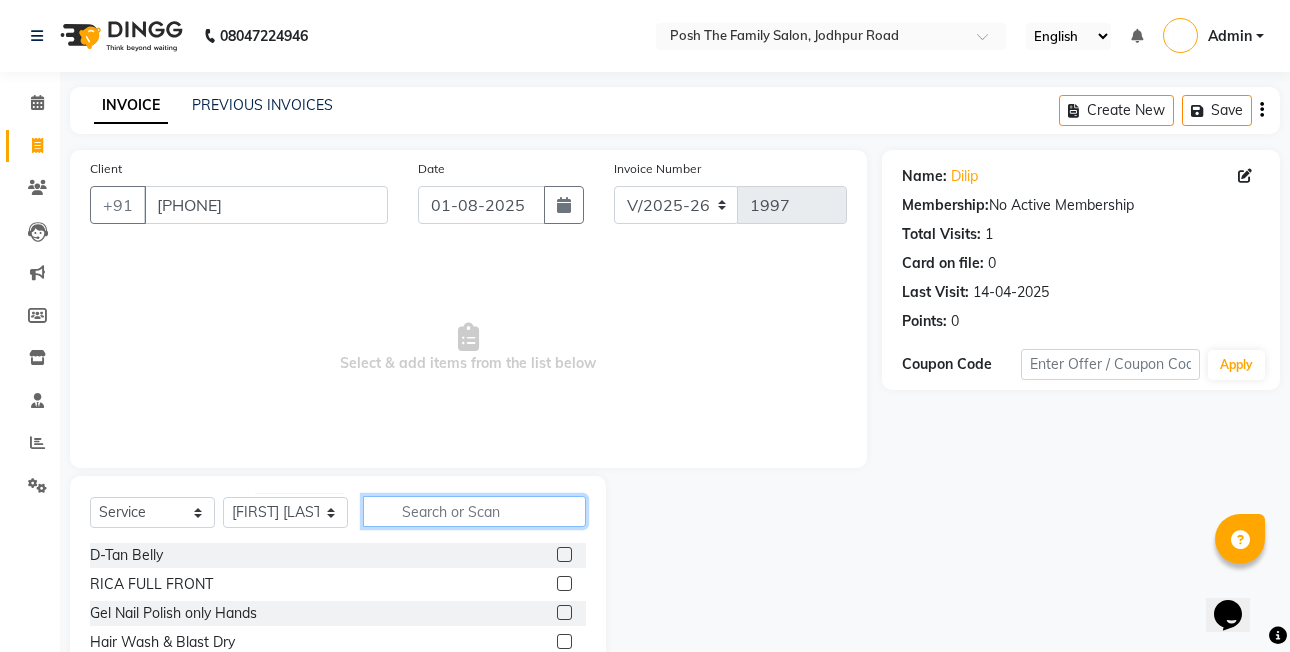 click 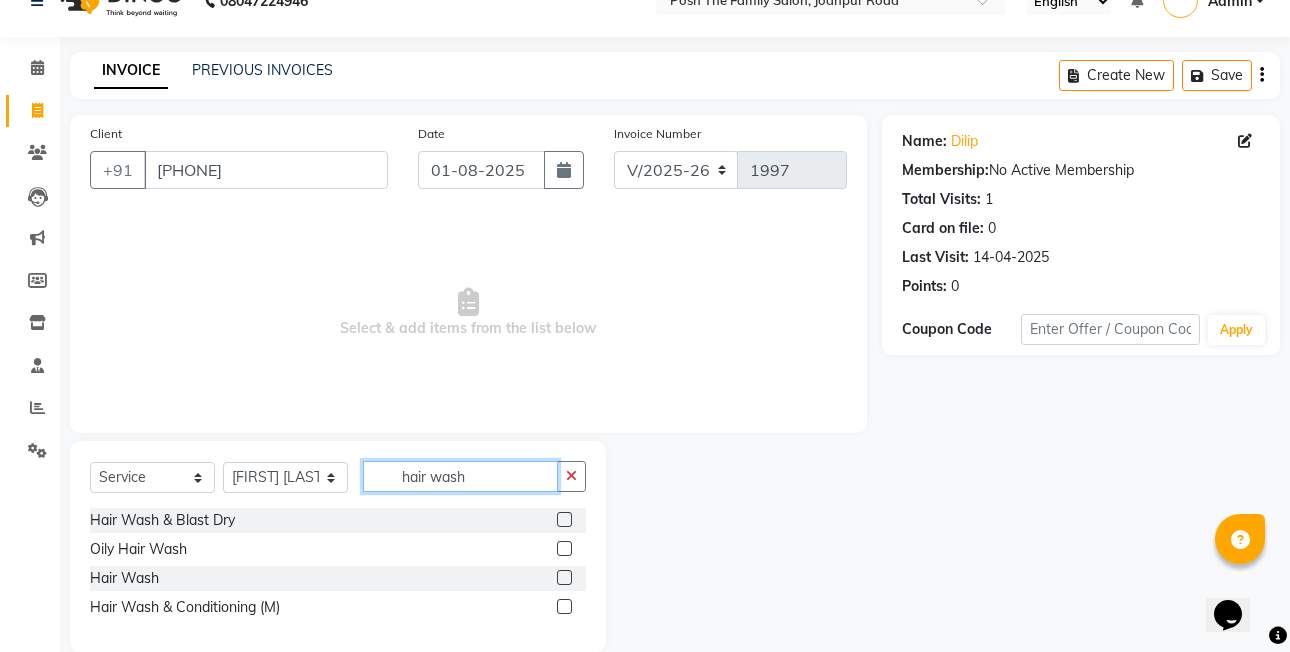 scroll, scrollTop: 65, scrollLeft: 0, axis: vertical 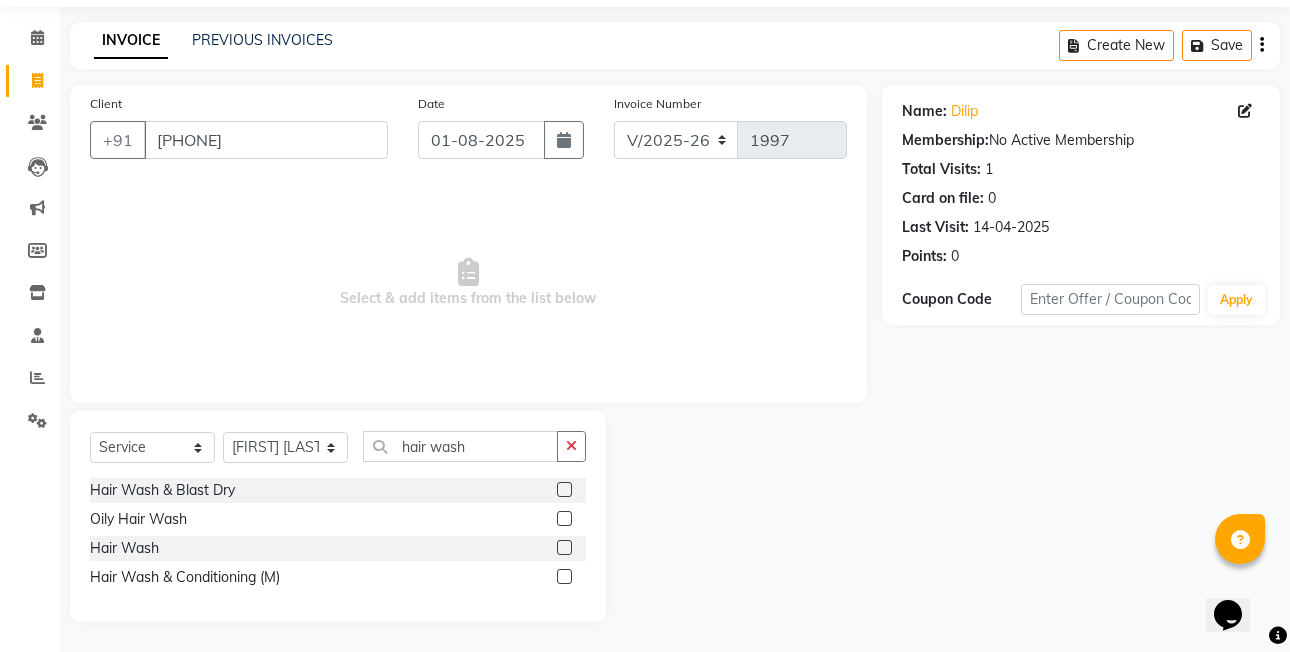 click 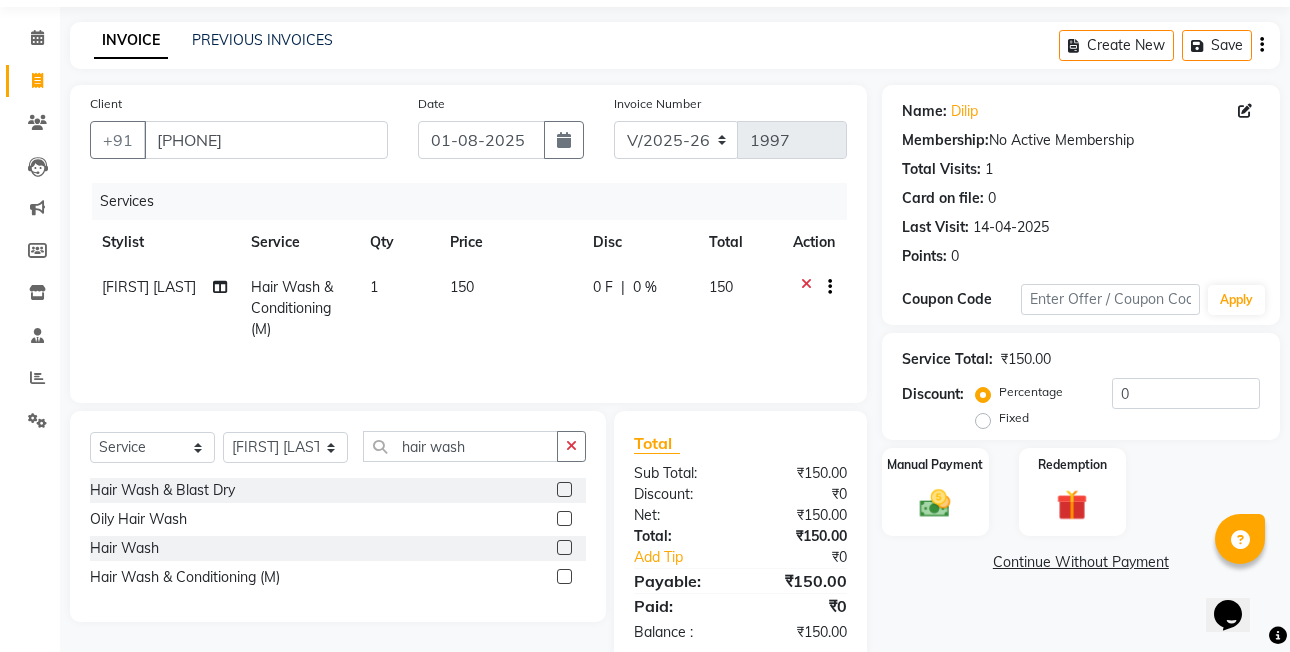 click on "Fixed" 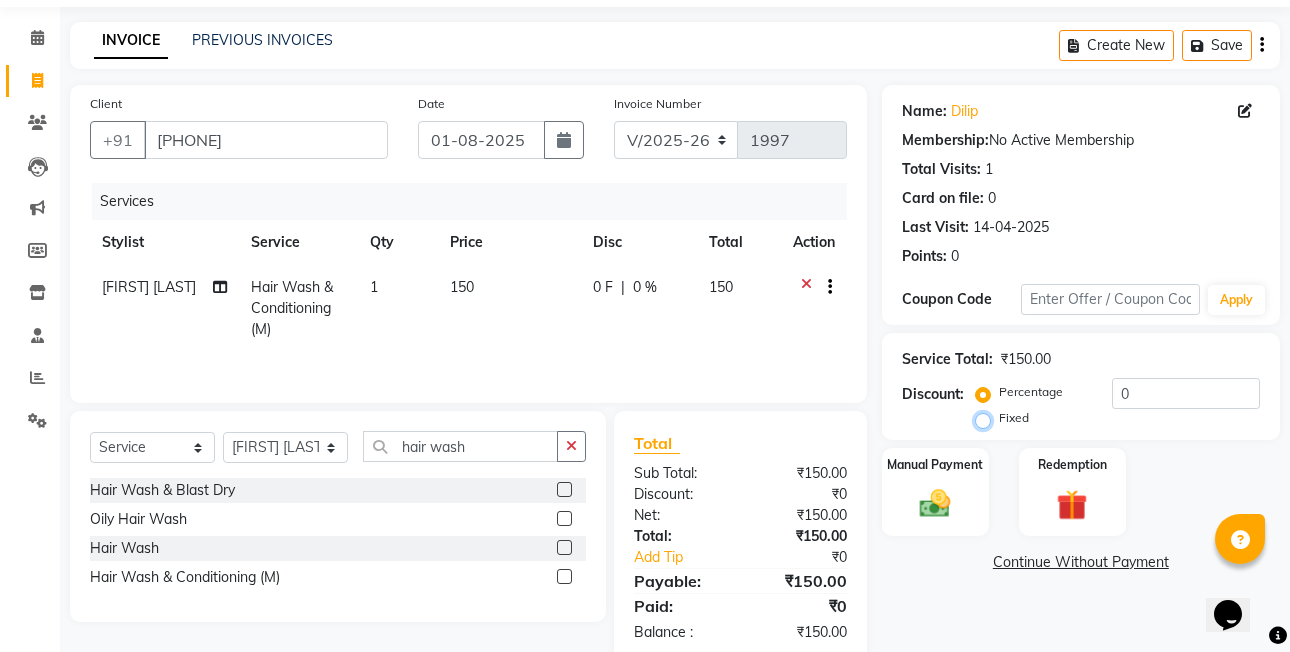 click on "Fixed" at bounding box center [987, 418] 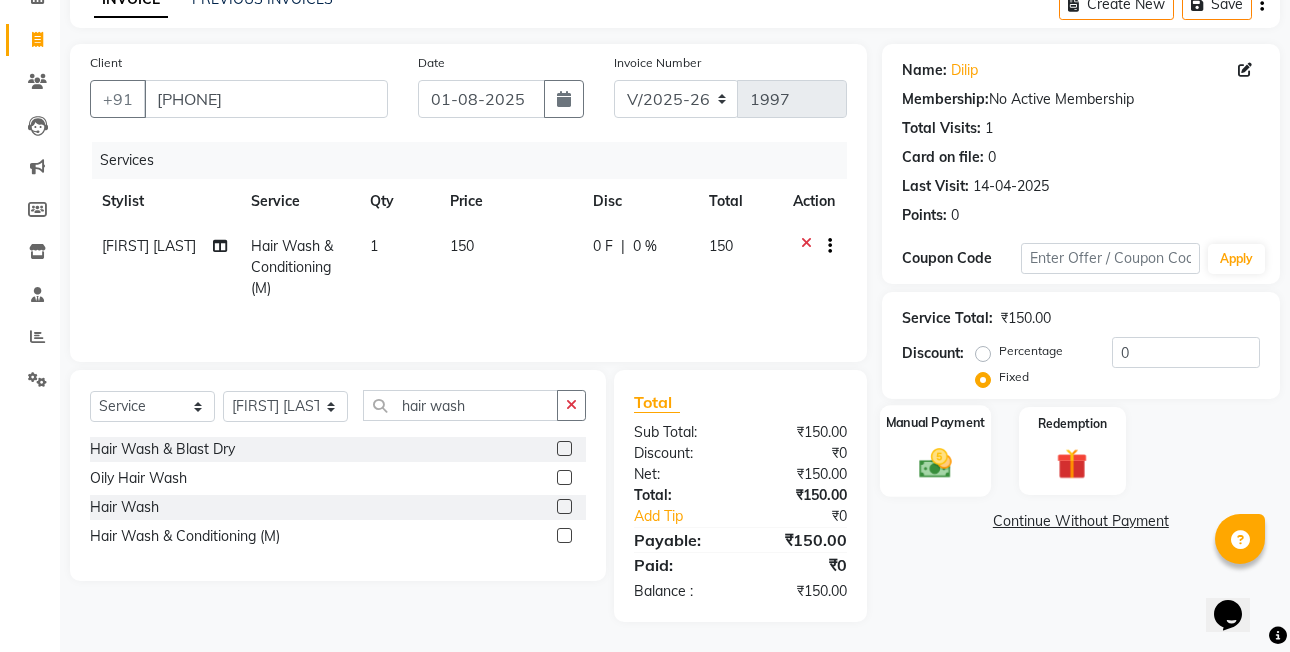 click on "Manual Payment" 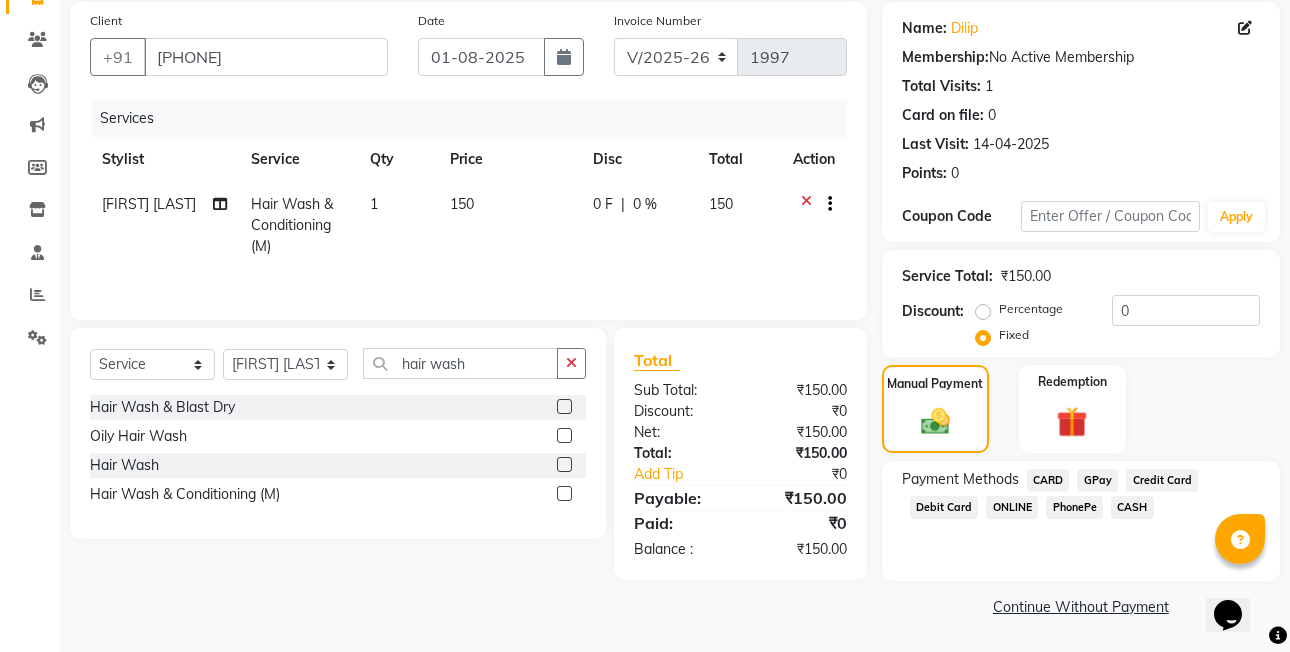 click on "CASH" 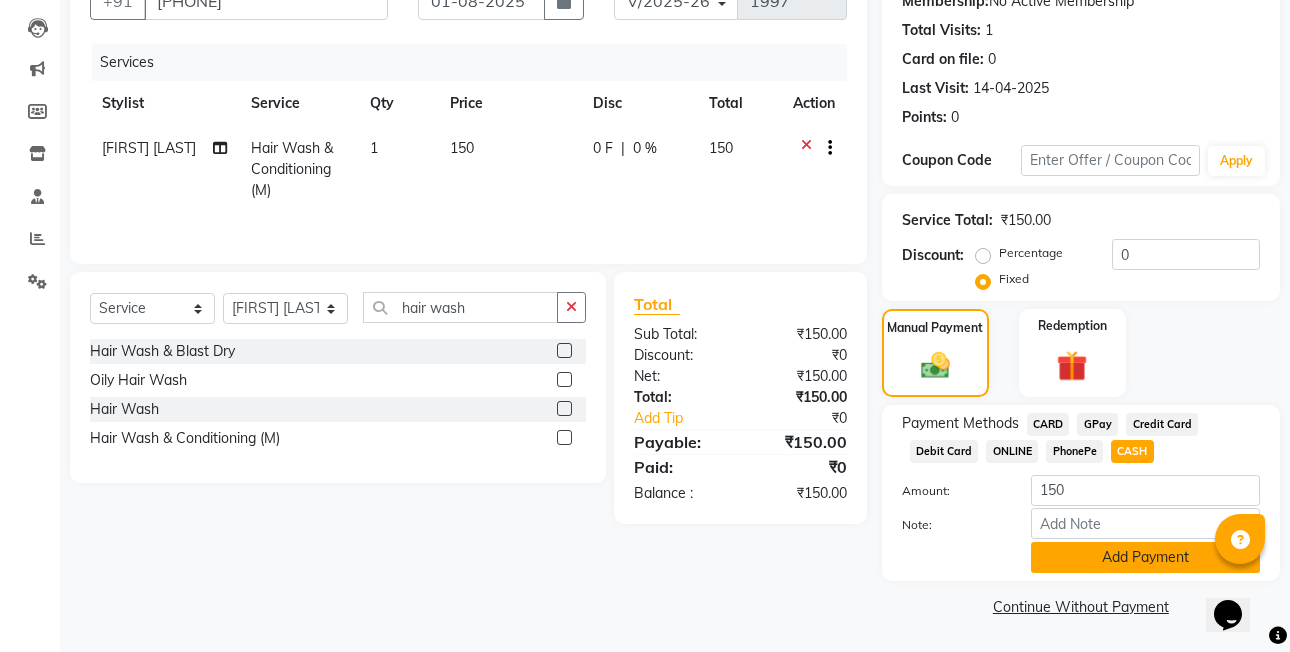click on "Add Payment" 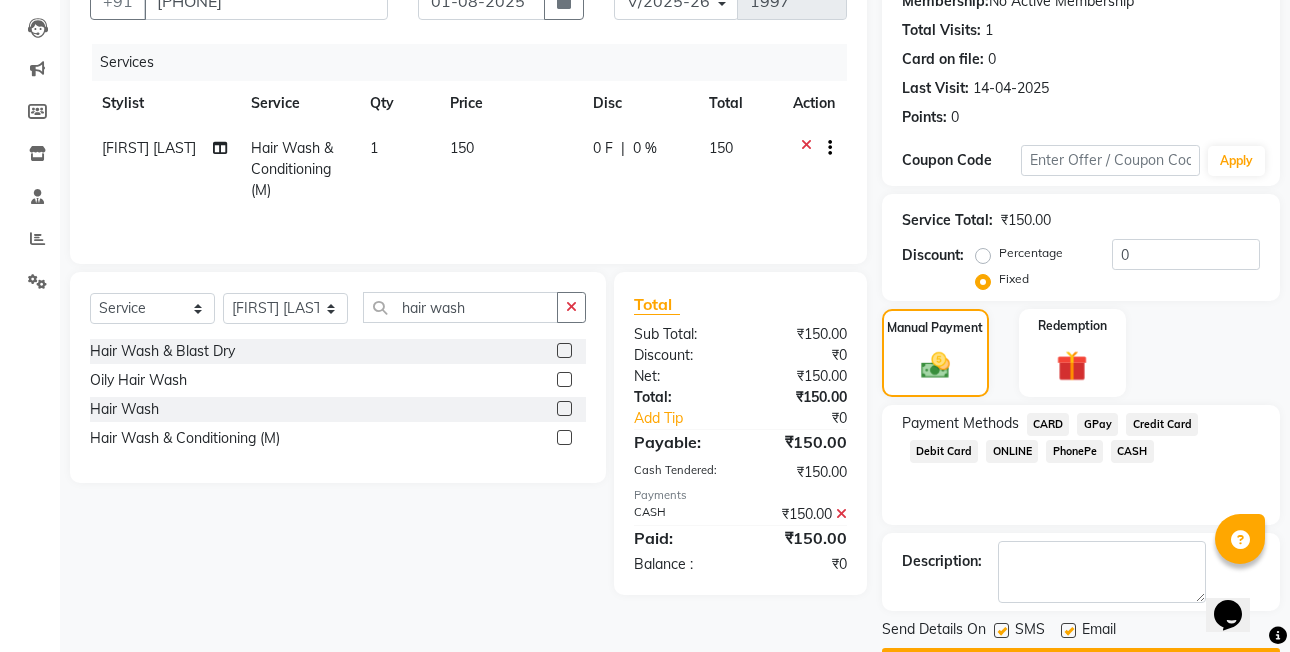 scroll, scrollTop: 261, scrollLeft: 0, axis: vertical 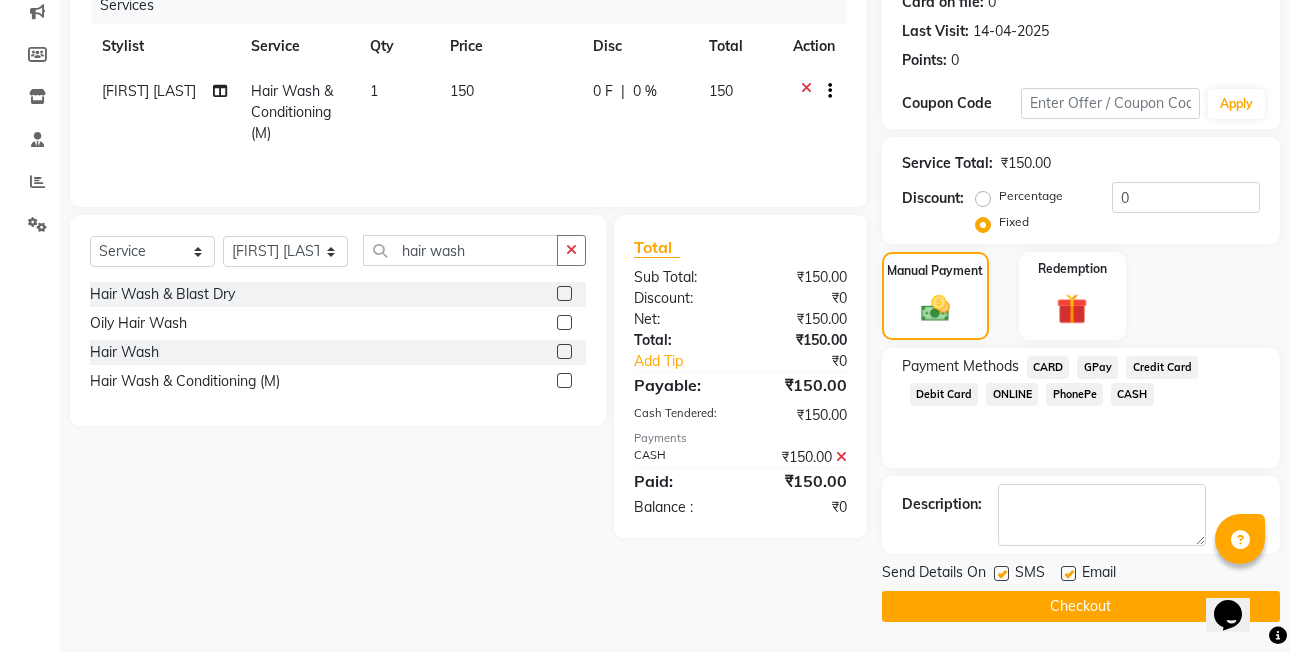 click on "Checkout" 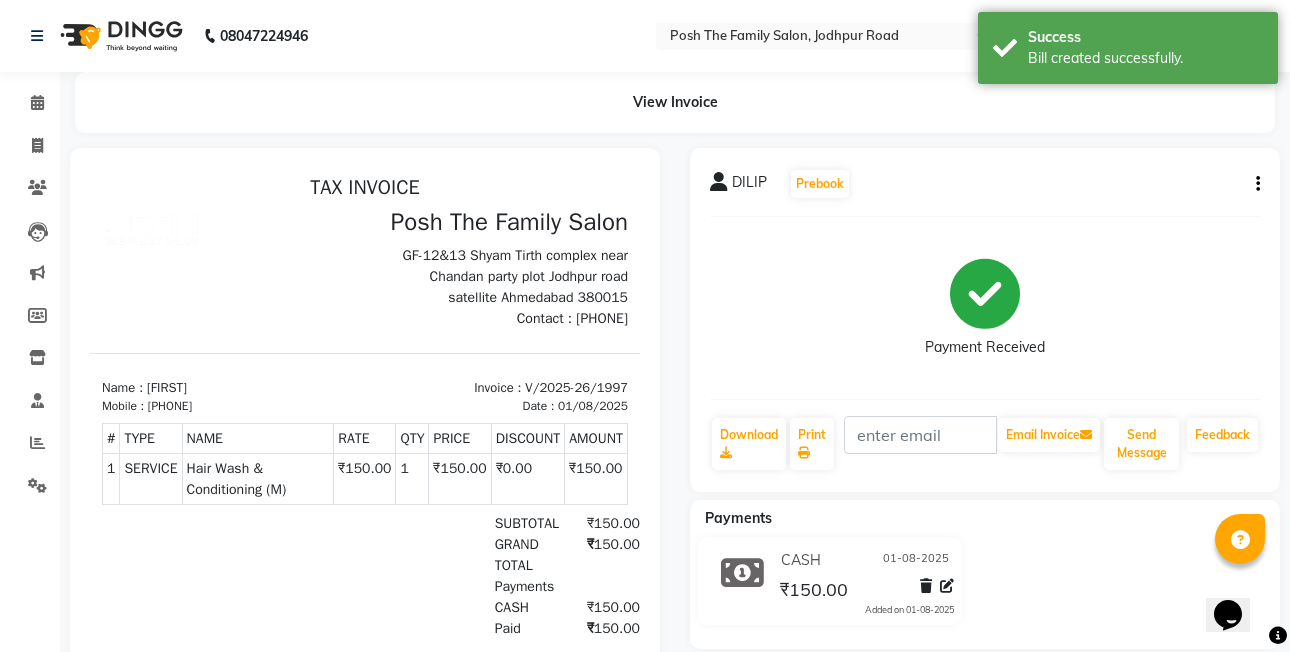 scroll, scrollTop: 0, scrollLeft: 0, axis: both 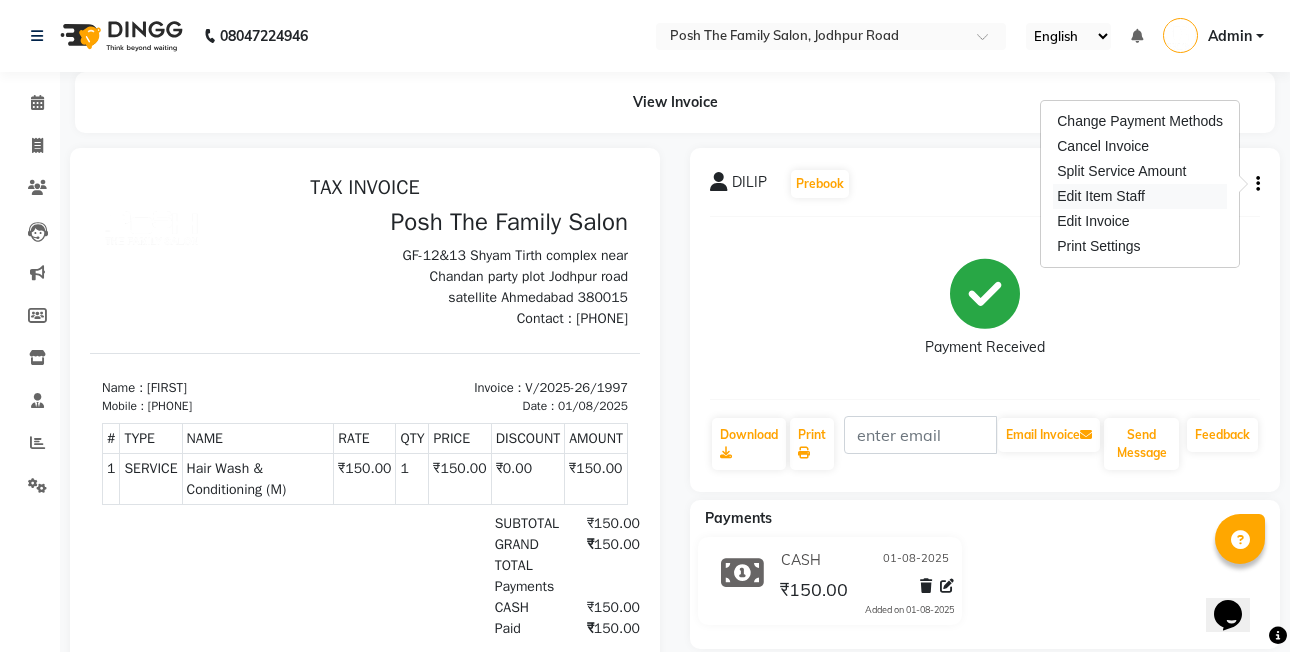 click on "Edit Item Staff" at bounding box center [1140, 196] 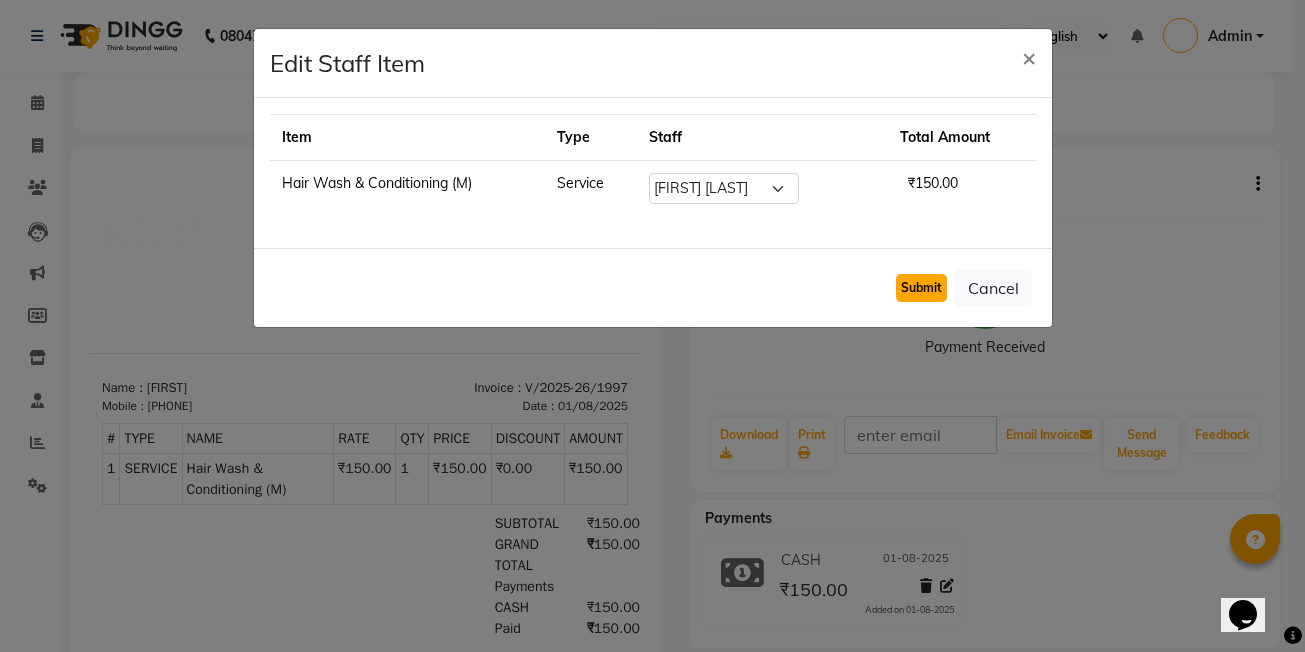 click on "Submit" 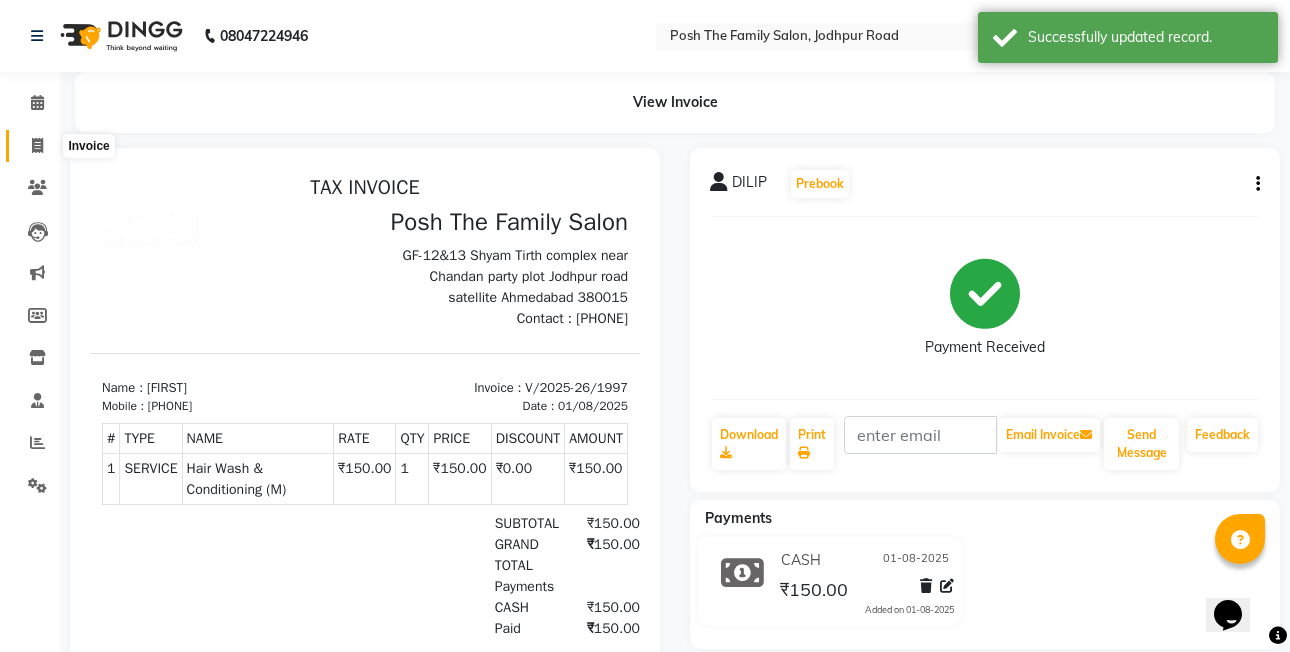 click 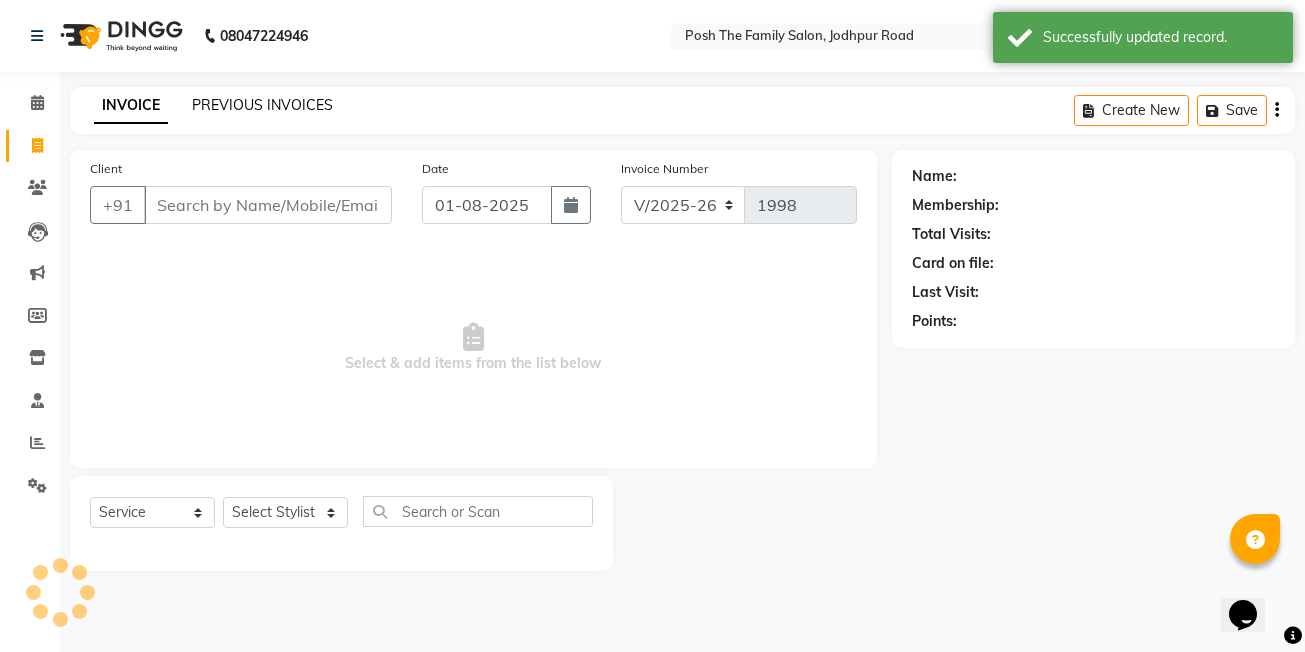 click on "PREVIOUS INVOICES" 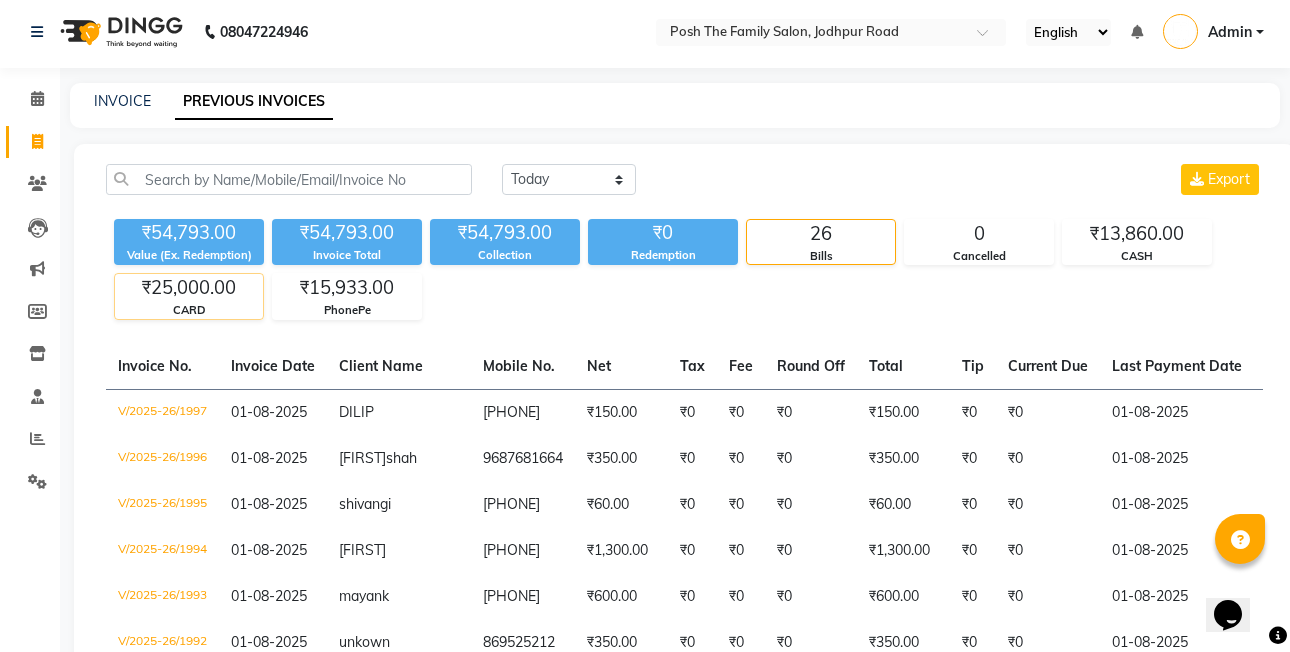 scroll, scrollTop: 0, scrollLeft: 0, axis: both 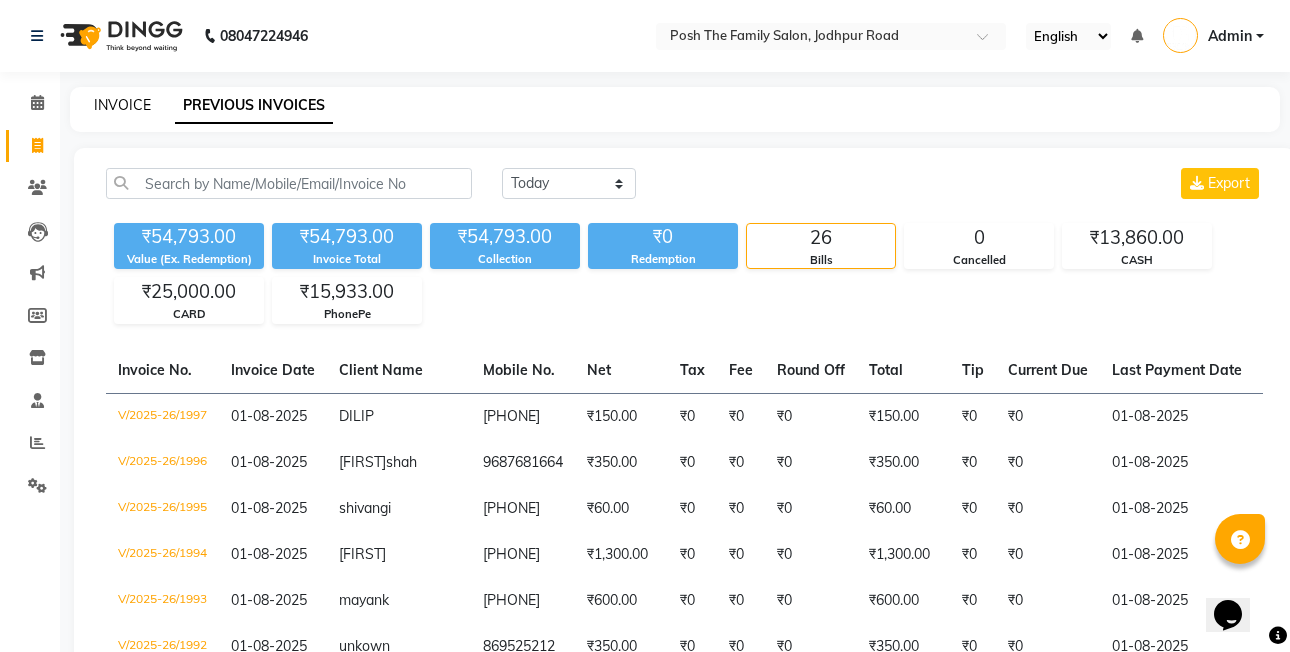 click on "INVOICE" 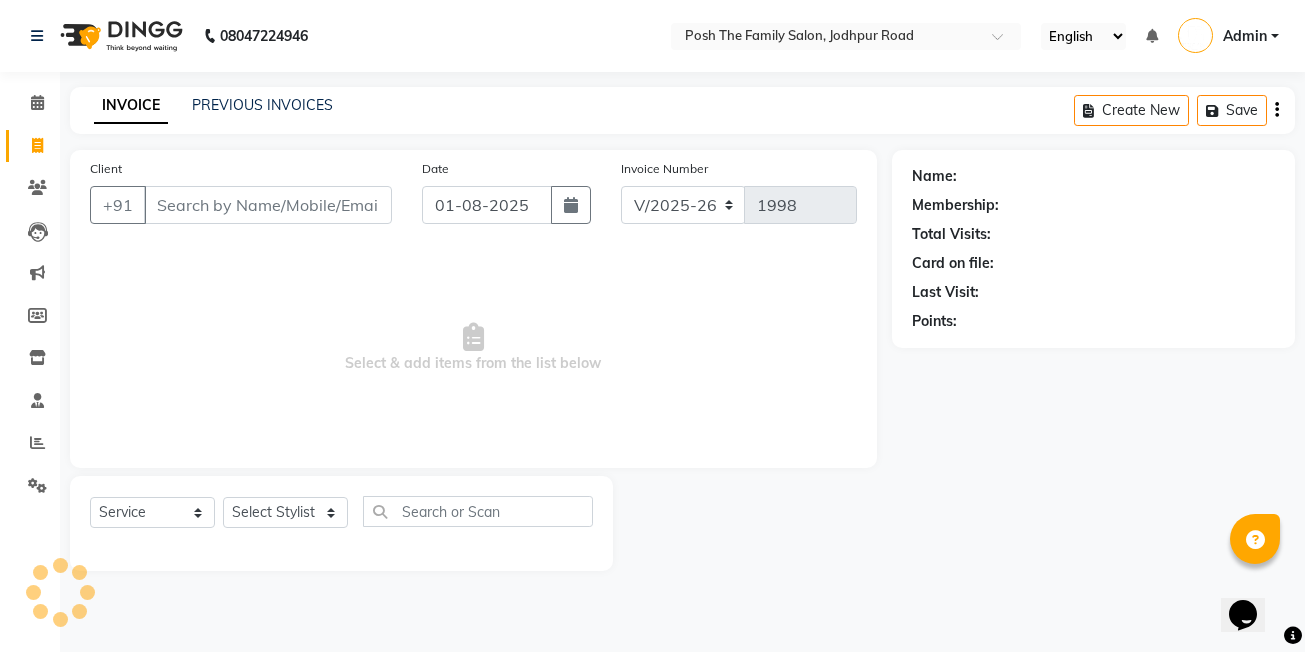 click on "Client" at bounding box center (268, 205) 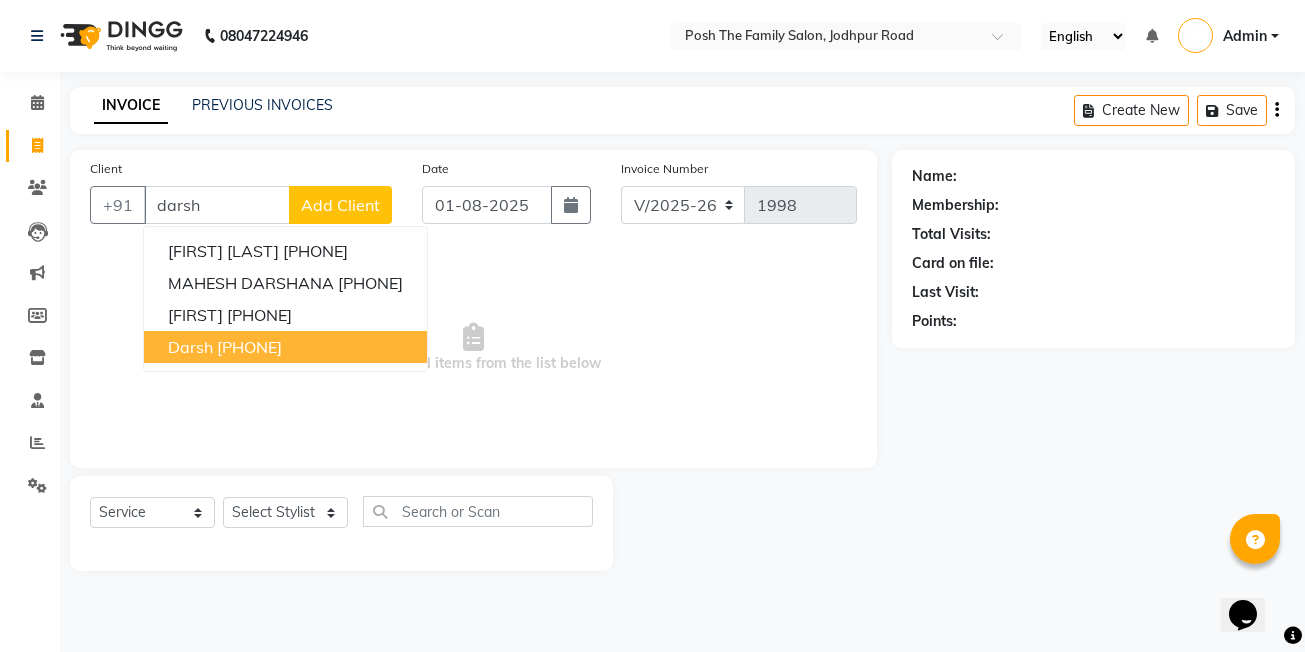 click on "[PHONE]" at bounding box center [249, 347] 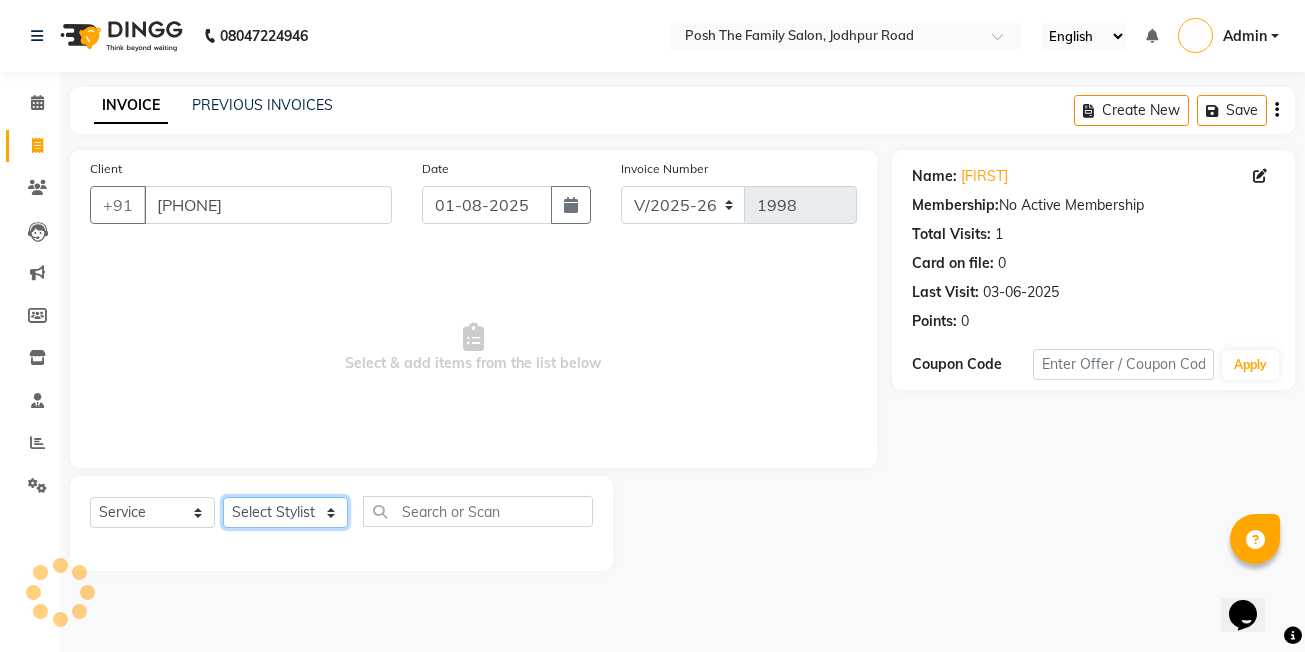 click on "Select Stylist [FIRST]  [LAST] [FIRST] [LAST]  [FIRST] [LAST] [FIRST] [LAST]  [FIRST] [LAST] [FIRST] [LAST] [FIRST] [LAST] [FIRST] [LAST] (OWNER) POSH [FIRST] [LAST] [FIRST] [LAST] [FIRST] [LAST]  [FIRST] [LAST]  [FIRST] [LAST] [FIRST] [LAST] [FIRST] [LAST]" 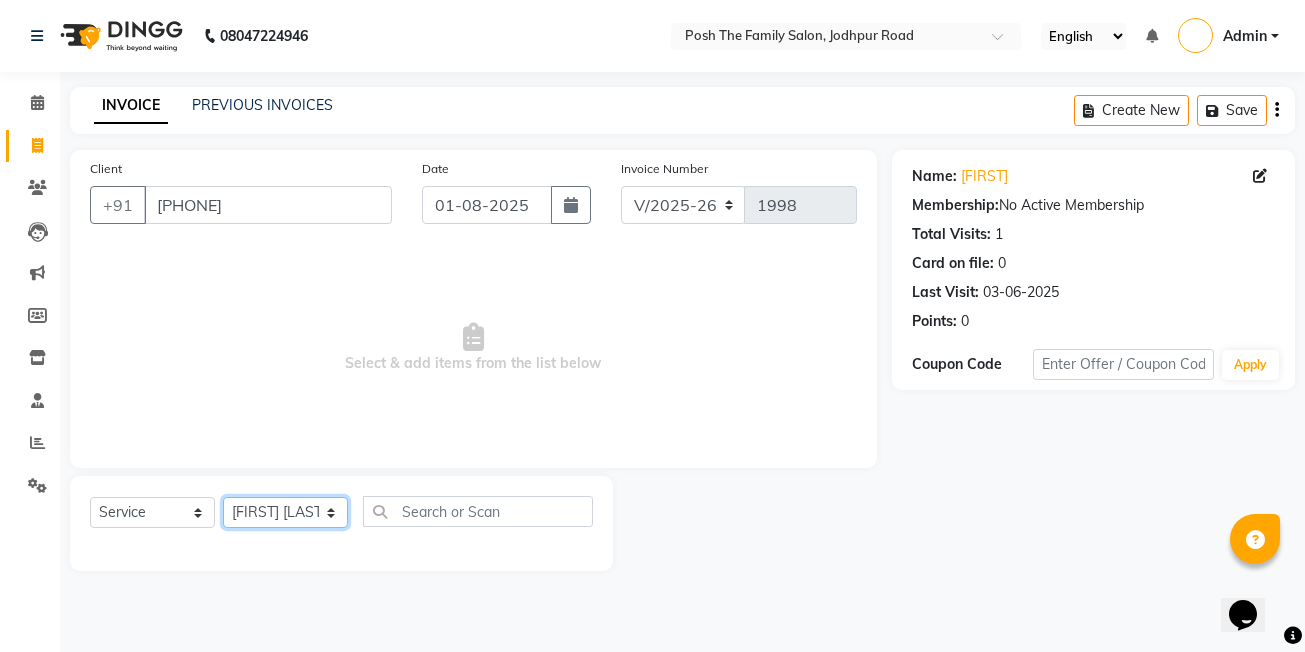 click on "Select Stylist [FIRST]  [LAST] [FIRST] [LAST]  [FIRST] [LAST] [FIRST] [LAST]  [FIRST] [LAST] [FIRST] [LAST] [FIRST] [LAST] [FIRST] [LAST] (OWNER) POSH [FIRST] [LAST] [FIRST] [LAST] [FIRST] [LAST]  [FIRST] [LAST]  [FIRST] [LAST] [FIRST] [LAST] [FIRST] [LAST]" 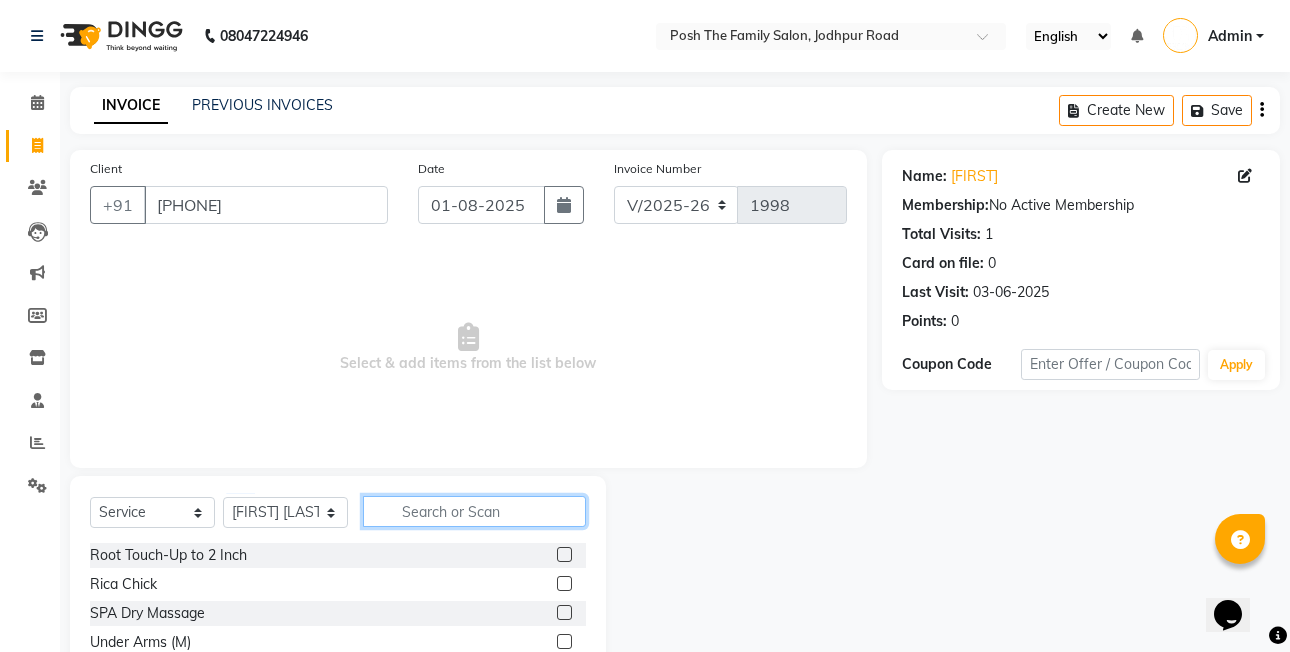 click 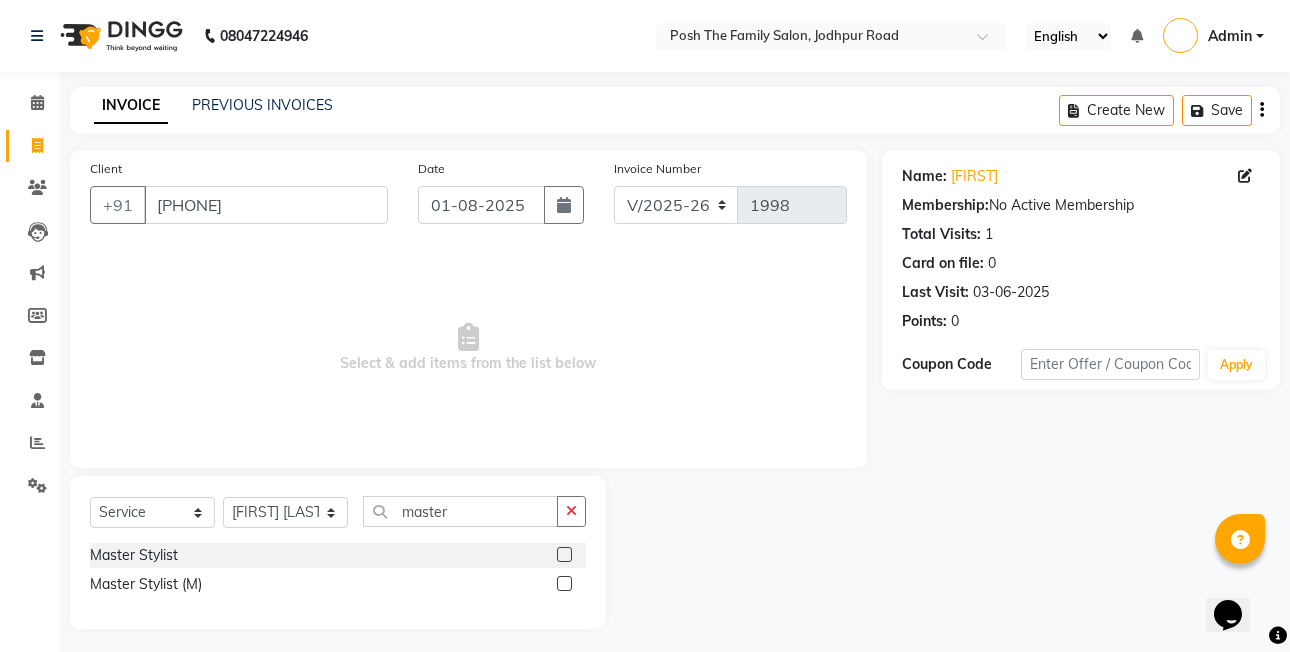 click 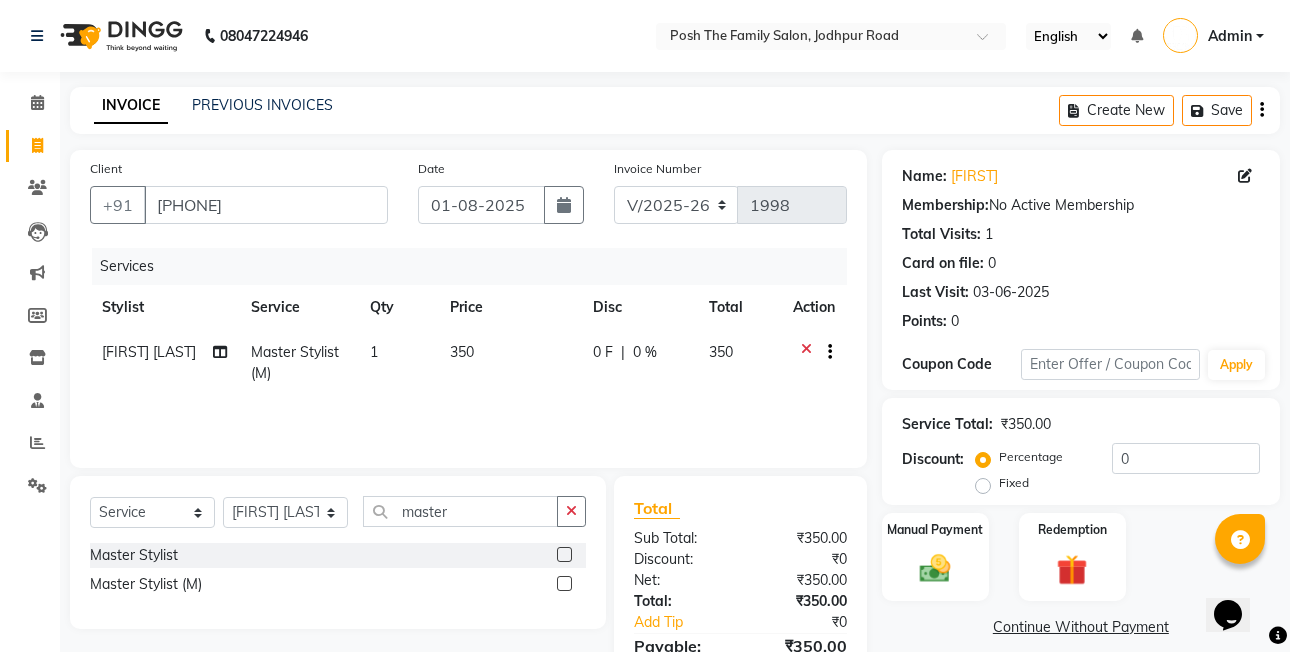 click on "Fixed" 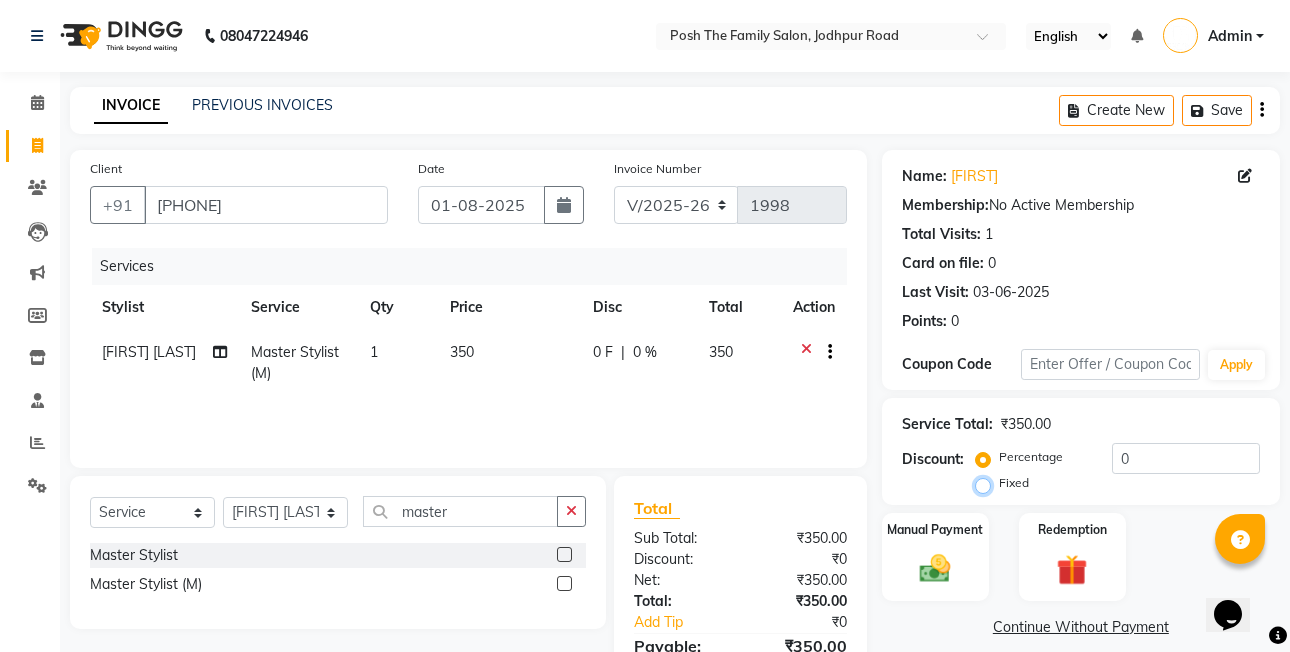 click on "Fixed" at bounding box center (987, 483) 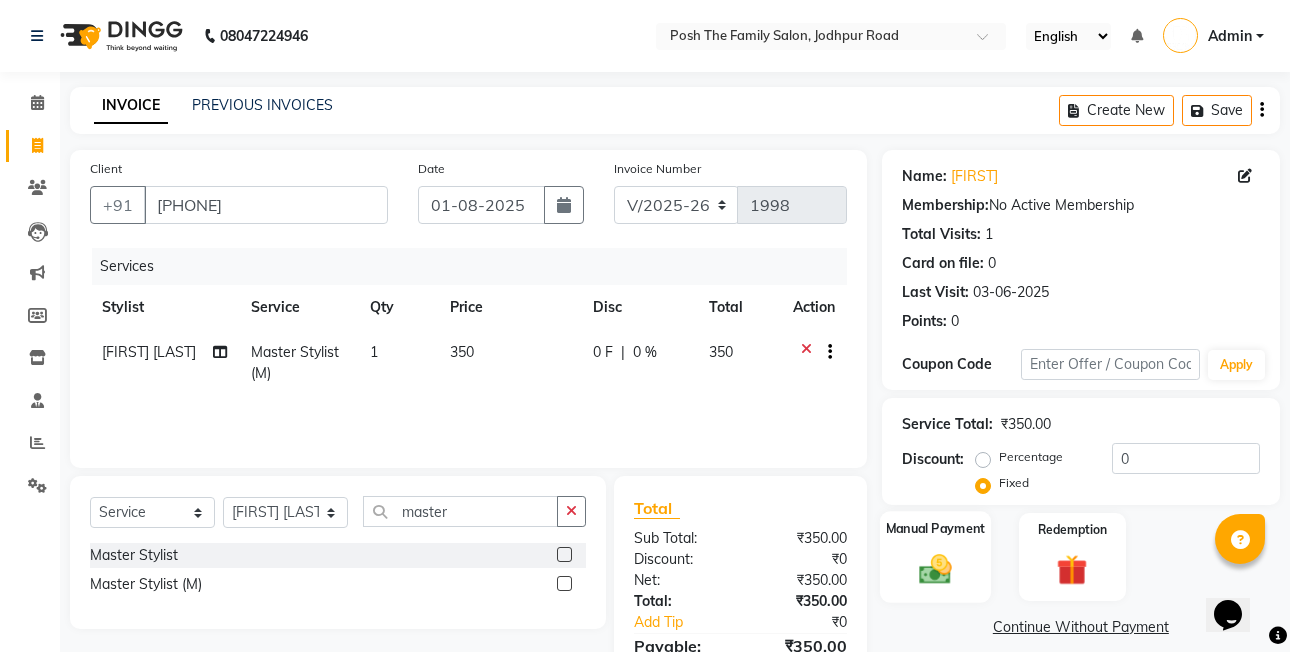 click on "Manual Payment" 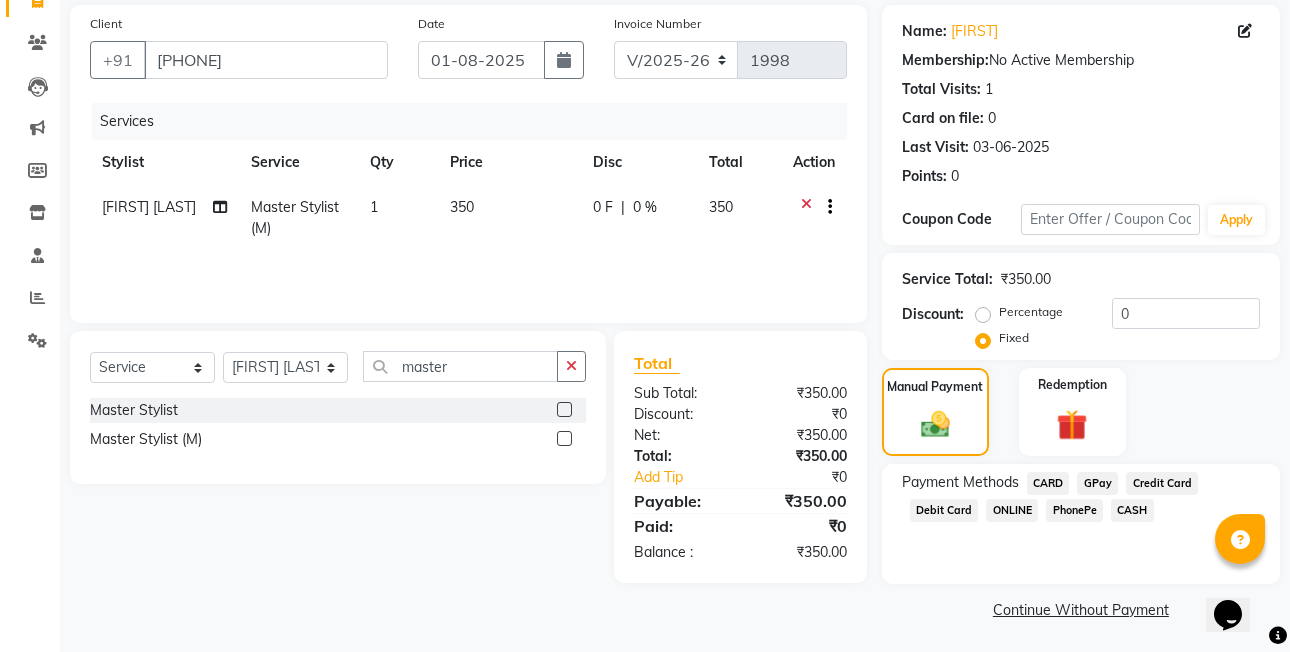 scroll, scrollTop: 148, scrollLeft: 0, axis: vertical 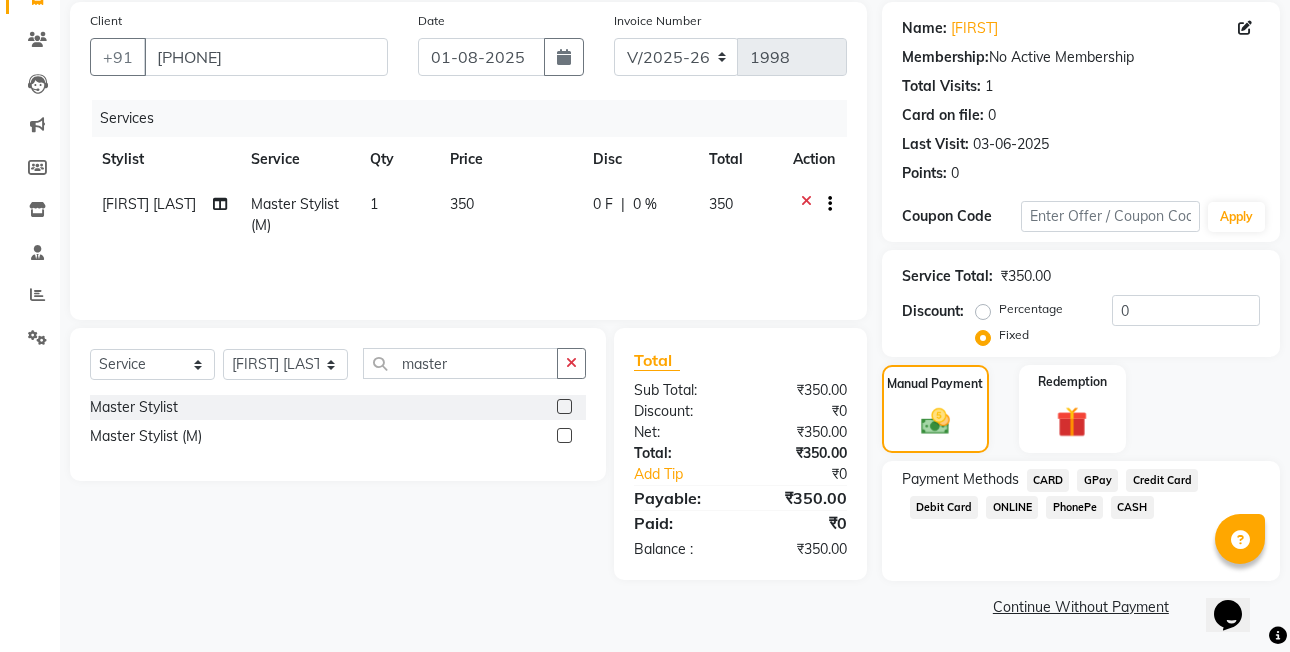 click on "CASH" 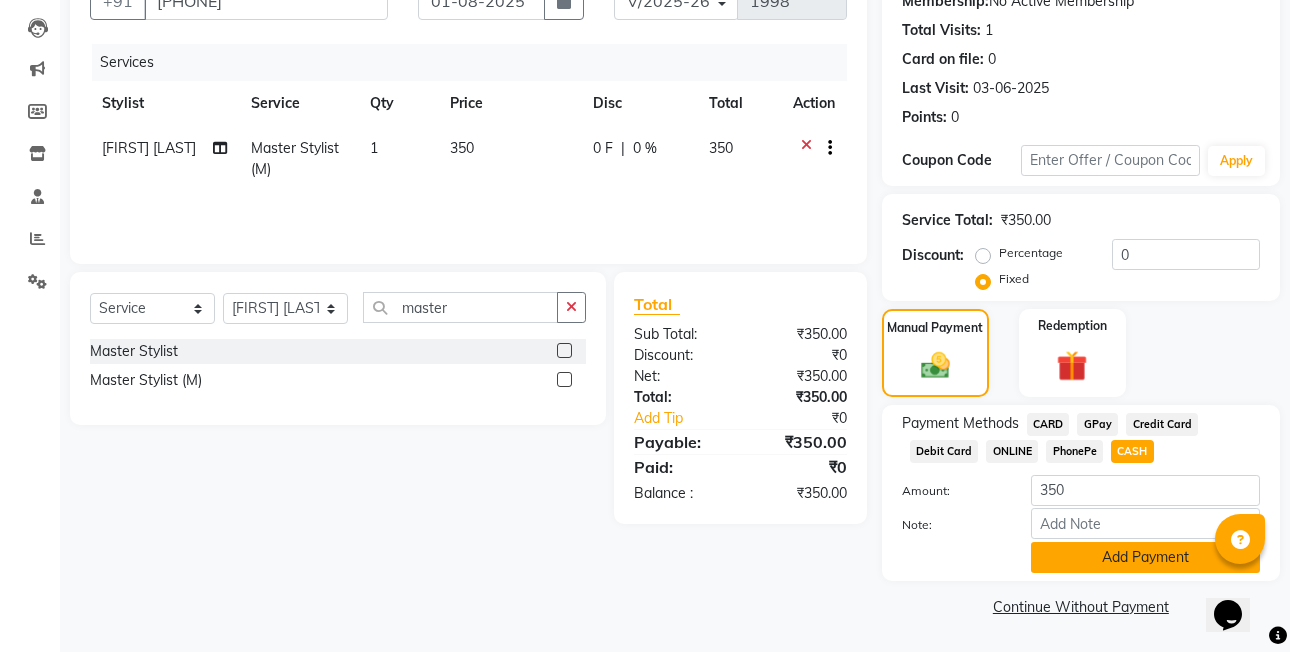 click on "Add Payment" 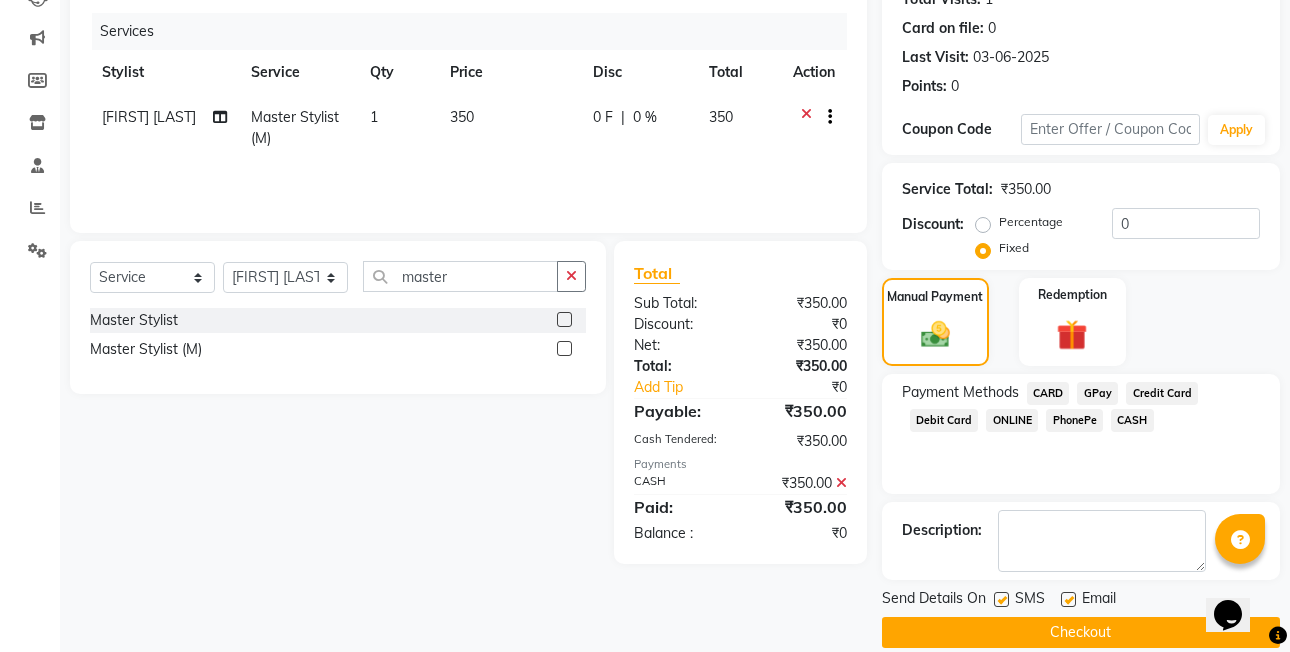 scroll, scrollTop: 261, scrollLeft: 0, axis: vertical 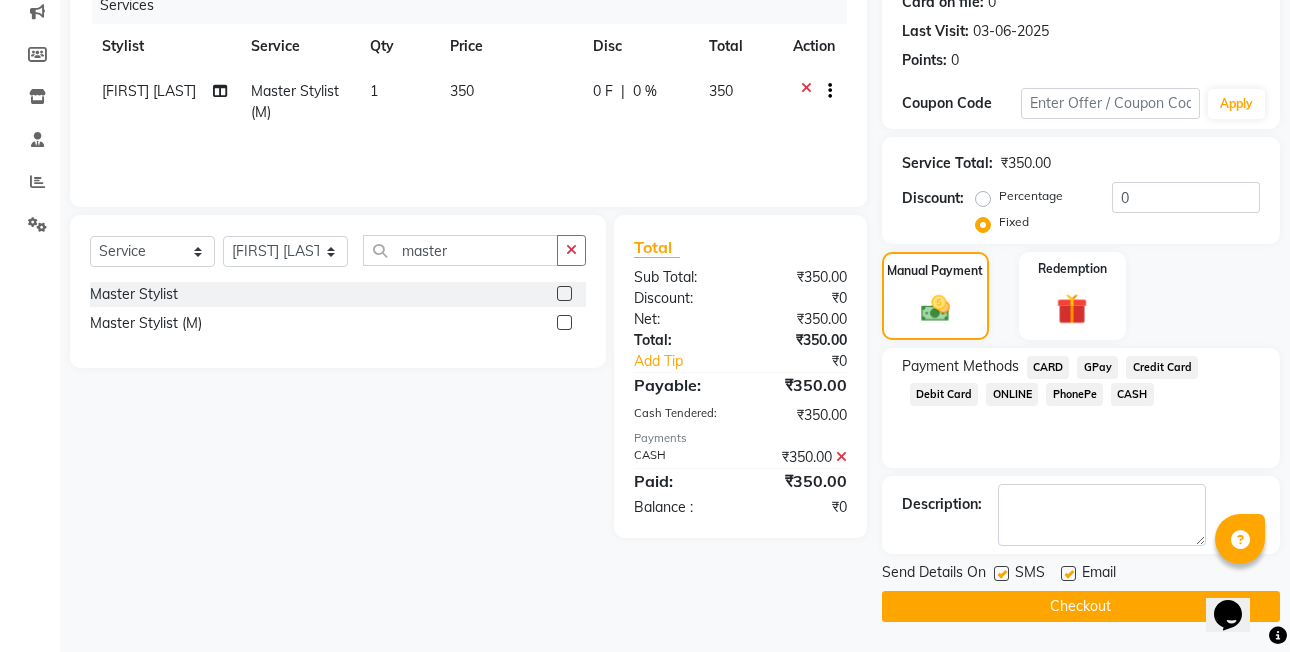 click on "Checkout" 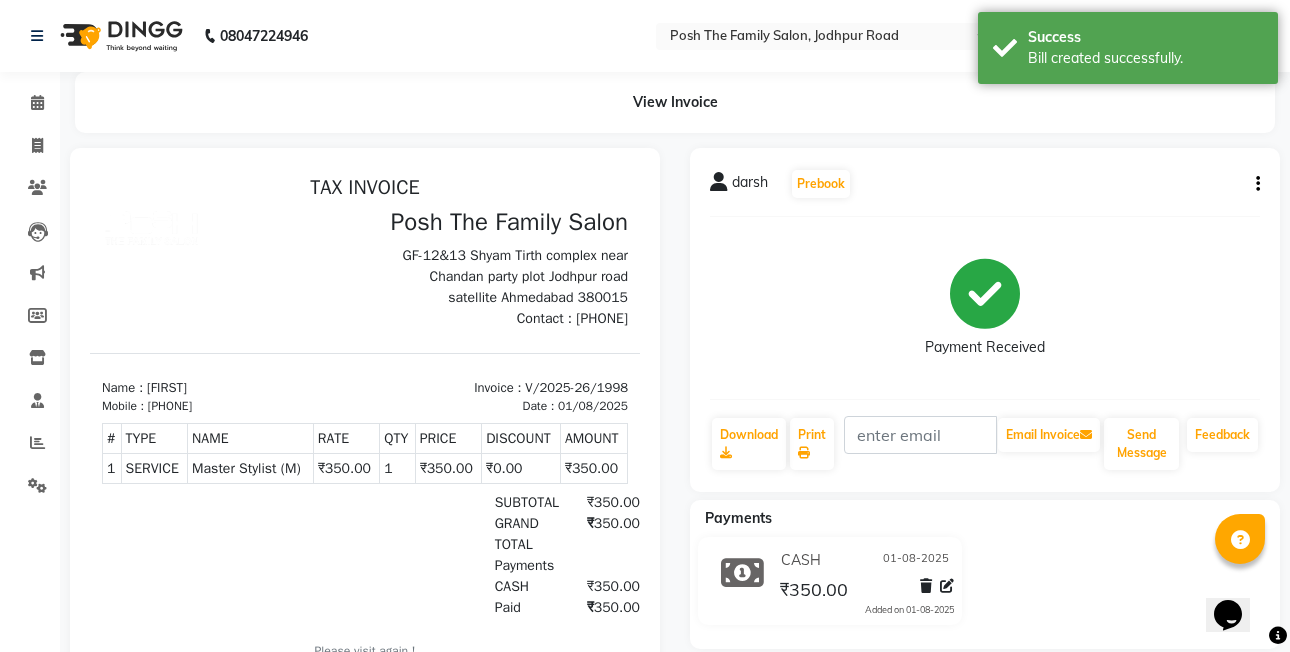 scroll, scrollTop: 0, scrollLeft: 0, axis: both 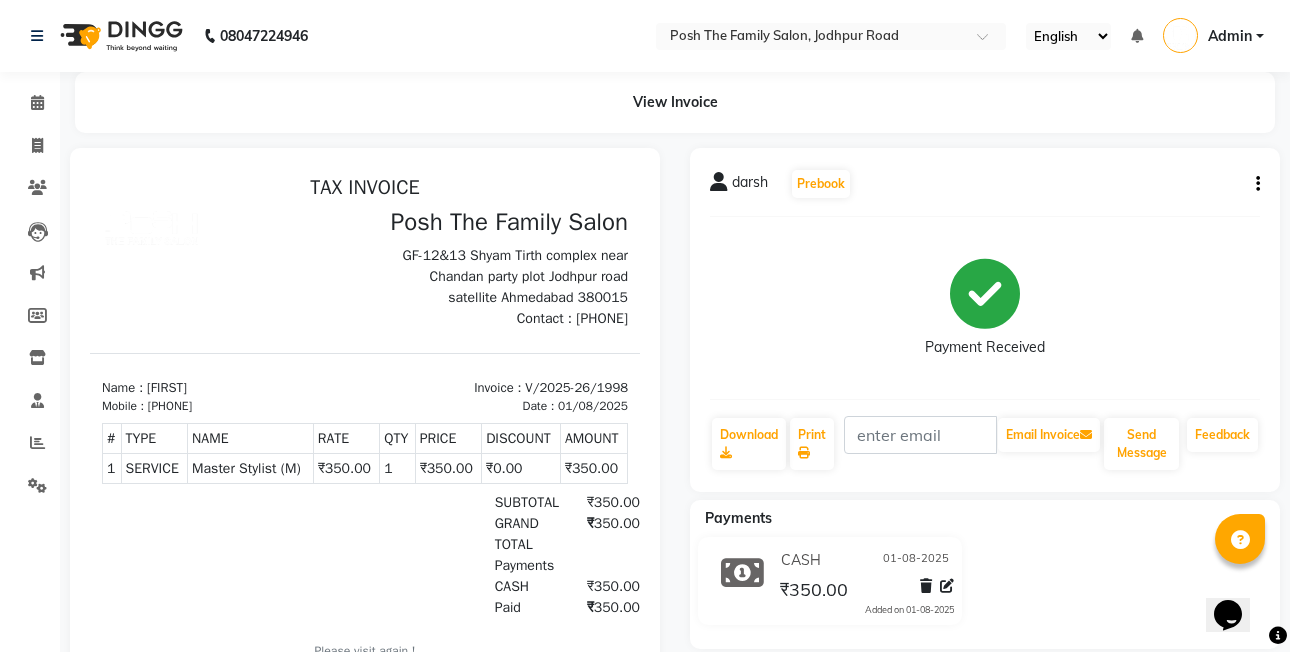 click 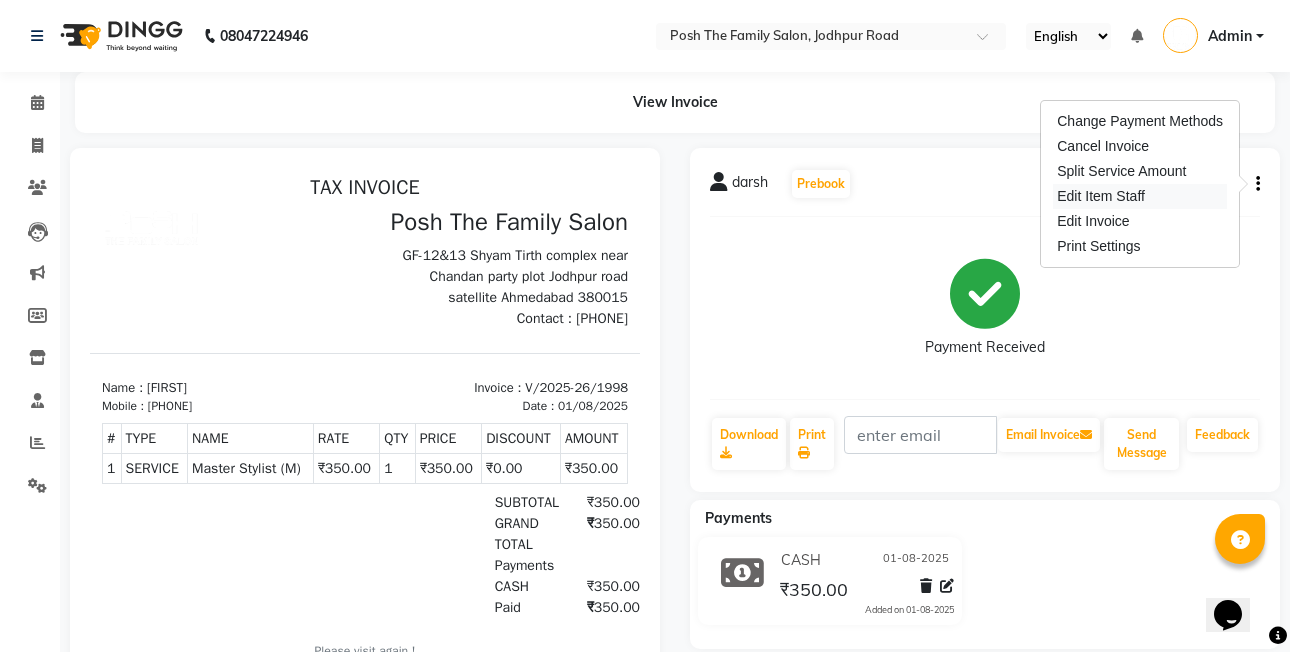 click on "Edit Item Staff" at bounding box center [1140, 196] 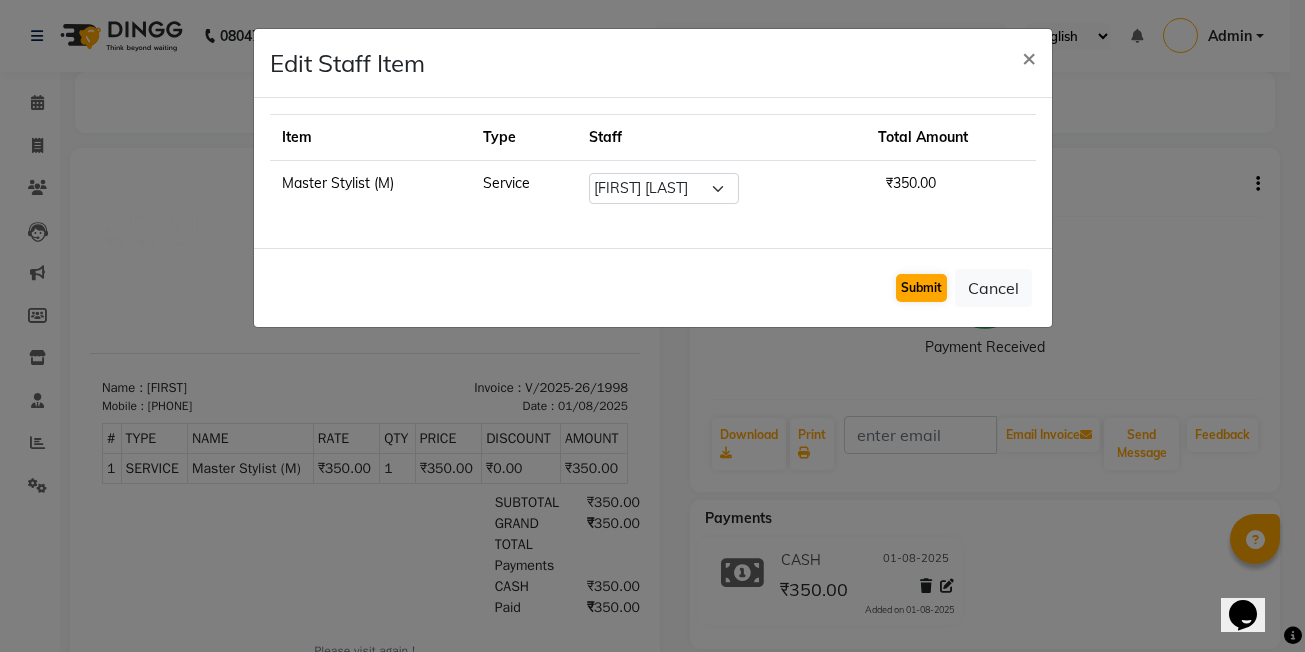 click on "Submit   Cancel" 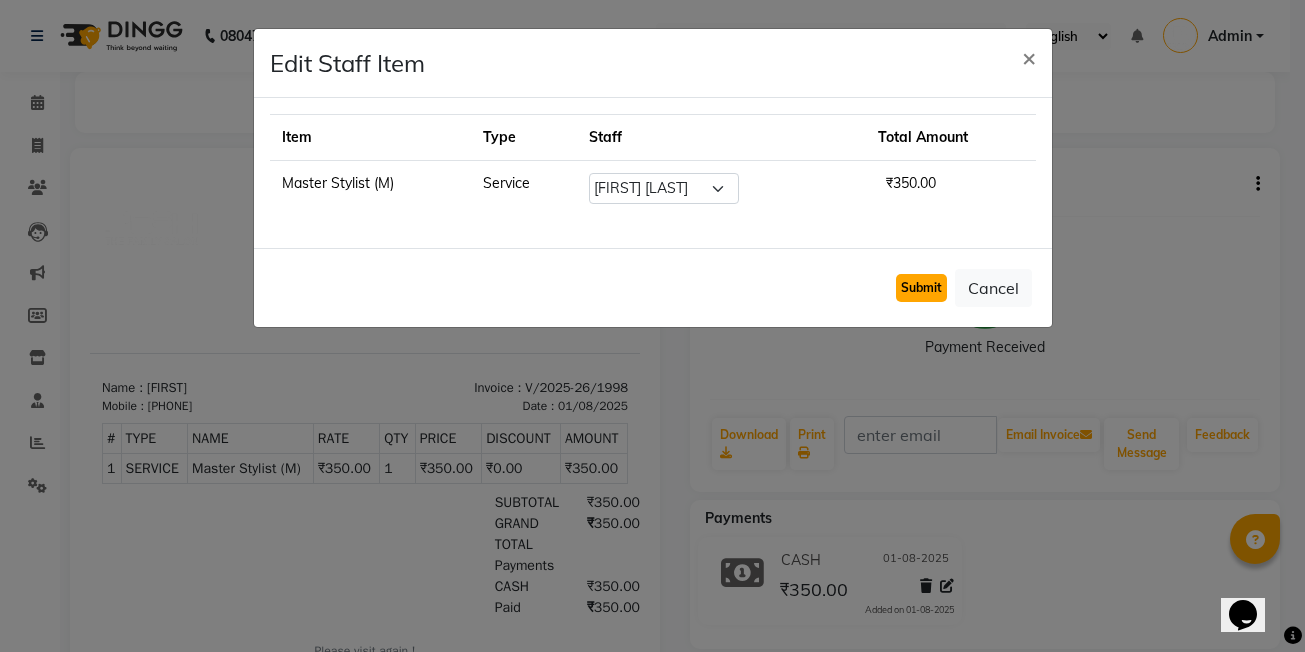 click on "Submit" 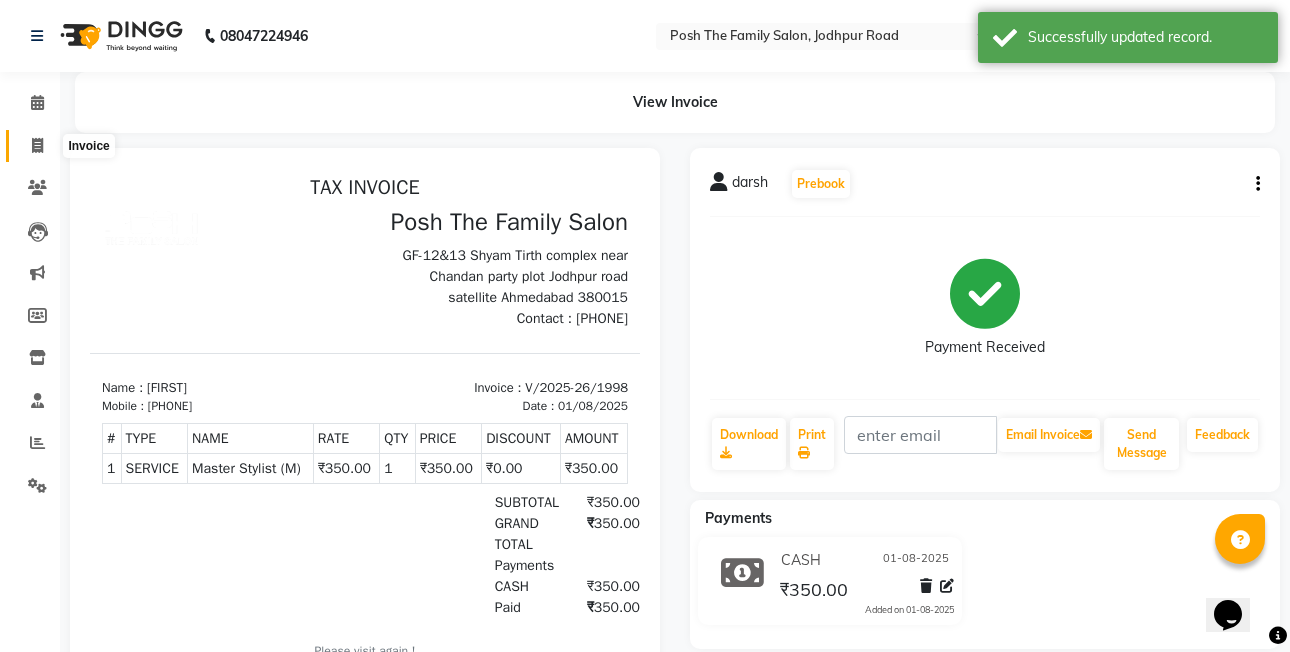 click 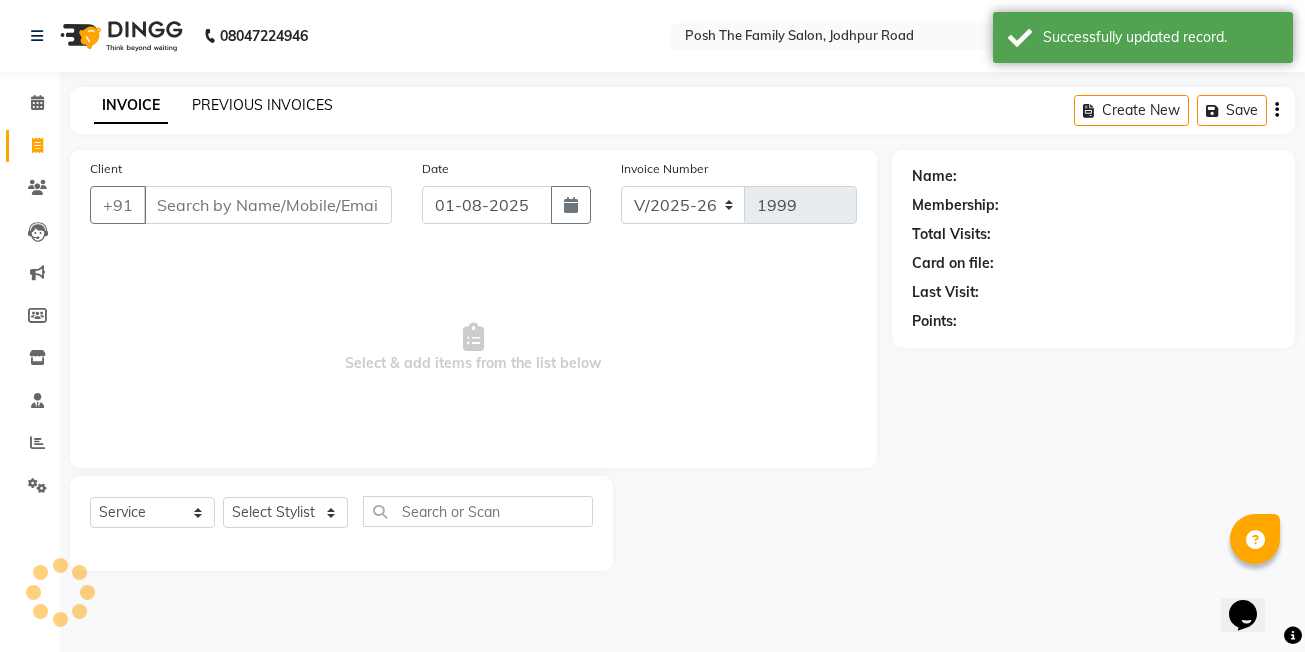 click on "INVOICE PREVIOUS INVOICES Create New   Save" 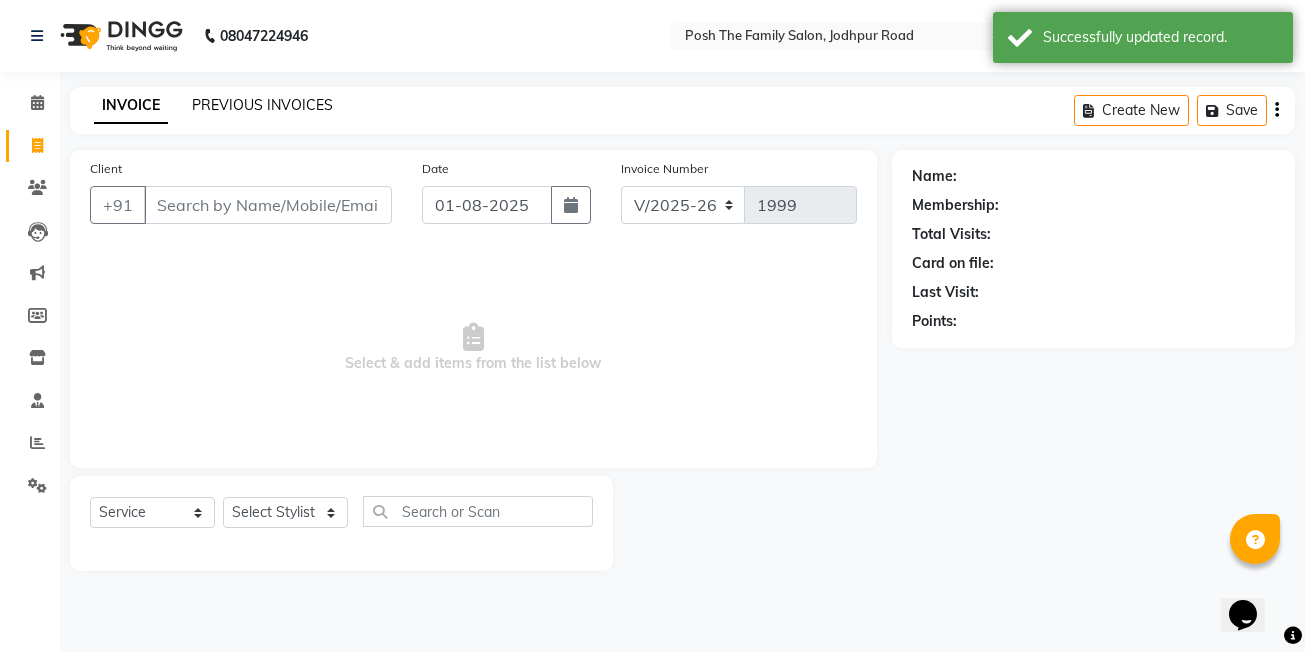 click on "PREVIOUS INVOICES" 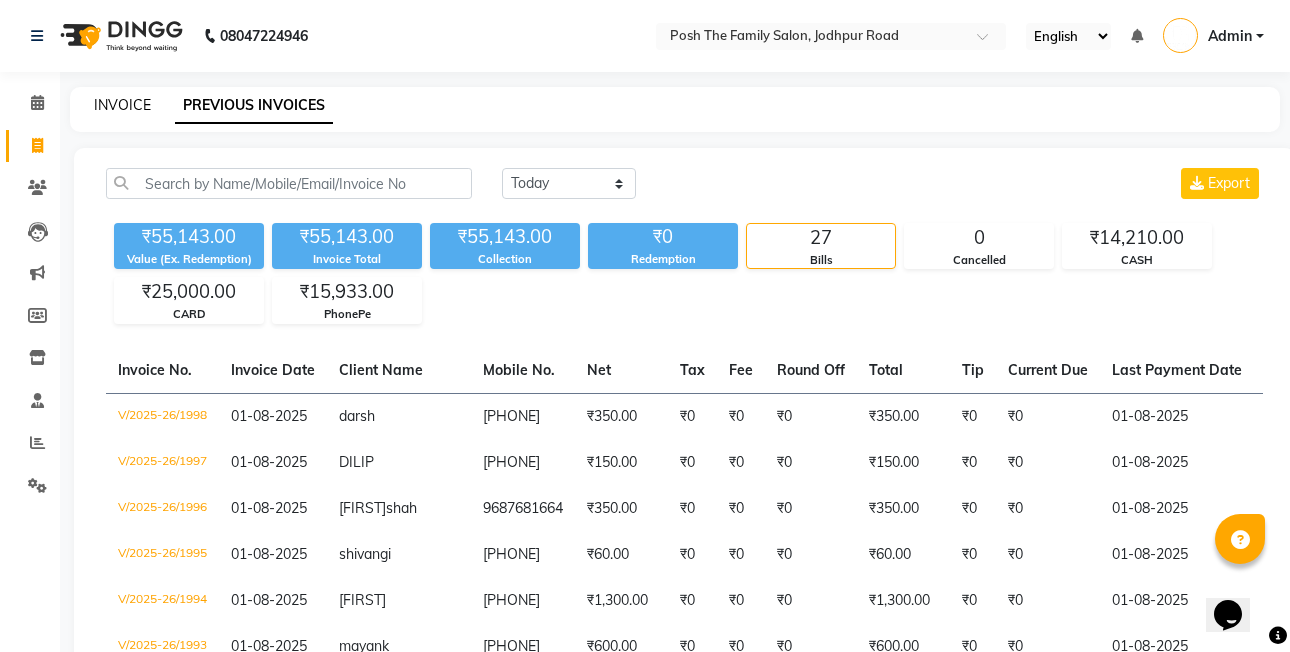 click on "INVOICE" 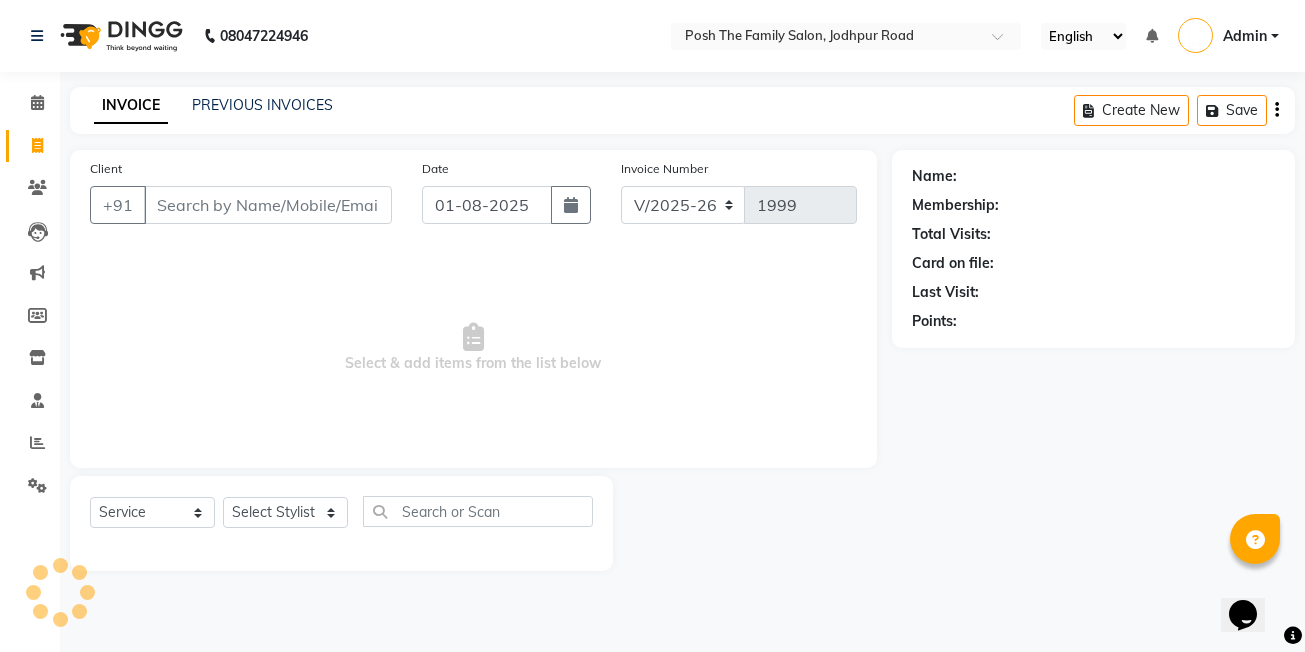 click on "Client" at bounding box center [268, 205] 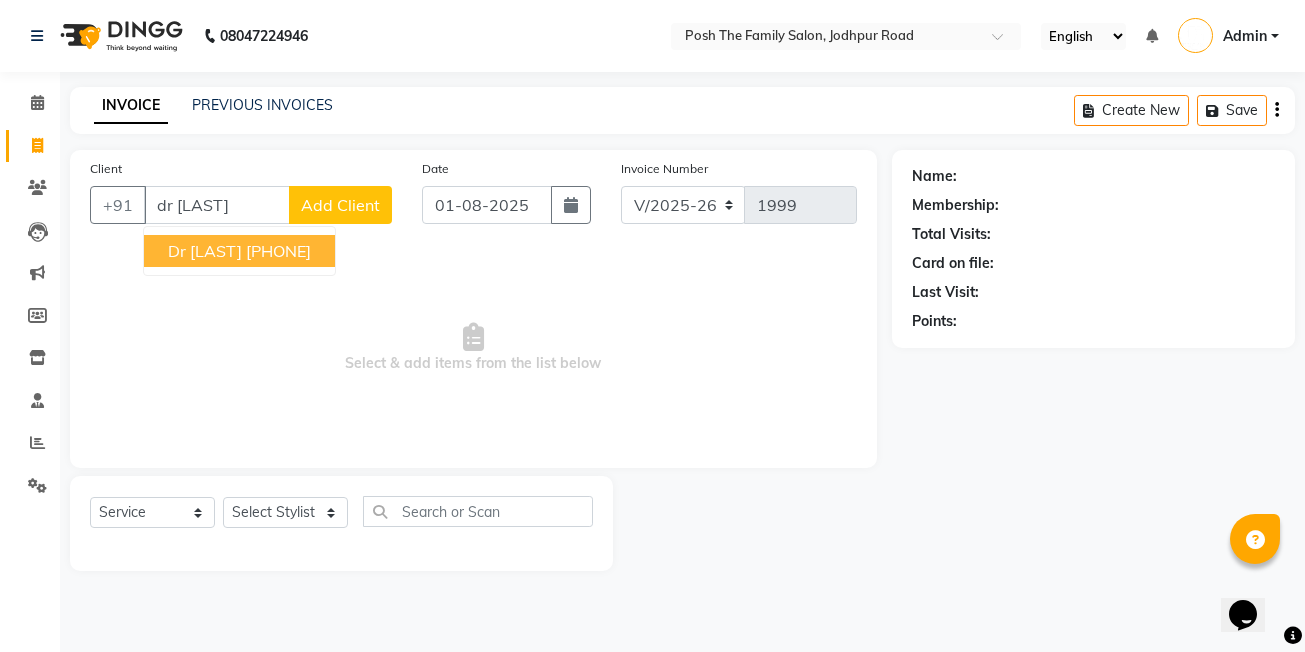 click on "dr [LAST]  [PHONE]" at bounding box center [239, 251] 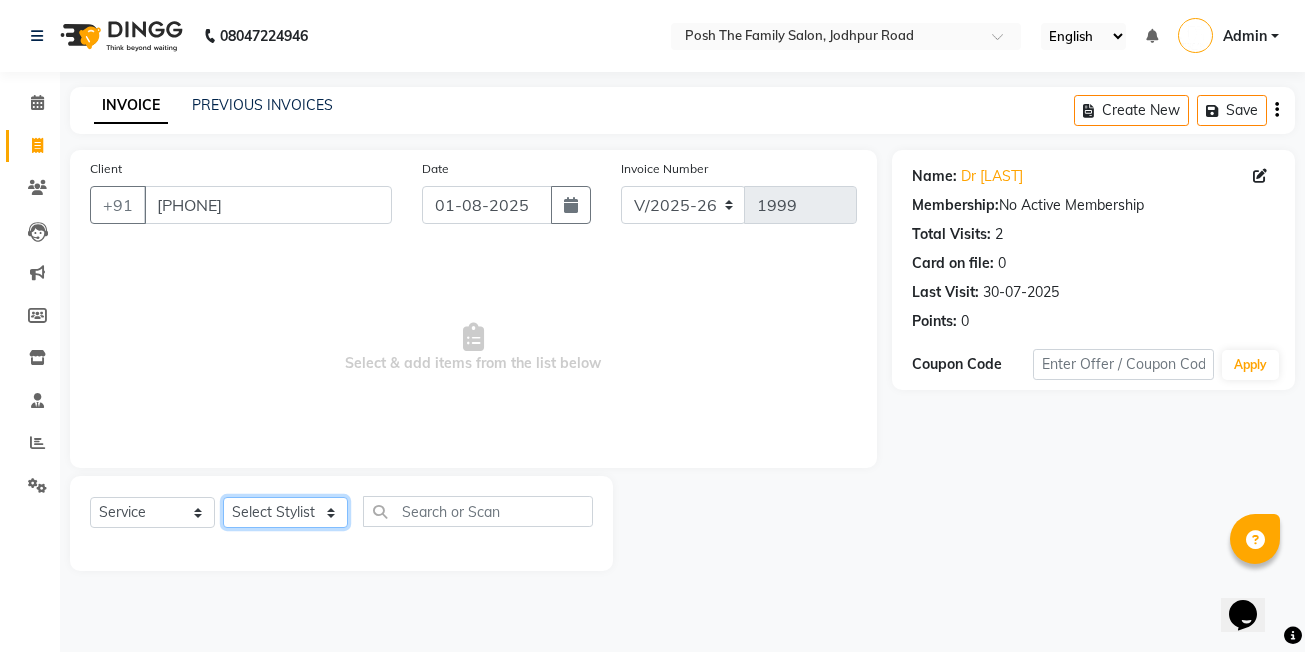 click on "Select Stylist [FIRST]  [LAST] [FIRST] [LAST]  [FIRST] [LAST] [FIRST] [LAST]  [FIRST] [LAST] [FIRST] [LAST] [FIRST] [LAST] [FIRST] [LAST] (OWNER) POSH [FIRST] [LAST] [FIRST] [LAST] [FIRST] [LAST]  [FIRST] [LAST]  [FIRST] [LAST] [FIRST] [LAST] [FIRST] [LAST]" 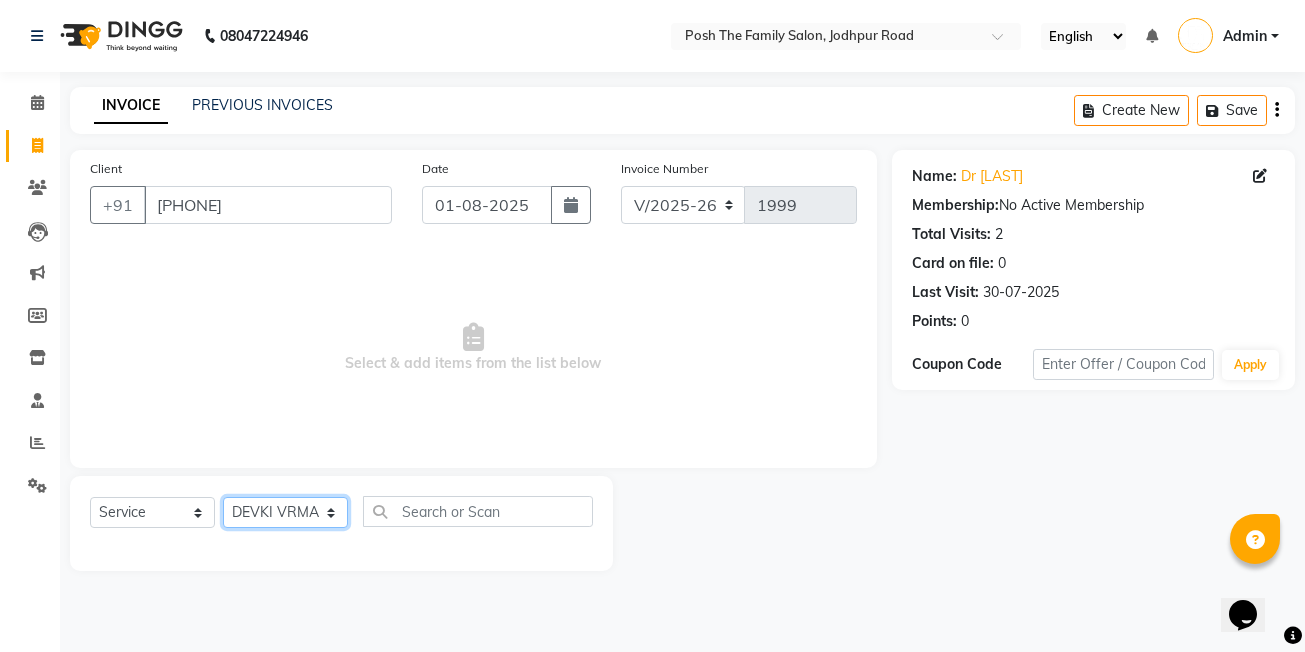 click on "Select Stylist [FIRST]  [LAST] [FIRST] [LAST]  [FIRST] [LAST] [FIRST] [LAST]  [FIRST] [LAST] [FIRST] [LAST] [FIRST] [LAST] [FIRST] [LAST] (OWNER) POSH [FIRST] [LAST] [FIRST] [LAST] [FIRST] [LAST]  [FIRST] [LAST]  [FIRST] [LAST] [FIRST] [LAST] [FIRST] [LAST]" 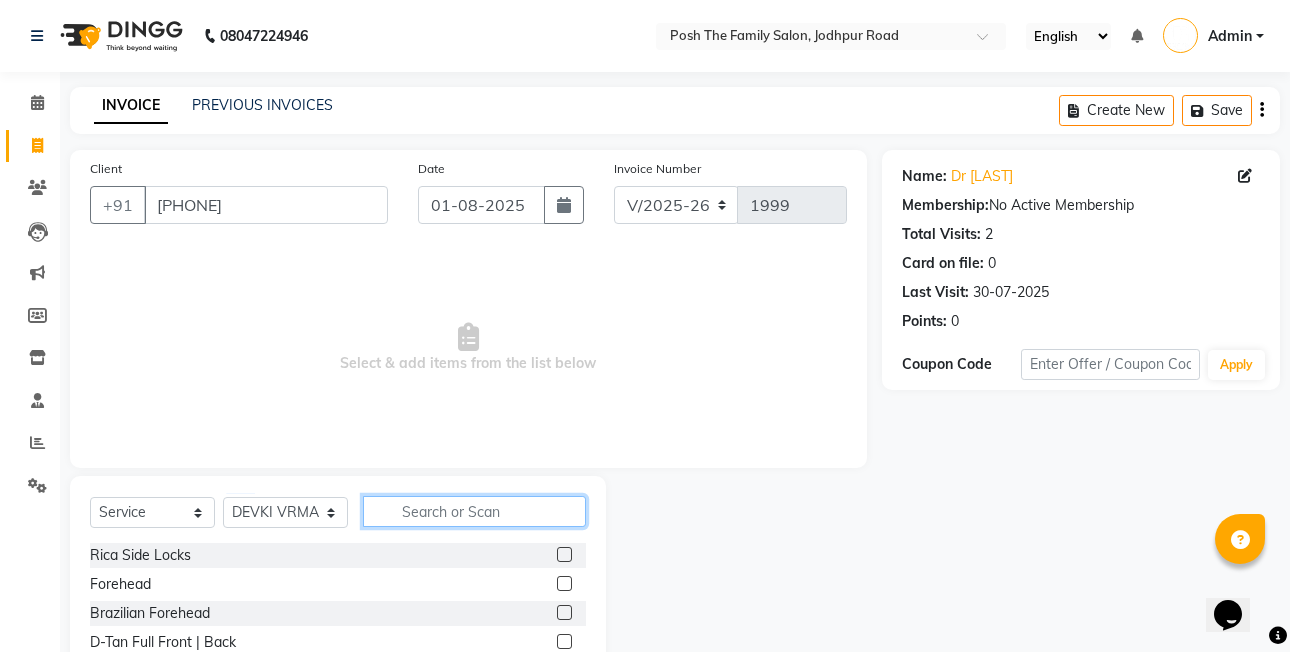 click 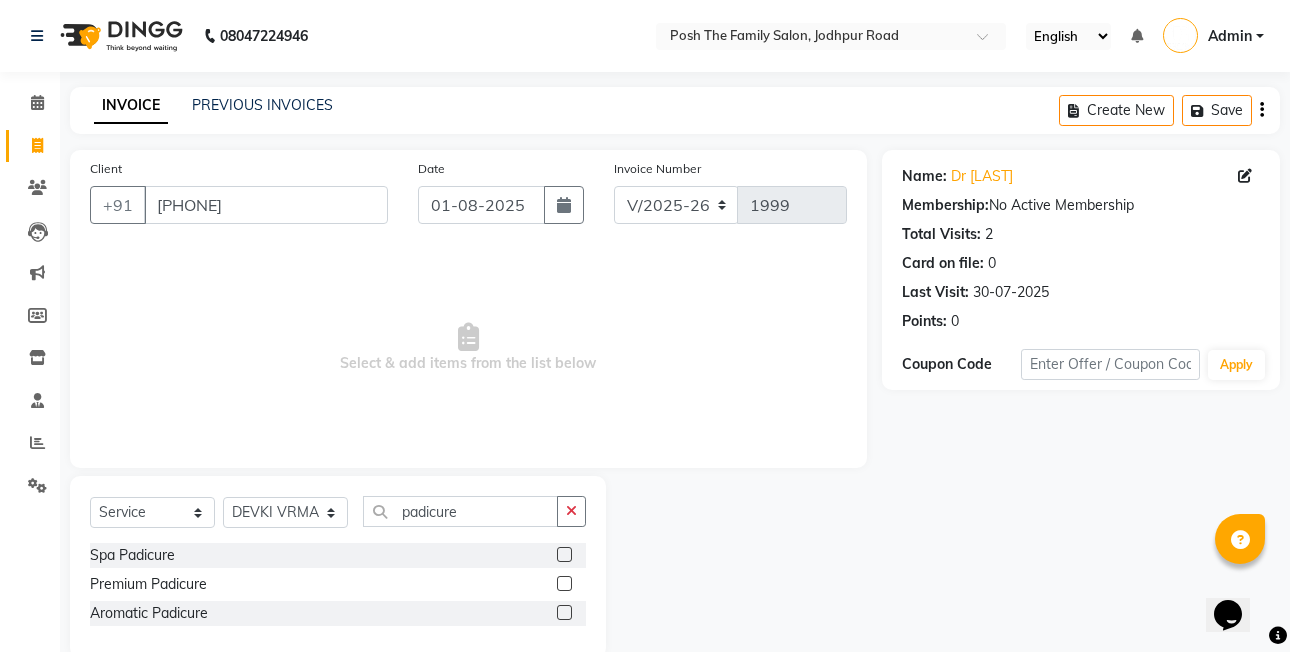 click 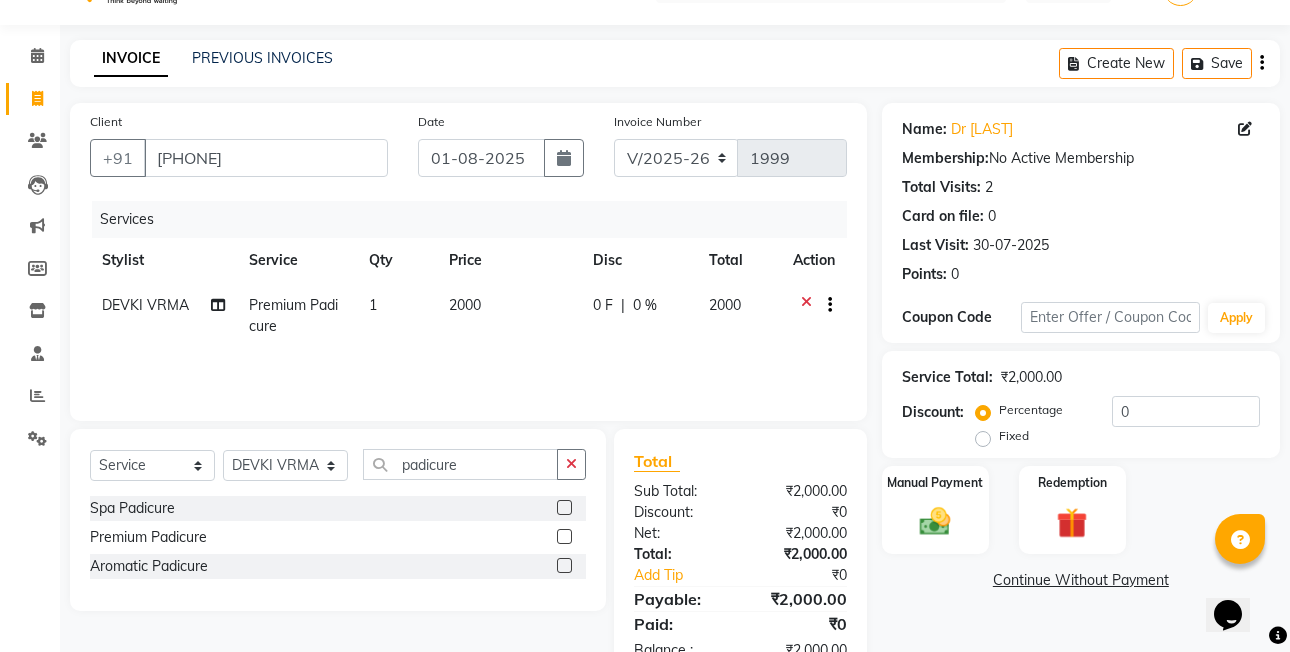 scroll, scrollTop: 106, scrollLeft: 0, axis: vertical 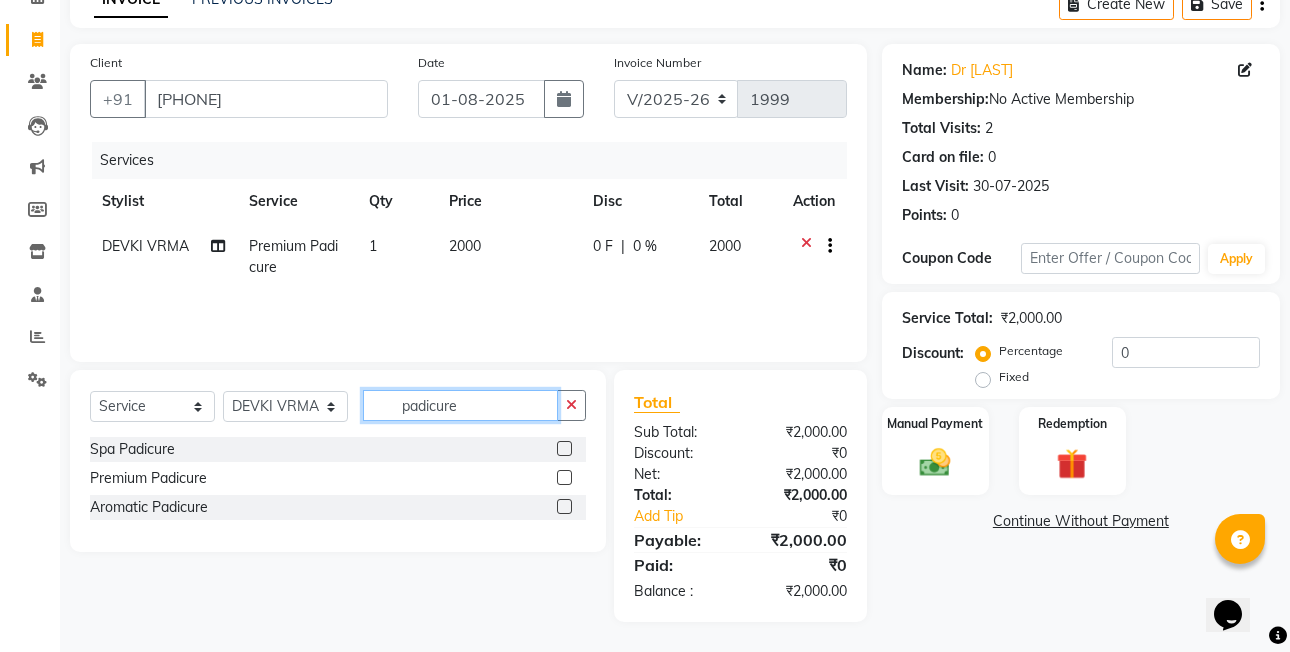 click on "padicure" 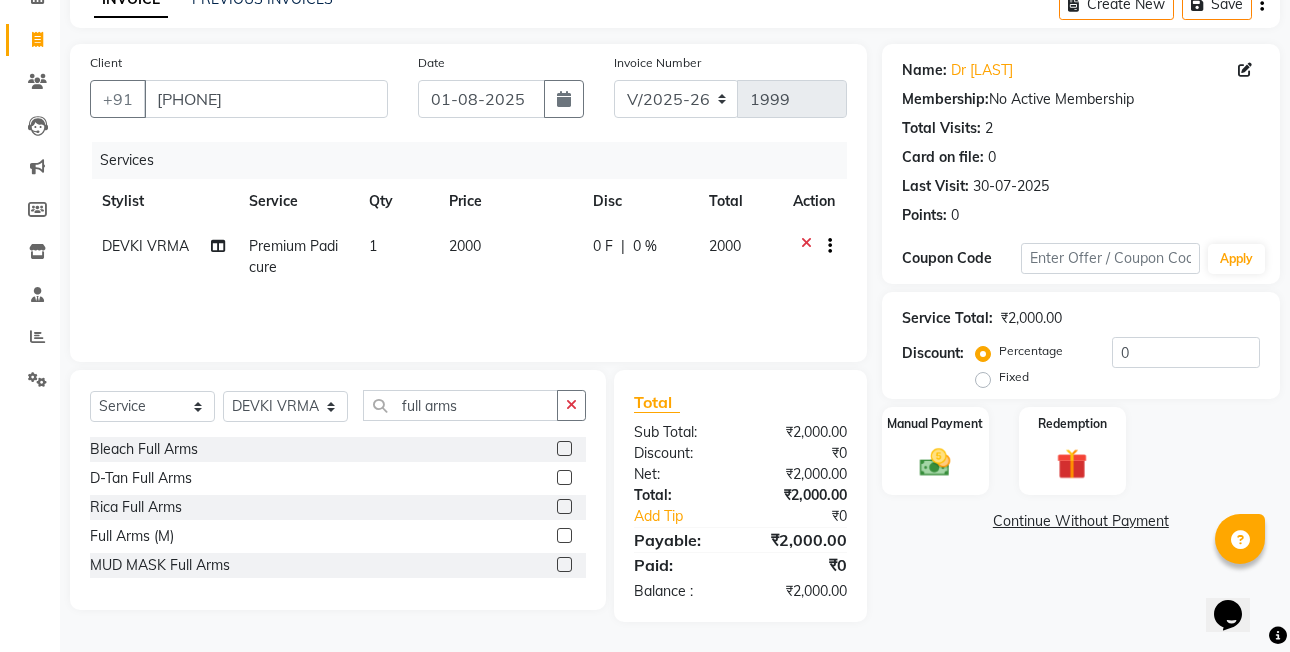 click 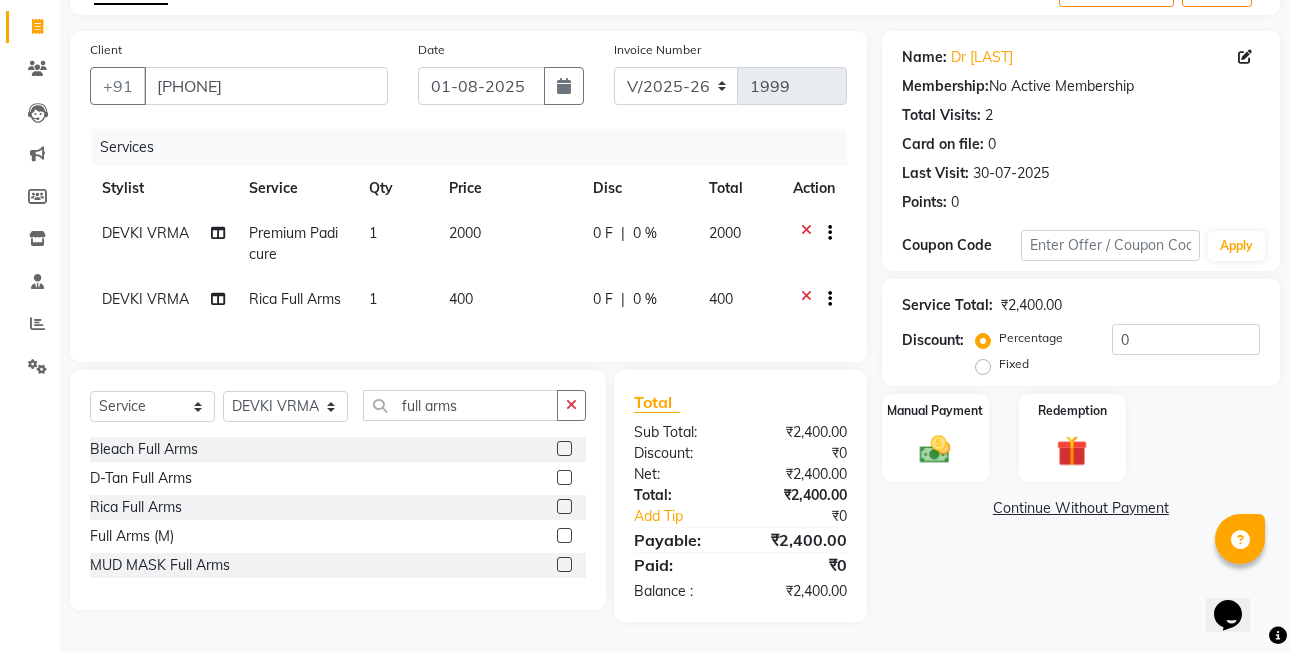 scroll, scrollTop: 134, scrollLeft: 0, axis: vertical 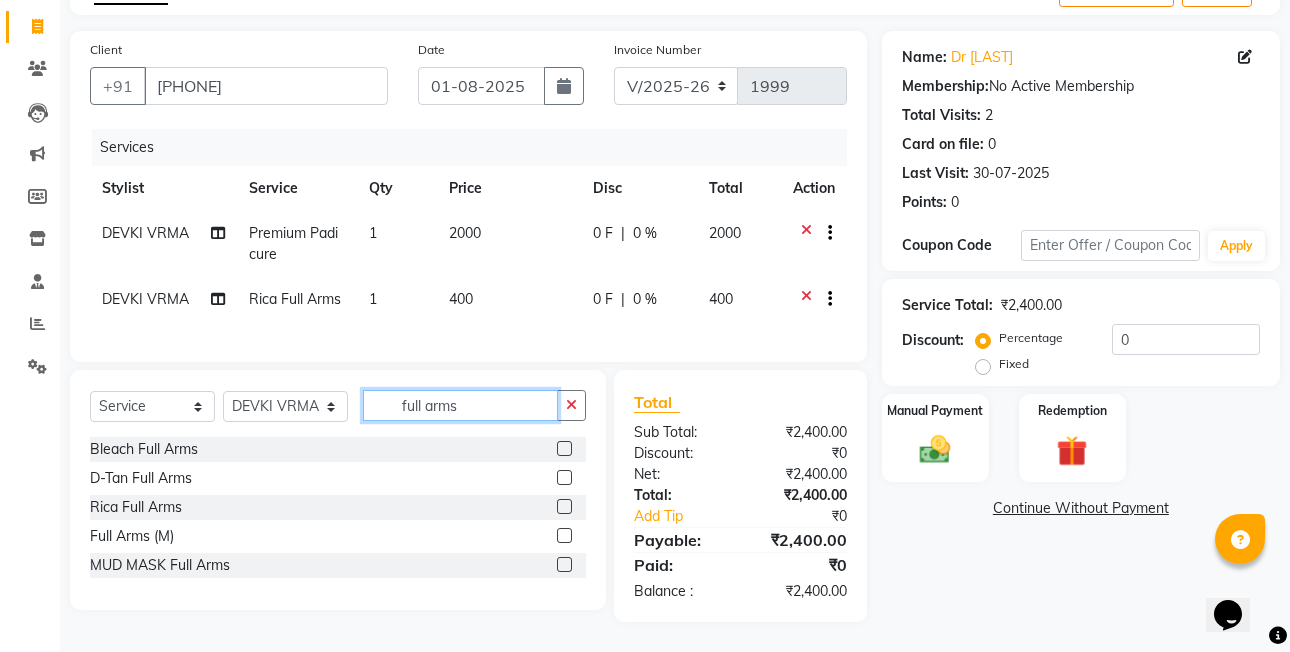 click on "full arms" 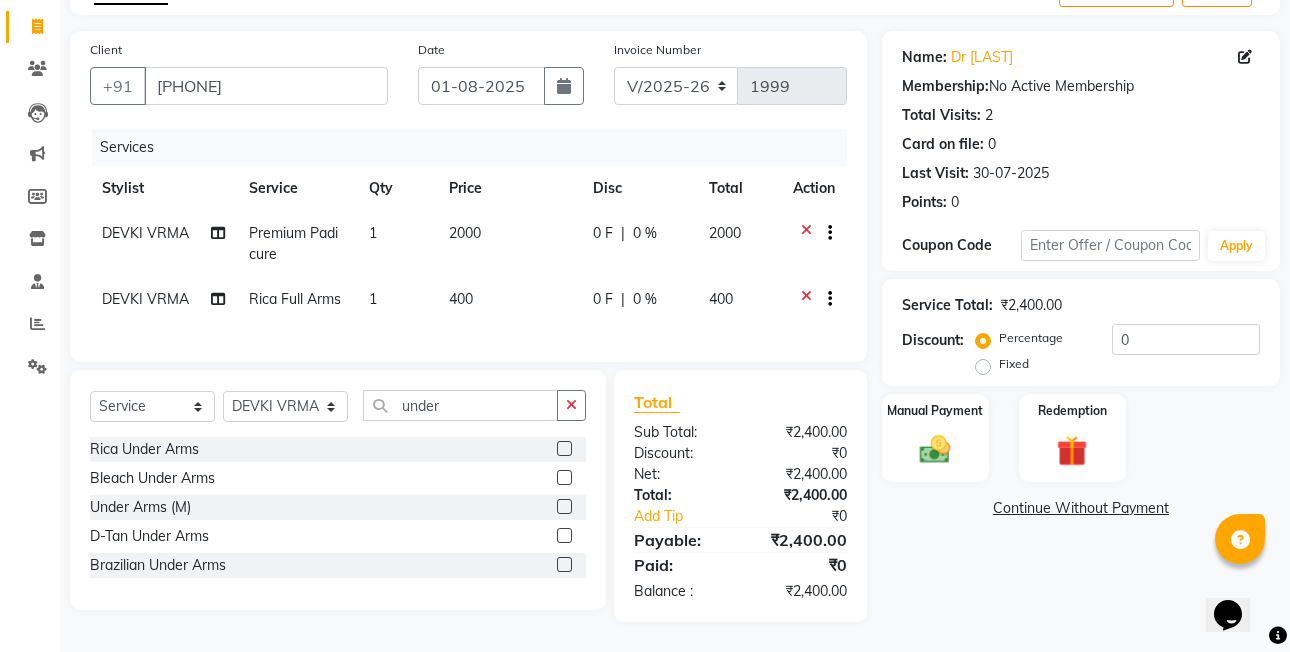 click 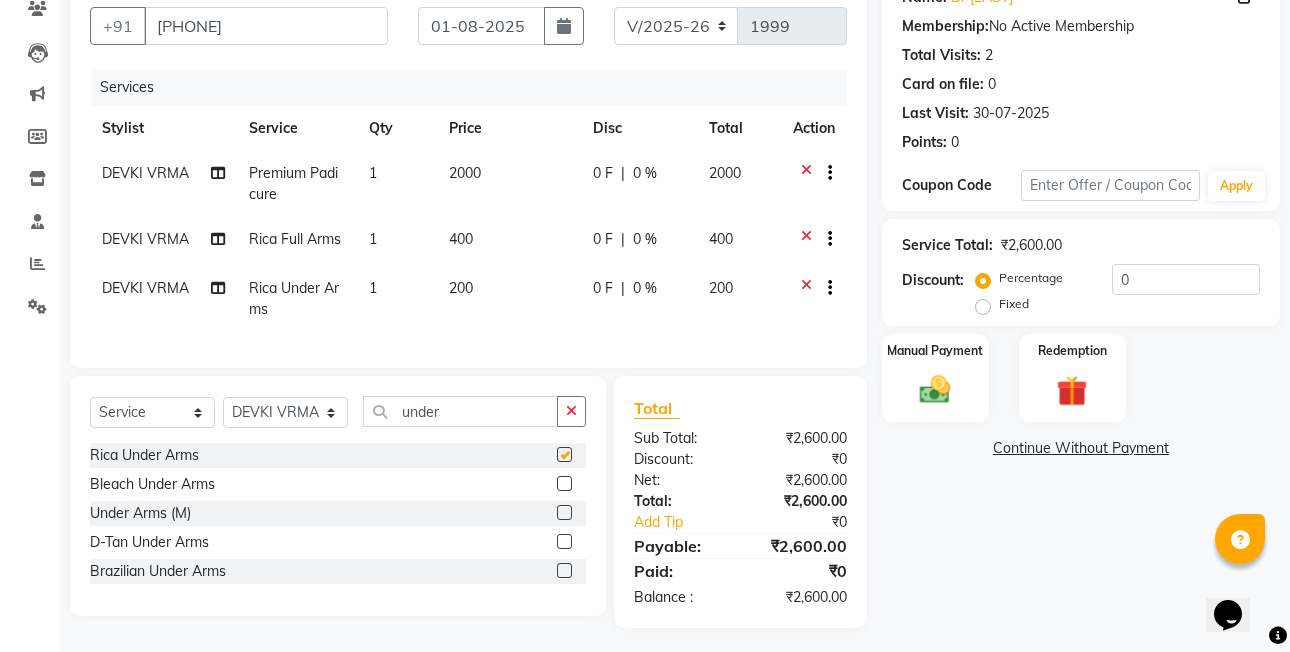 scroll, scrollTop: 200, scrollLeft: 0, axis: vertical 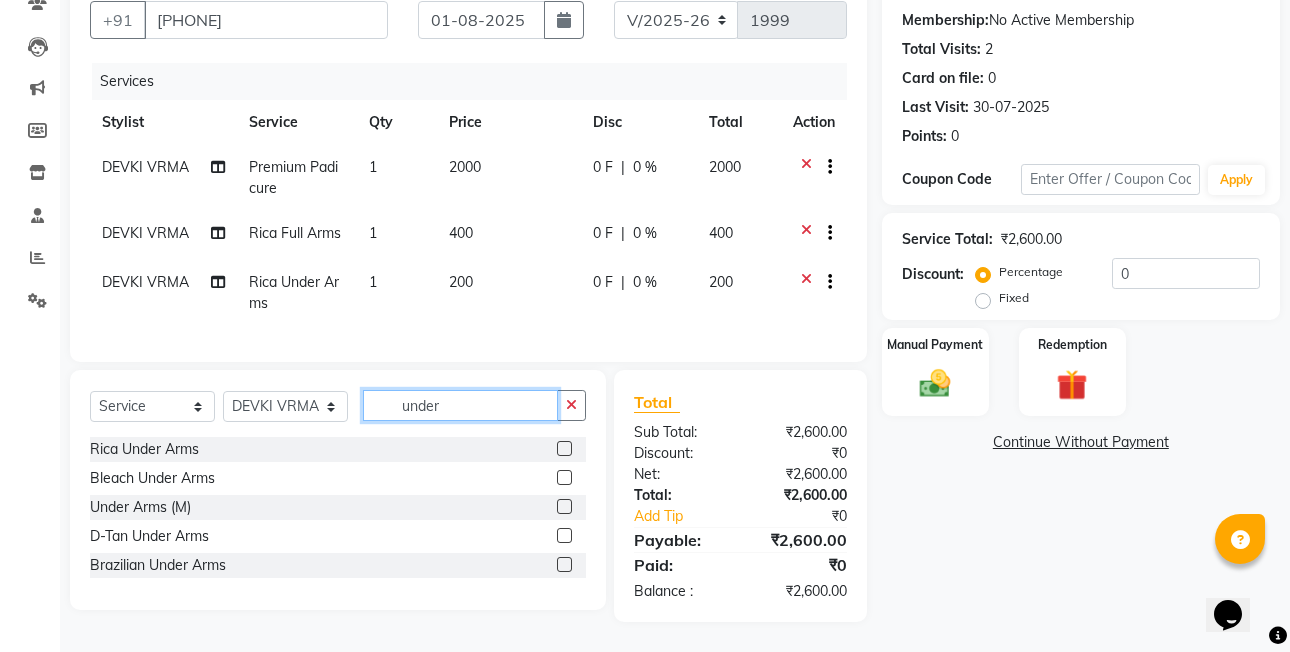 click on "under" 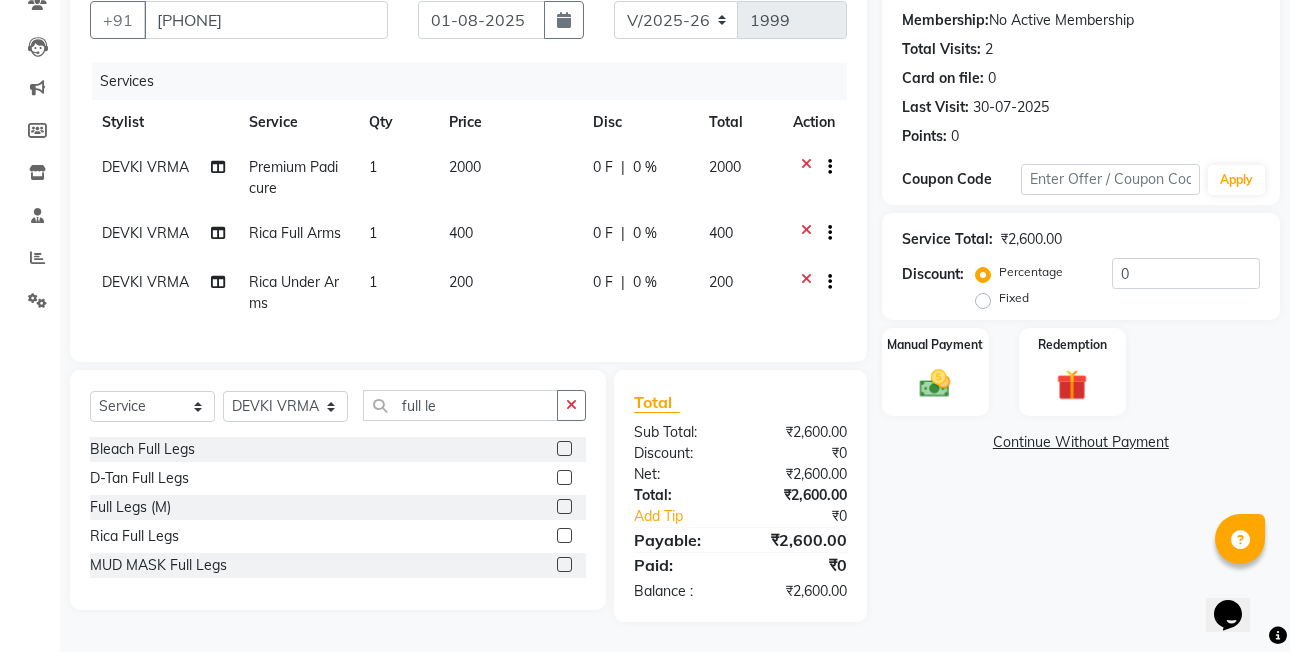 click 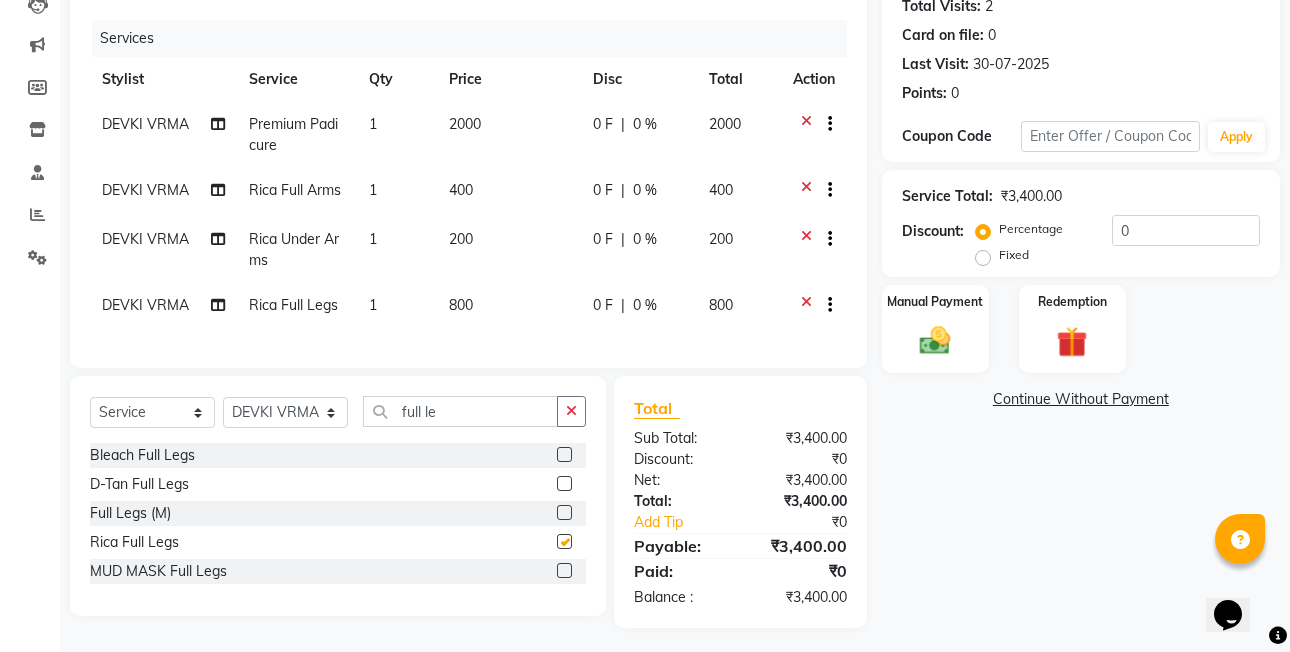 scroll, scrollTop: 249, scrollLeft: 0, axis: vertical 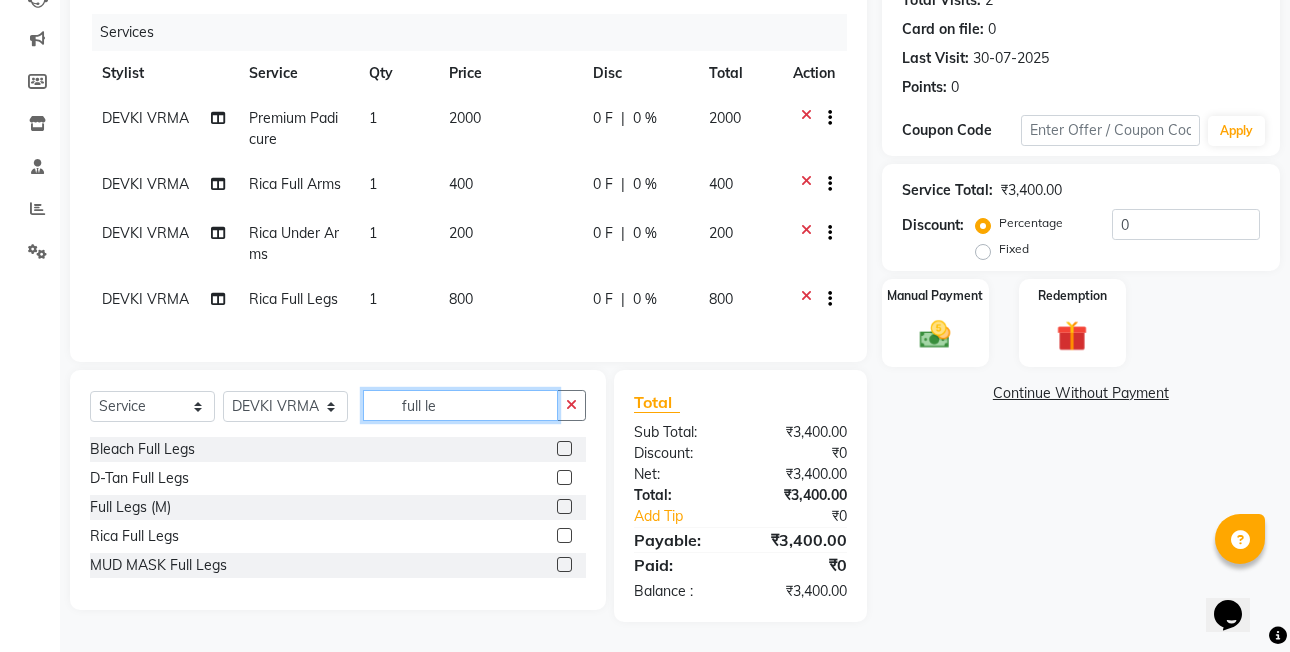 click on "full le" 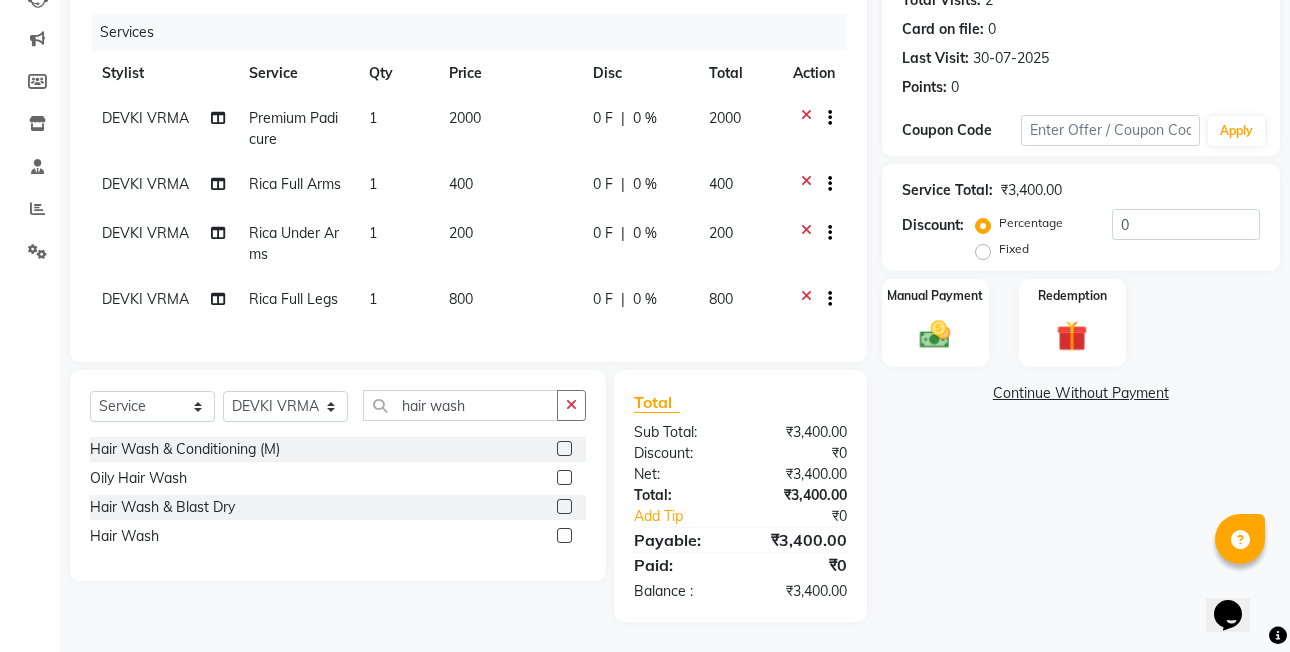 click 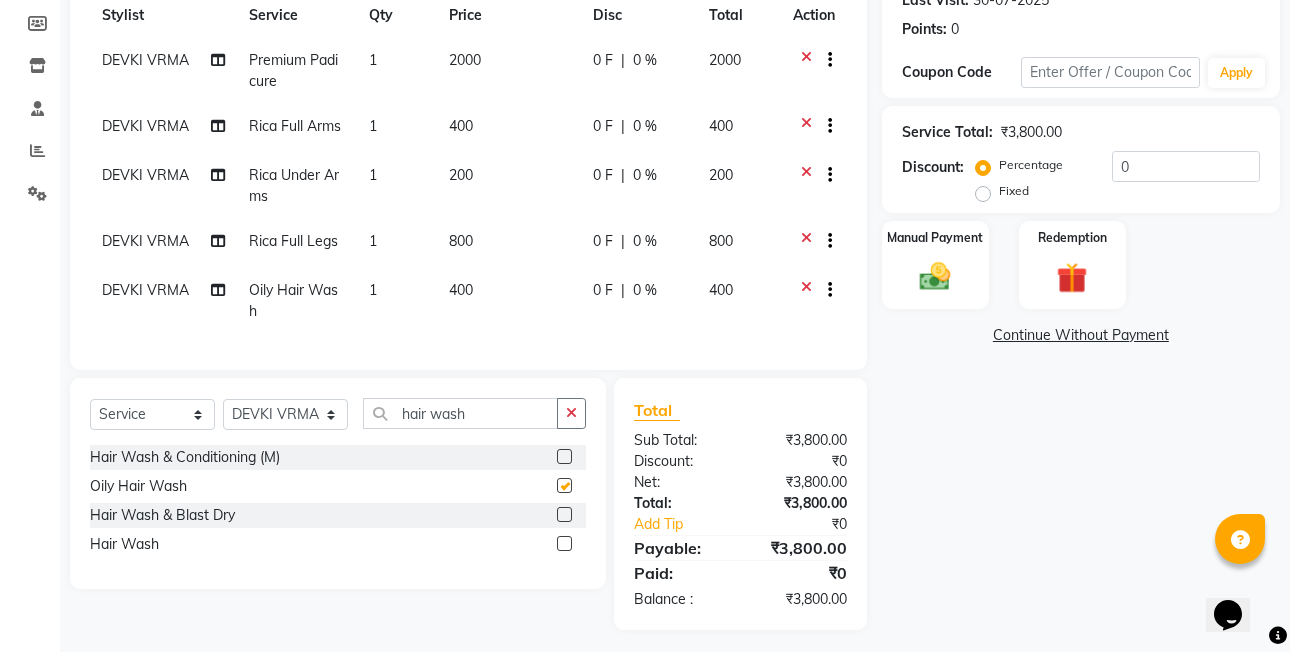 scroll, scrollTop: 315, scrollLeft: 0, axis: vertical 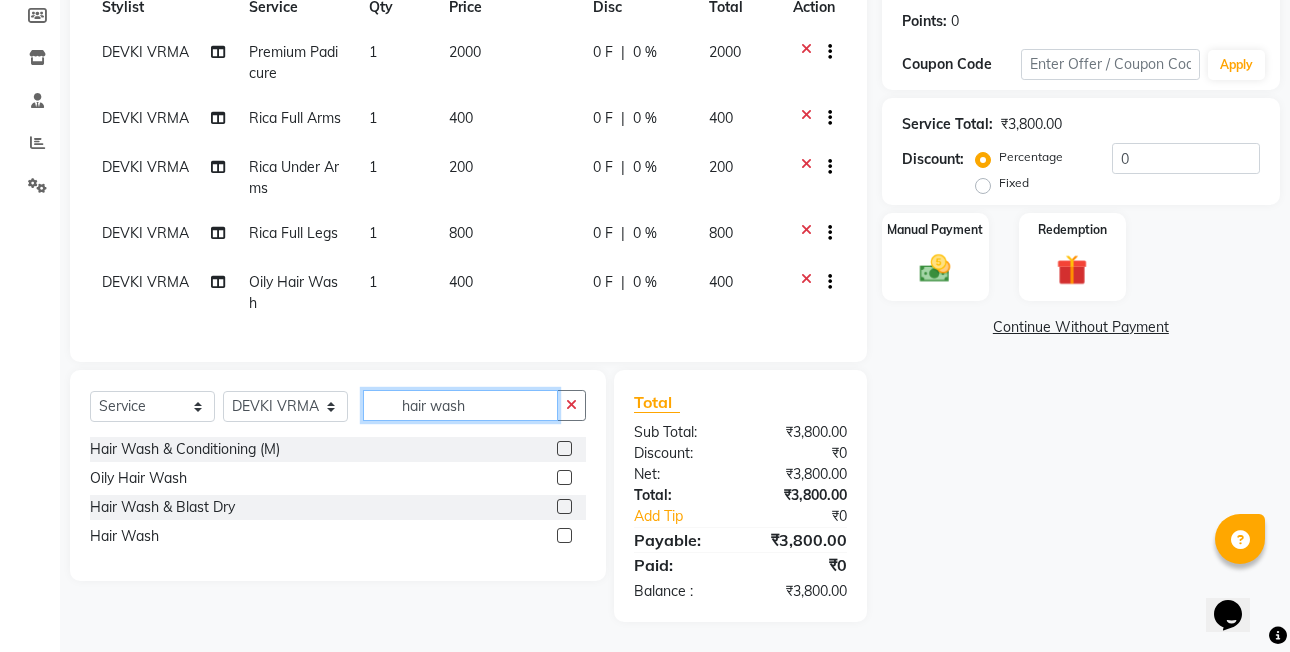 click on "hair wash" 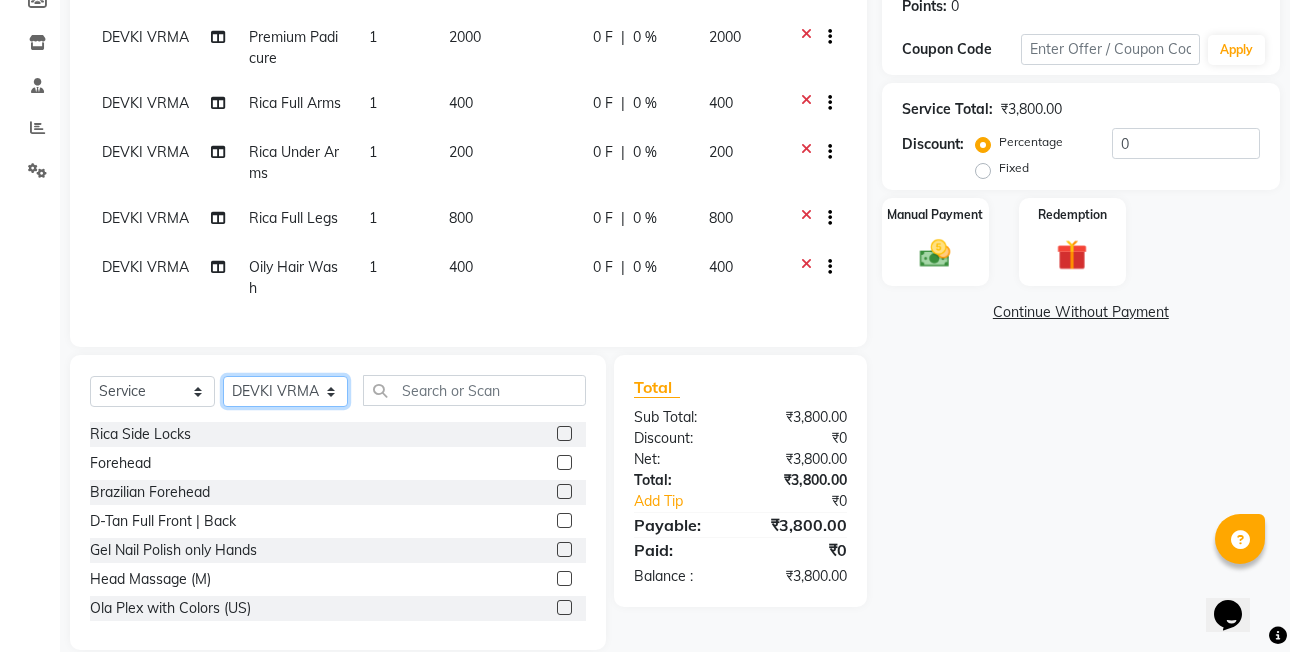 click on "Select Stylist [FIRST]  [LAST] [FIRST] [LAST]  [FIRST] [LAST] [FIRST] [LAST]  [FIRST] [LAST] [FIRST] [LAST] [FIRST] [LAST] [FIRST] [LAST] (OWNER) POSH [FIRST] [LAST] [FIRST] [LAST] [FIRST] [LAST]  [FIRST] [LAST]  [FIRST] [LAST] [FIRST] [LAST] [FIRST] [LAST]" 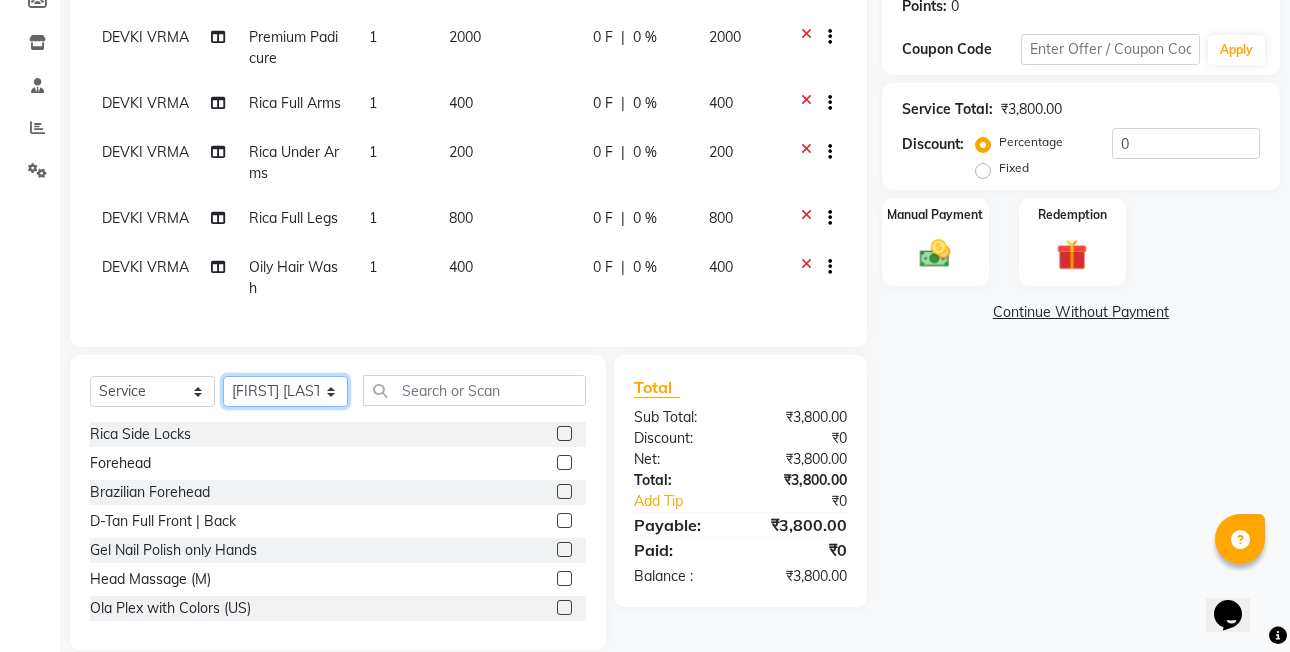 click on "Select Stylist [FIRST]  [LAST] [FIRST] [LAST]  [FIRST] [LAST] [FIRST] [LAST]  [FIRST] [LAST] [FIRST] [LAST] [FIRST] [LAST] [FIRST] [LAST] (OWNER) POSH [FIRST] [LAST] [FIRST] [LAST] [FIRST] [LAST]  [FIRST] [LAST]  [FIRST] [LAST] [FIRST] [LAST] [FIRST] [LAST]" 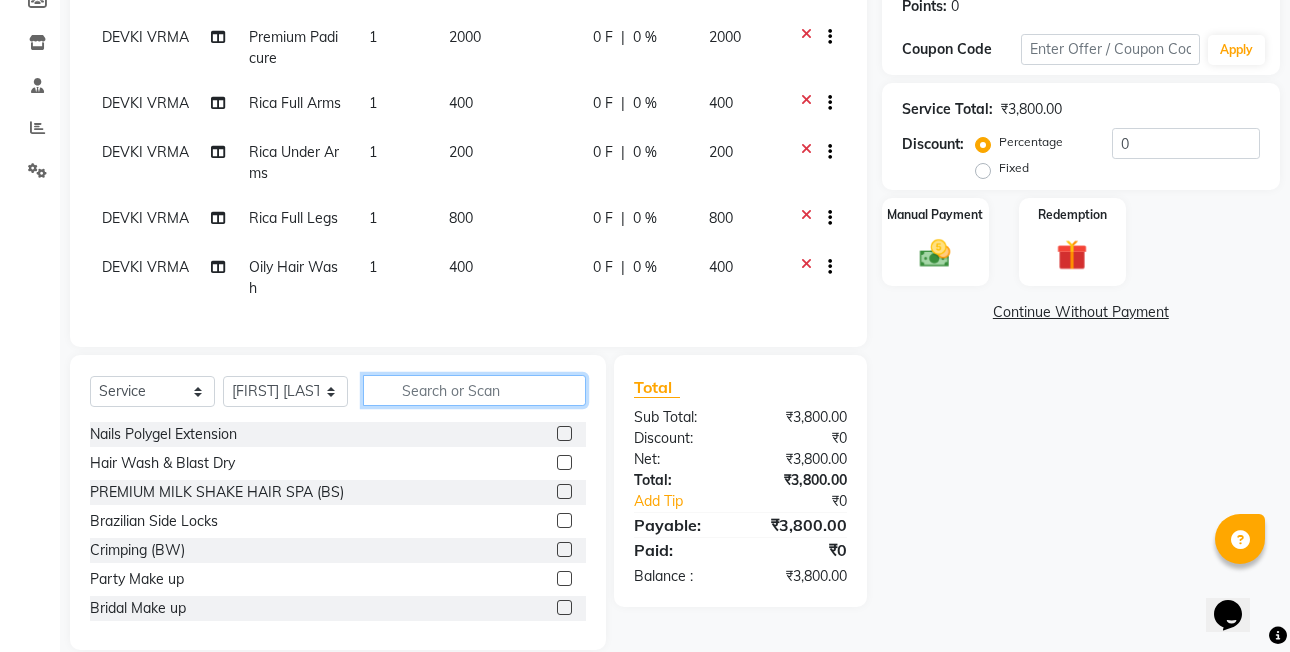 click 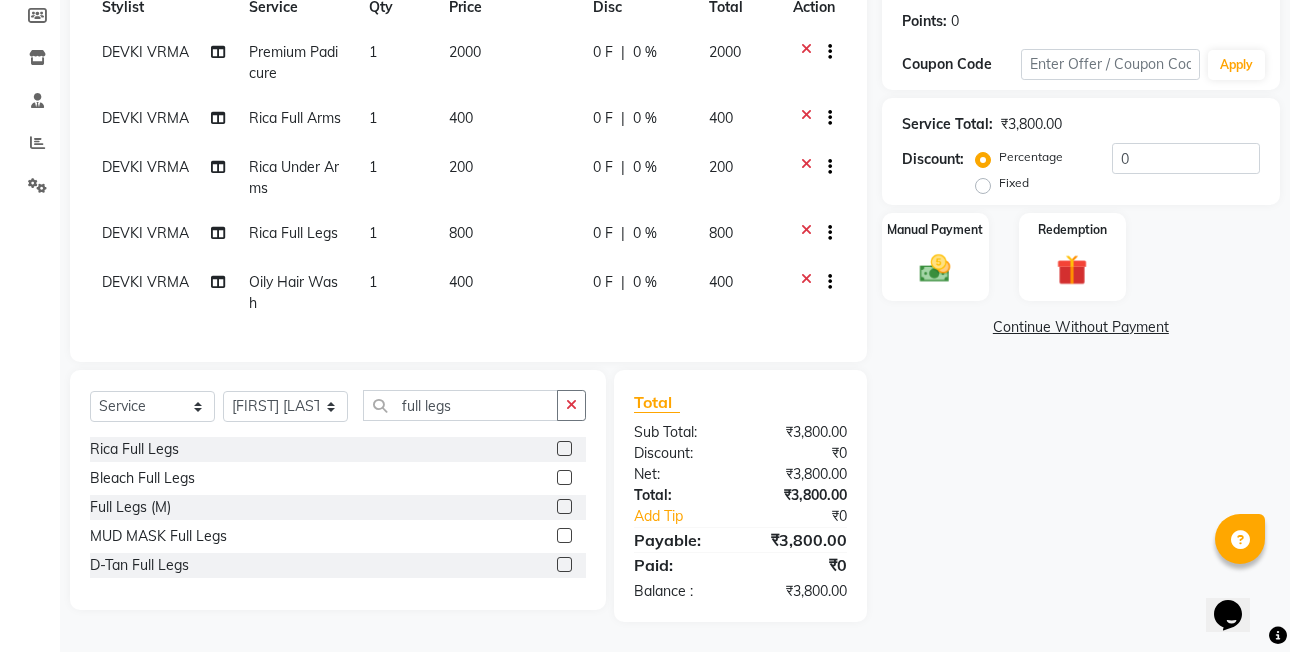 click 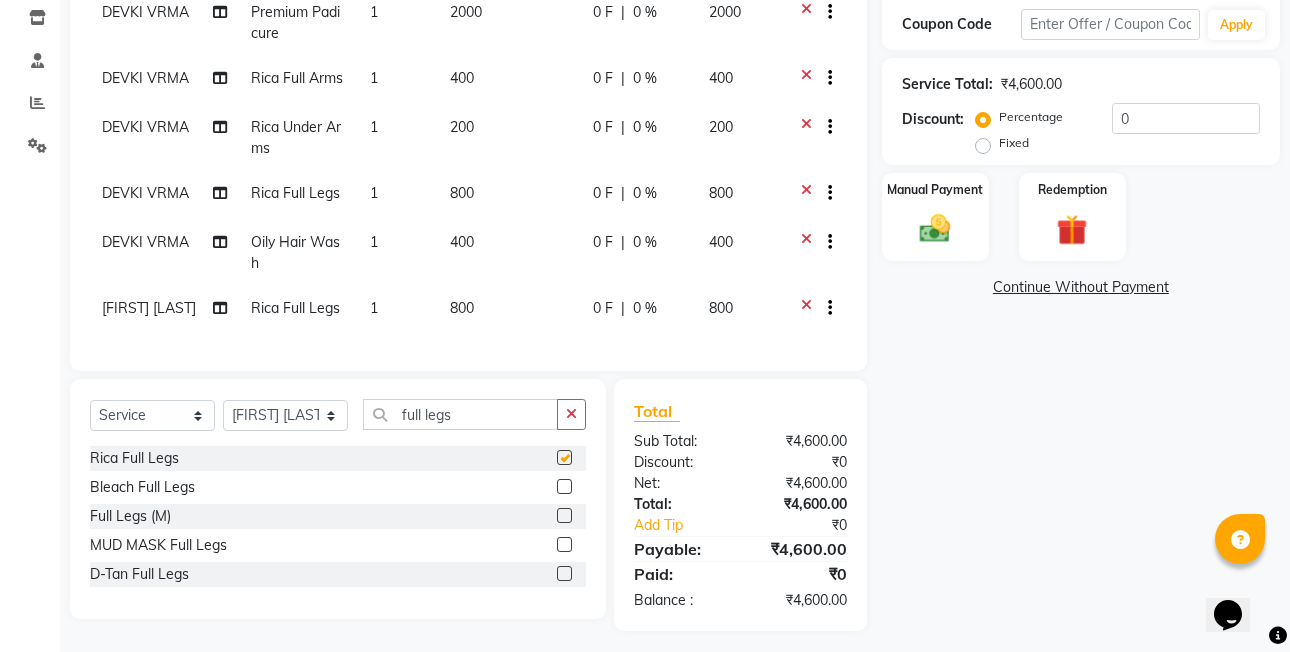 scroll, scrollTop: 364, scrollLeft: 0, axis: vertical 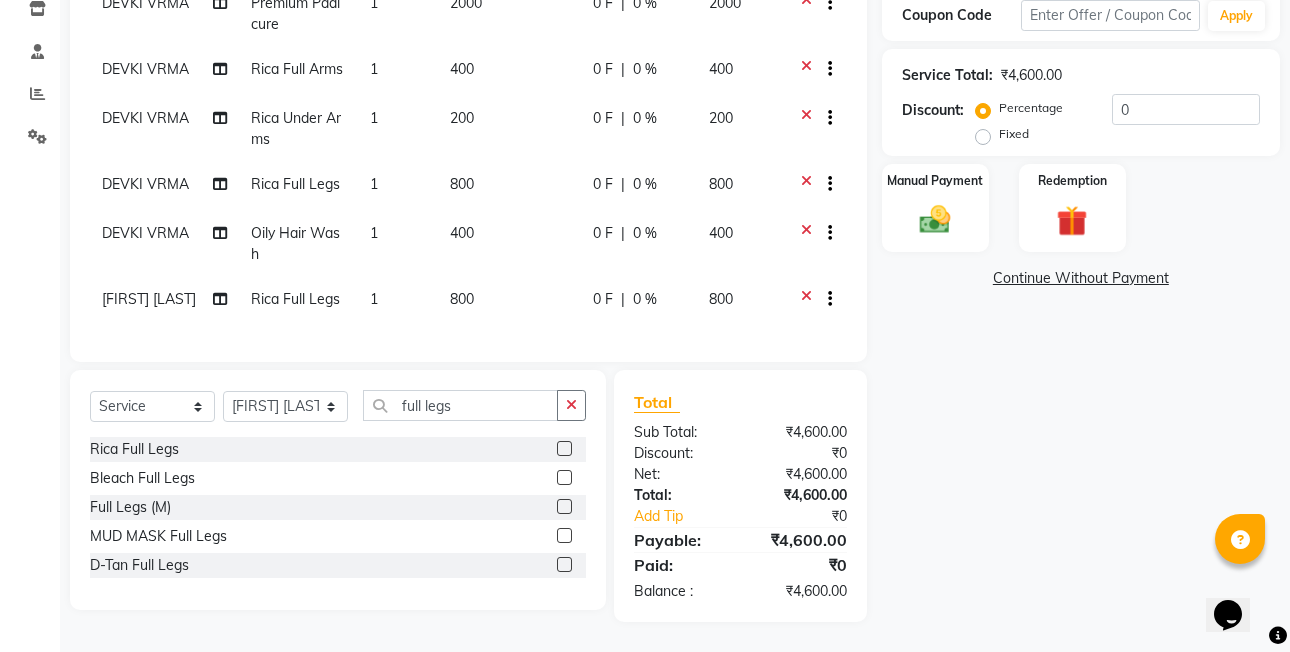click on "Select  Service  Product  Membership  Package Voucher Prepaid Gift Card  Select Stylist [FIRST]  [LAST] [FIRST] [LAST]  [FIRST] [LAST] [FIRST] [LAST]  [FIRST] [LAST] [FIRST] [LAST] [FIRST] [LAST] [FIRST] [LAST] (OWNER) POSH [FIRST] [LAST] [FIRST] [LAST] [FIRST] [LAST]  [FIRST] [LAST]  [FIRST] [LAST] [FIRST] [LAST] [FIRST] [LAST] full legs" 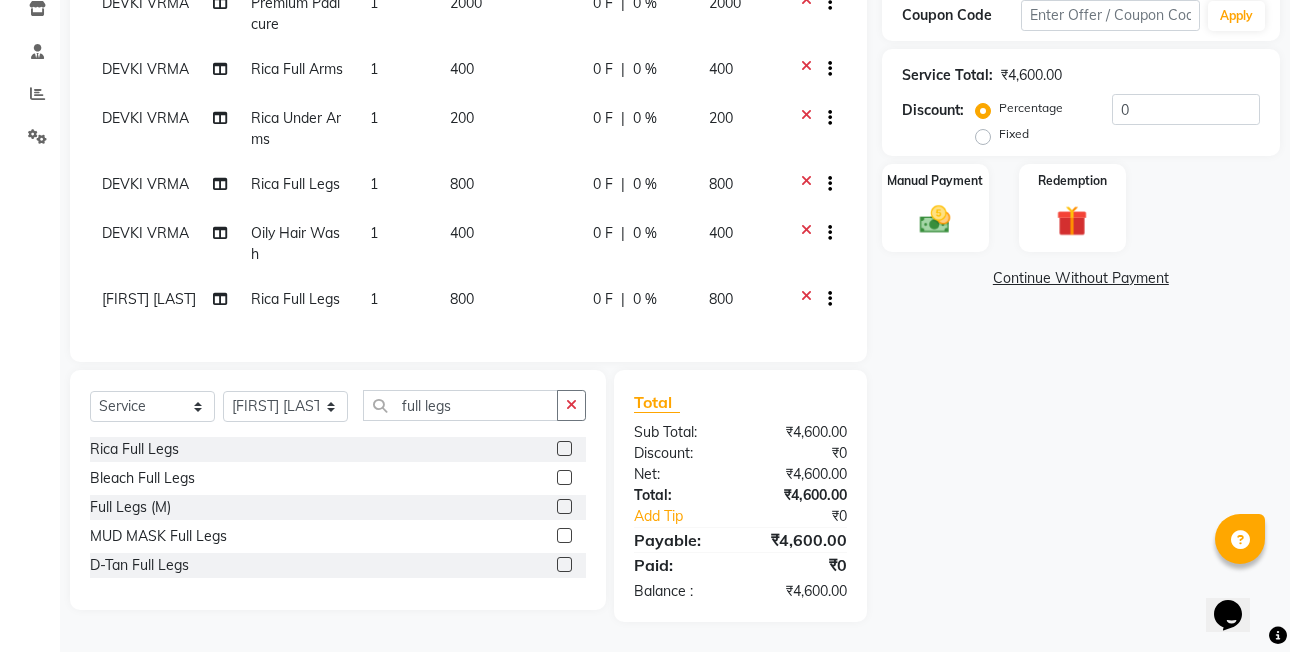 click on "Client +[COUNTRYCODE] [PHONE] Date 01-08-2025 Invoice Number V/2025 V/2025-26 1999 Services Stylist Service Qty Price Disc Total Action [FIRST] [LAST] Premium Padicure 1 2000 0 F | 0 % 2000 [FIRST] [LAST] Rica Full Arms 1 400 0 F | 0 % 400 [FIRST] [LAST] Rica Under Arms 1 200 0 F | 0 % 200 [FIRST] [LAST] Rica Full Legs 1 800 0 F | 0 % 800 [FIRST] [LAST] Oily Hair Wash  1 400 0 F | 0 % 400 [FIRST] [LAST]  Rica Full Legs 1 800 0 F | 0 % 800 Select  Service  Product  Membership  Package Voucher Prepaid Gift Card  Select Stylist [FIRST]  [LAST] [FIRST] [LAST]  [FIRST] [LAST] [FIRST] [LAST]  [FIRST] [LAST] [FIRST] [LAST] [FIRST] [LAST] [FIRST] [LAST] (OWNER) POSH [FIRST] [LAST] [FIRST] [LAST] [FIRST] [LAST]  [FIRST] [LAST]  [FIRST] [LAST] [FIRST] [LAST] [FIRST] [LAST] full legs Rica Full Legs   Bleach Full Legs   Full Legs (M)  MUD MASK Full Legs  D-Tan Full Legs  Total Sub Total: ₹4,600.00 Discount: ₹0 Net: ₹4,600.00 Total: ₹4,600.00 Add Tip ₹0 Payable: ₹4,600.00 Paid: ₹0 Balance   : ₹4,600.00" 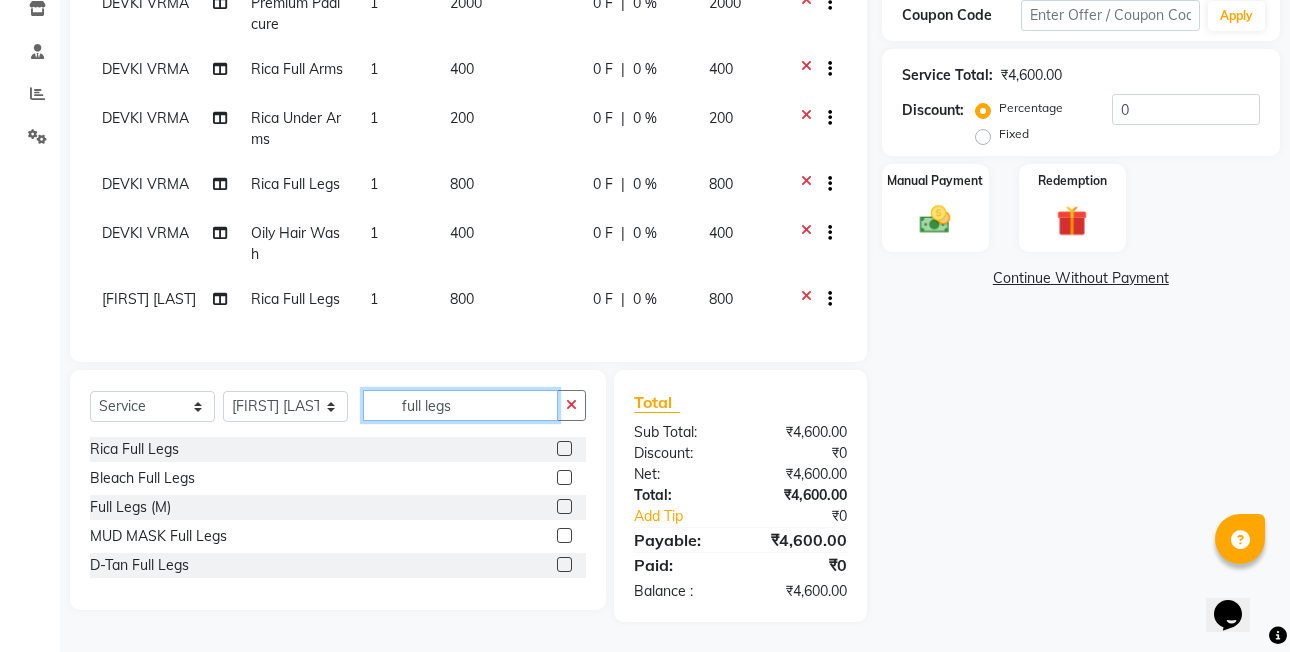 click on "full legs" 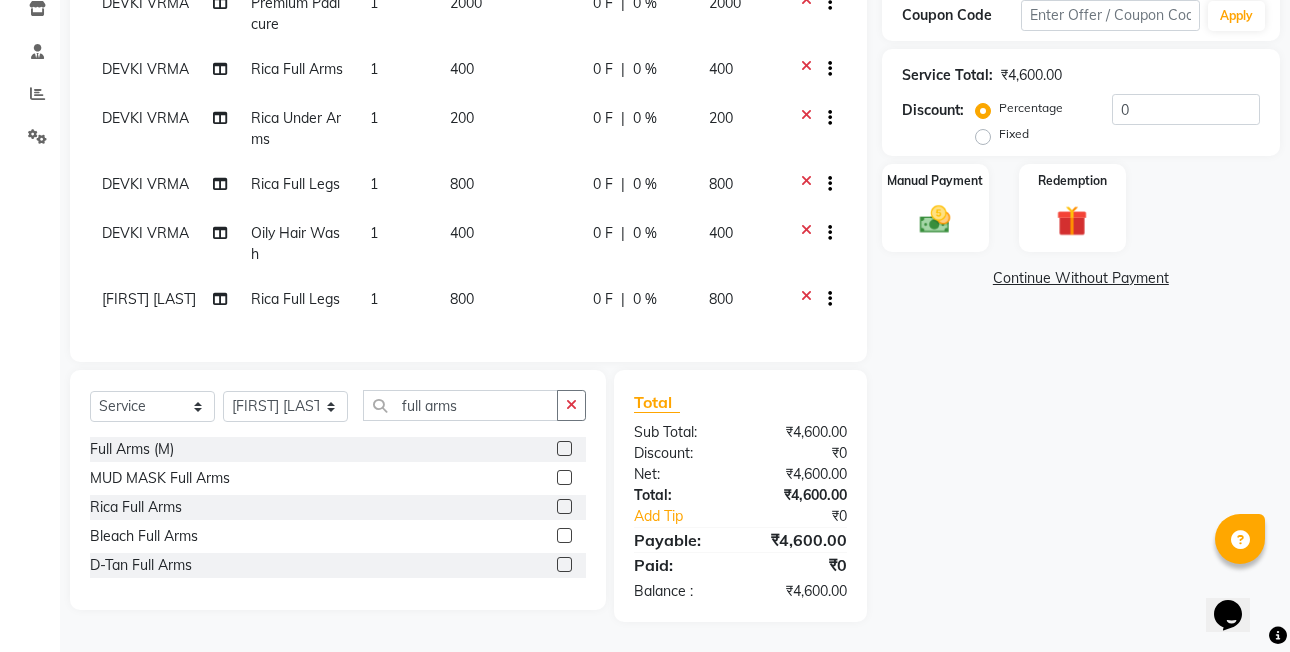 click 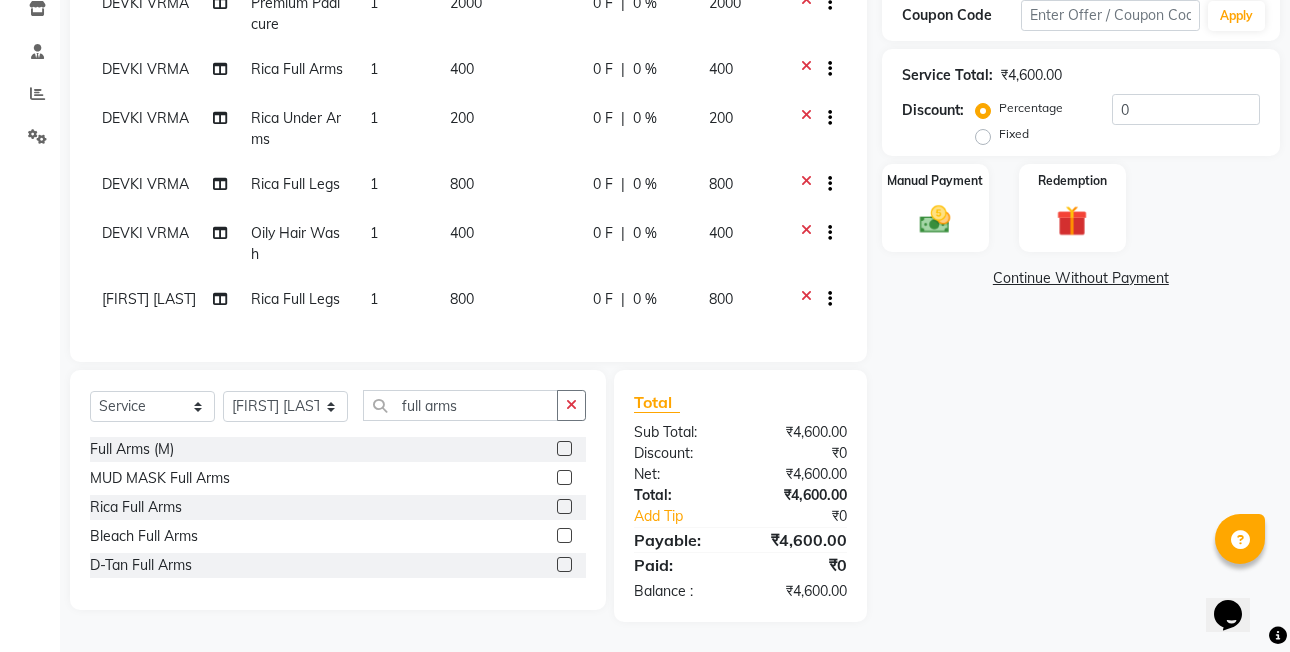 click at bounding box center (563, 507) 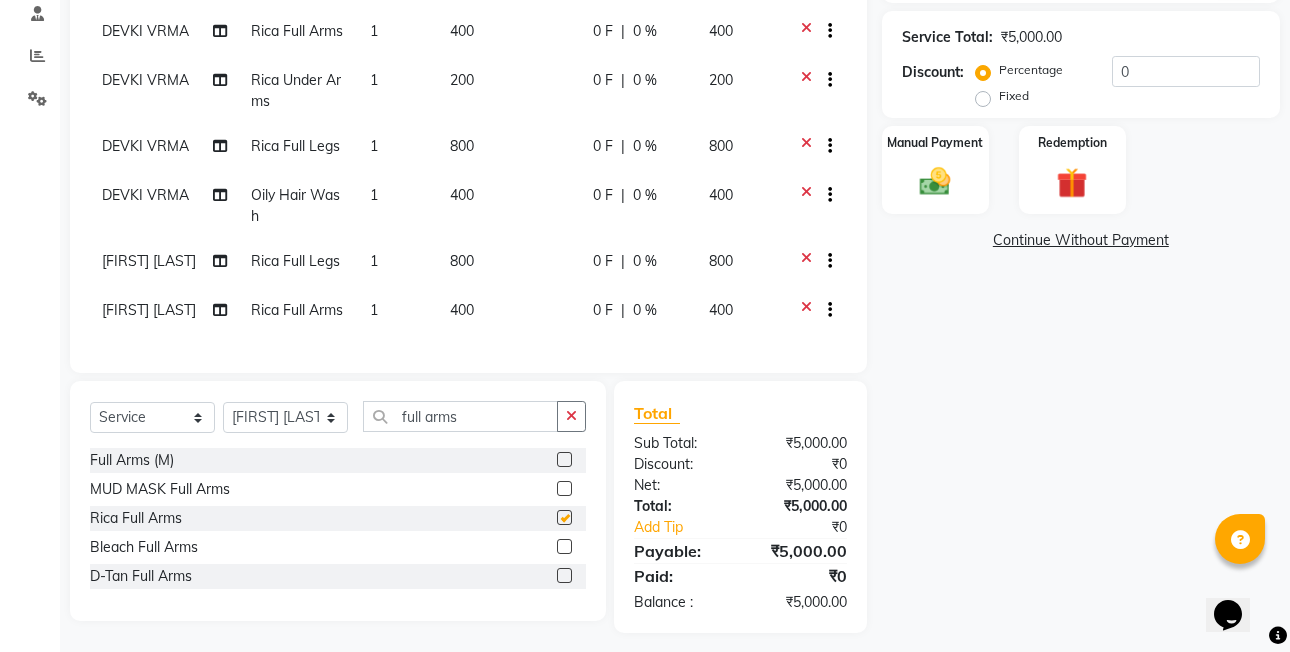scroll, scrollTop: 406, scrollLeft: 0, axis: vertical 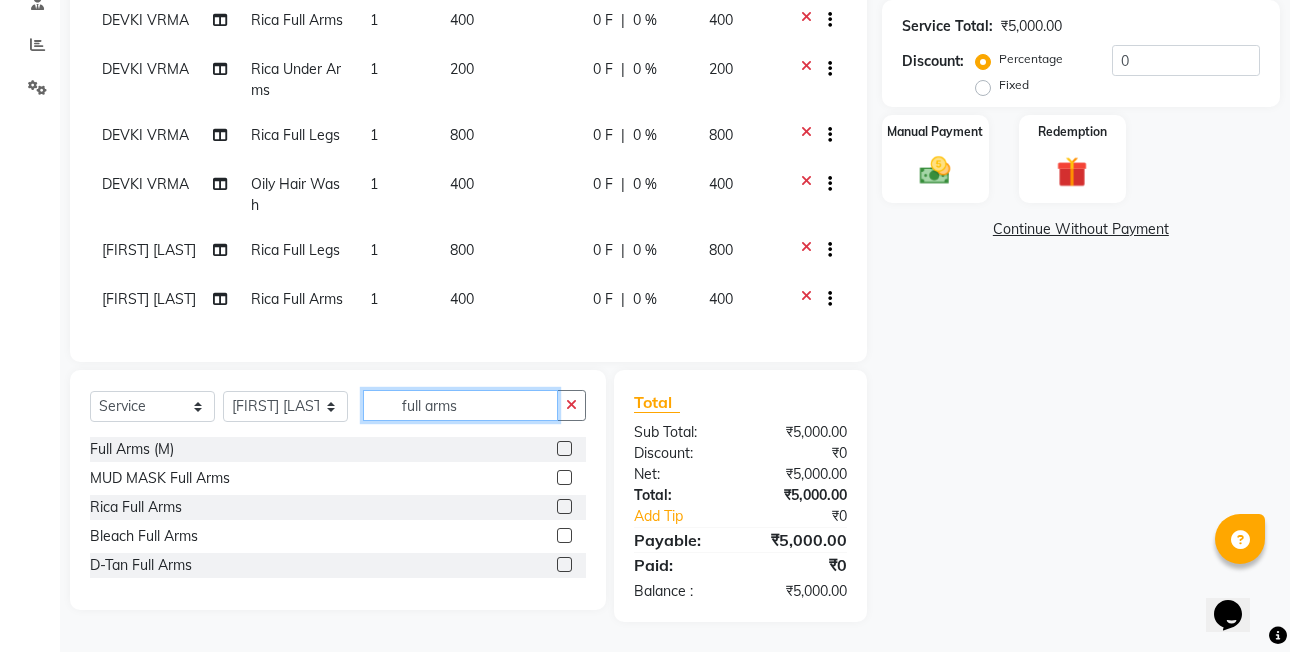 click on "full arms" 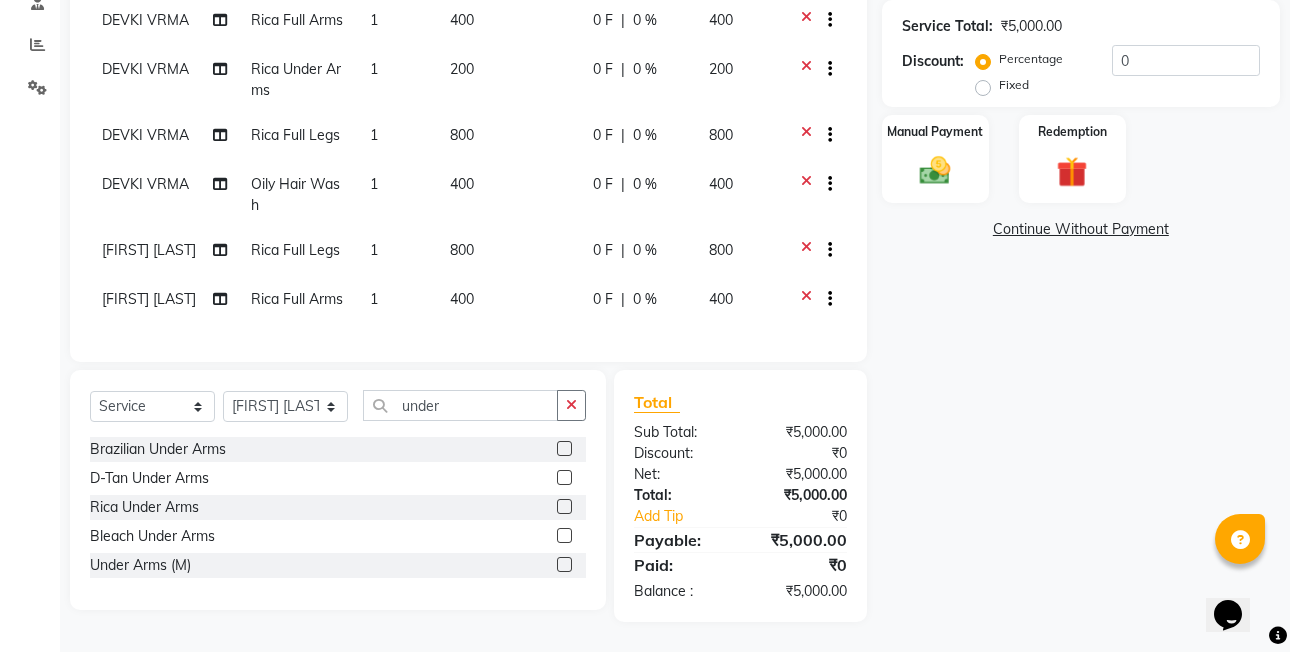 click 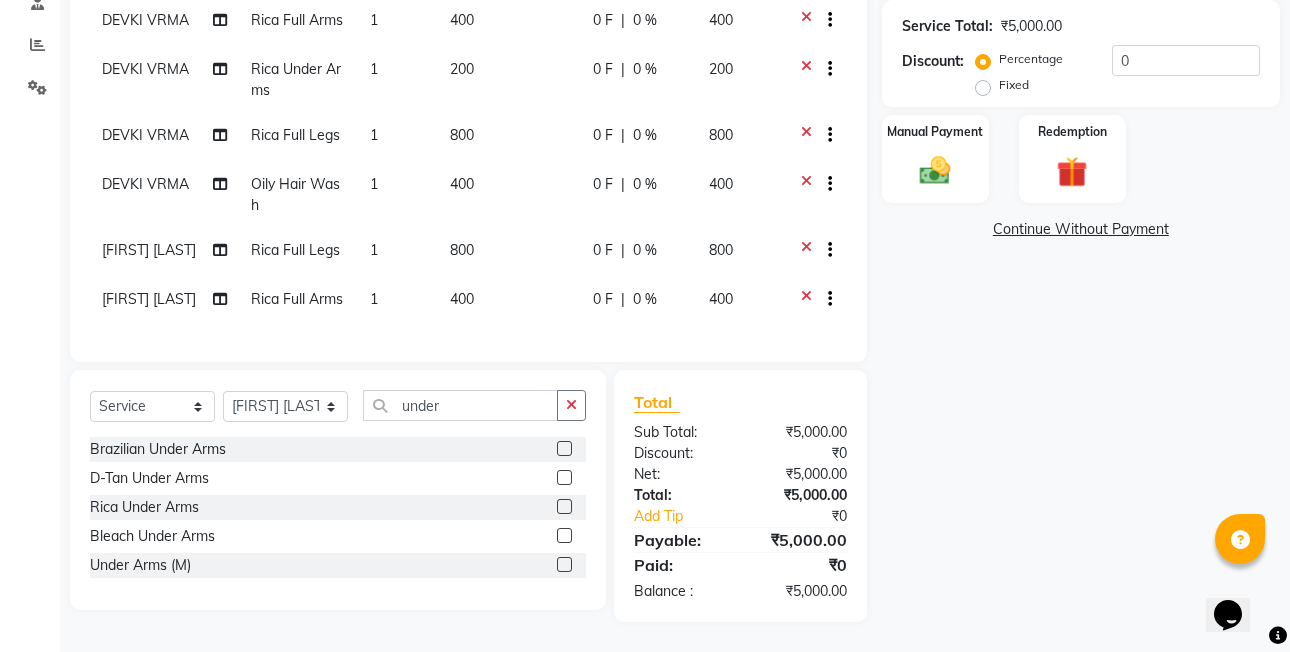 click at bounding box center (563, 507) 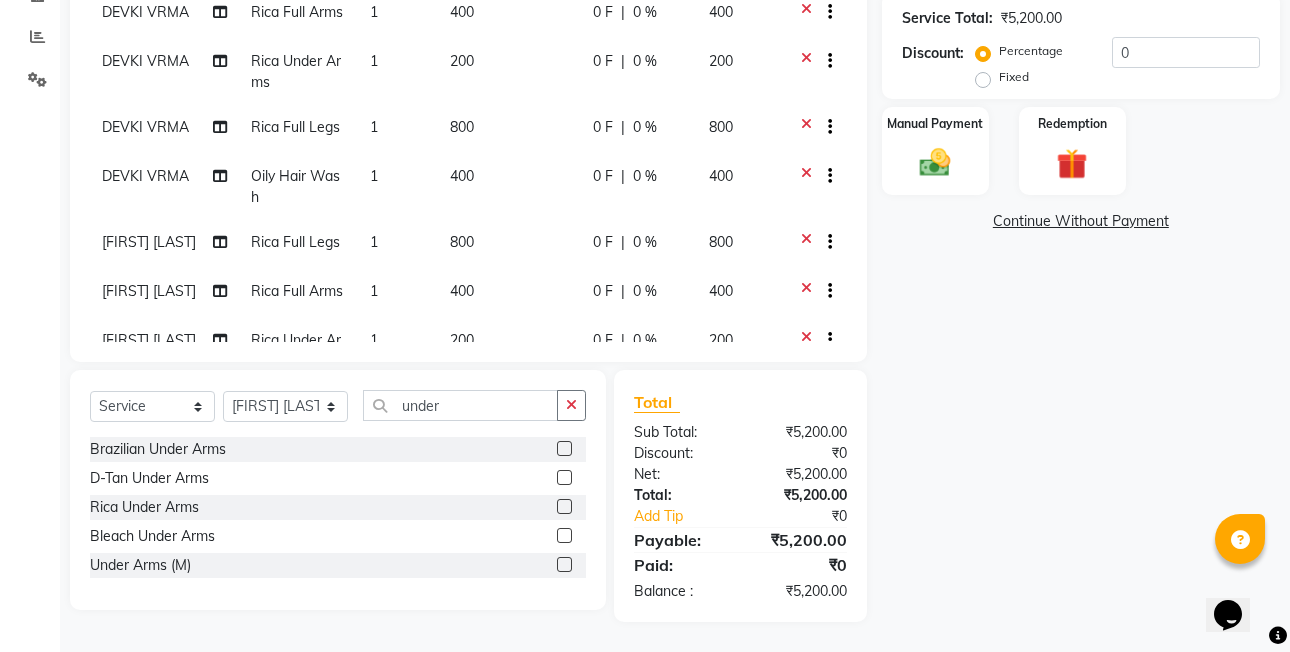 scroll, scrollTop: 73, scrollLeft: 0, axis: vertical 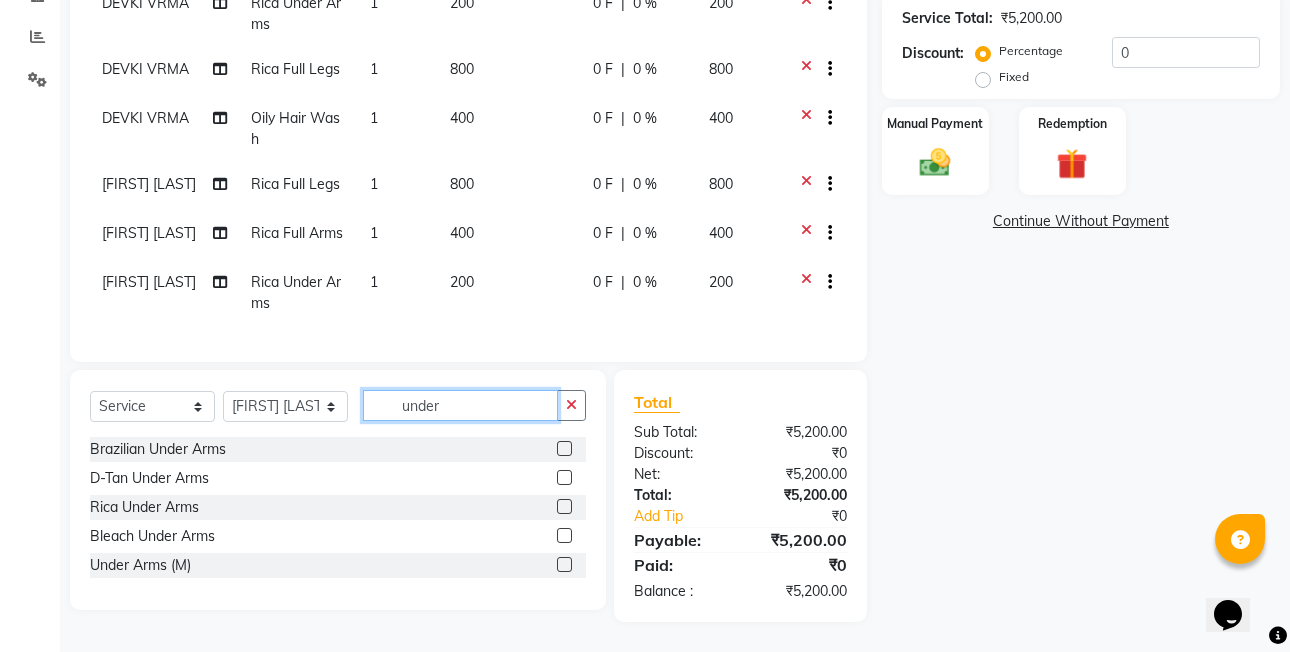 click on "under" 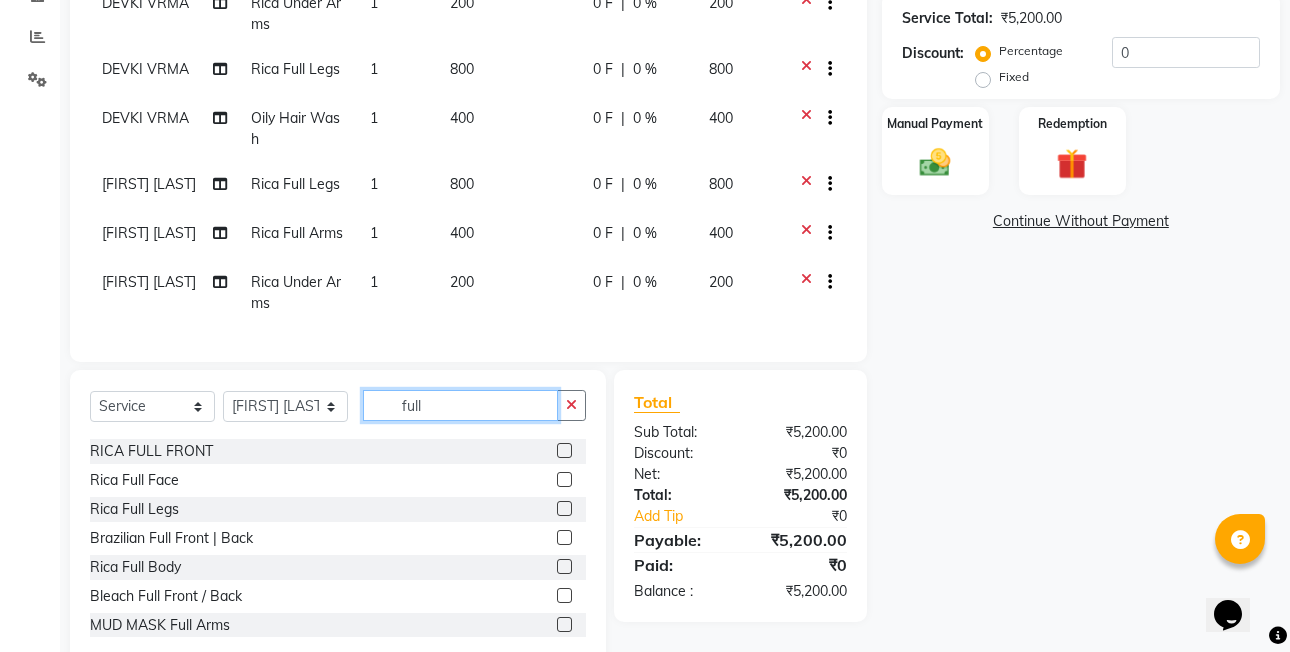 scroll, scrollTop: 100, scrollLeft: 0, axis: vertical 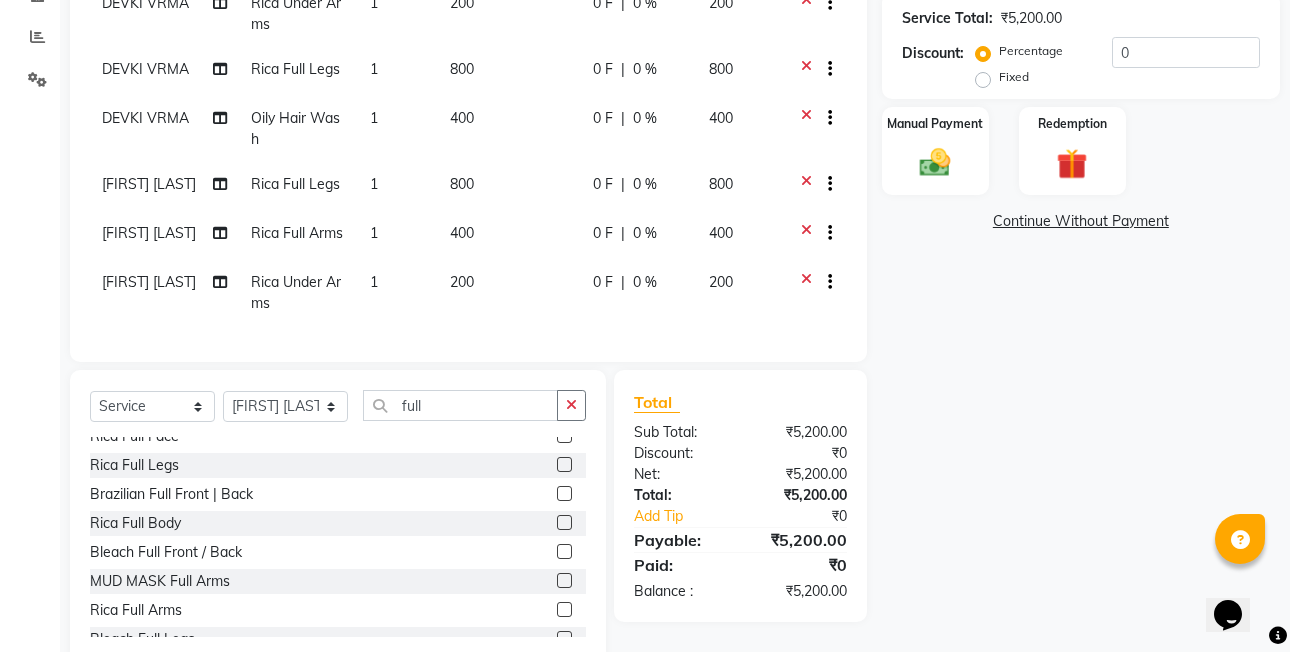 click 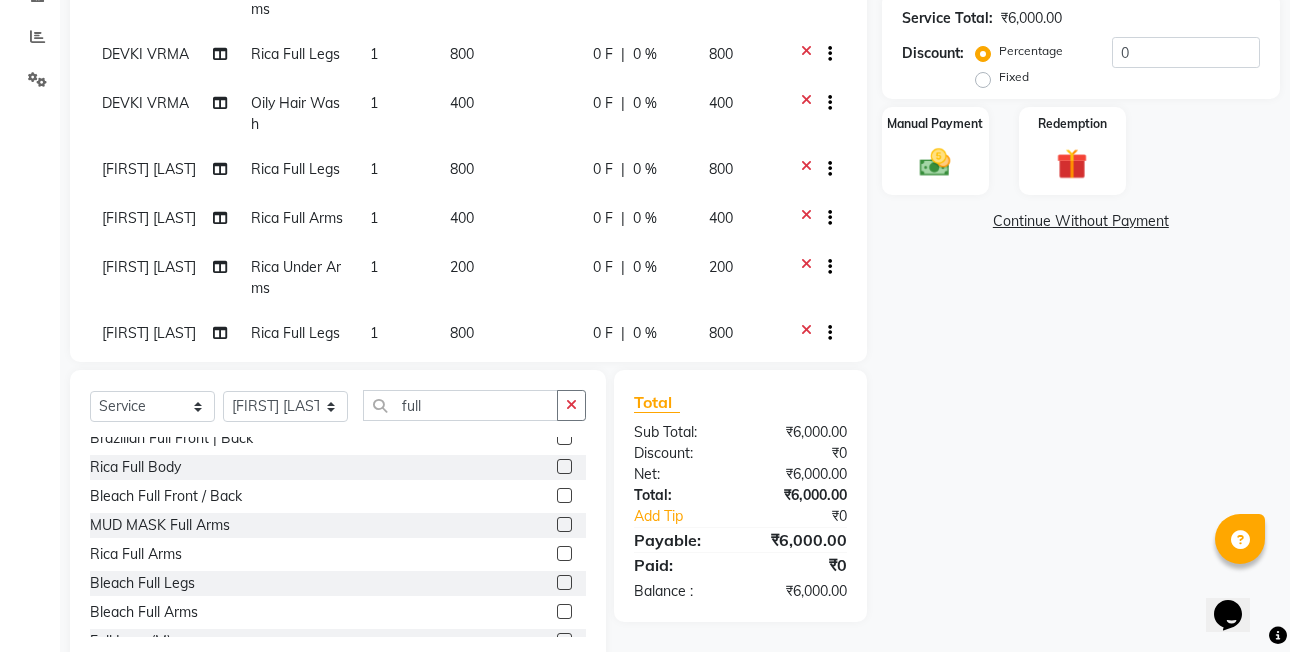 scroll, scrollTop: 200, scrollLeft: 0, axis: vertical 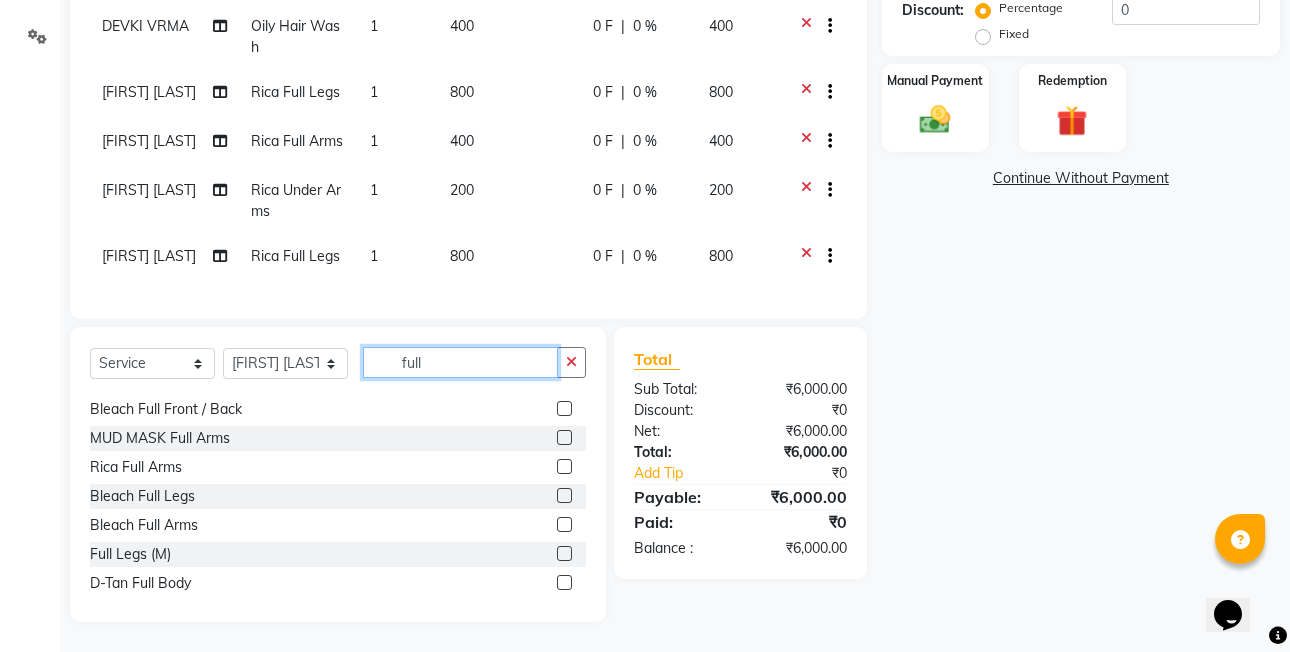click on "full" 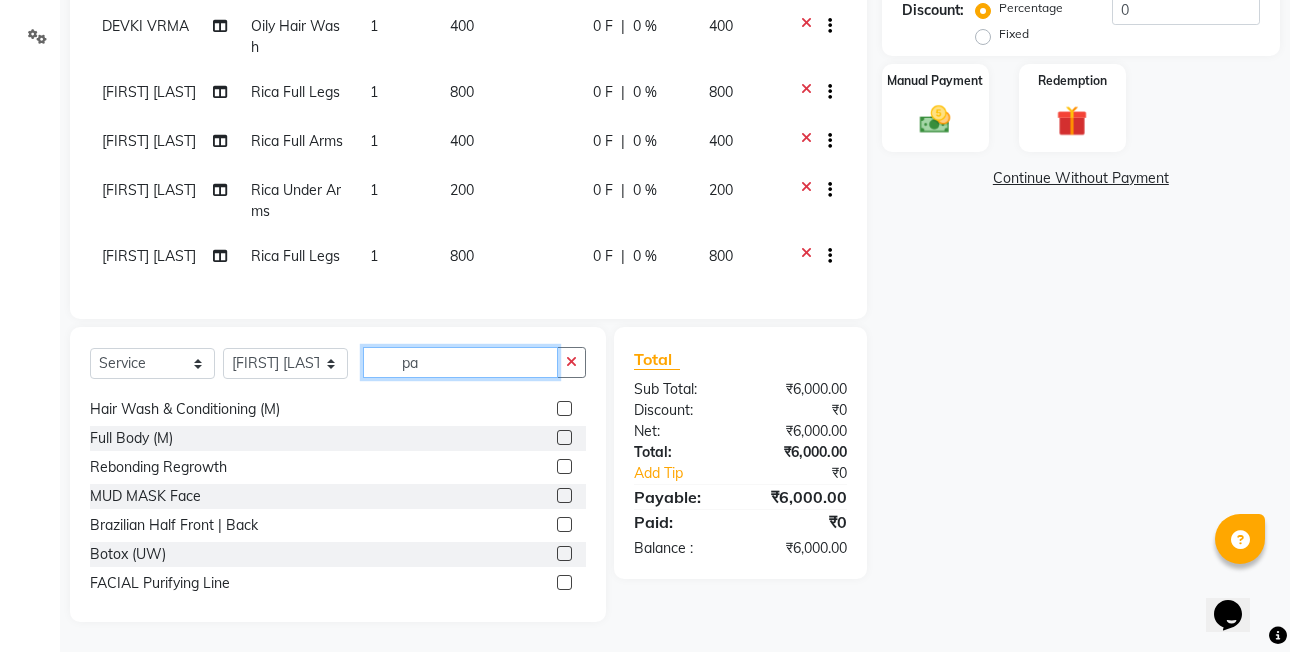 scroll, scrollTop: 0, scrollLeft: 0, axis: both 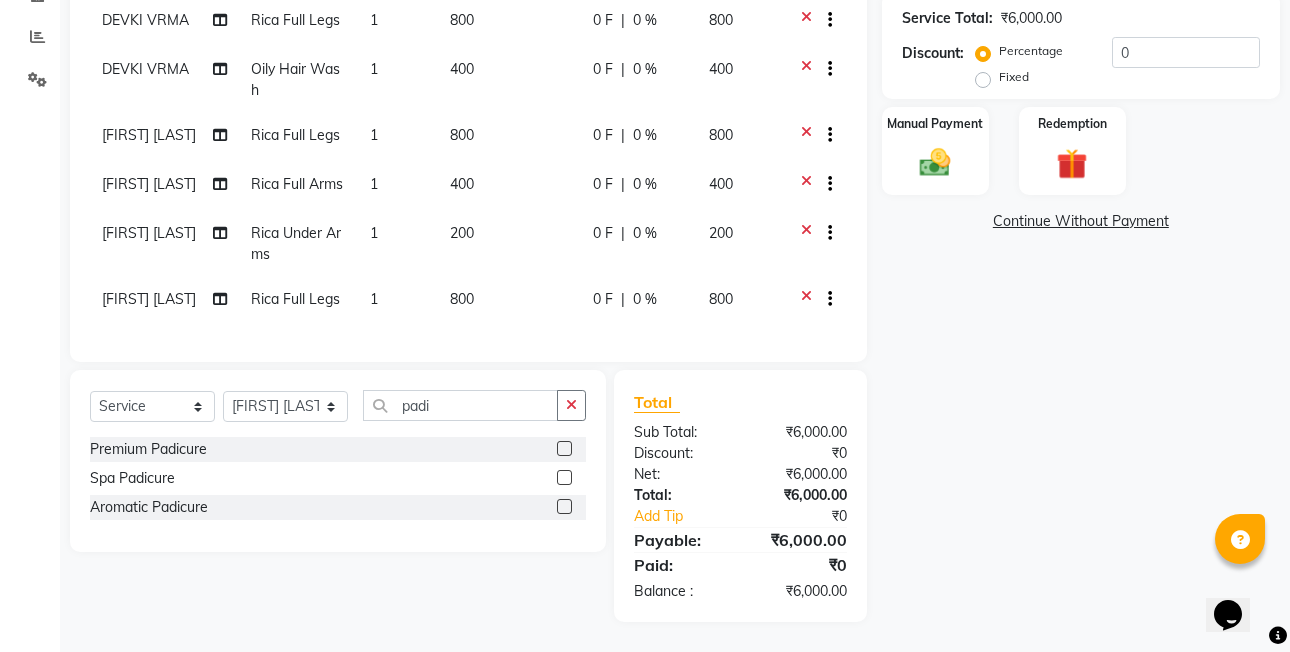 click 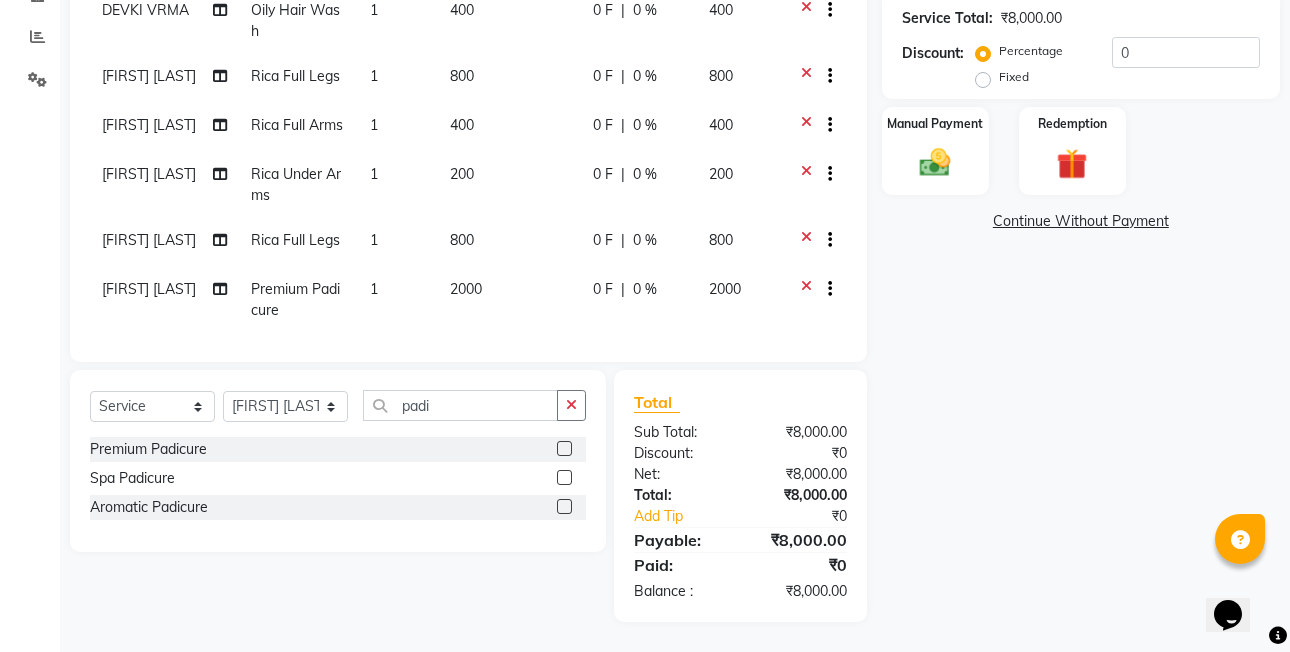 scroll, scrollTop: 188, scrollLeft: 0, axis: vertical 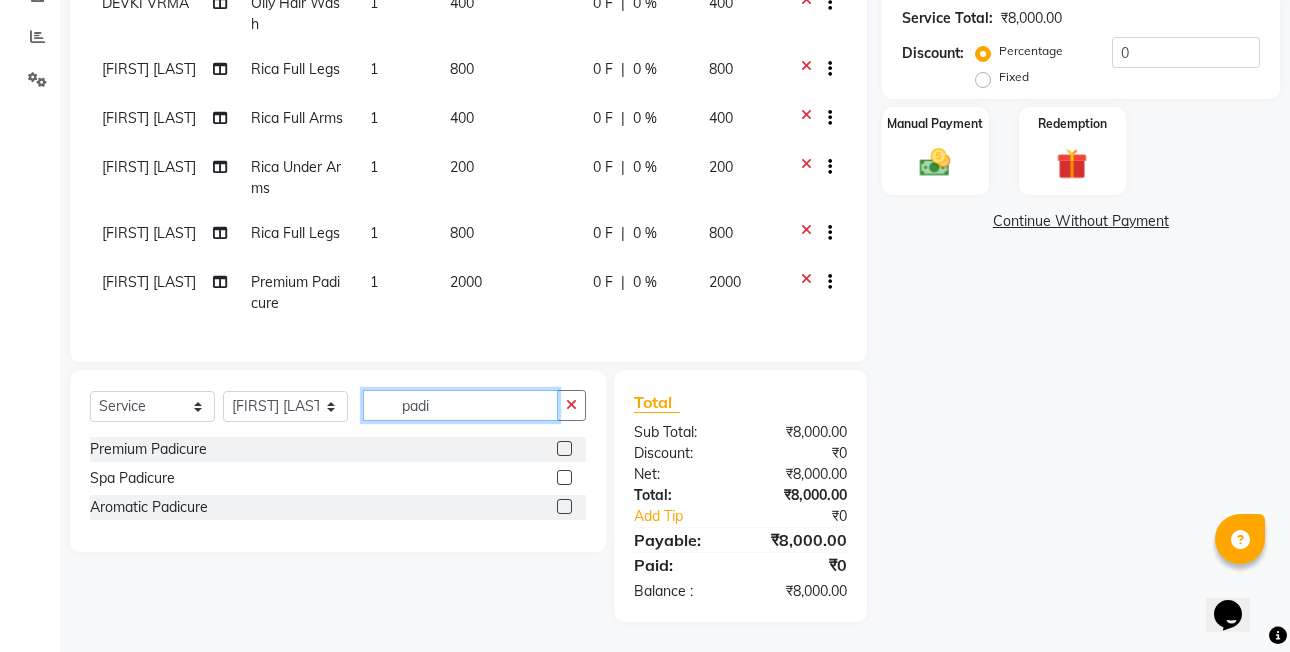 click on "padi" 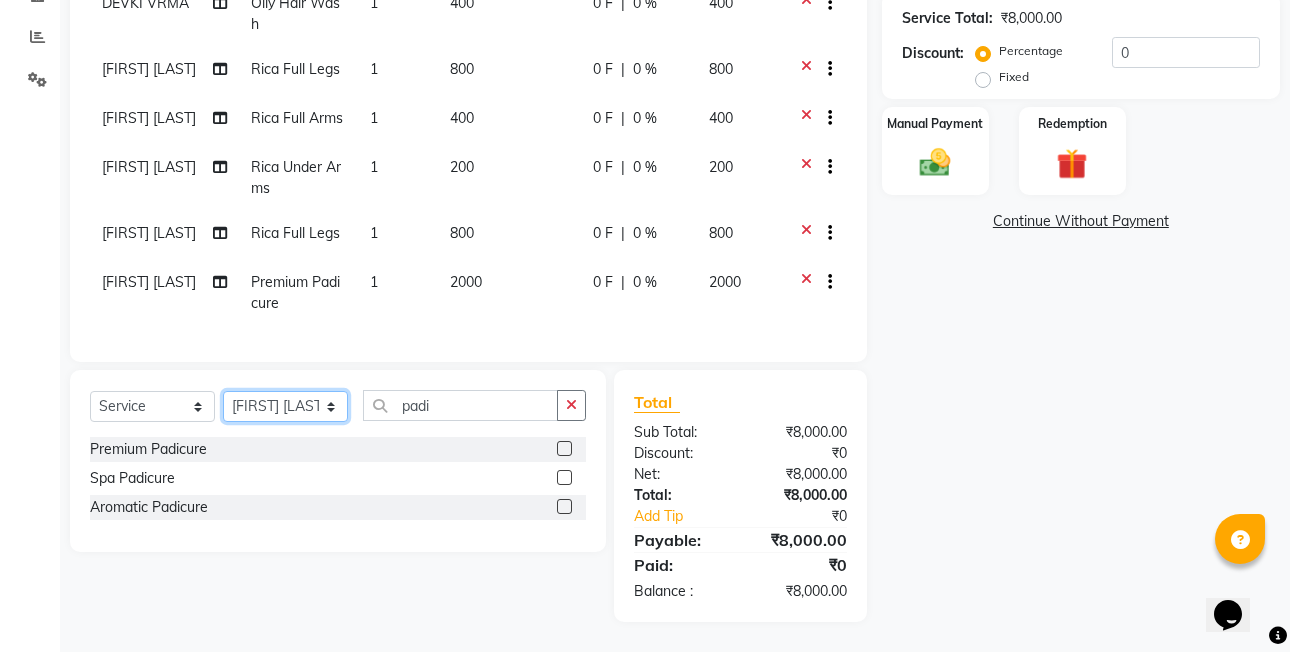 click on "Select Stylist [FIRST]  [LAST] [FIRST] [LAST]  [FIRST] [LAST] [FIRST] [LAST]  [FIRST] [LAST] [FIRST] [LAST] [FIRST] [LAST] [FIRST] [LAST] (OWNER) POSH [FIRST] [LAST] [FIRST] [LAST] [FIRST] [LAST]  [FIRST] [LAST]  [FIRST] [LAST] [FIRST] [LAST] [FIRST] [LAST]" 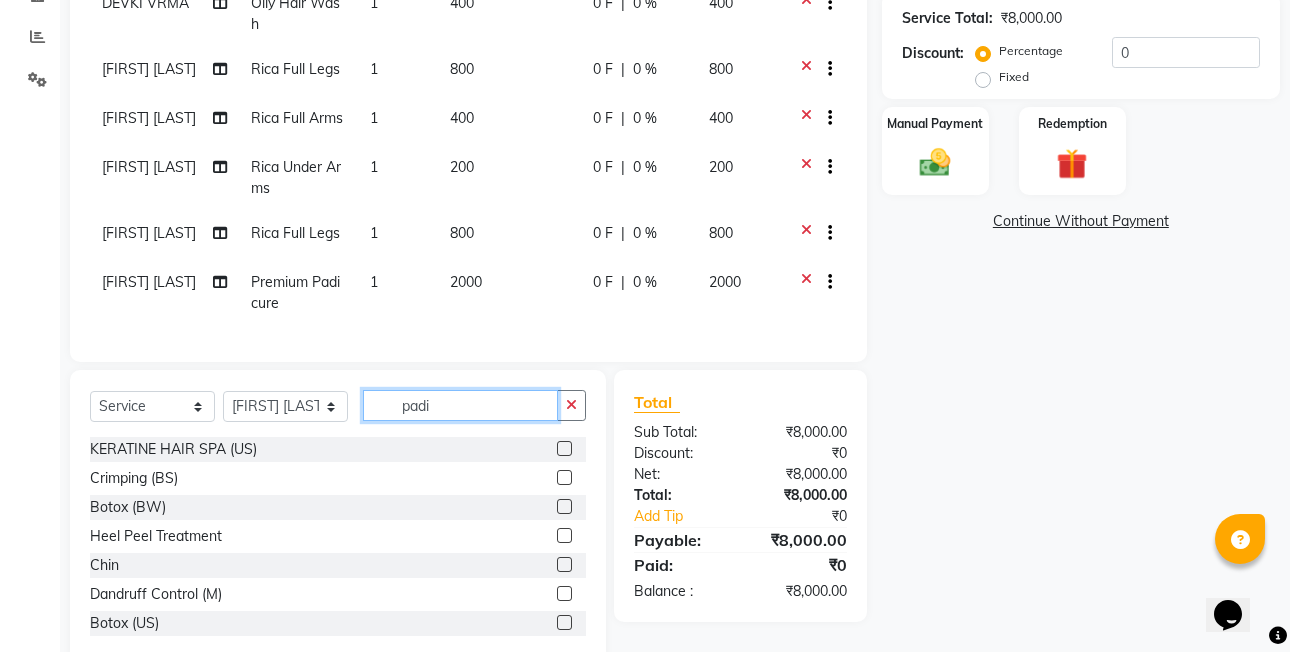 click on "padi" 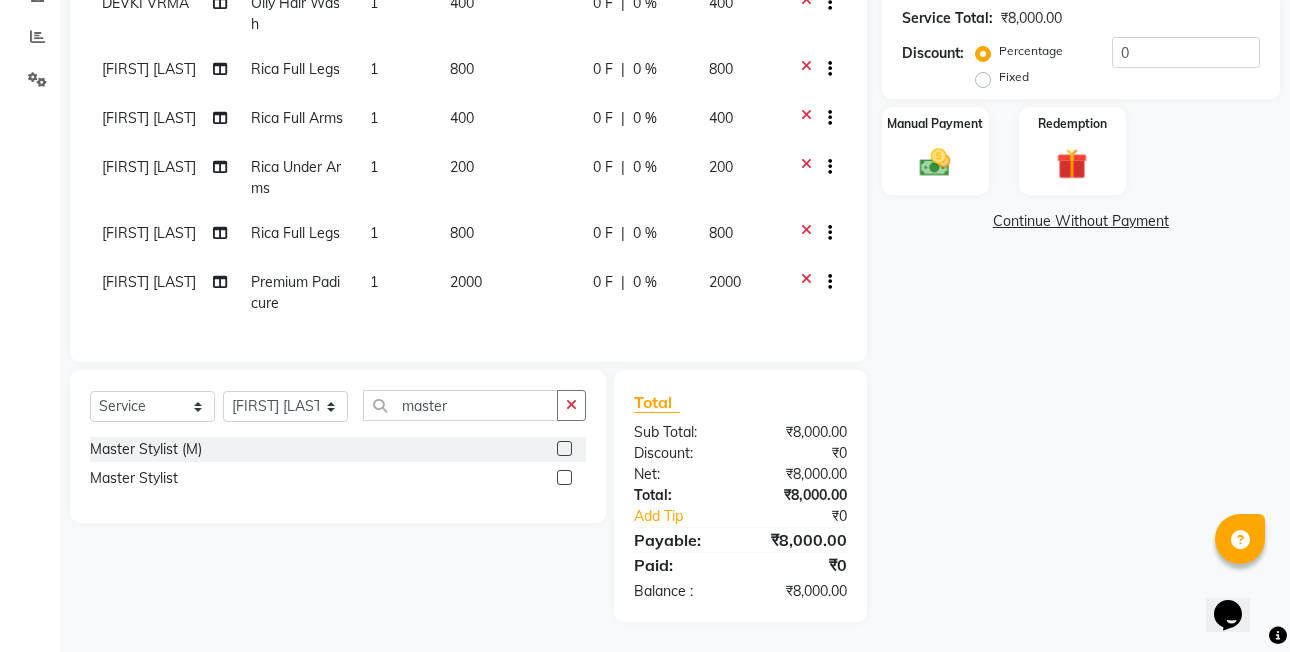 click 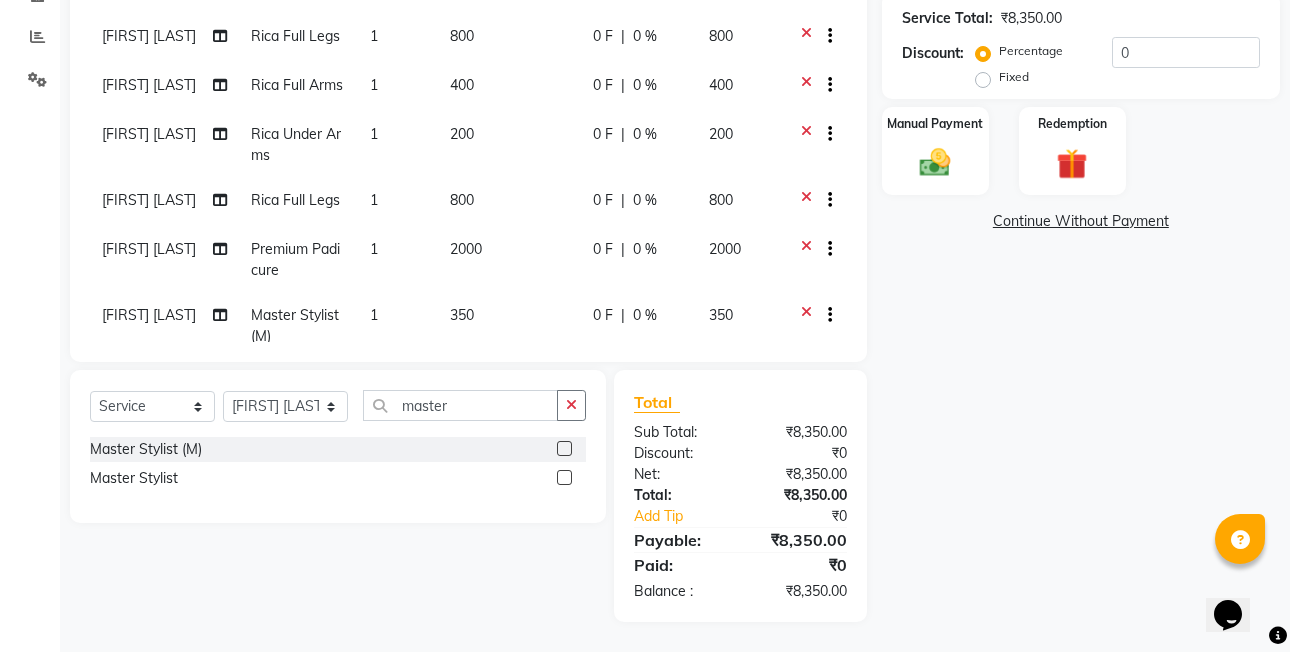 scroll, scrollTop: 254, scrollLeft: 0, axis: vertical 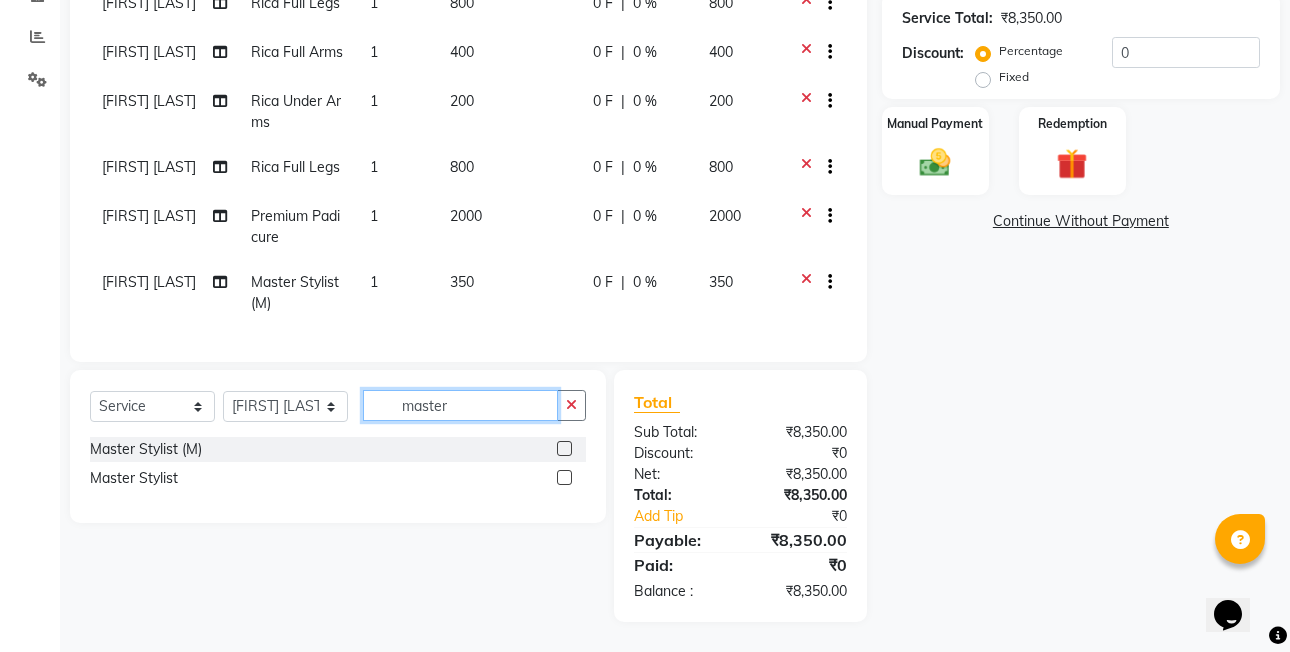click on "master" 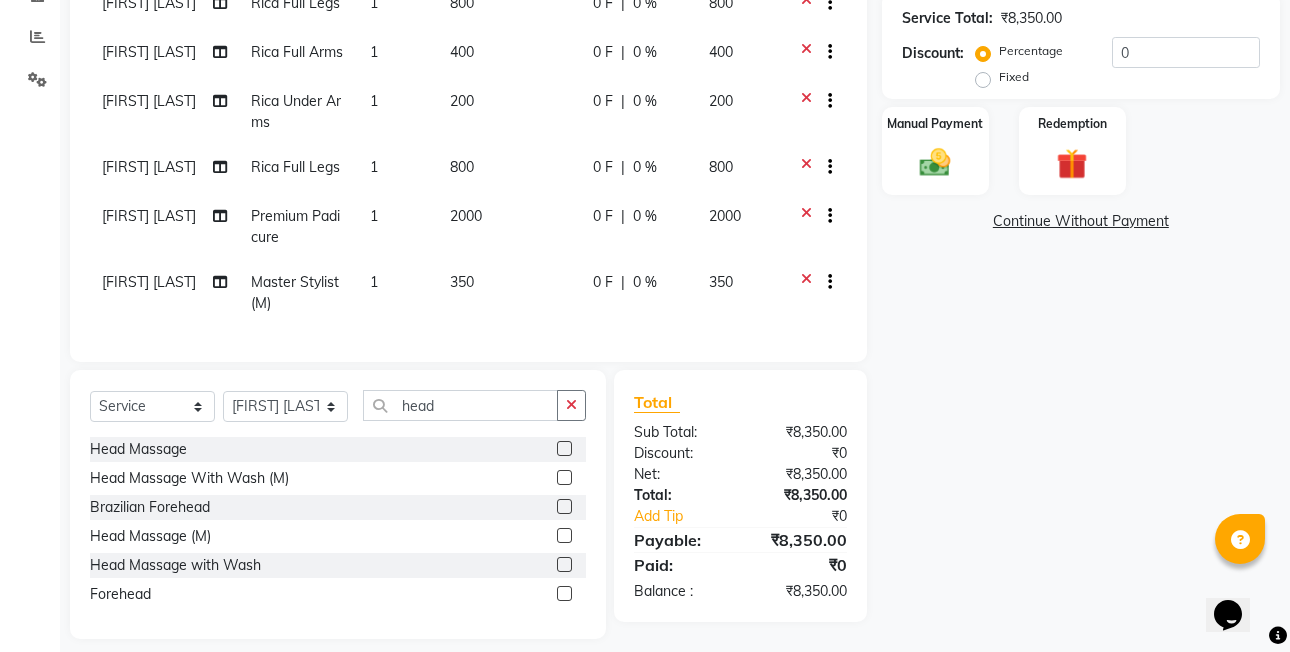 click 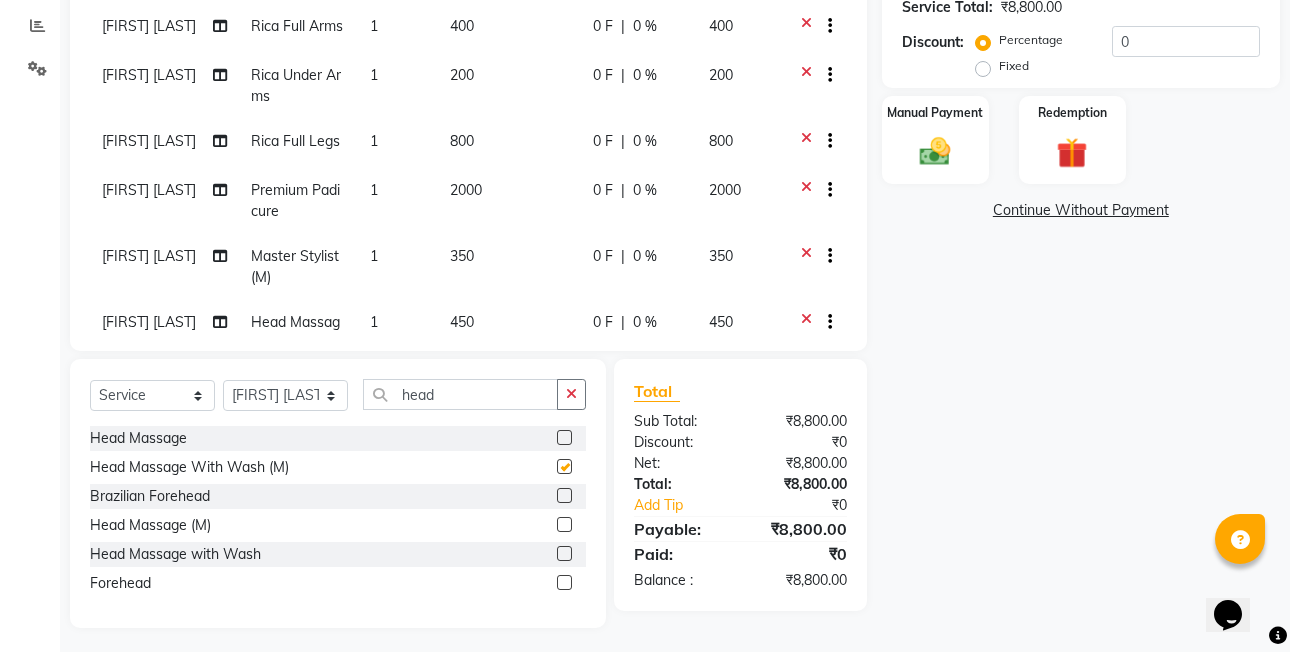 scroll, scrollTop: 423, scrollLeft: 0, axis: vertical 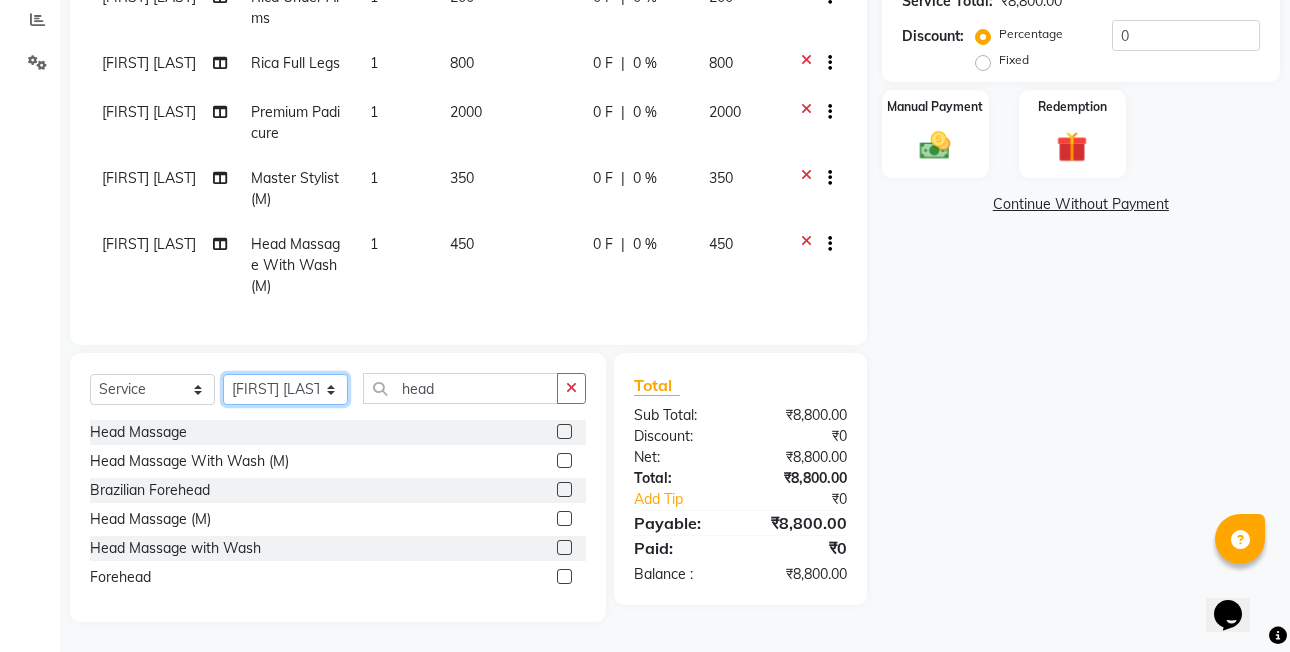 click on "Select Stylist [FIRST]  [LAST] [FIRST] [LAST]  [FIRST] [LAST] [FIRST] [LAST]  [FIRST] [LAST] [FIRST] [LAST] [FIRST] [LAST] [FIRST] [LAST] (OWNER) POSH [FIRST] [LAST] [FIRST] [LAST] [FIRST] [LAST]  [FIRST] [LAST]  [FIRST] [LAST] [FIRST] [LAST] [FIRST] [LAST]" 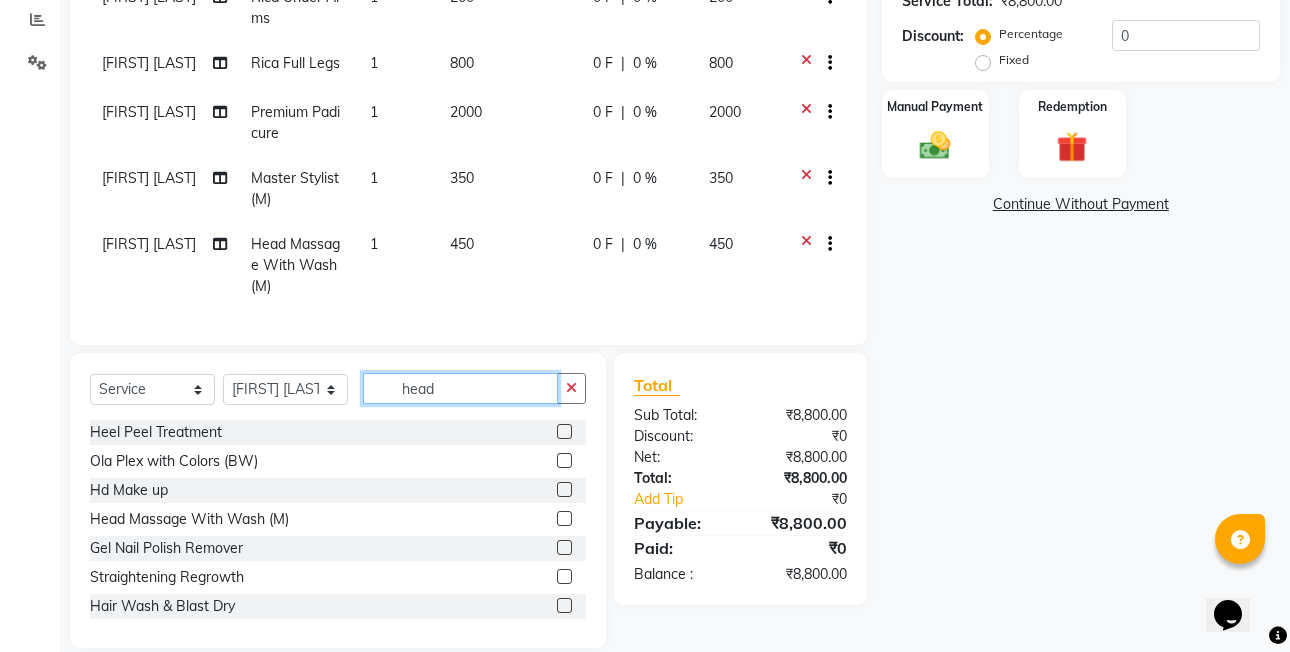 click on "head" 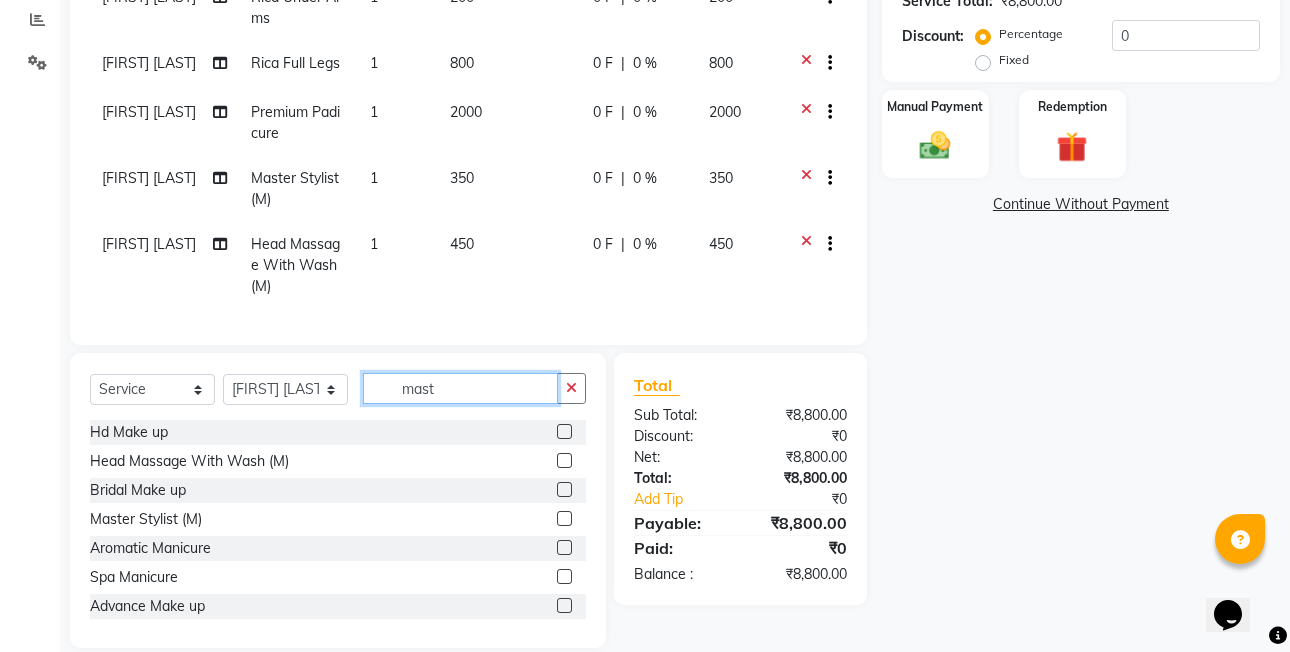 scroll, scrollTop: 406, scrollLeft: 0, axis: vertical 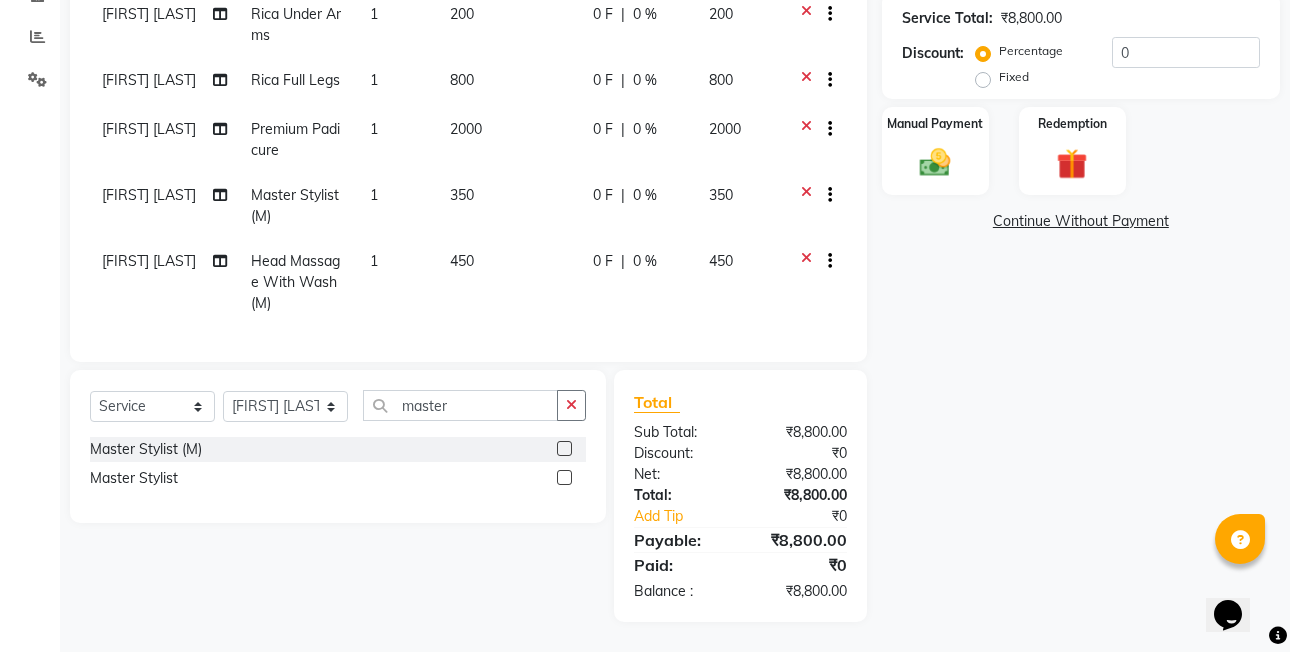 click 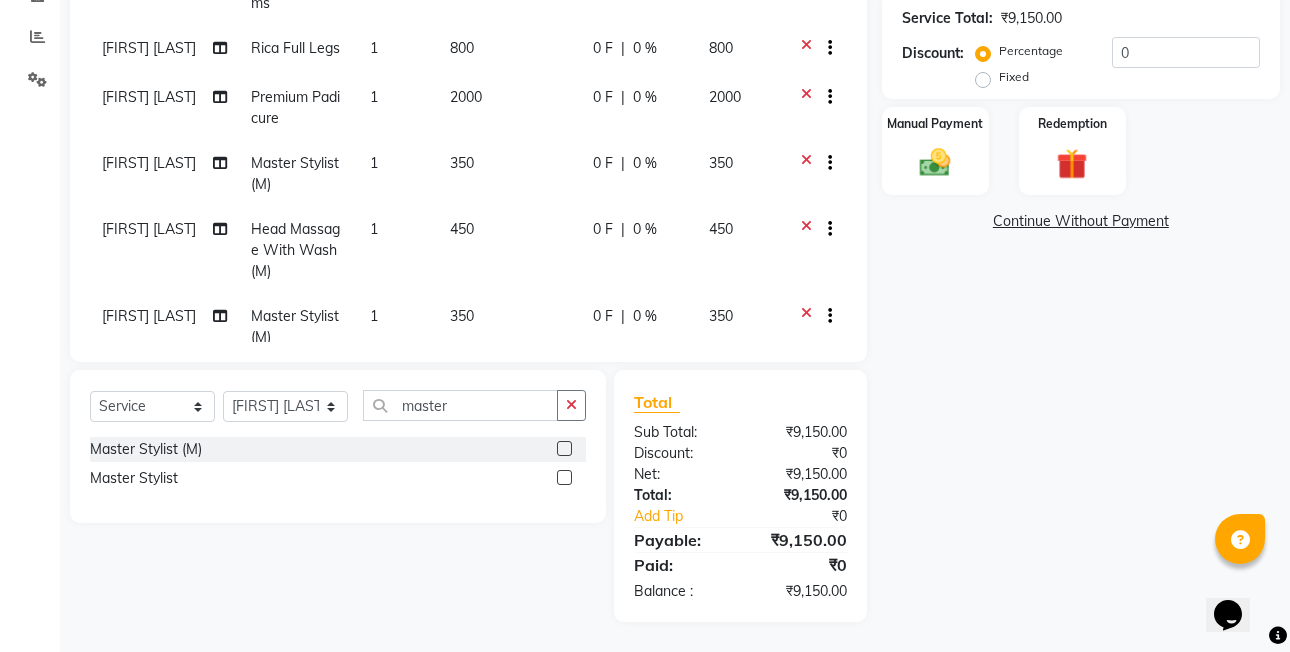 scroll, scrollTop: 441, scrollLeft: 0, axis: vertical 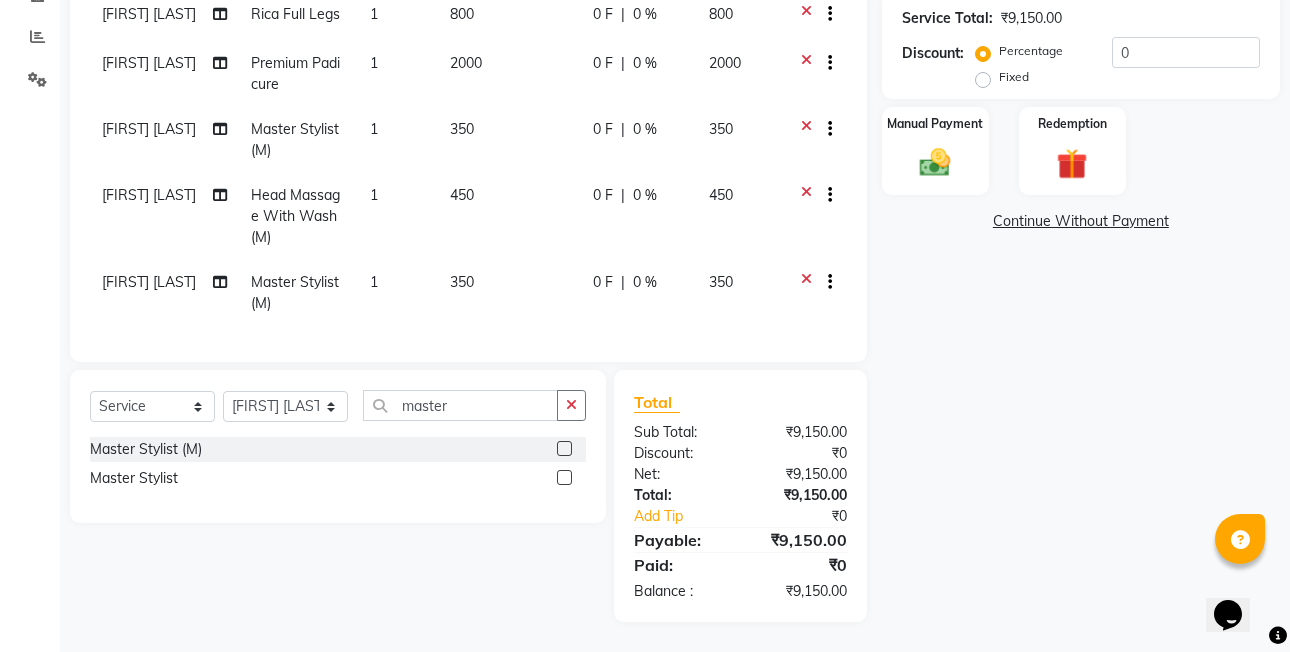 click 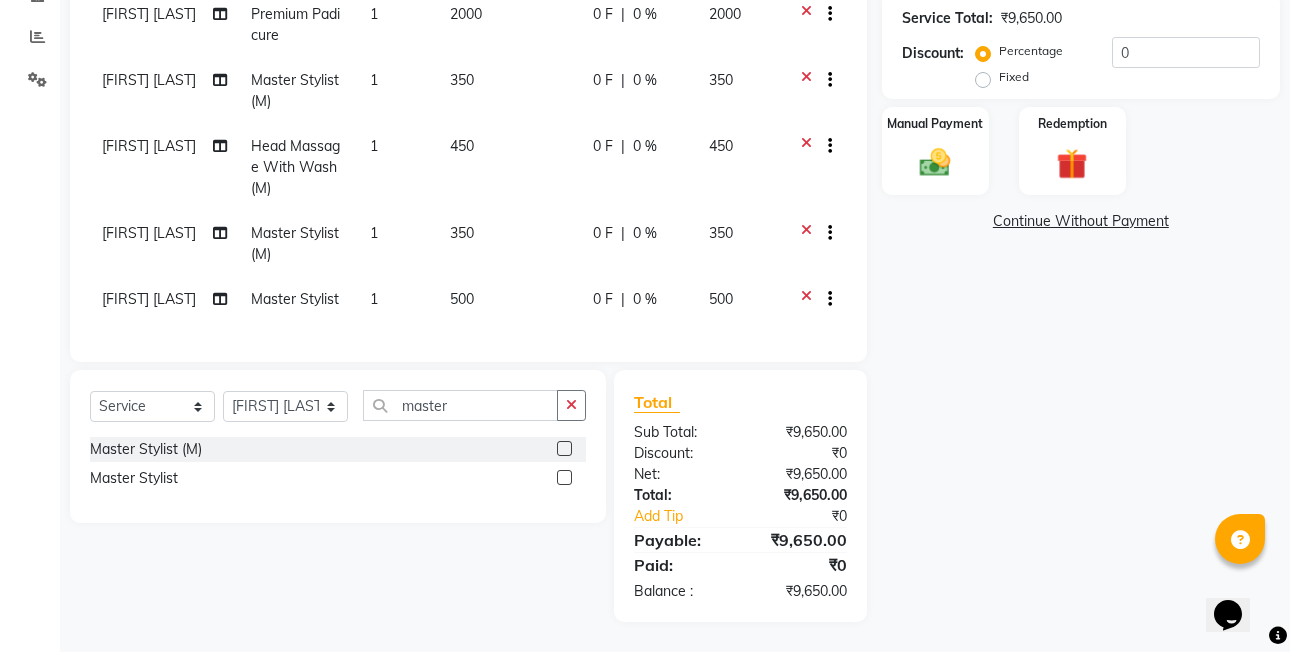 click 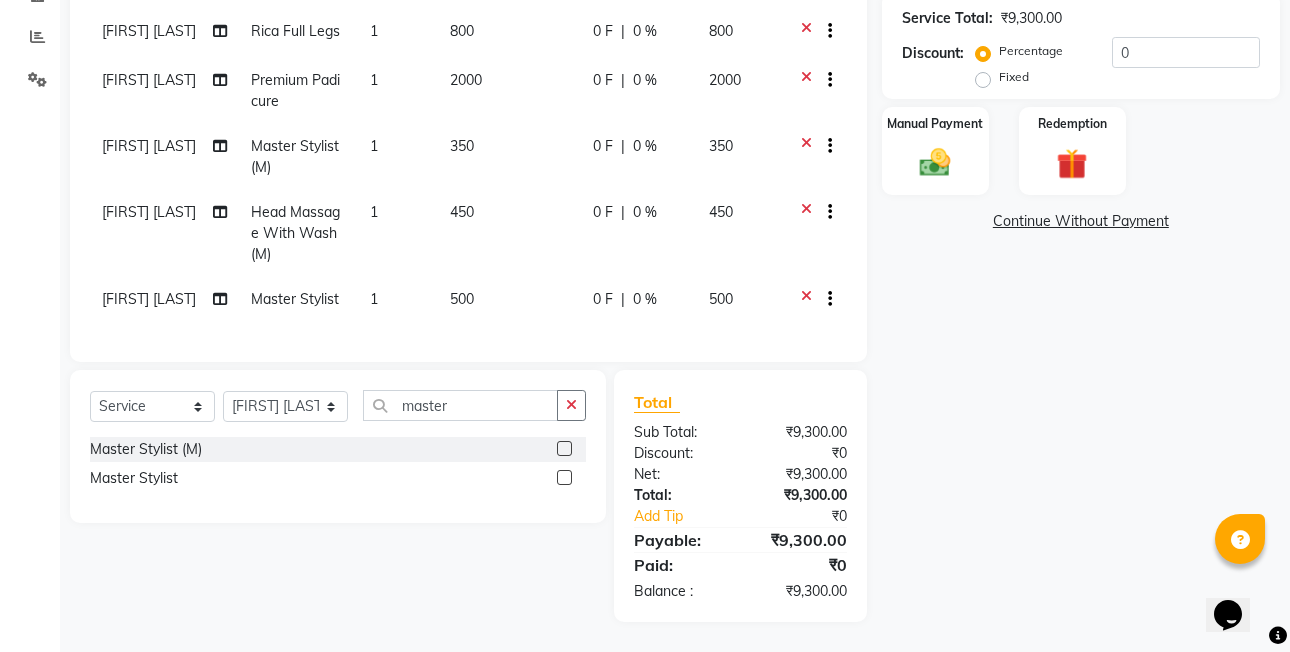 scroll, scrollTop: 424, scrollLeft: 0, axis: vertical 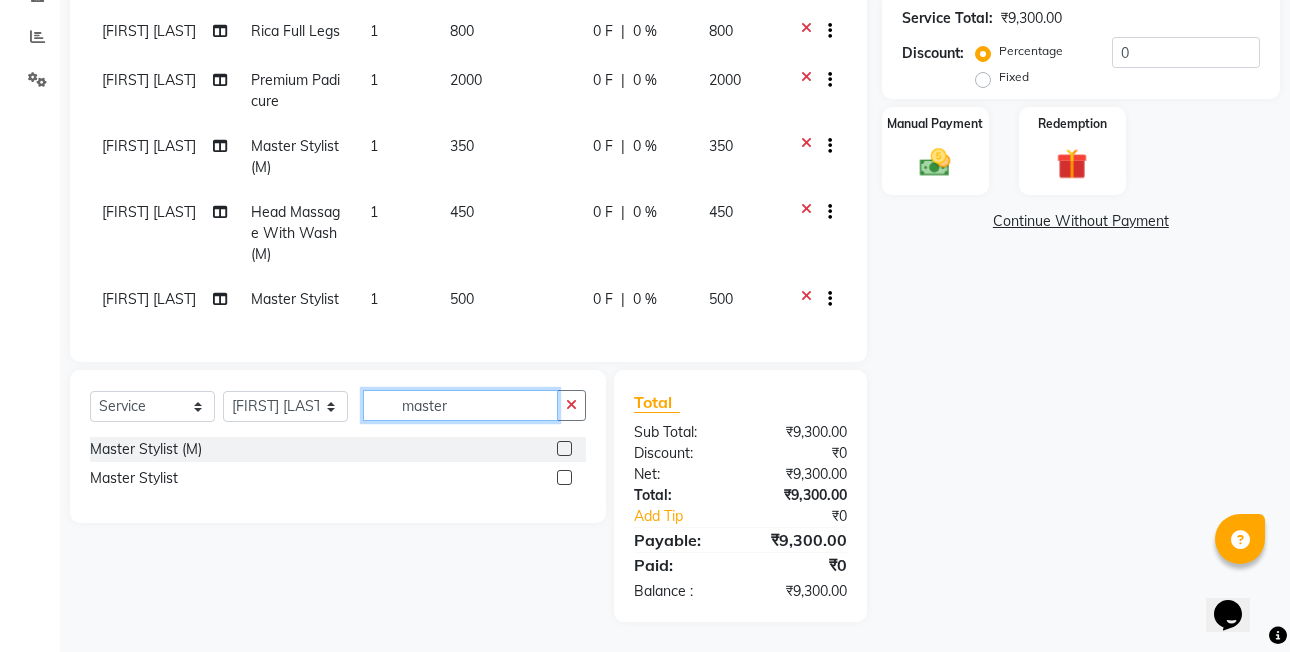 click on "master" 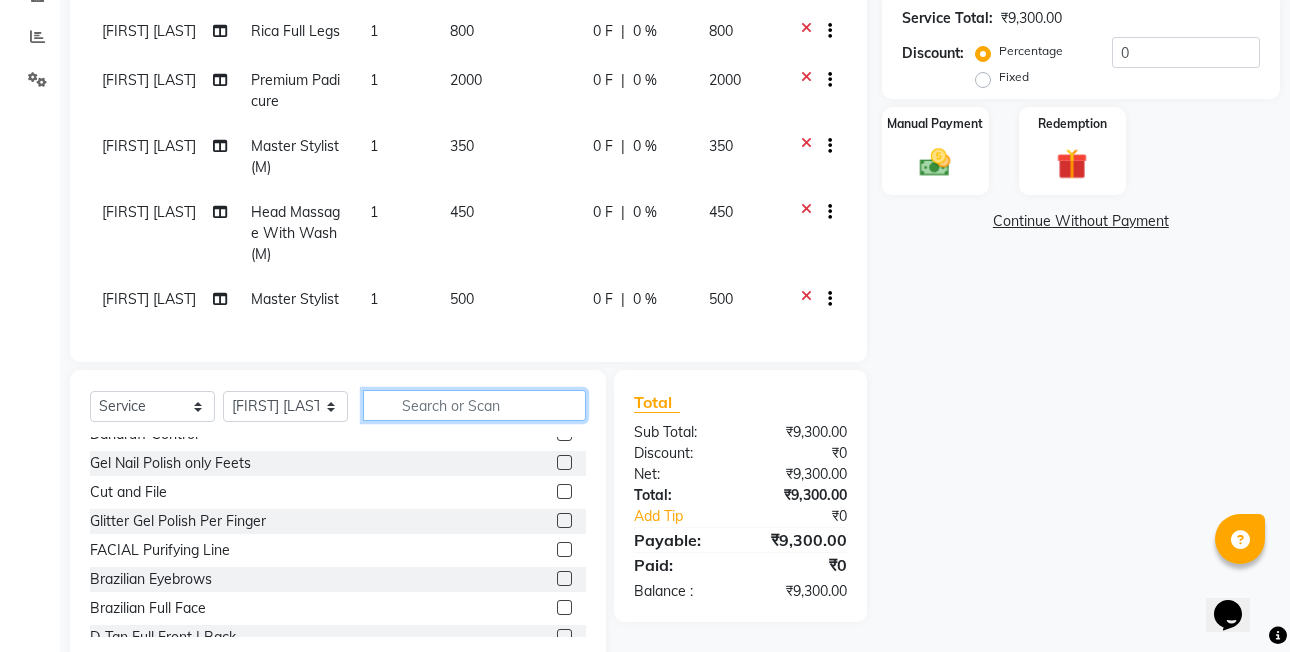 scroll, scrollTop: 400, scrollLeft: 0, axis: vertical 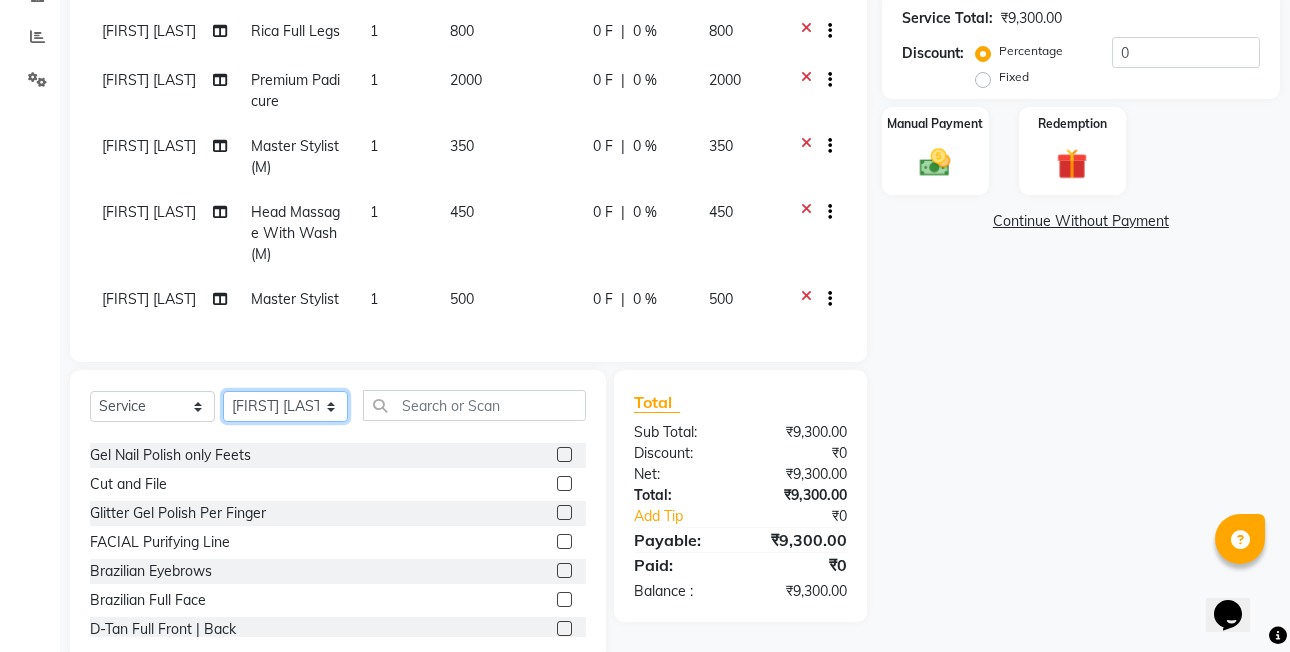 click on "Select Stylist [FIRST]  [LAST] [FIRST] [LAST]  [FIRST] [LAST] [FIRST] [LAST]  [FIRST] [LAST] [FIRST] [LAST] [FIRST] [LAST] [FIRST] [LAST] (OWNER) POSH [FIRST] [LAST] [FIRST] [LAST] [FIRST] [LAST]  [FIRST] [LAST]  [FIRST] [LAST] [FIRST] [LAST] [FIRST] [LAST]" 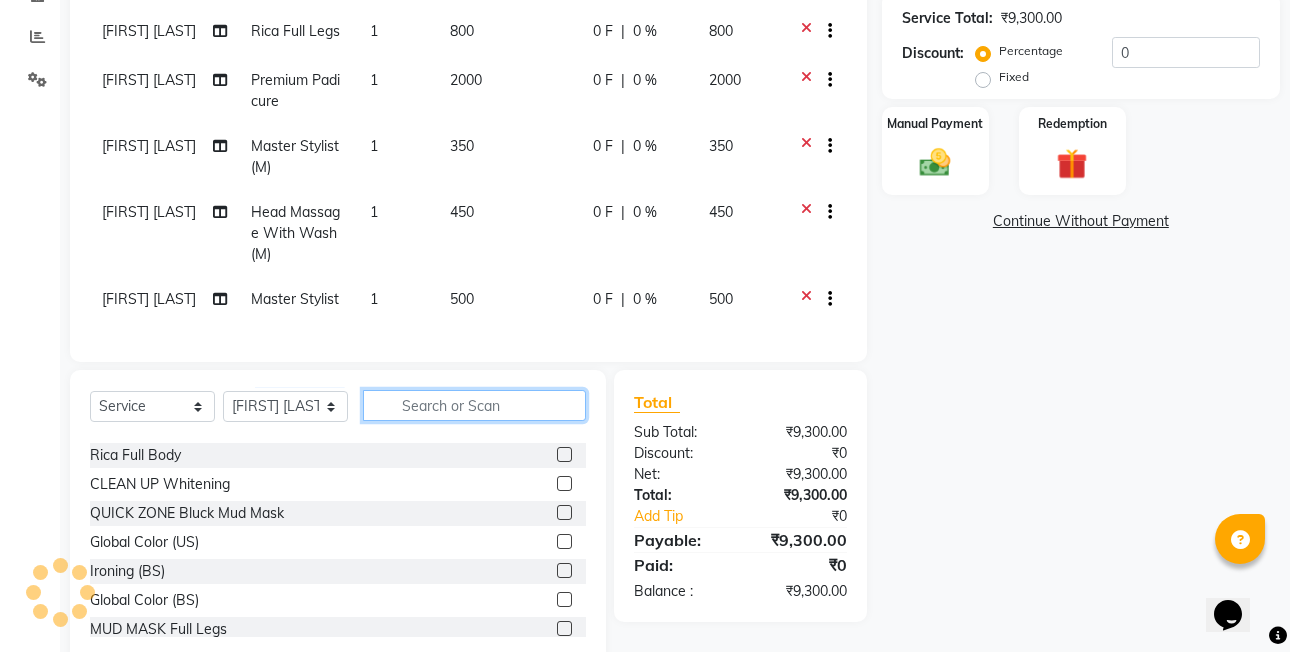 click 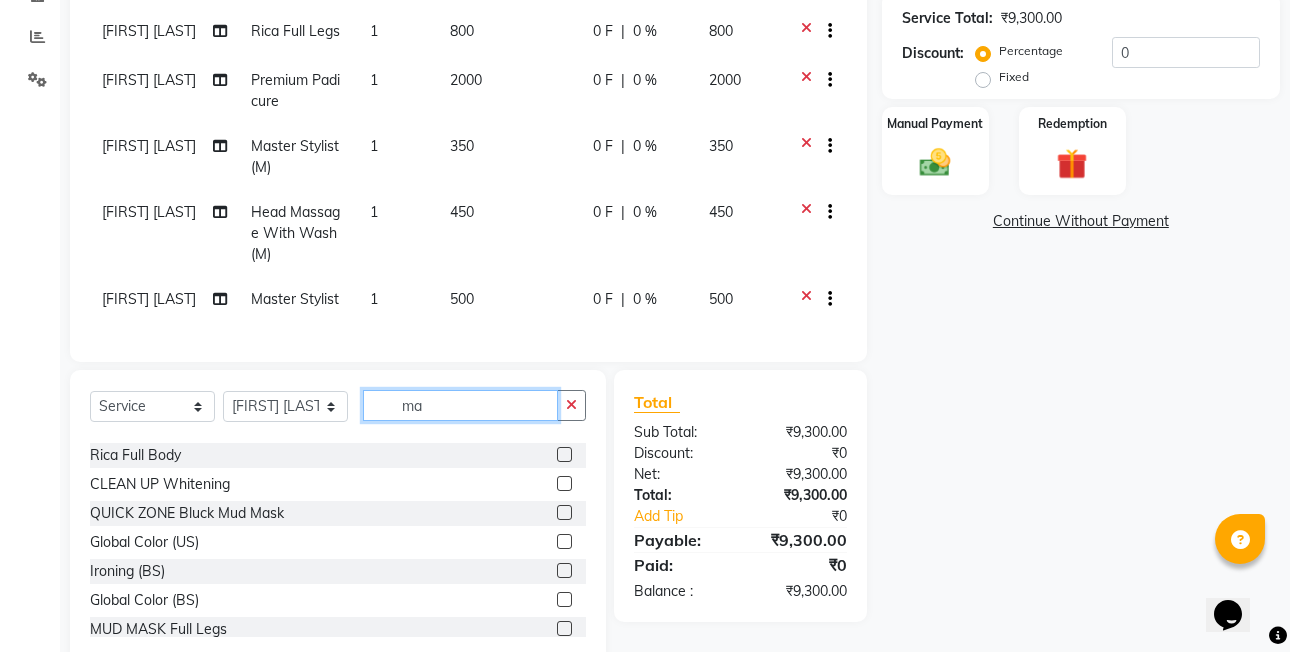 scroll, scrollTop: 0, scrollLeft: 0, axis: both 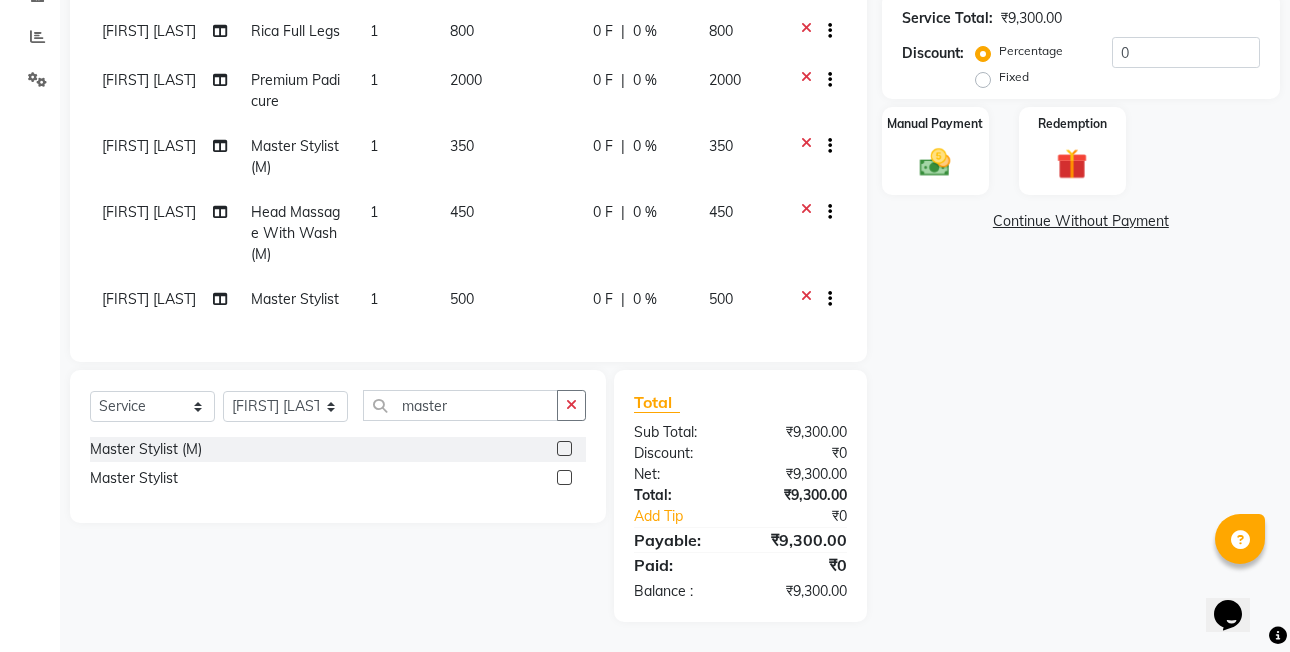 click 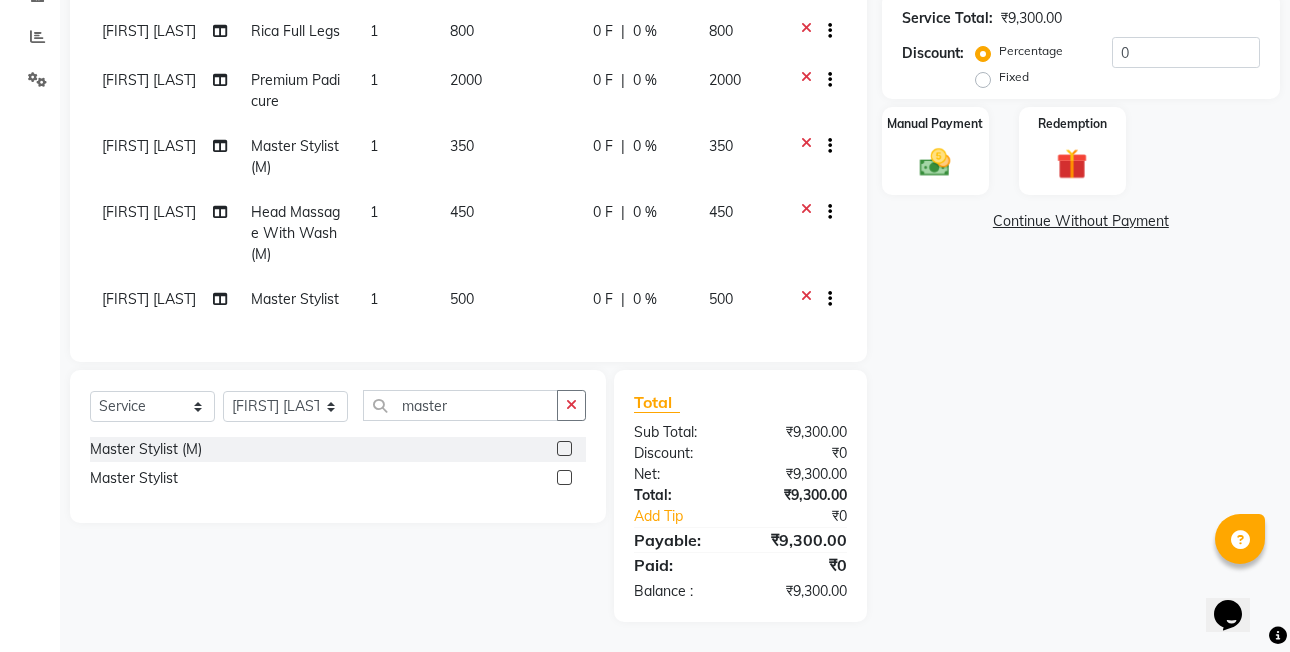 click at bounding box center (563, 478) 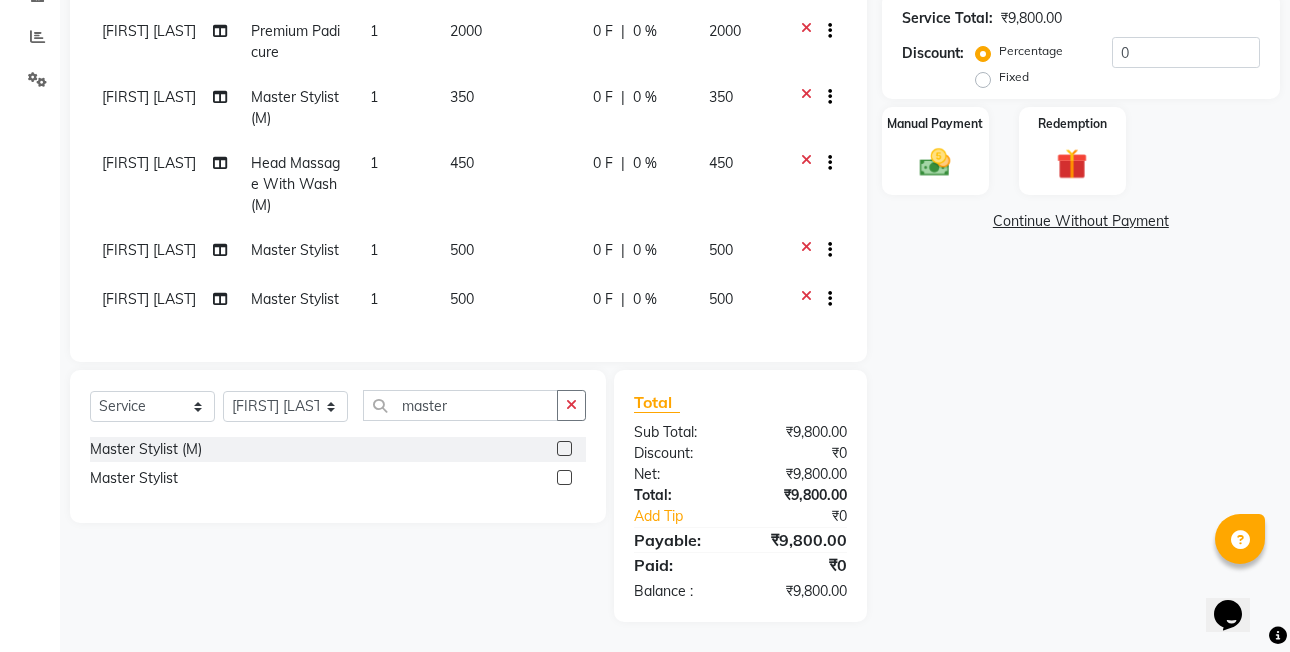 scroll, scrollTop: 473, scrollLeft: 0, axis: vertical 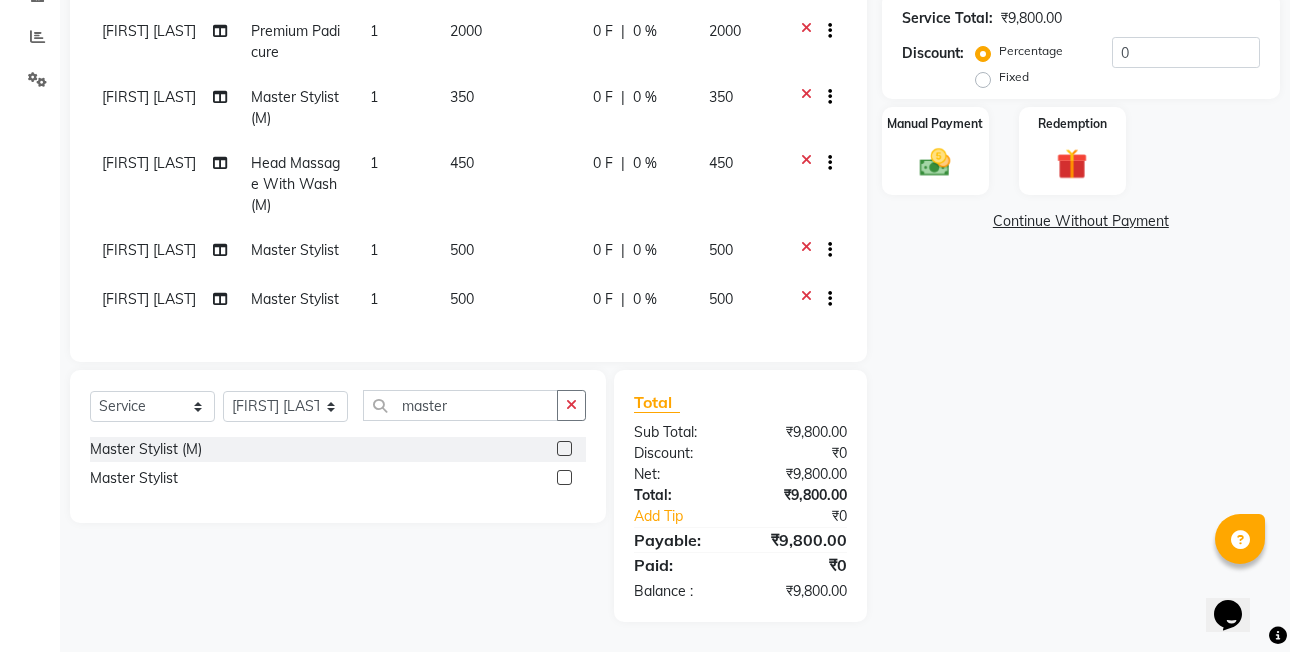 click on "500" 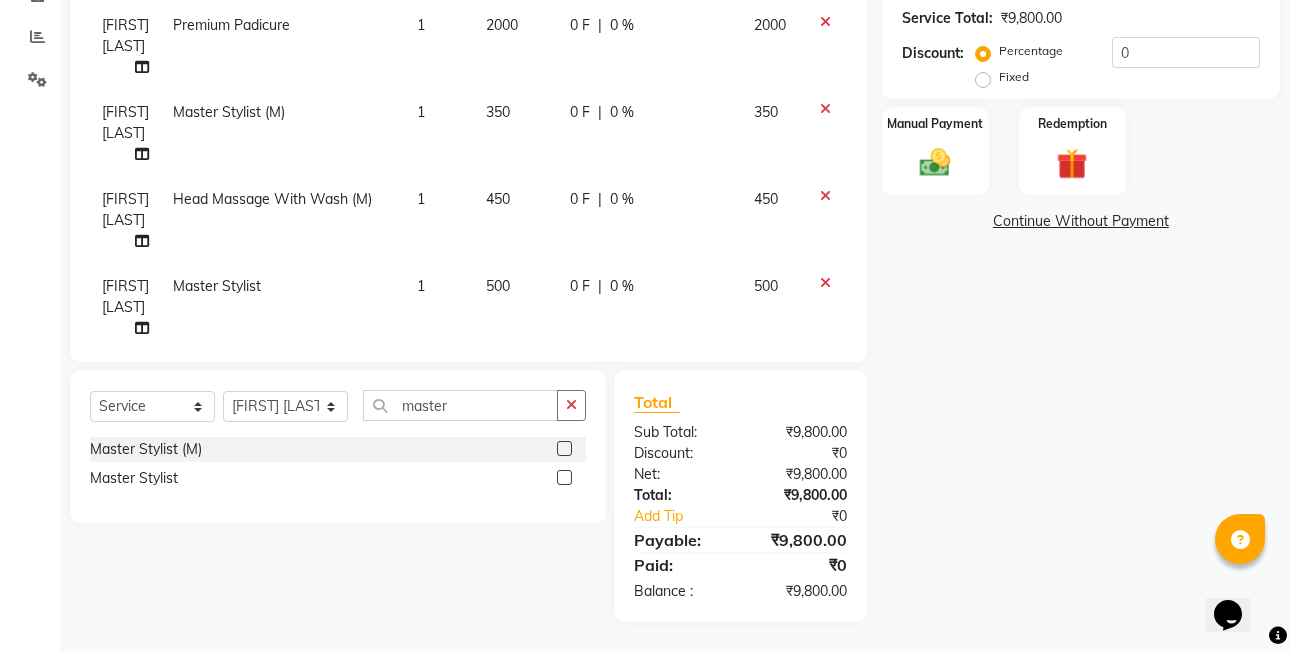scroll, scrollTop: 820, scrollLeft: 0, axis: vertical 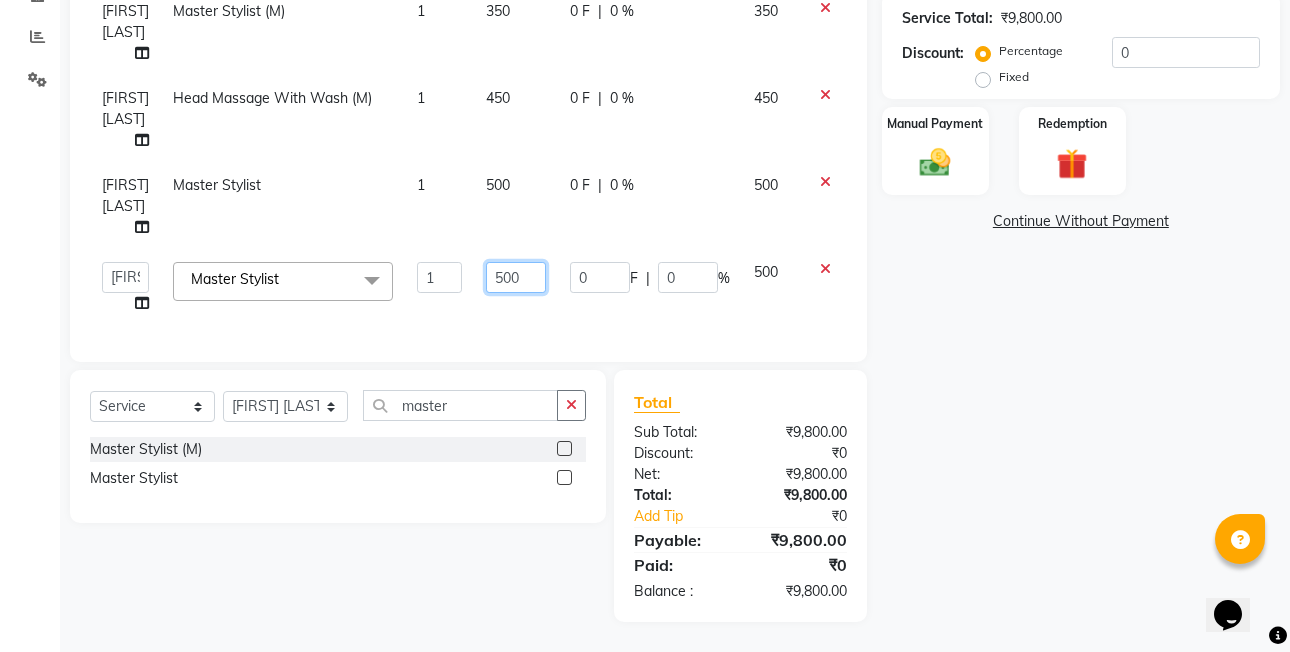 click on "500" 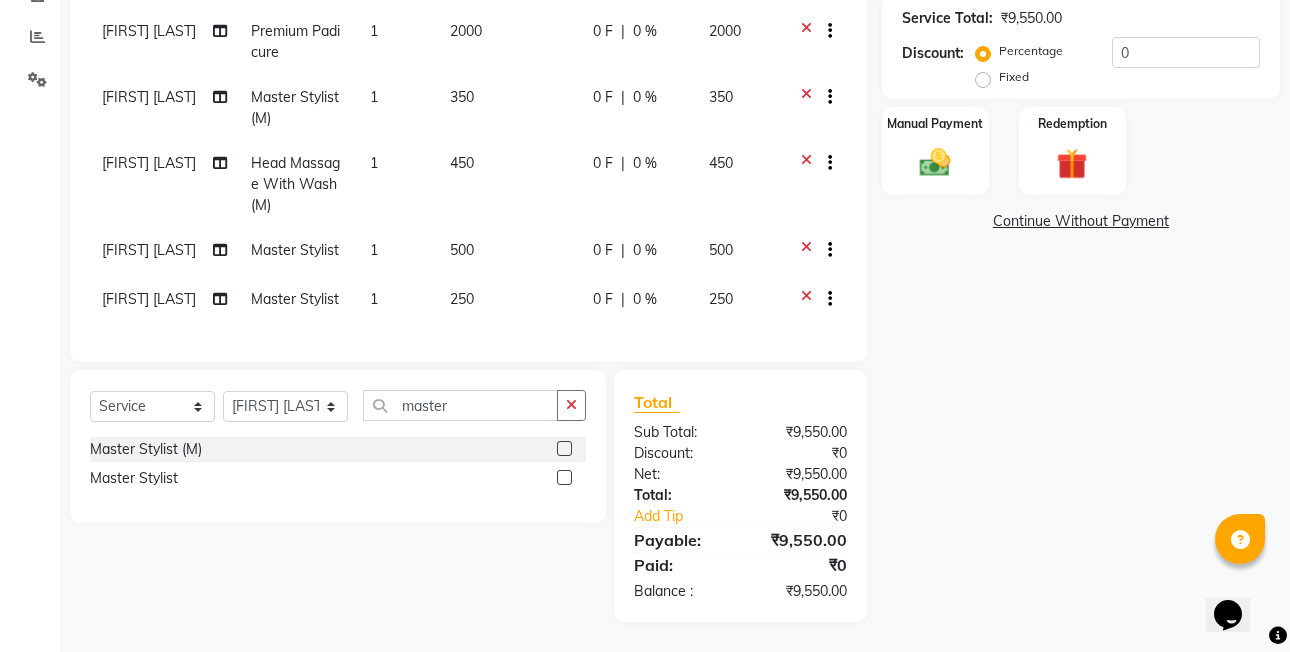 scroll, scrollTop: 473, scrollLeft: 0, axis: vertical 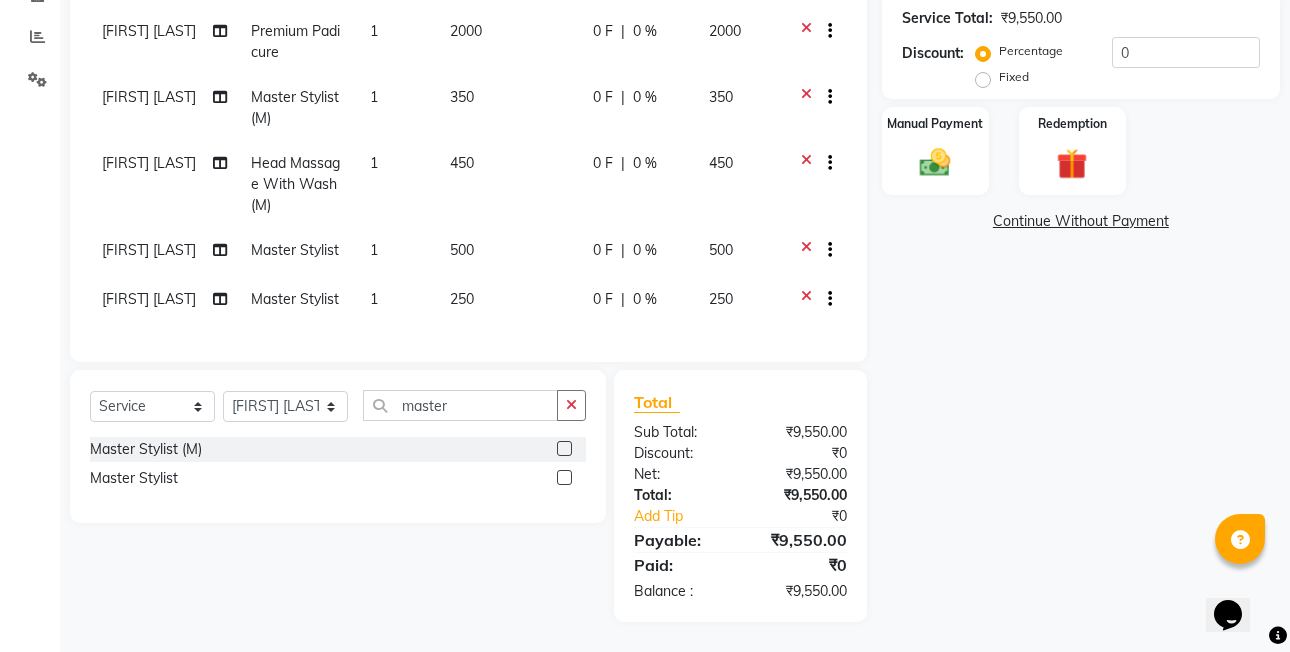 drag, startPoint x: 521, startPoint y: 176, endPoint x: 550, endPoint y: 178, distance: 29.068884 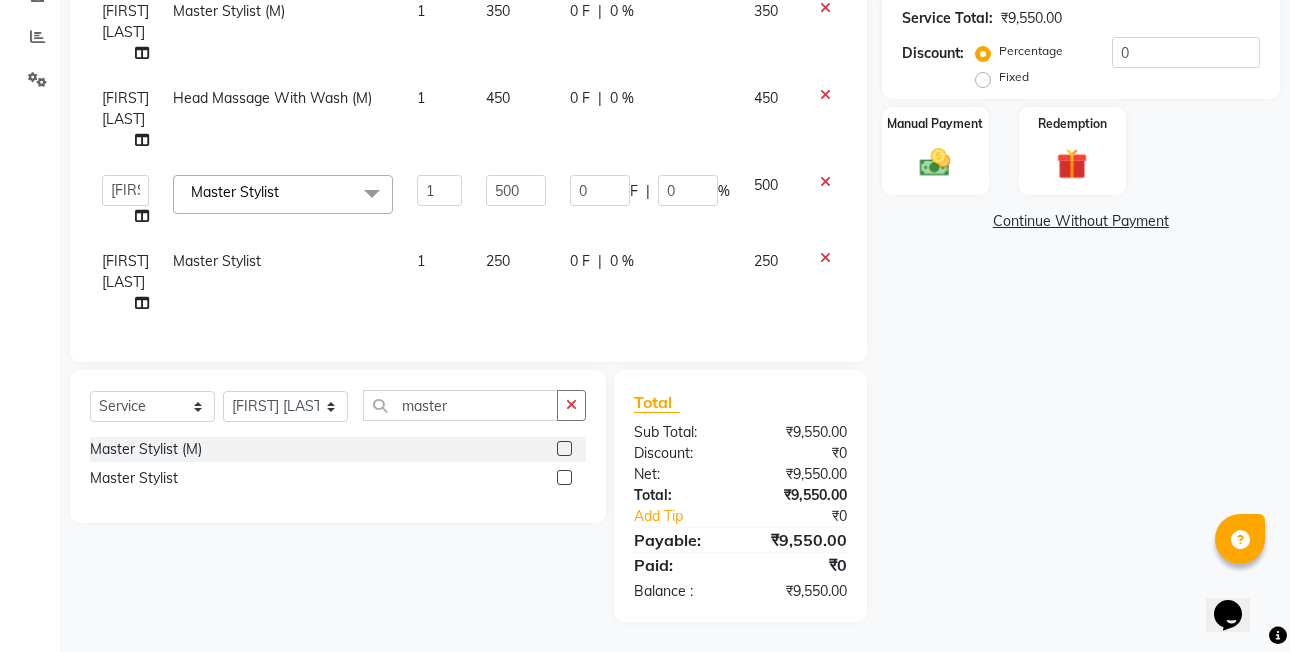 click on "250" 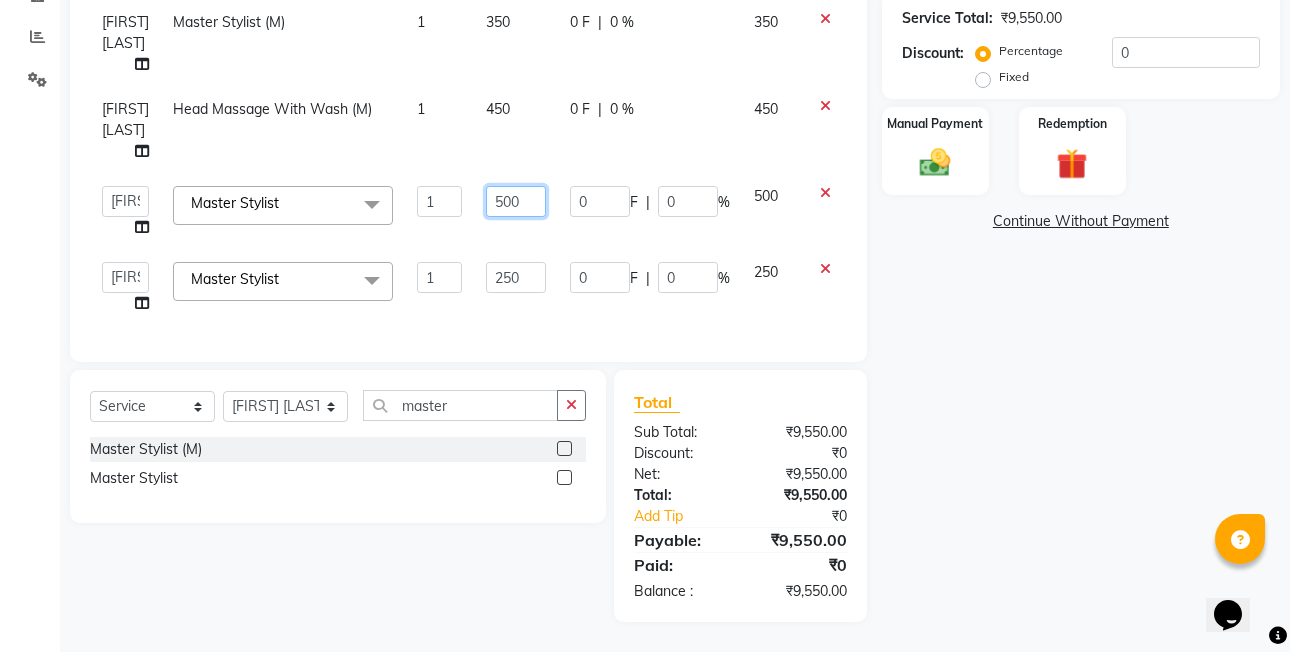 click on "500" 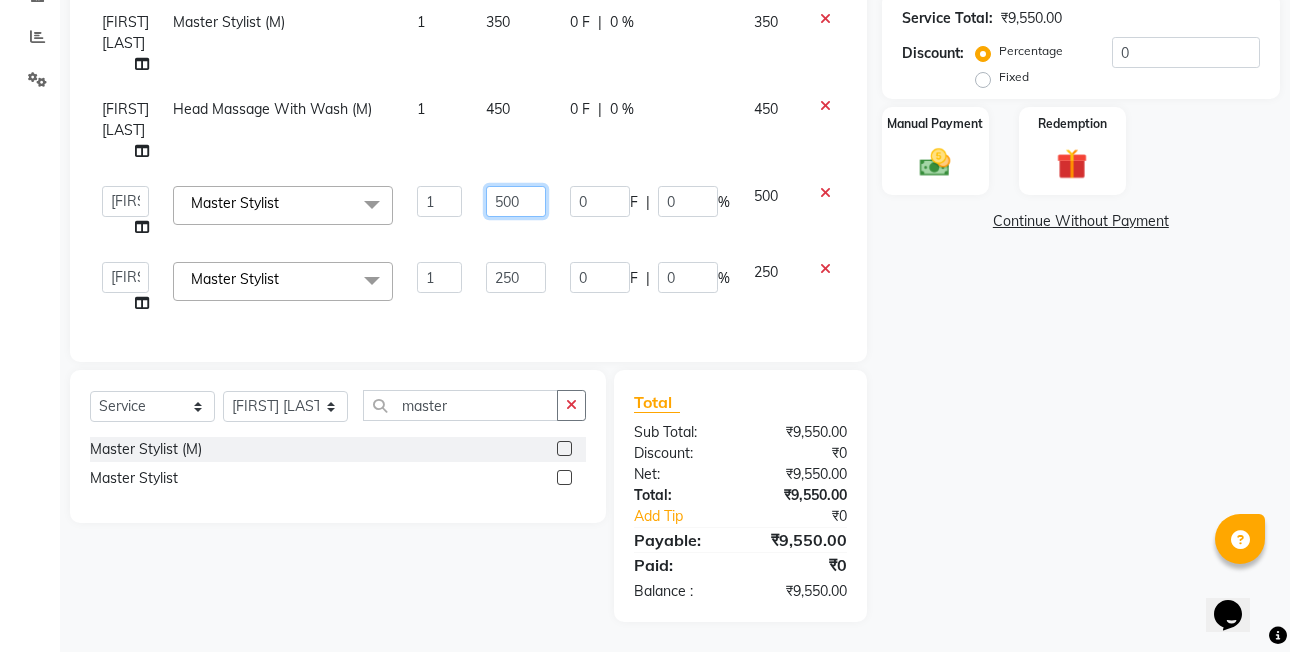 click on "500" 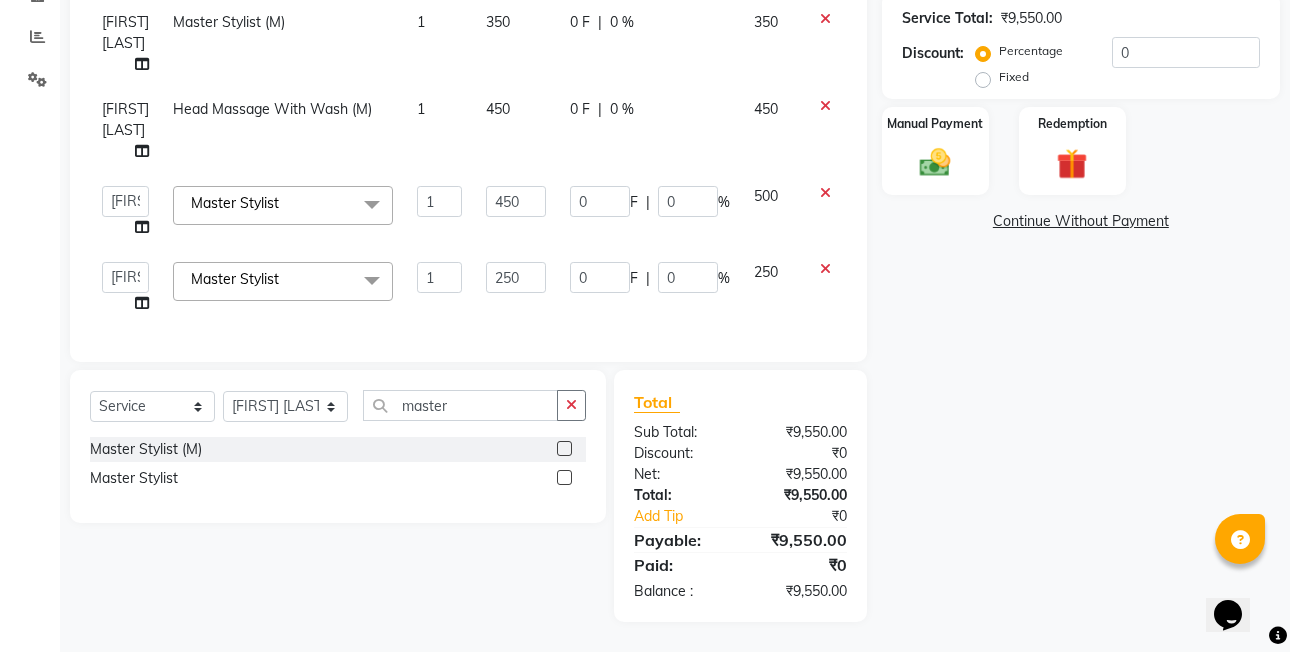 click on "450" 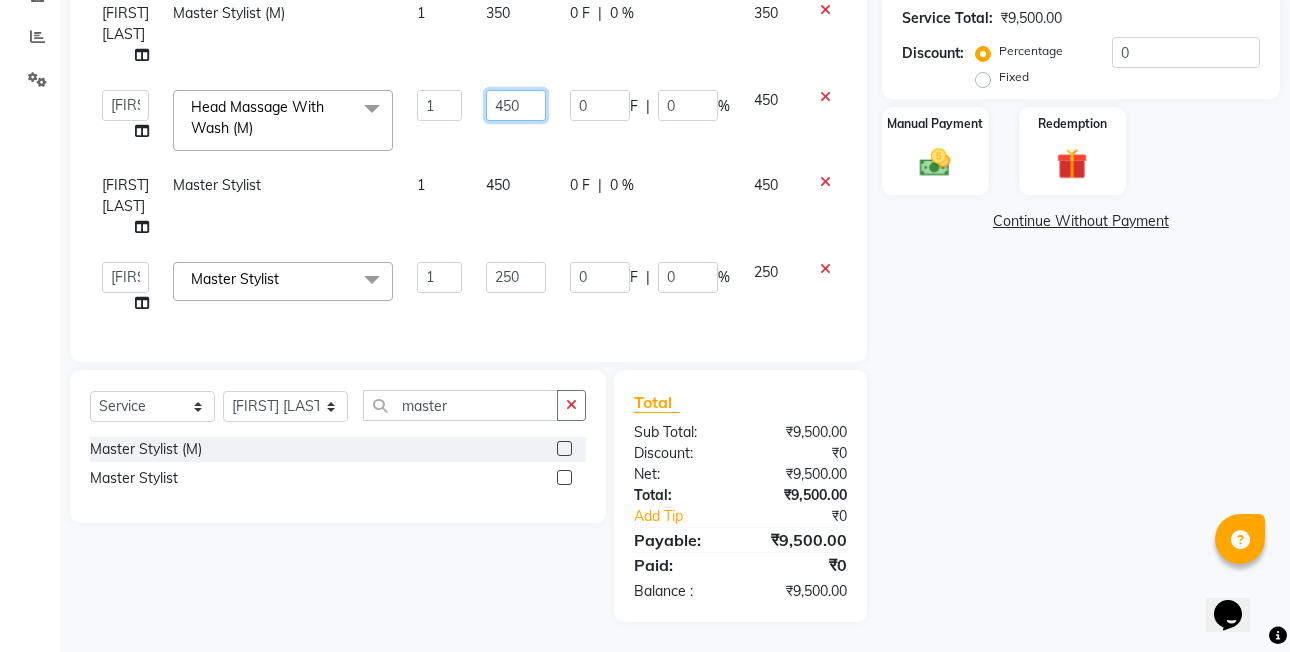 click on "450" 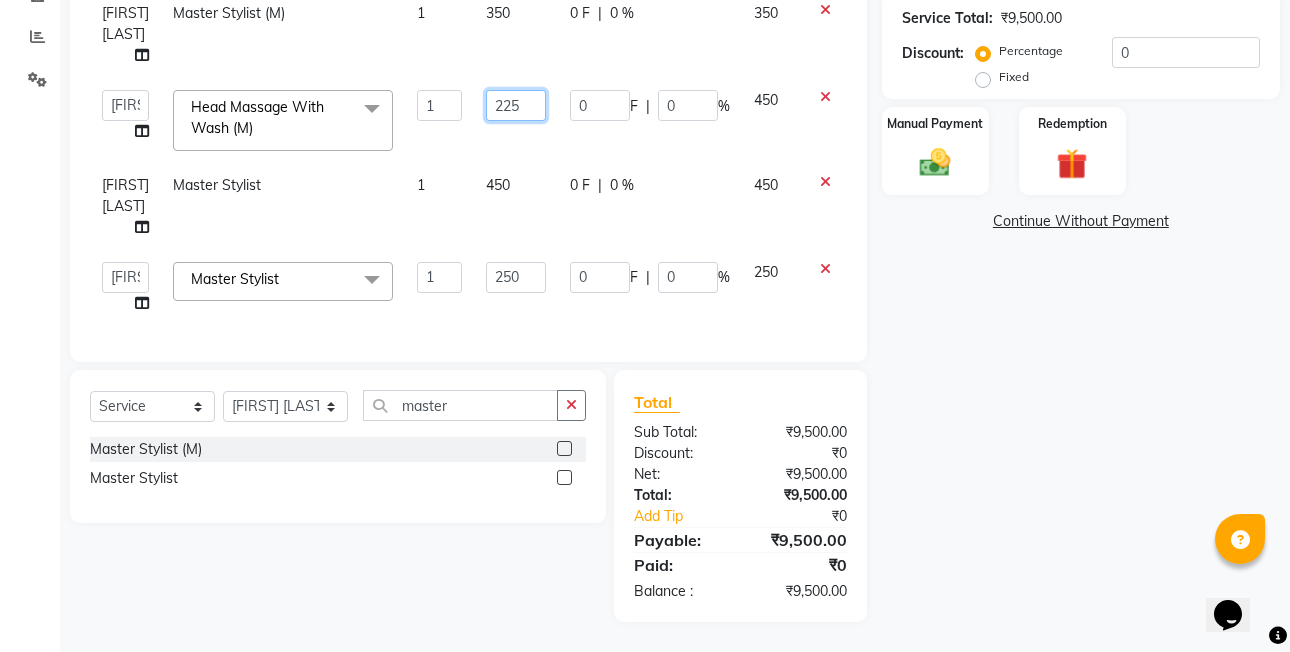 scroll, scrollTop: 709, scrollLeft: 0, axis: vertical 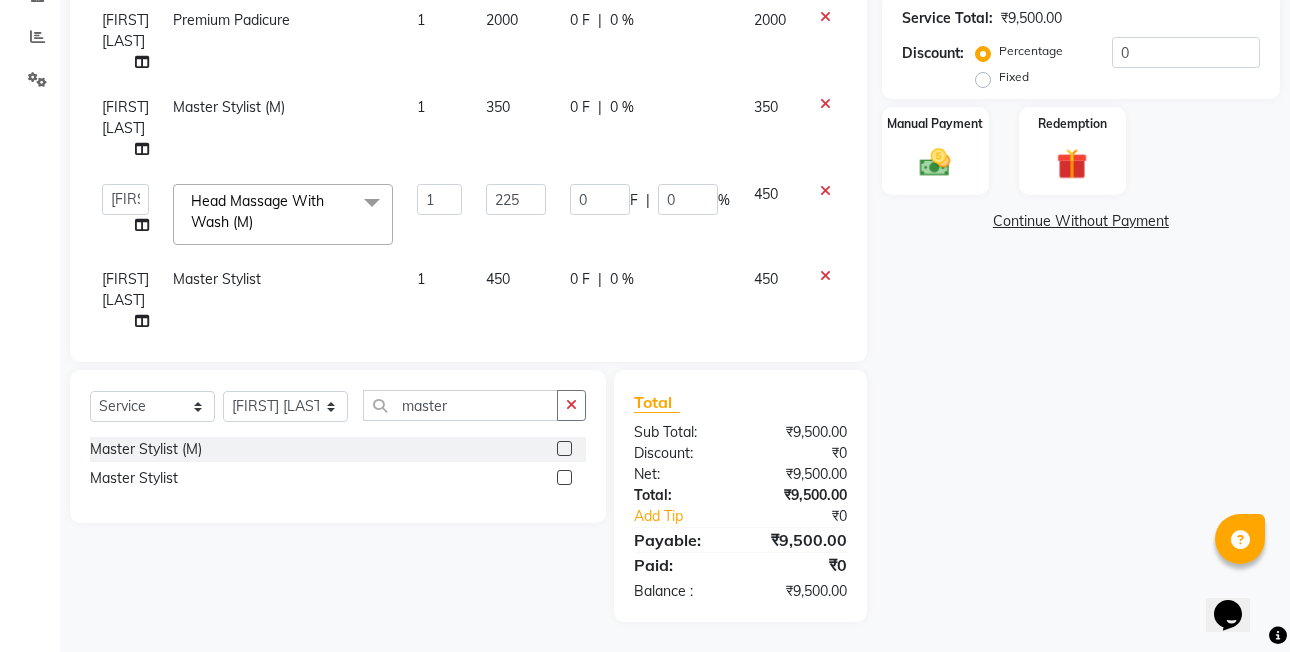 click on "350" 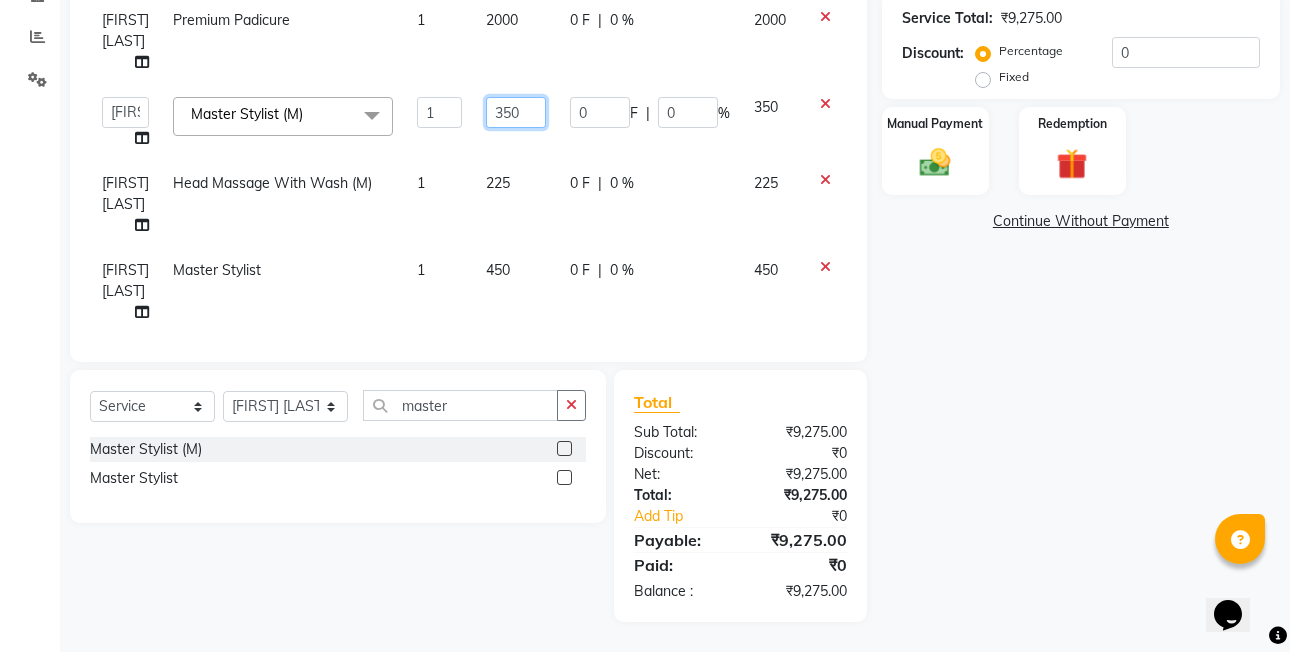 click on "350" 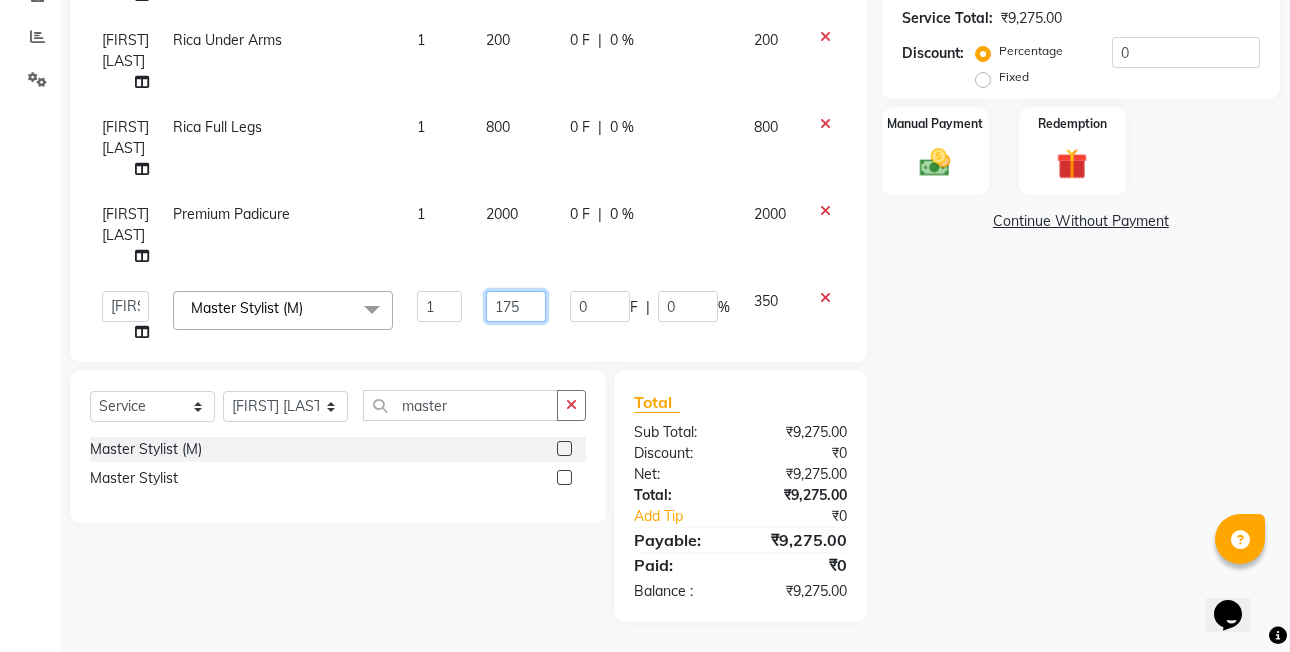 scroll, scrollTop: 509, scrollLeft: 0, axis: vertical 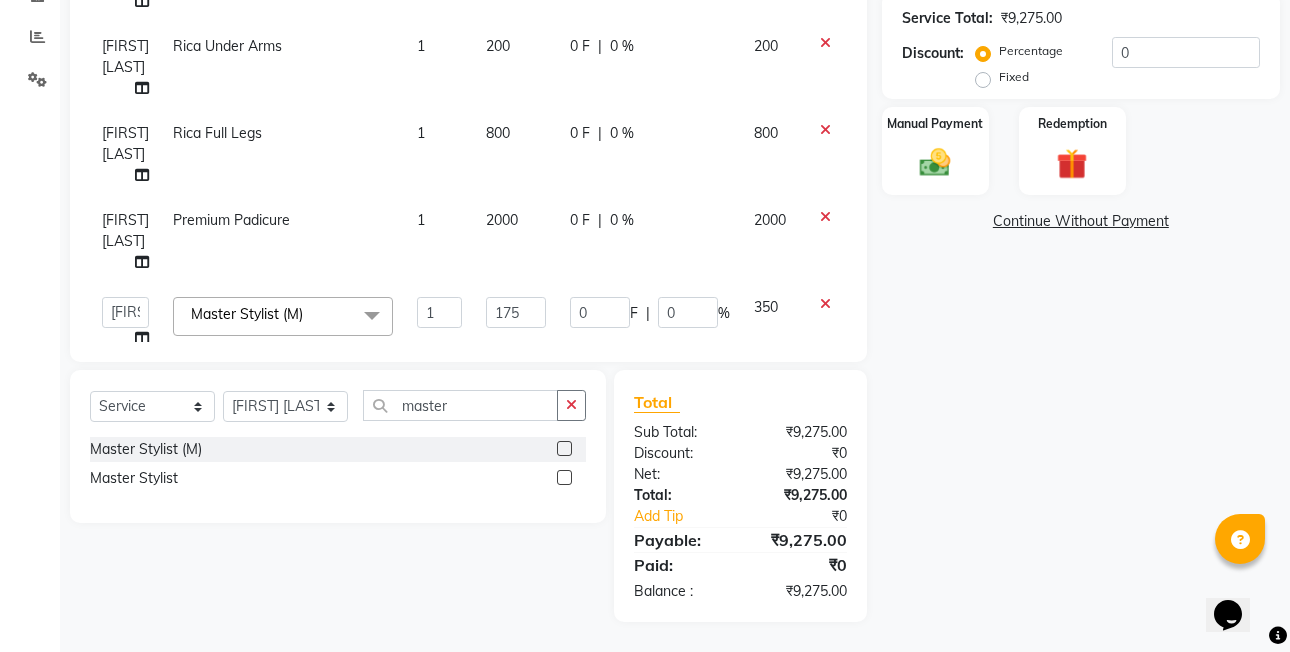 click on "2000" 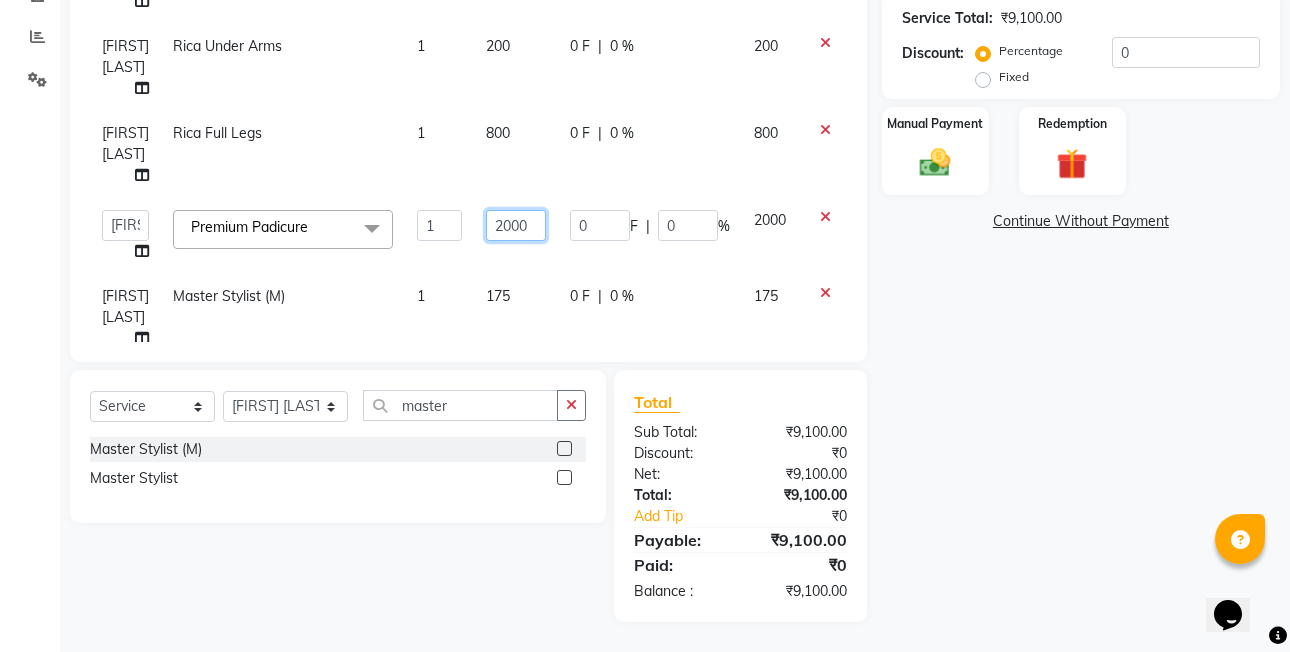 click on "2000" 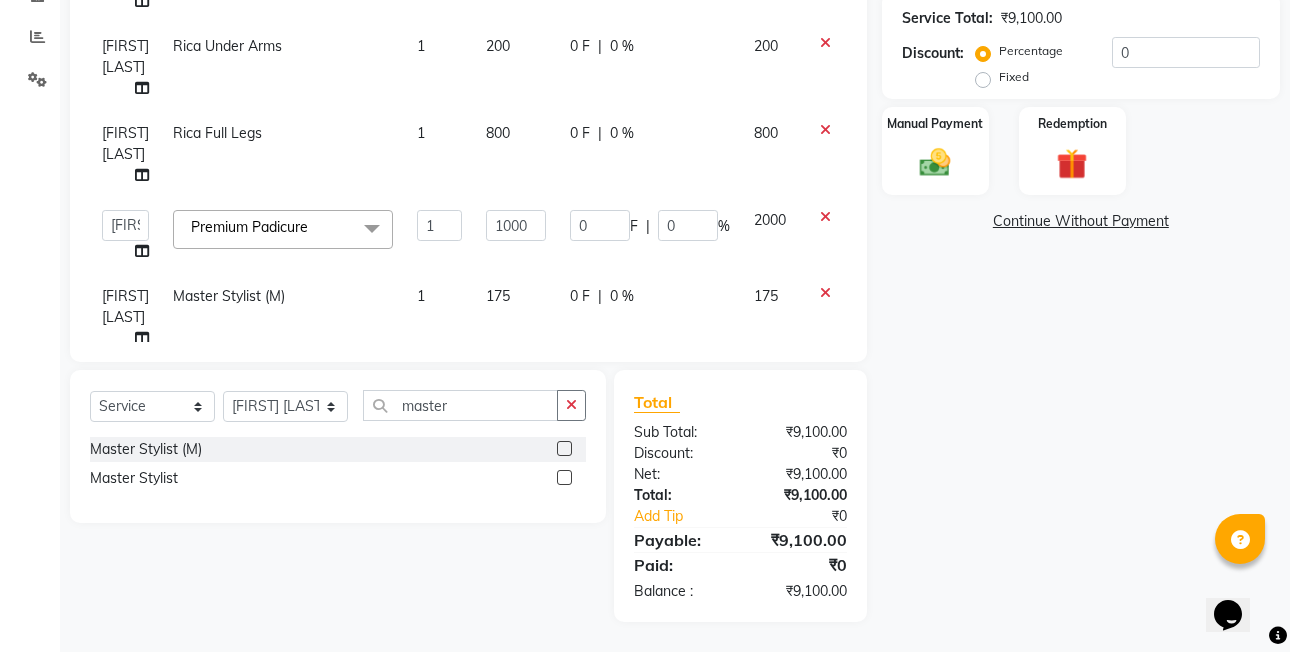 click on "800" 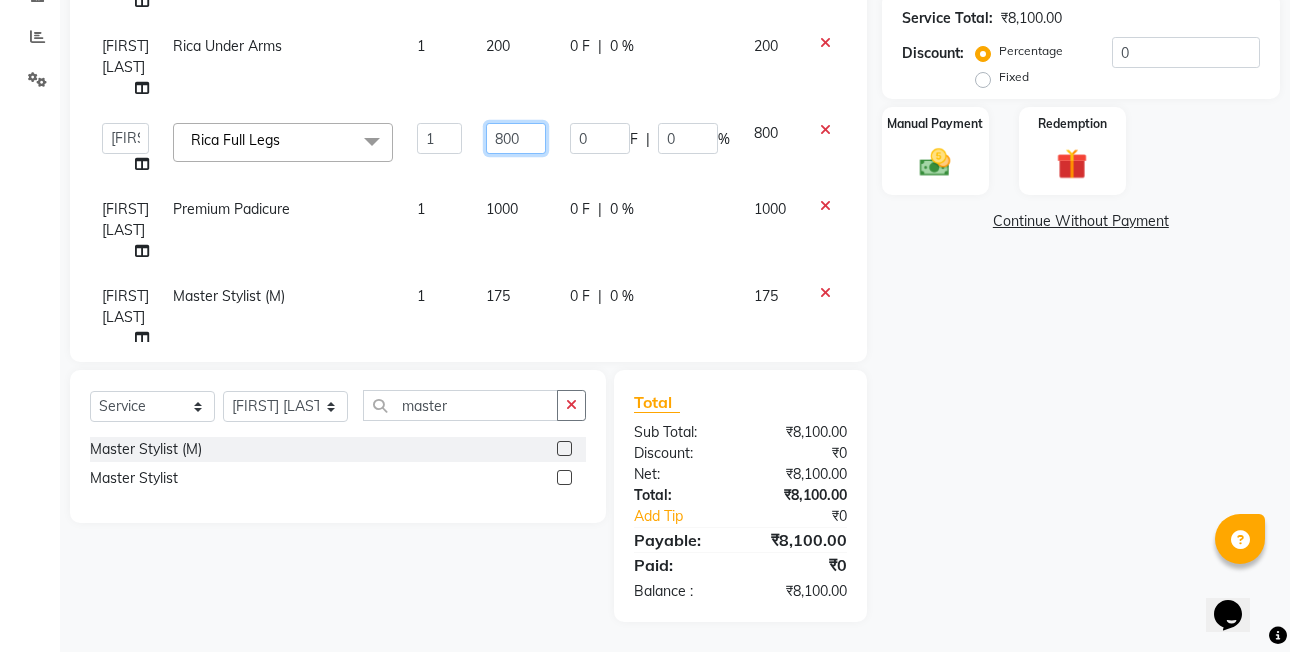 click on "800" 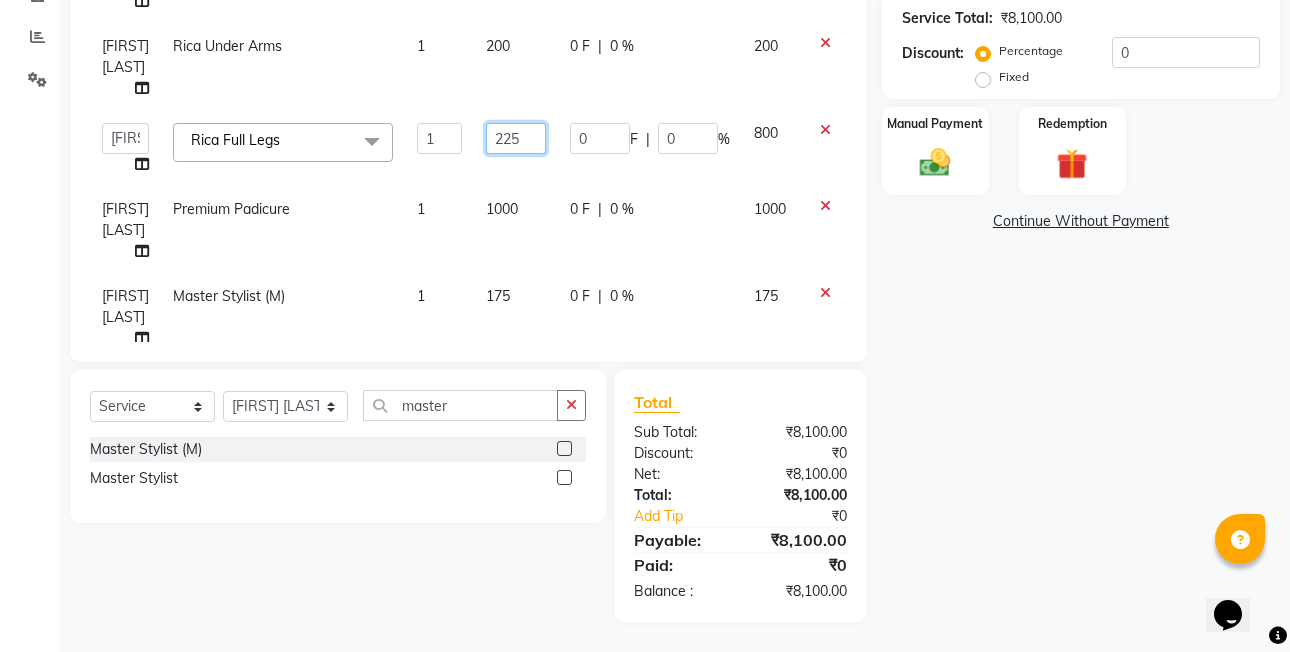scroll, scrollTop: 409, scrollLeft: 0, axis: vertical 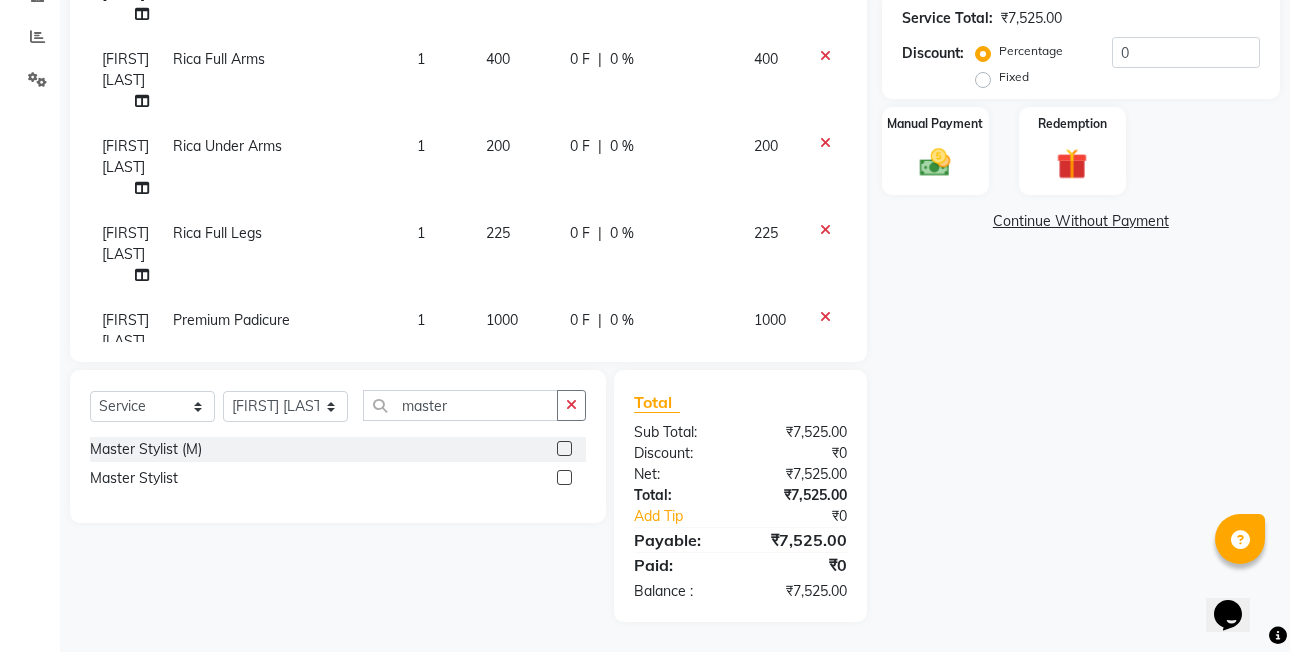 click on "200" 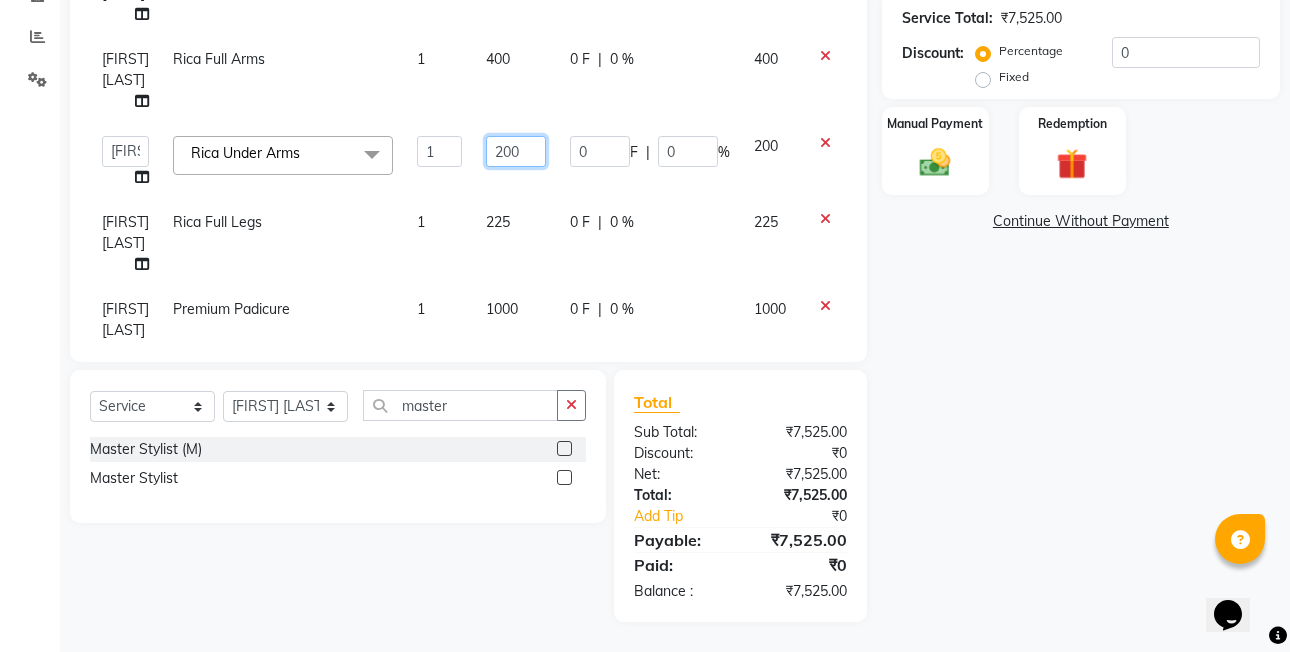 click on "200" 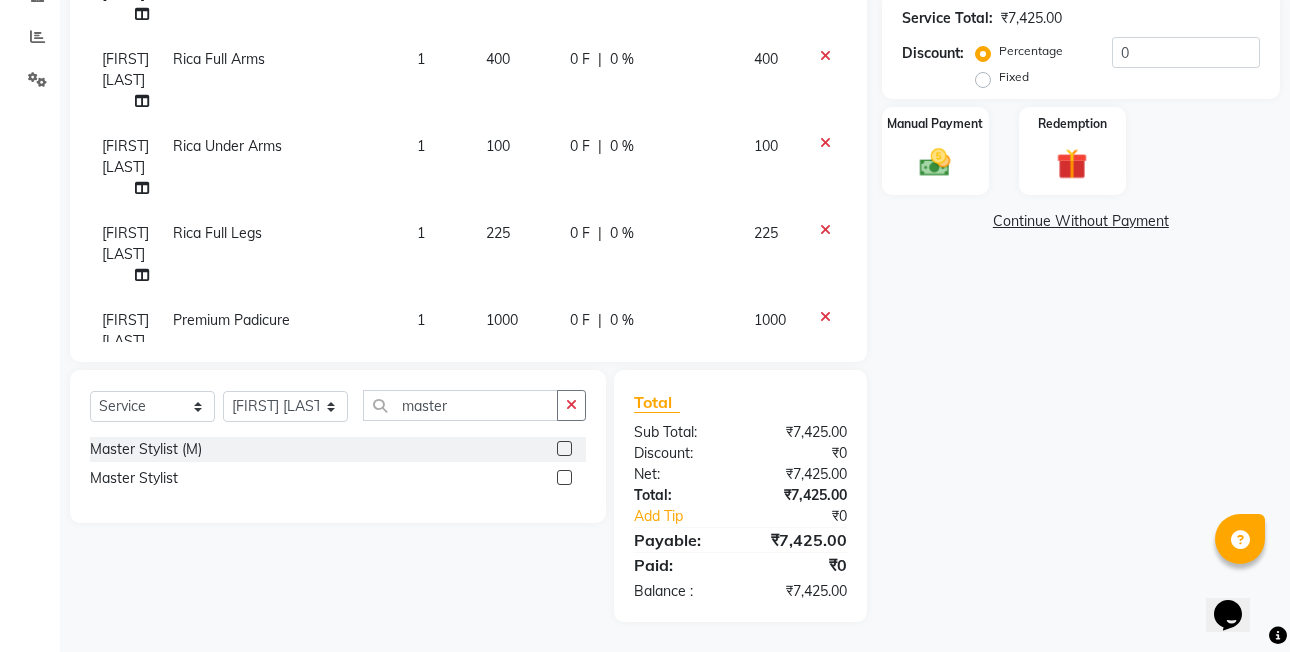 click on "400" 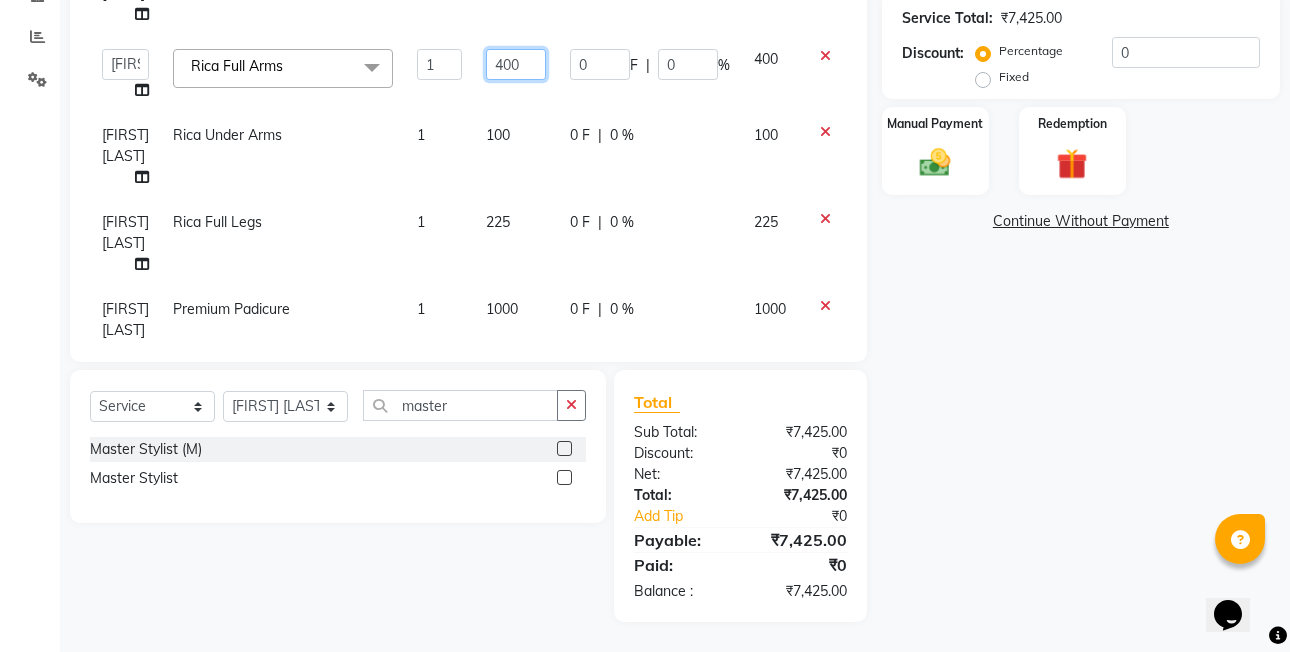 click on "400" 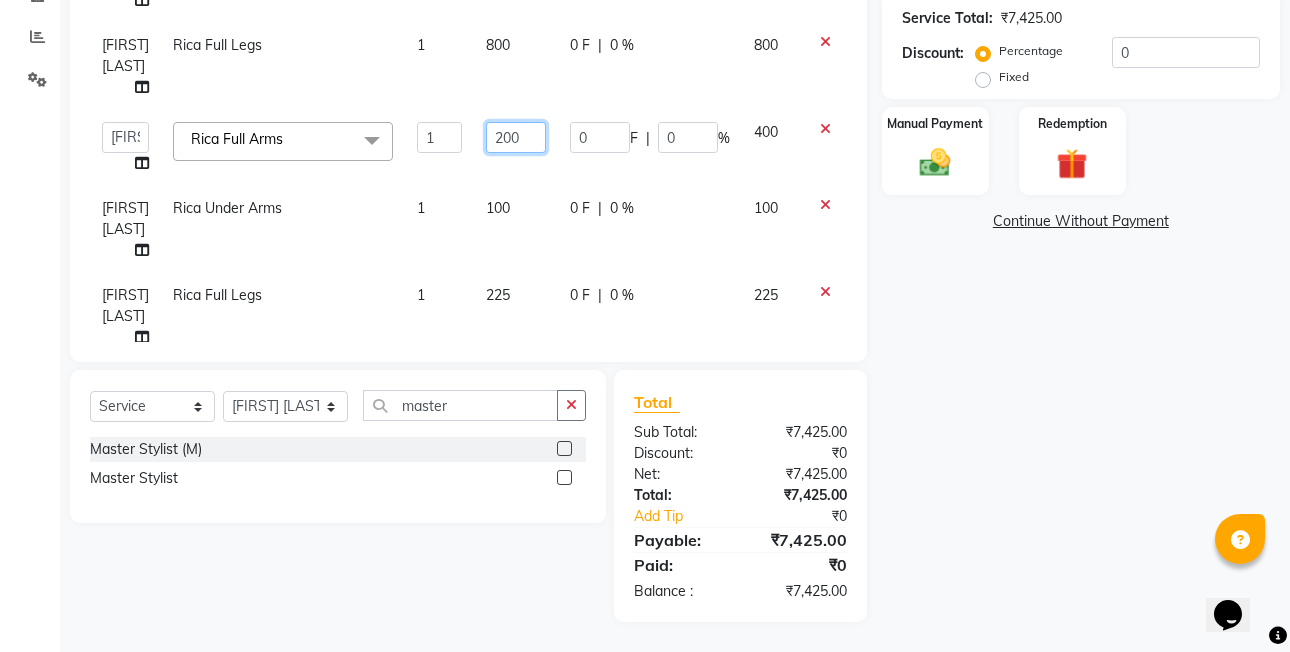 scroll, scrollTop: 209, scrollLeft: 0, axis: vertical 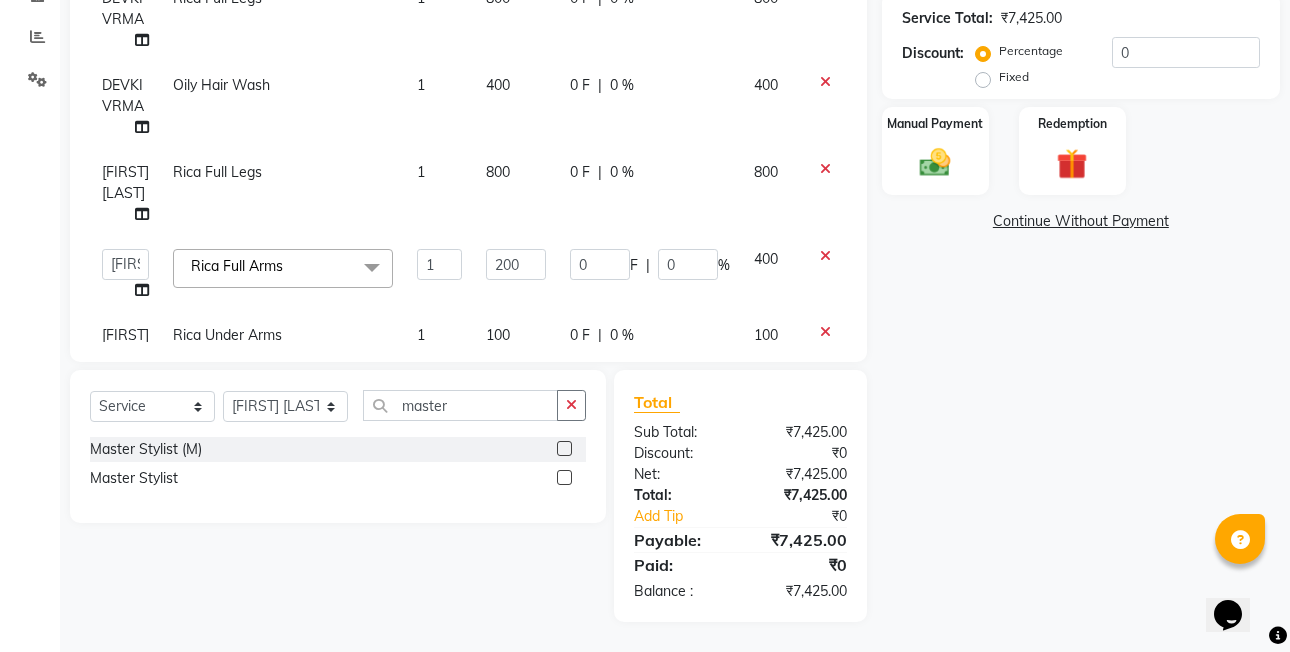 click on "800" 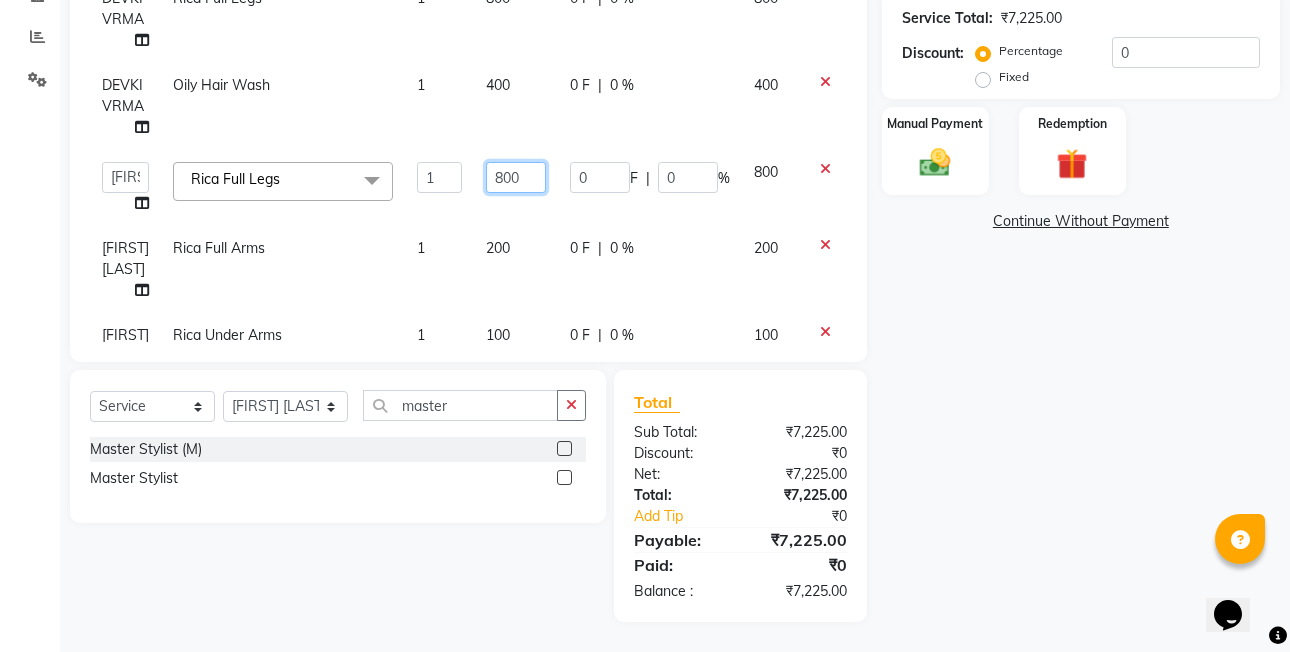 click on "800" 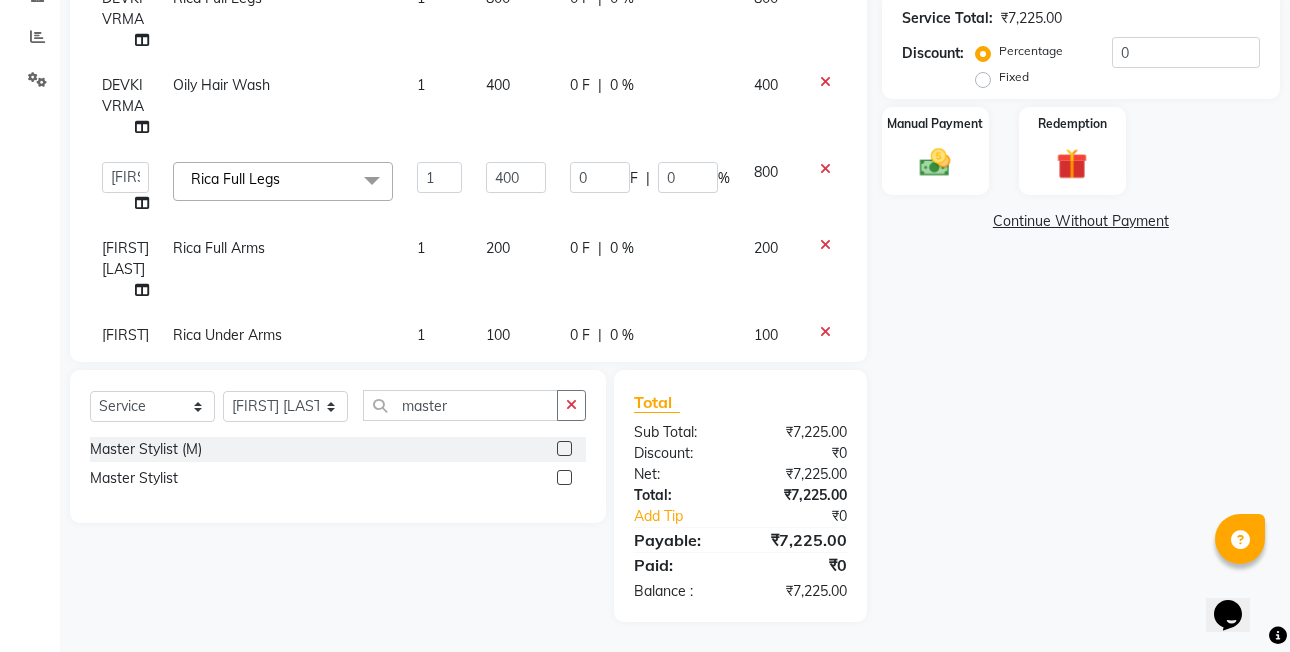 click on "400" 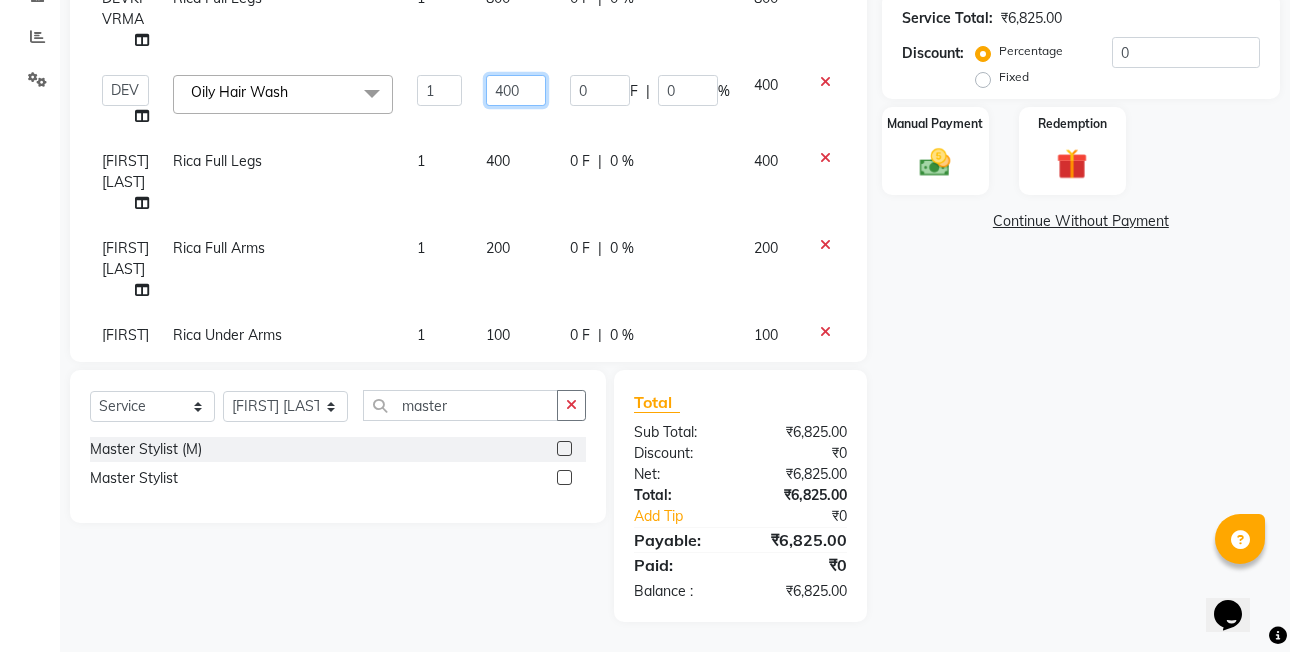 click on "400" 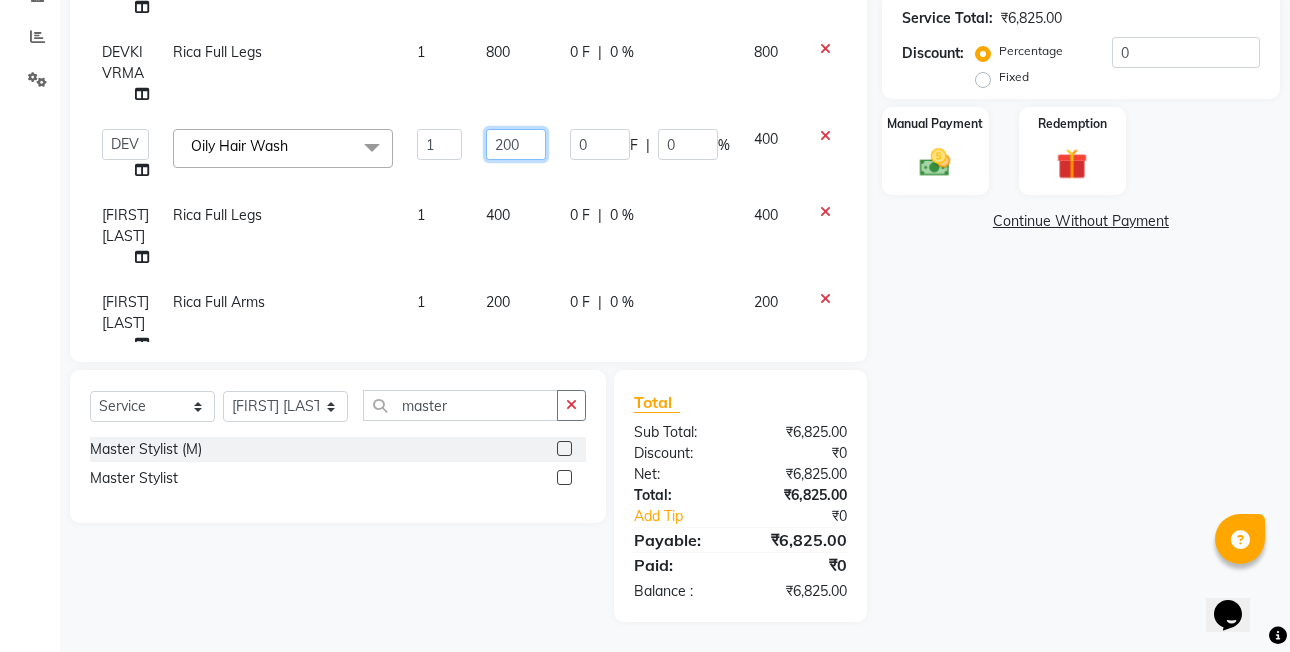 scroll, scrollTop: 109, scrollLeft: 0, axis: vertical 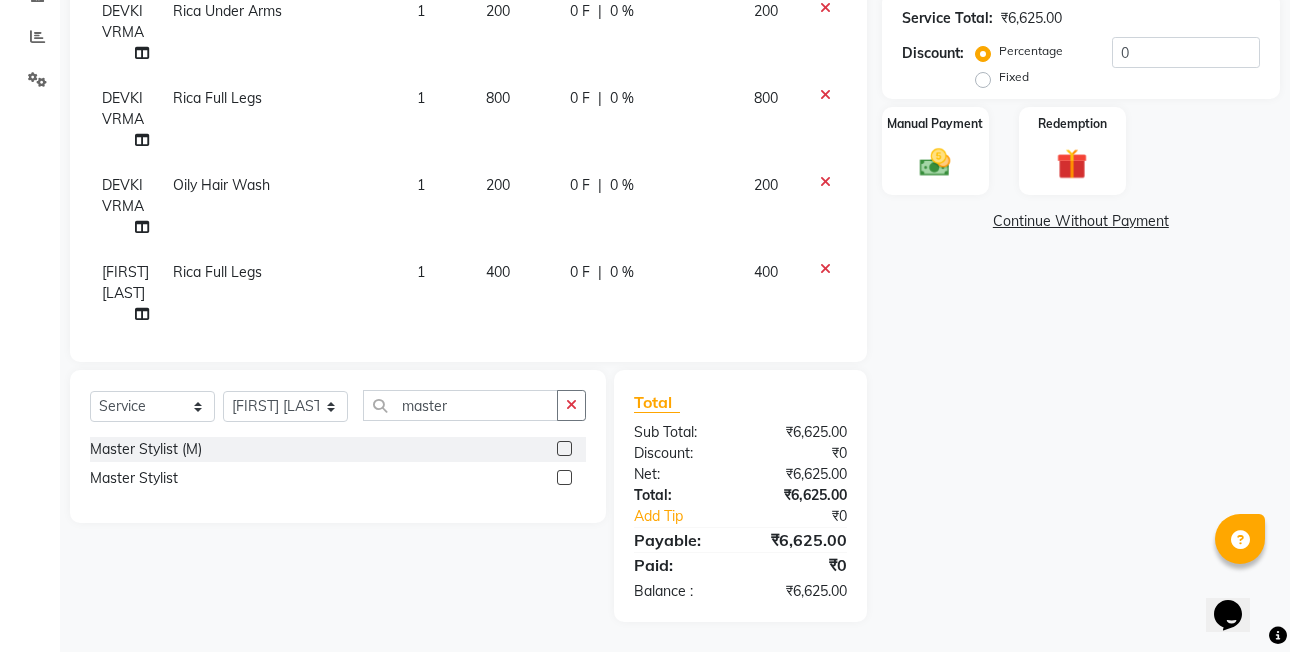 click on "800" 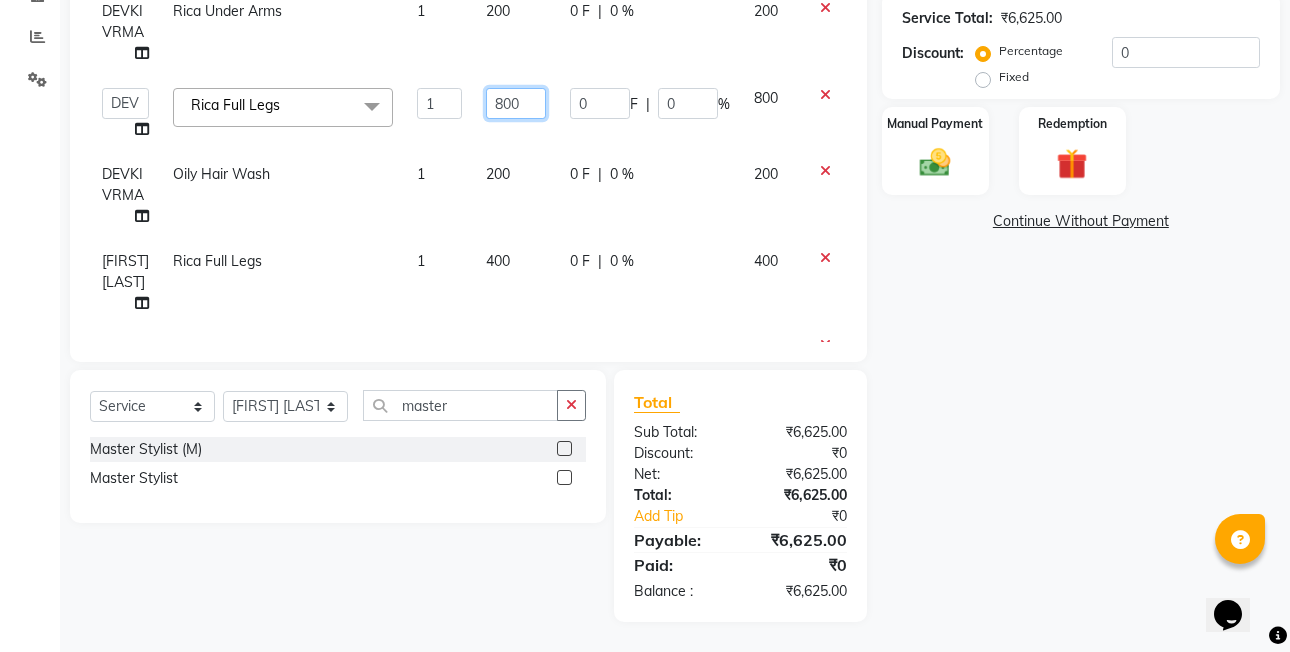 click on "800" 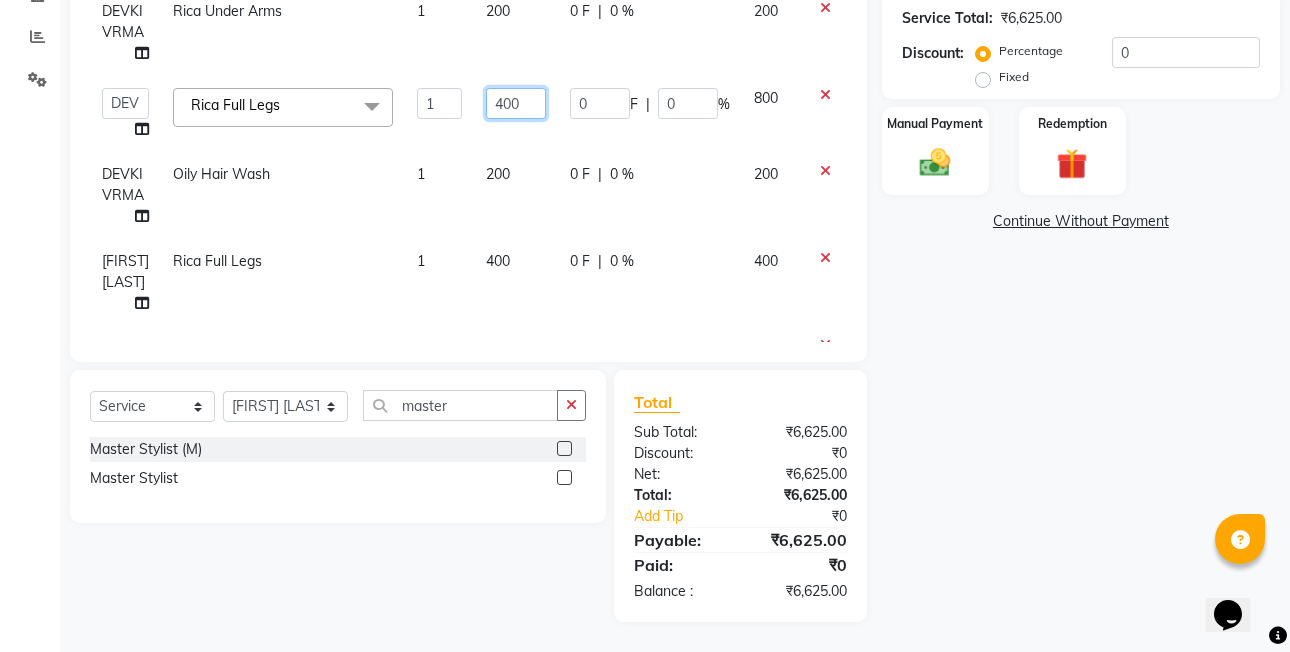 scroll, scrollTop: 9, scrollLeft: 0, axis: vertical 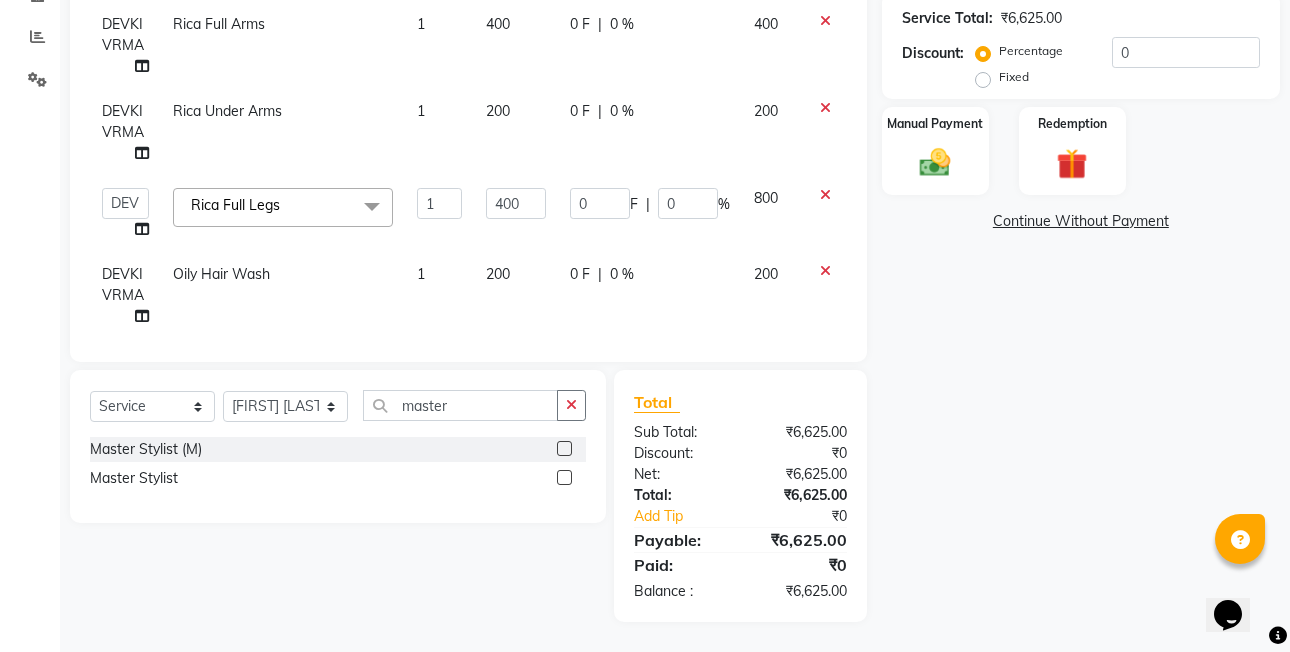 click on "200" 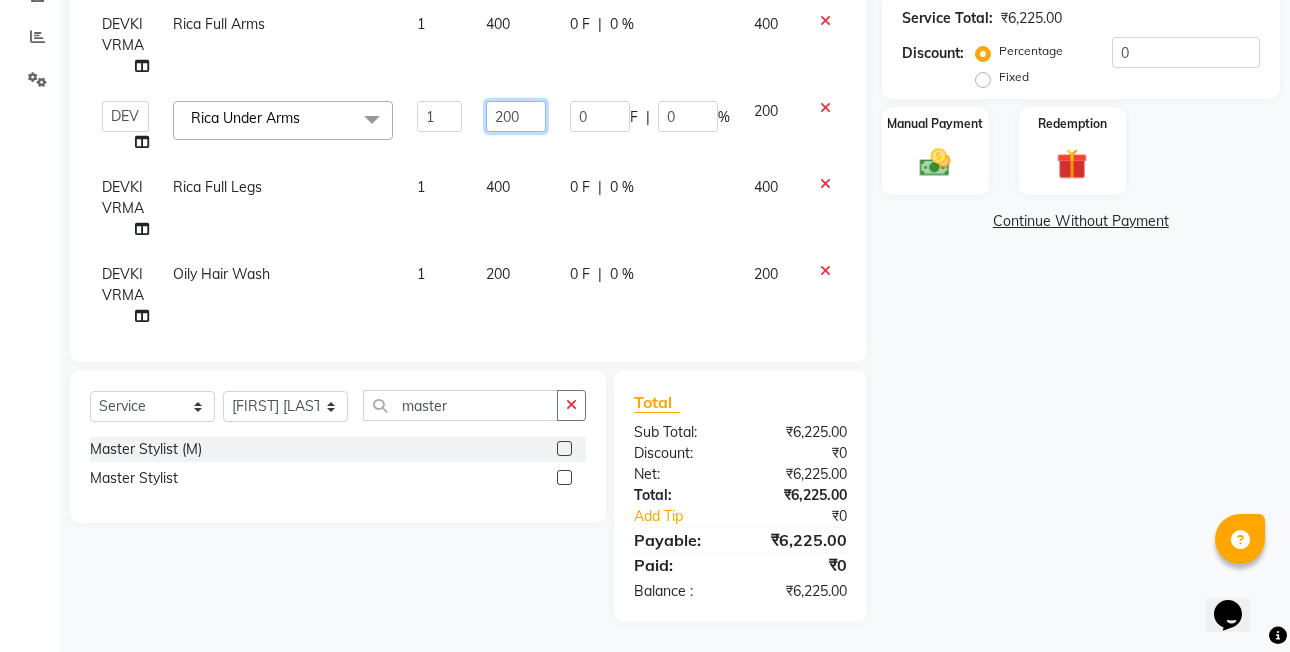 click on "200" 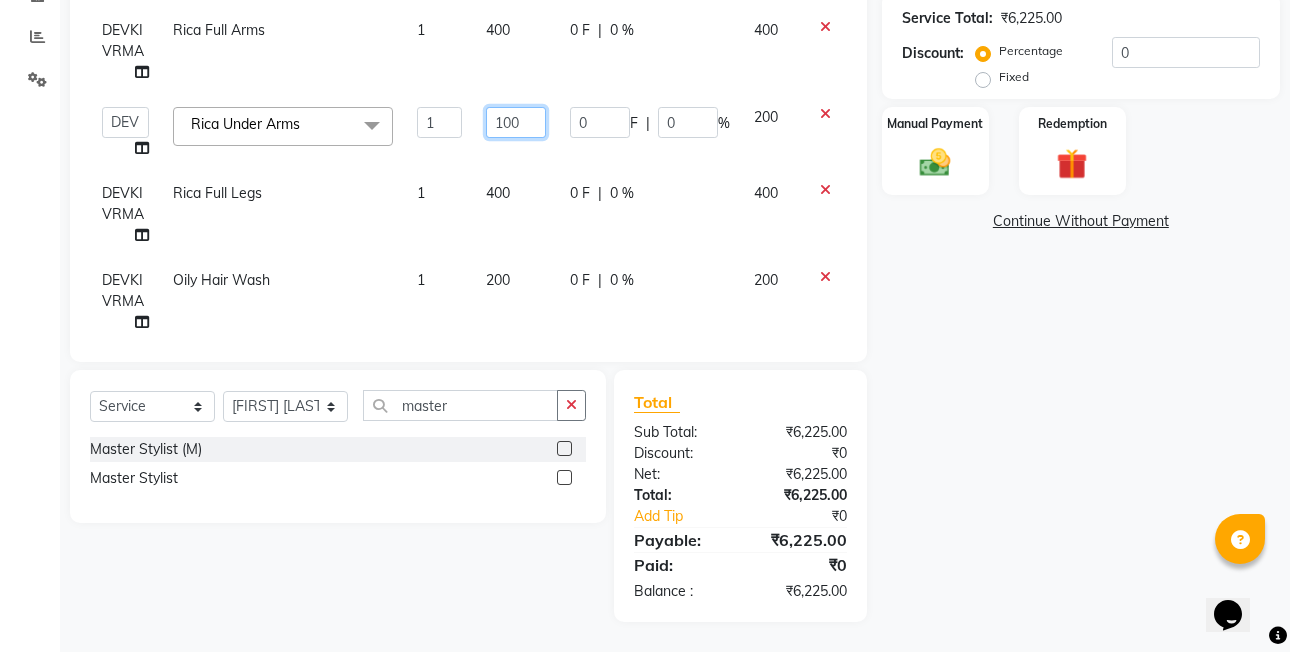 scroll, scrollTop: 0, scrollLeft: 0, axis: both 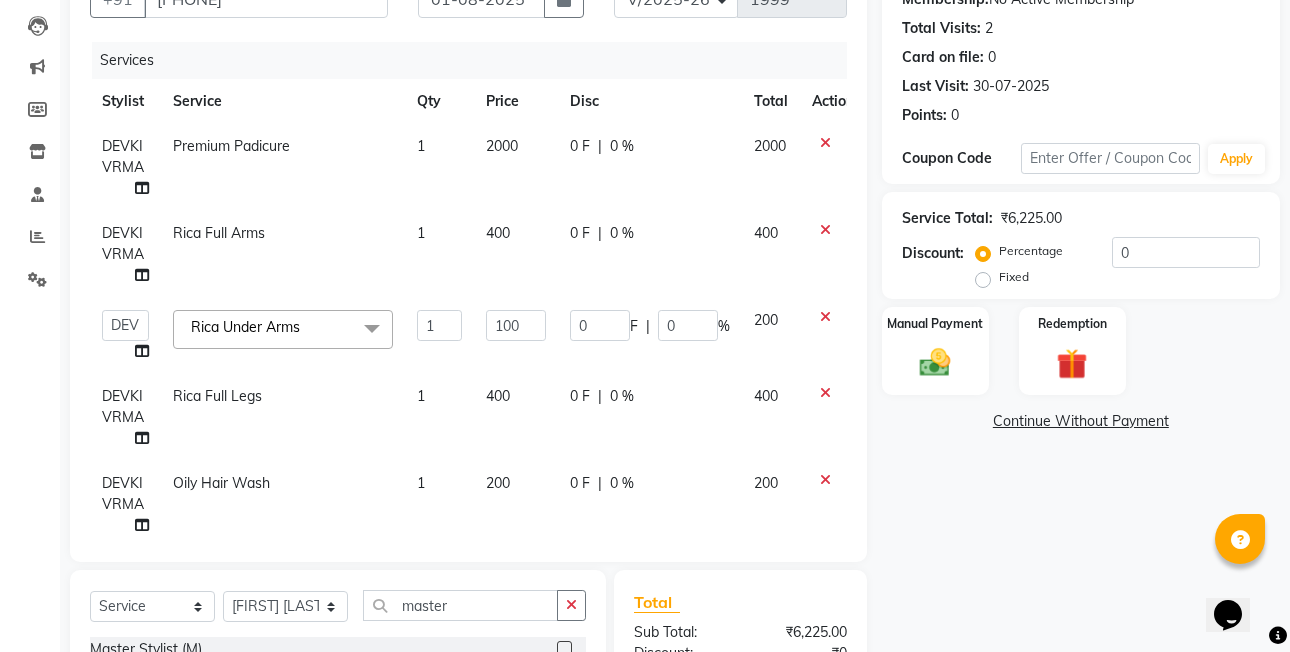 click on "400" 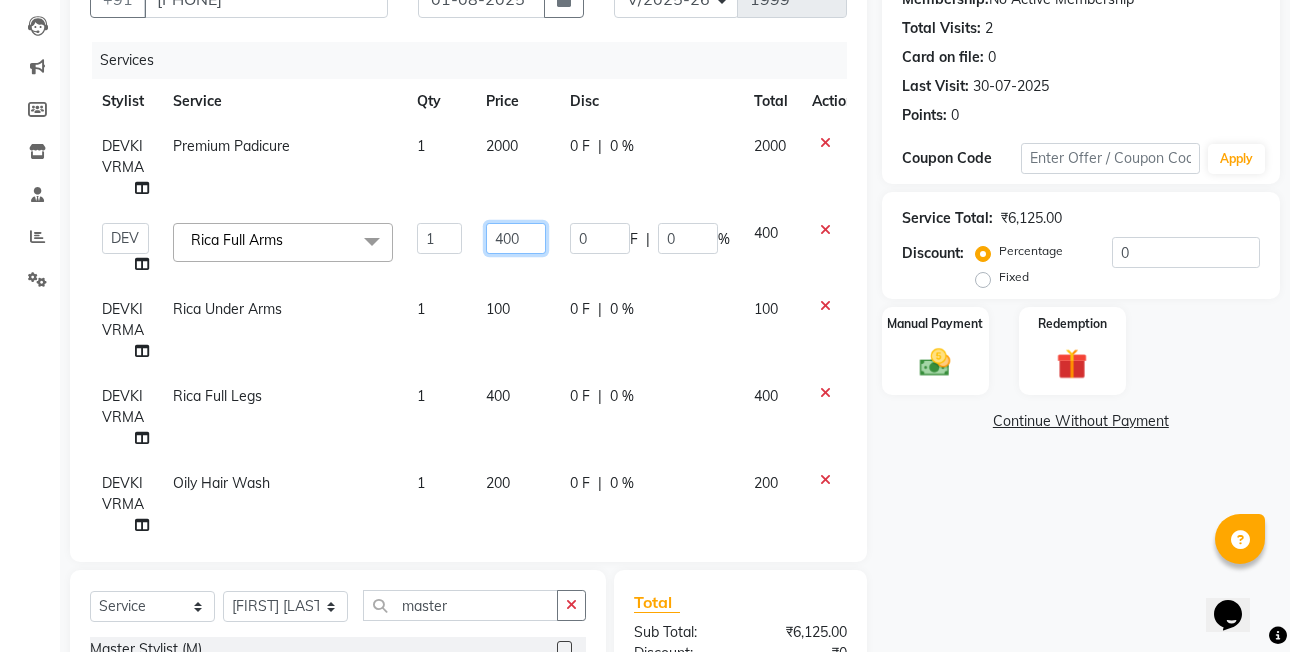 click on "400" 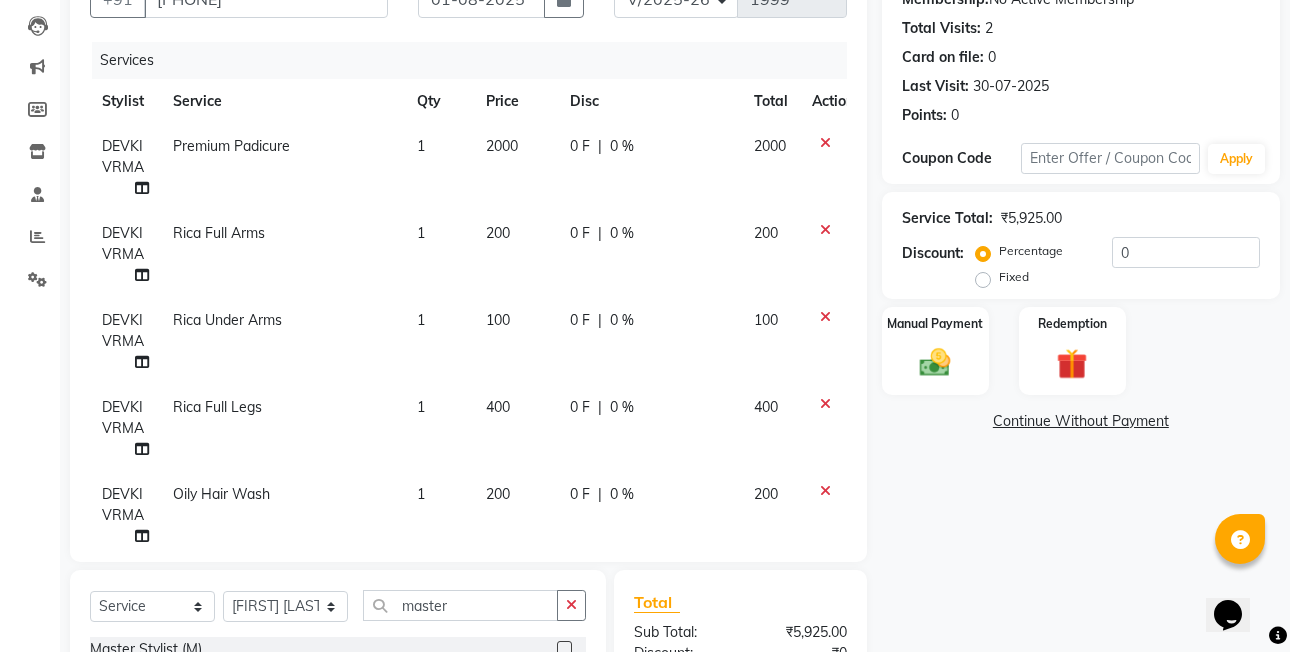 click on "2000" 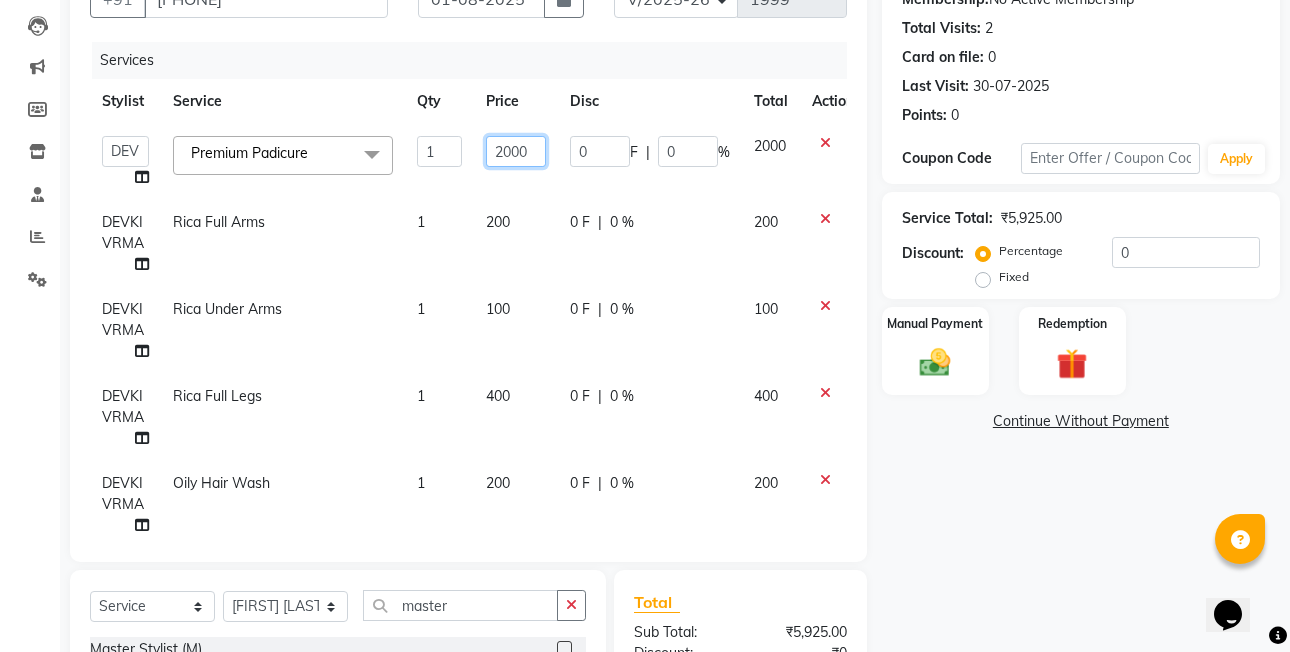 drag, startPoint x: 541, startPoint y: 149, endPoint x: 548, endPoint y: 160, distance: 13.038404 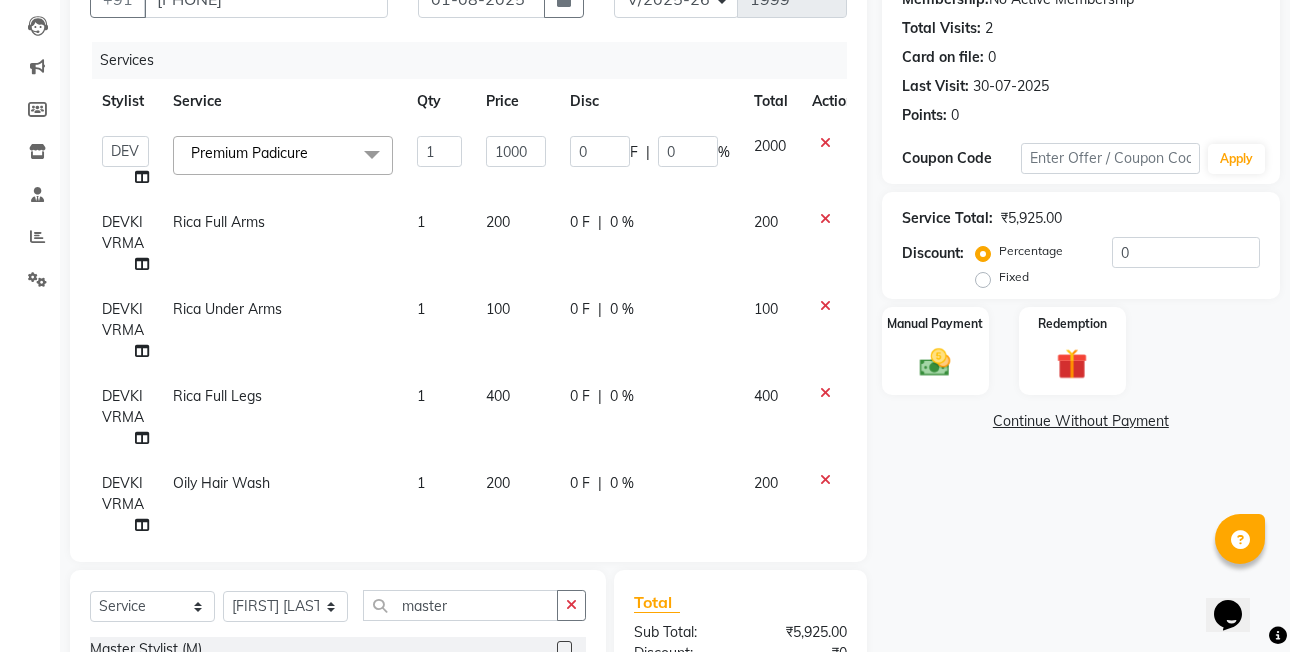 click on "Disc" 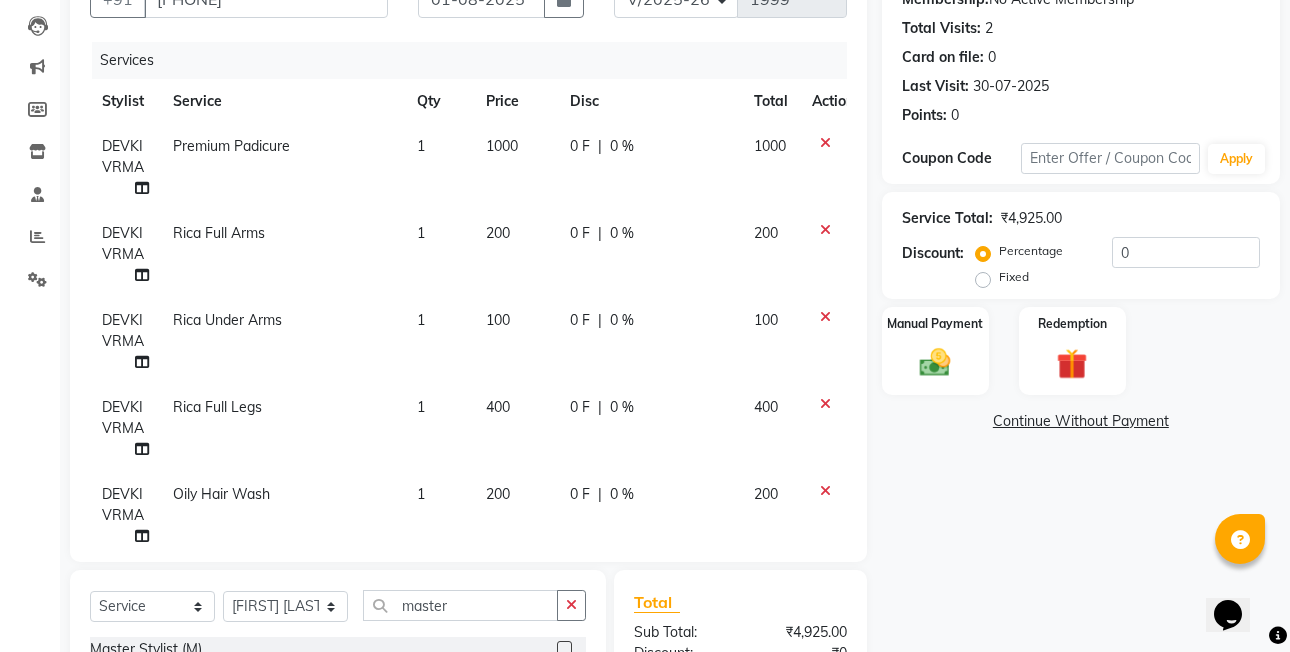 click on "Fixed" 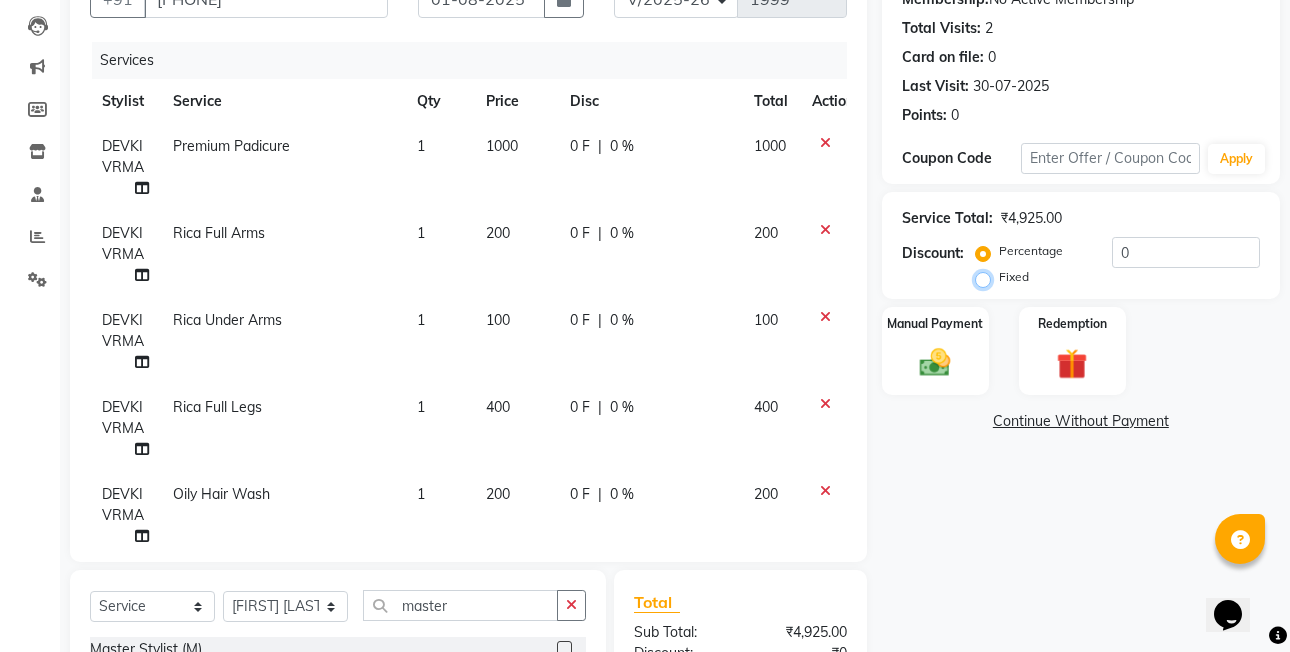 click on "Fixed" at bounding box center (987, 277) 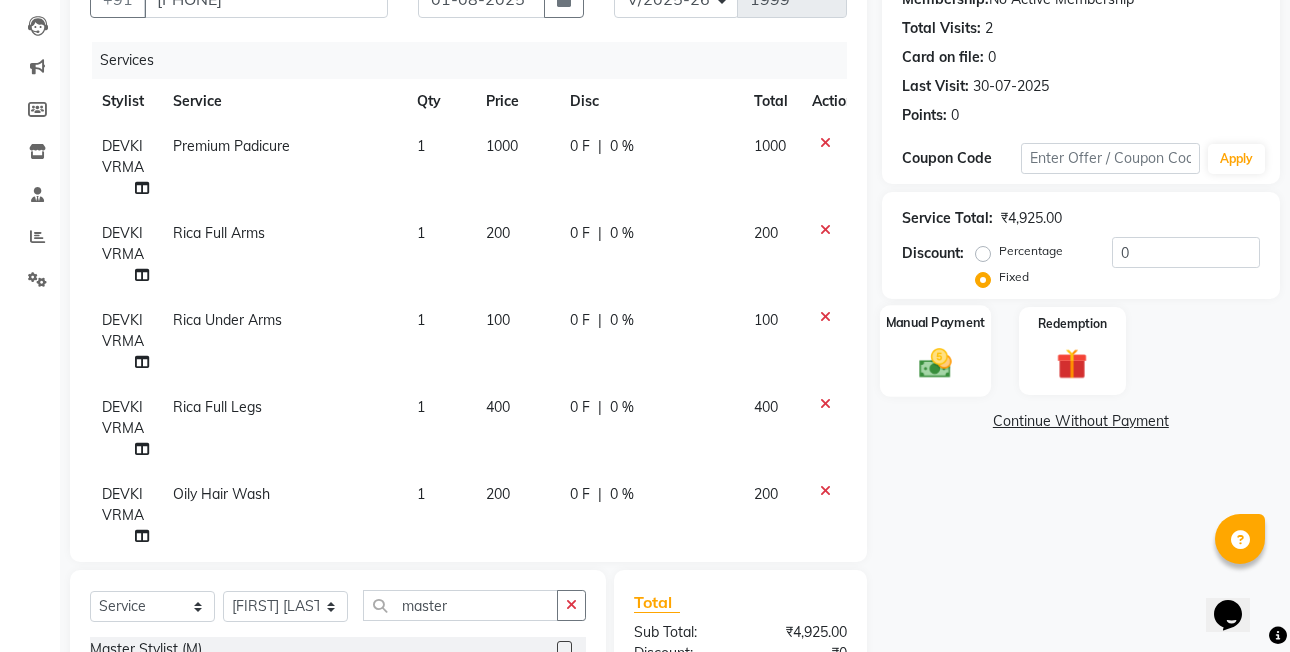 click on "Manual Payment" 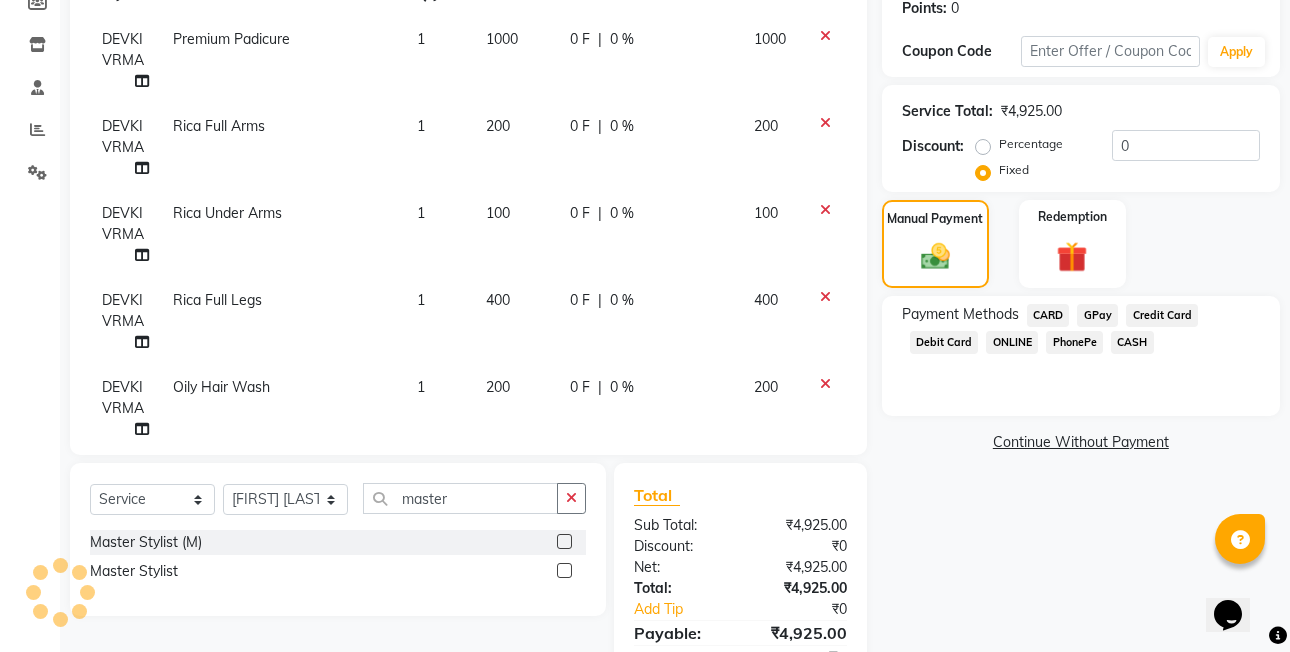 scroll, scrollTop: 406, scrollLeft: 0, axis: vertical 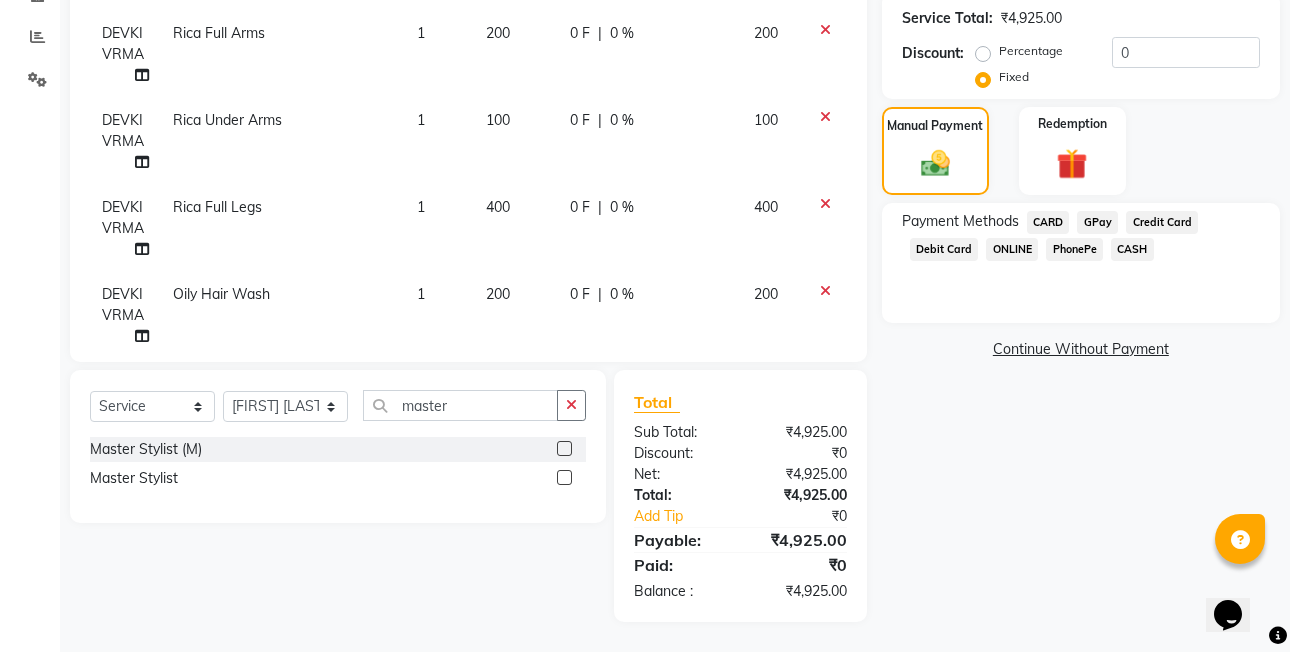 click on "PhonePe" 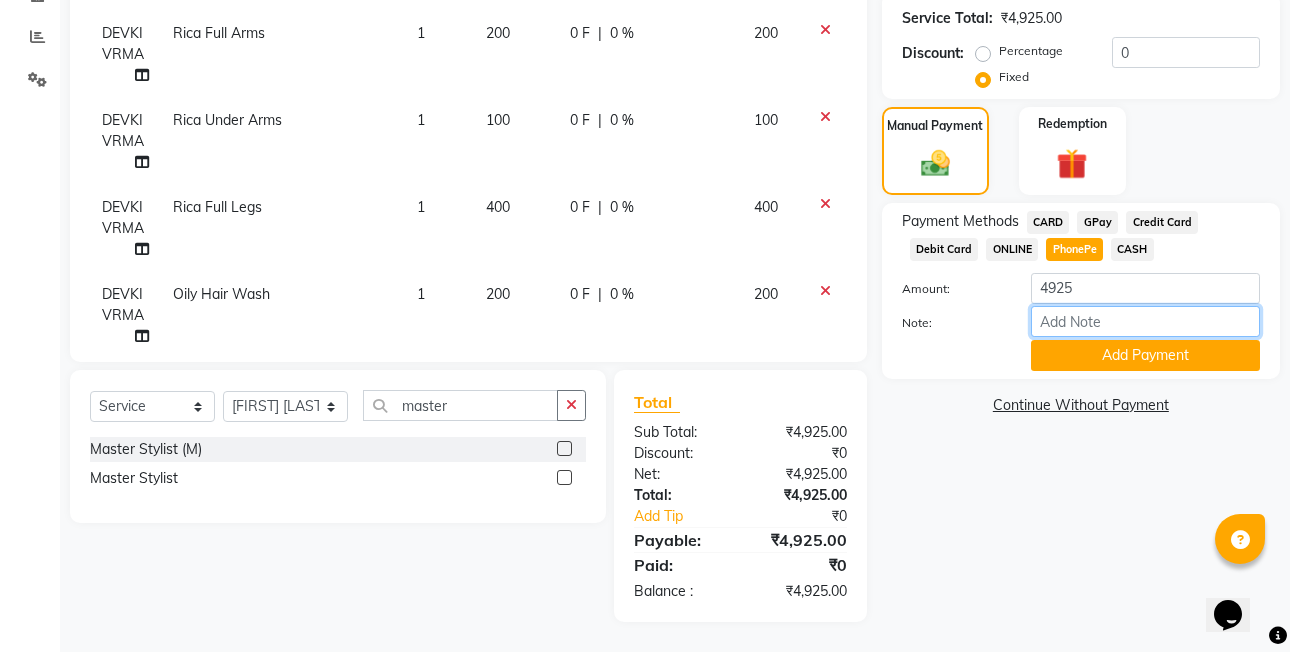 click on "Note:" at bounding box center (1145, 321) 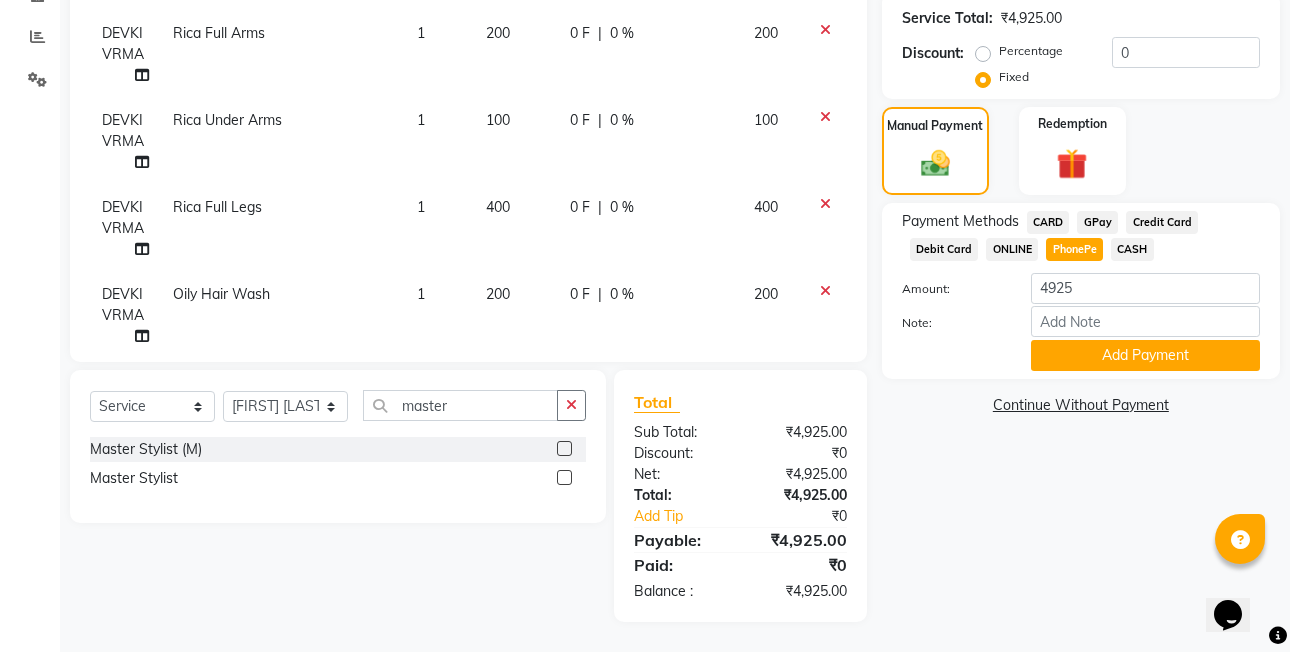click on "Note:" 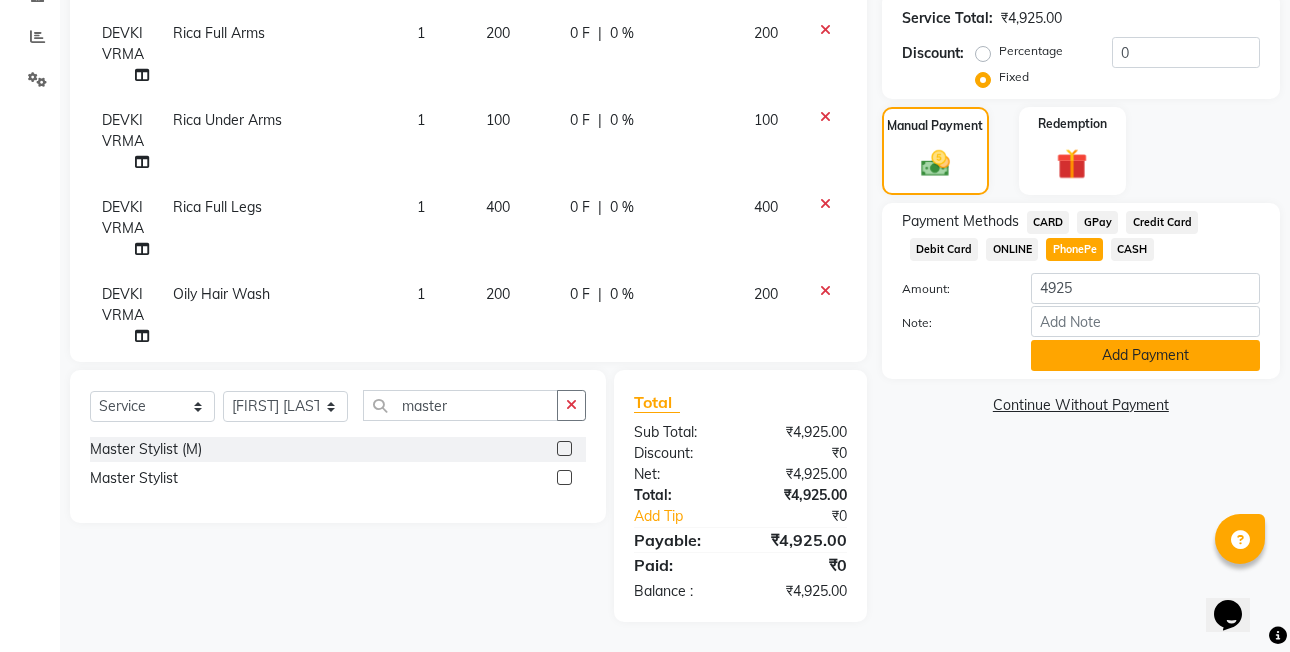 click on "Add Payment" 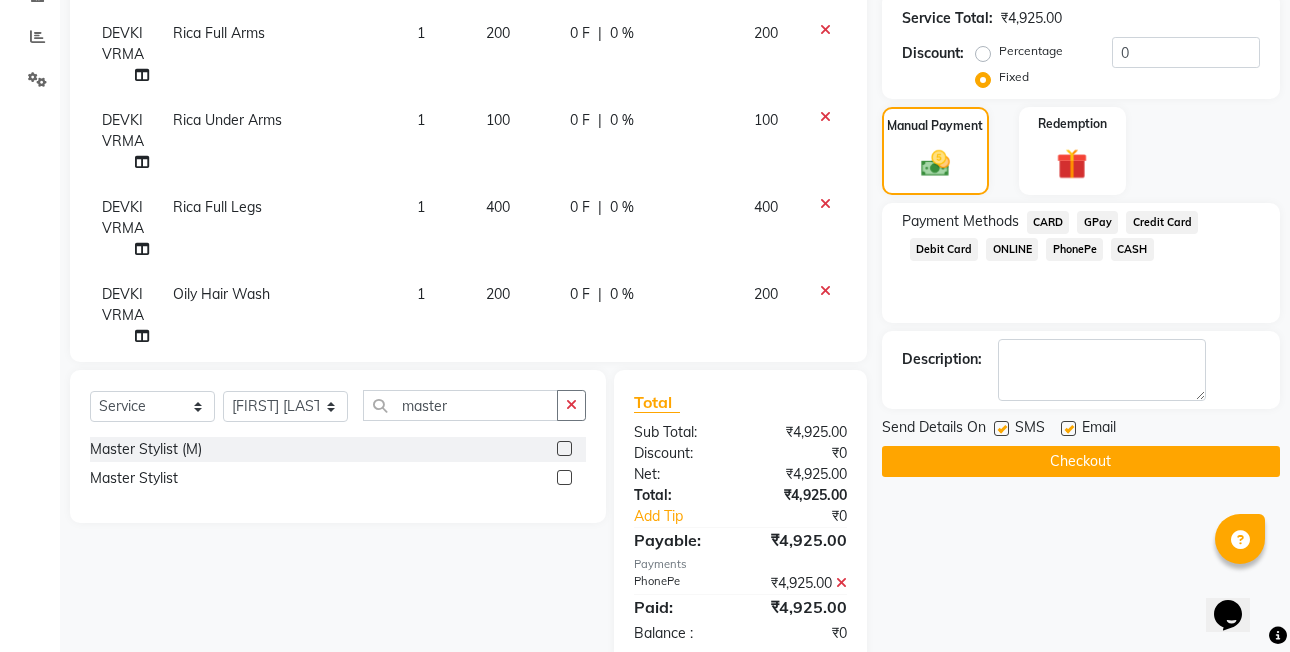 scroll, scrollTop: 448, scrollLeft: 0, axis: vertical 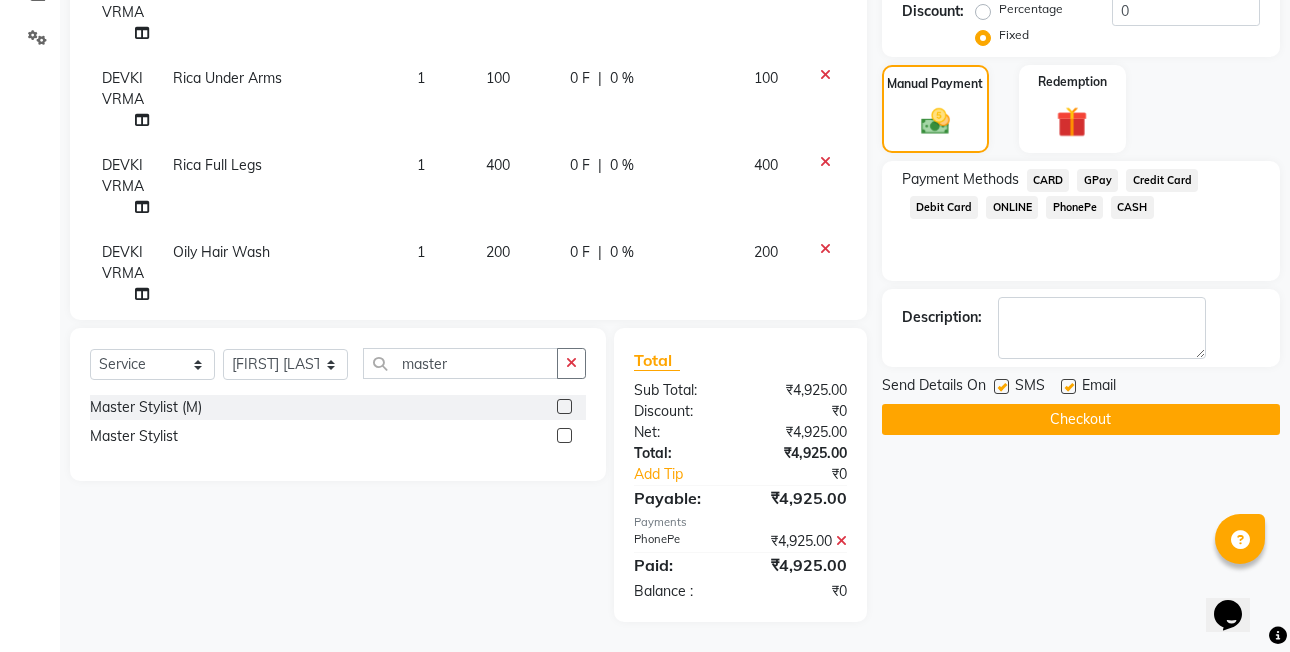 click on "Checkout" 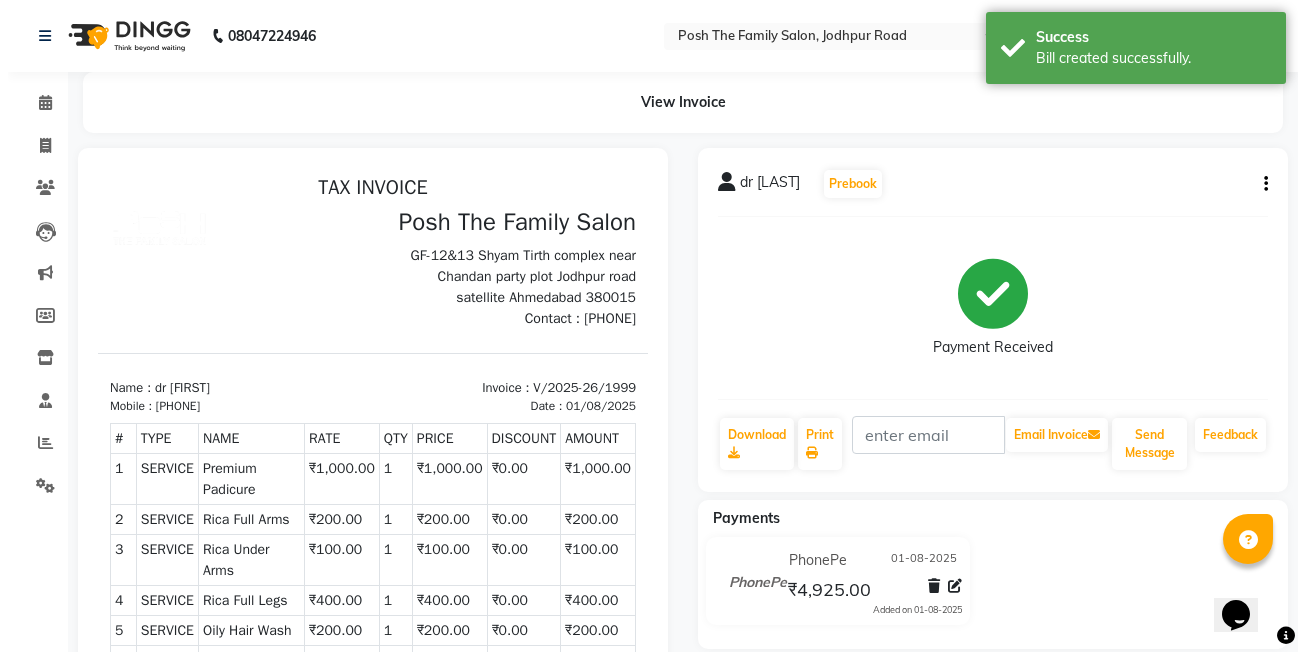 scroll, scrollTop: 0, scrollLeft: 0, axis: both 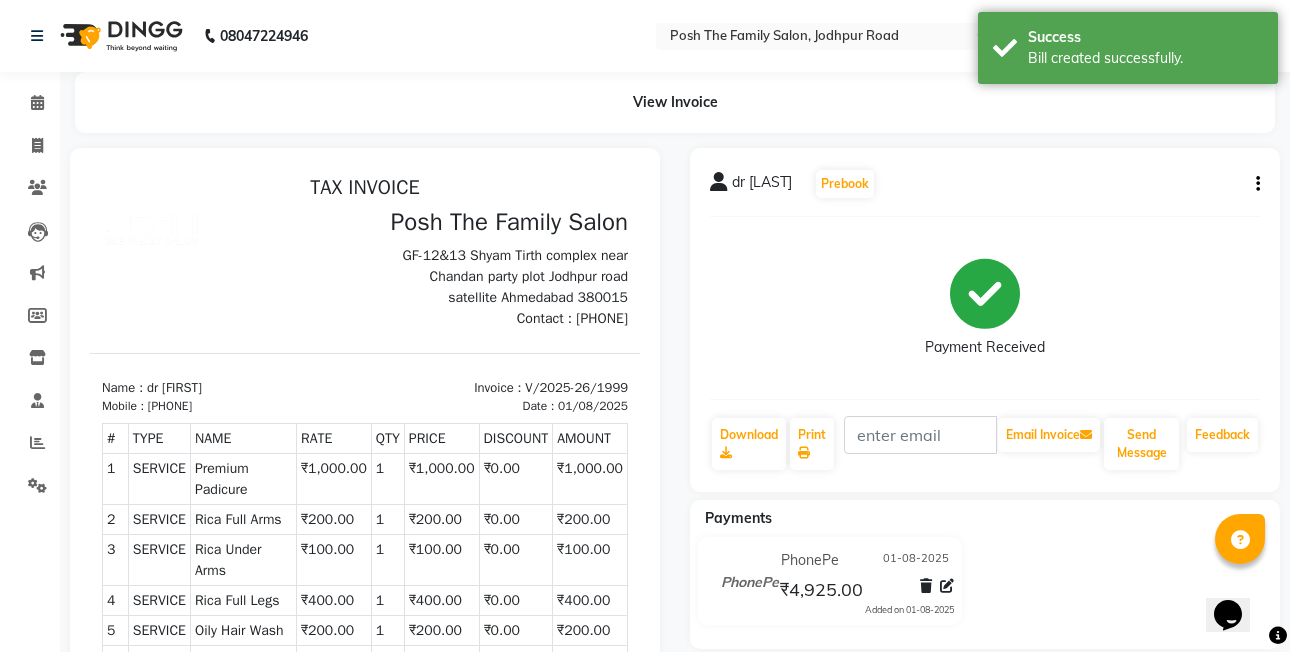click on "[FIRST] [LAST] Prebook Payment Received Download Print Email Invoice Send Message Feedback" 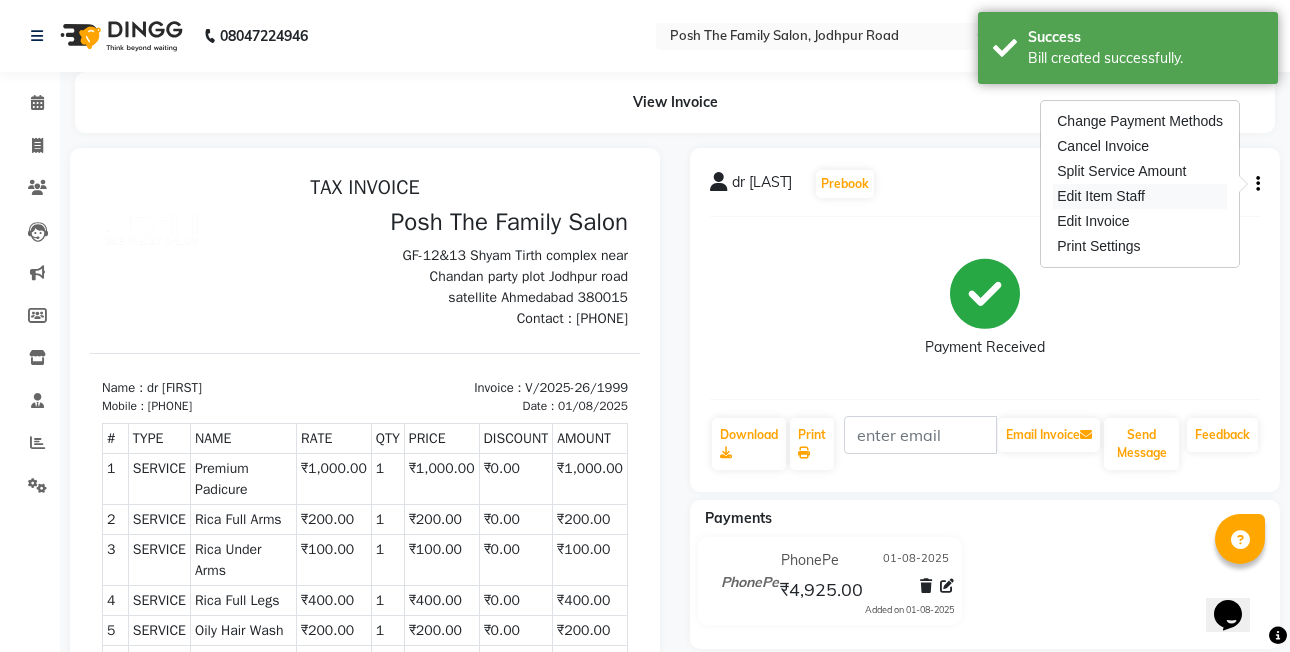 click on "Edit Item Staff" at bounding box center [1140, 196] 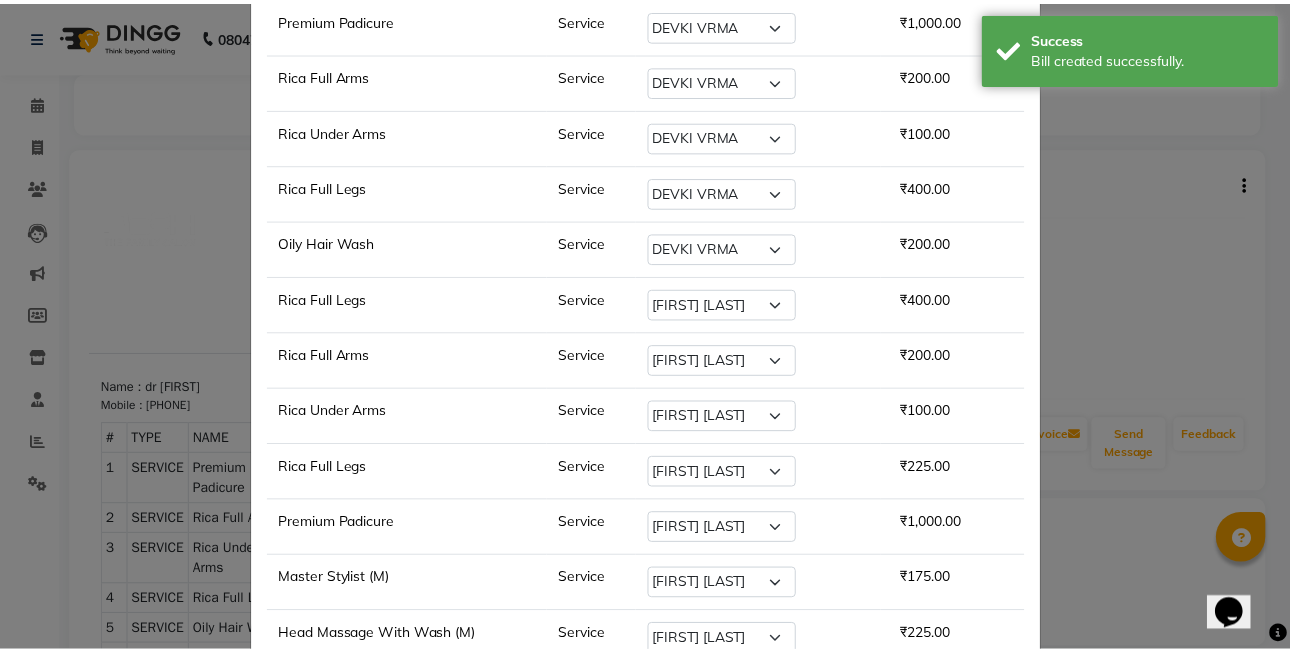 scroll, scrollTop: 432, scrollLeft: 0, axis: vertical 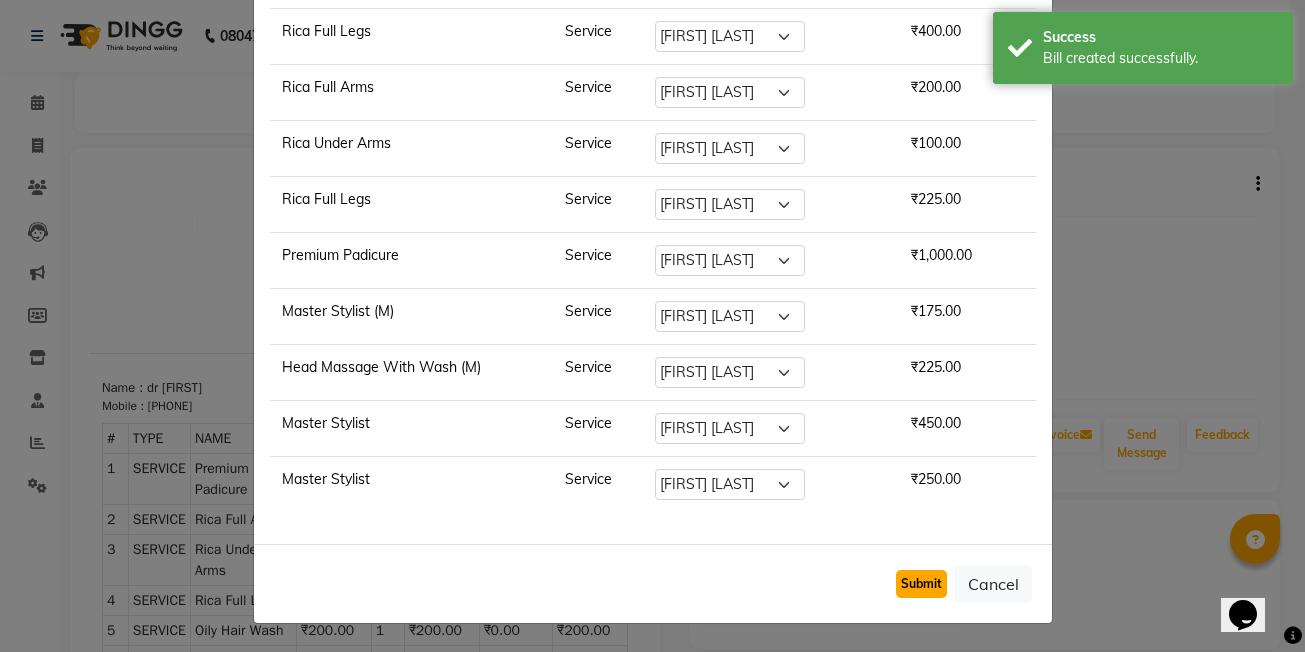 click on "Submit" 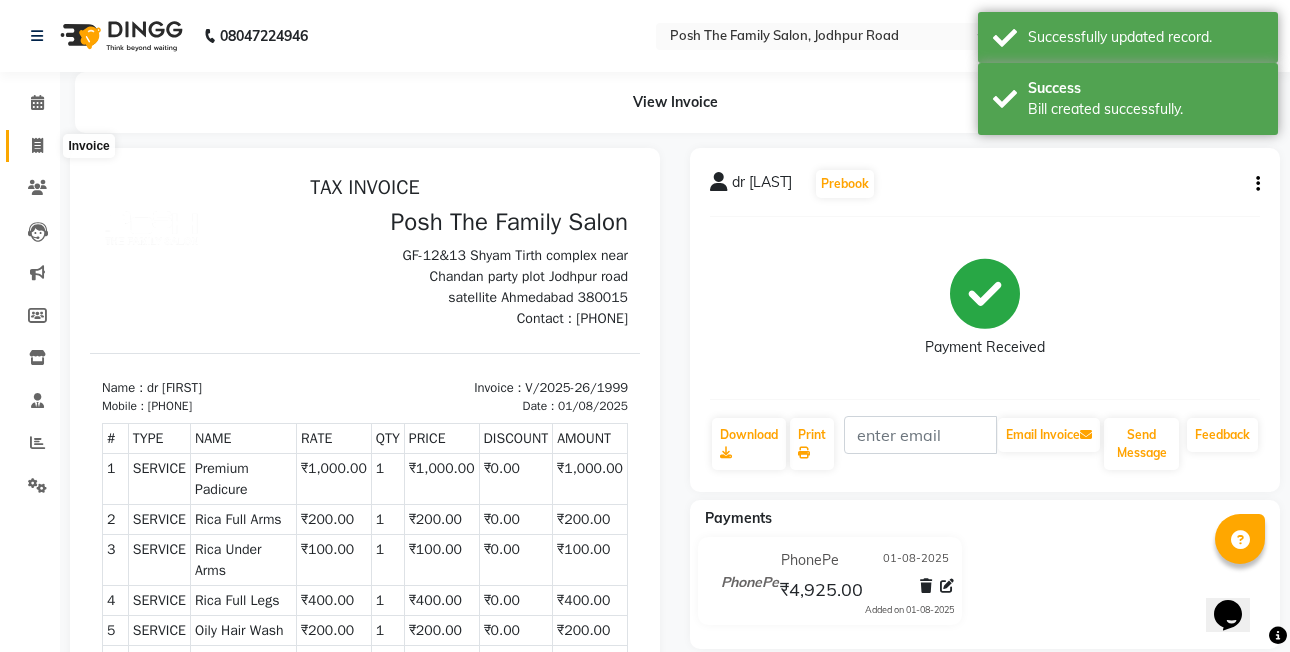 click 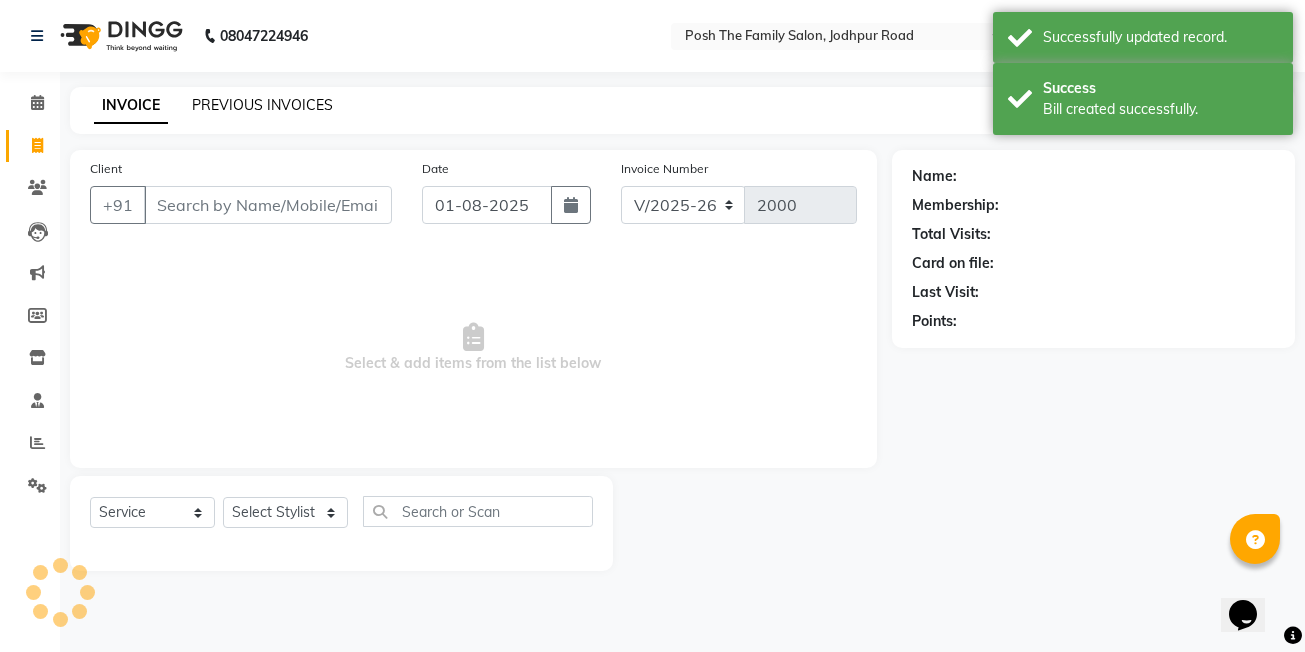 click on "PREVIOUS INVOICES" 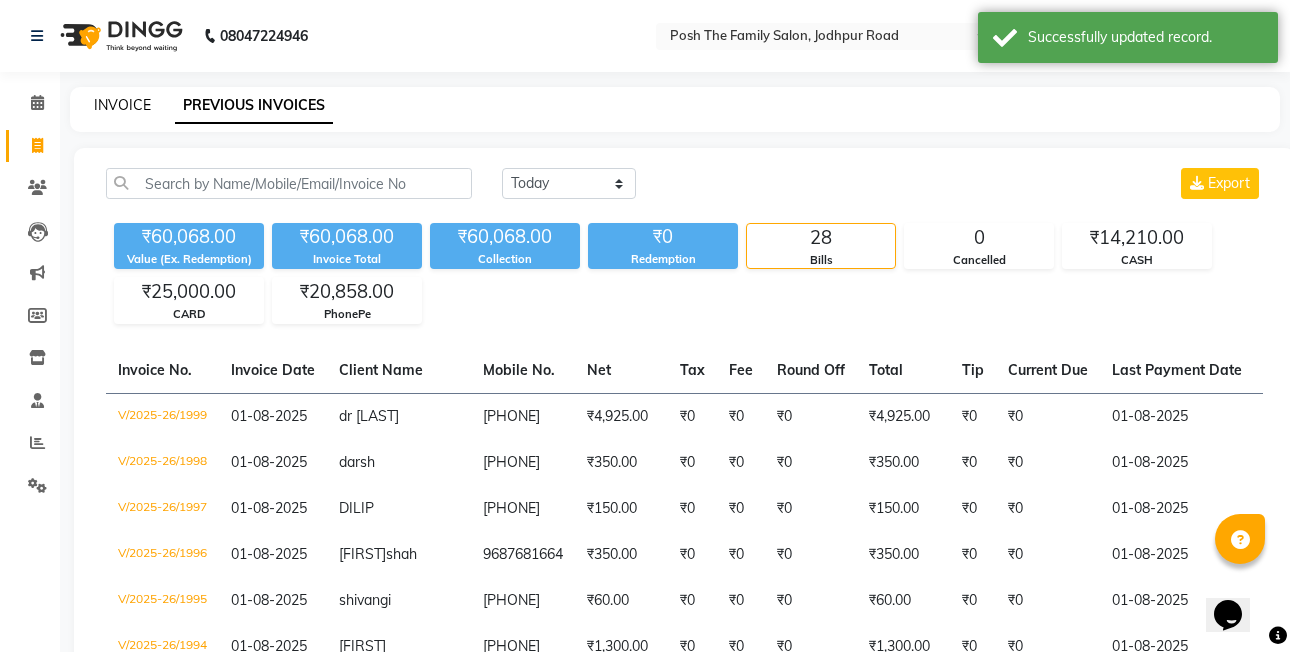 click on "INVOICE" 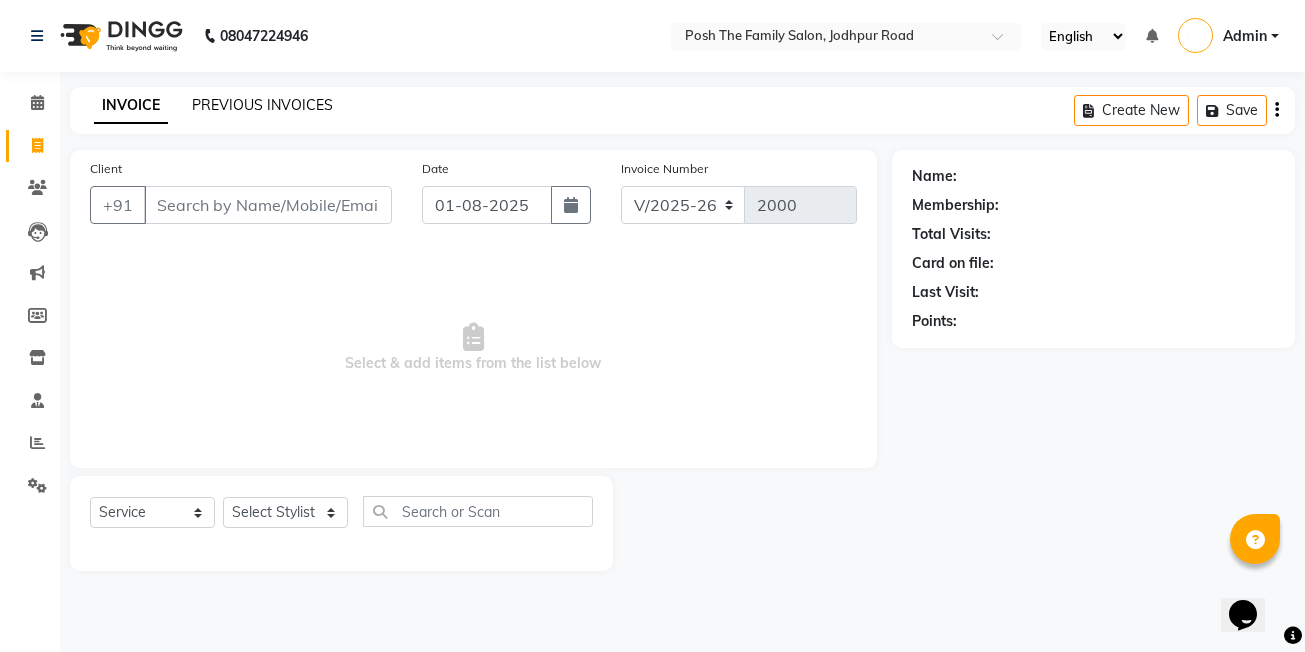 click on "PREVIOUS INVOICES" 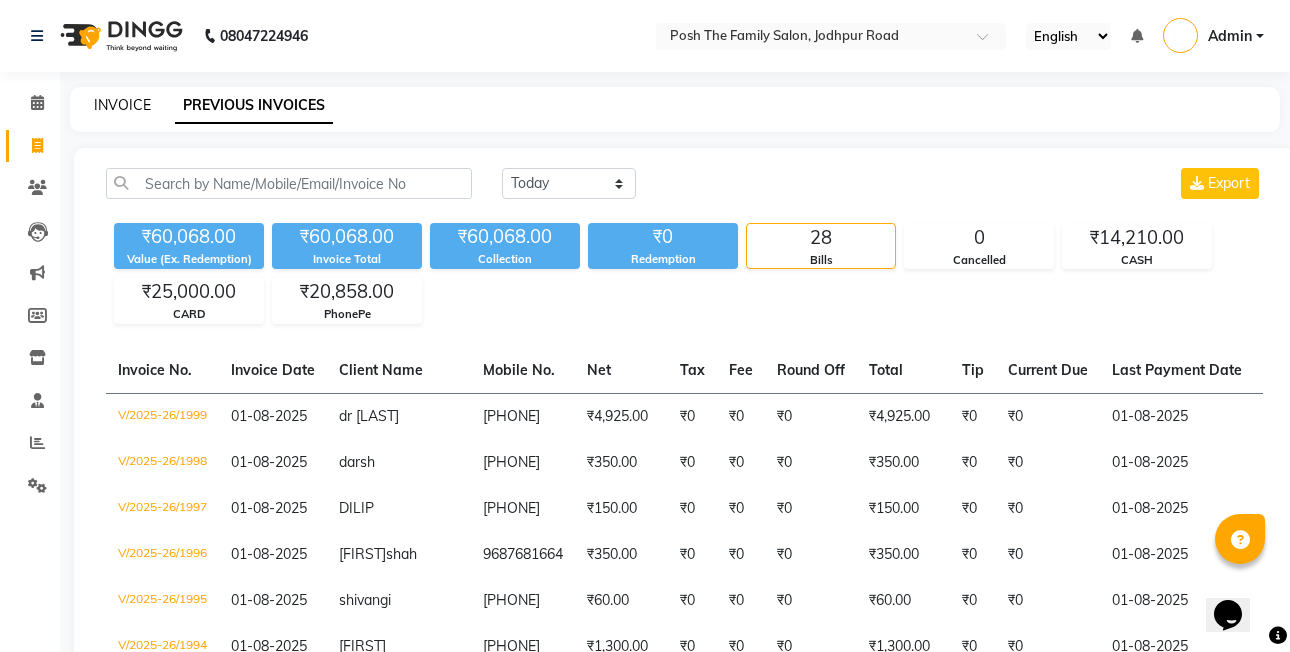 click on "INVOICE" 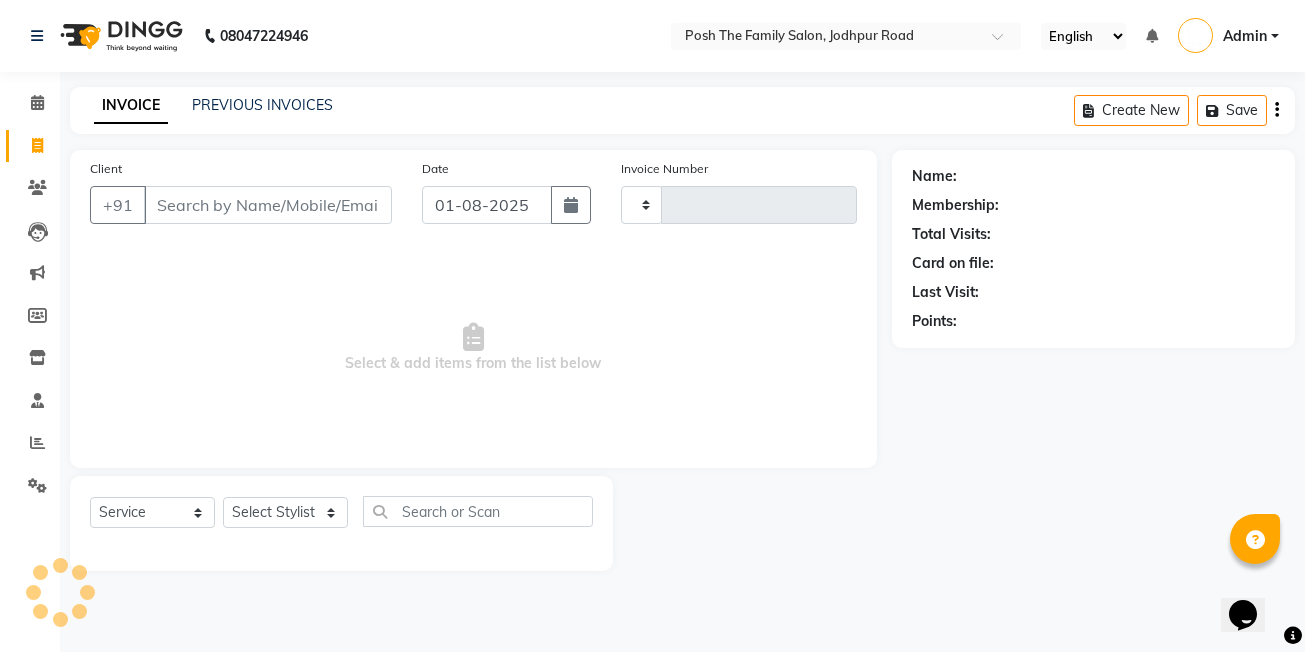 click on "Client" at bounding box center [268, 205] 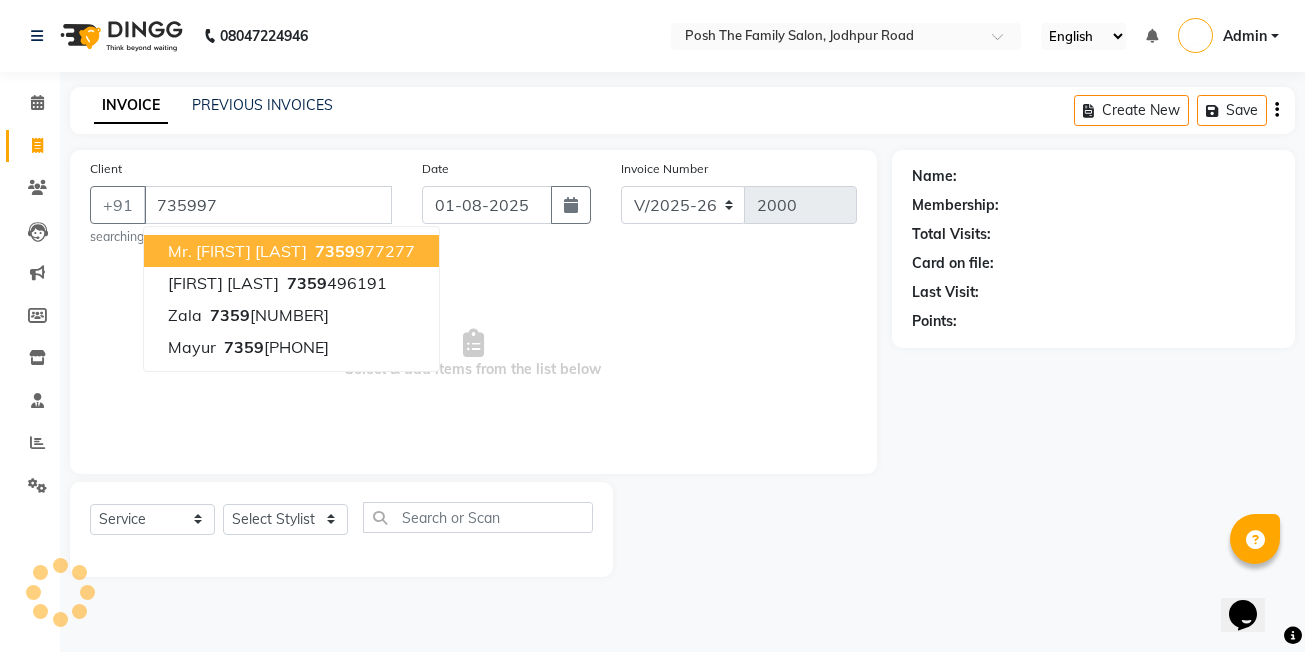 click on "[PHONE]" at bounding box center (363, 251) 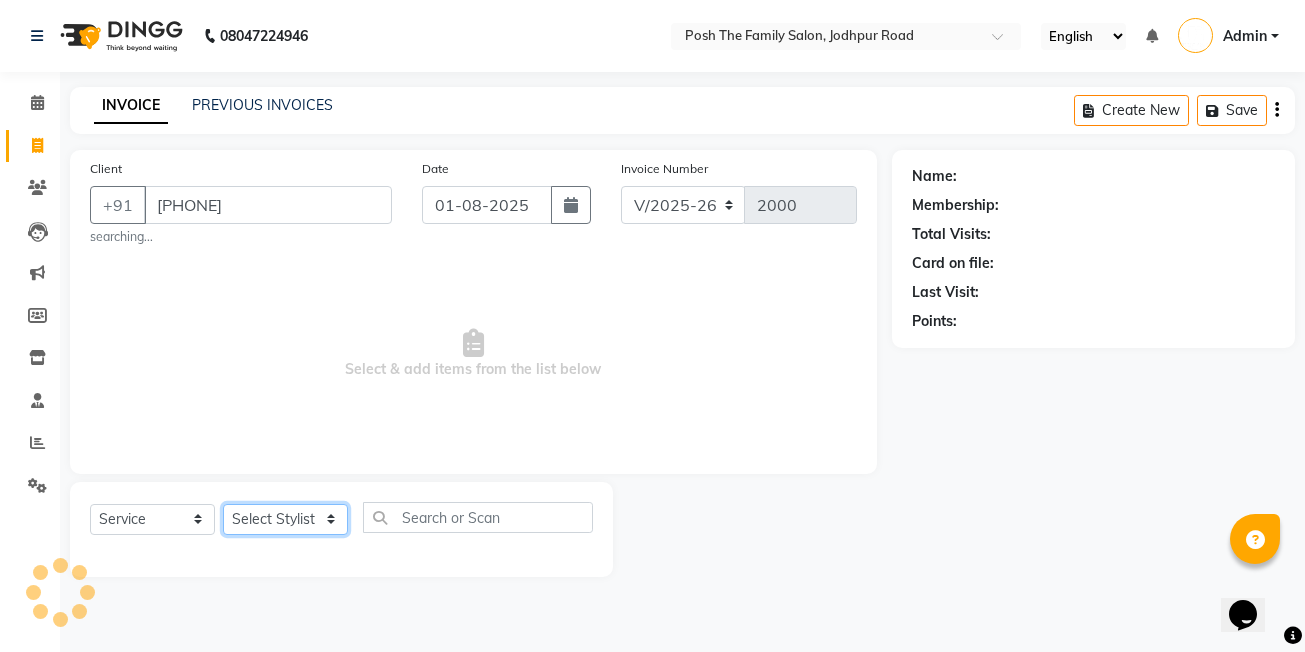 click on "Select Stylist [FIRST]  [LAST] [FIRST] [LAST]  [FIRST] [LAST] [FIRST] [LAST]  [FIRST] [LAST] [FIRST] [LAST] [FIRST] [LAST] [FIRST] [LAST] (OWNER) POSH [FIRST] [LAST] [FIRST] [LAST] [FIRST] [LAST]  [FIRST] [LAST]  [FIRST] [LAST] [FIRST] [LAST] [FIRST] [LAST]" 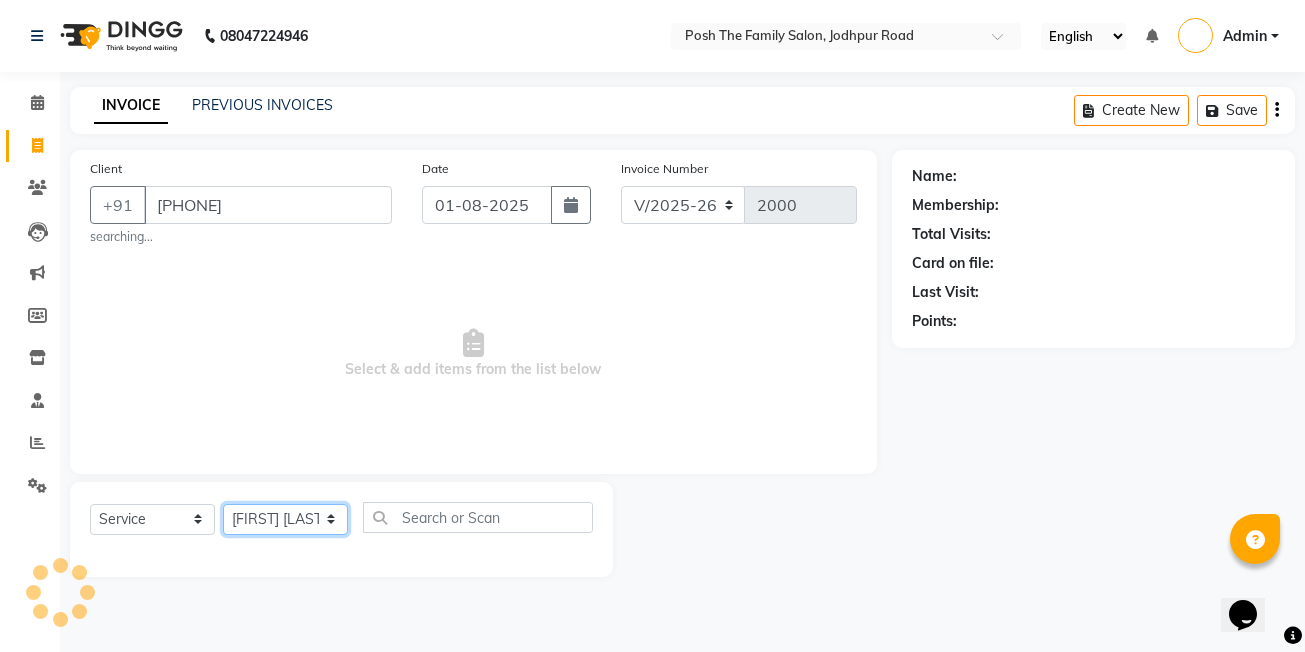 click on "Select Stylist [FIRST]  [LAST] [FIRST] [LAST]  [FIRST] [LAST] [FIRST] [LAST]  [FIRST] [LAST] [FIRST] [LAST] [FIRST] [LAST] [FIRST] [LAST] (OWNER) POSH [FIRST] [LAST] [FIRST] [LAST] [FIRST] [LAST]  [FIRST] [LAST]  [FIRST] [LAST] [FIRST] [LAST] [FIRST] [LAST]" 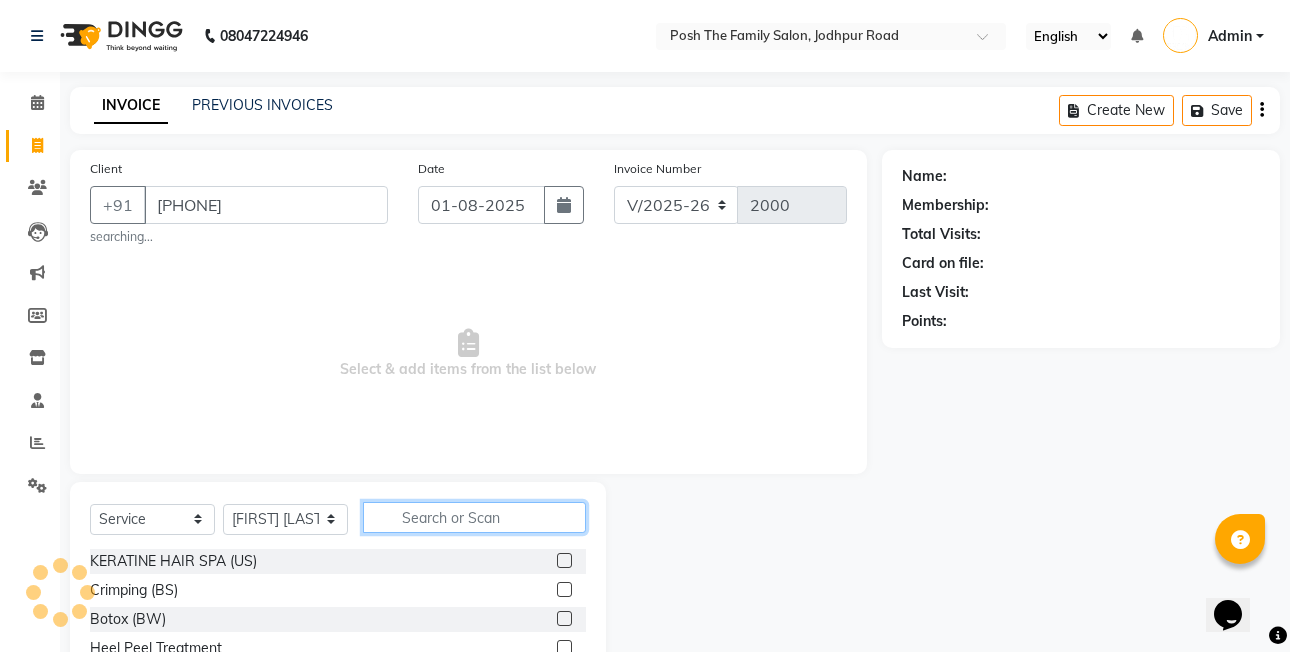 click 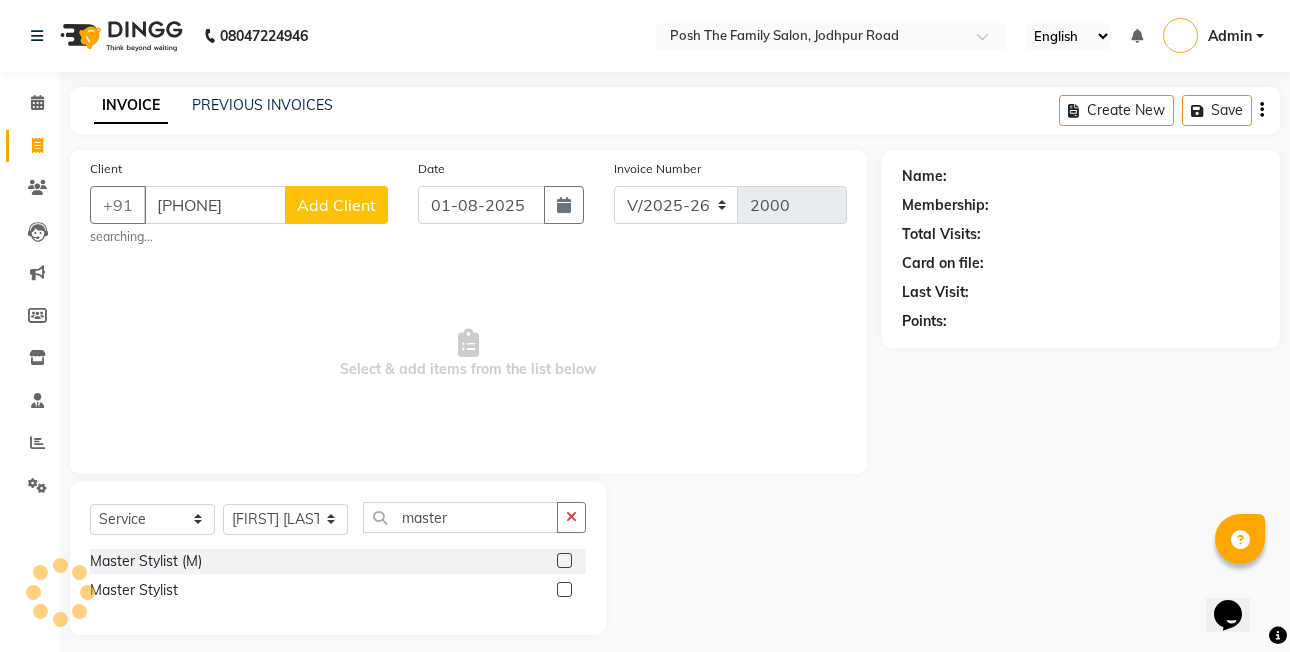 click 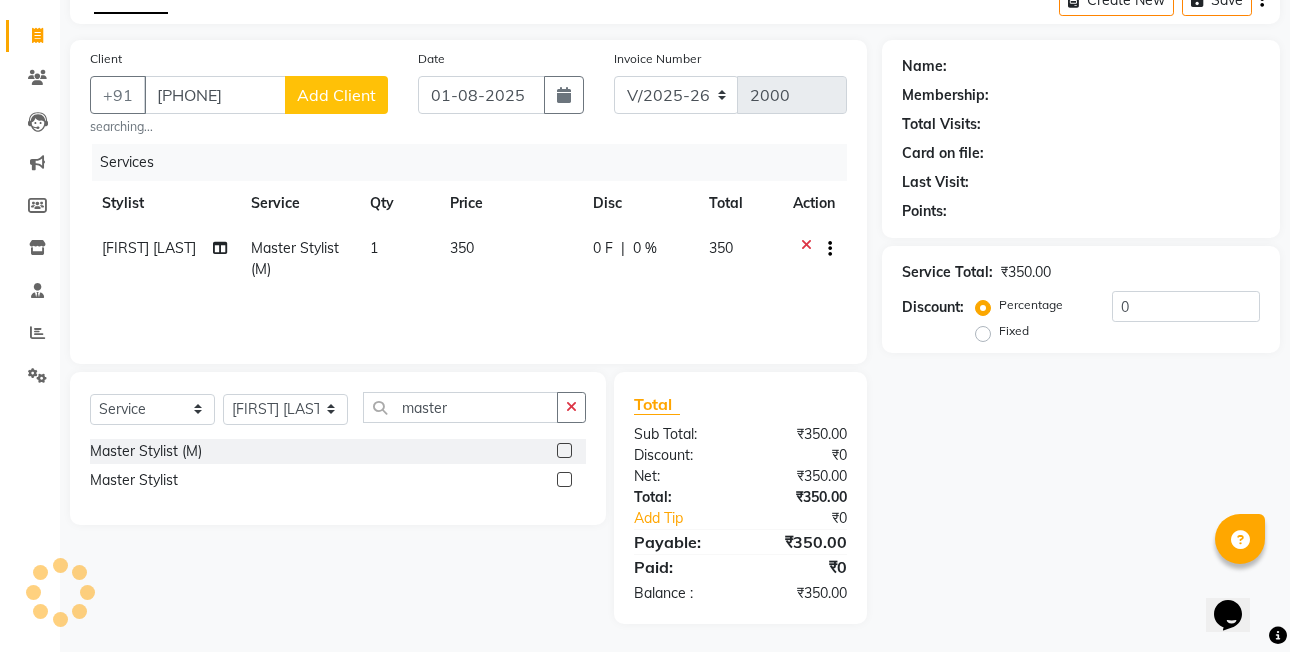 scroll, scrollTop: 112, scrollLeft: 0, axis: vertical 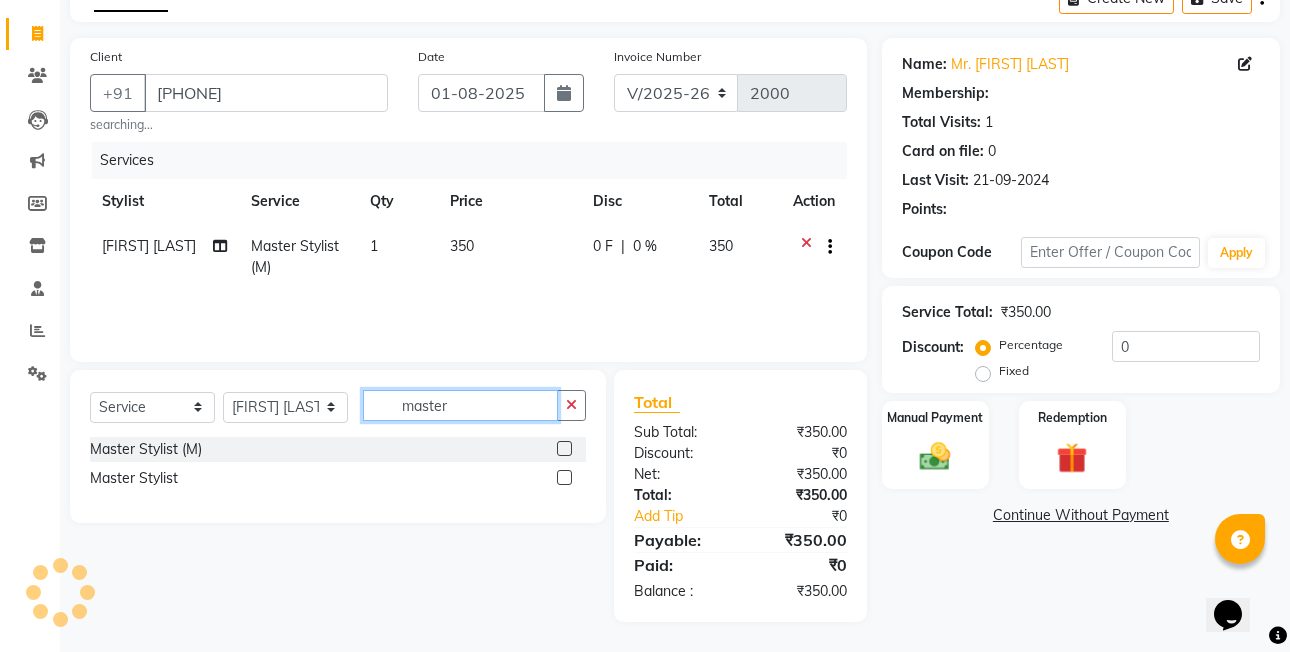 click on "master" 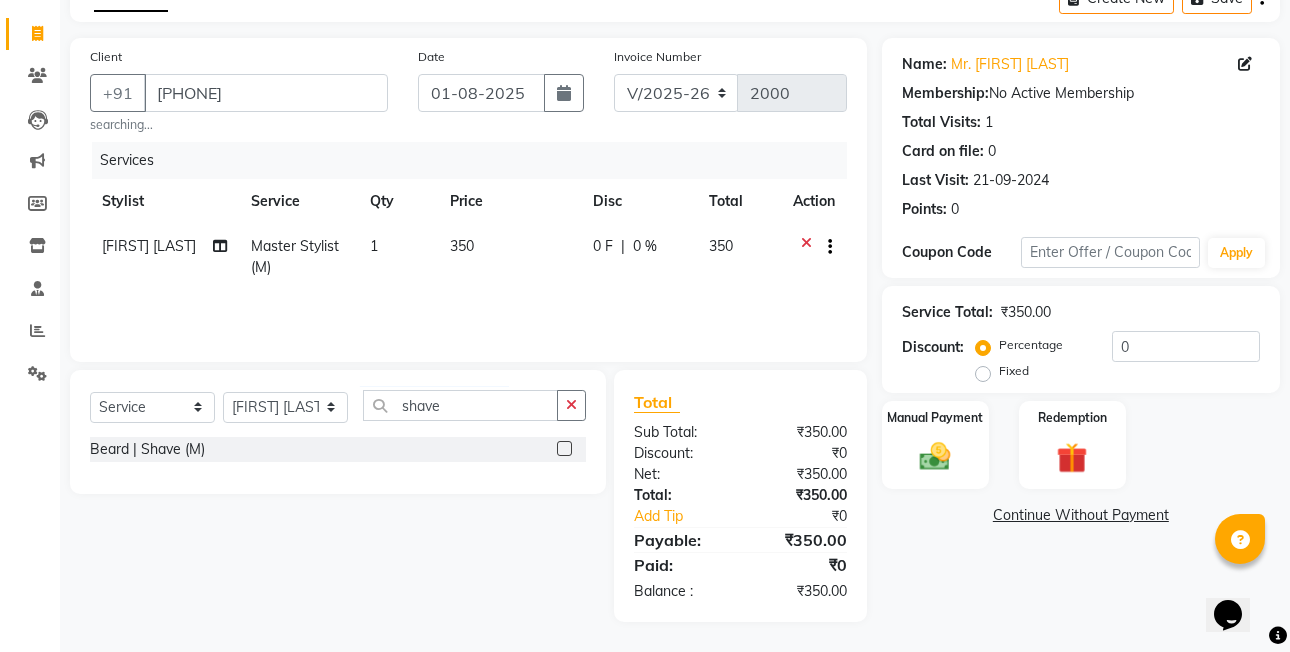 click on "Beard | Shave (M)" 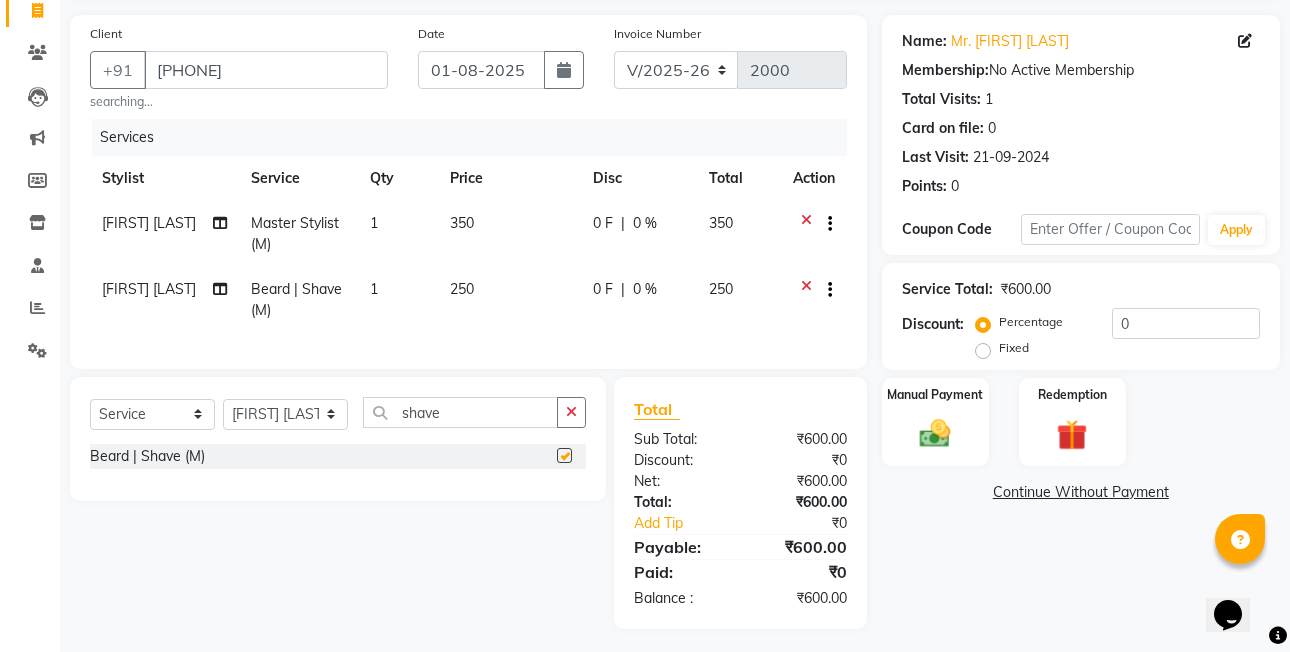 scroll, scrollTop: 157, scrollLeft: 0, axis: vertical 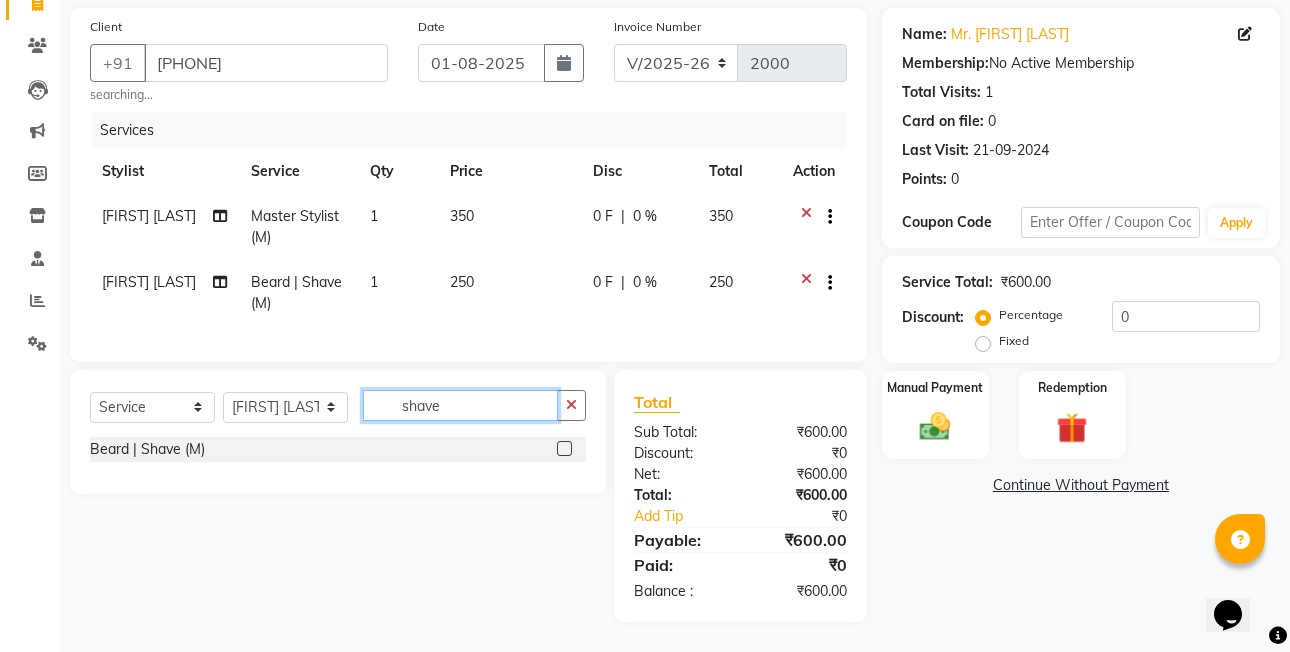 click on "shave" 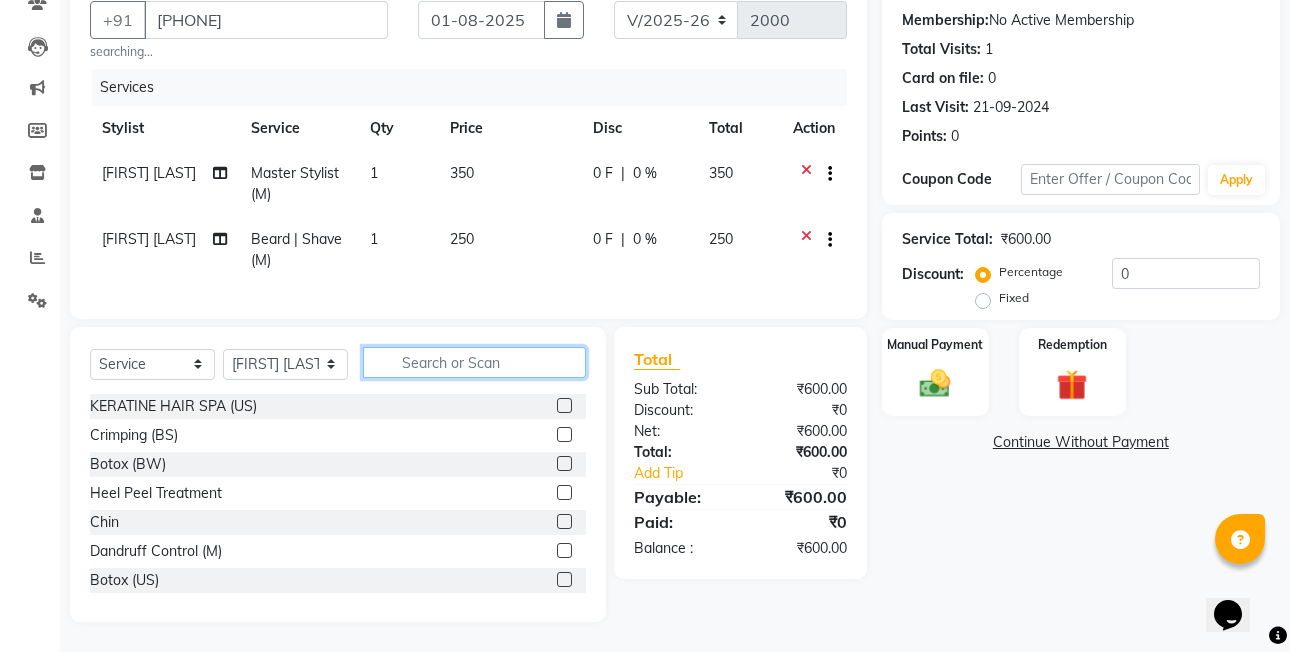 scroll, scrollTop: 200, scrollLeft: 0, axis: vertical 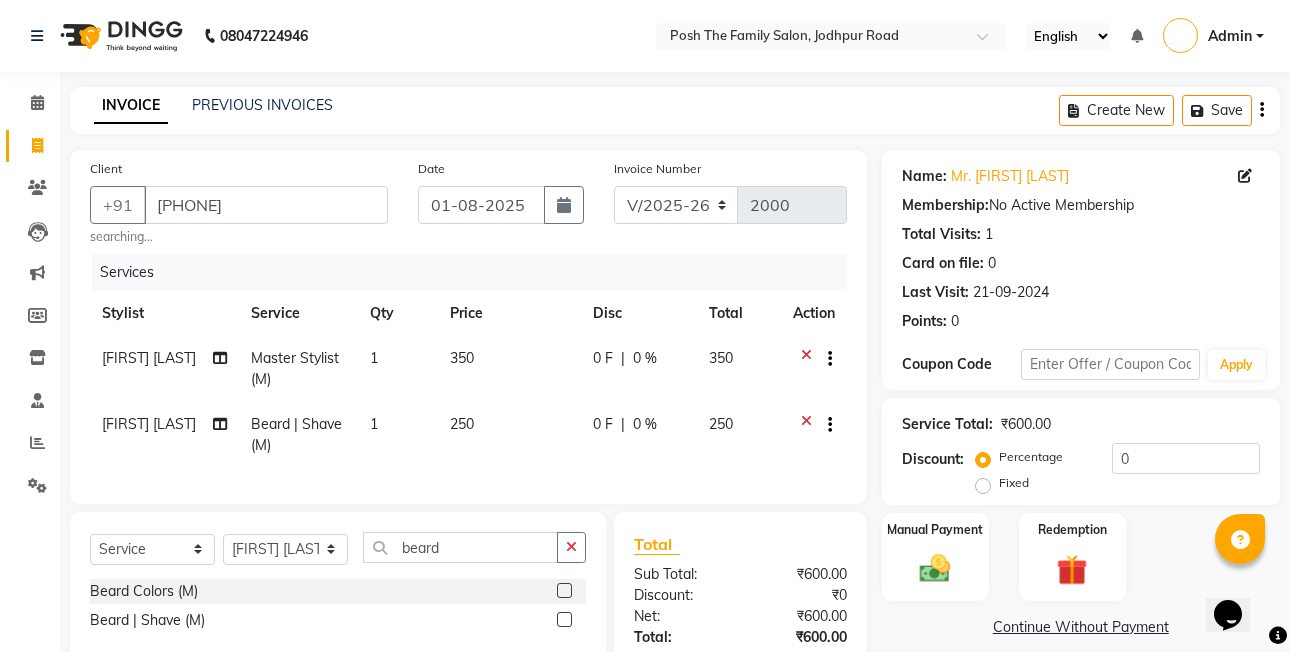 click 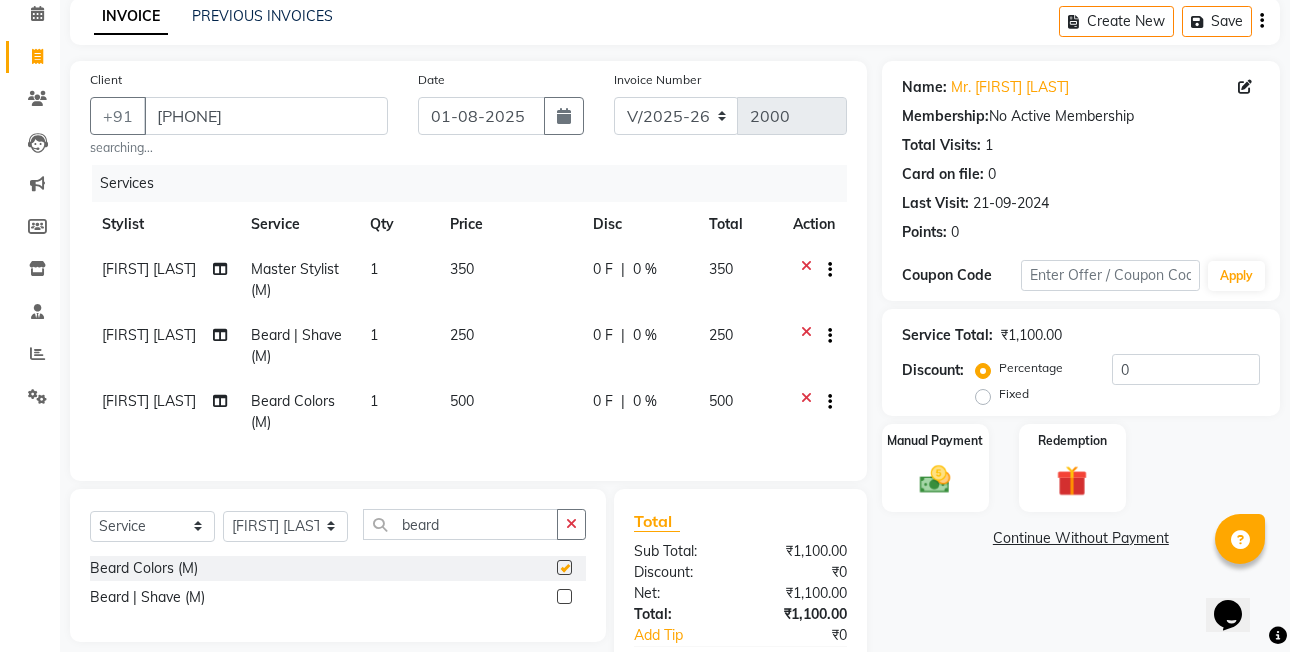 scroll, scrollTop: 223, scrollLeft: 0, axis: vertical 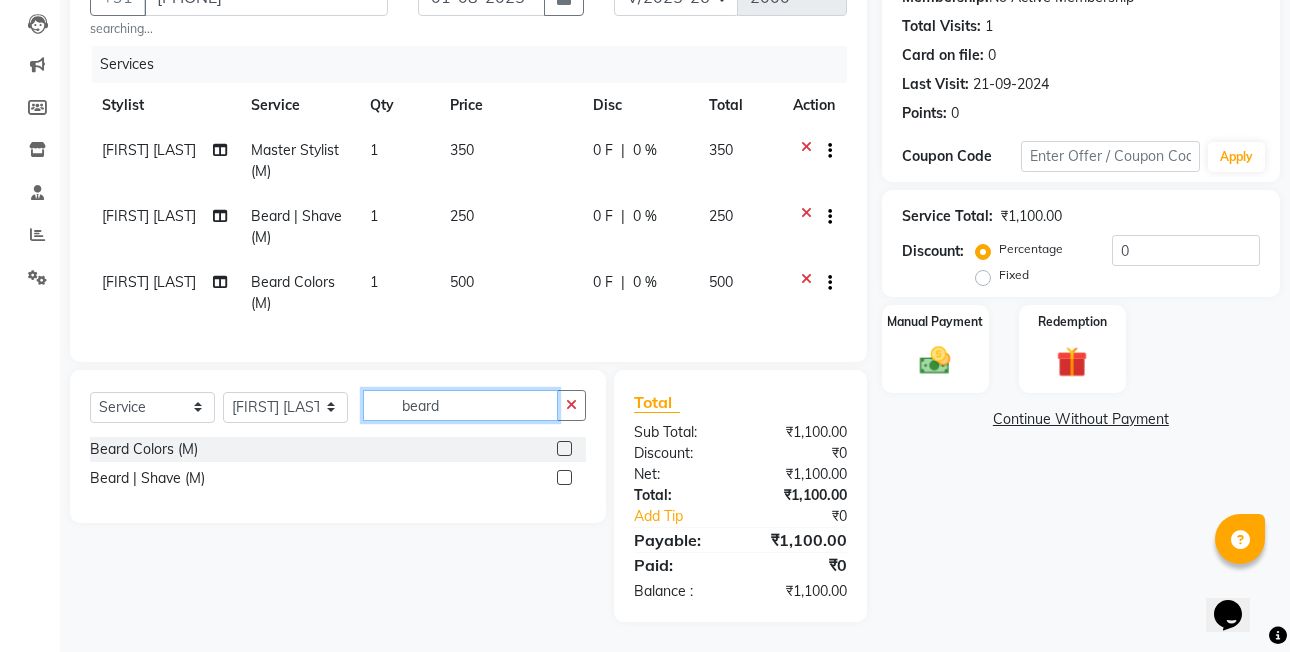 click on "beard" 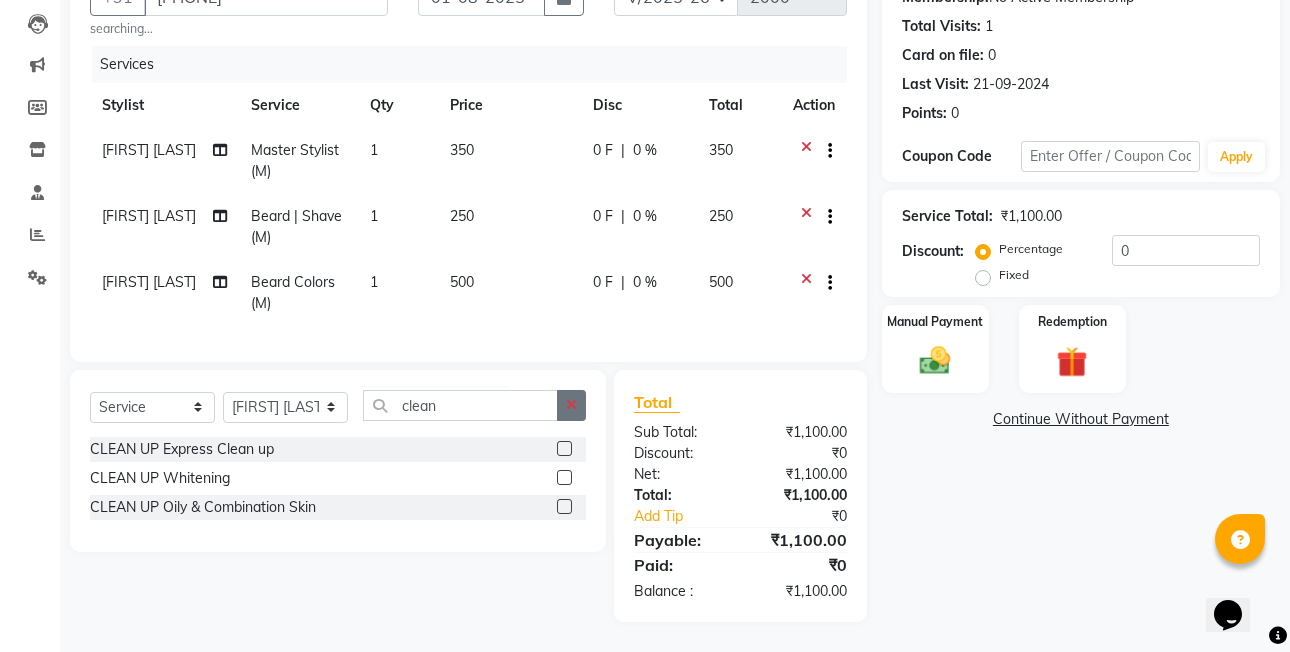 click 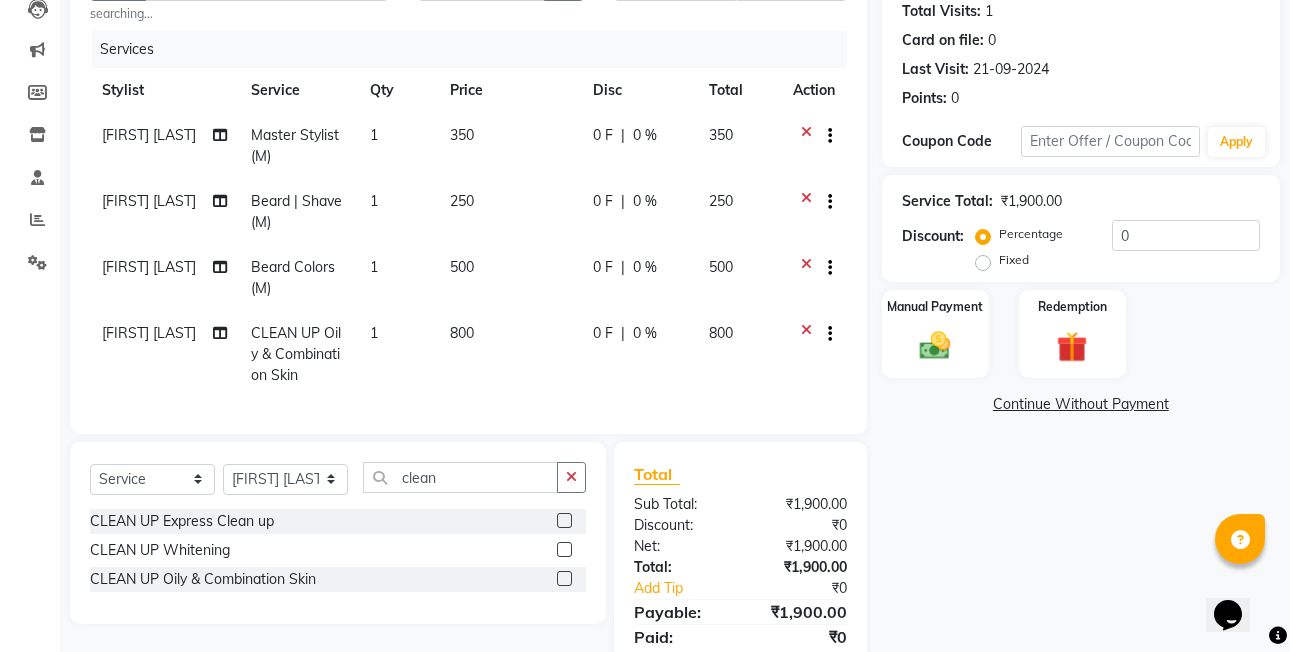 click on "Fixed" 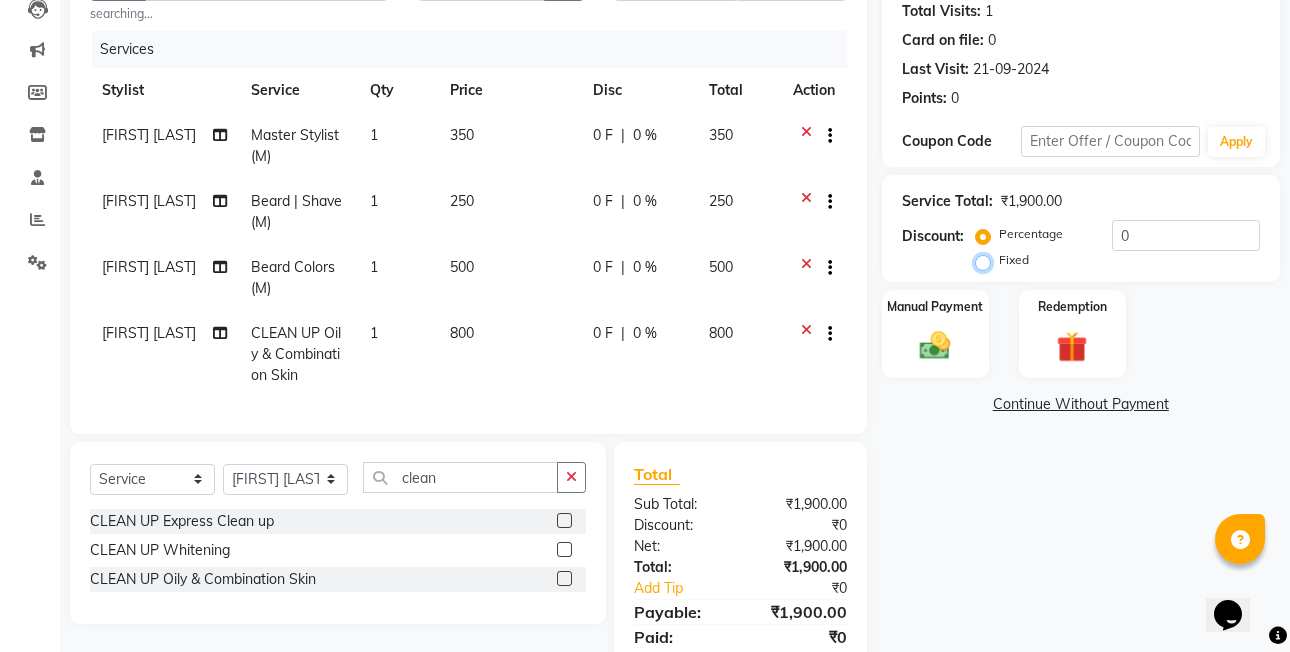 click on "Fixed" at bounding box center [987, 260] 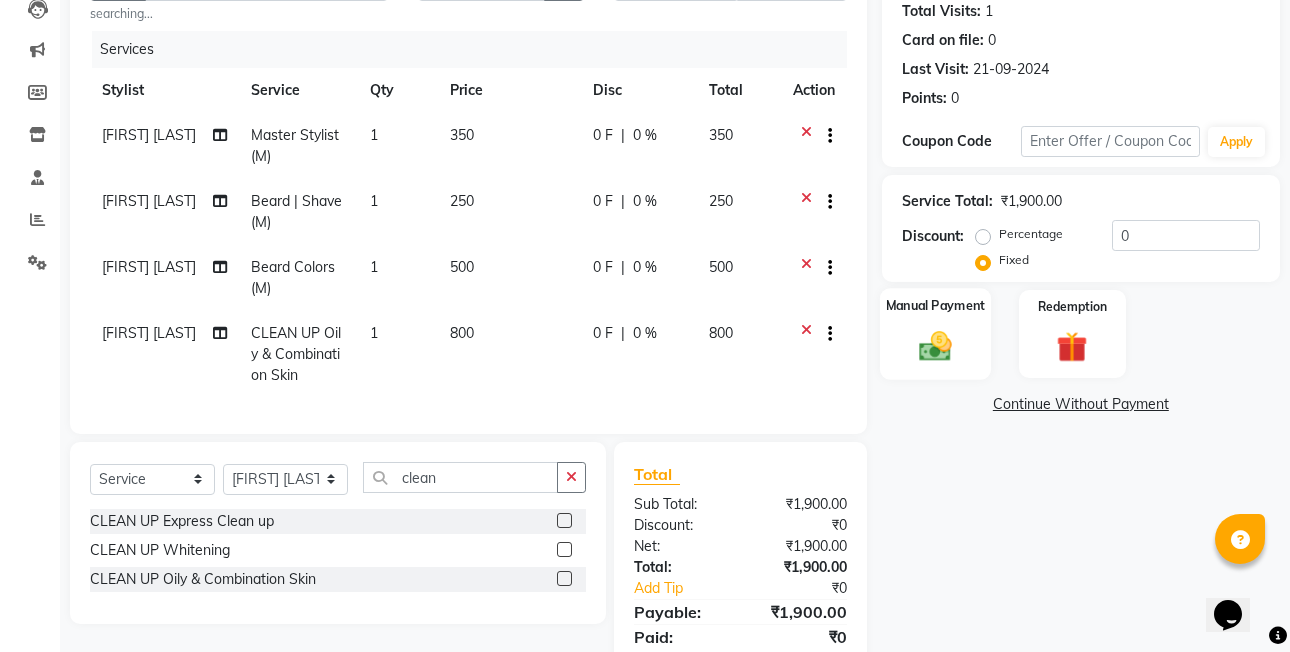 click on "Manual Payment" 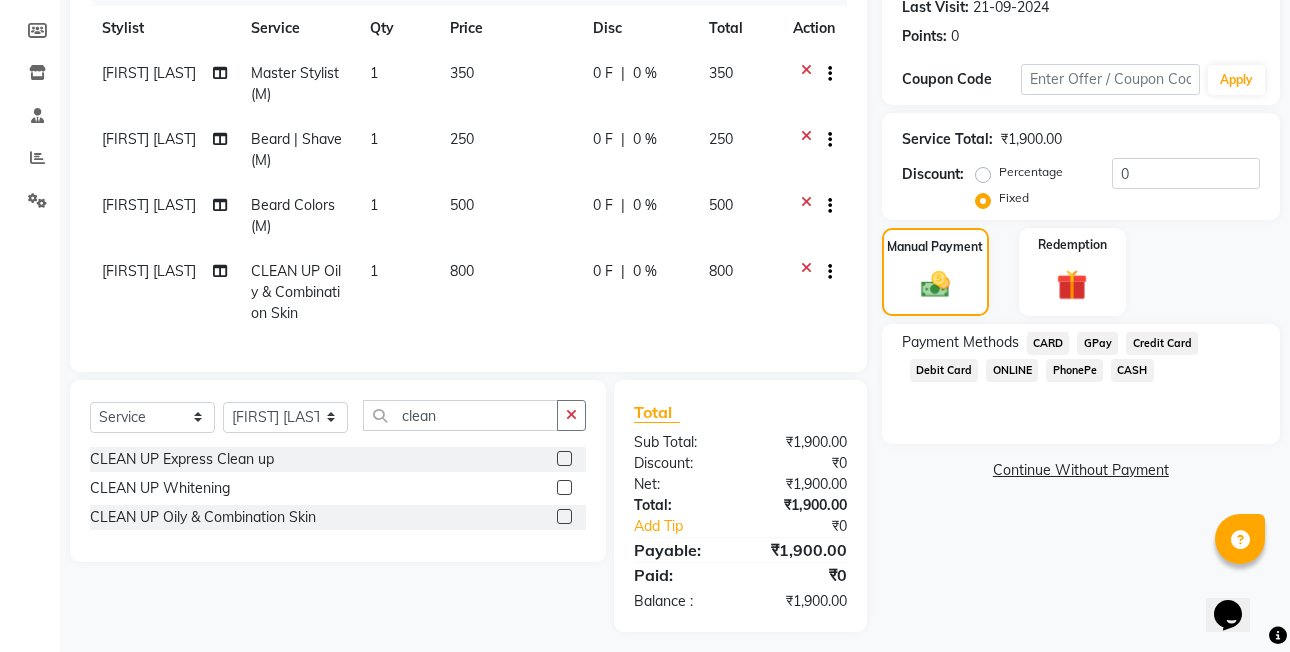 scroll, scrollTop: 310, scrollLeft: 0, axis: vertical 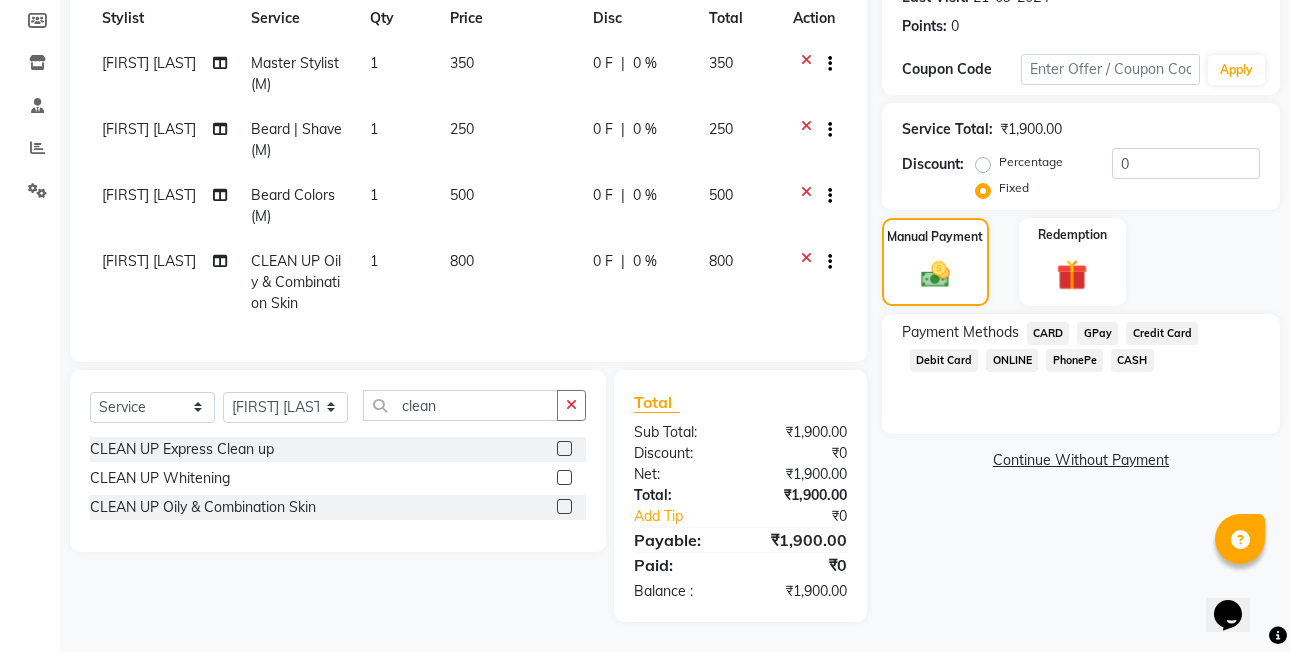 click on "PhonePe" 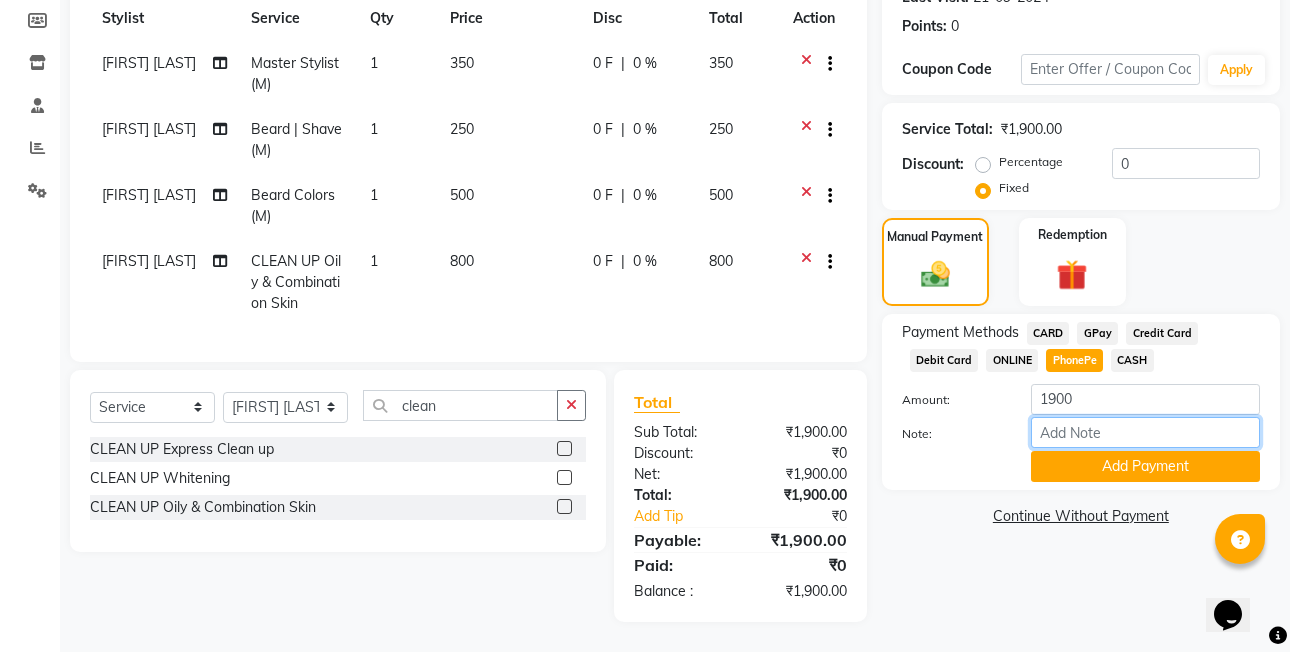 click on "Note:" at bounding box center (1145, 432) 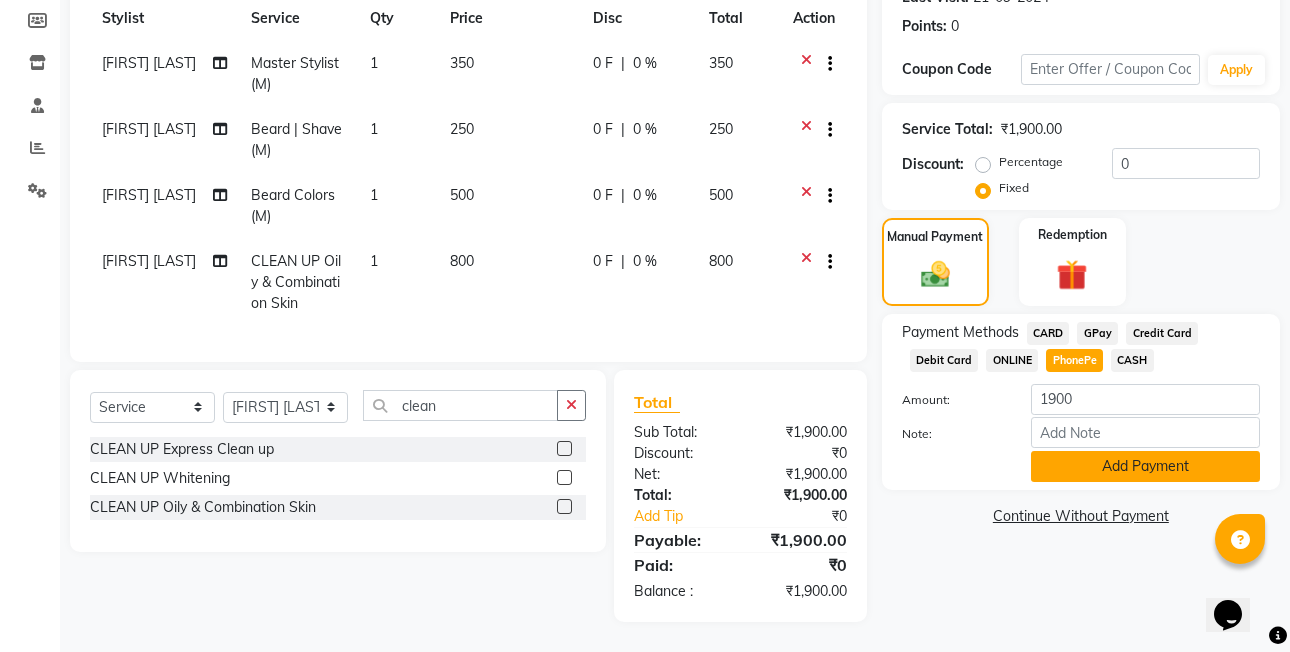 click on "Add Payment" 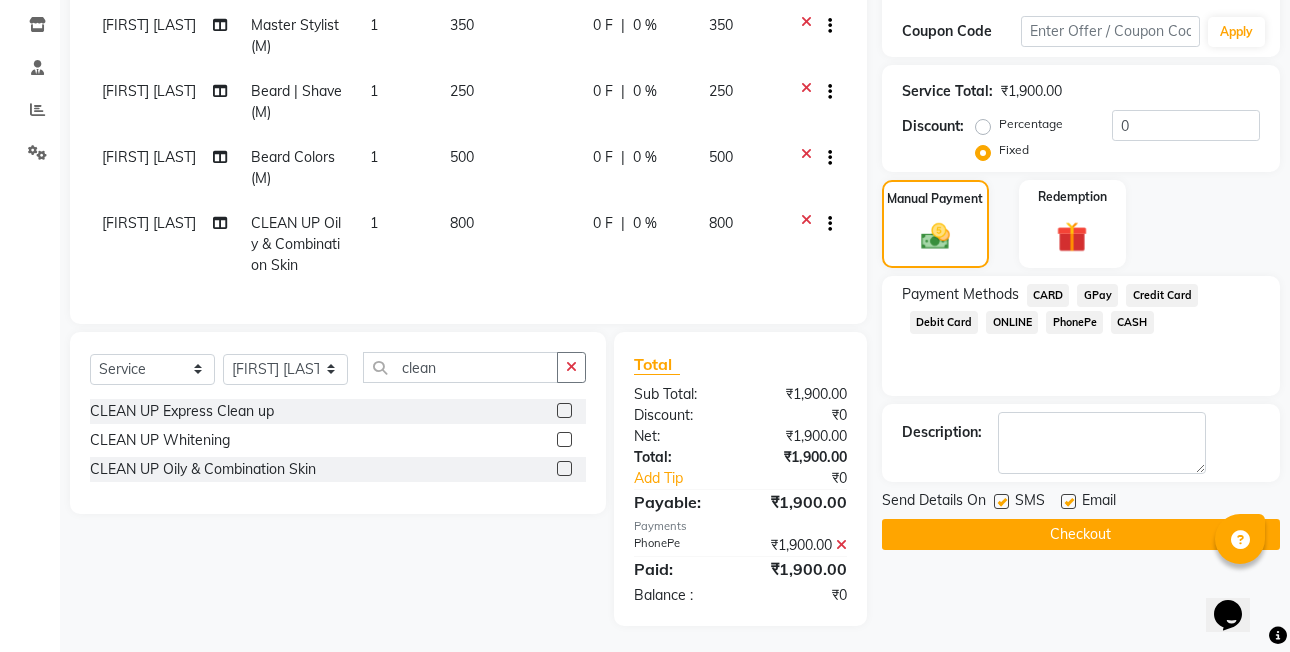 scroll, scrollTop: 352, scrollLeft: 0, axis: vertical 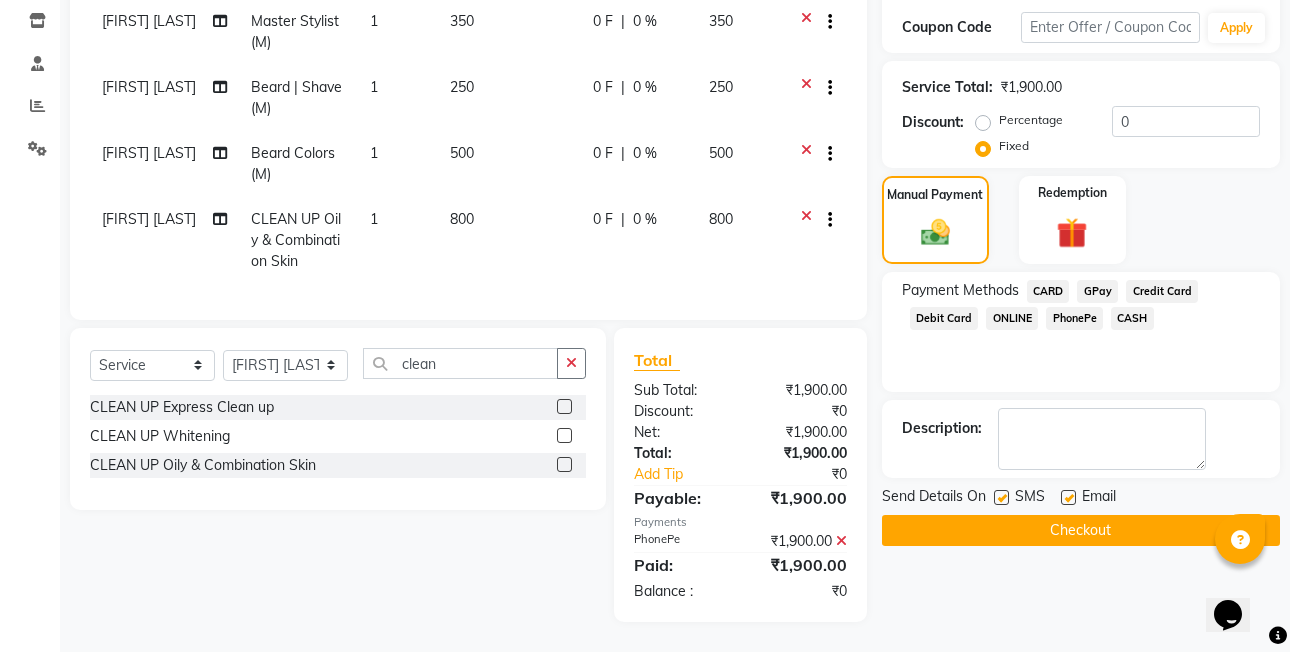 drag, startPoint x: 1088, startPoint y: 511, endPoint x: 1116, endPoint y: 429, distance: 86.64872 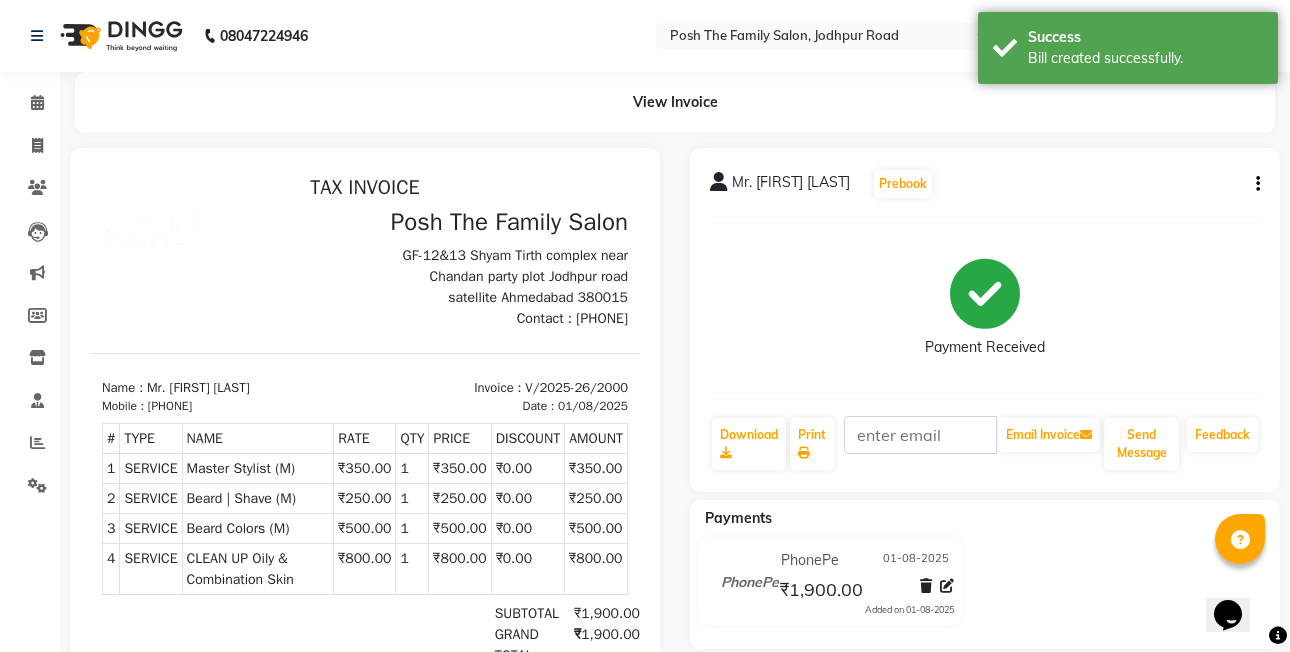 scroll, scrollTop: 0, scrollLeft: 0, axis: both 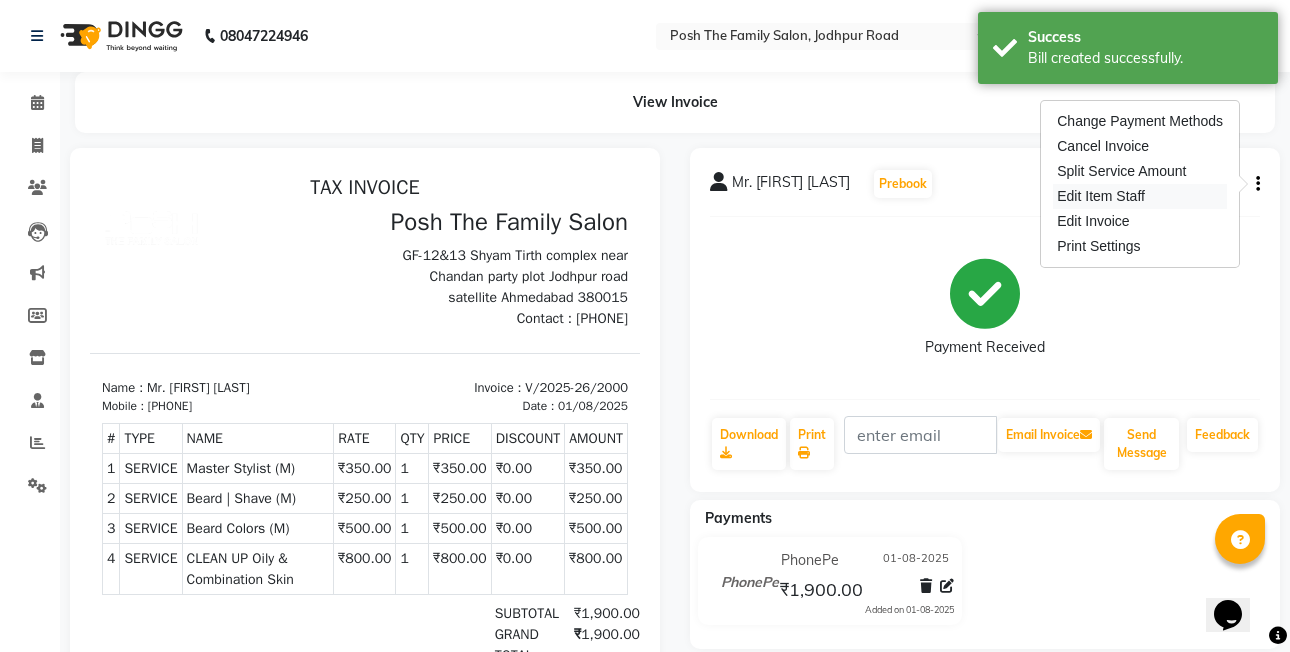 click on "Edit Item Staff" at bounding box center (1140, 196) 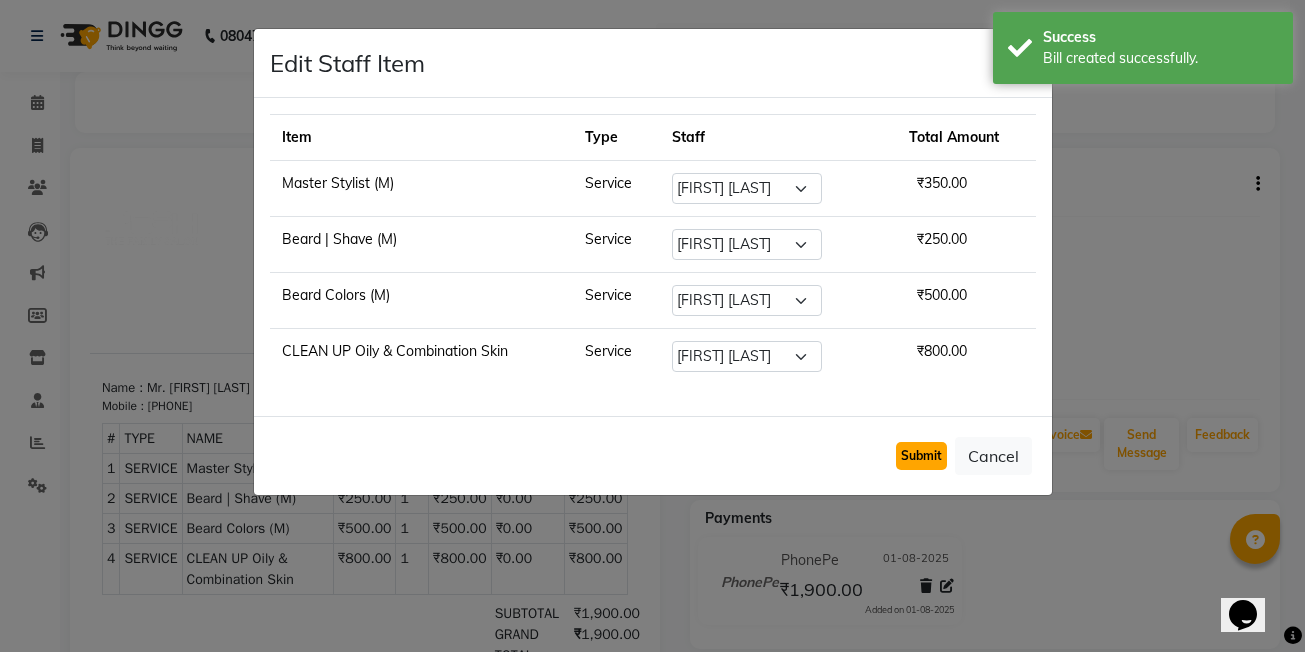 click on "Submit" 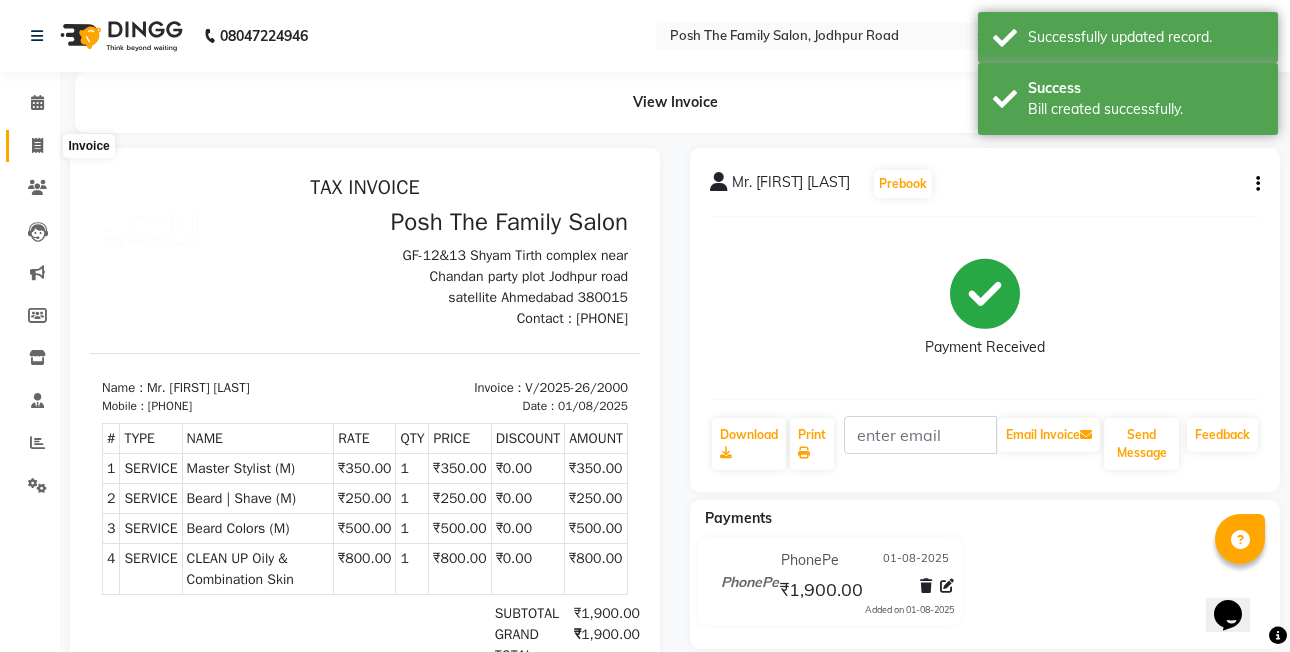 click 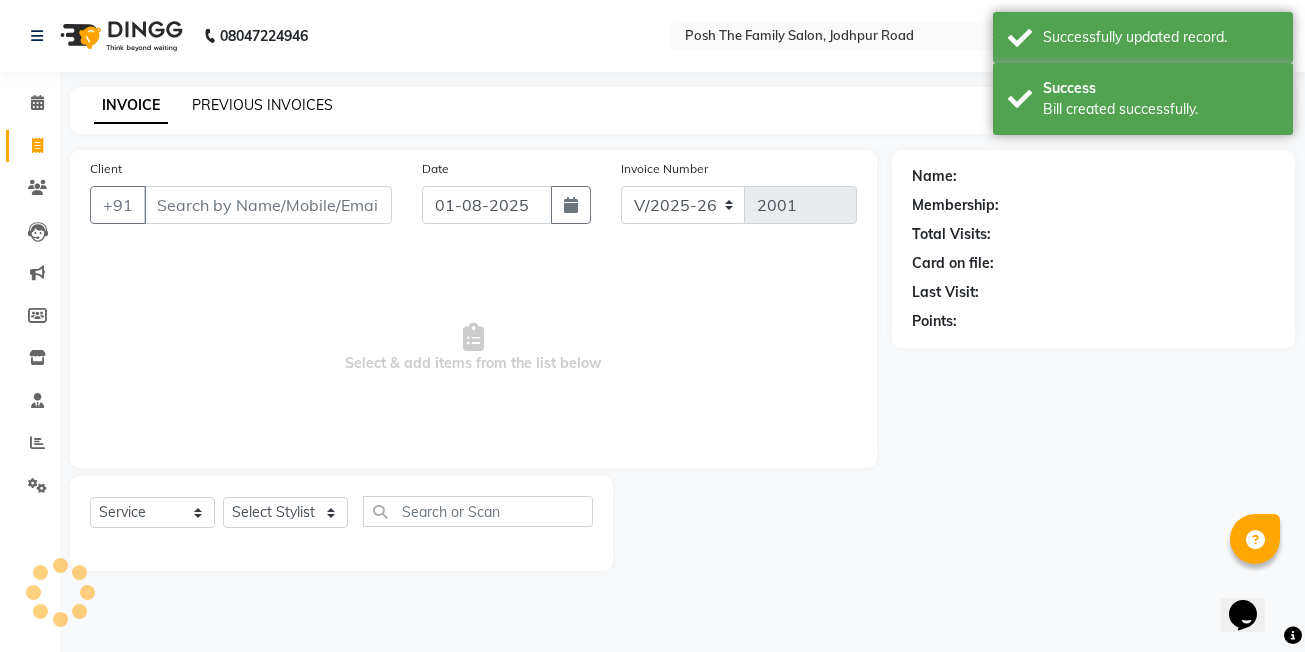 click on "PREVIOUS INVOICES" 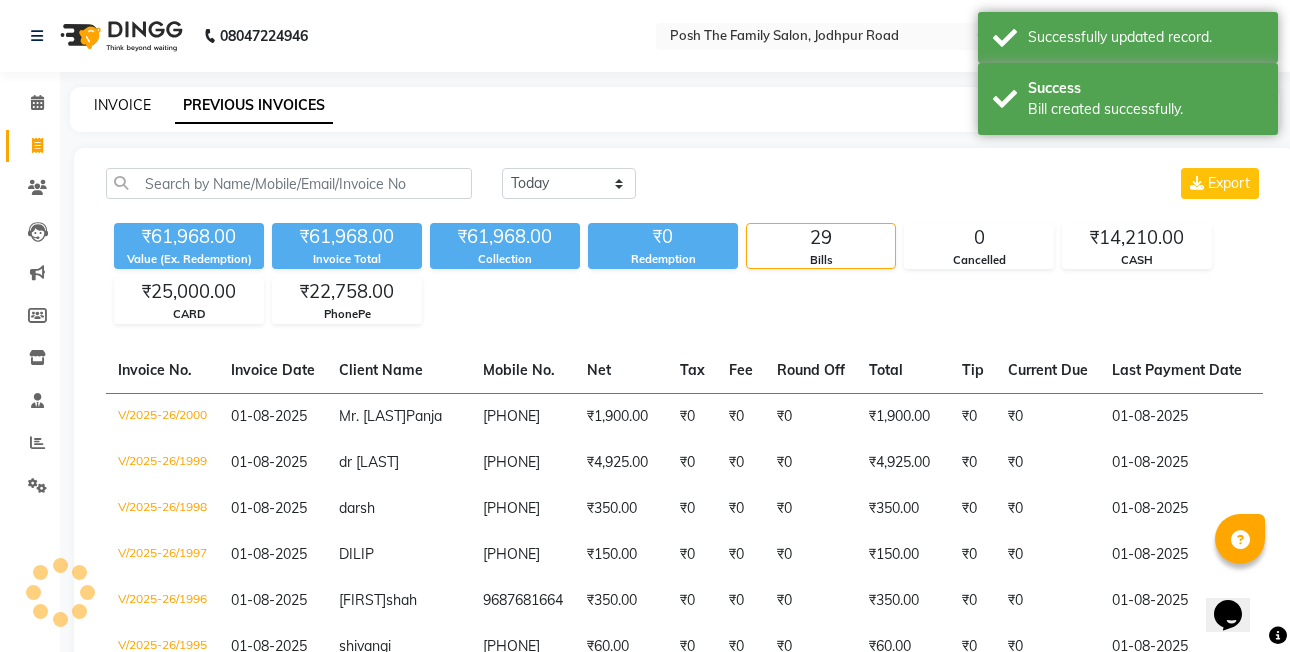 click on "INVOICE" 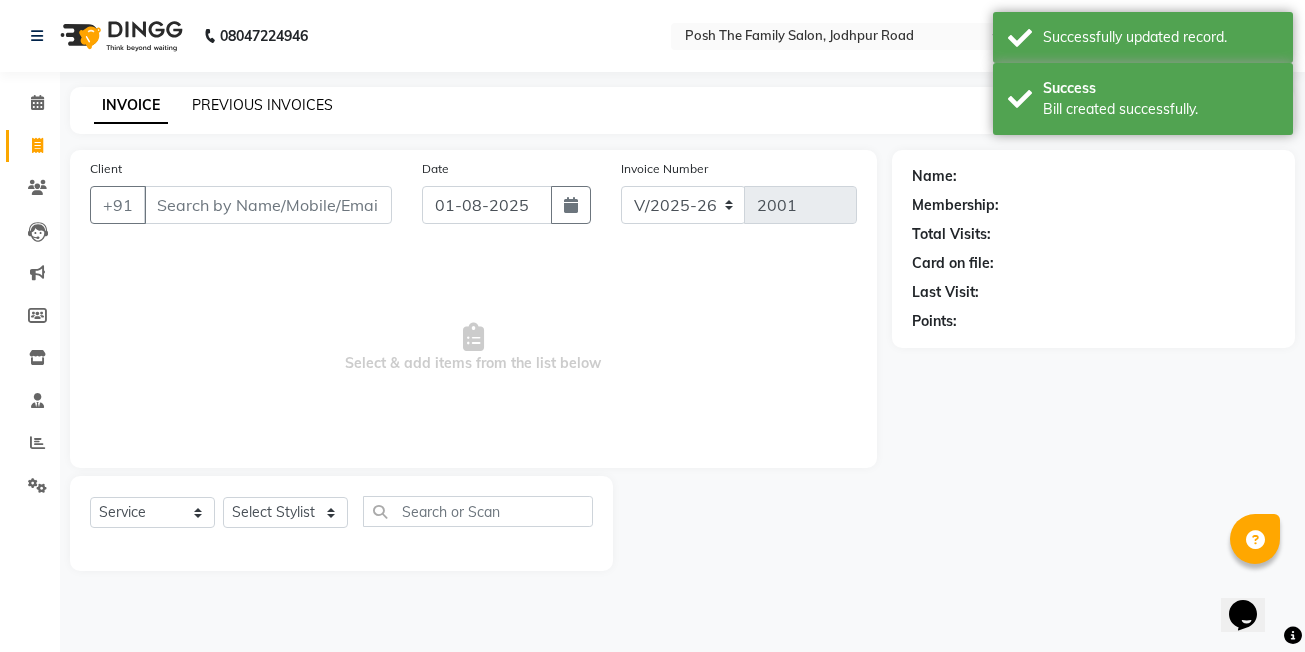 click on "PREVIOUS INVOICES" 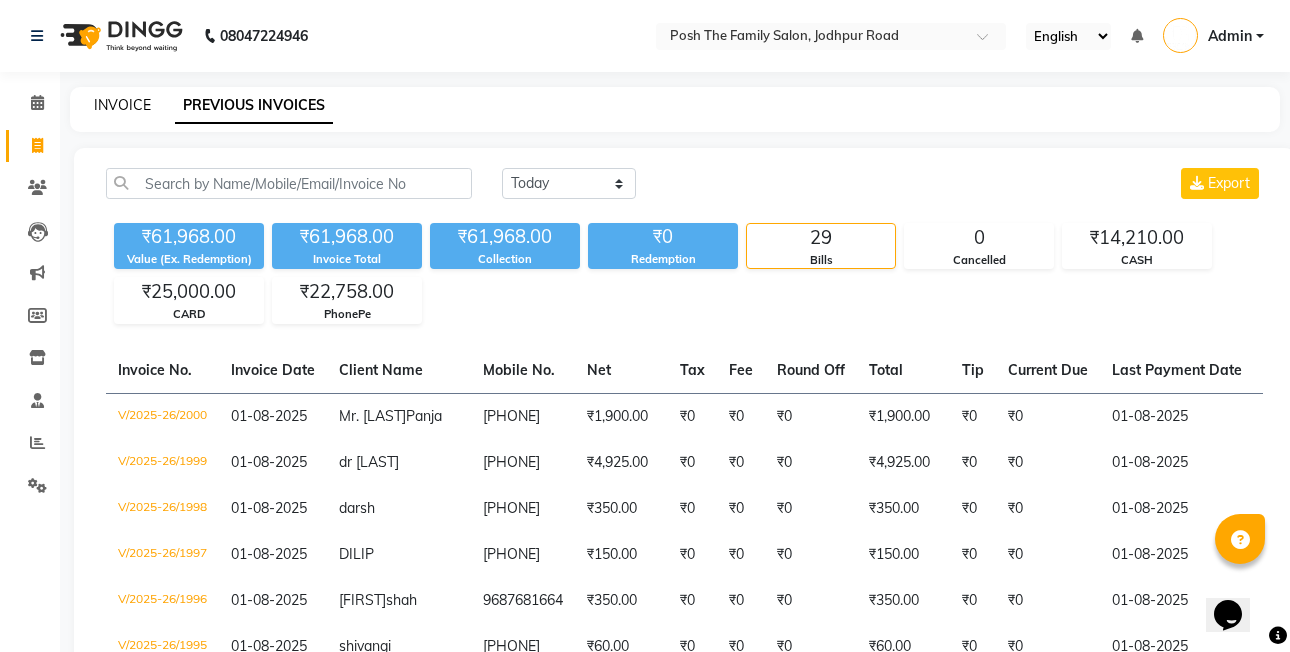 click on "INVOICE" 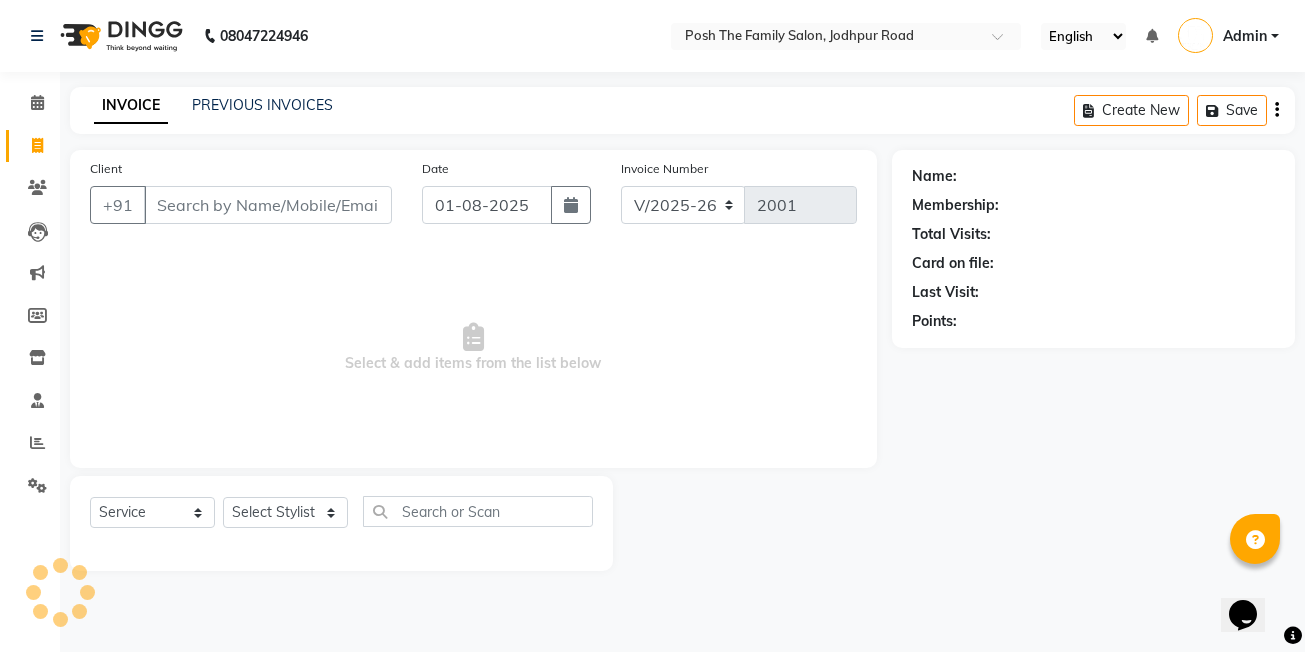 click on "Client" at bounding box center (268, 205) 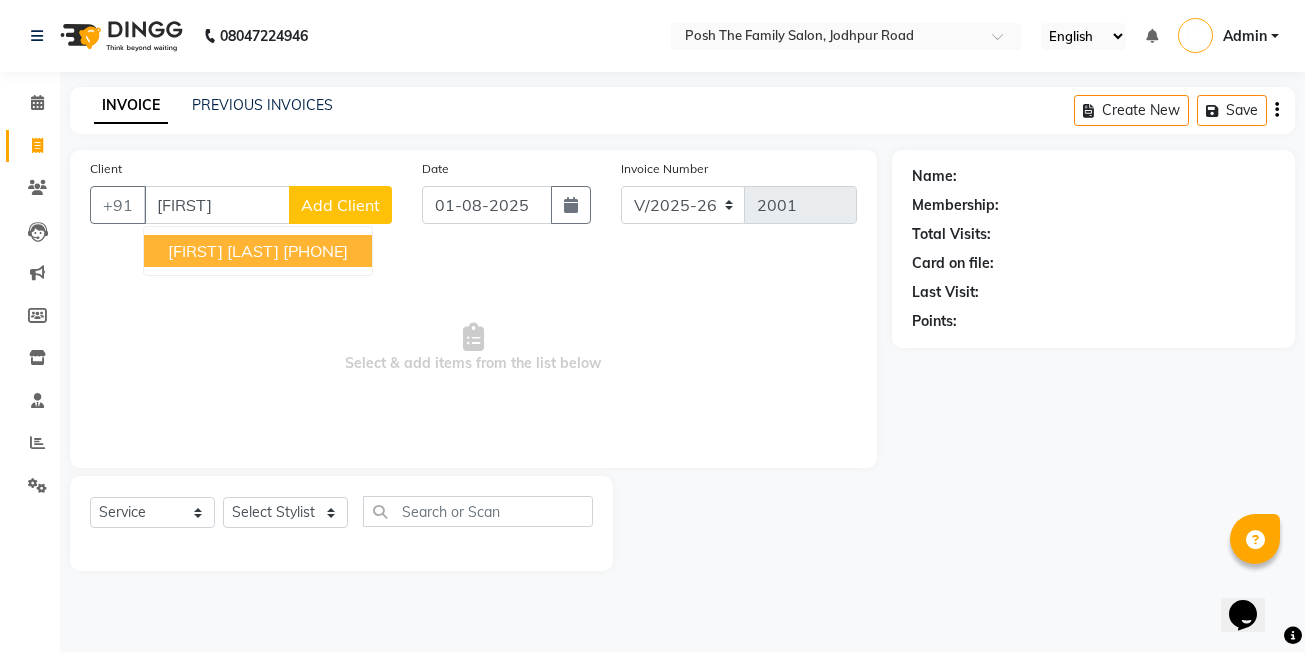 drag, startPoint x: 286, startPoint y: 253, endPoint x: 283, endPoint y: 276, distance: 23.194826 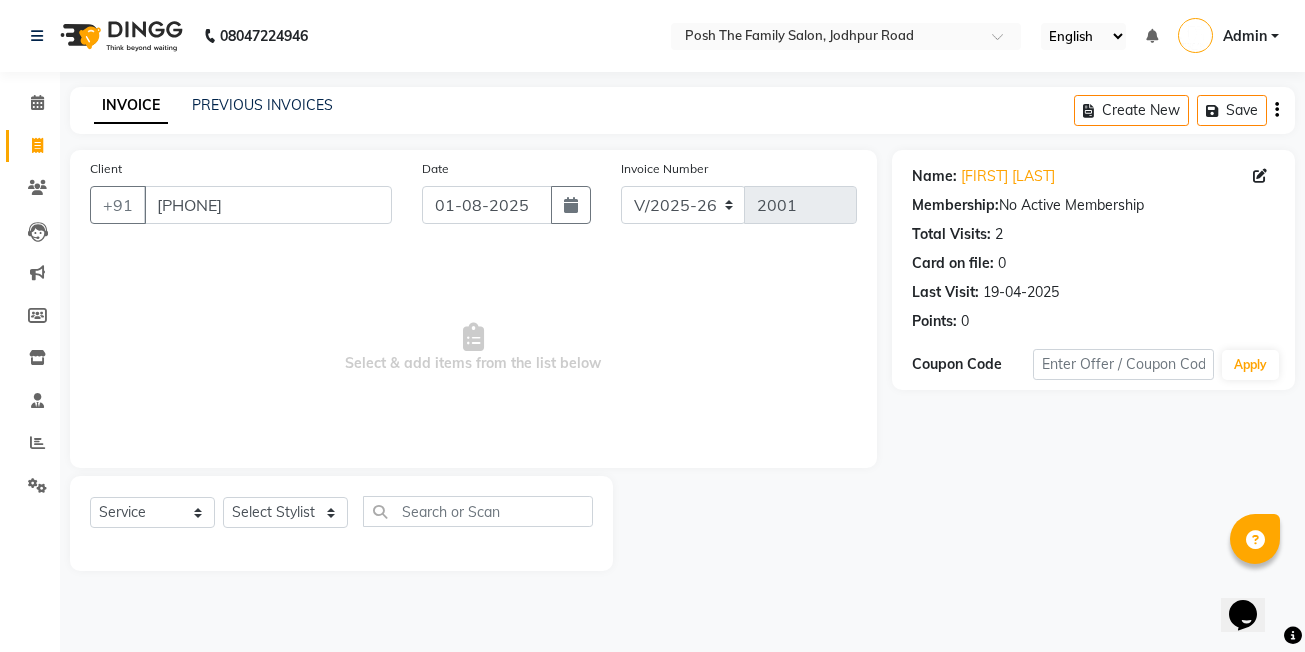 click on "Select  Service  Product  Membership  Package Voucher Prepaid Gift Card  Select Stylist [FIRST]  [LAST] [FIRST] [LAST]  [FIRST] [LAST] [FIRST] [LAST]  [FIRST] [LAST] [FIRST] [LAST] [FIRST] [LAST] [FIRST] [LAST] (OWNER) POSH [FIRST] [LAST] [FIRST] [LAST] [FIRST] [LAST]  [FIRST] [LAST]  [FIRST] [LAST] [FIRST] [LAST] [FIRST] [LAST]" 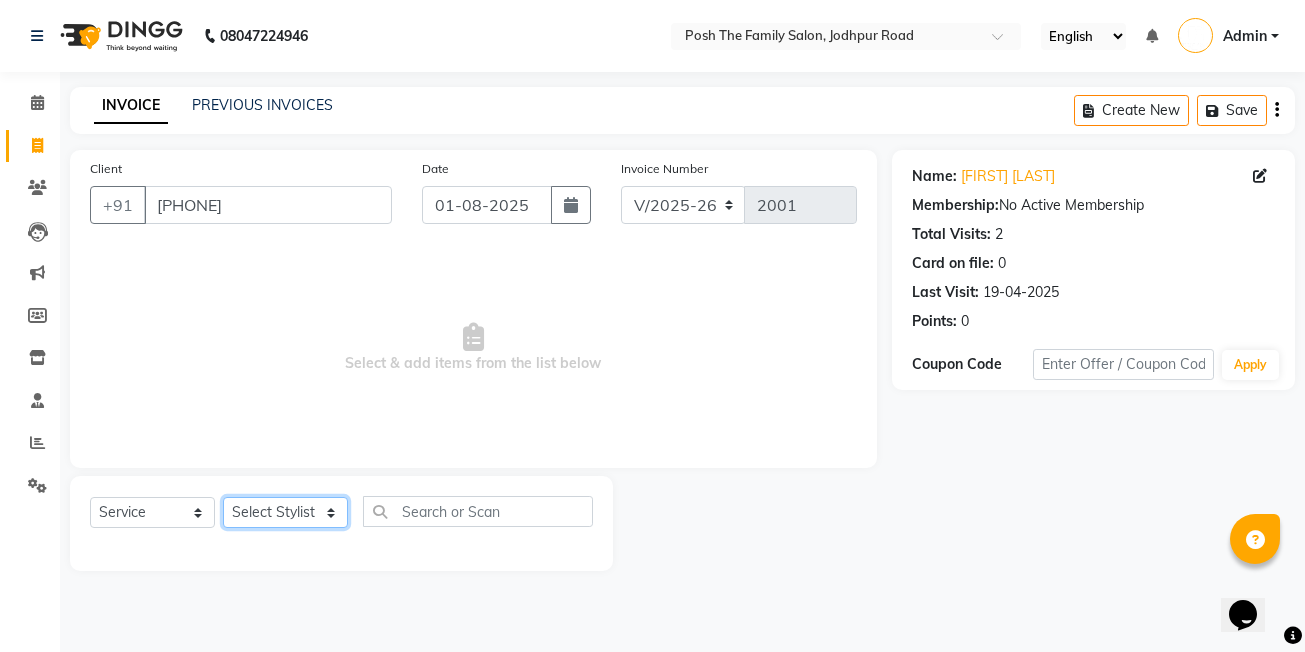 drag, startPoint x: 291, startPoint y: 527, endPoint x: 292, endPoint y: 512, distance: 15.033297 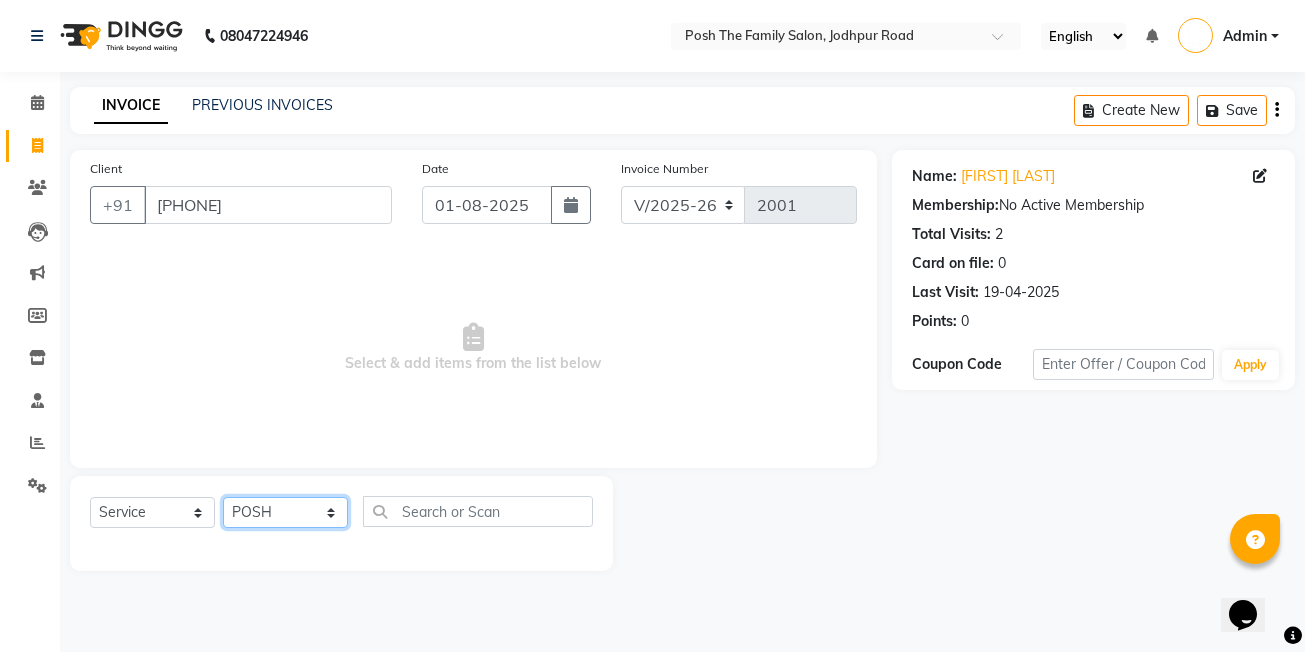 click on "Select Stylist [FIRST]  [LAST] [FIRST] [LAST]  [FIRST] [LAST] [FIRST] [LAST]  [FIRST] [LAST] [FIRST] [LAST] [FIRST] [LAST] [FIRST] [LAST] (OWNER) POSH [FIRST] [LAST] [FIRST] [LAST] [FIRST] [LAST]  [FIRST] [LAST]  [FIRST] [LAST] [FIRST] [LAST] [FIRST] [LAST]" 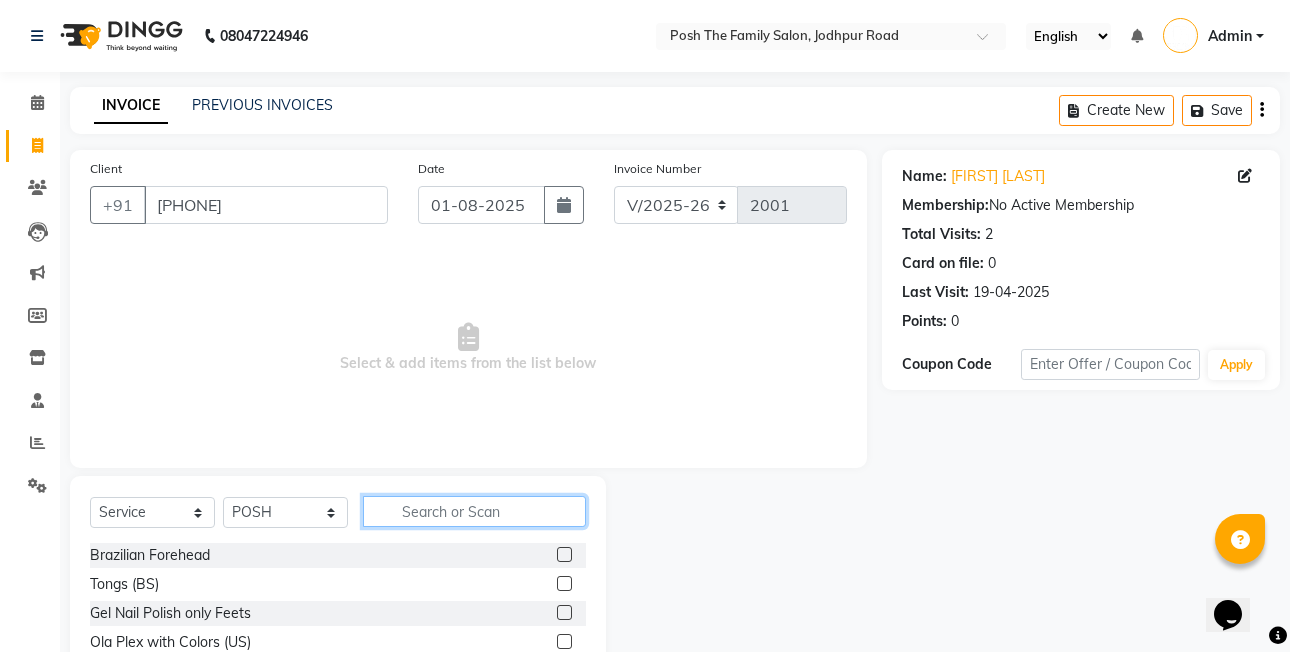 click 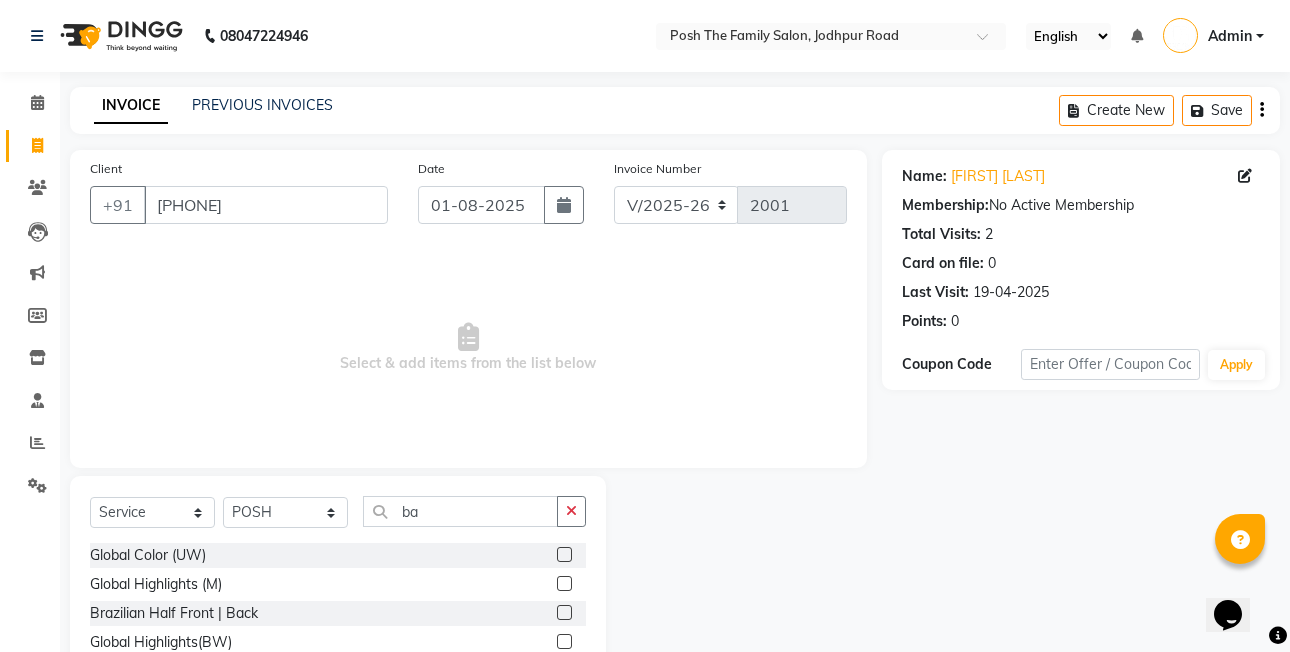 click 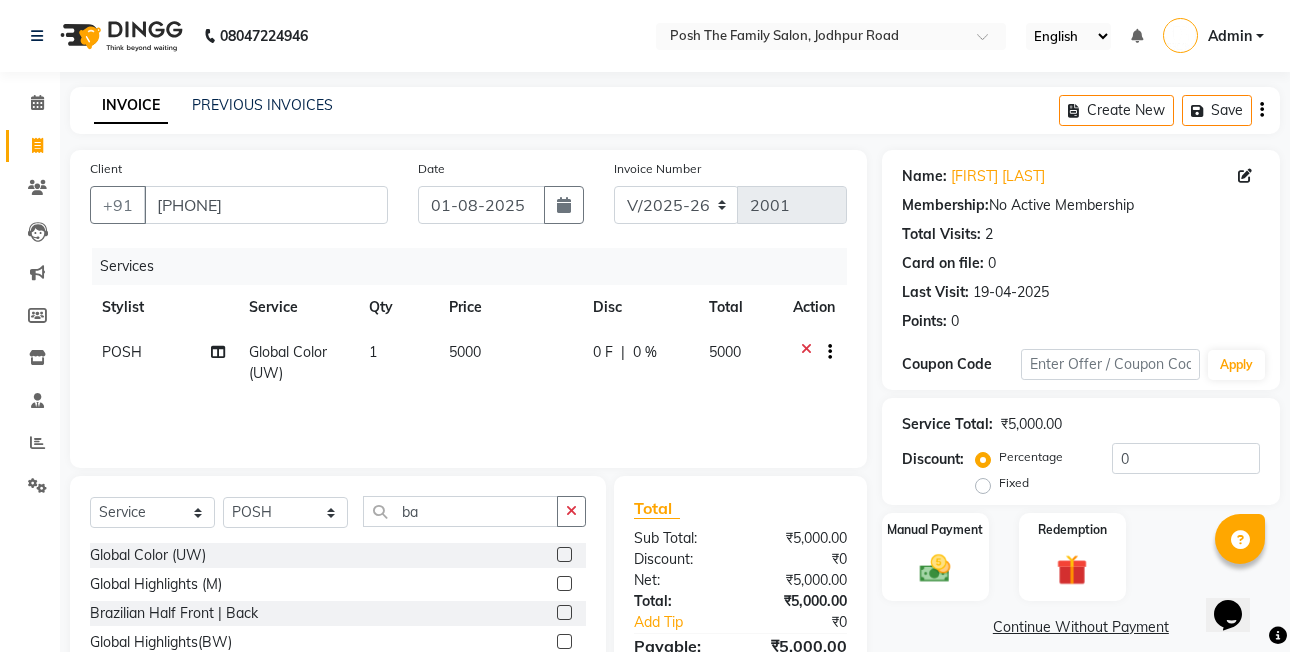 click on "5000" 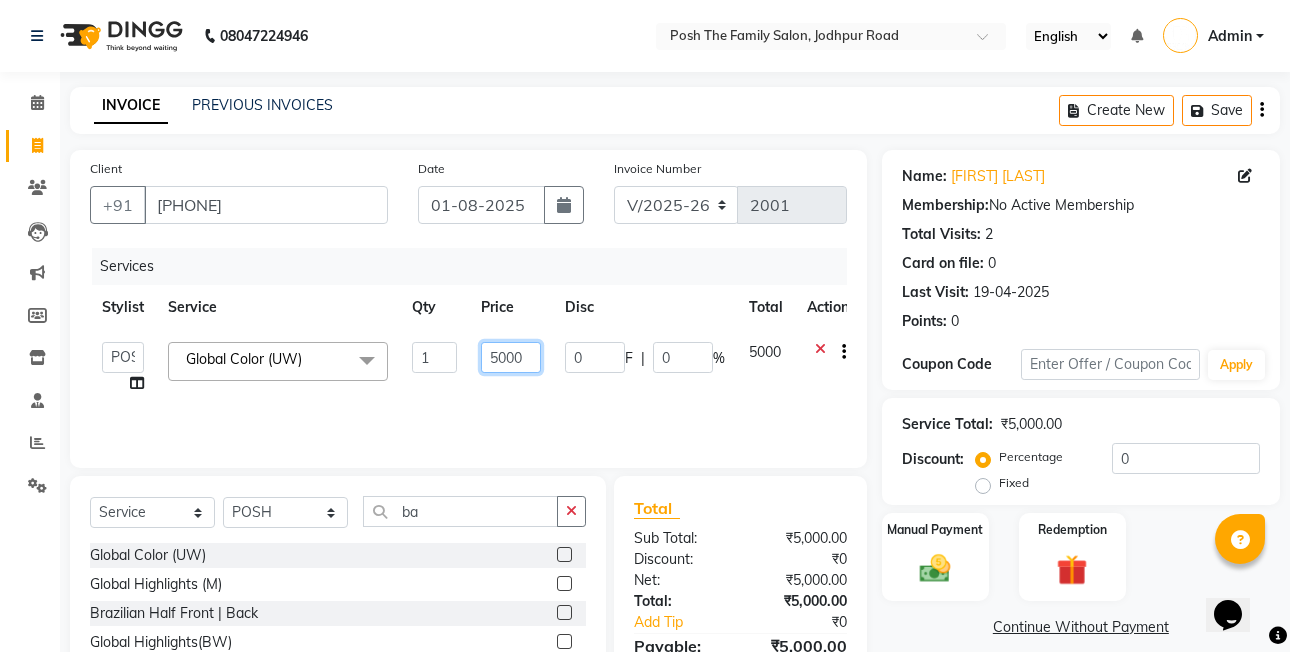 click on "5000" 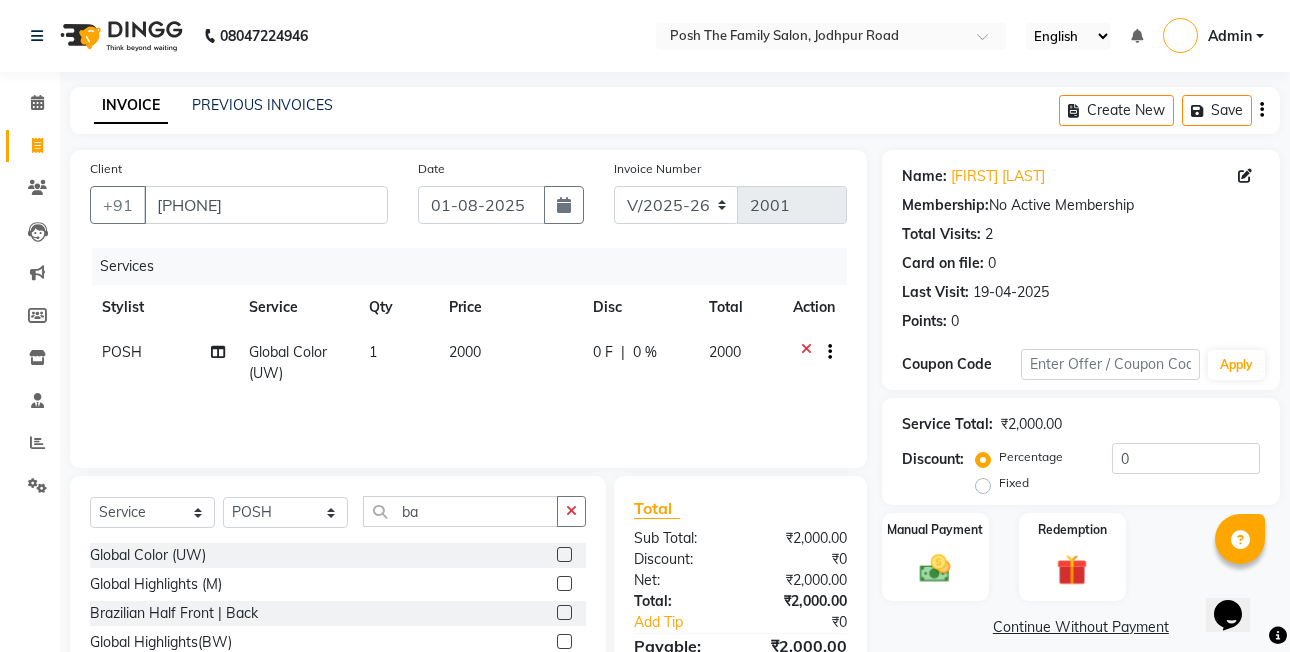 click on "POSH Global Color (UW) 1 2000 0 F | 0 % 2000" 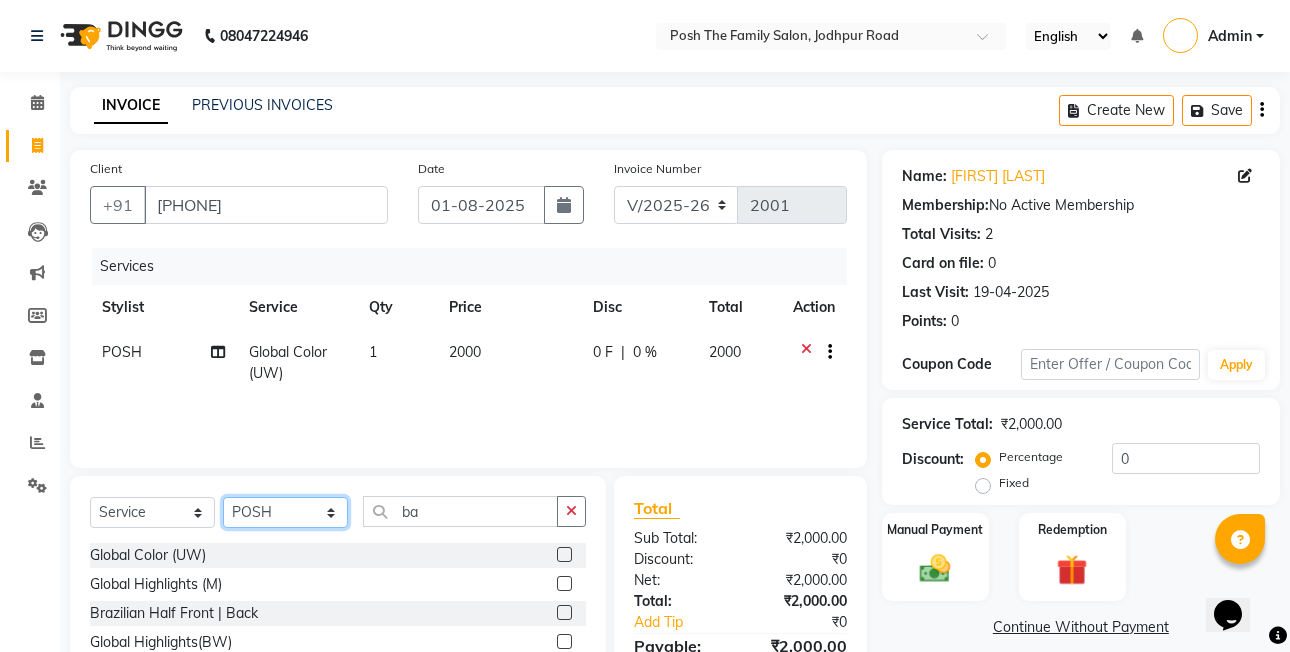 click on "Select Stylist [FIRST]  [LAST] [FIRST] [LAST]  [FIRST] [LAST] [FIRST] [LAST]  [FIRST] [LAST] [FIRST] [LAST] [FIRST] [LAST] [FIRST] [LAST] (OWNER) POSH [FIRST] [LAST] [FIRST] [LAST] [FIRST] [LAST]  [FIRST] [LAST]  [FIRST] [LAST] [FIRST] [LAST] [FIRST] [LAST]" 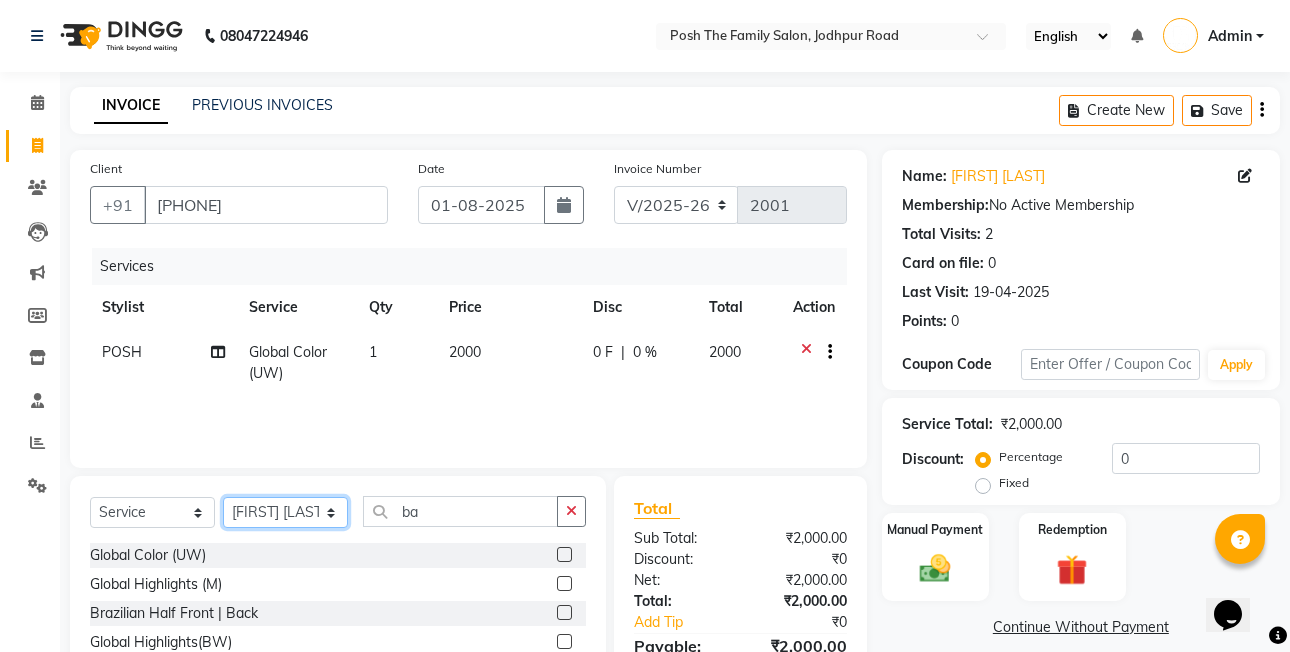 click on "Select Stylist [FIRST]  [LAST] [FIRST] [LAST]  [FIRST] [LAST] [FIRST] [LAST]  [FIRST] [LAST] [FIRST] [LAST] [FIRST] [LAST] [FIRST] [LAST] (OWNER) POSH [FIRST] [LAST] [FIRST] [LAST] [FIRST] [LAST]  [FIRST] [LAST]  [FIRST] [LAST] [FIRST] [LAST] [FIRST] [LAST]" 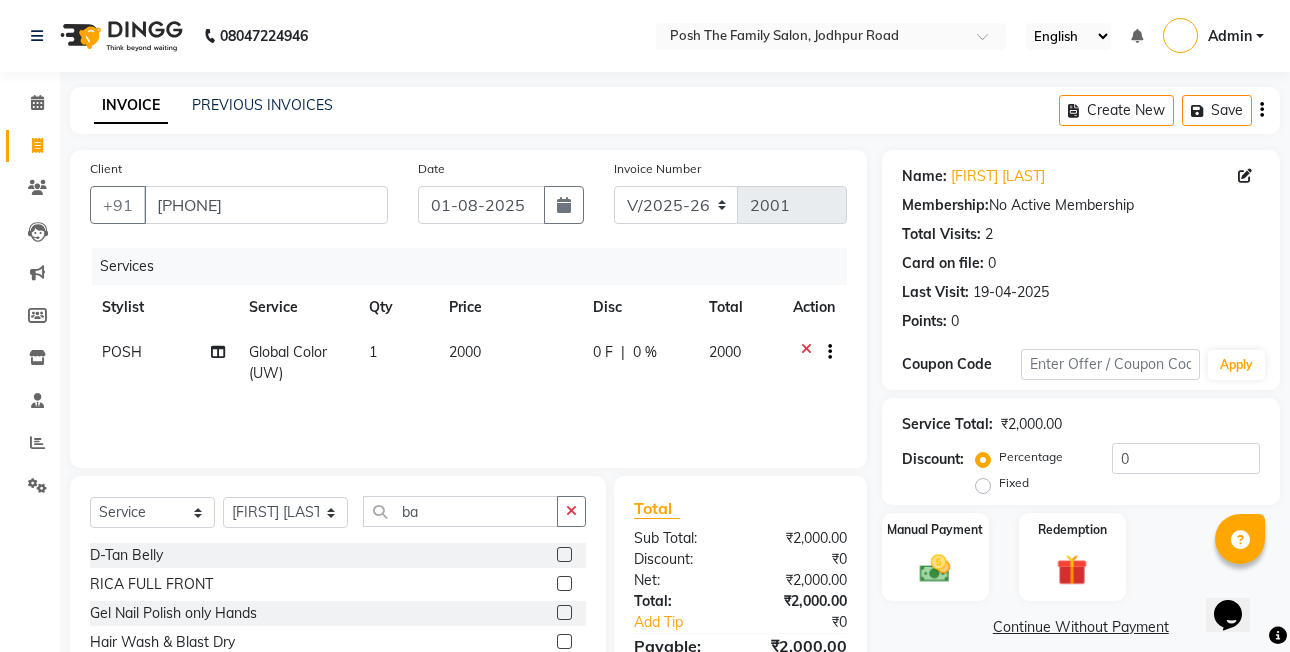 click on "Select  Service  Product  Membership  Package Voucher Prepaid Gift Card  Select Stylist [FIRST]  [LAST] [FIRST] [LAST]  [FIRST] [LAST] [FIRST] [LAST]  [FIRST] [LAST] [FIRST] [LAST] [FIRST] [LAST] [FIRST] [LAST] (OWNER) POSH [FIRST] [LAST] [FIRST] [LAST] [FIRST] [LAST]  [FIRST] [LAST]  [FIRST] [LAST] [FIRST] [LAST] [FIRST] [LAST] ba D-Tan Belly  RICA FULL FRONT  Gel Nail Polish only Hands   Hair Wash & Blast Dry  Sp.Wash Additional  SPA Back Hand Polishing  Wella Hair Spa (UW)  Rebonding (US)  Brazilian Waxing   Dandruff Control  Tongs (BW)  Dandruff Control (M)  Rica Full Body  Rica Upperlip | Lowerlip  Straightening Regrowth  Botox (US)  Root Touch-Up to 1 Inch   Ironing (BS)  Botox (BS)  Rica Brazillian  PREMIUM MILK SHAKE HAIR SPA (US)  Keratin Treatment (BW)   Hair Style (M)  Fringe Keratin  Rica Bikini Line  FACIAL Purifying Line  Rica Full Front | Back  SPA Back Massage  BOTOX HAIR SPA (BS)  Rica Side Locks  Rica Under Arms  Under Arms (M)  Bleach Full Arms   QUICK ZONE Skin Moist  Rica Full Legs  Air Brush Make up  D-Tan Full Body" 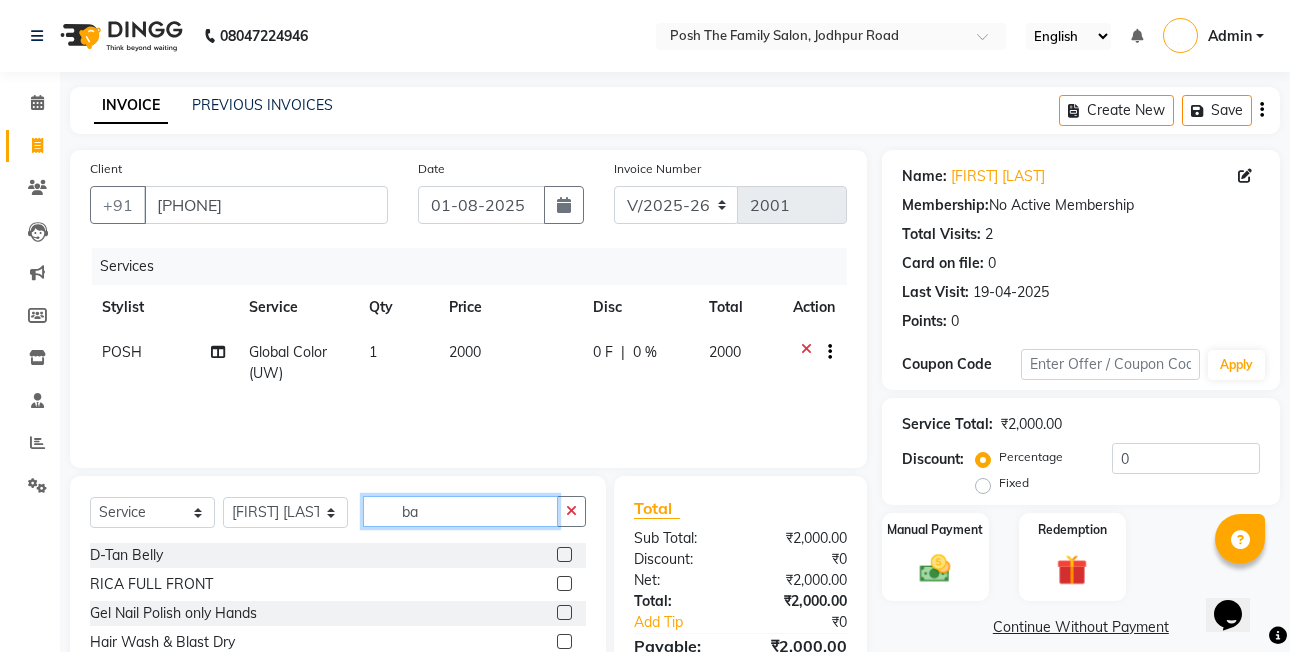 click on "ba" 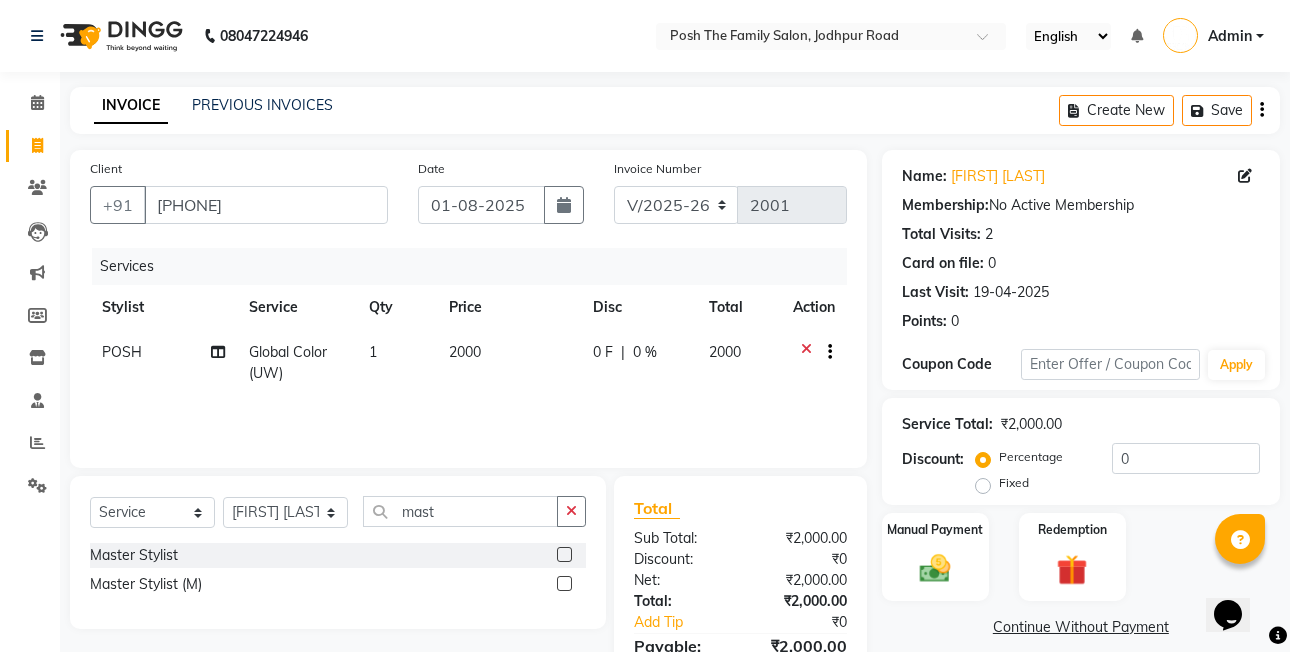 click 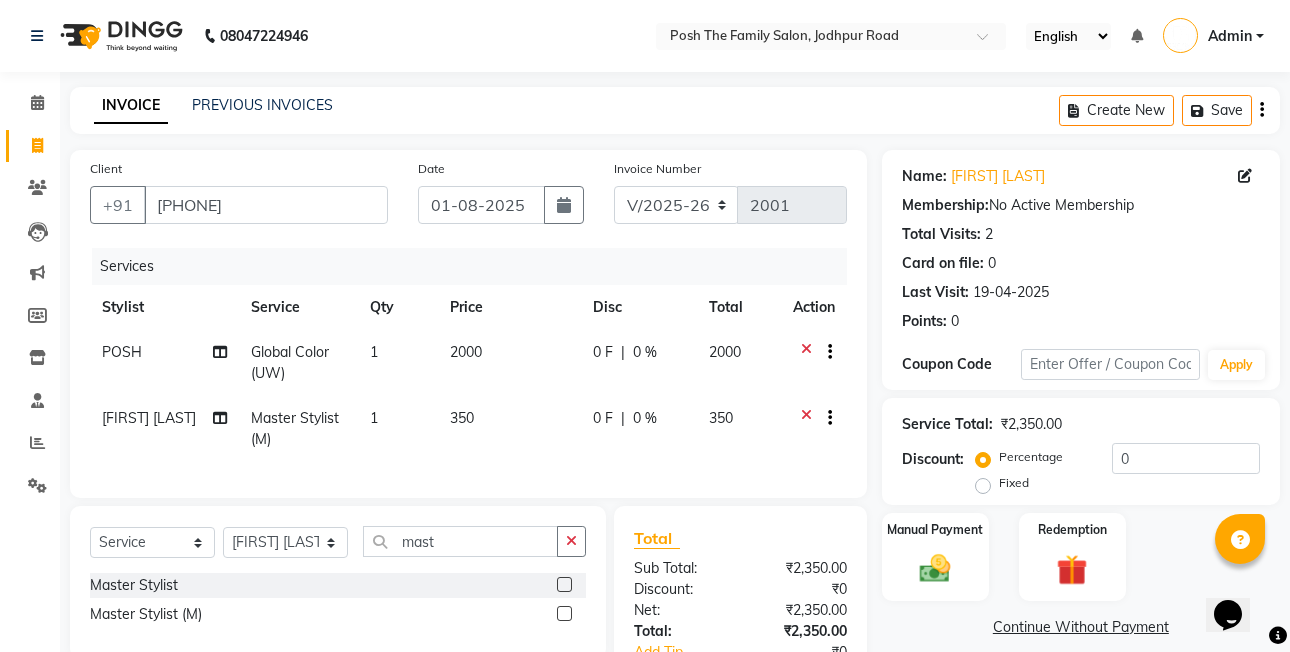 click on "Fixed" 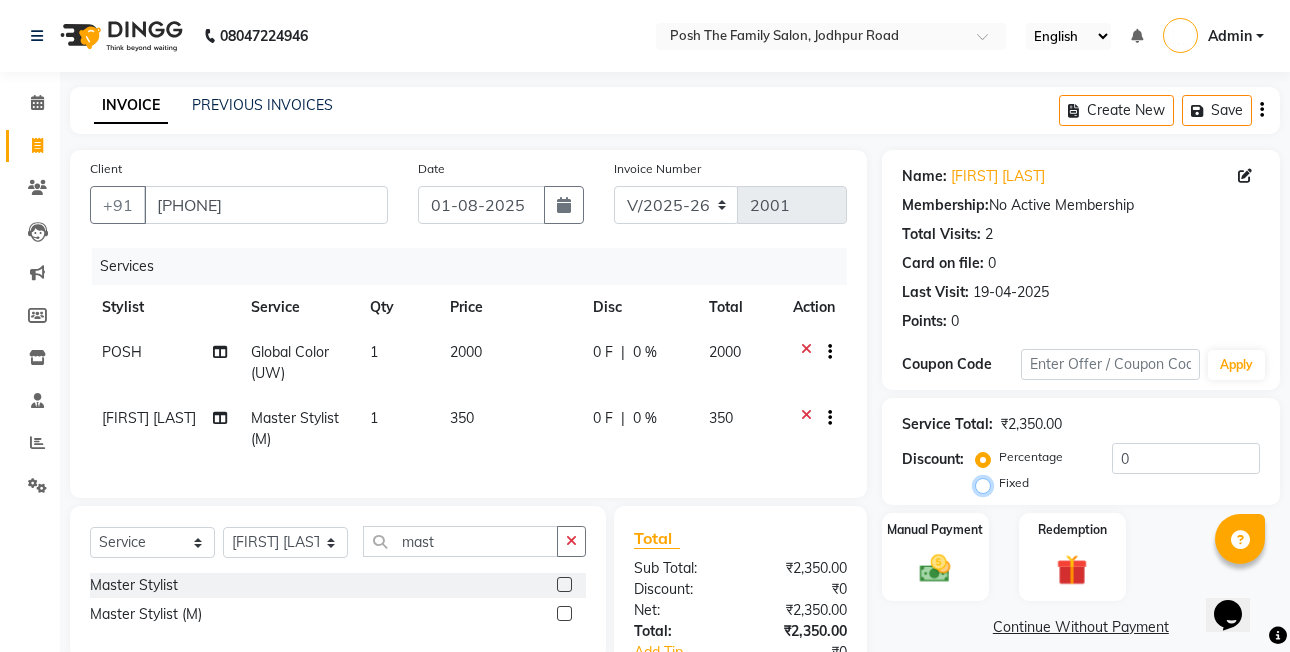 click on "Fixed" at bounding box center (987, 483) 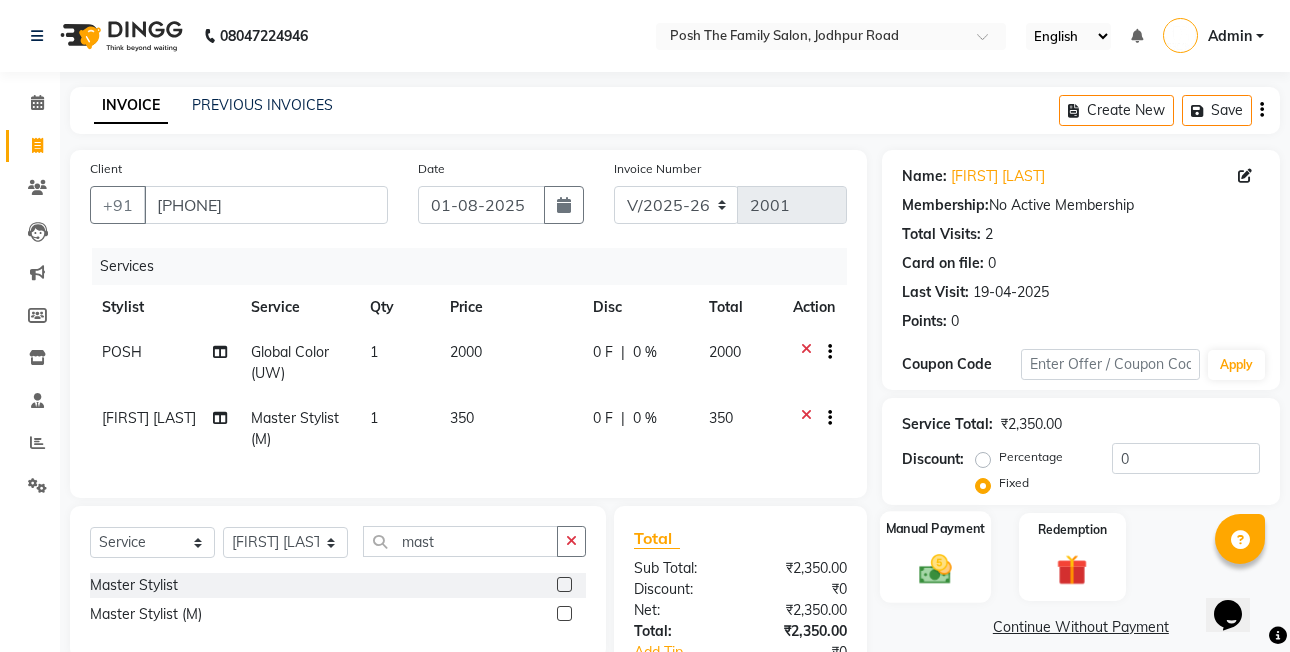 click 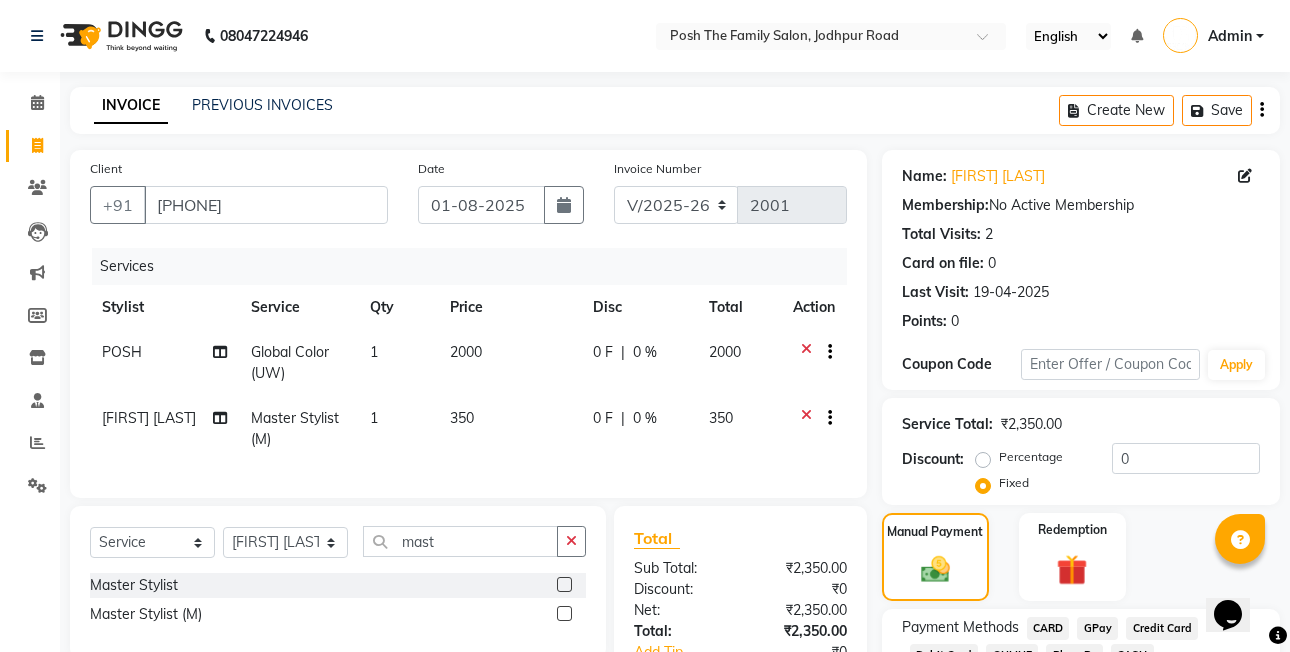 scroll, scrollTop: 151, scrollLeft: 0, axis: vertical 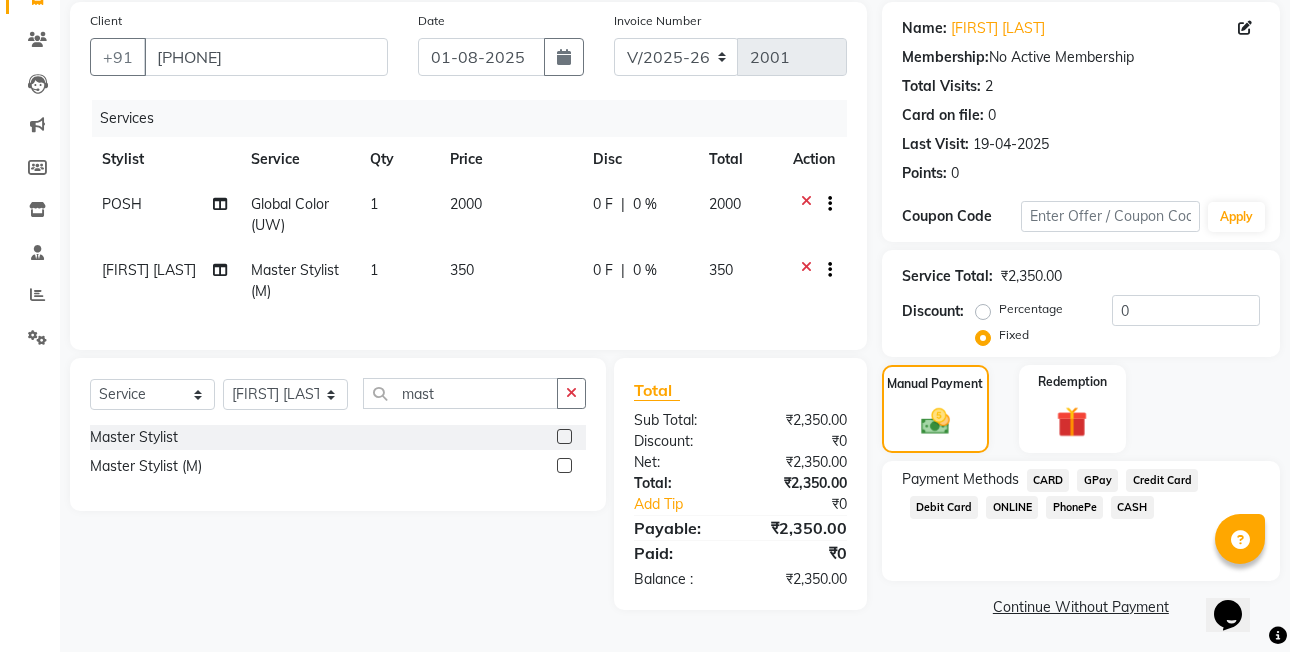 click on "PhonePe" 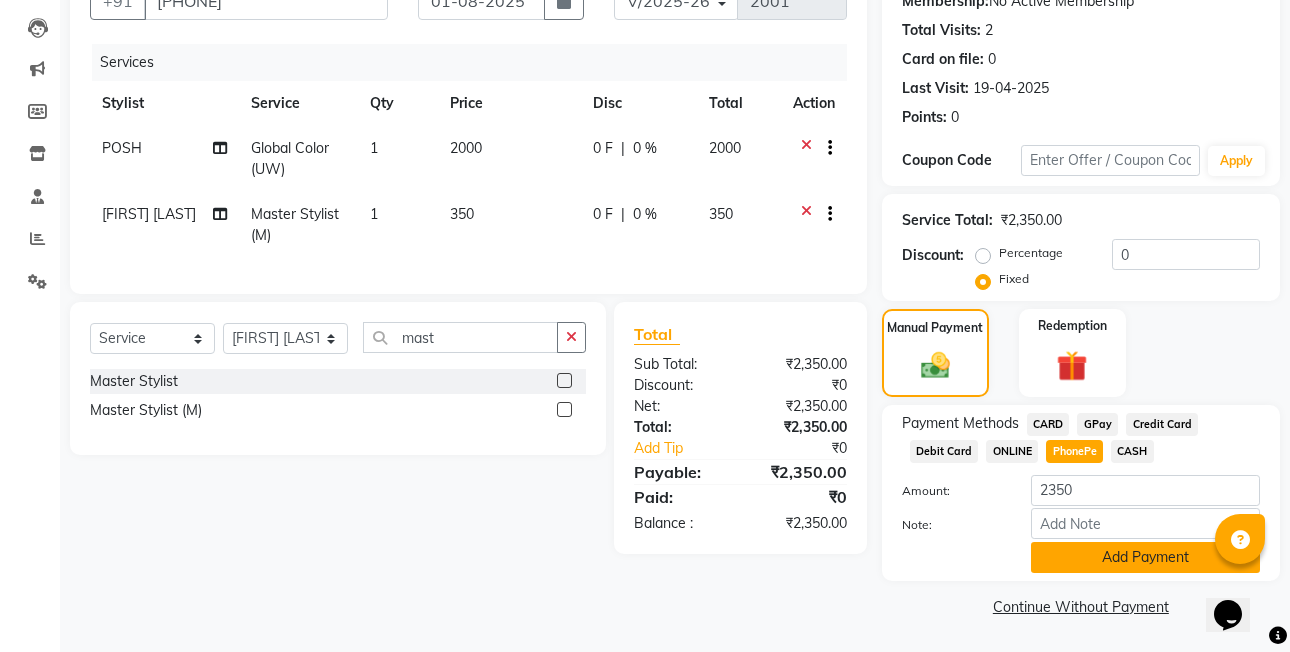 click on "Add Payment" 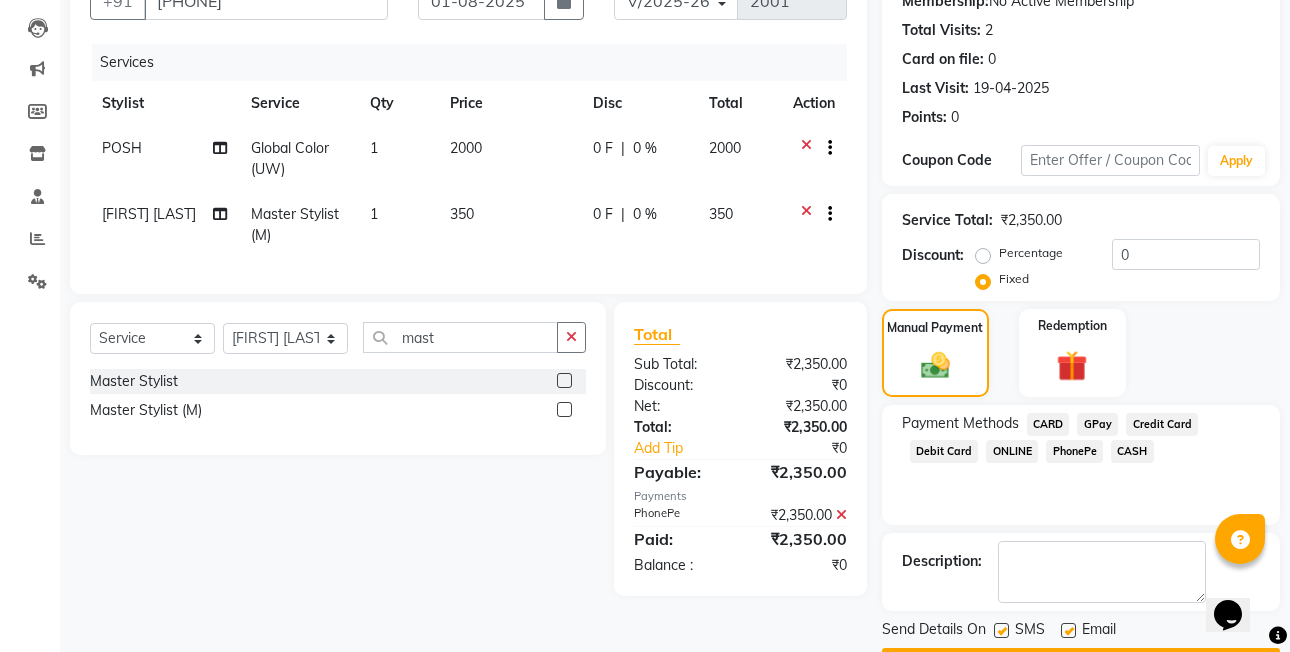 scroll, scrollTop: 261, scrollLeft: 0, axis: vertical 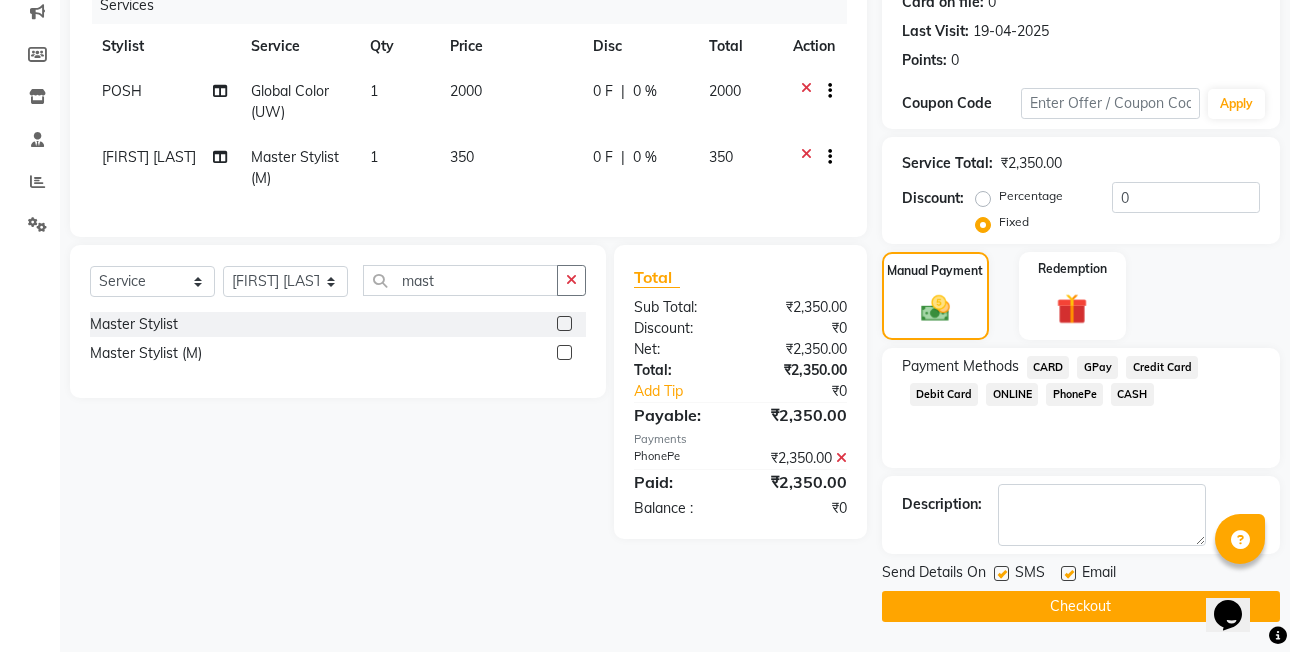click on "INVOICE PREVIOUS INVOICES Create New Save Client +91 [PHONE] Date 01-08-2025 Invoice Number V/2025 V/2025-26 2001 Services Stylist Service Qty Price Disc Total Action POSH Global Color (UW) 1 2000 0 F | 0 % 2000 JAIMIN PAREKH Master Stylist (M) 1 350 0 F | 0 % 350 Select Service Product Membership Package Voucher Prepaid Gift Card Select Stylist [FIRST] [LAST] ASHISH SEN DEVKI VRMA dharti solanki HARDIK sharma JAIMIN PAREKH JIMMY PATEL POONAM SEN (OWNER) POSH [FIRST] [LAST] ravi parekh saiyed mubarak SALMAN SAIKH saquib rehman Siddhi rathod VICKY NAYAK mast Master Stylist Master Stylist (M) Total Sub Total: ₹2,350.00 Discount: ₹0 Net: ₹2,350.00 Total: ₹2,350.00 Add Tip ₹0 Payable: ₹2,350.00 Payments PhonePe ₹2,350.00 Paid: ₹2,350.00 Balance : ₹0 Name: [FIRST] [LAST] Membership: No Active Membership Total Visits: 2 Card on file: 0 Last Visit: 19-04-2025 Points: 0 Coupon Code Apply Service Total: ₹2,350.00 Discount: Percentage Fixed 0 Manual Payment CARD" 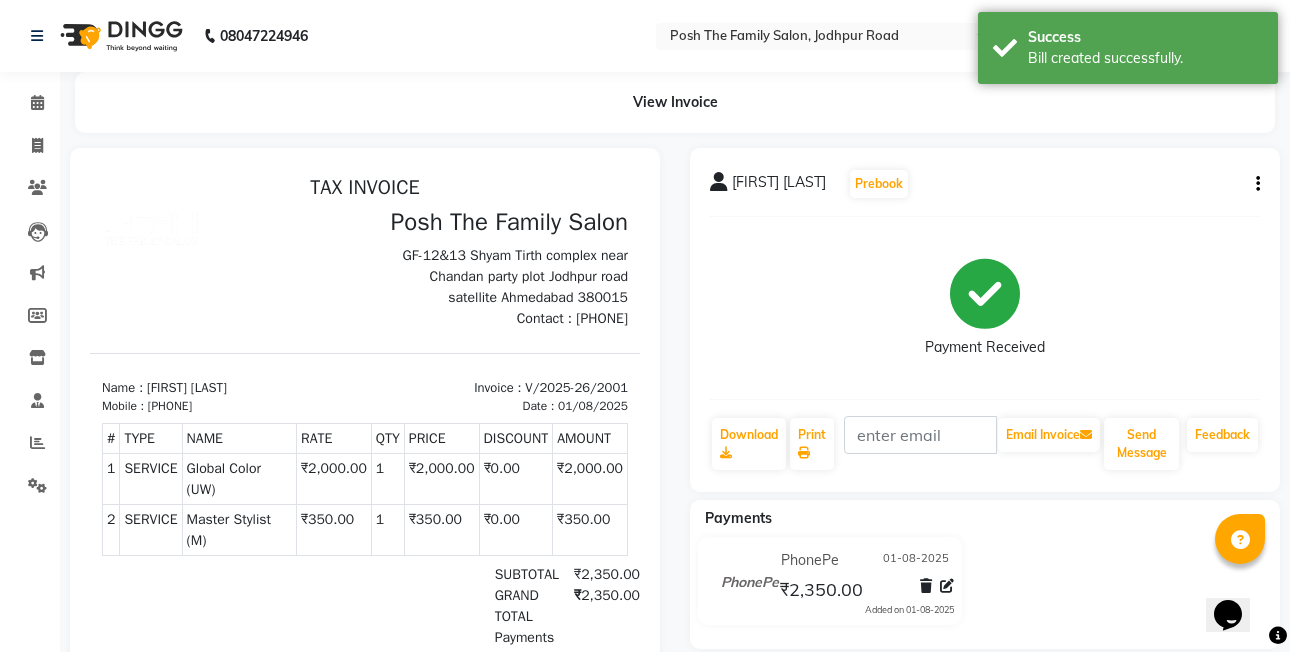 scroll, scrollTop: 0, scrollLeft: 0, axis: both 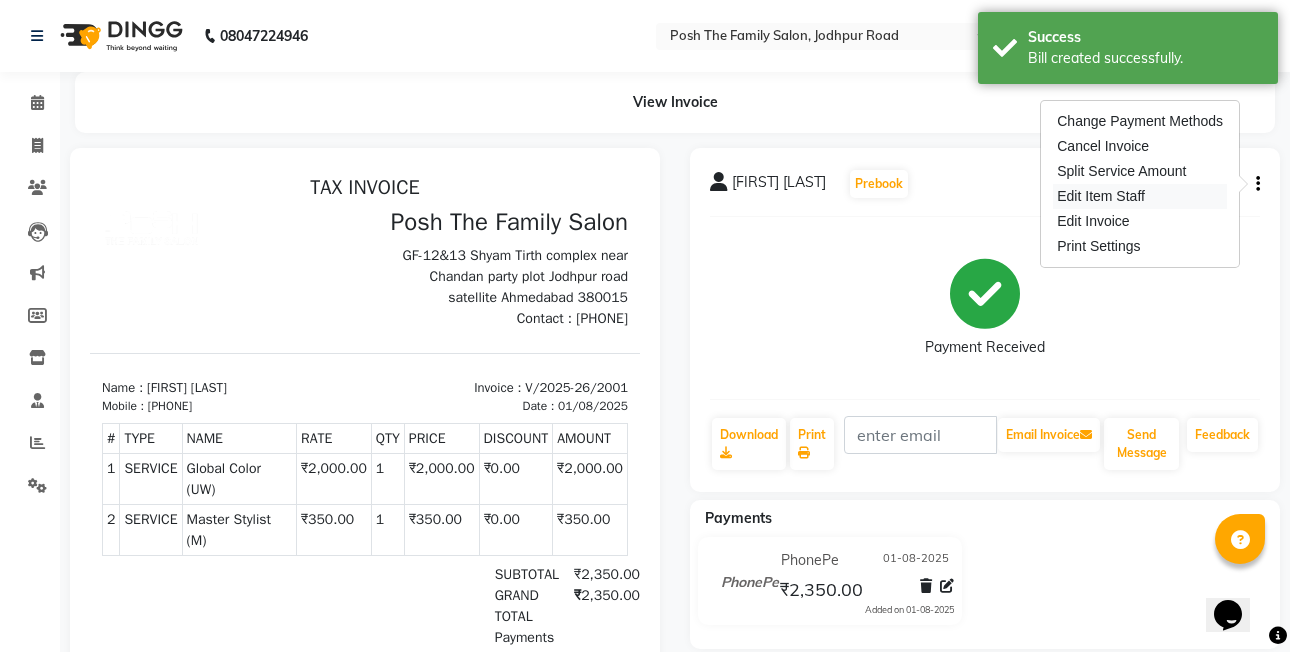 click on "Edit Item Staff" at bounding box center [1140, 196] 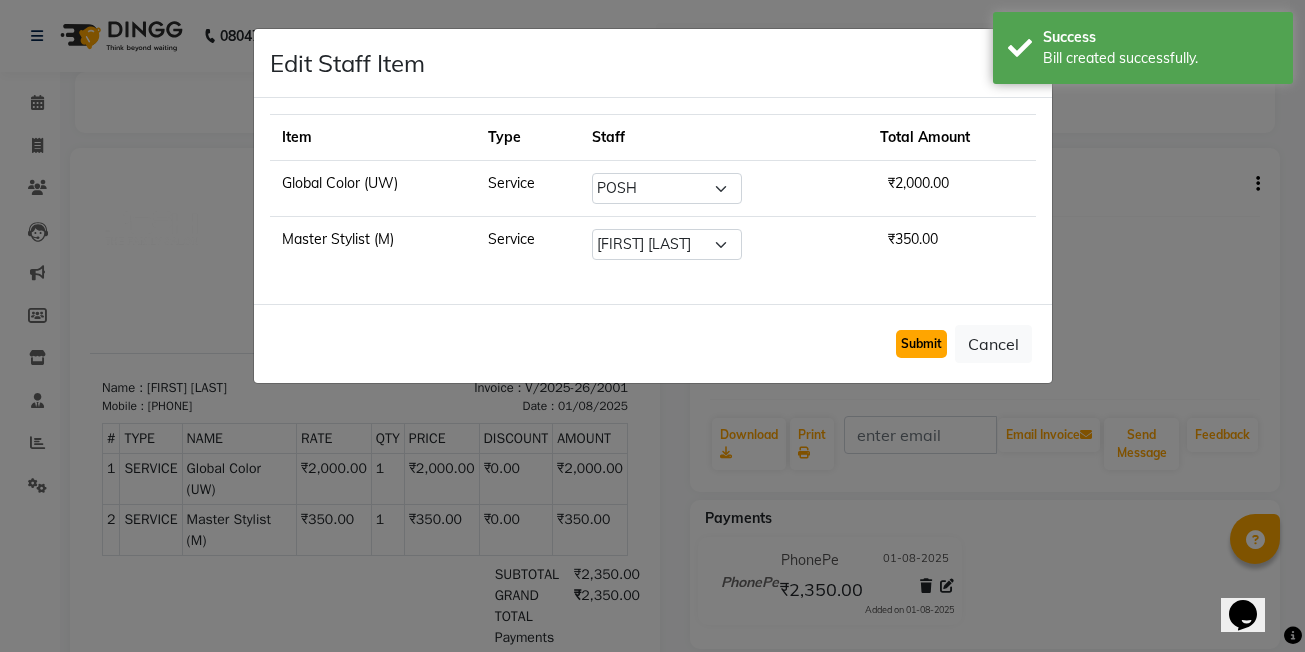 drag, startPoint x: 919, startPoint y: 350, endPoint x: 915, endPoint y: 340, distance: 10.770329 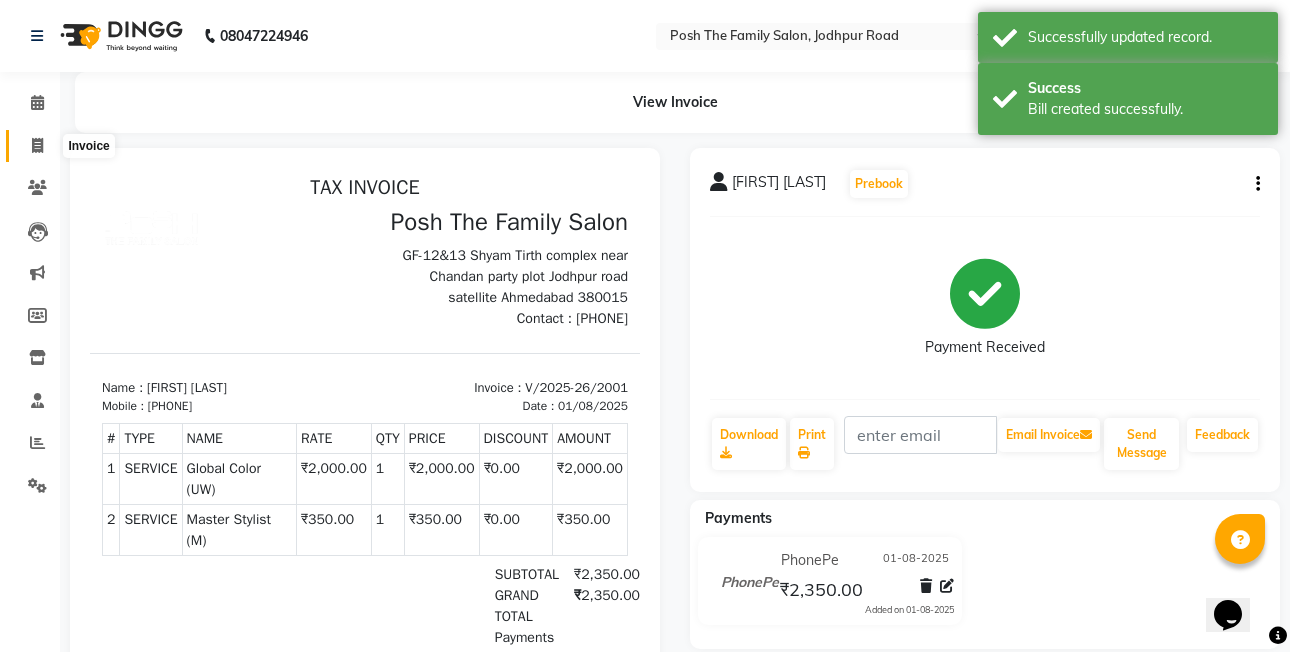 click 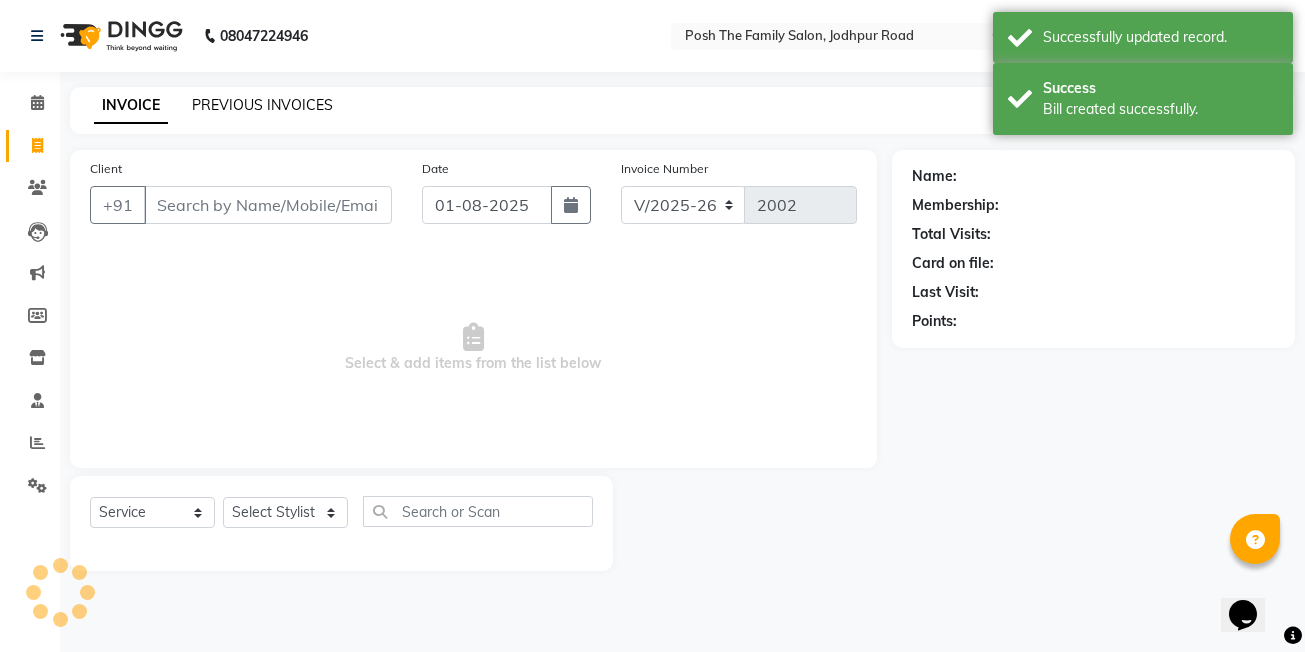 drag, startPoint x: 232, startPoint y: 87, endPoint x: 237, endPoint y: 101, distance: 14.866069 